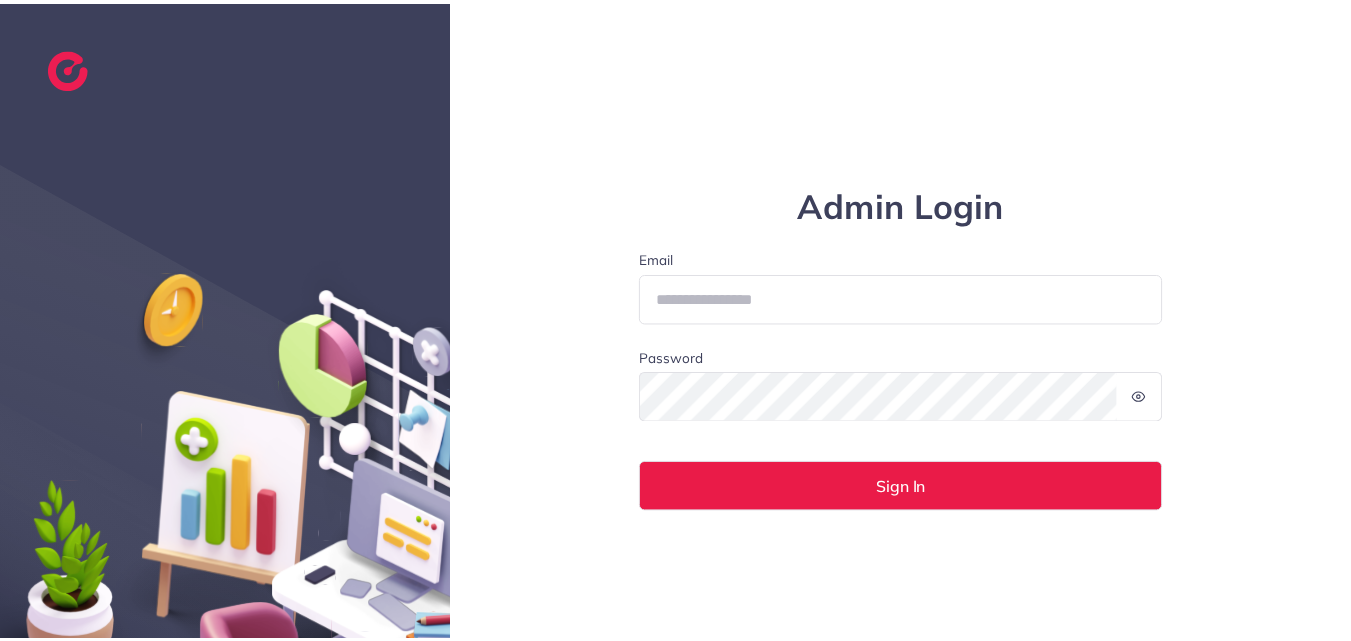 scroll, scrollTop: 0, scrollLeft: 0, axis: both 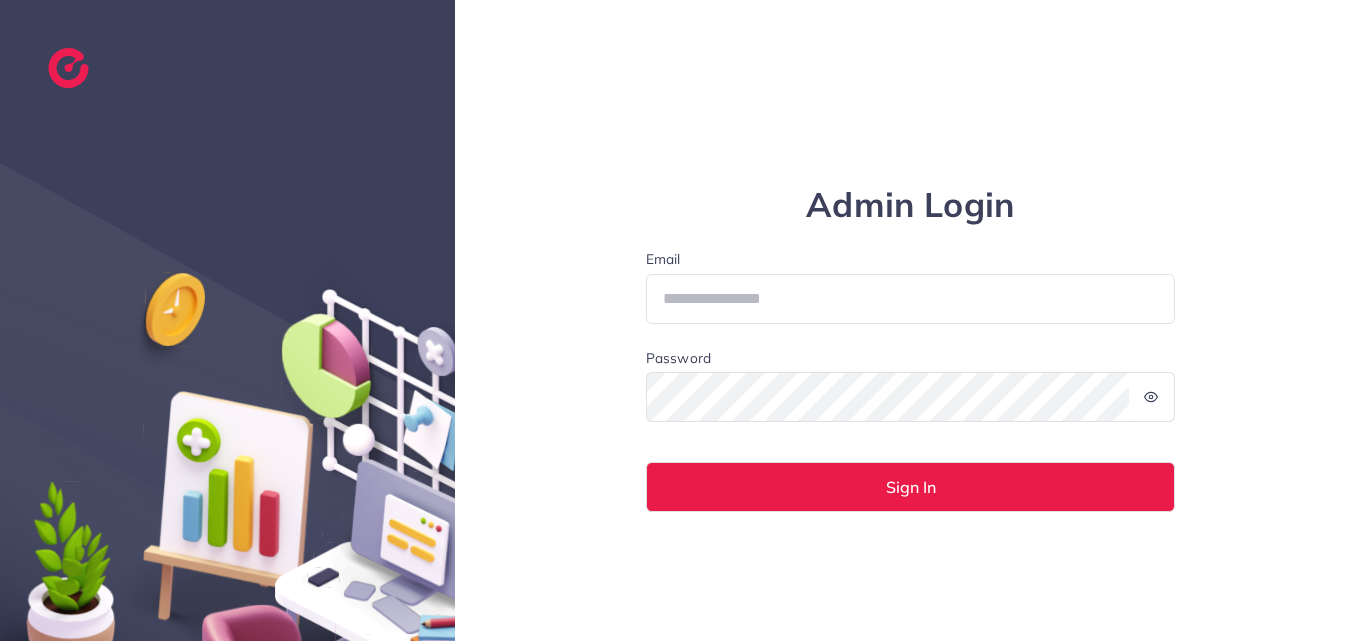 type on "**********" 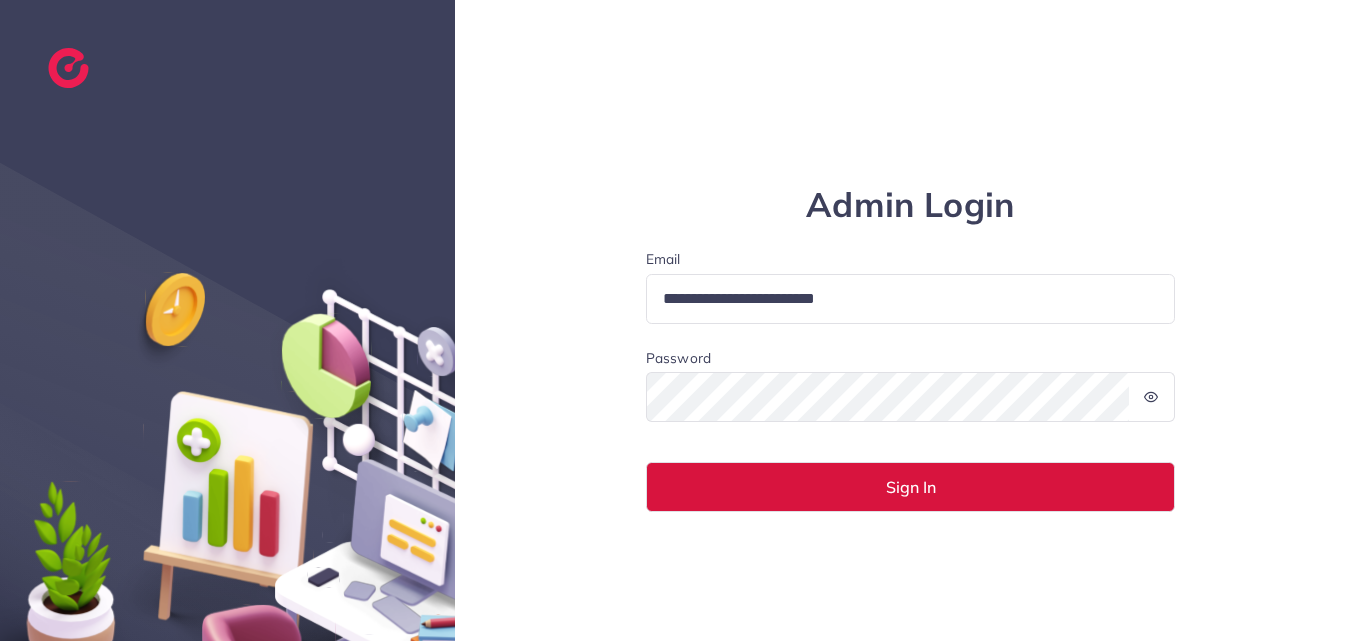 click on "Sign In" at bounding box center [911, 487] 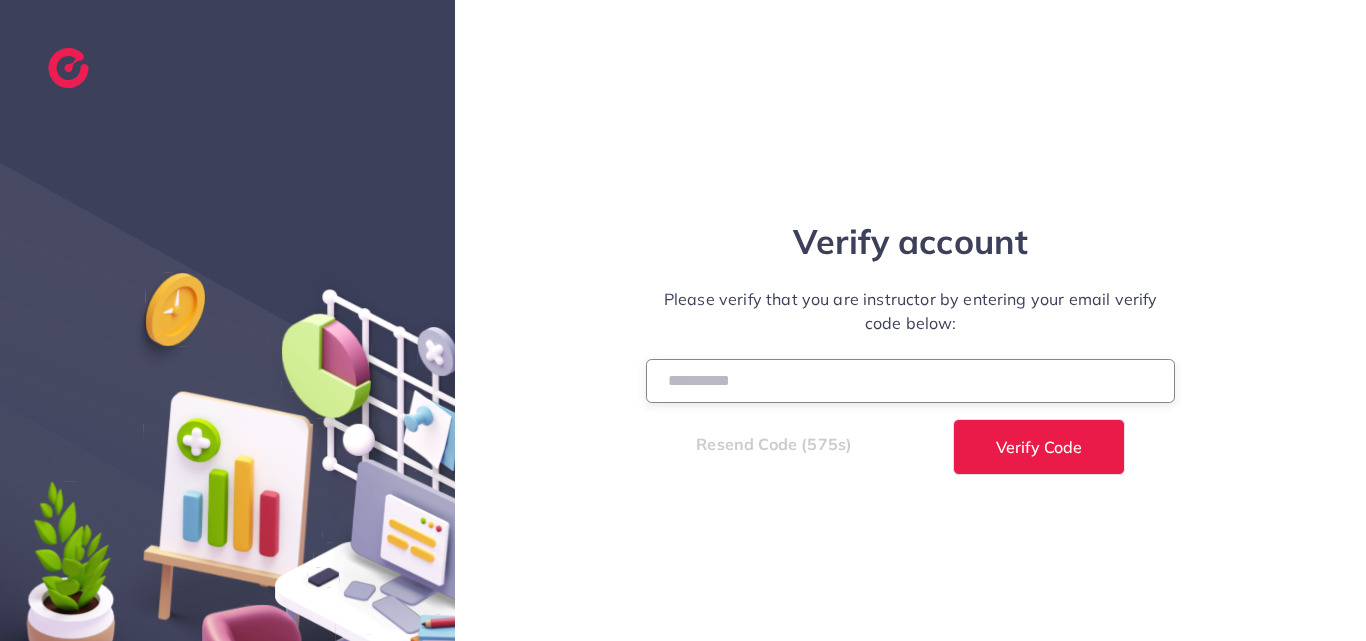 click at bounding box center (911, 380) 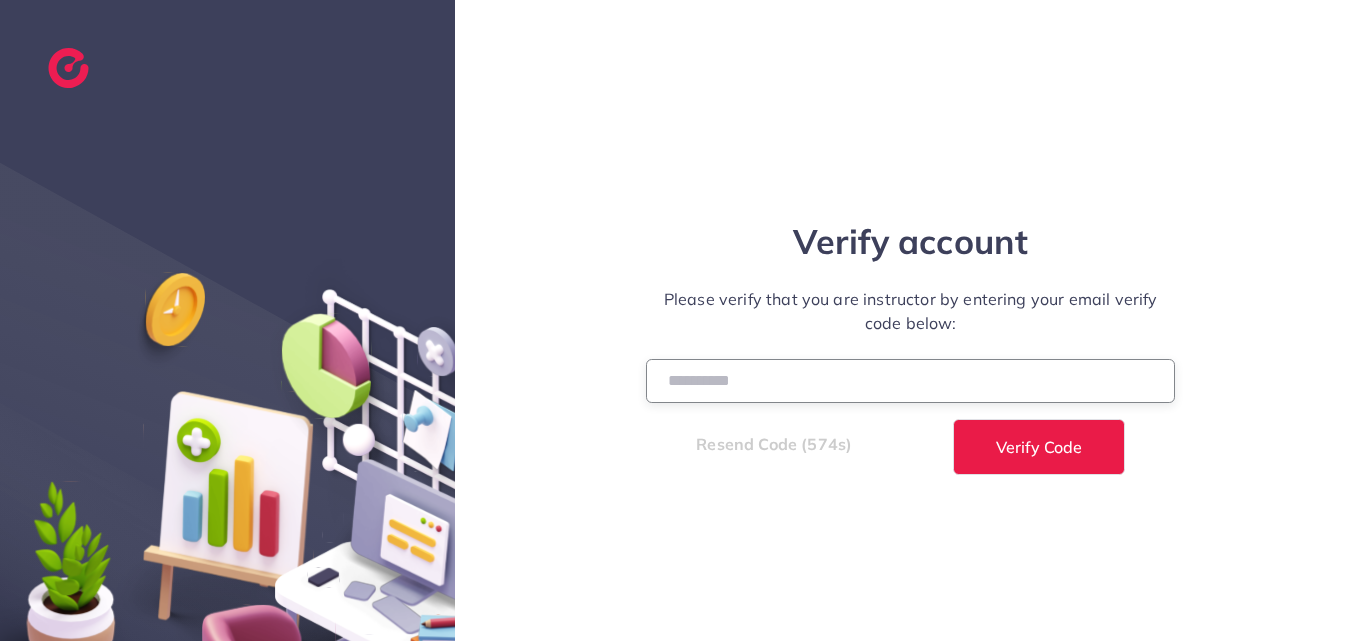 paste on "******" 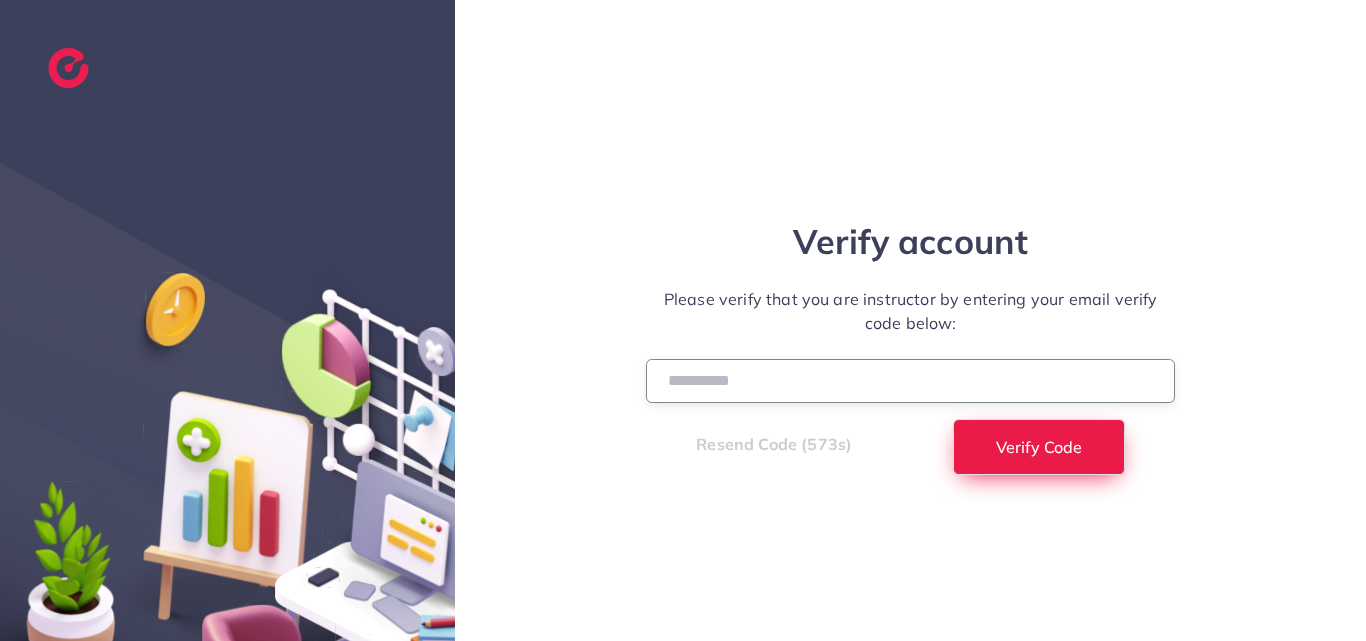 type on "******" 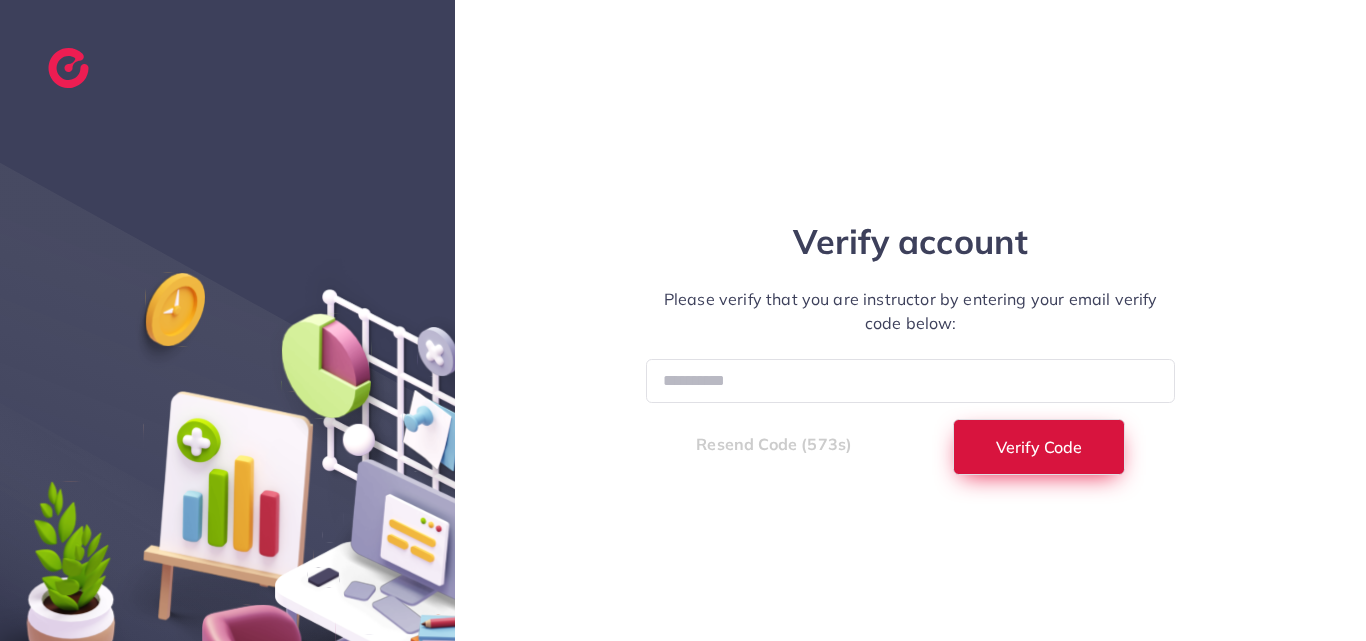 click on "Verify Code" at bounding box center (1039, 447) 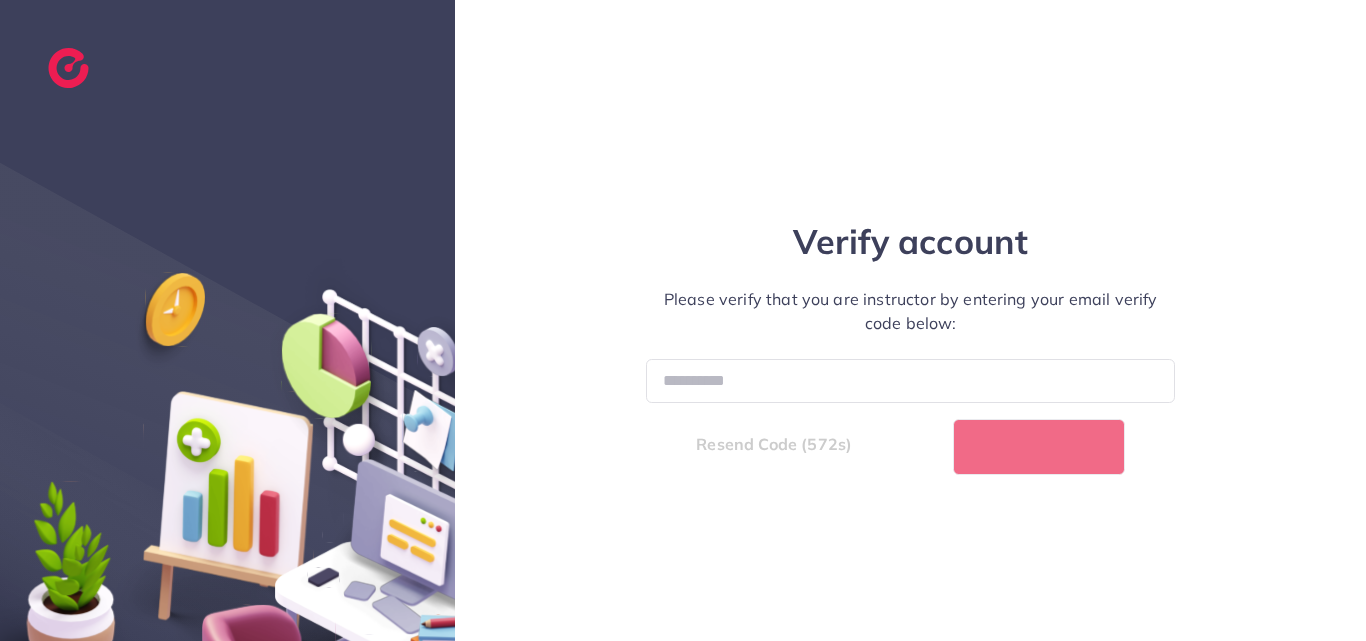 select on "*" 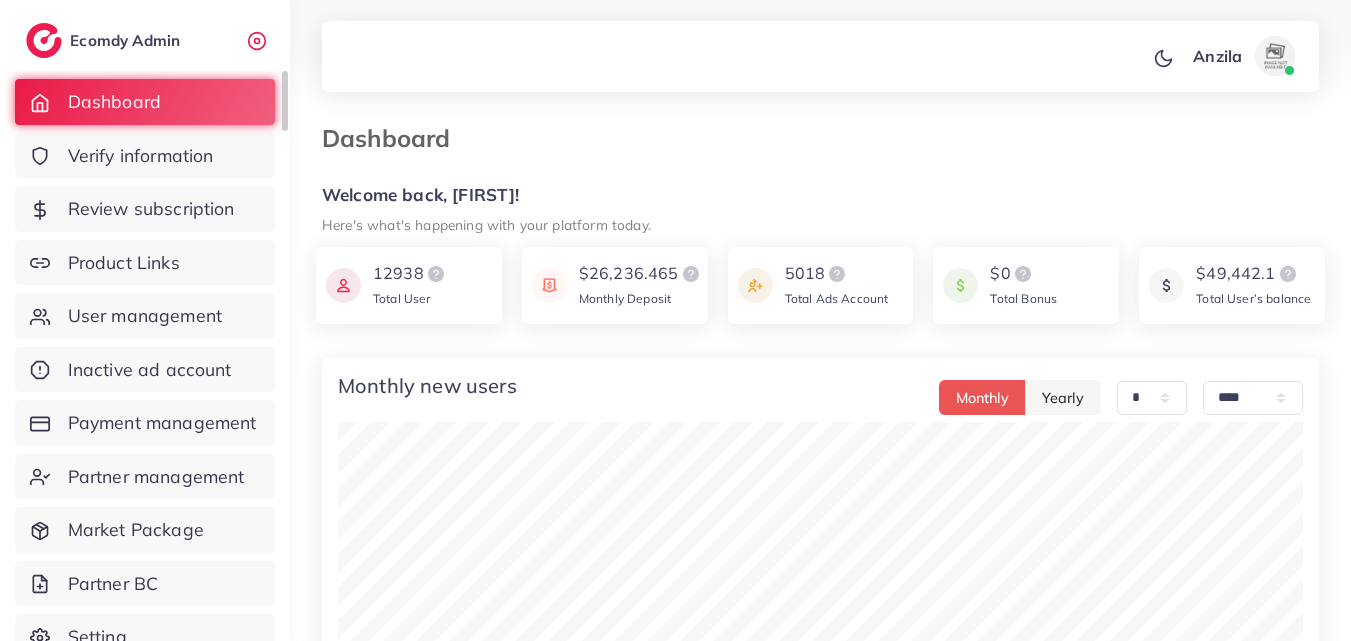 click on "Dashboard Verify information Review subscription Product Links User management Inactive ad account Payment management Partner management Market Package Partner BC Setting" at bounding box center [145, 375] 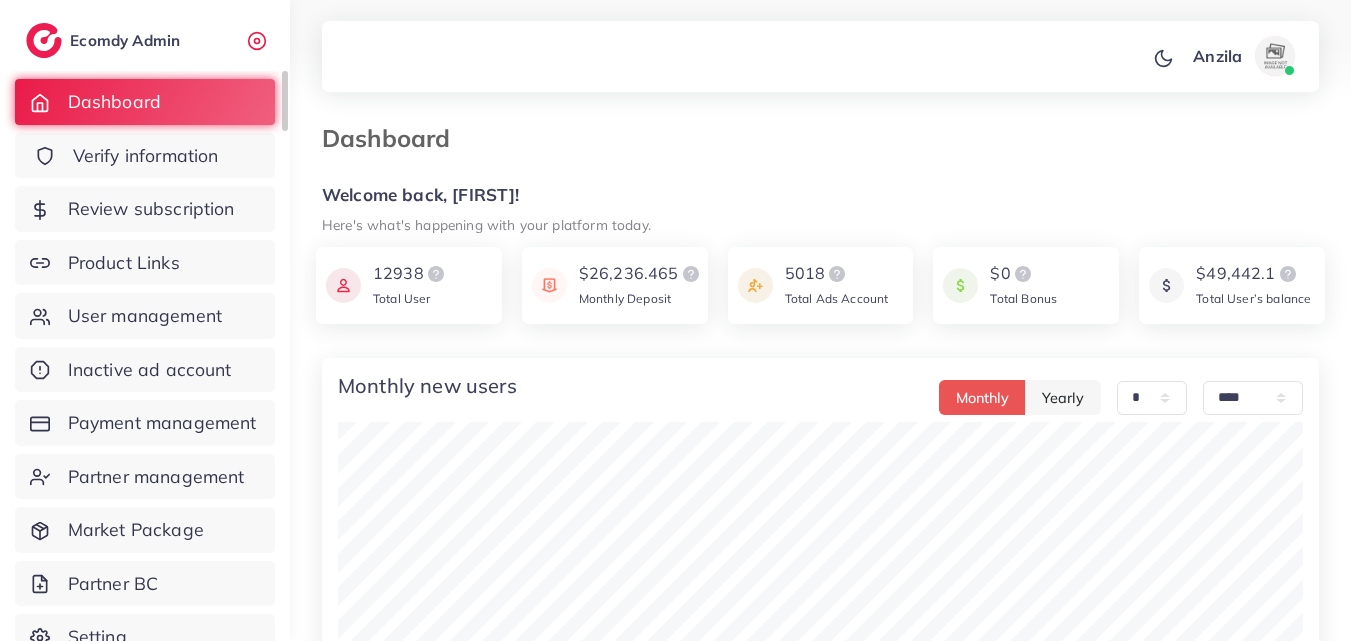 click on "Verify information" at bounding box center [146, 156] 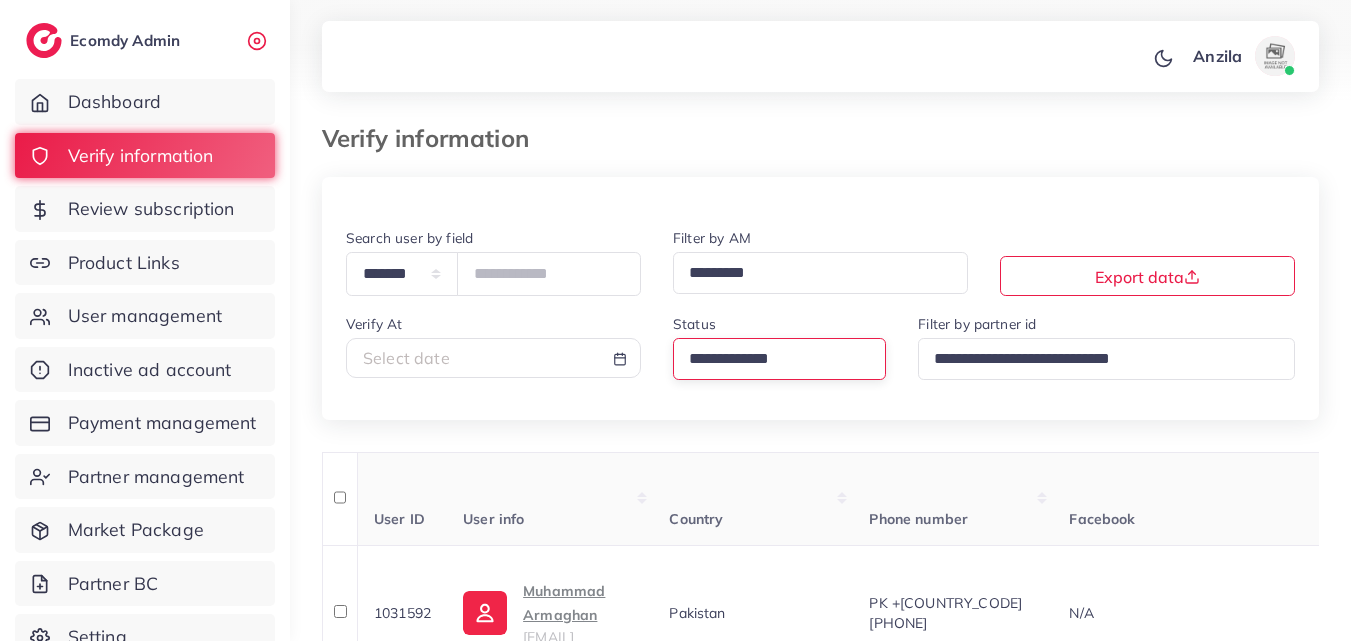 click at bounding box center [771, 359] 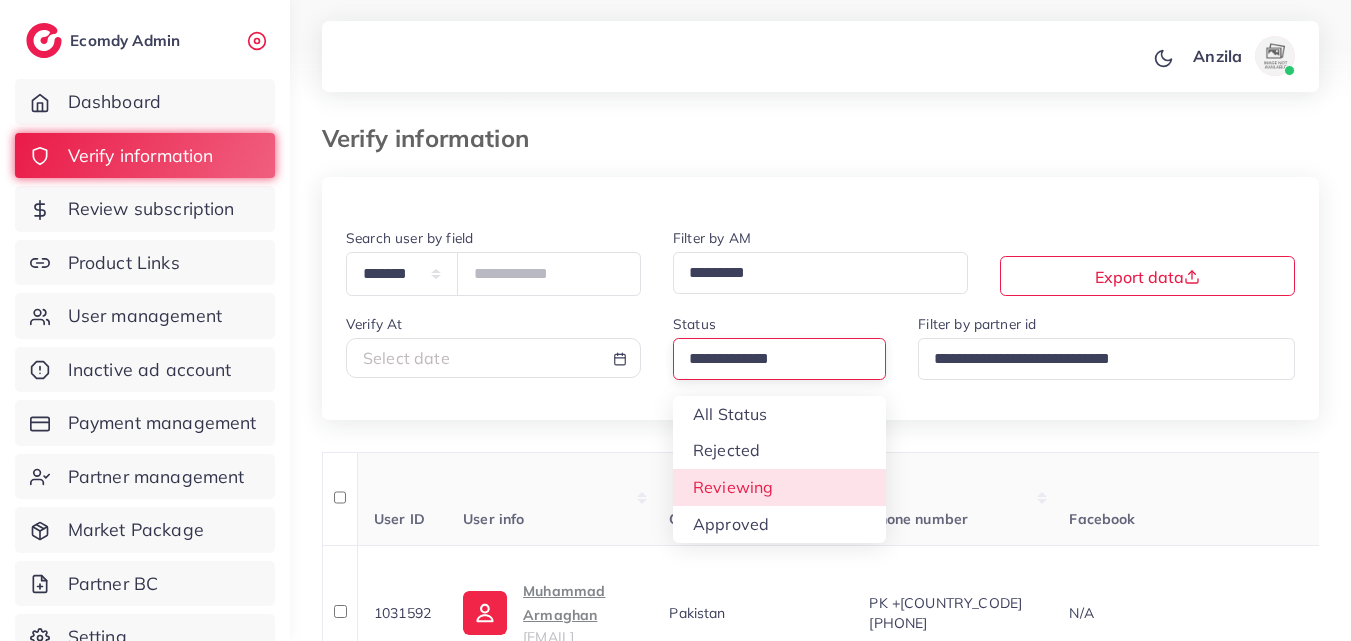 click on "**********" at bounding box center [820, 1742] 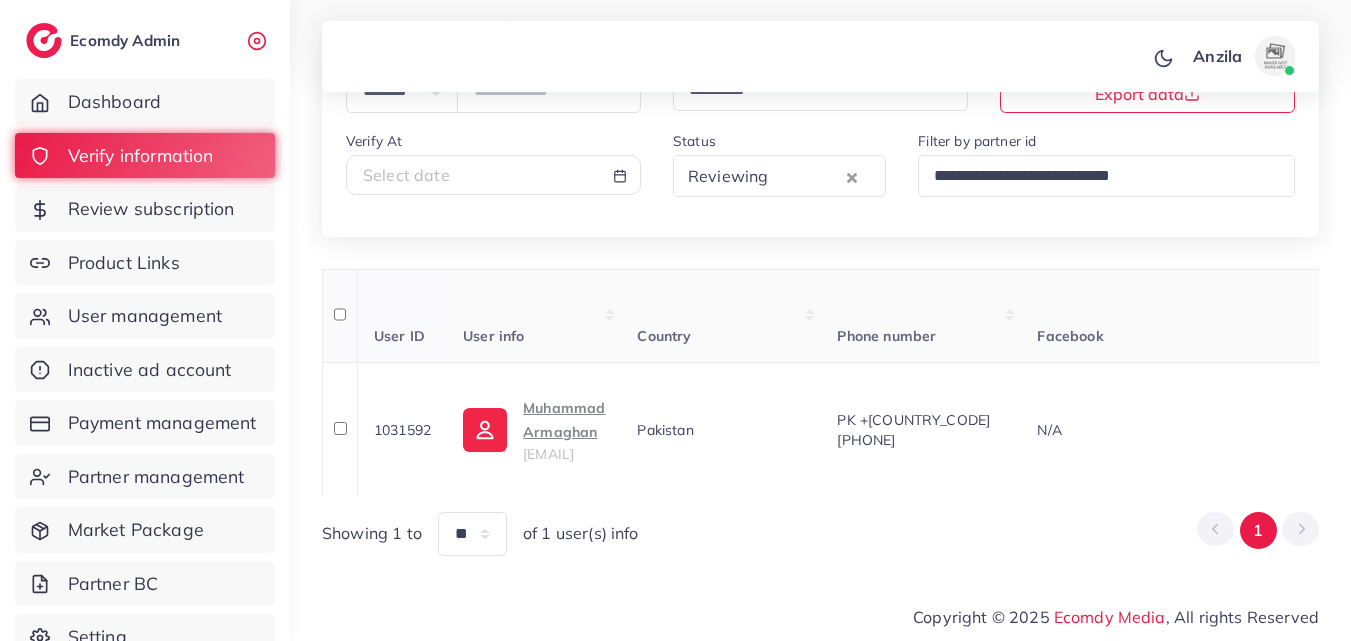 scroll, scrollTop: 198, scrollLeft: 0, axis: vertical 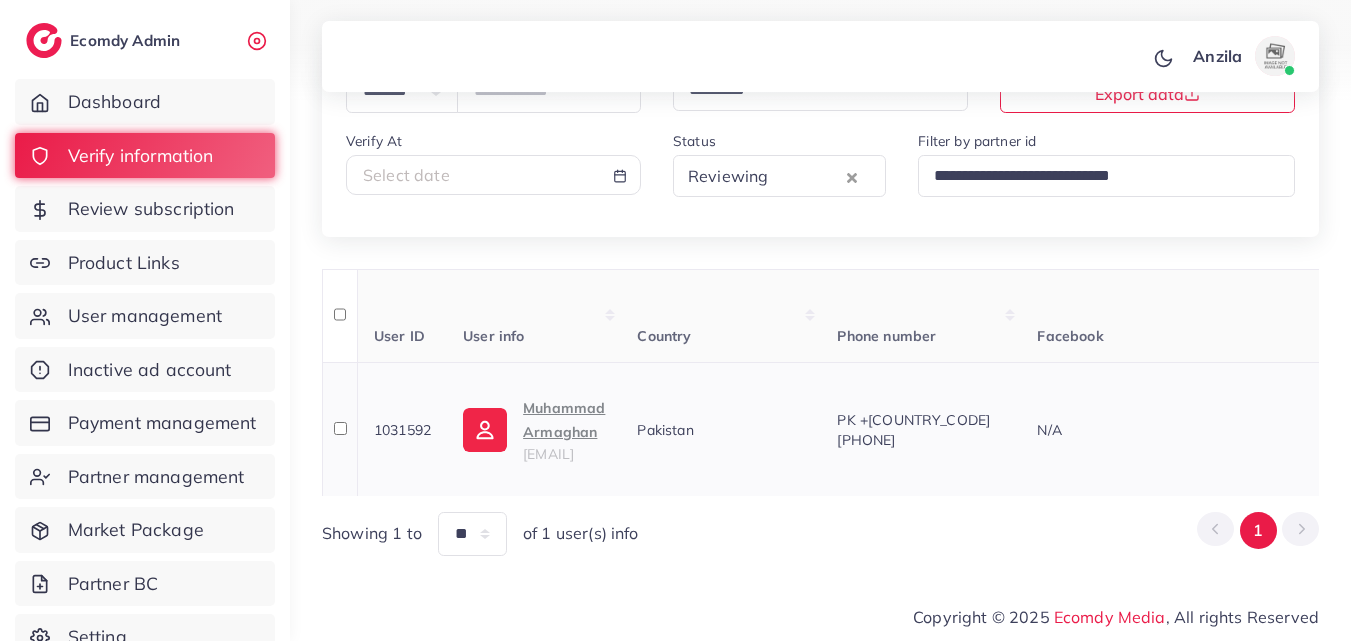 click on "Muhammad Armaghan" at bounding box center (564, 420) 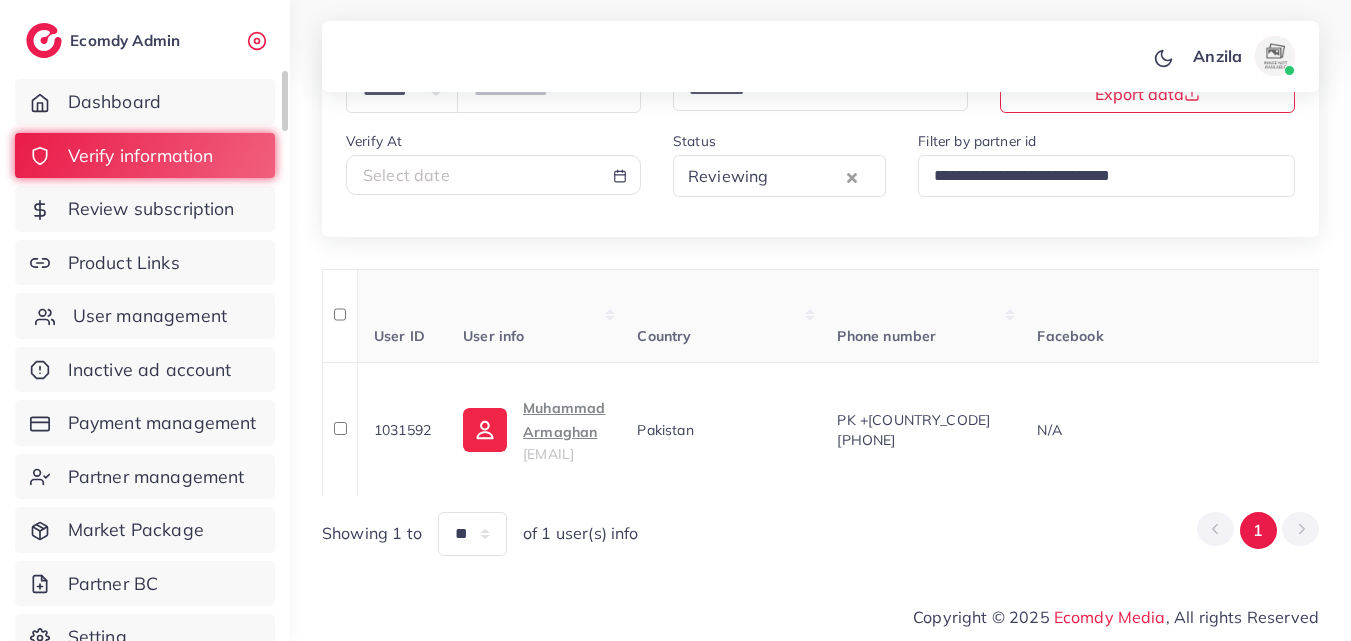 click on "User management" at bounding box center [150, 316] 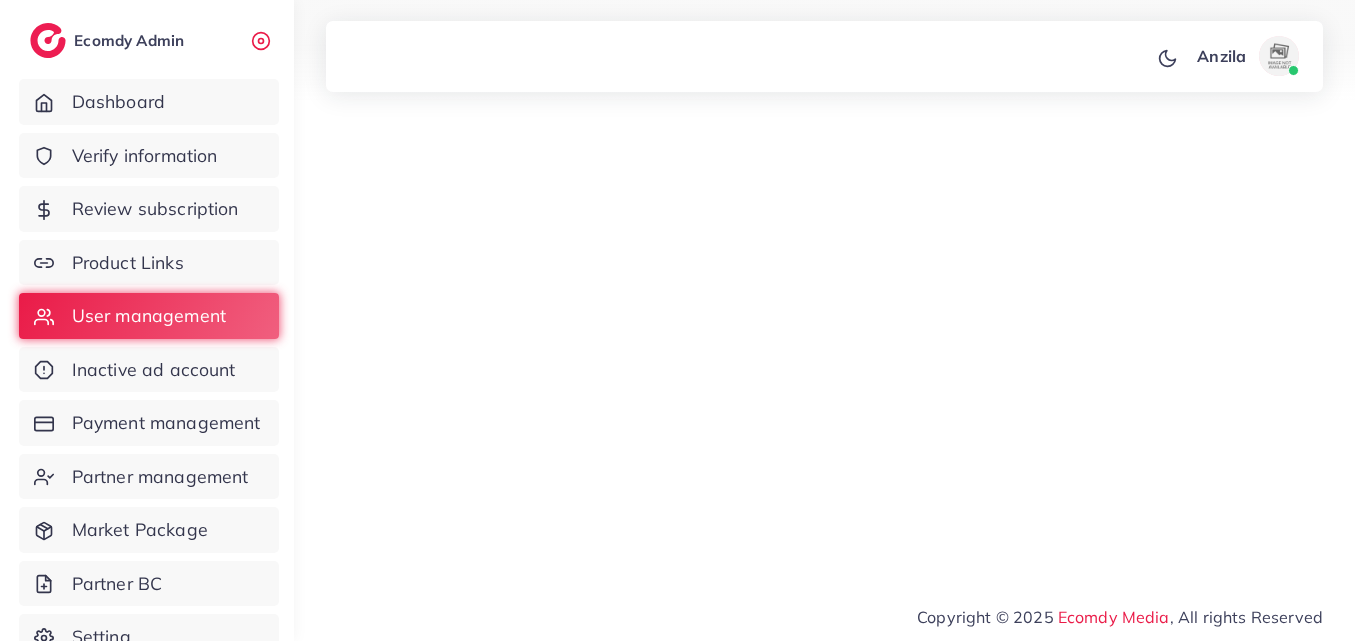 scroll, scrollTop: 0, scrollLeft: 0, axis: both 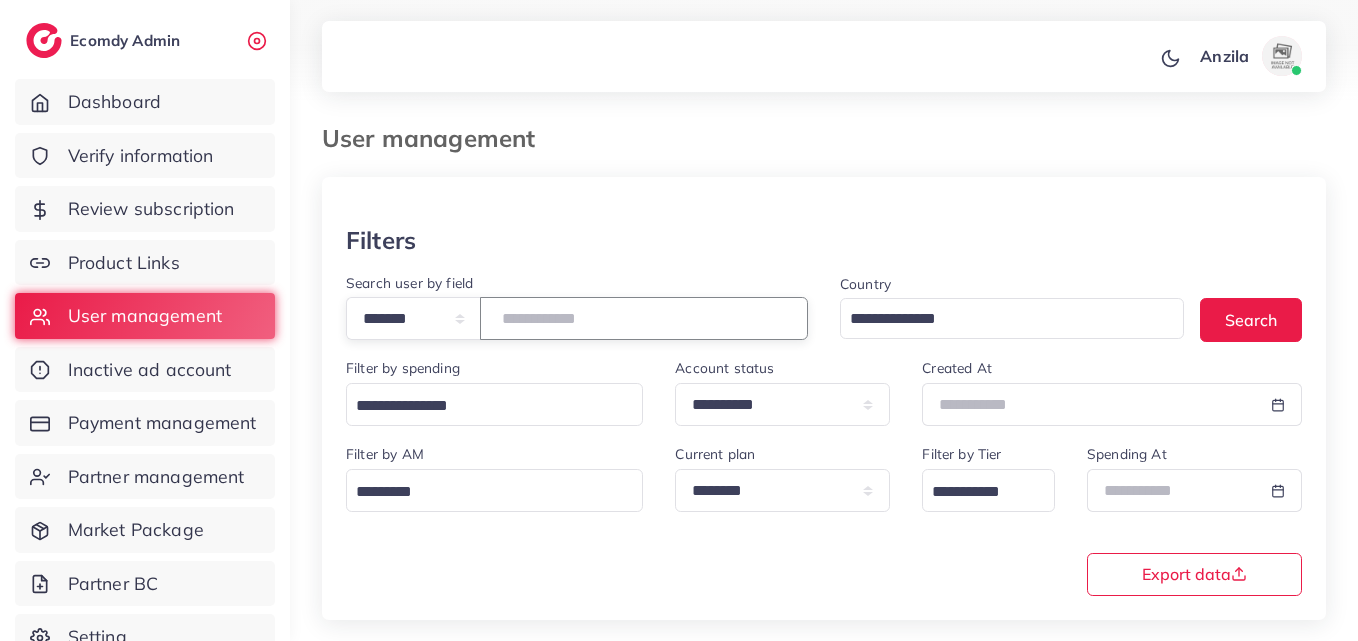 click at bounding box center (644, 318) 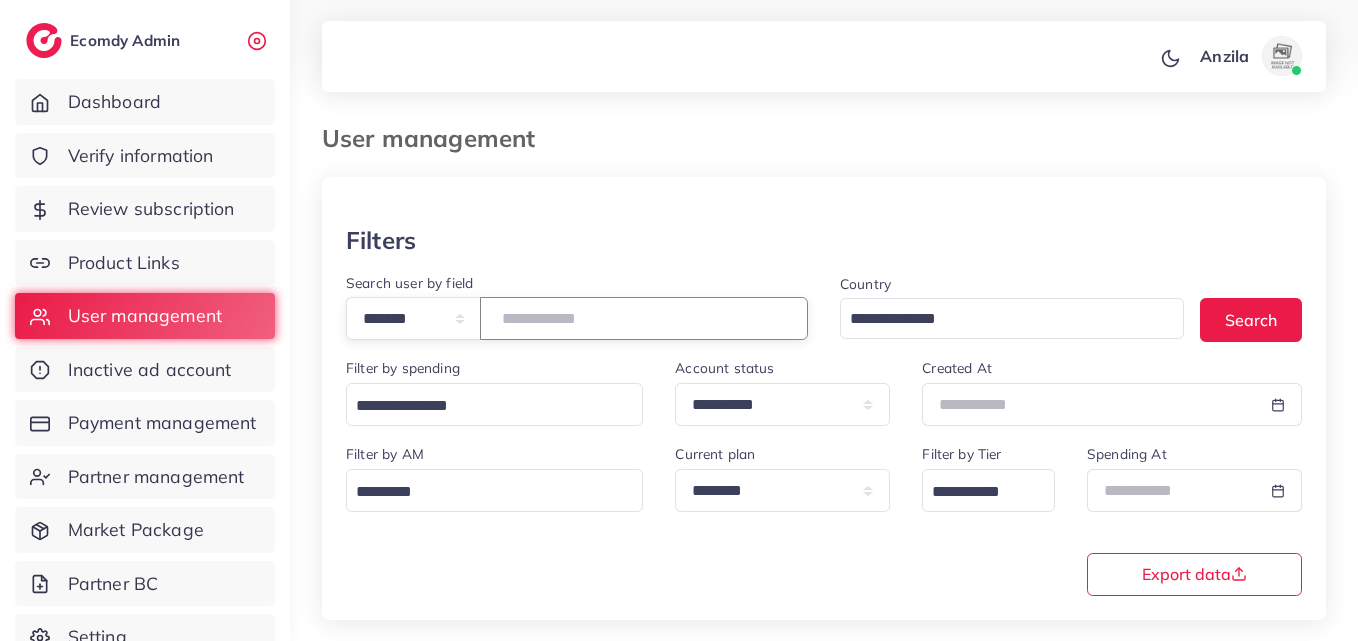 type on "*****" 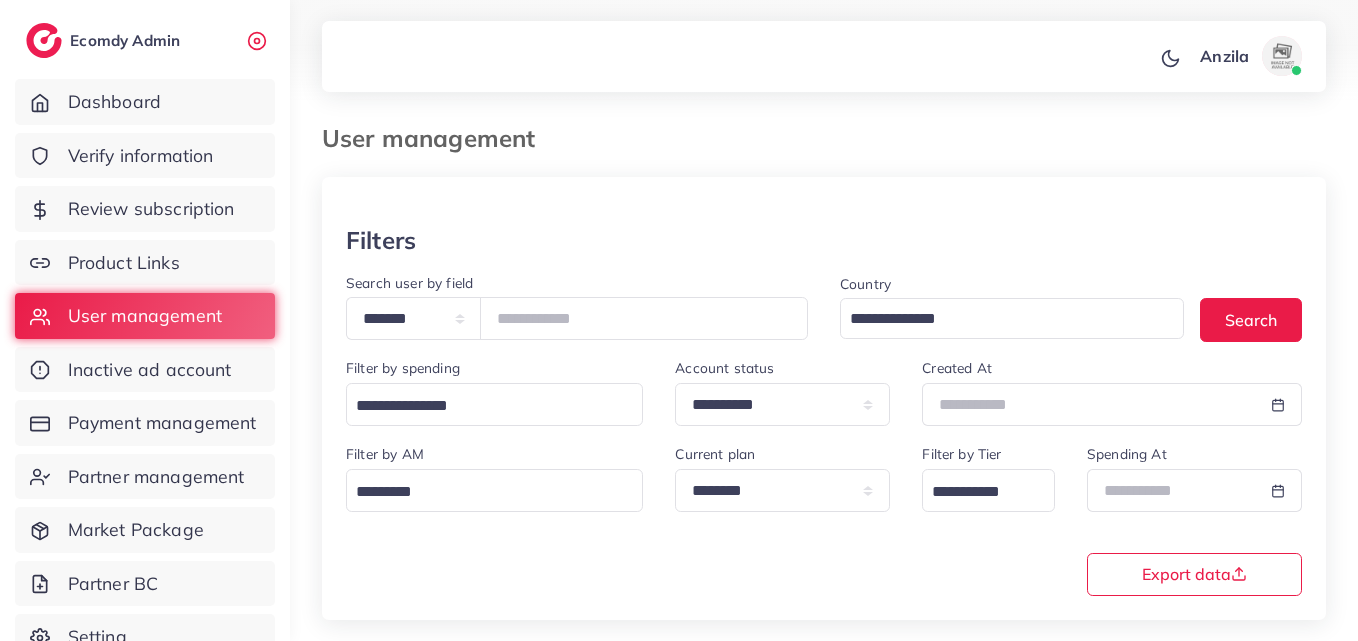 click on "**********" at bounding box center [824, 518] 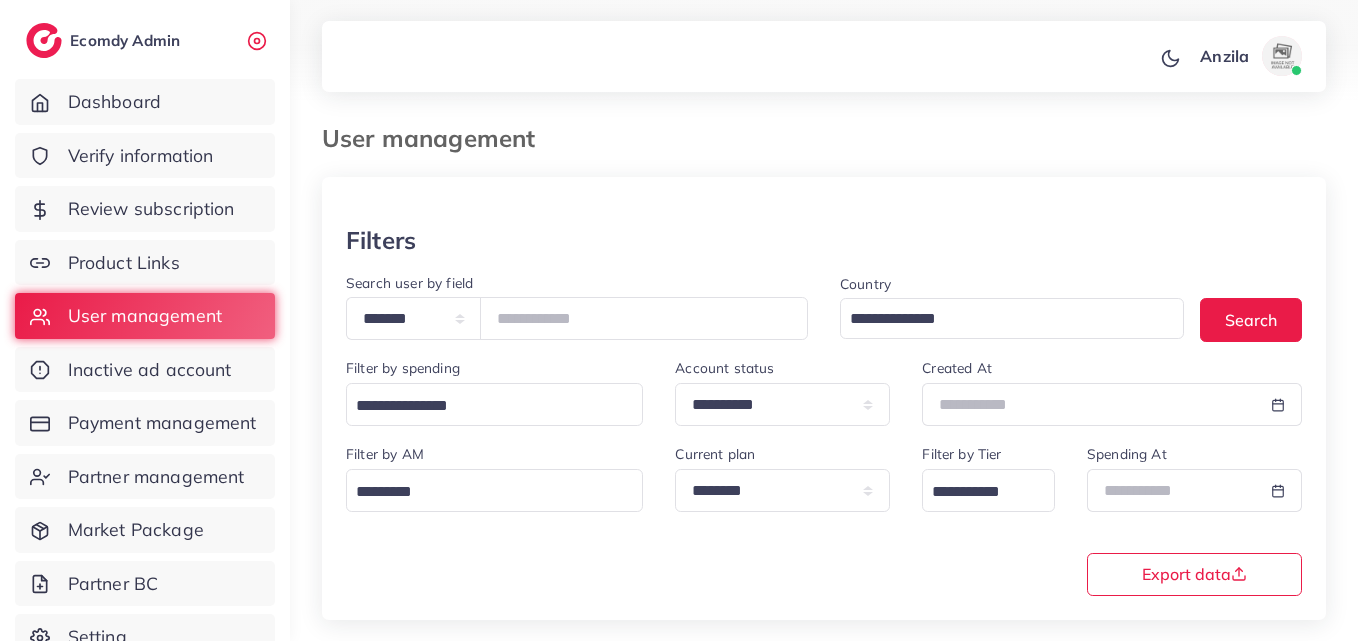 scroll, scrollTop: 316, scrollLeft: 0, axis: vertical 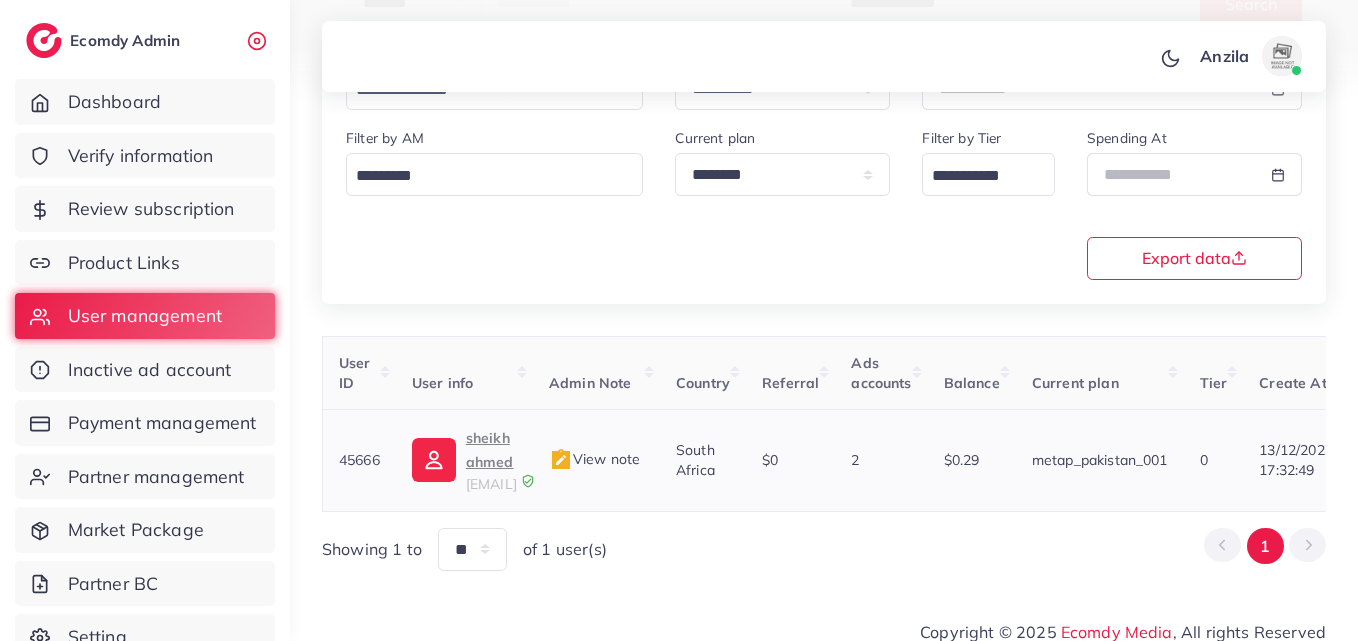 click on "[EMAIL]" at bounding box center (491, 484) 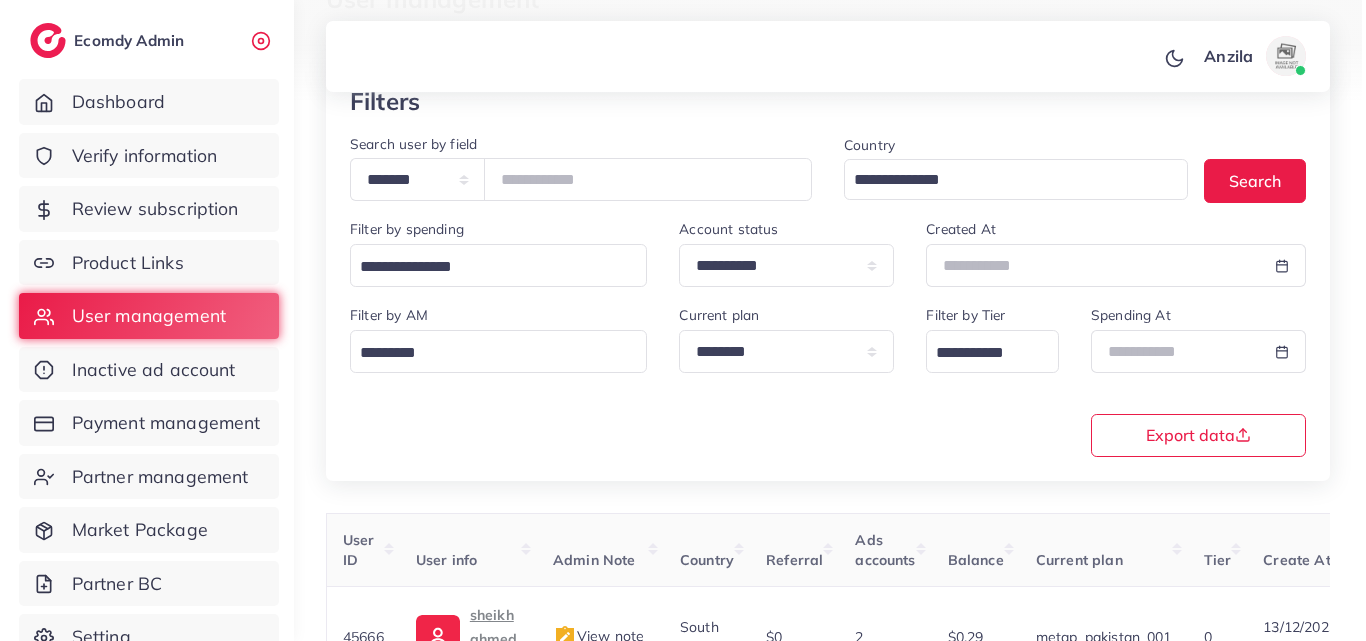 scroll, scrollTop: 216, scrollLeft: 0, axis: vertical 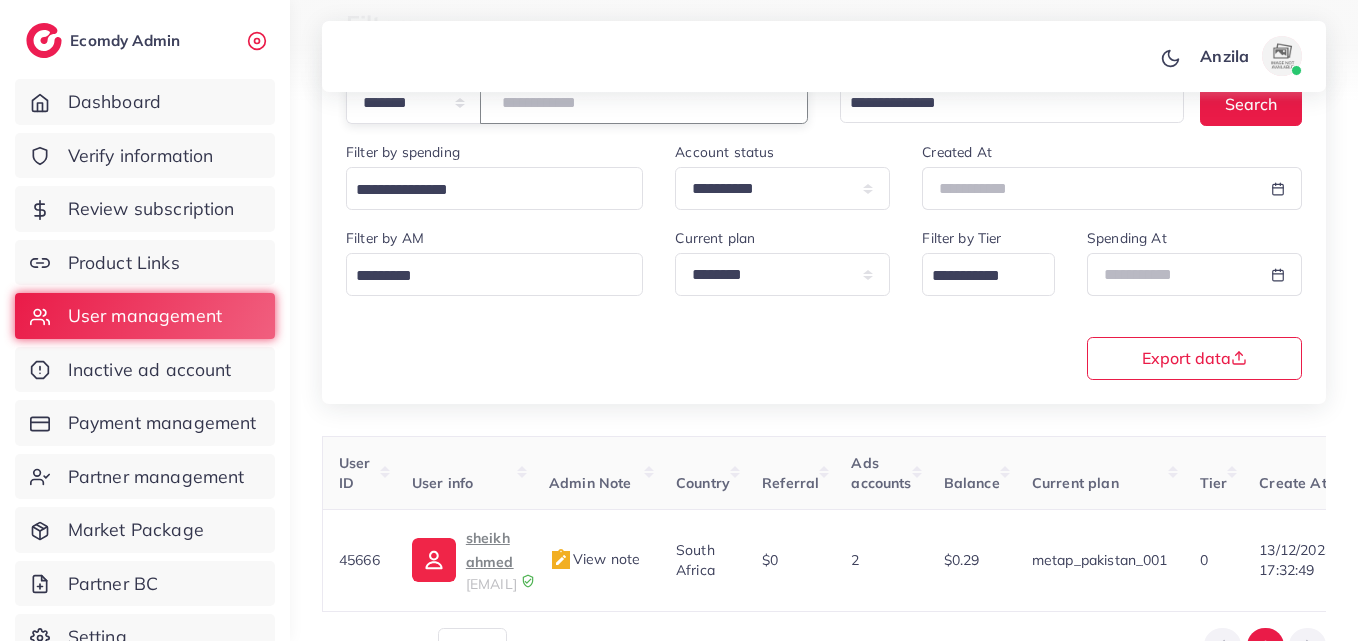click on "*****" at bounding box center [644, 102] 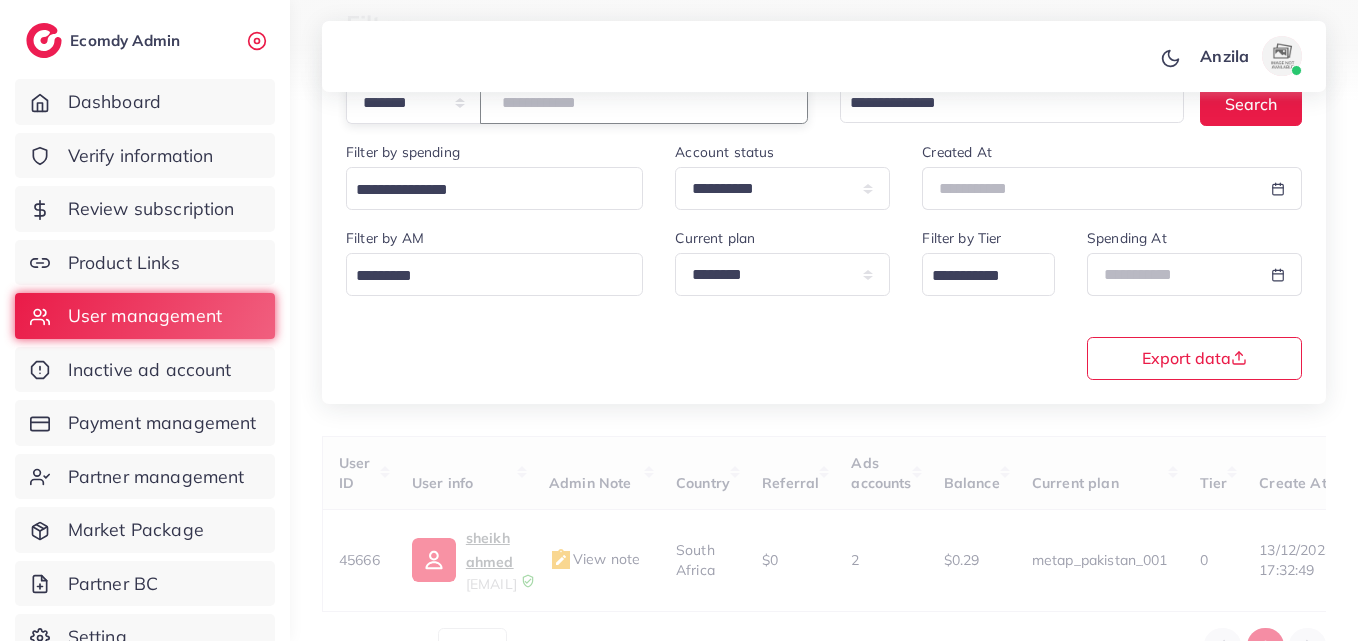 paste on "*****" 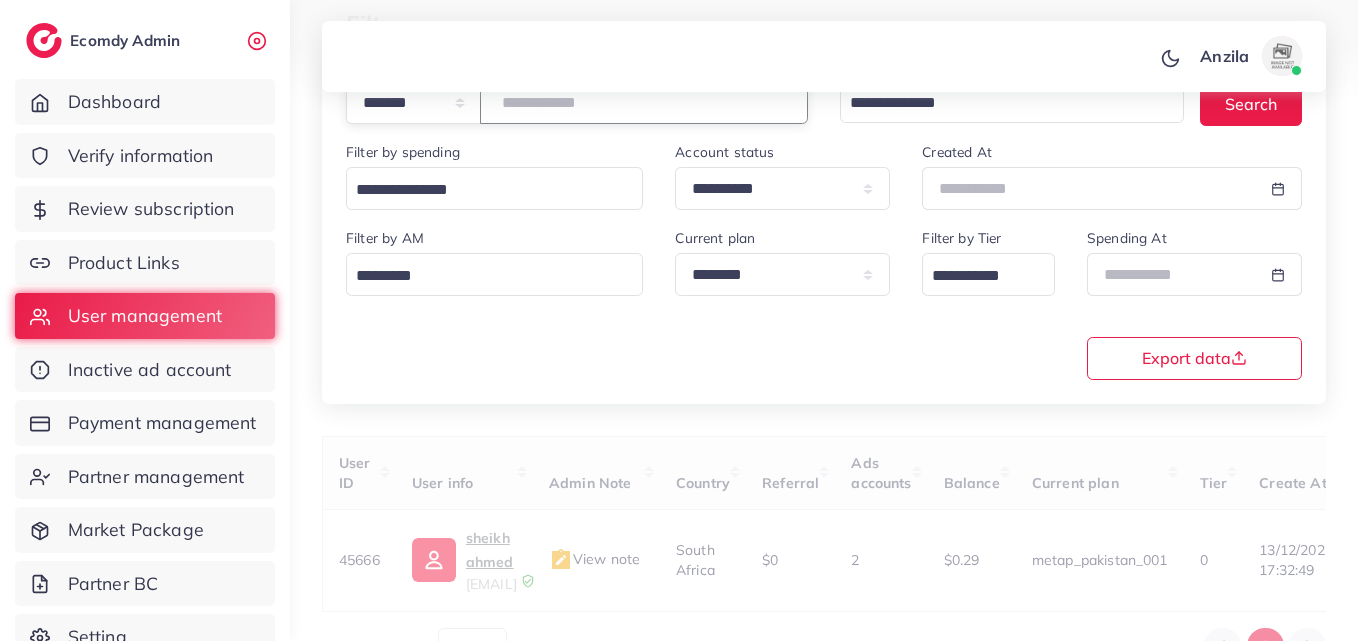 type on "*****" 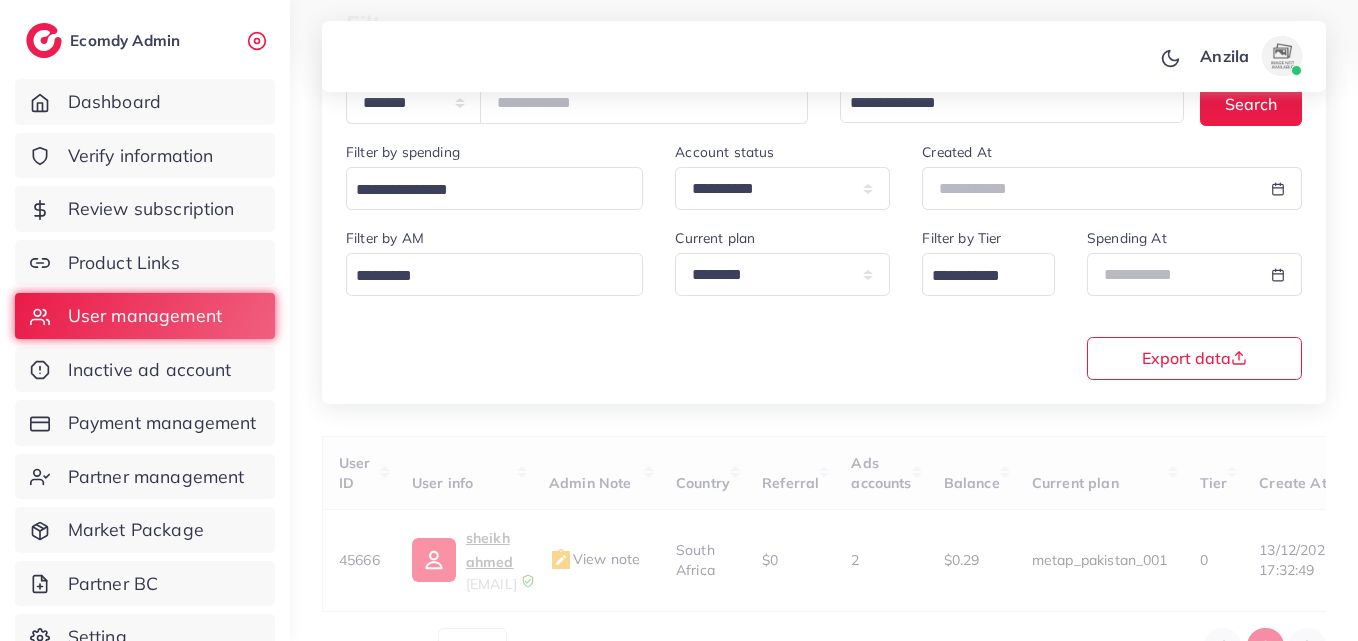 click on "**********" at bounding box center (824, 302) 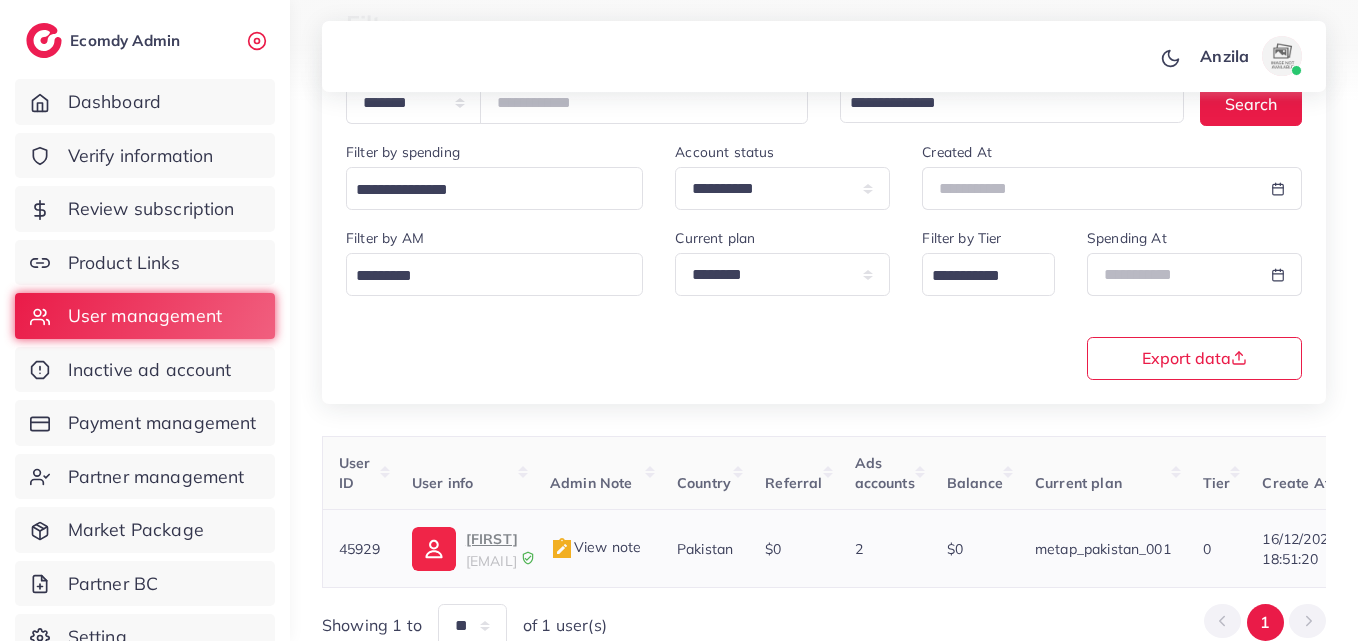 click on "majidmagsi3@gmail.com" at bounding box center (491, 561) 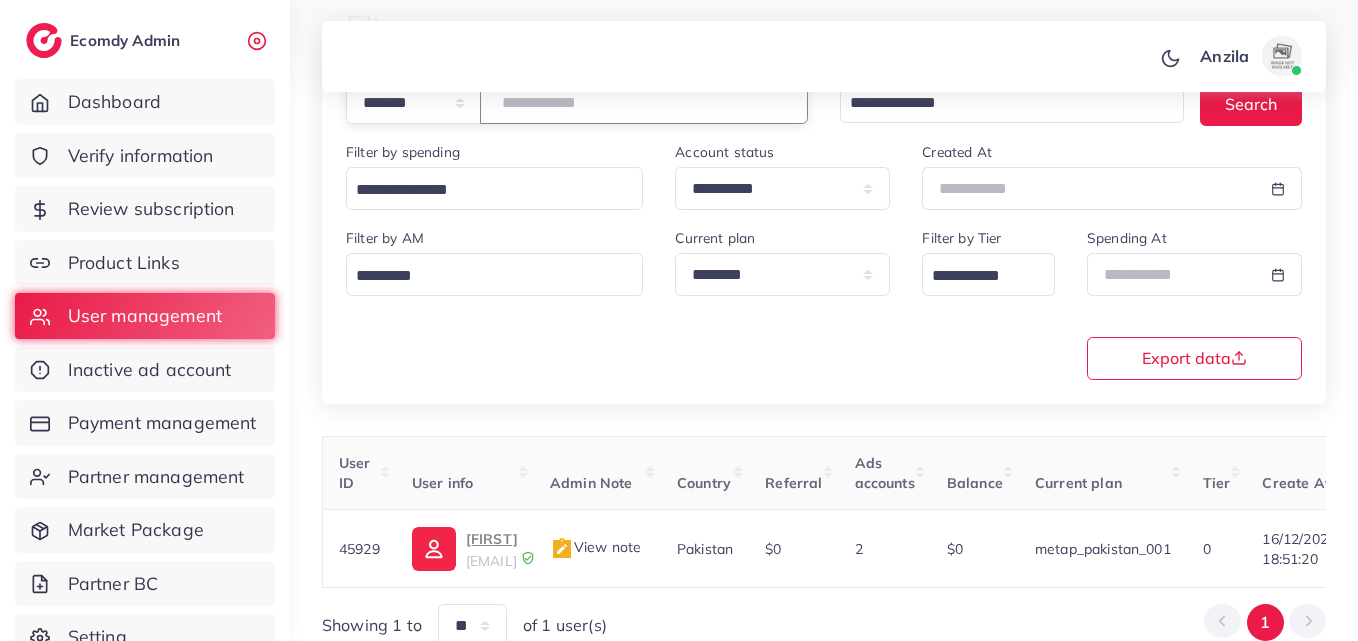 click on "*****" at bounding box center [644, 102] 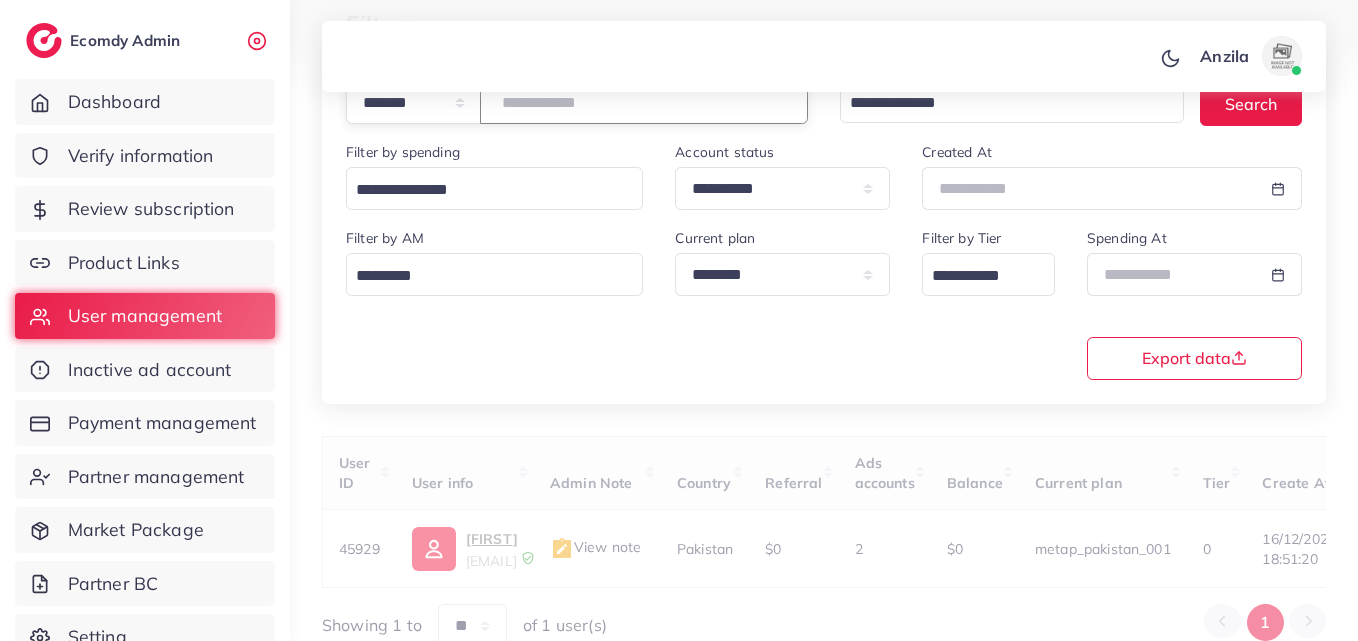 paste on "*****" 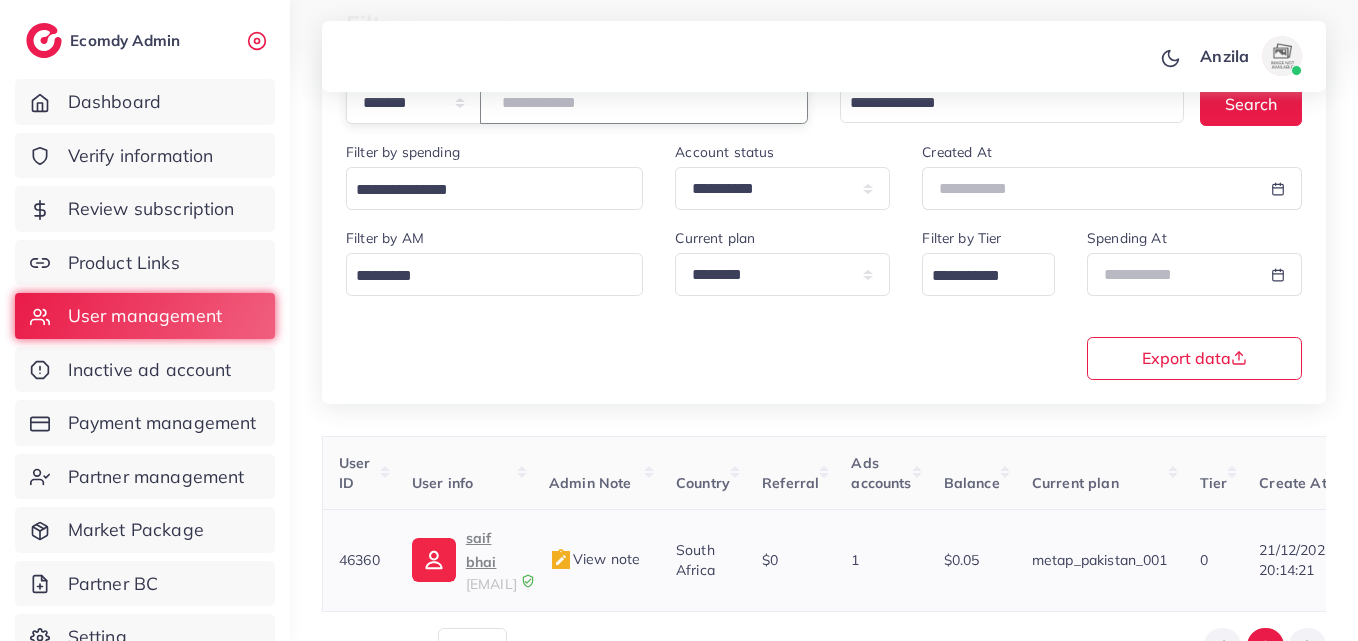 type on "*****" 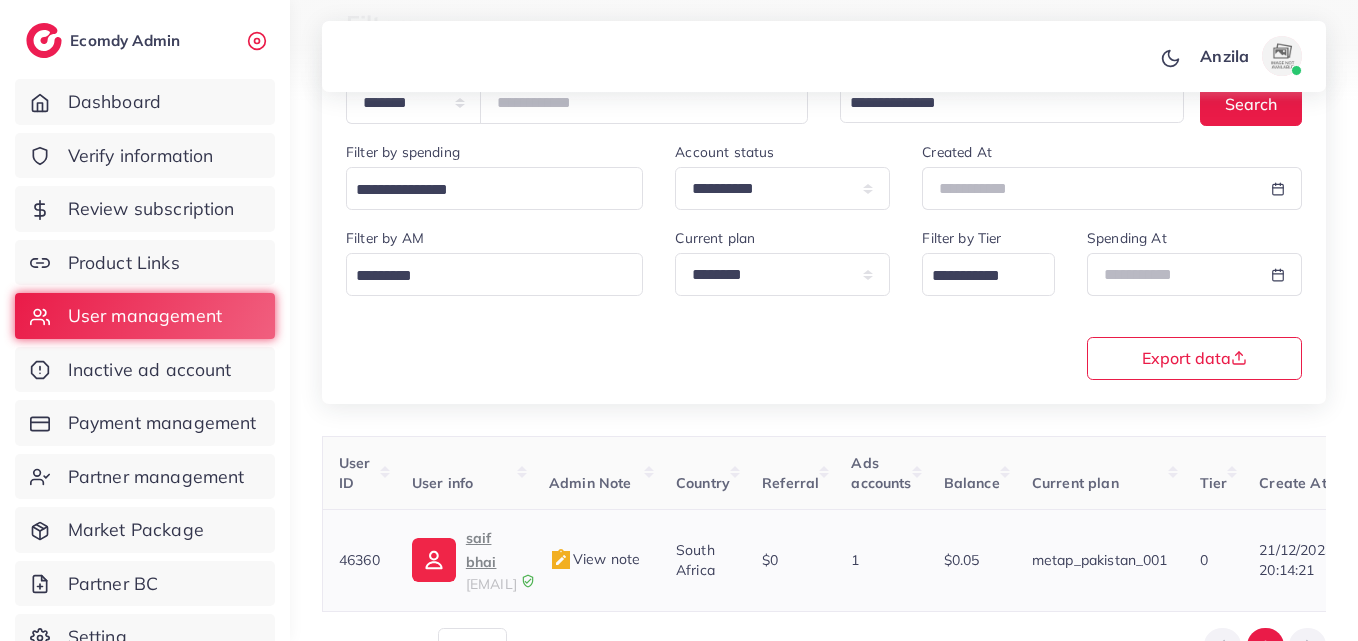 click on "saif bhai" at bounding box center (491, 550) 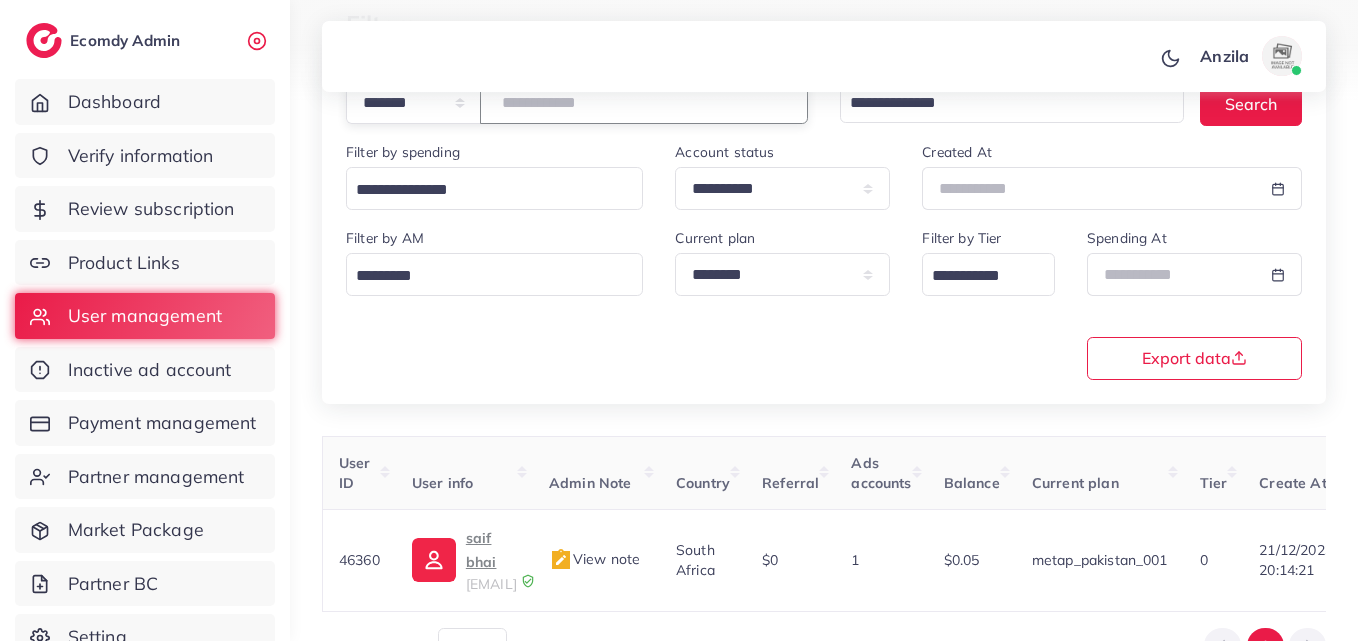 click on "*****" at bounding box center [644, 102] 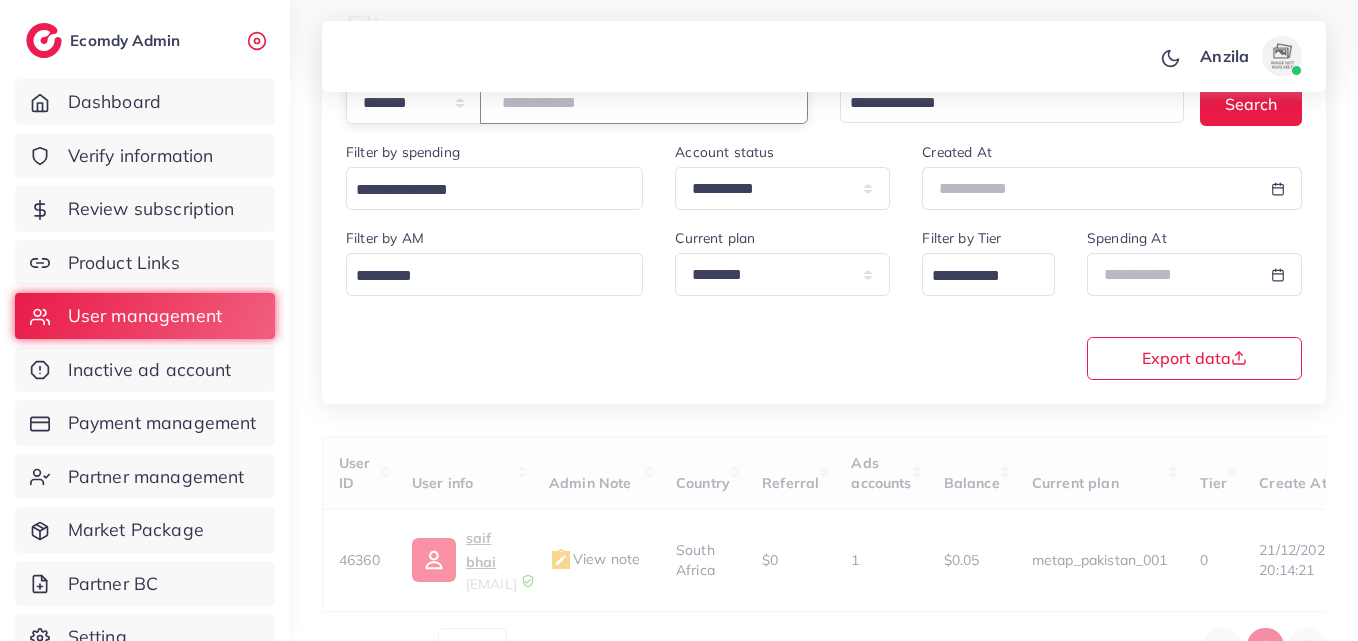 paste on "*****" 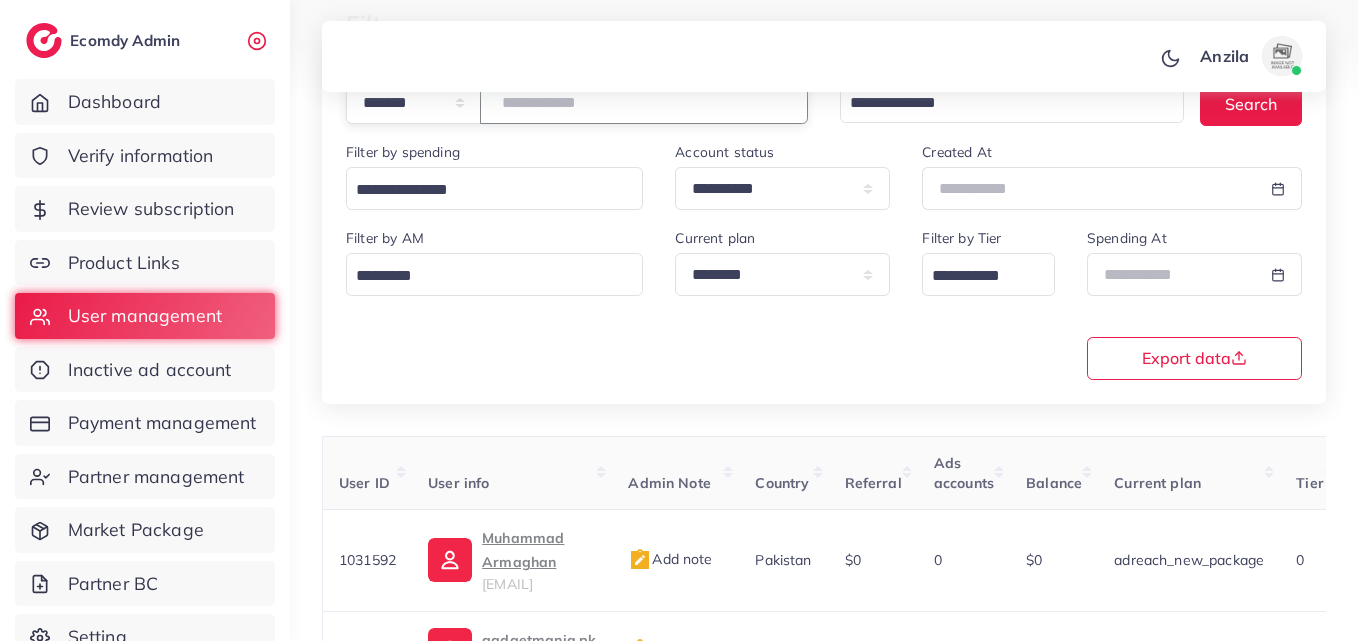 type on "*****" 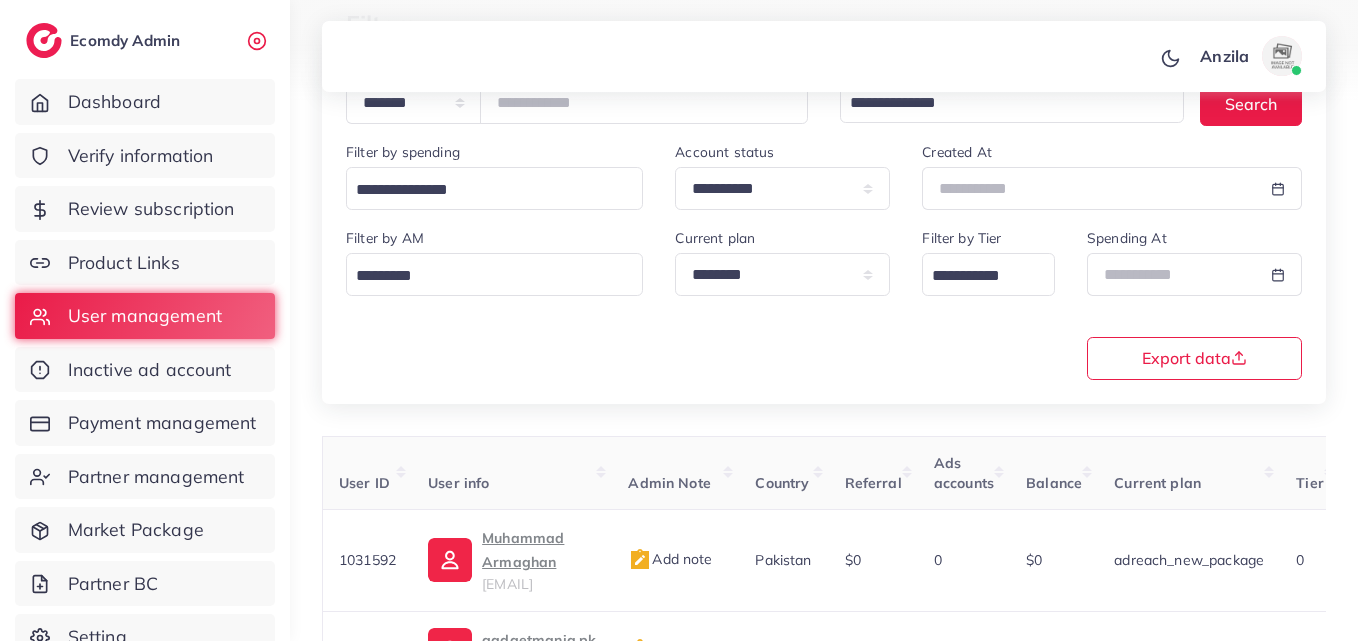 click on "**********" at bounding box center (824, 302) 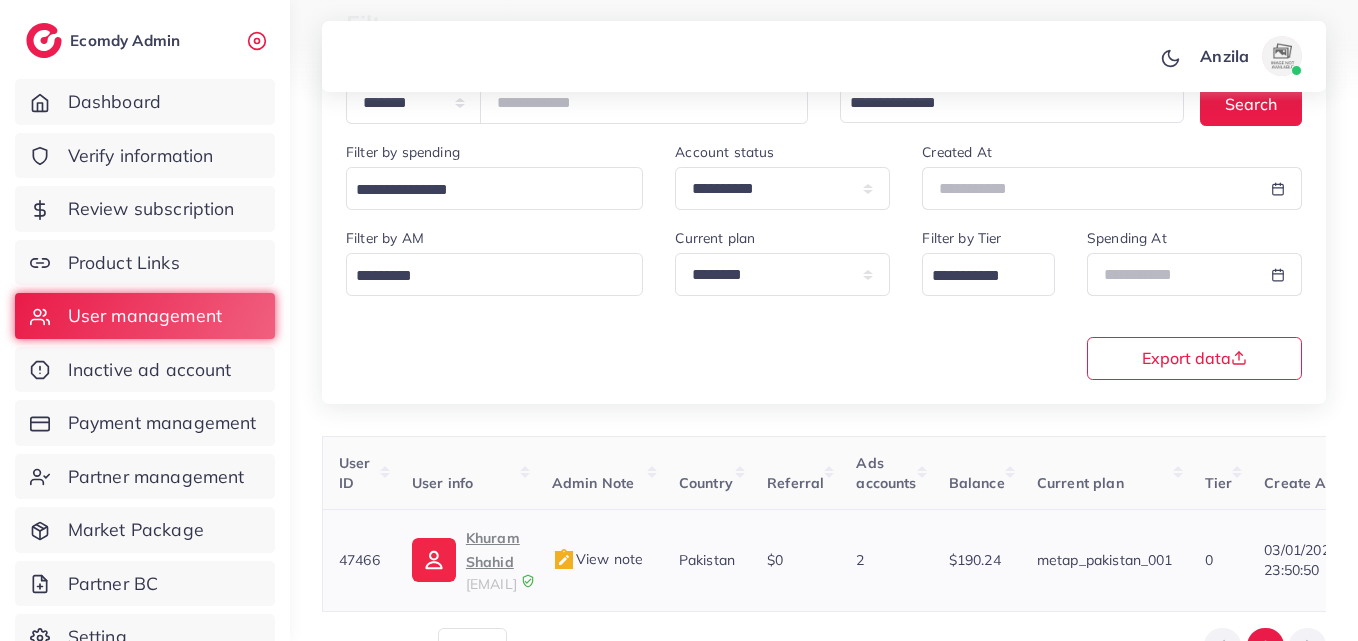 click on "Khuram Shahid" at bounding box center (493, 550) 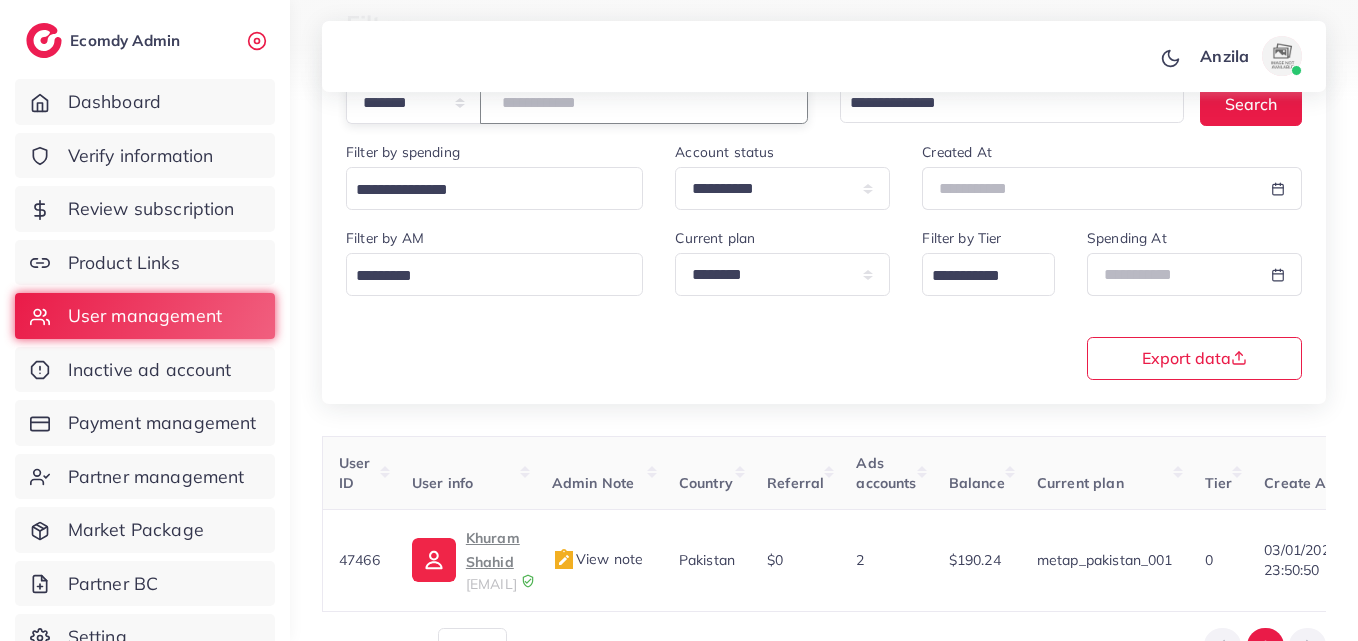 click on "*****" at bounding box center [644, 102] 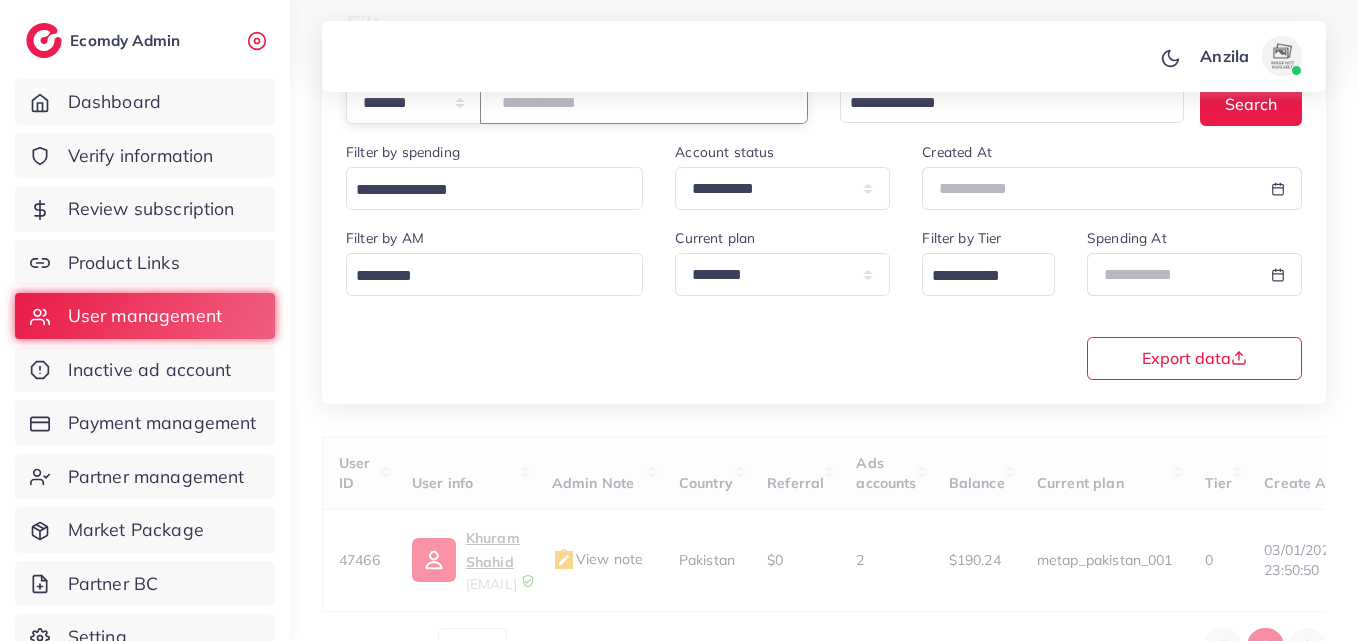 paste on "*****" 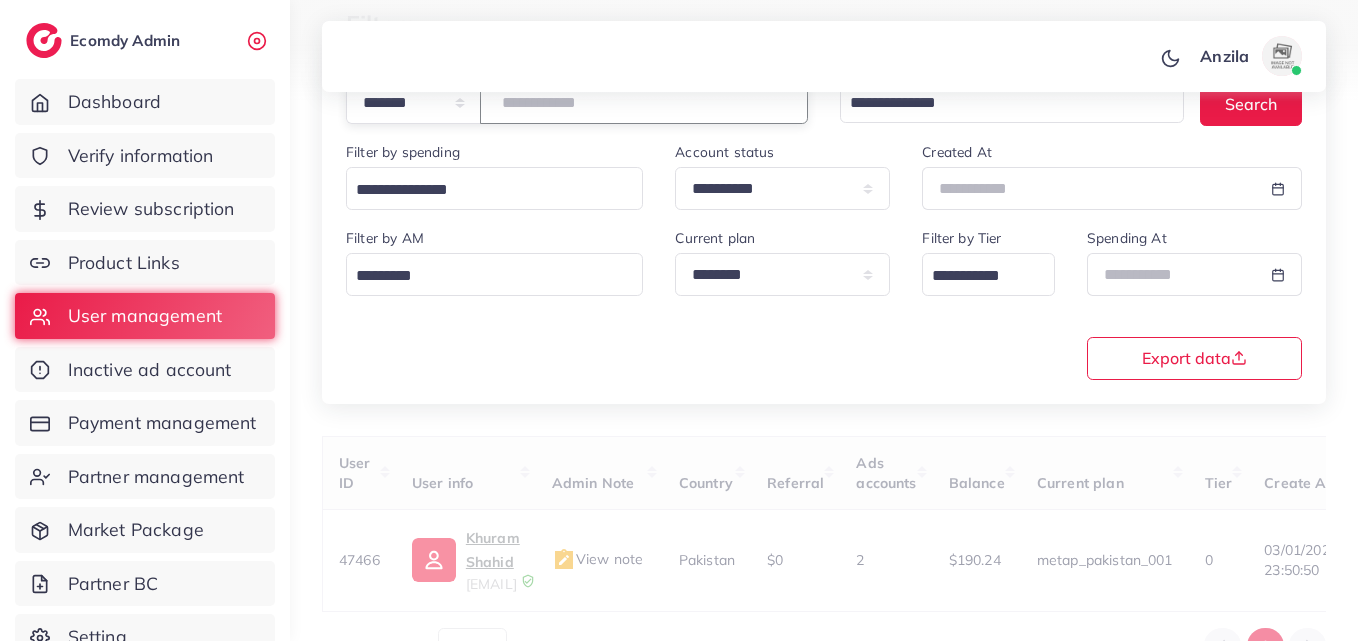 type on "*****" 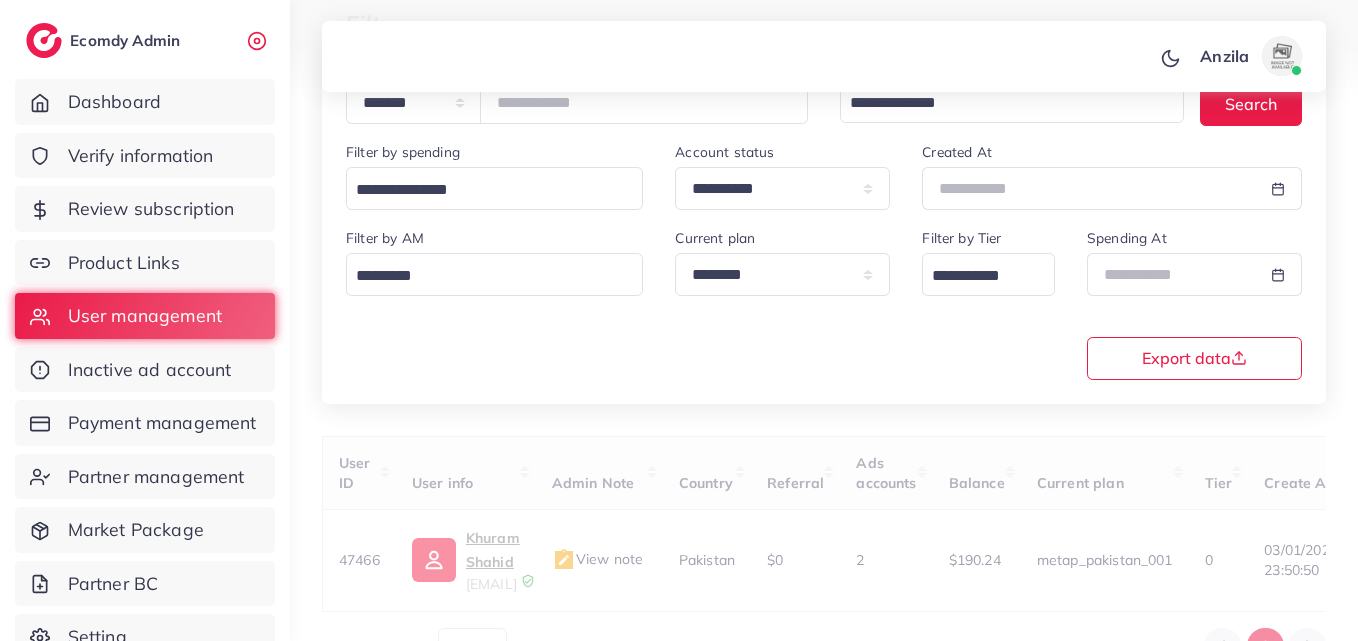 click on "**********" at bounding box center (824, 207) 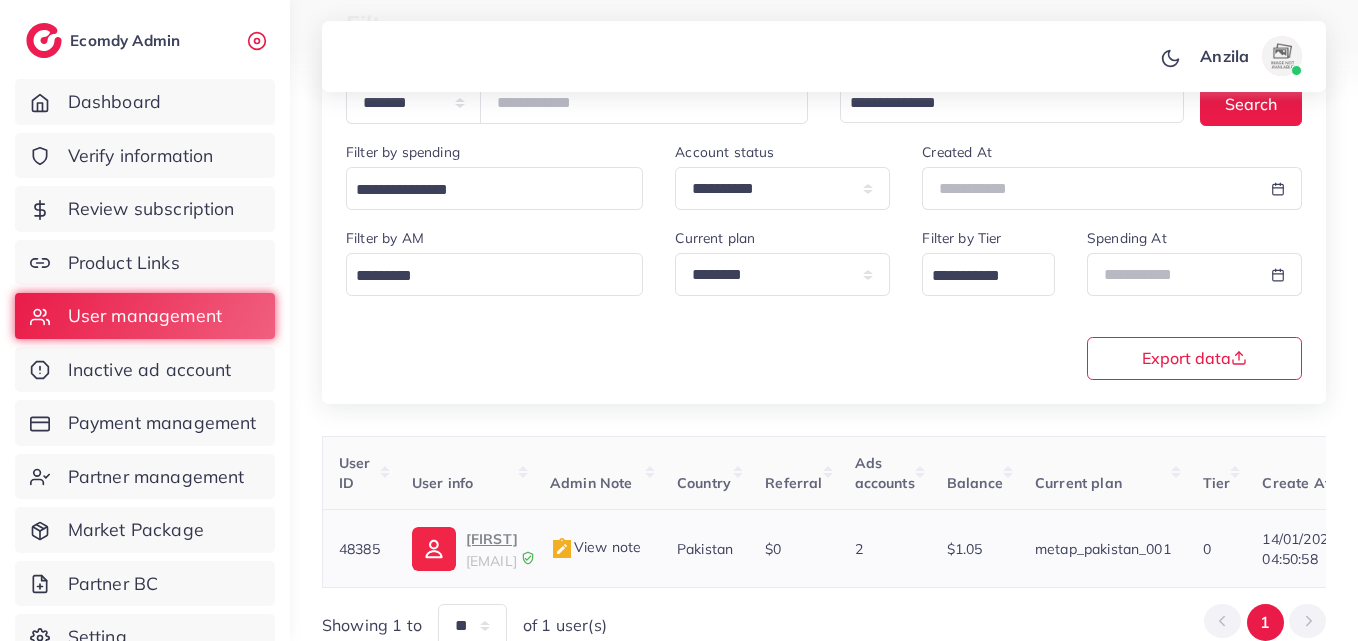 click on "Zawar" at bounding box center (492, 539) 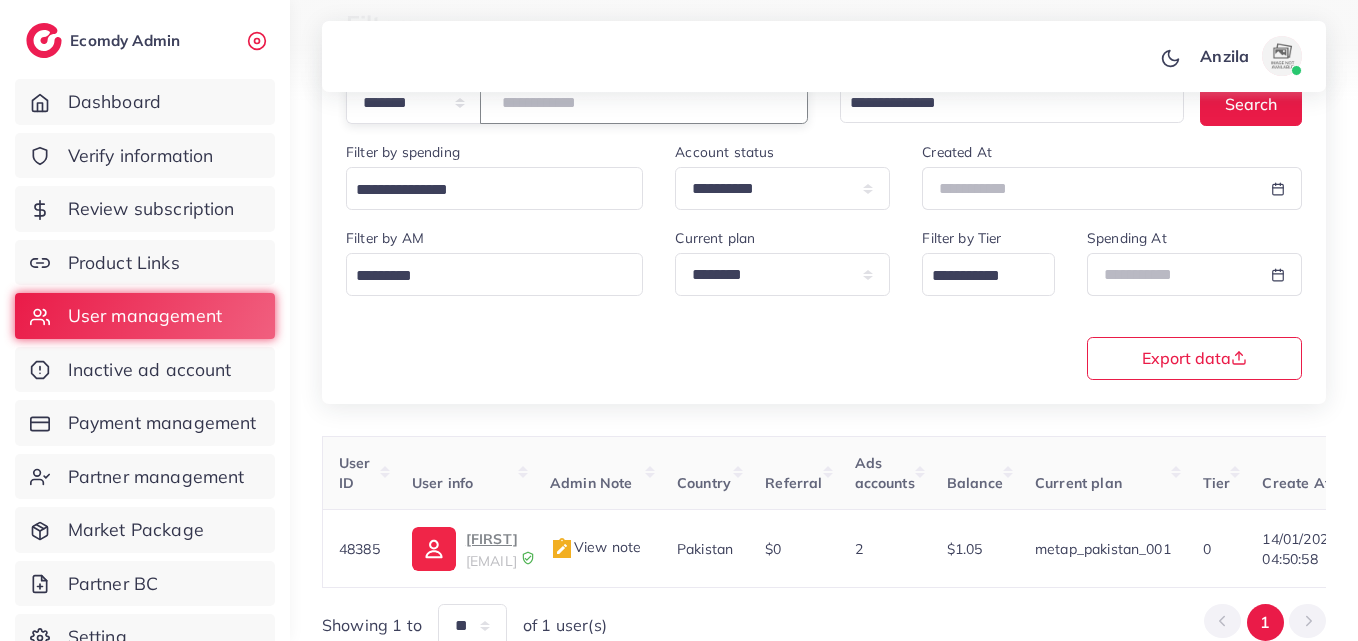 click on "*****" at bounding box center [644, 102] 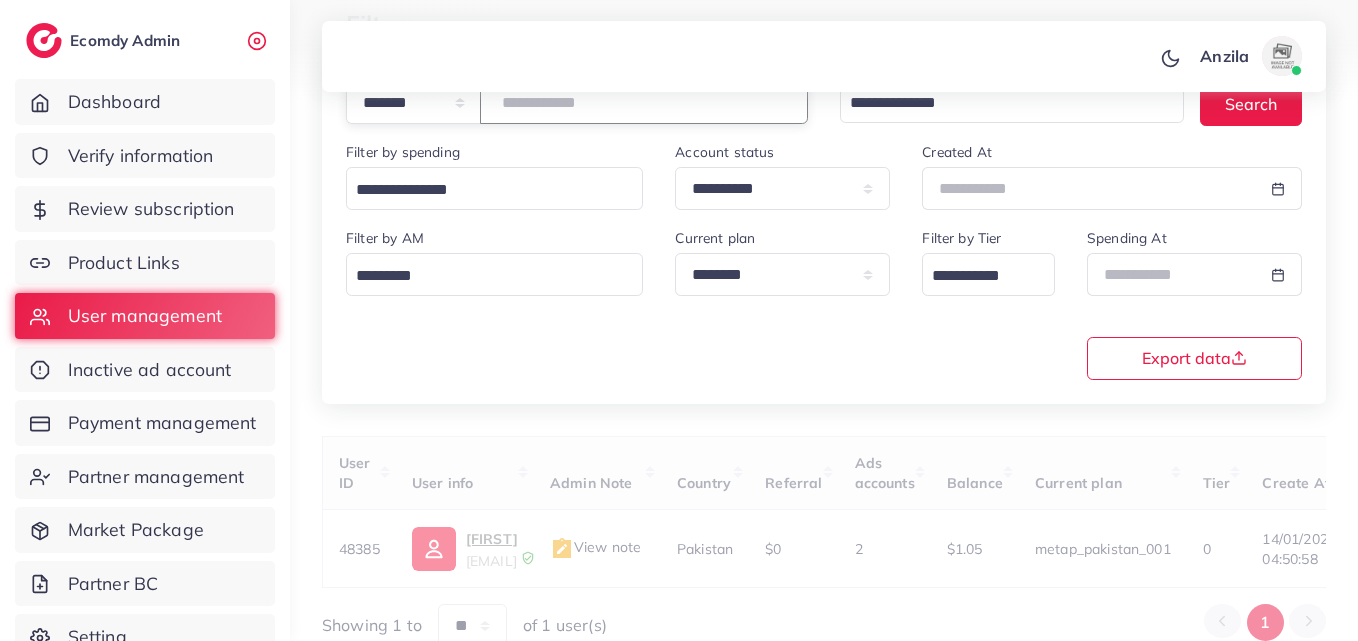paste on "*******" 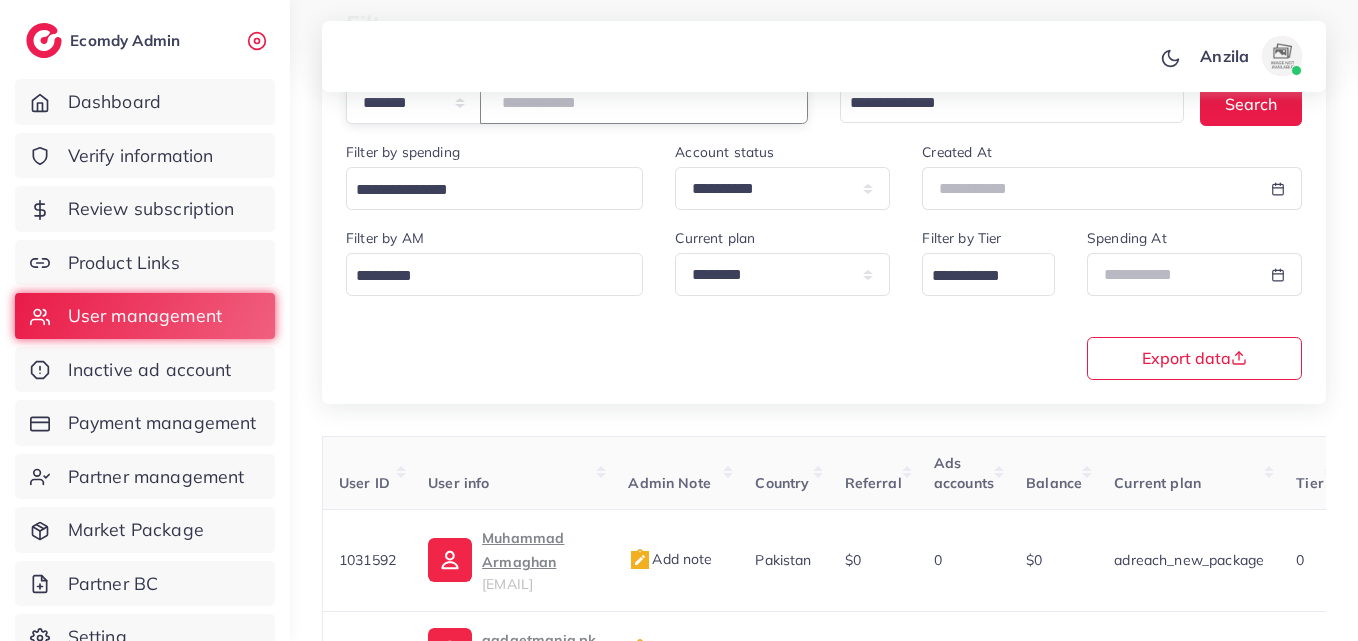 type on "*******" 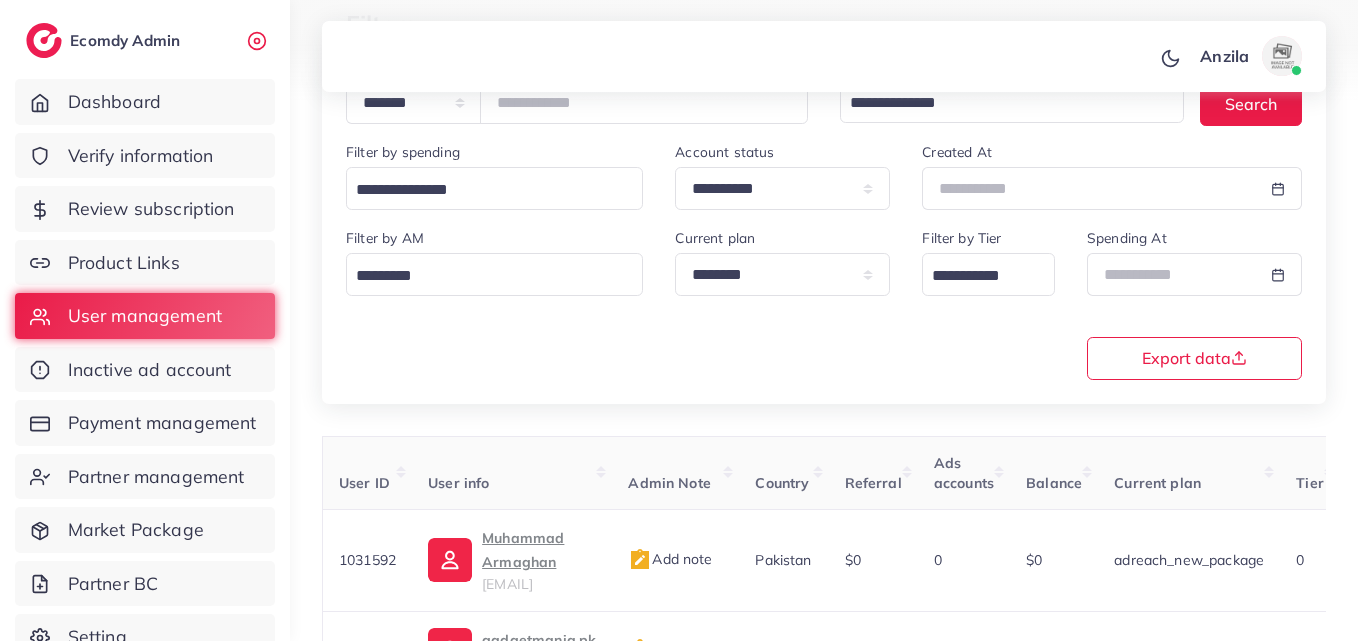 click on "**********" at bounding box center (824, 302) 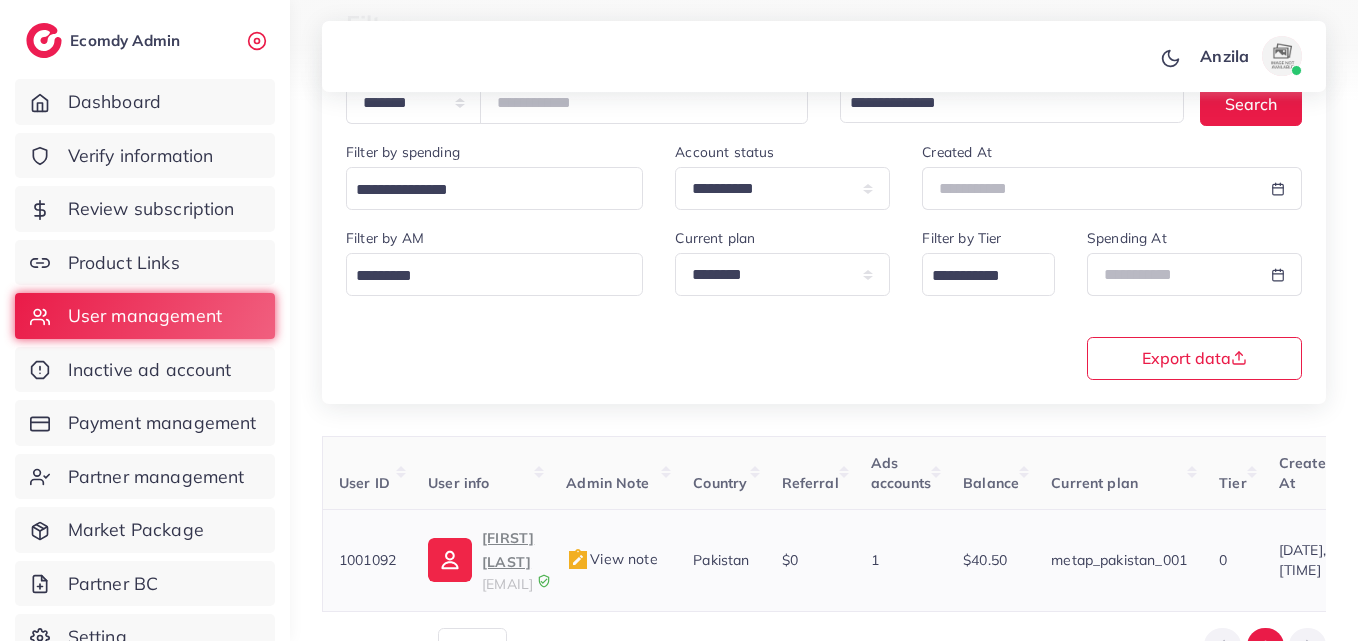 click on "taif khan" at bounding box center [508, 550] 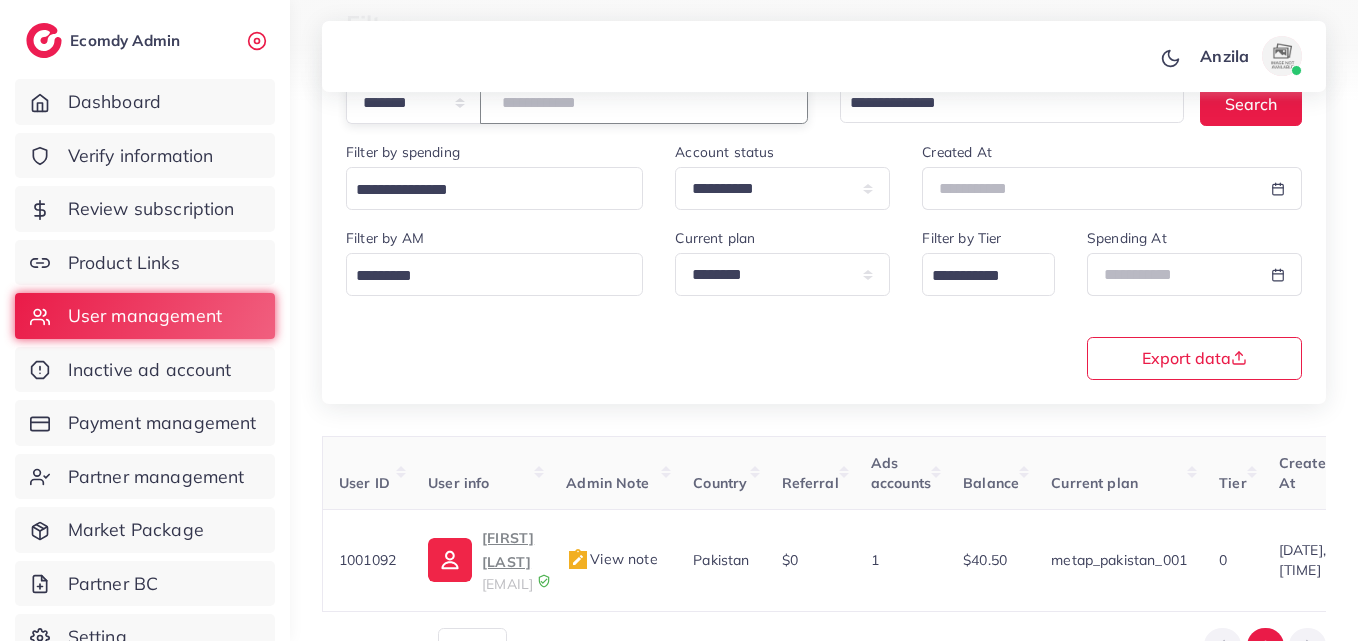 click on "*******" at bounding box center (644, 102) 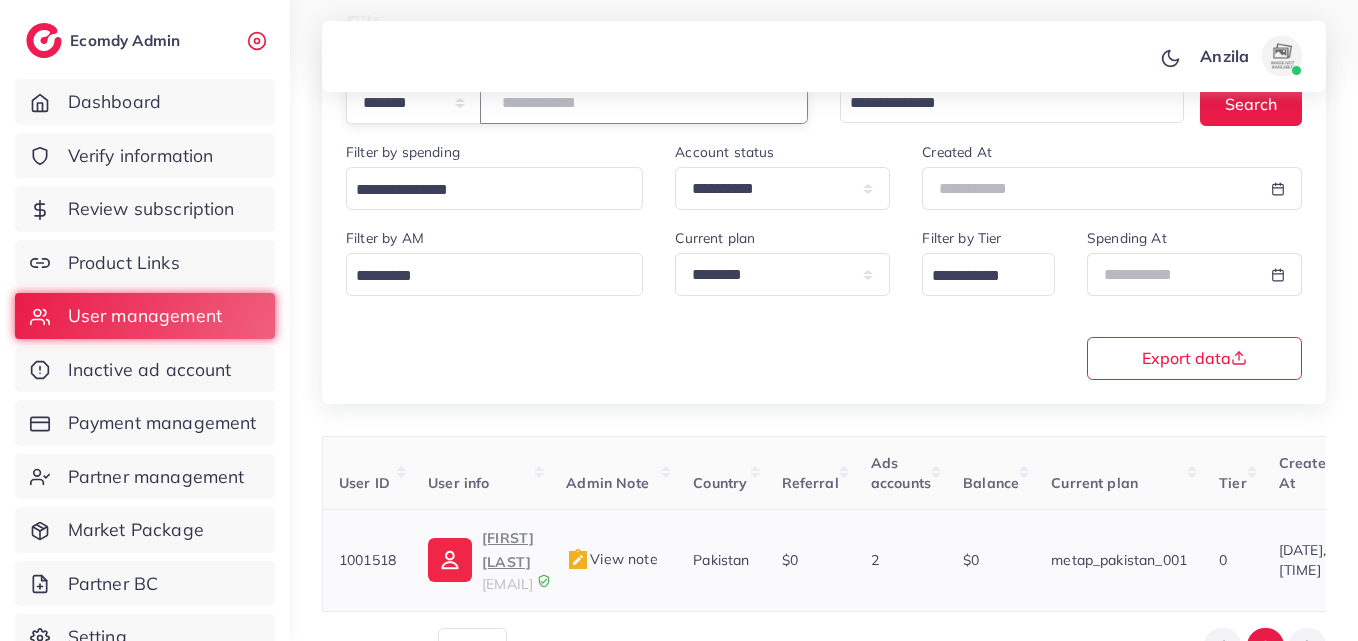 type on "*******" 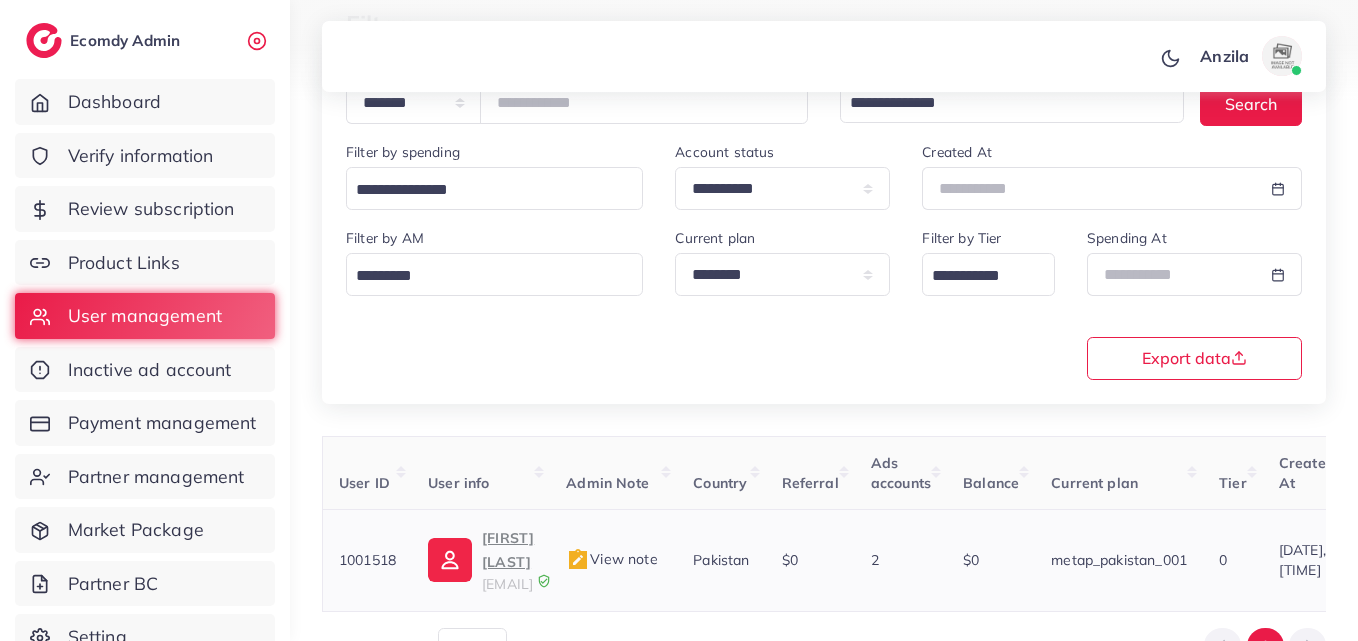 click on "Mohsin Mudassir  bukhariabdulbasit557@gmail.com" at bounding box center [481, 560] 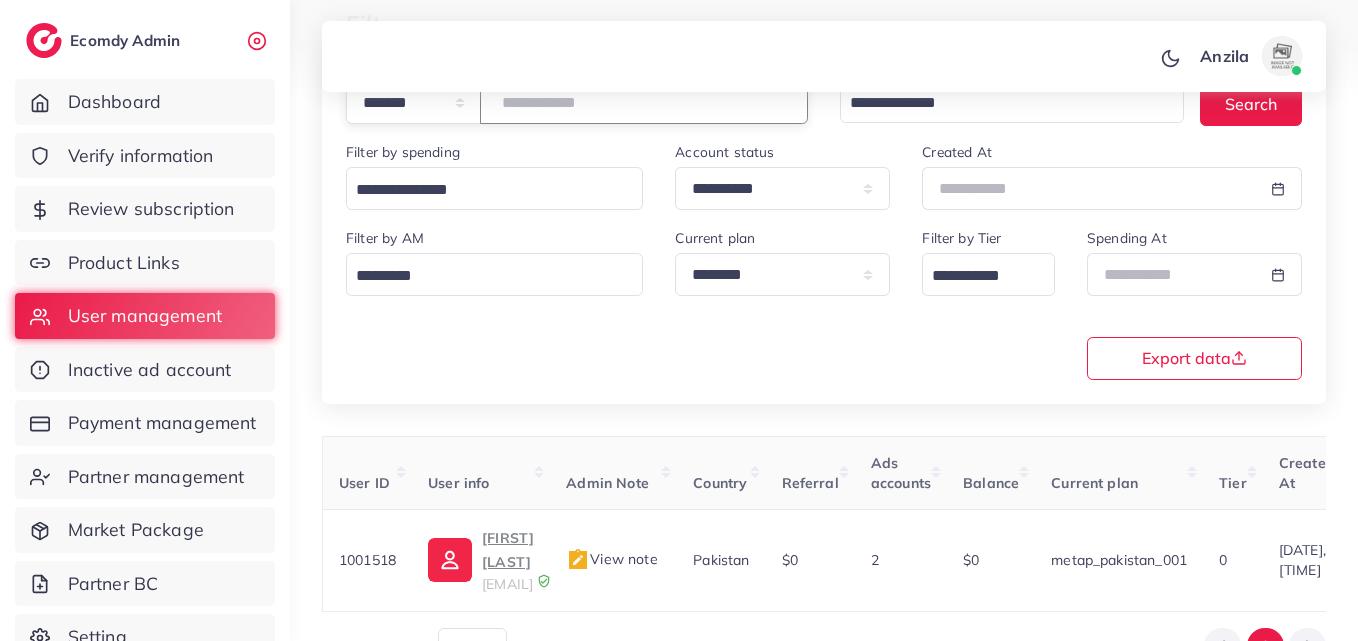 click on "*******" at bounding box center (644, 102) 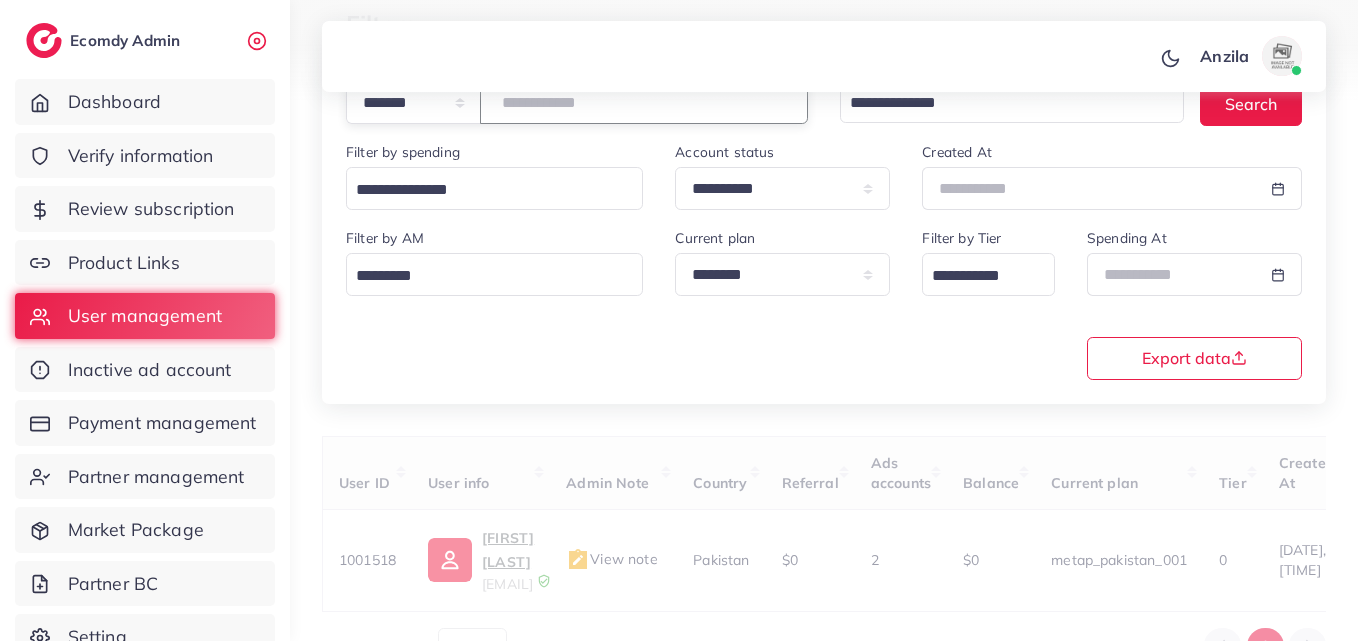 paste on "*******" 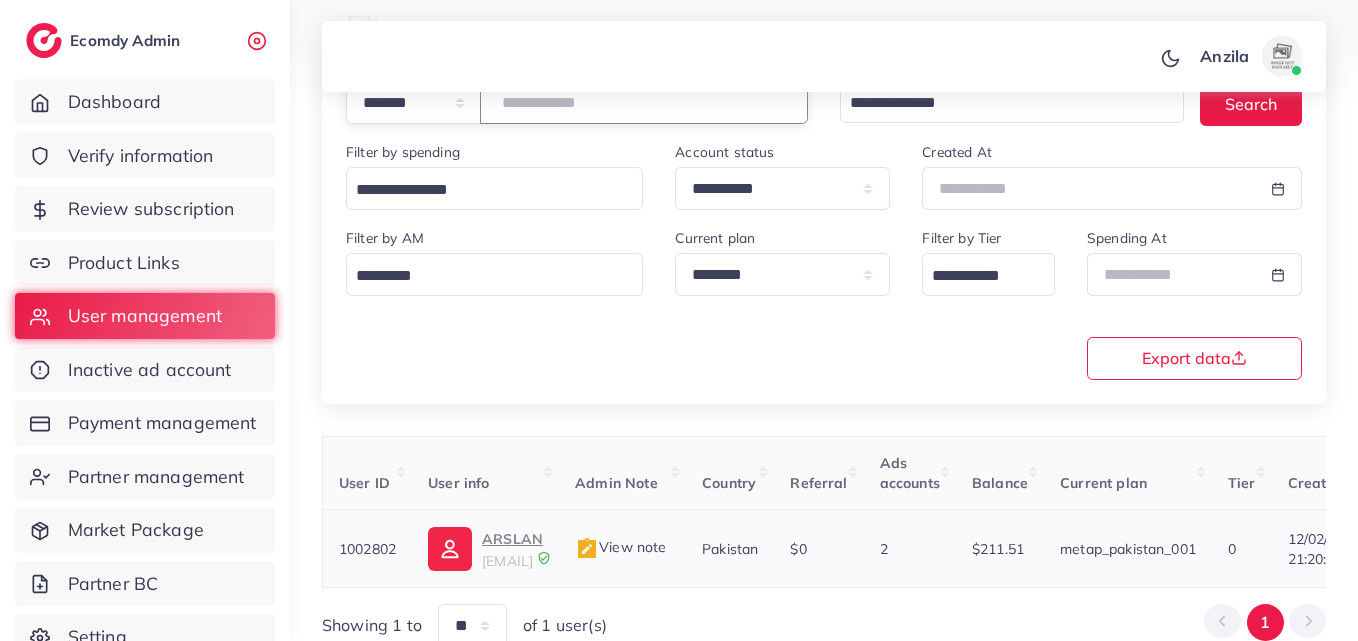 type on "*******" 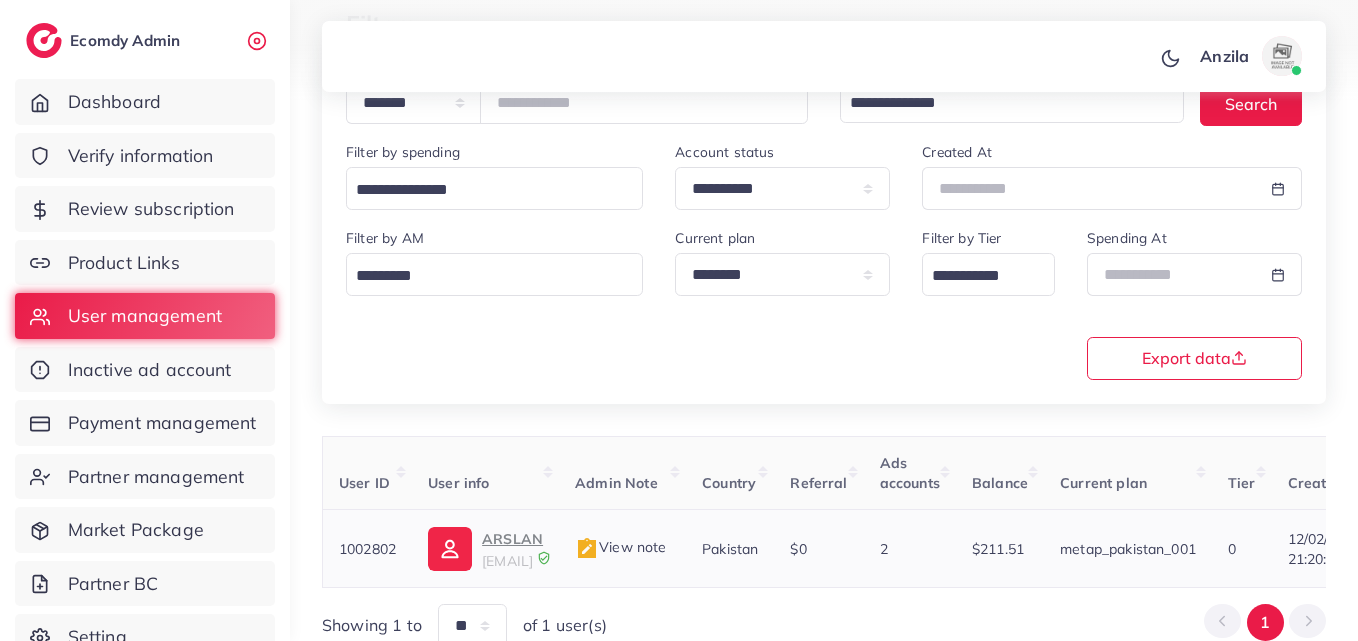 click on "ARSLAN" at bounding box center [512, 539] 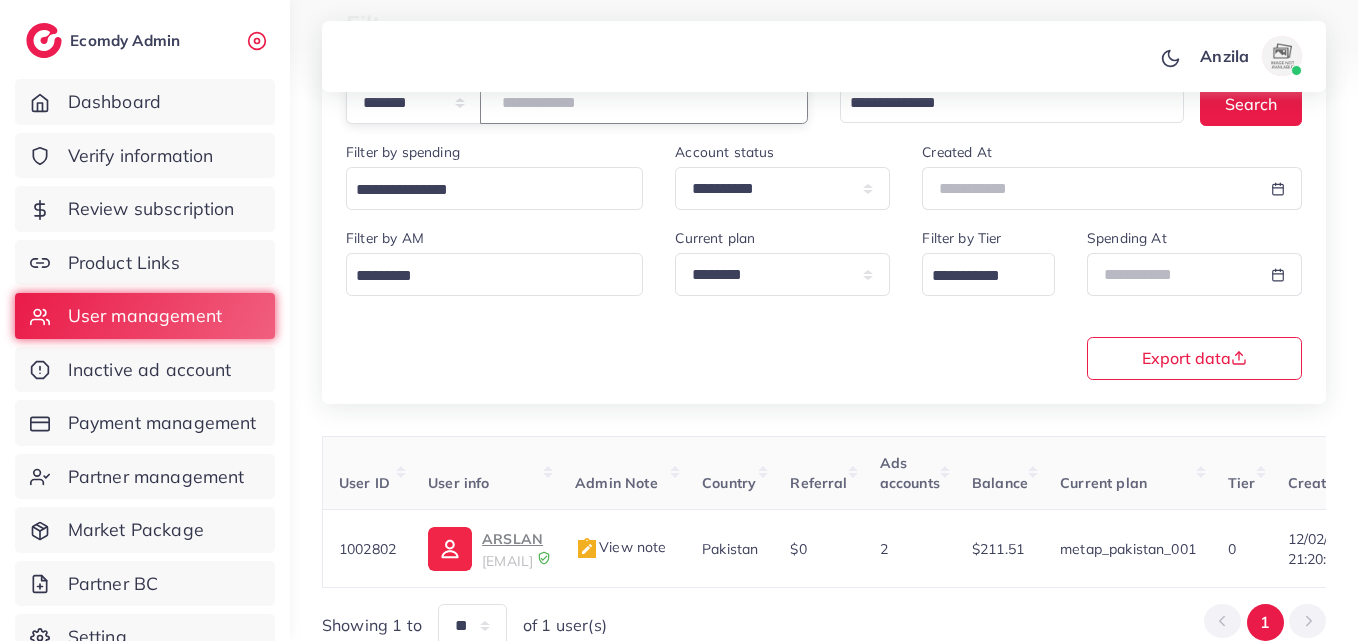 click on "*******" at bounding box center [644, 102] 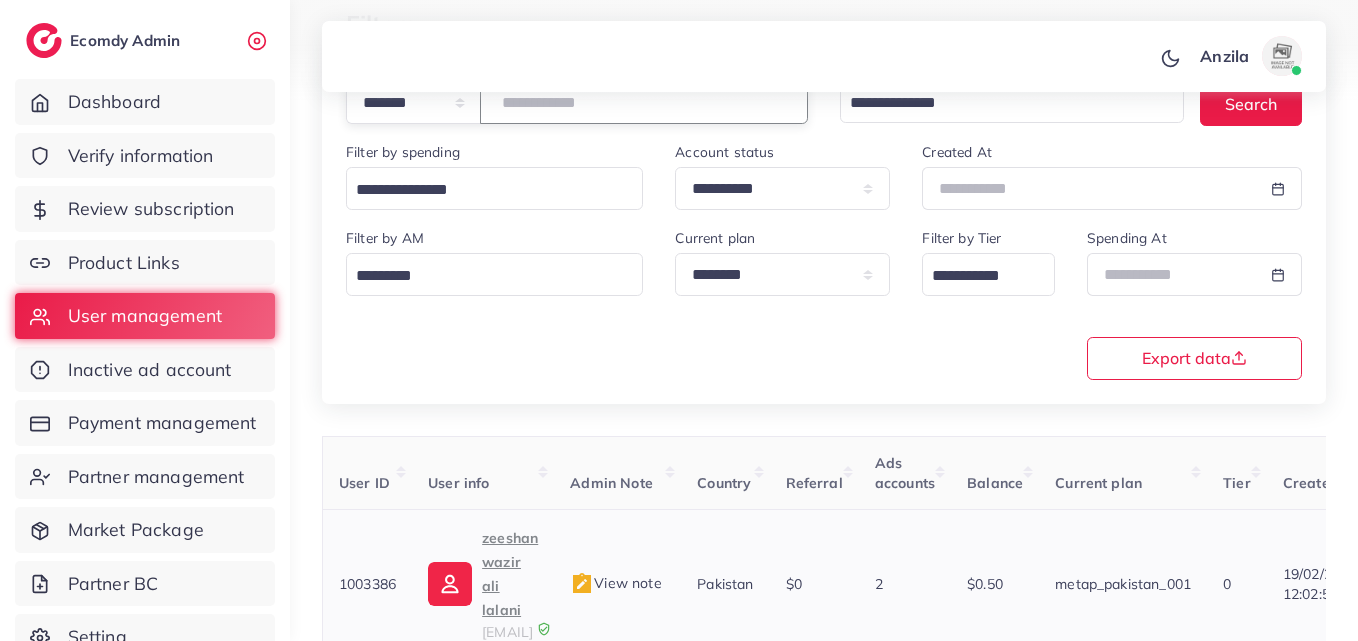 type on "*******" 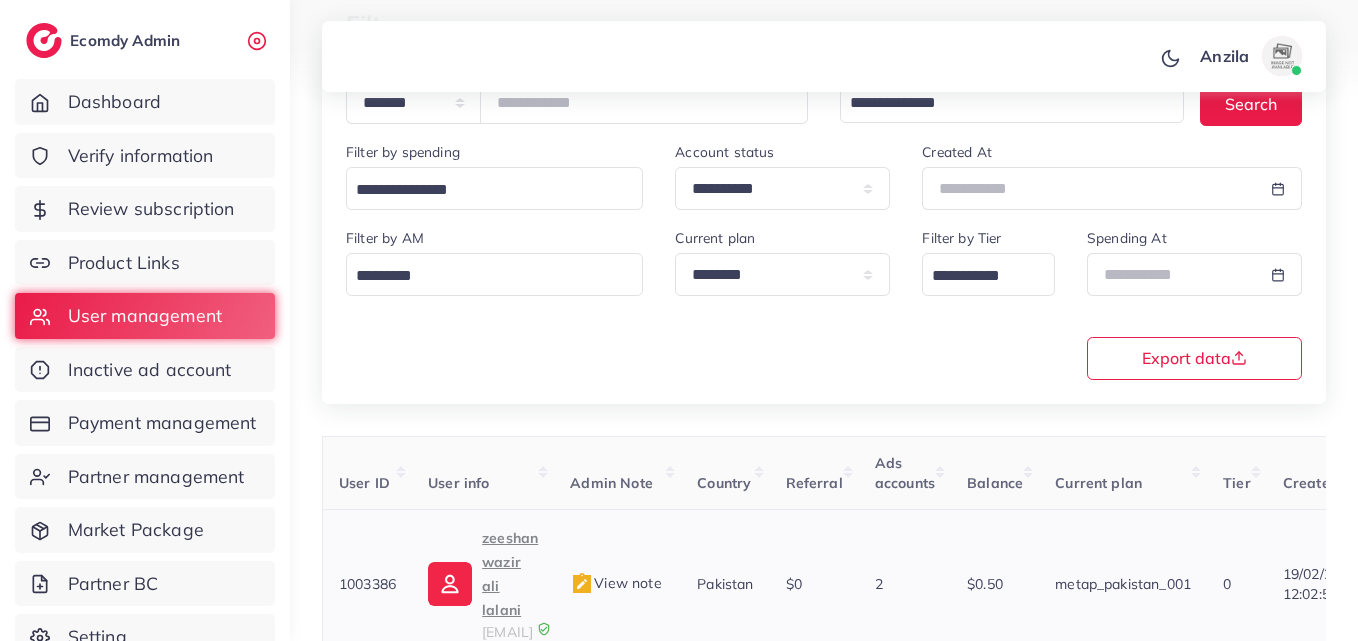click on "zeeshan wazir ali lalani" at bounding box center [510, 574] 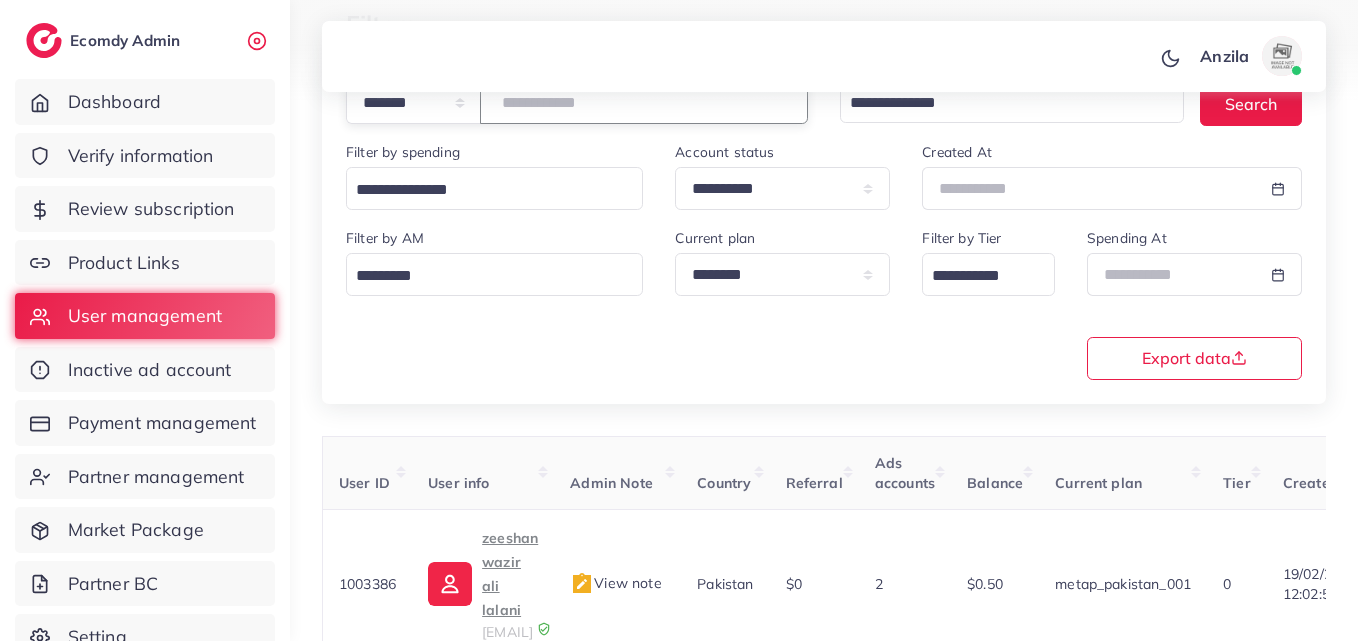click on "*******" at bounding box center [644, 102] 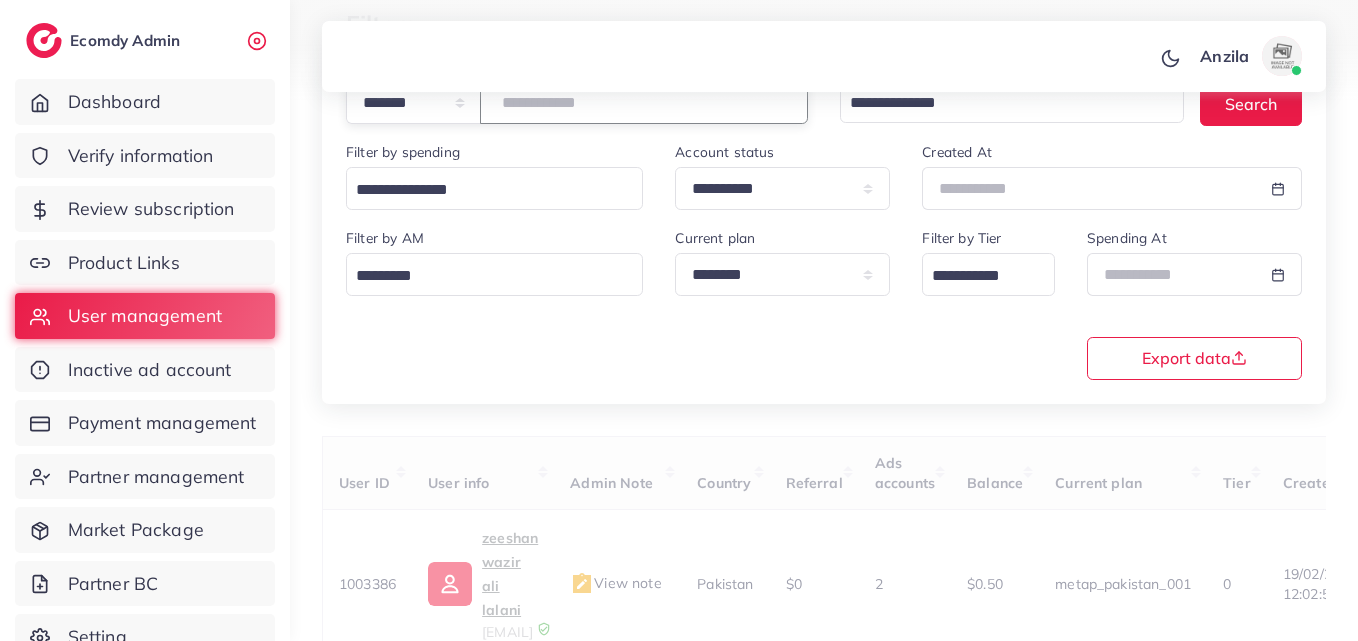paste on "*******" 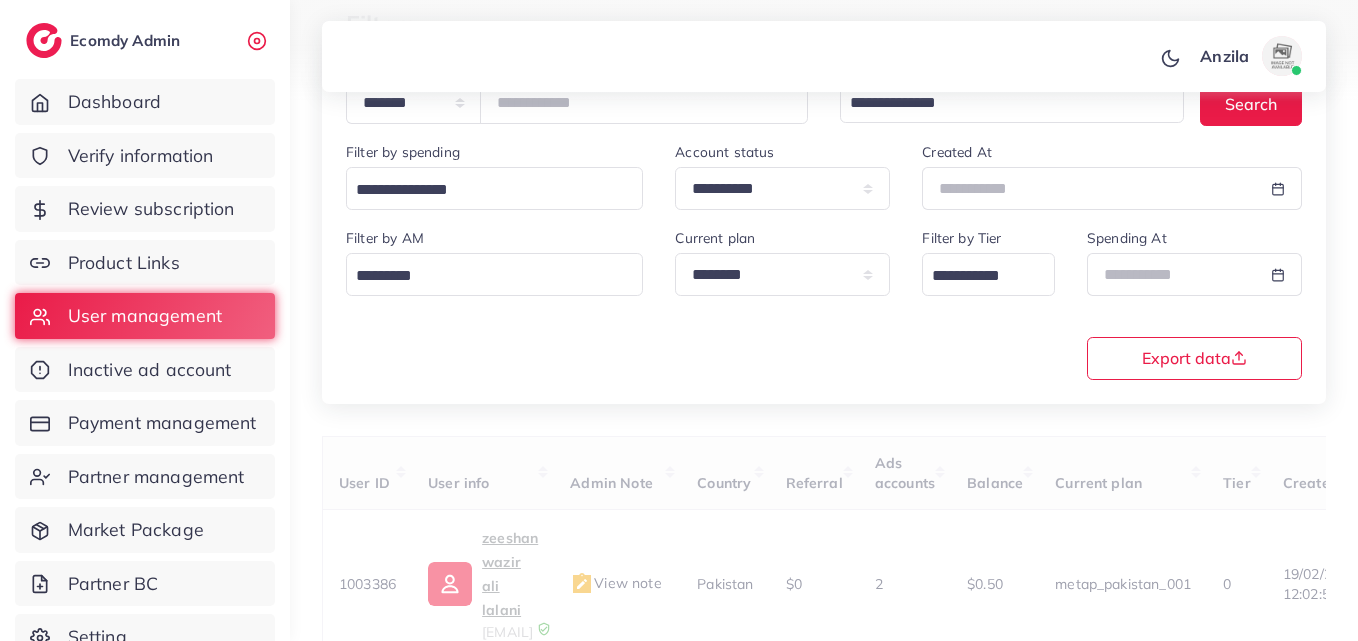 click on "**********" at bounding box center [824, 302] 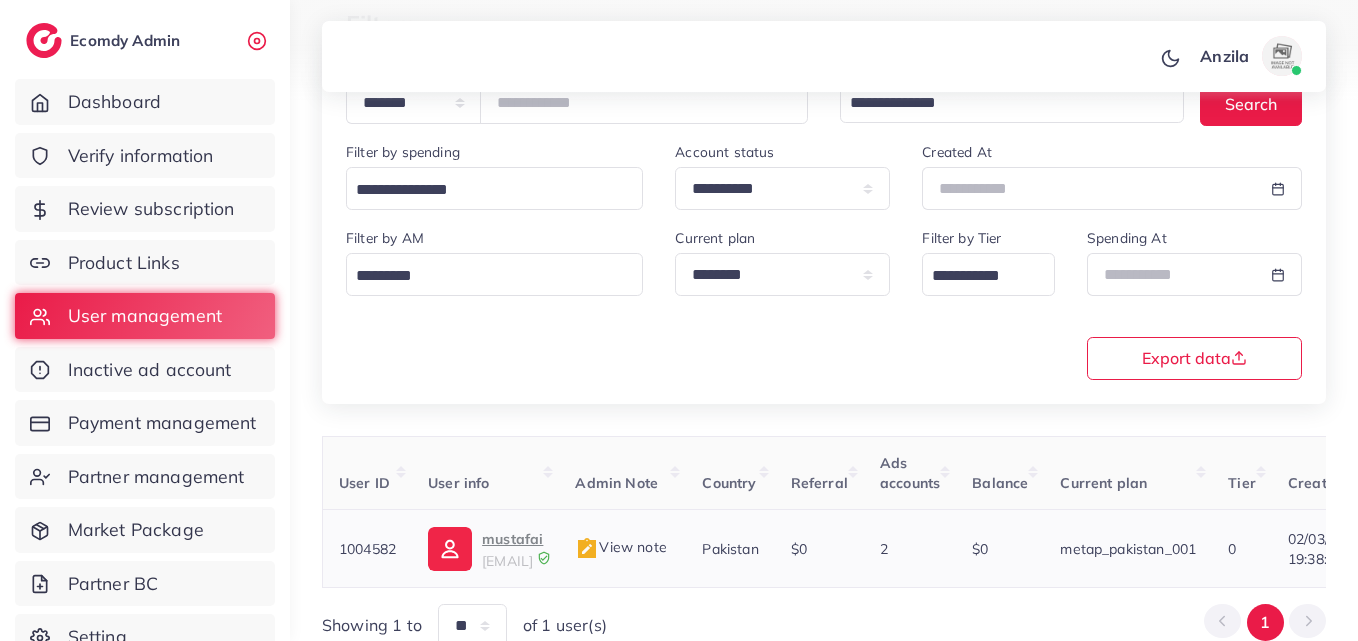click on "mustafai" at bounding box center (512, 539) 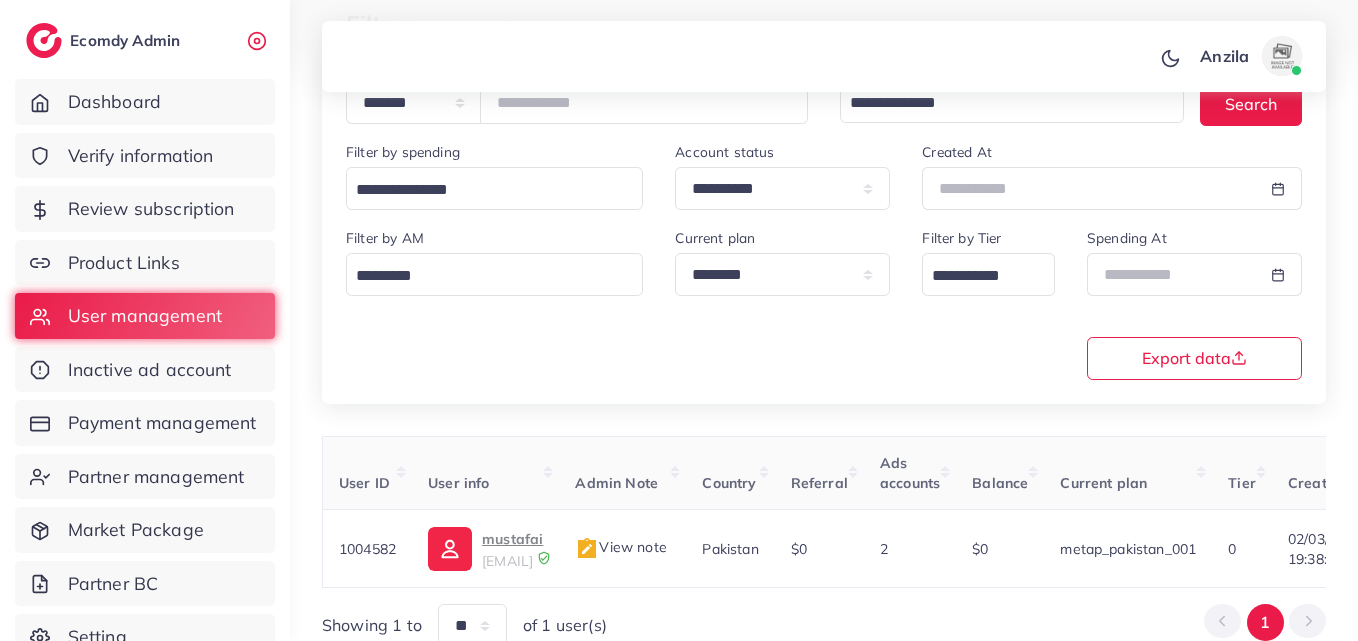 click at bounding box center [679, 51] 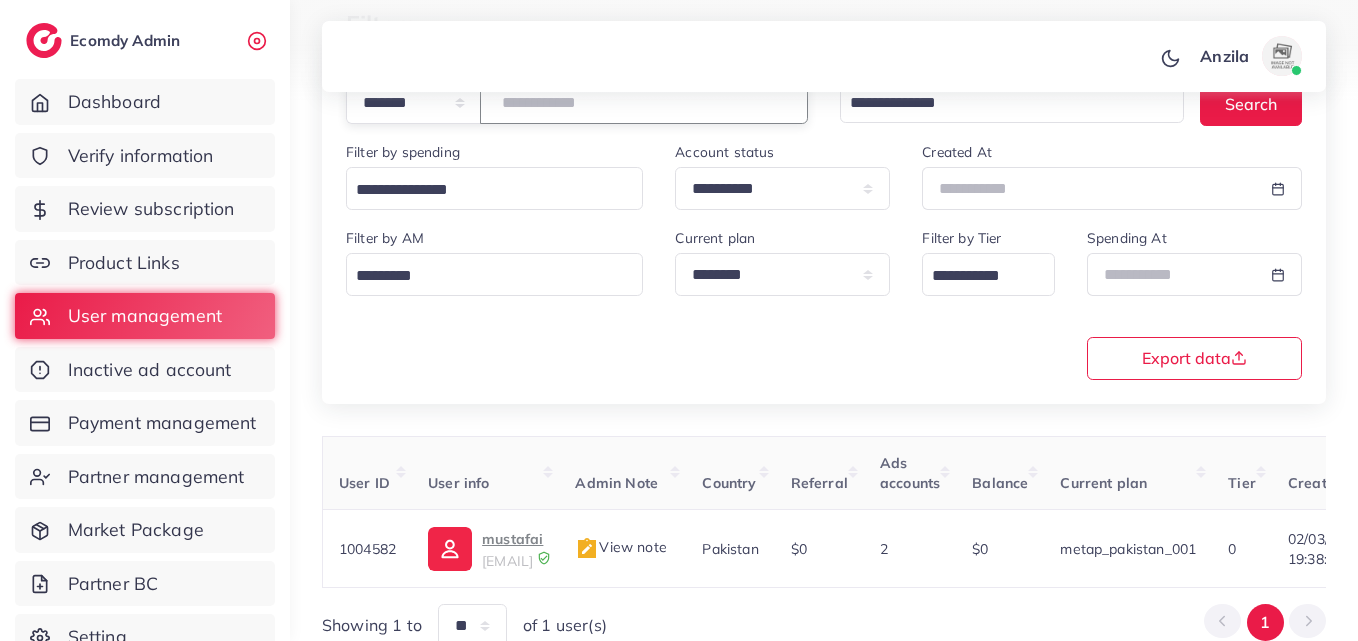click on "*******" at bounding box center (644, 102) 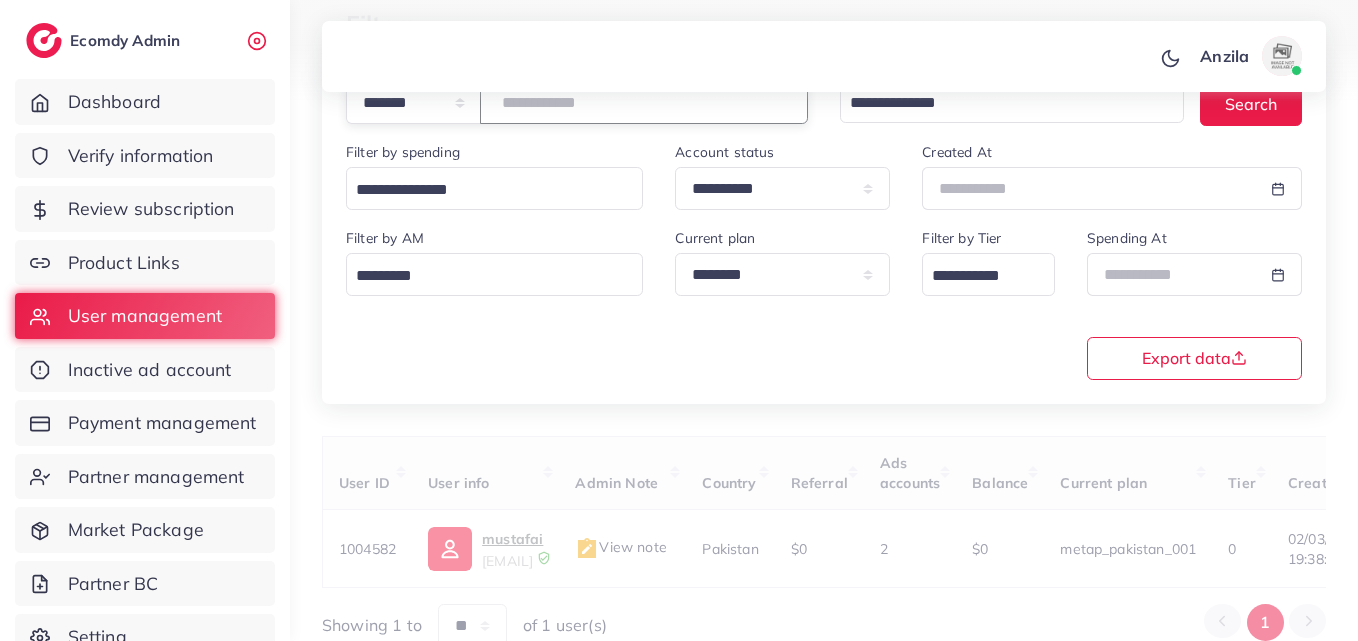 type on "*******" 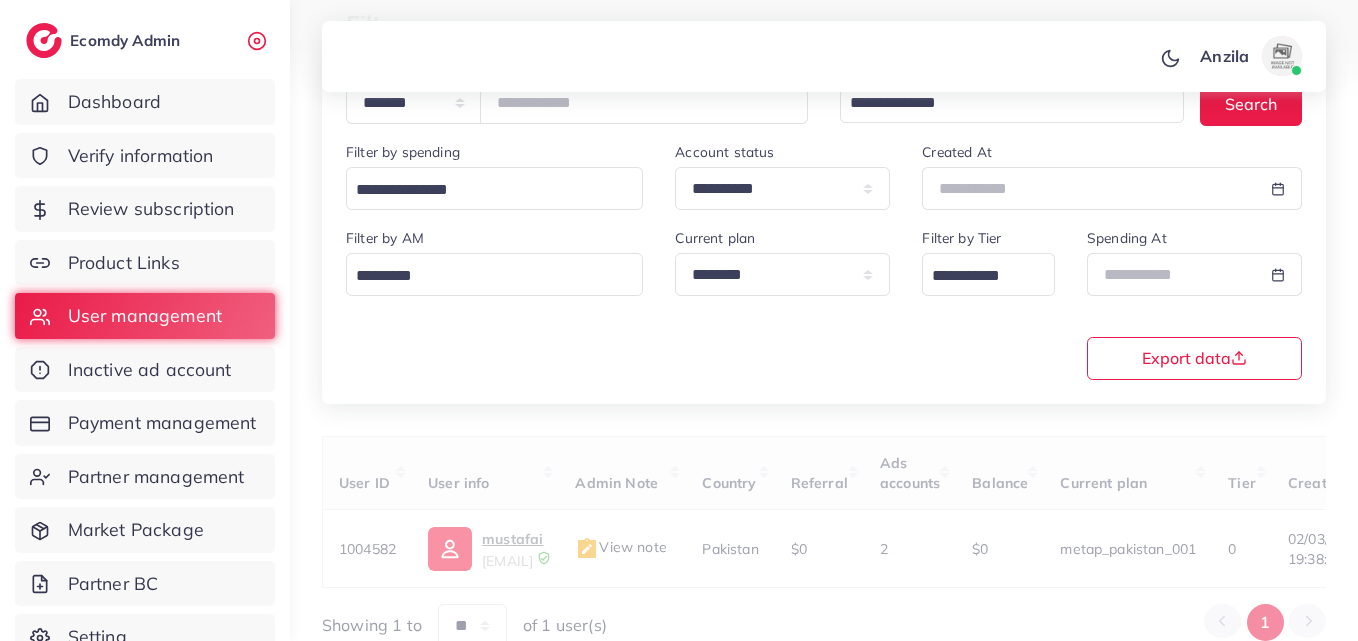 click on "**********" at bounding box center [824, 302] 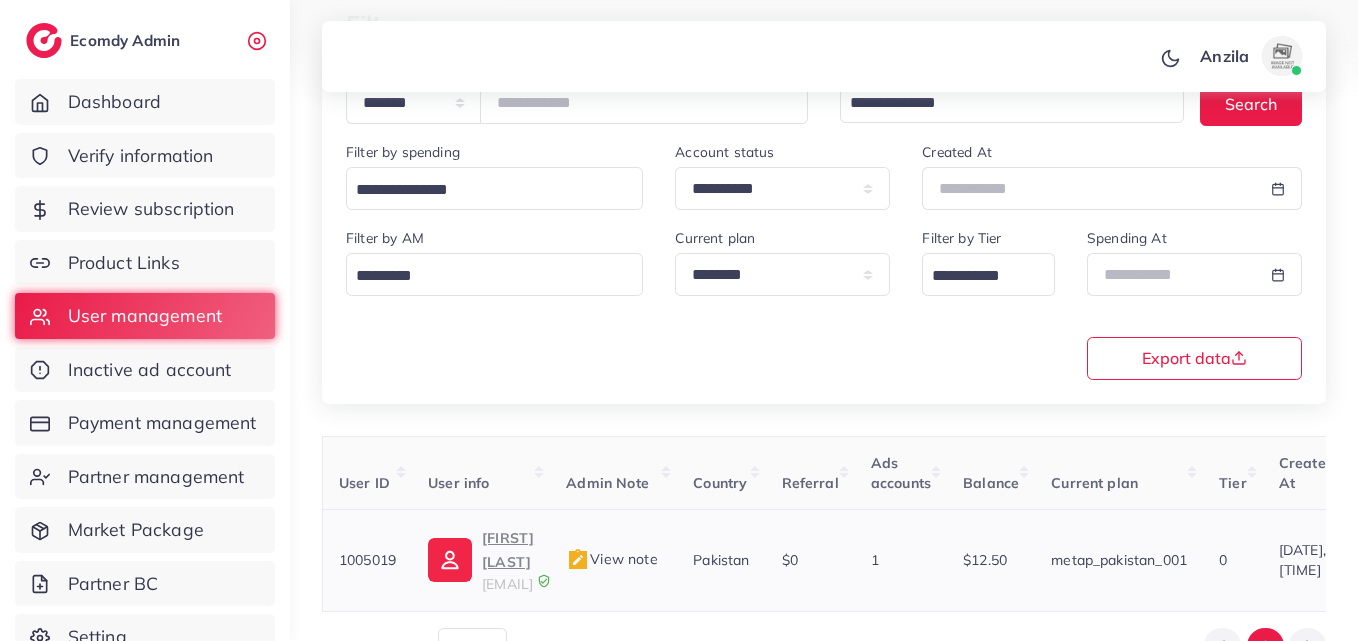 click on "Ikrash Ahmad" at bounding box center (508, 550) 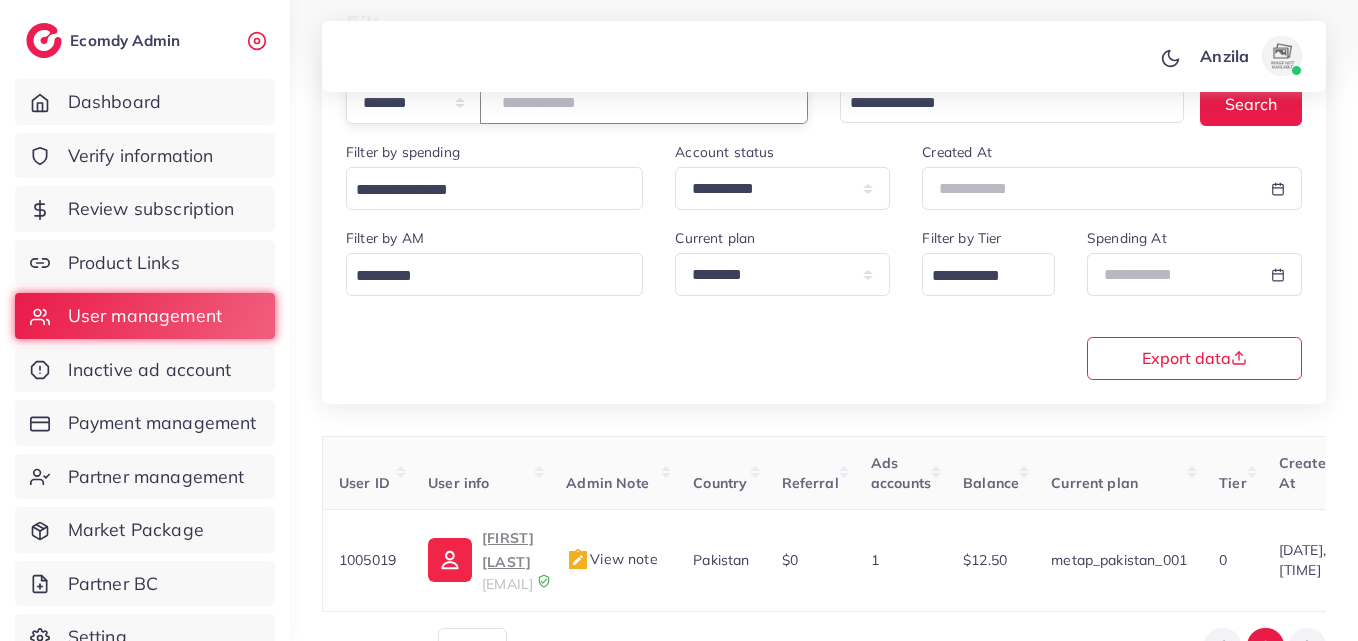 click on "*******" at bounding box center [644, 102] 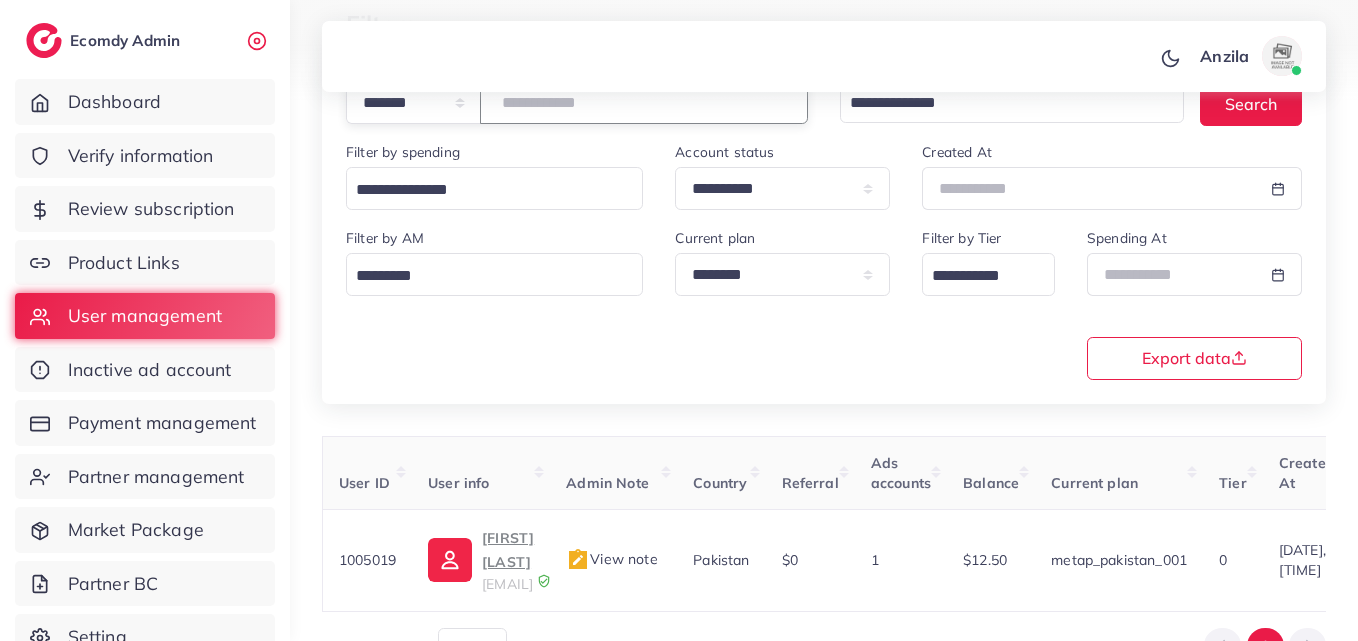 type on "*******" 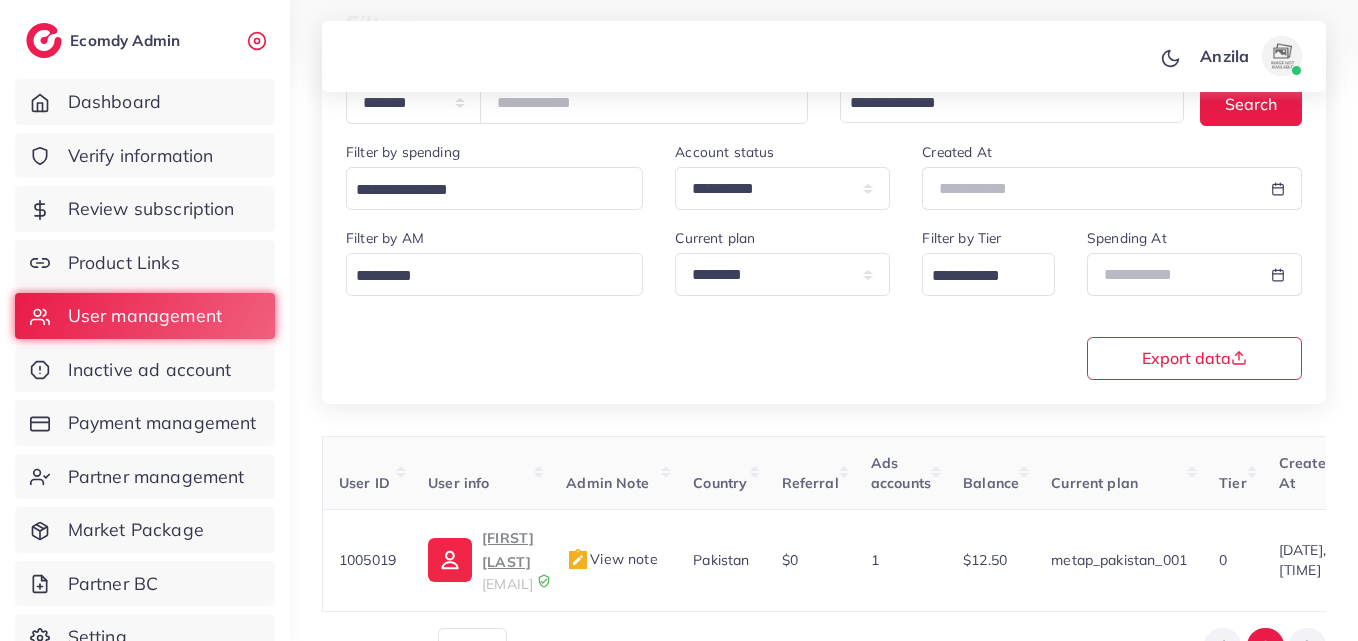click on "**********" at bounding box center (824, 302) 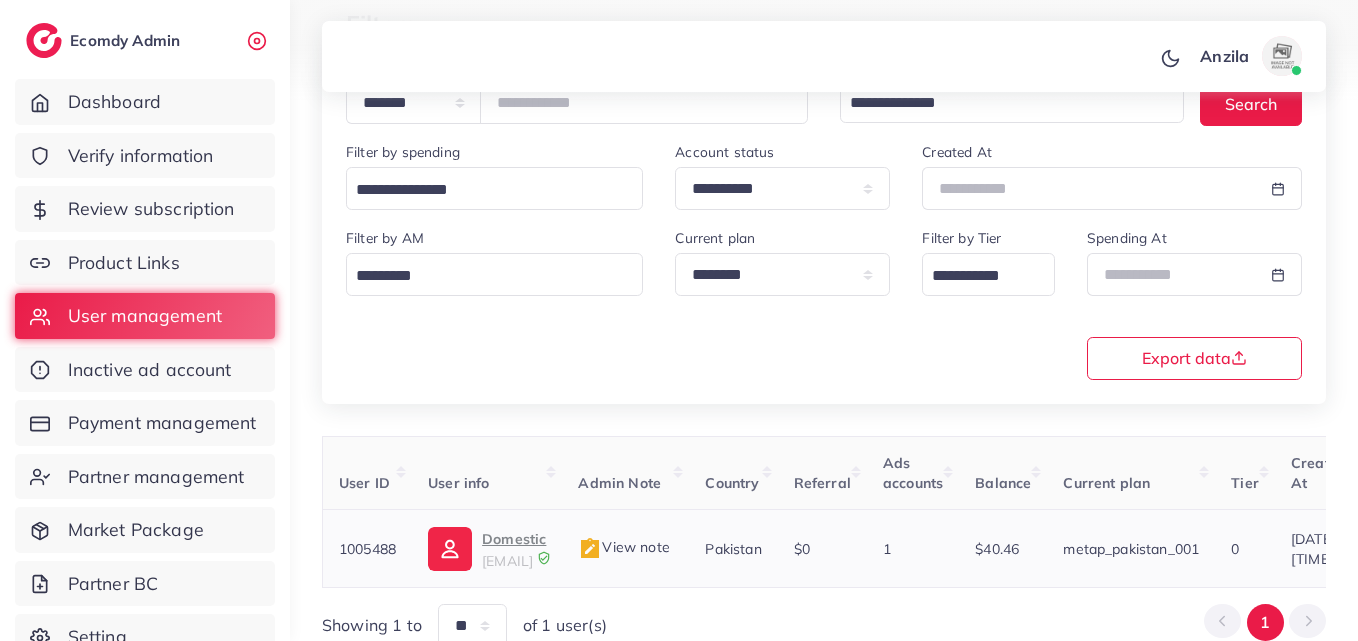 click on "Domestic" at bounding box center (514, 539) 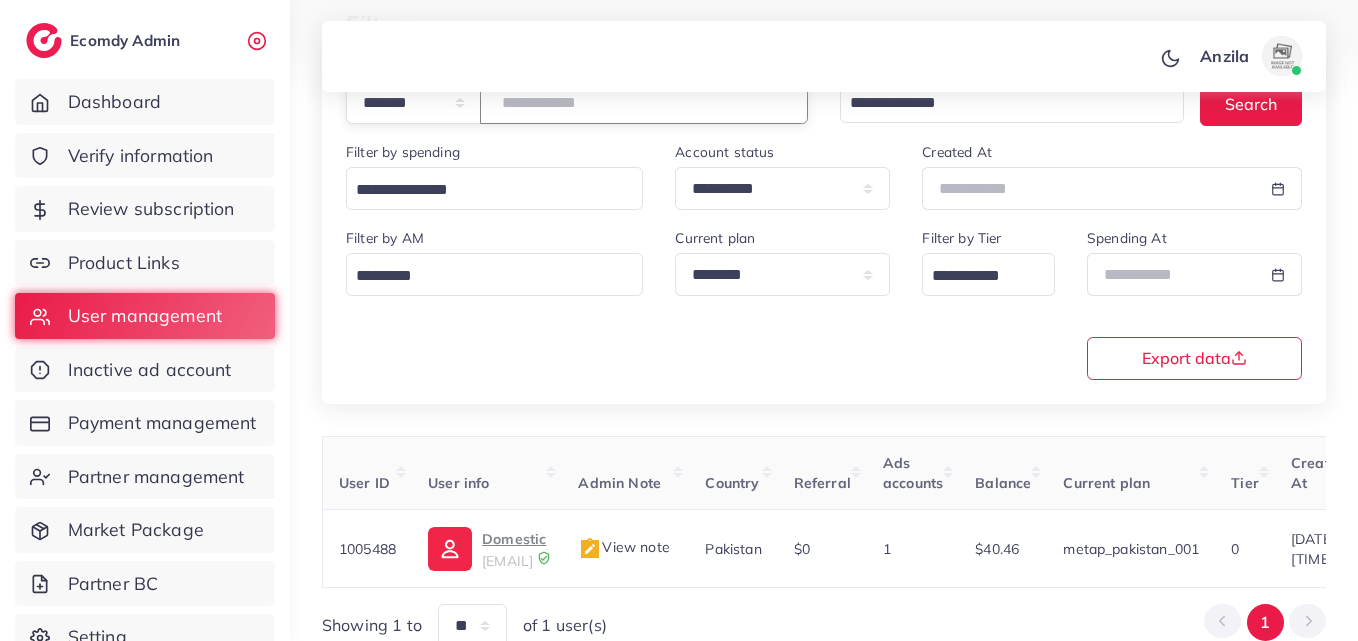 click on "*******" at bounding box center (644, 102) 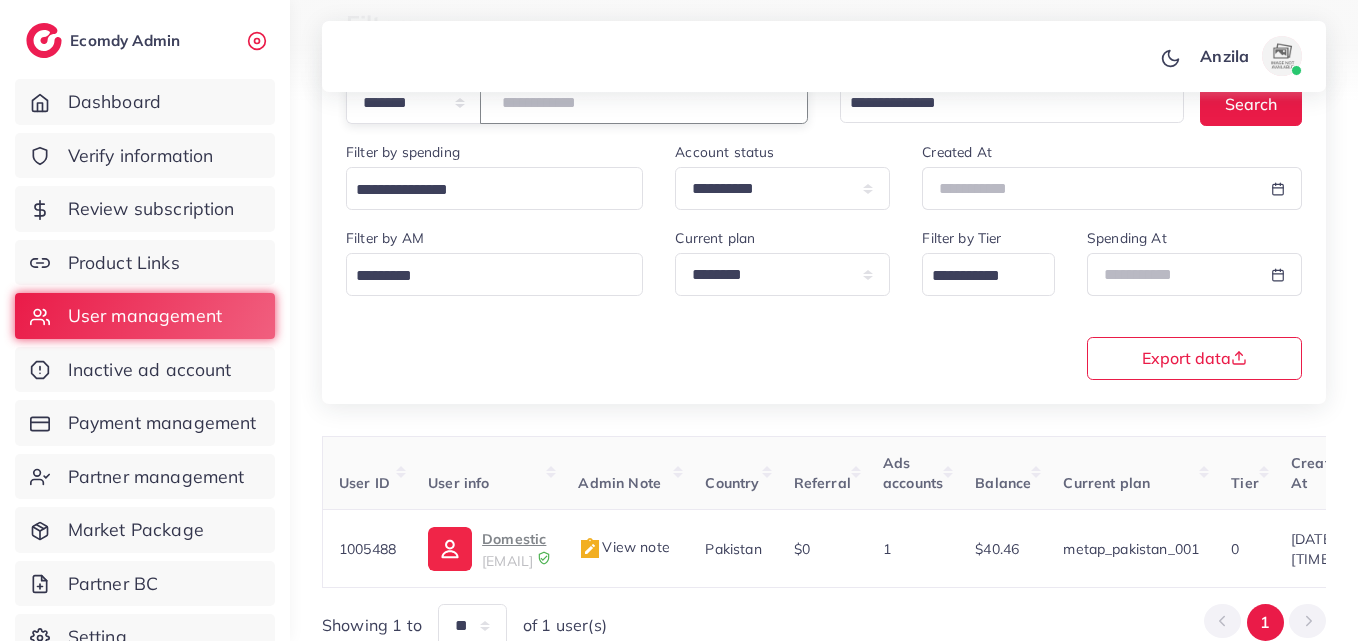 type on "*******" 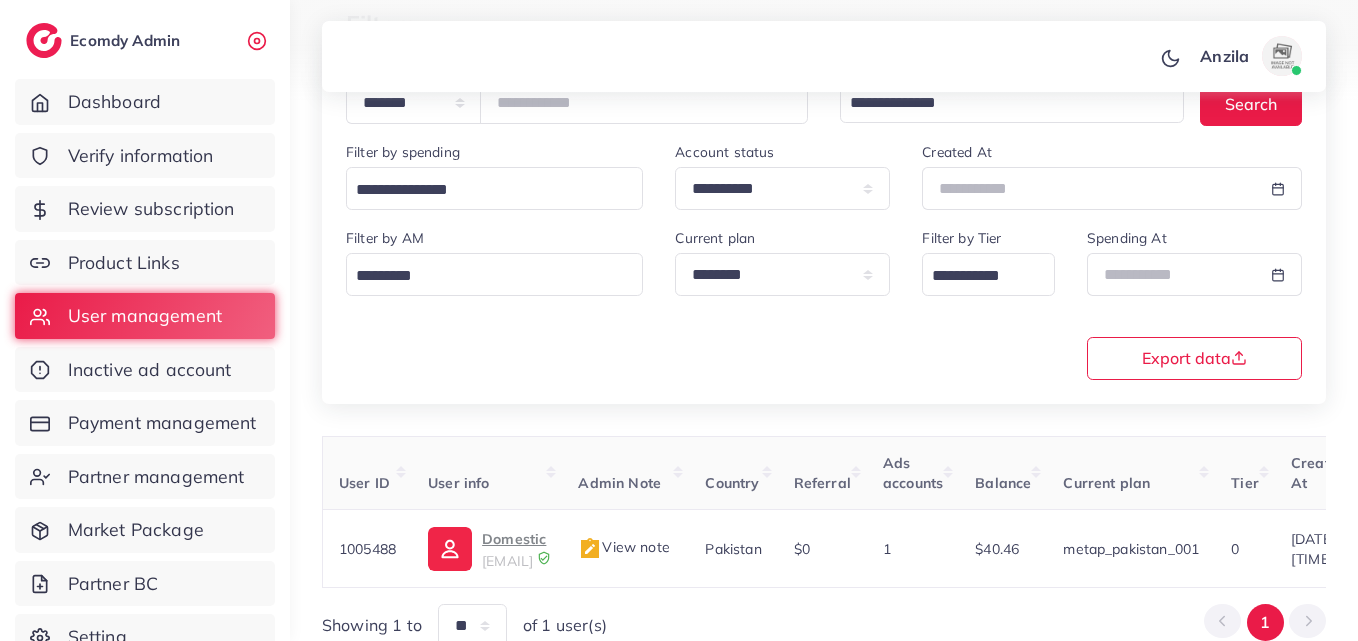 click on "**********" at bounding box center [824, 302] 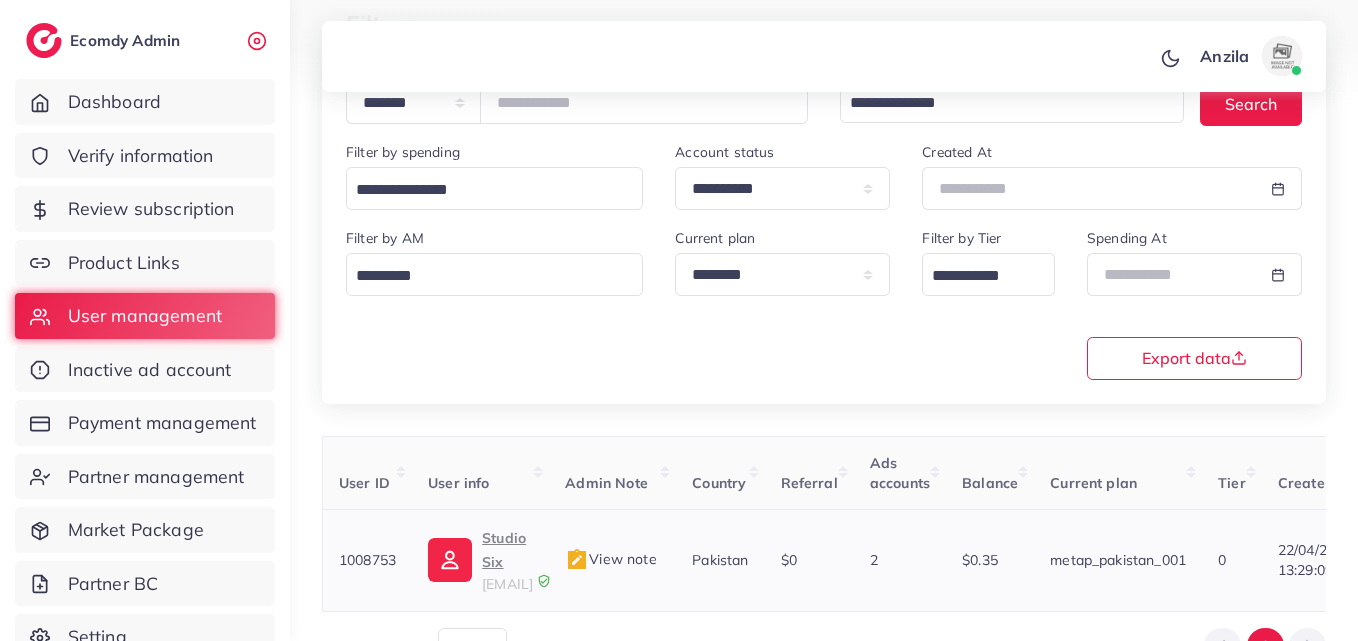 click on "studiosix2022@gmail.com" at bounding box center [507, 584] 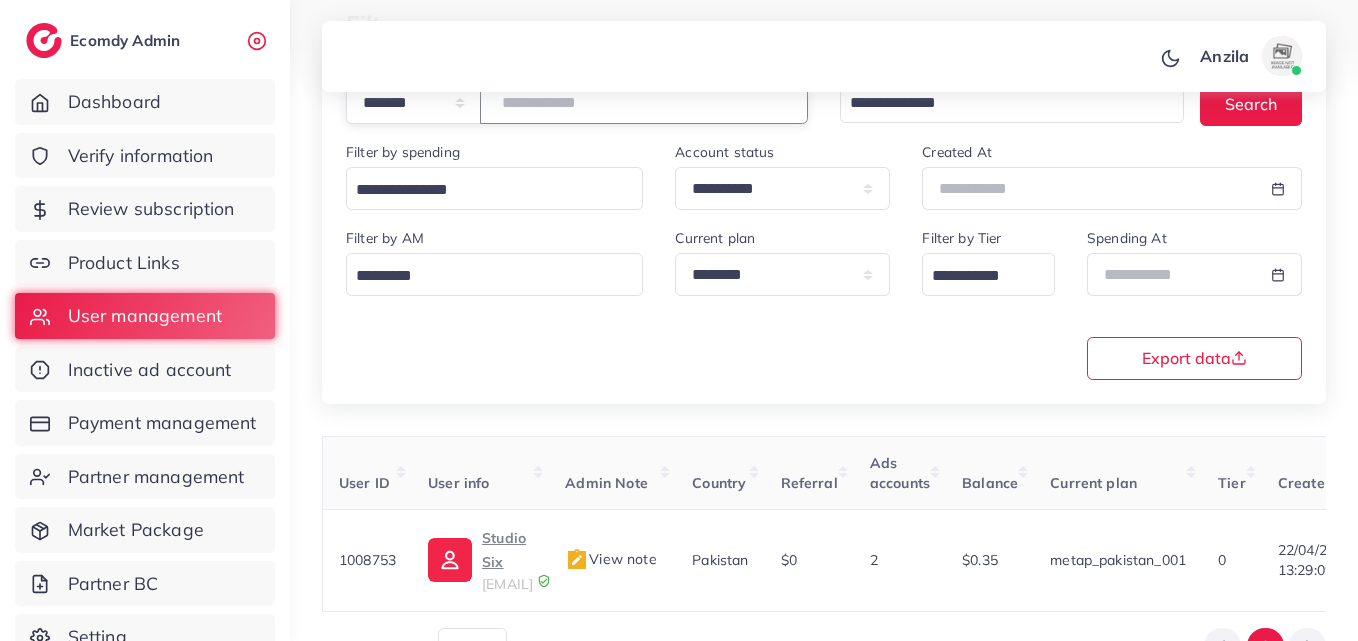 click on "*******" at bounding box center [644, 102] 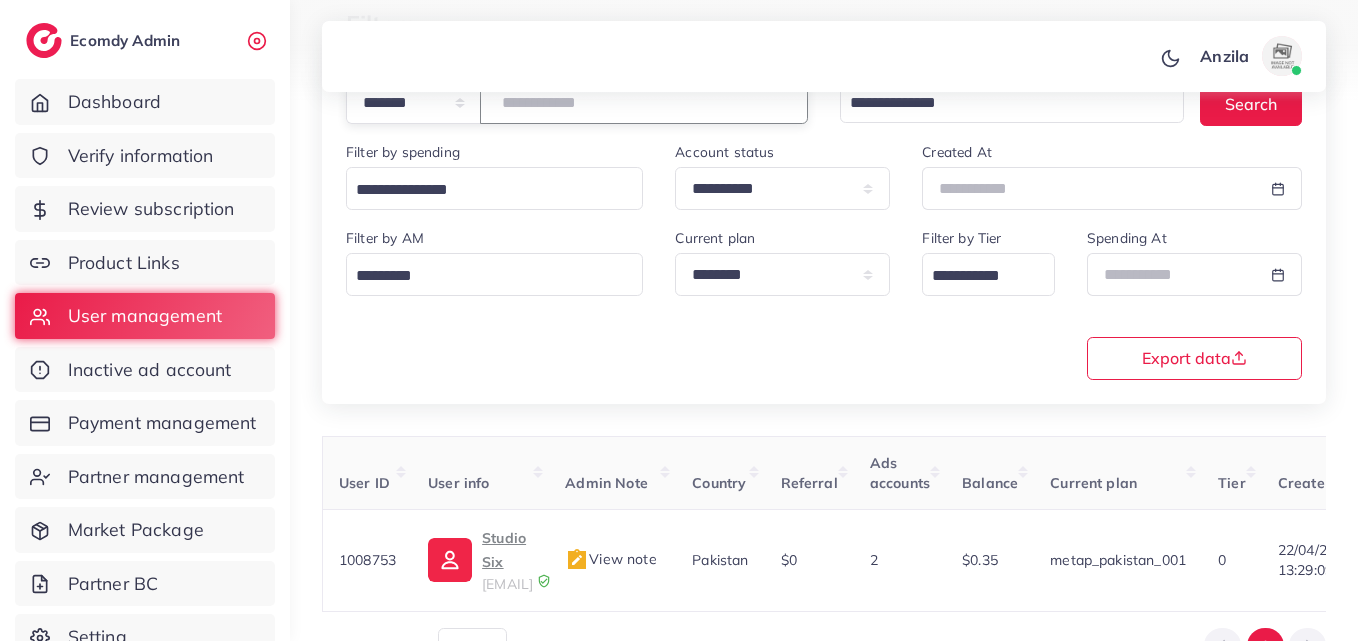 type on "*******" 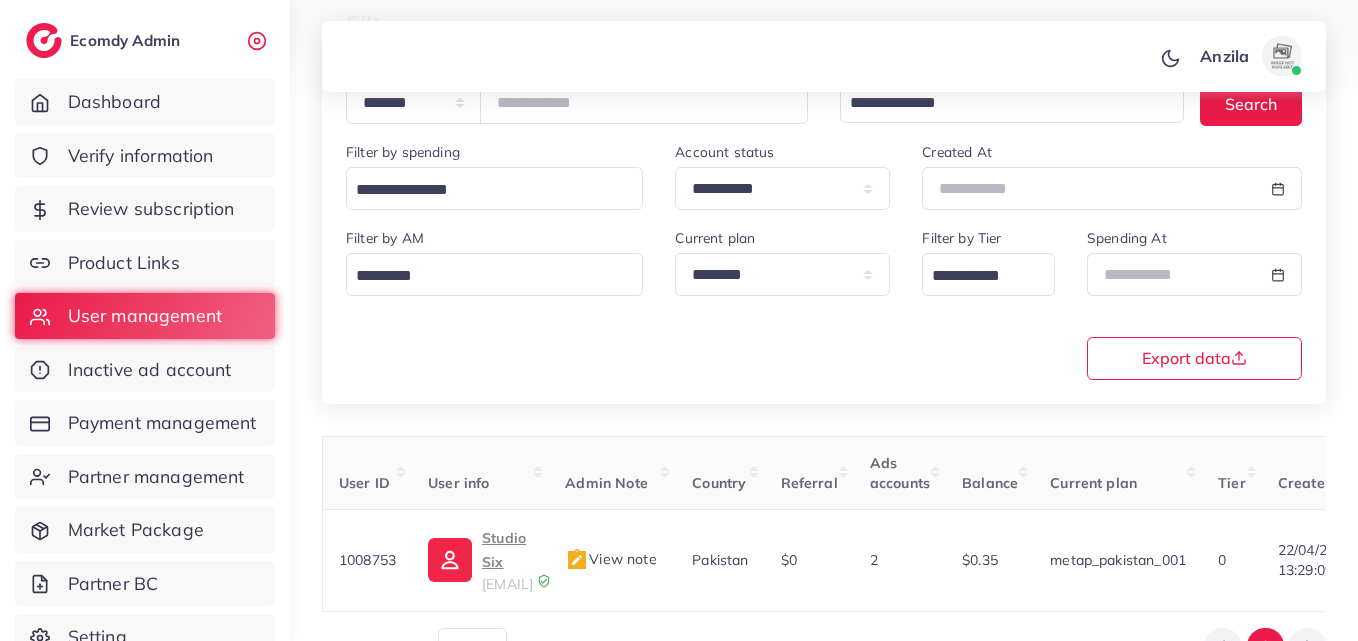 click on "**********" at bounding box center (824, 207) 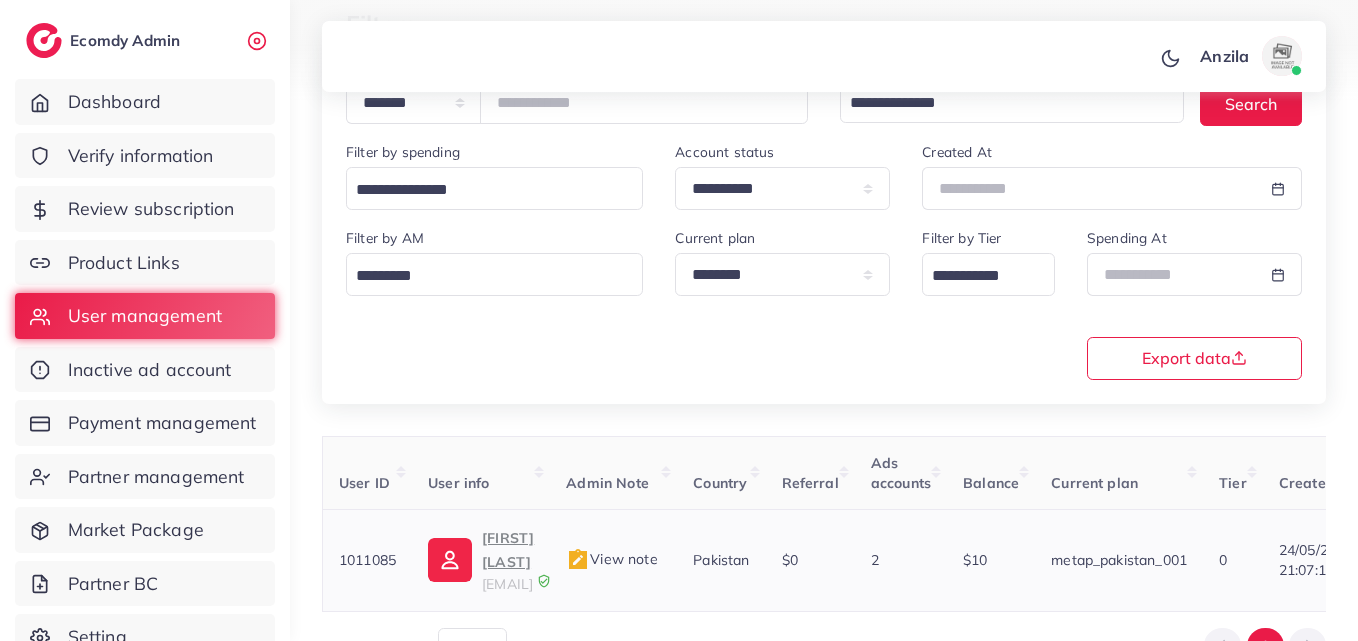 click on "Usman Zahid" at bounding box center (508, 550) 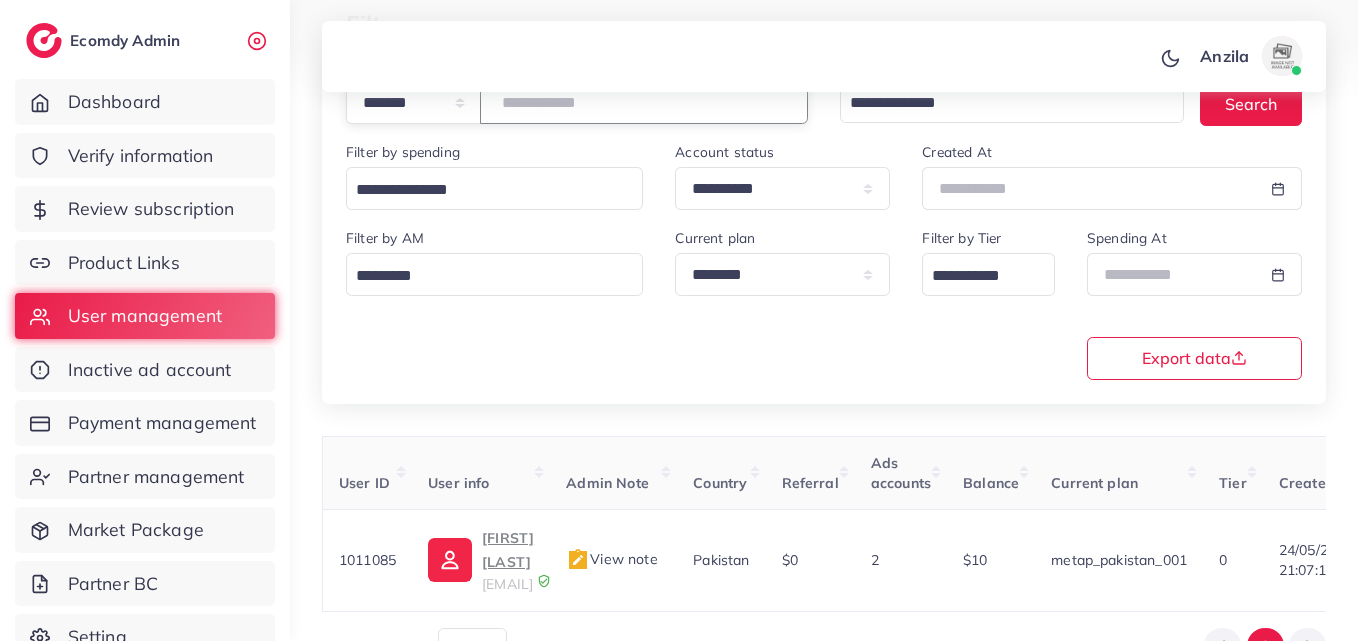 click on "*******" at bounding box center [644, 102] 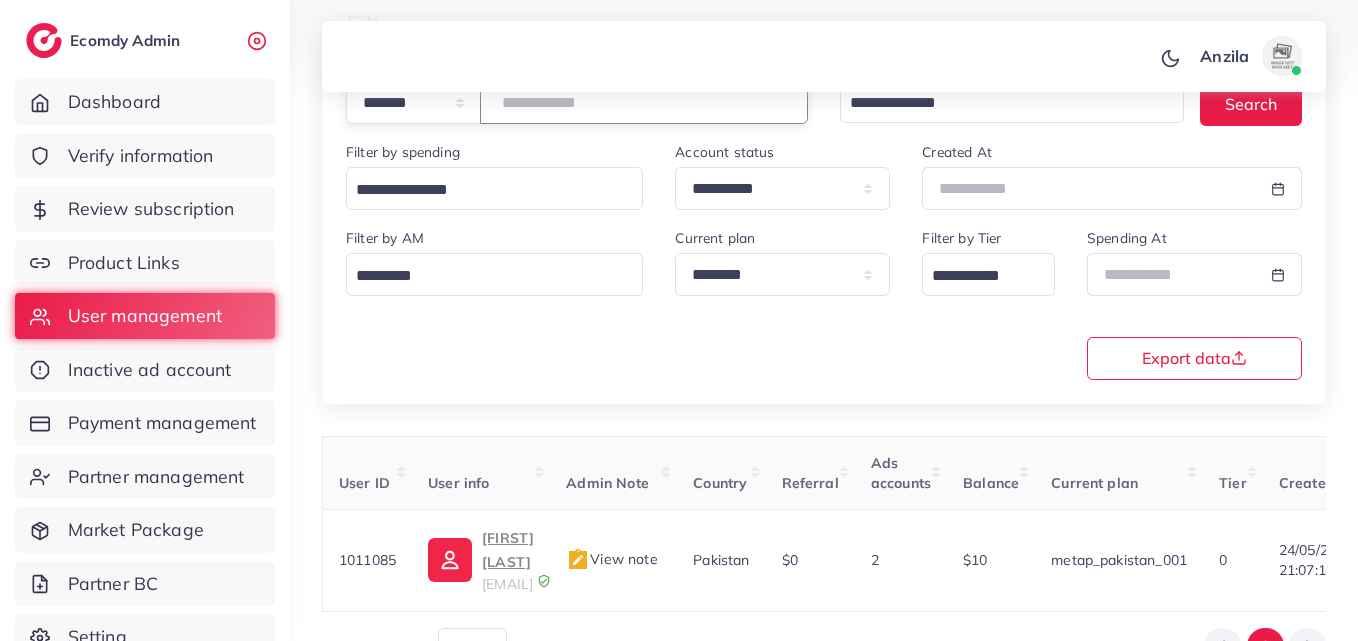 type on "*******" 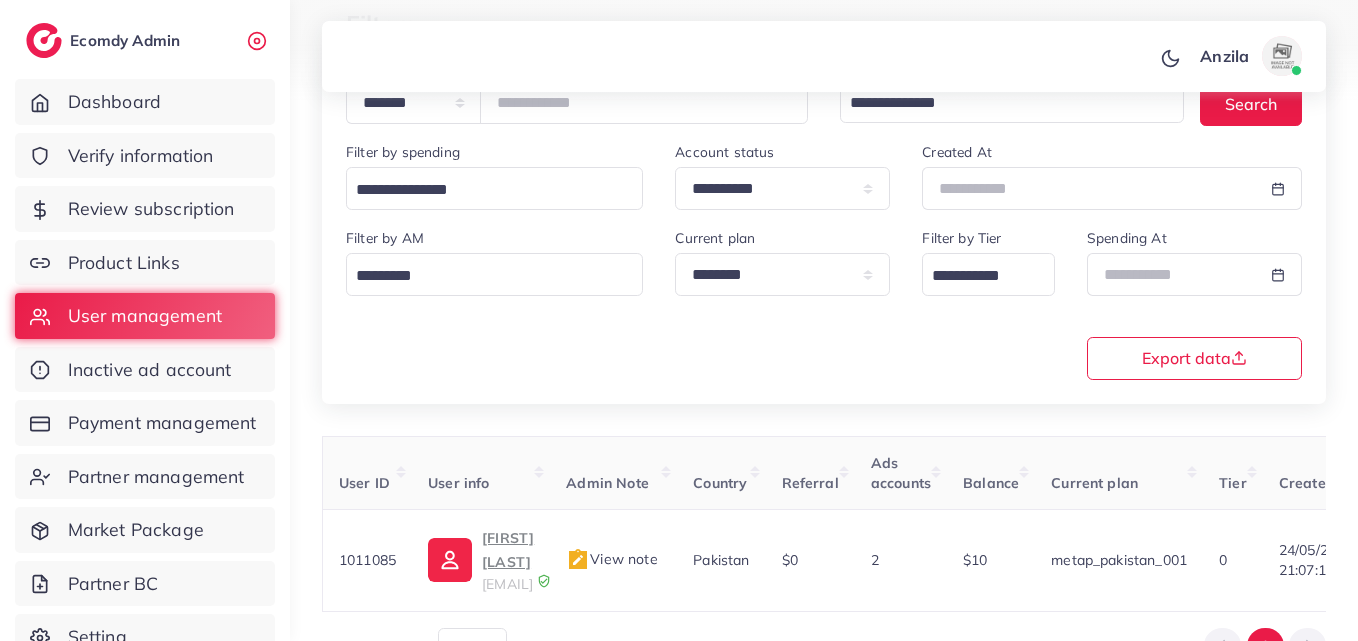click on "**********" at bounding box center (824, 302) 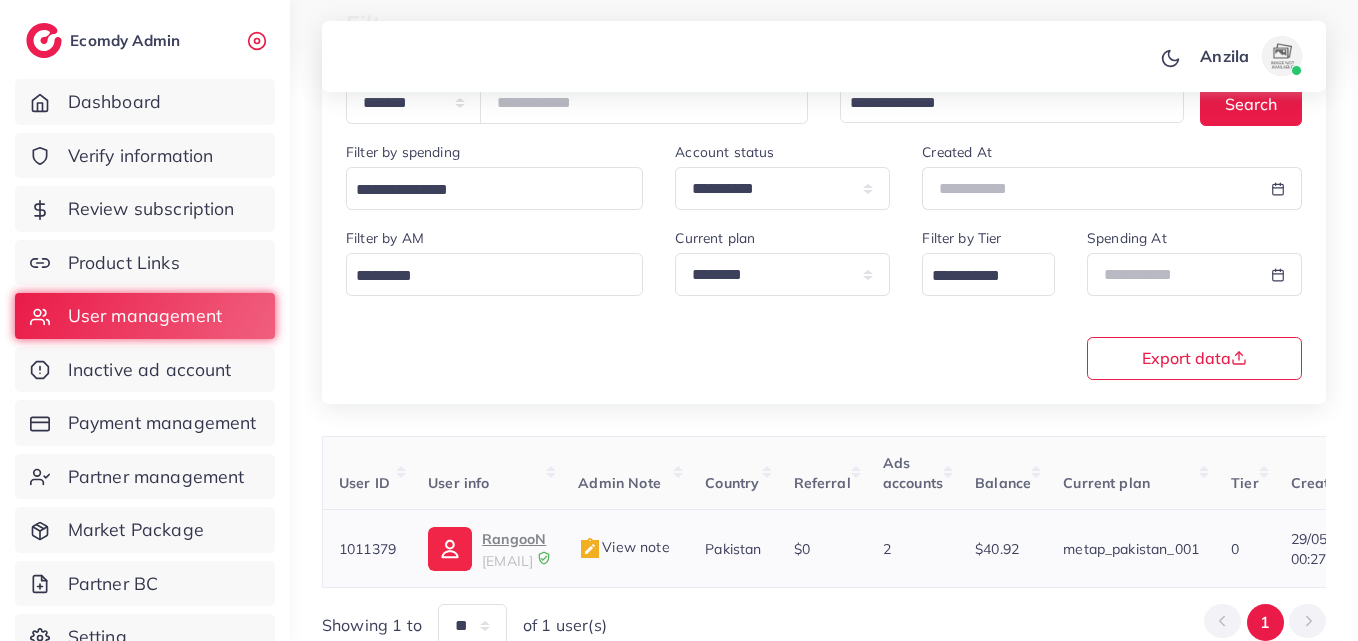 click on "RangooN" at bounding box center (514, 539) 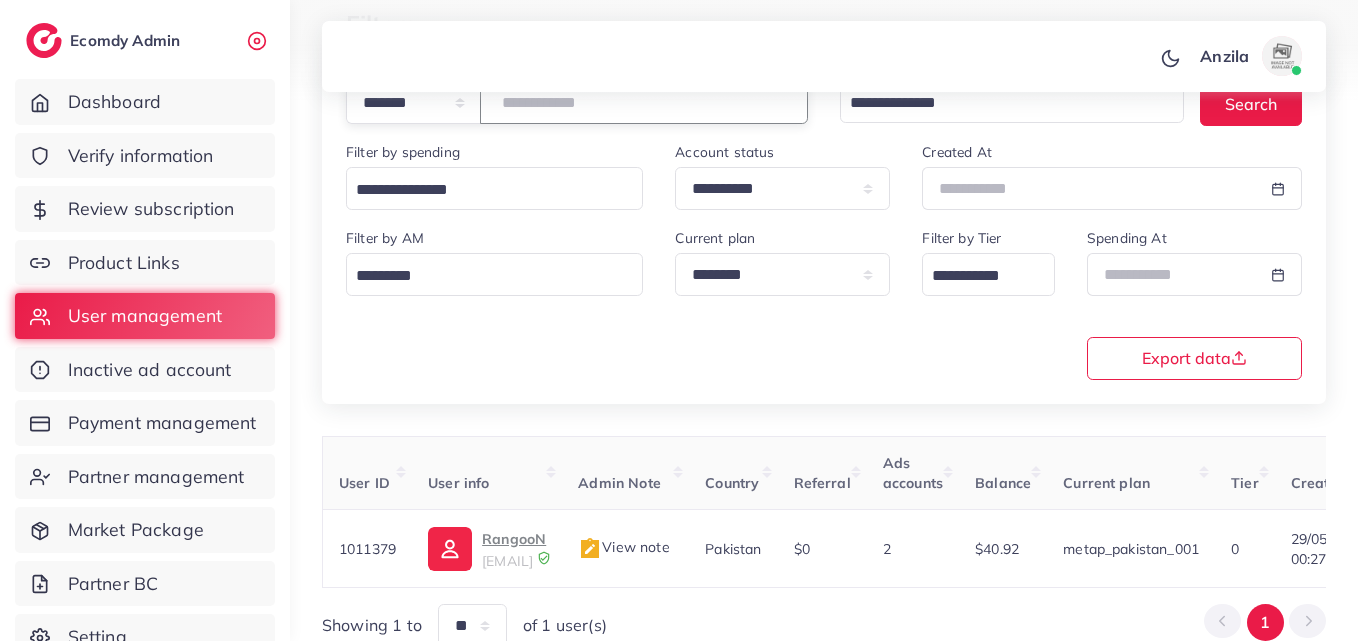 click on "*******" at bounding box center (644, 102) 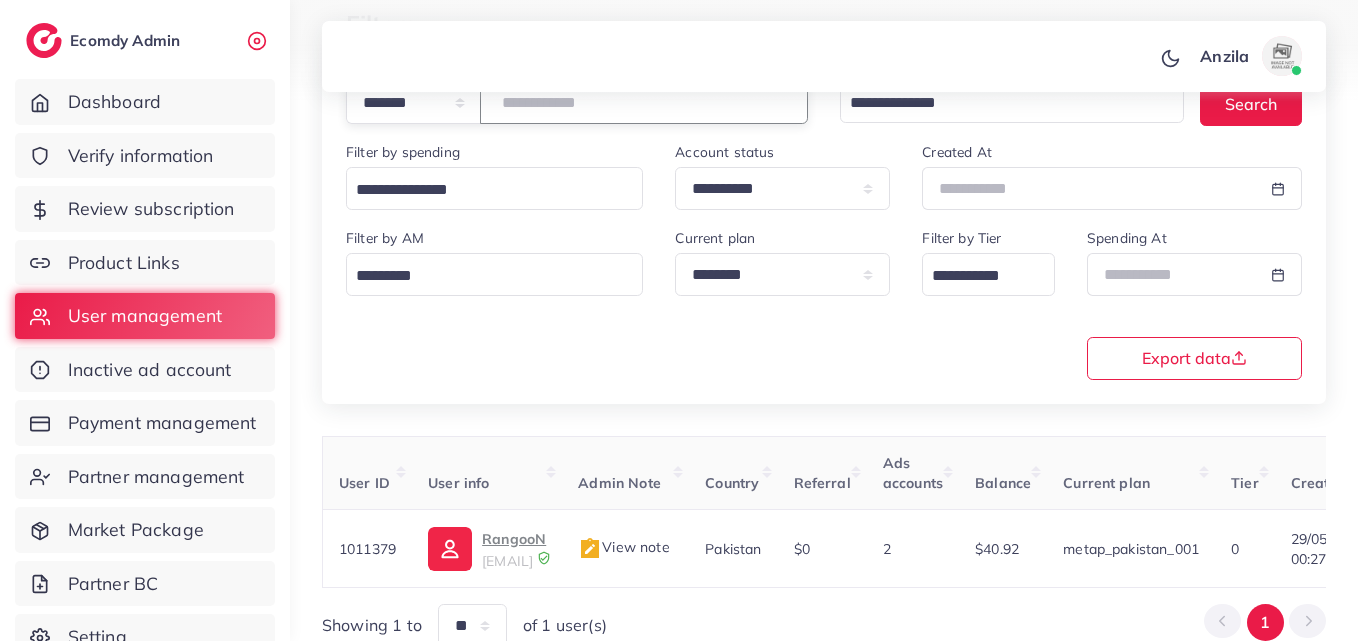 type on "*******" 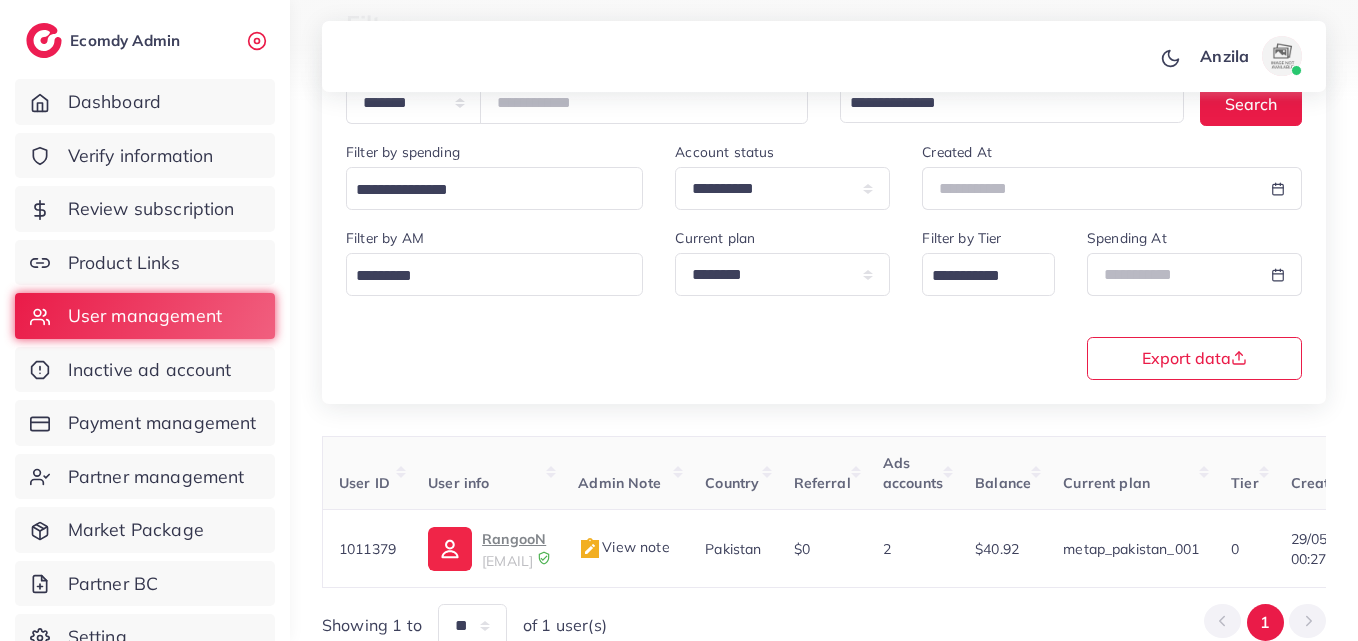 click on "**********" at bounding box center [824, 302] 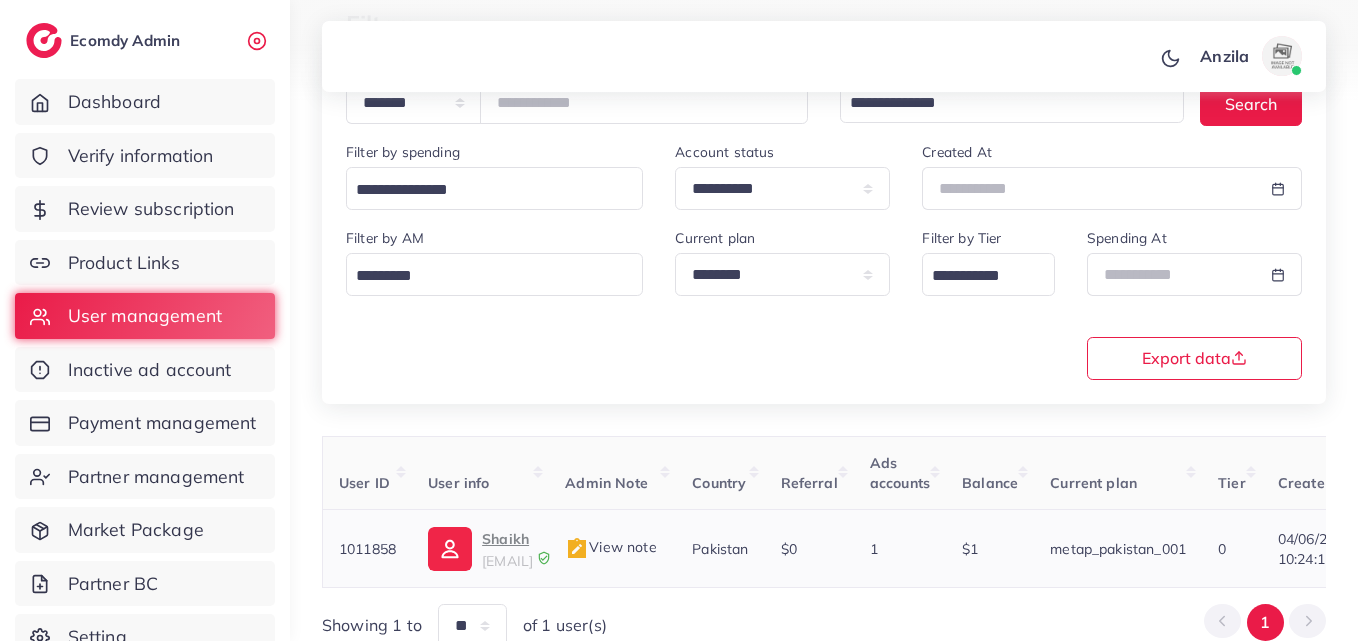 click on "Shaikh" at bounding box center (507, 539) 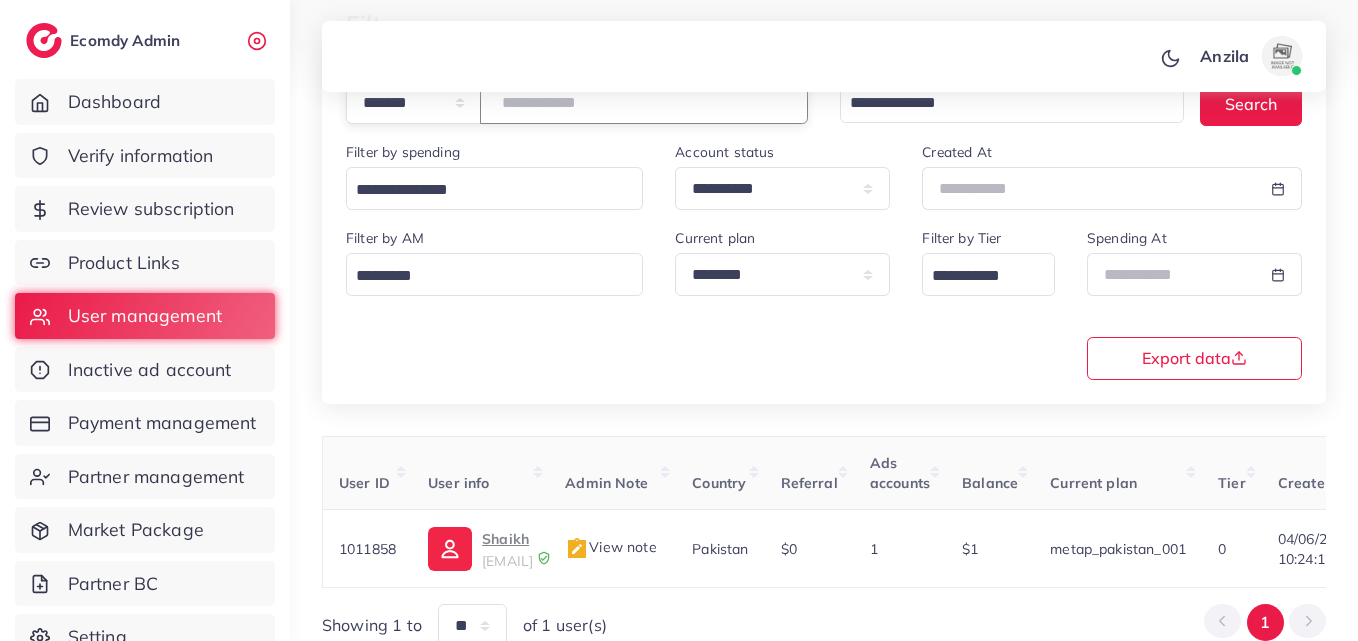 click on "*******" at bounding box center (644, 102) 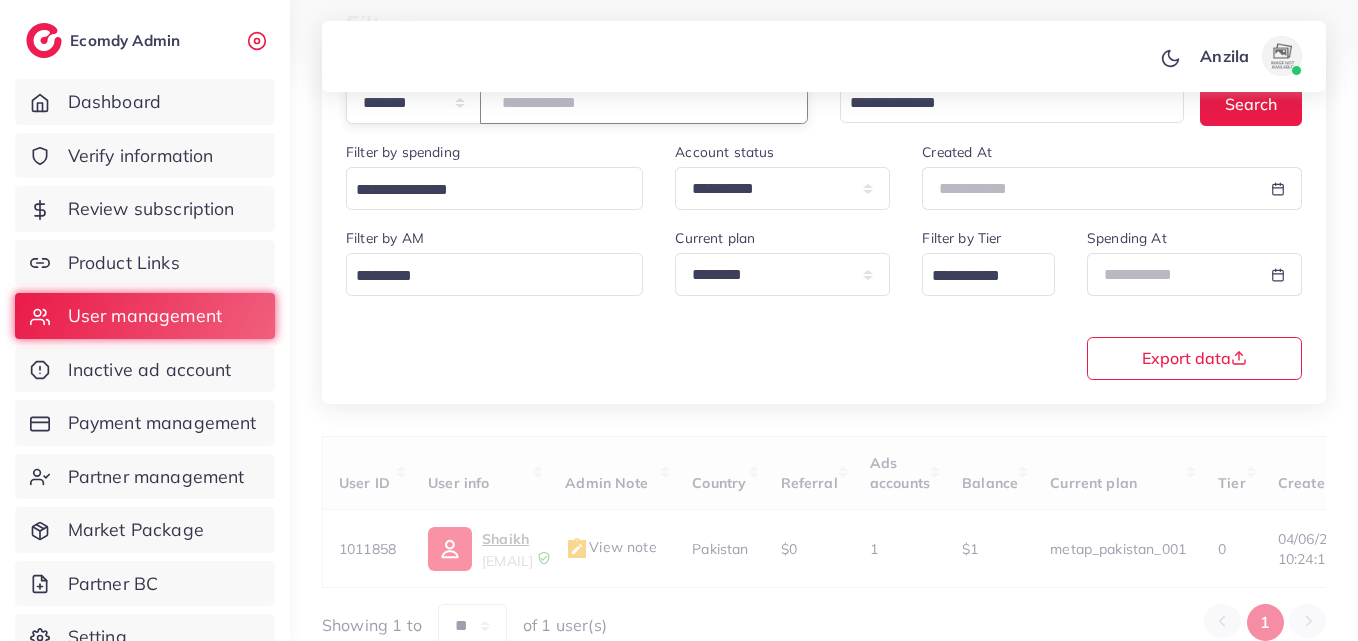 paste on "*******" 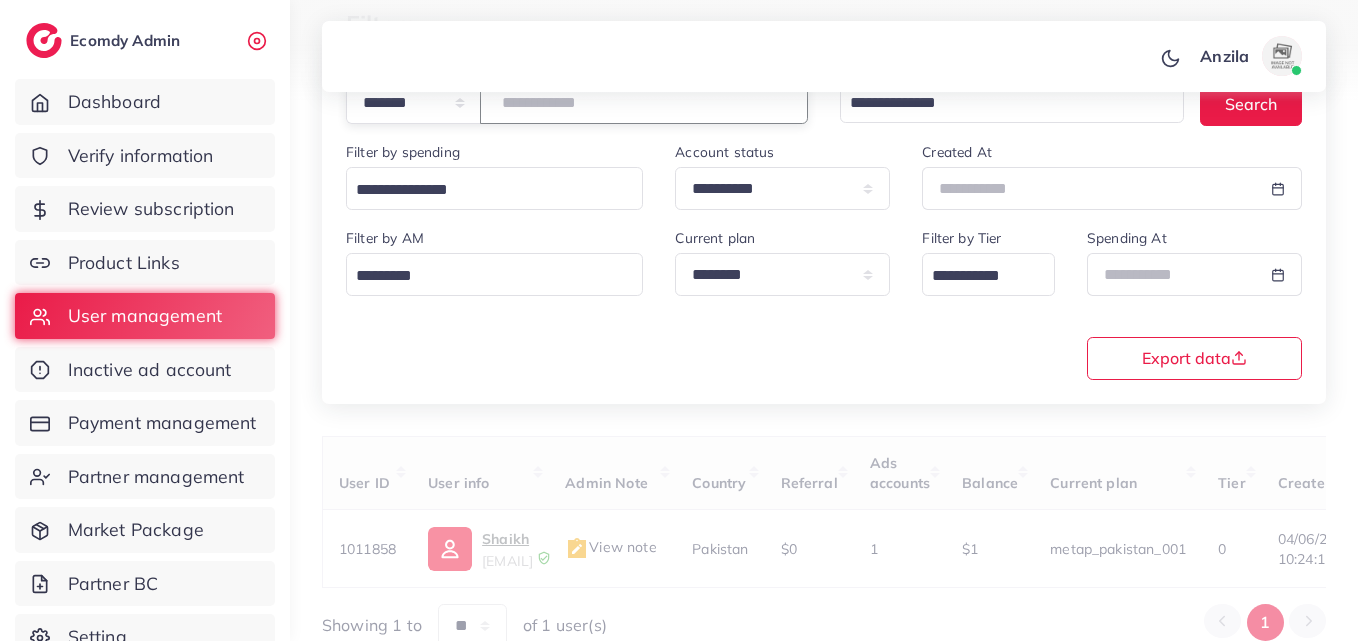 type on "*******" 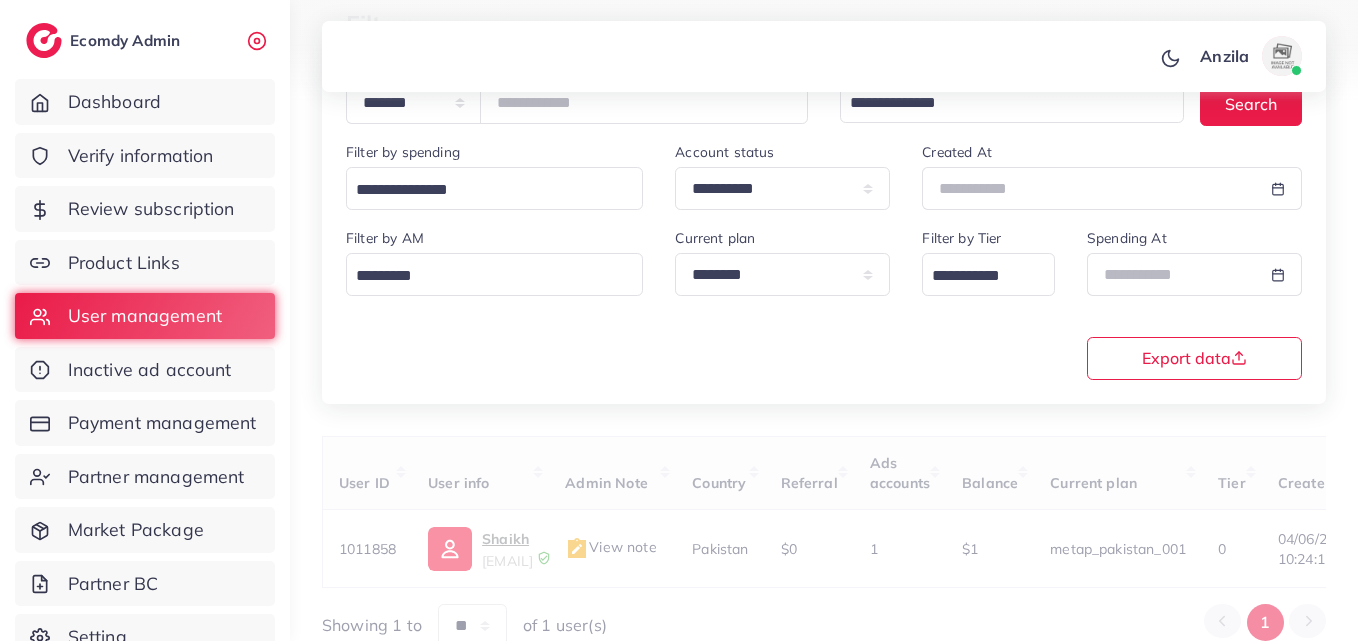click on "**********" at bounding box center (824, 302) 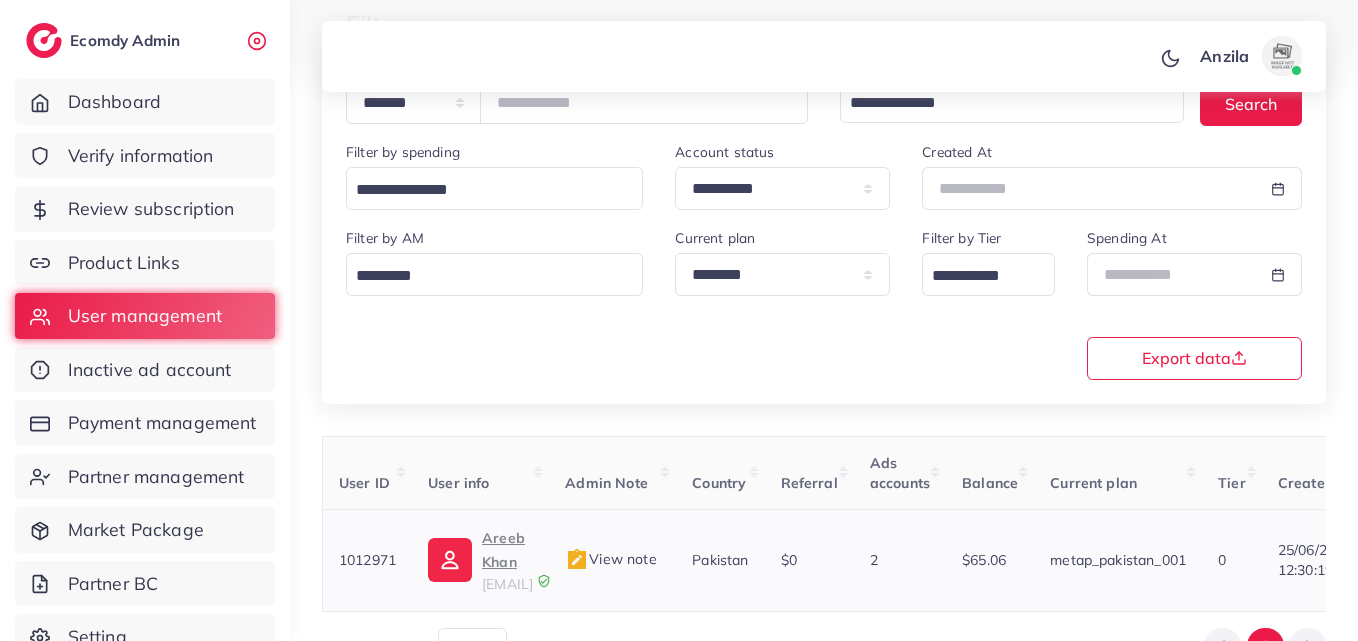 click on "pakistanmegamarketing@gmail.com" at bounding box center (507, 584) 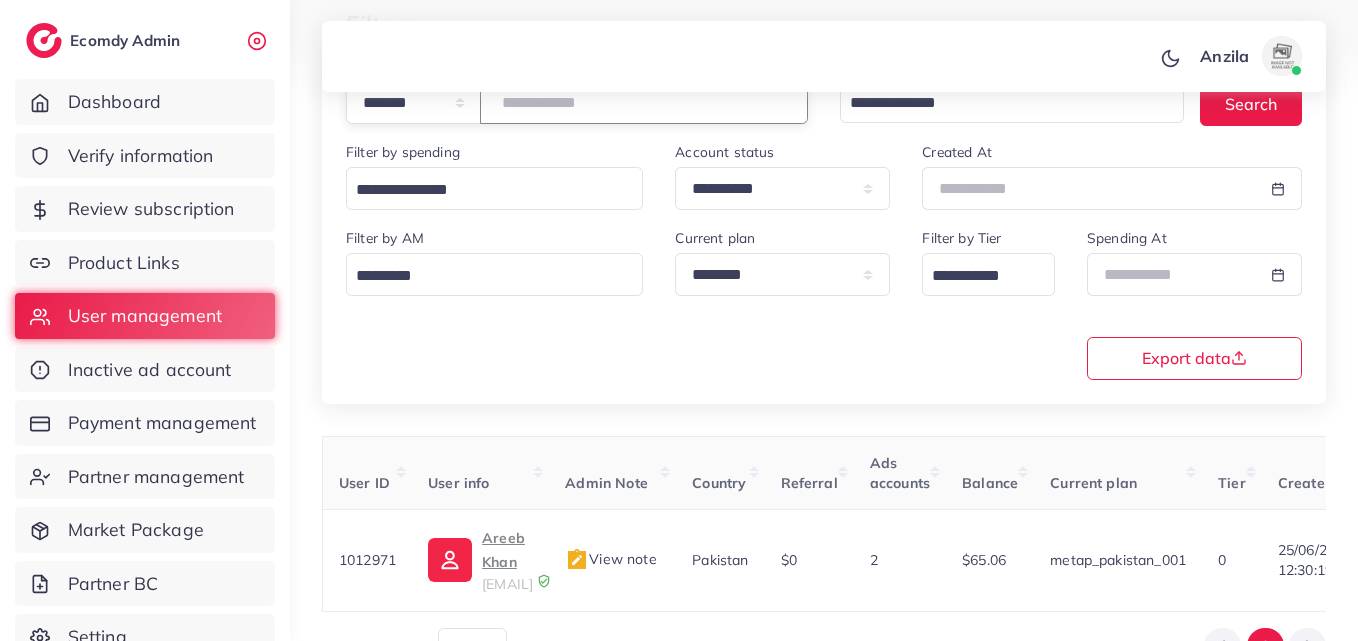 click on "*******" at bounding box center [644, 102] 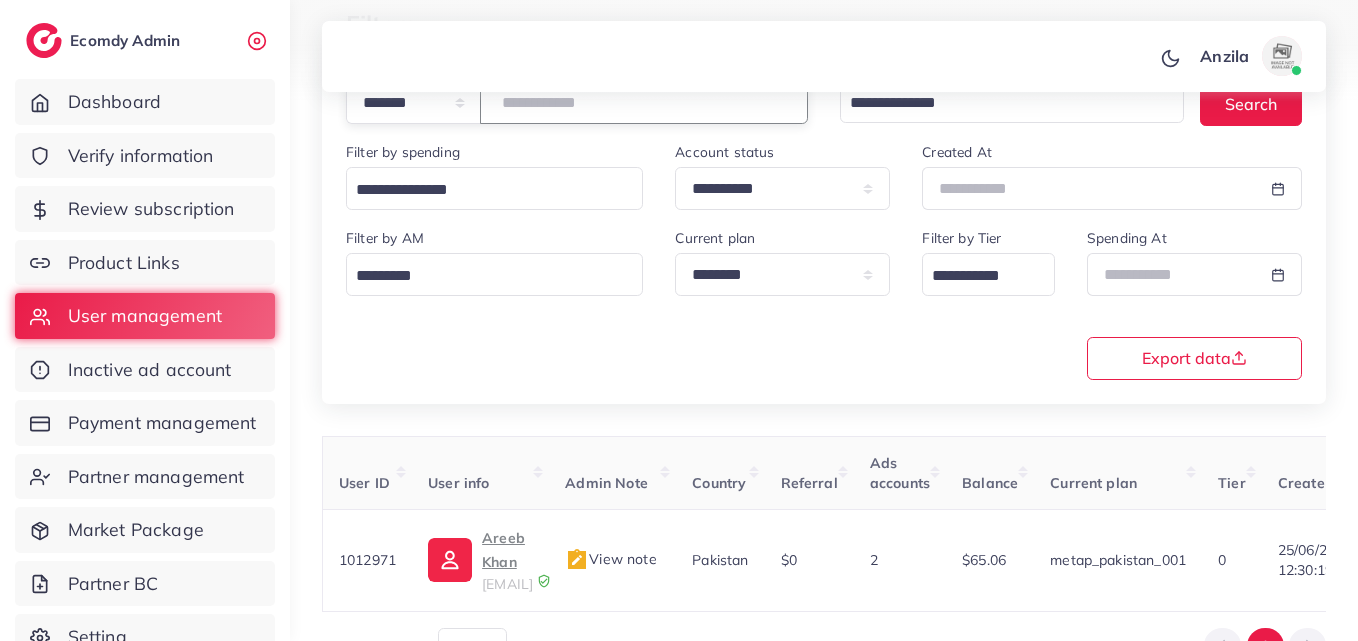 type on "*******" 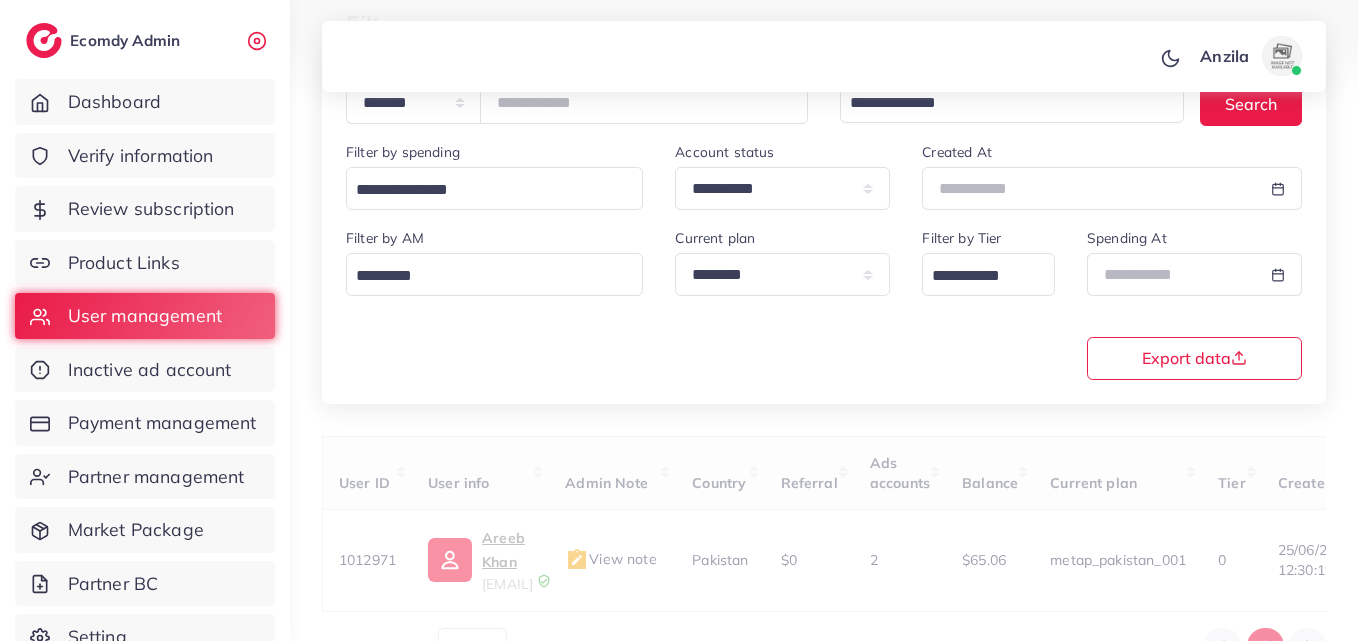 click on "**********" at bounding box center (824, 302) 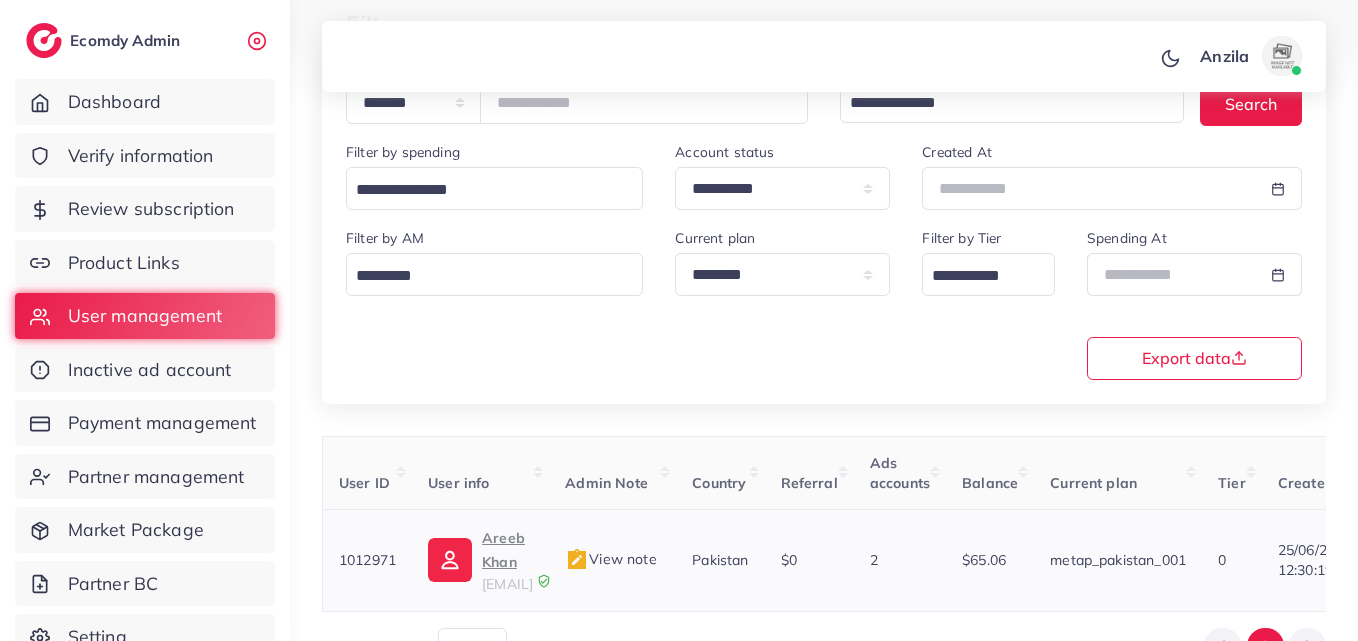 click on "pakistanmegamarketing@gmail.com" at bounding box center [507, 584] 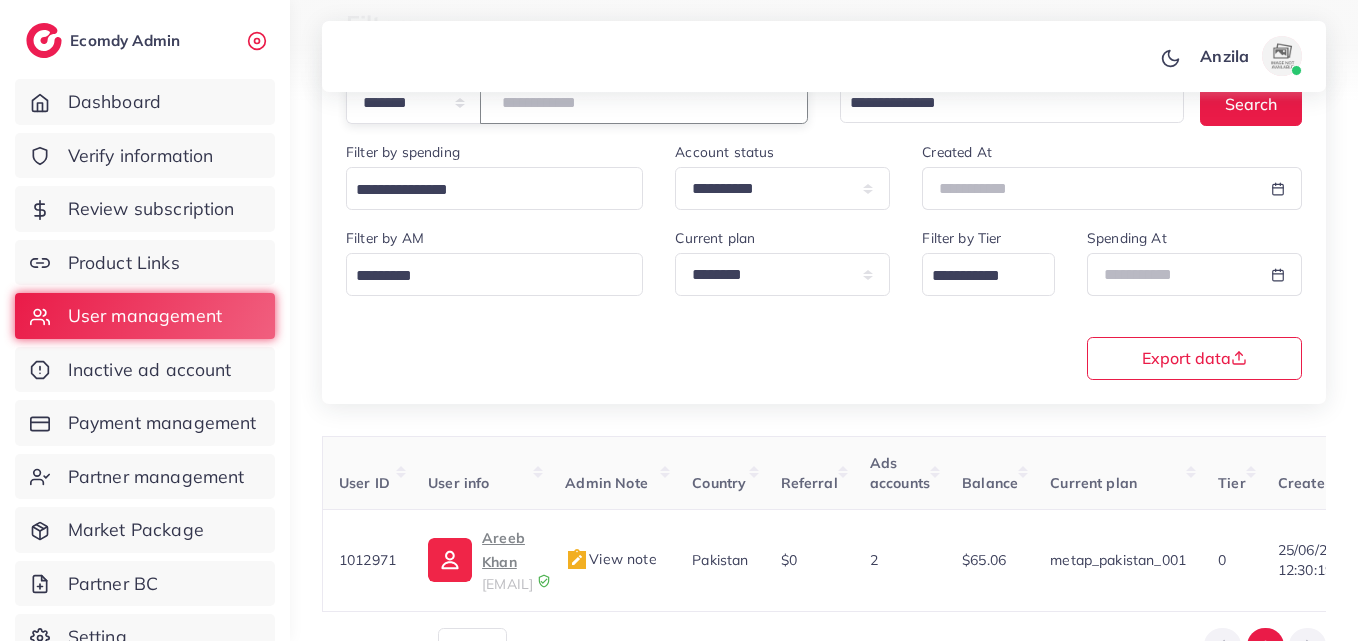 click on "*******" at bounding box center [644, 102] 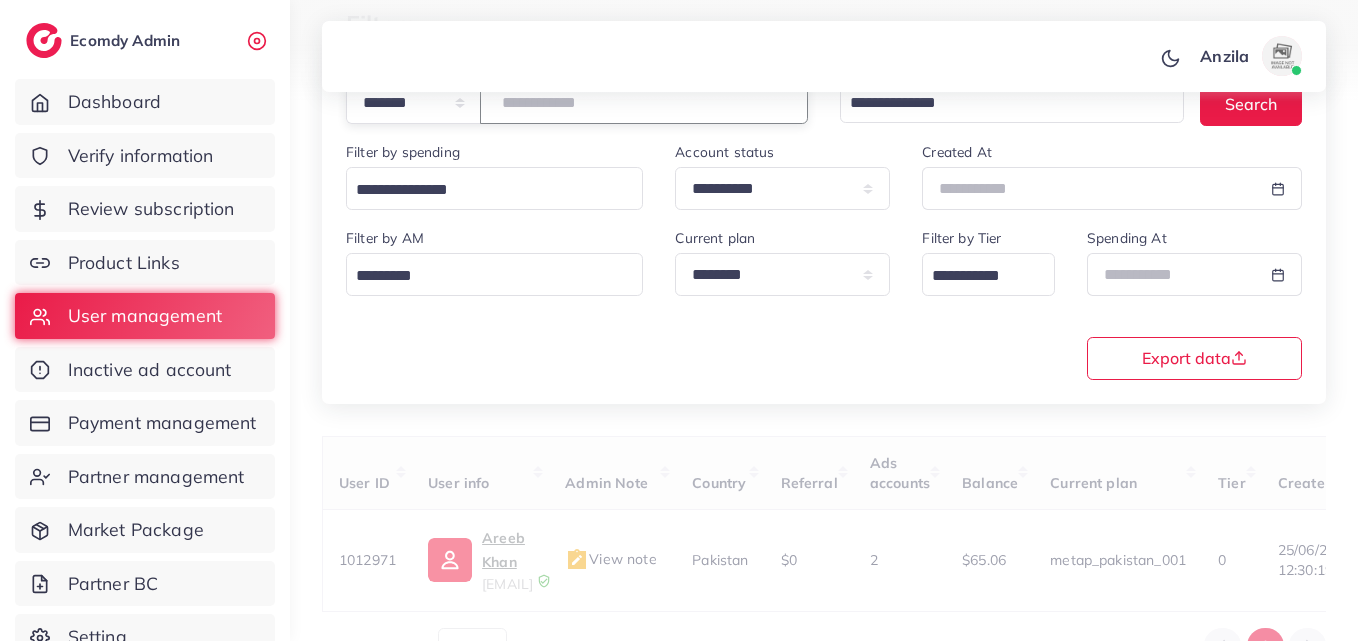 type on "*******" 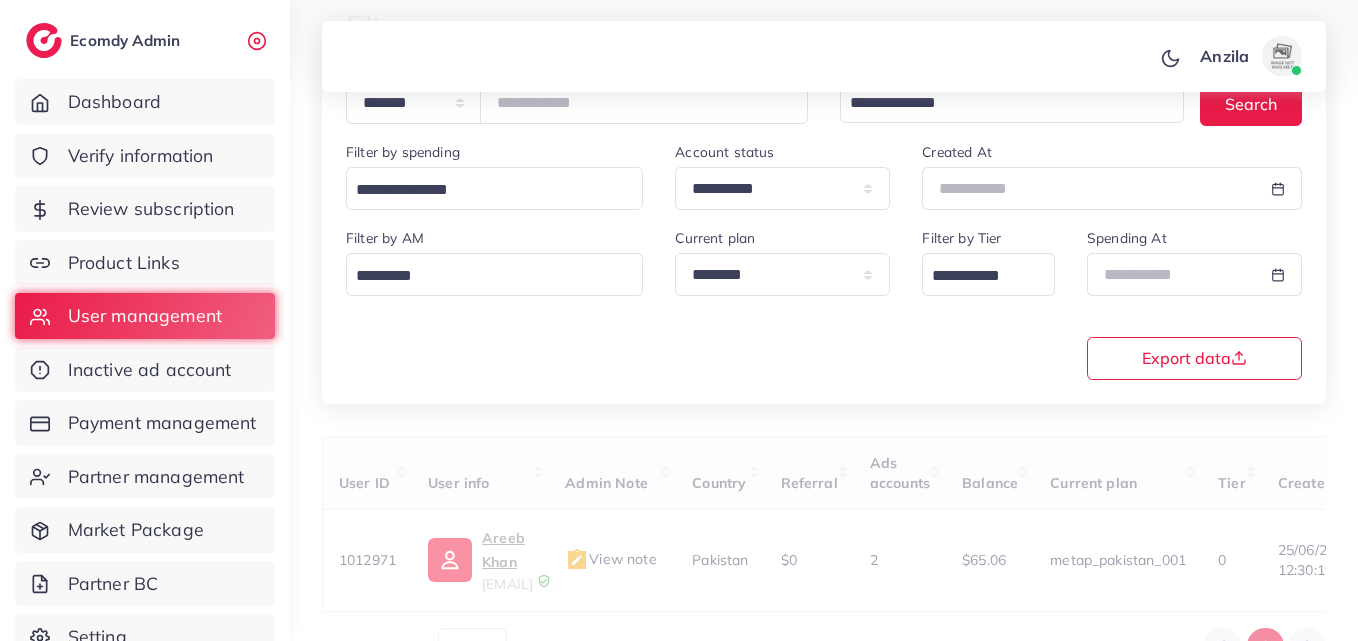 click on "**********" at bounding box center [824, 302] 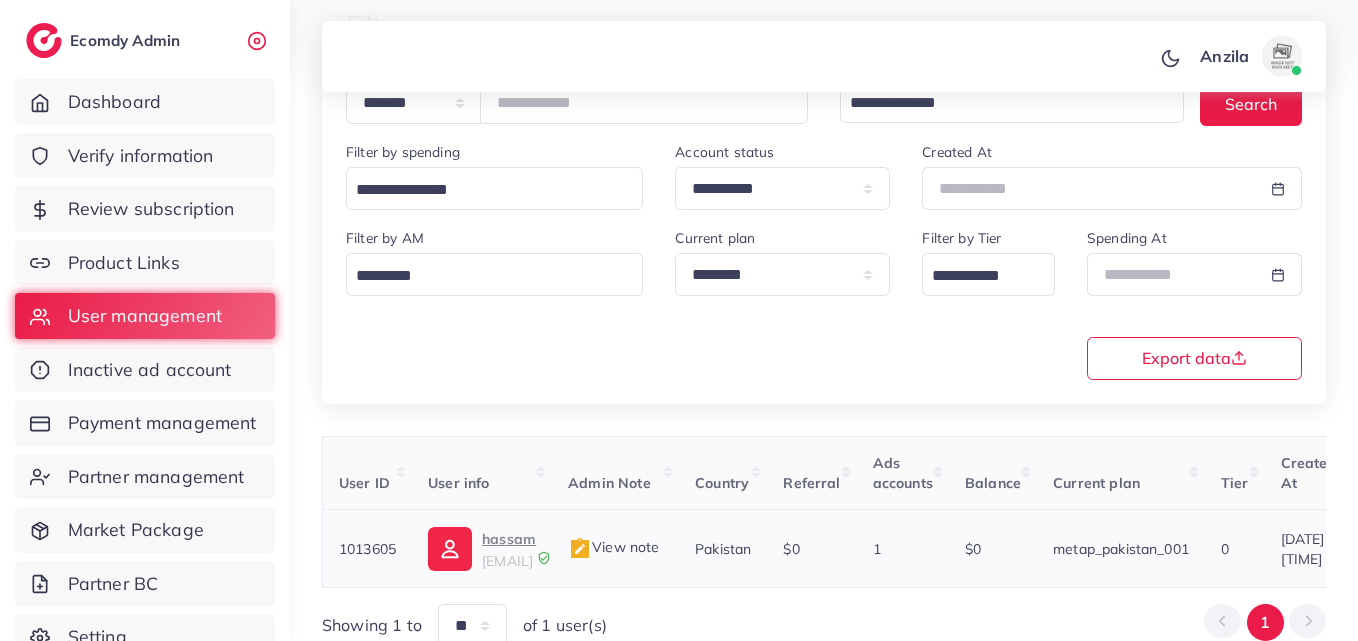 click on "hassam" at bounding box center (509, 539) 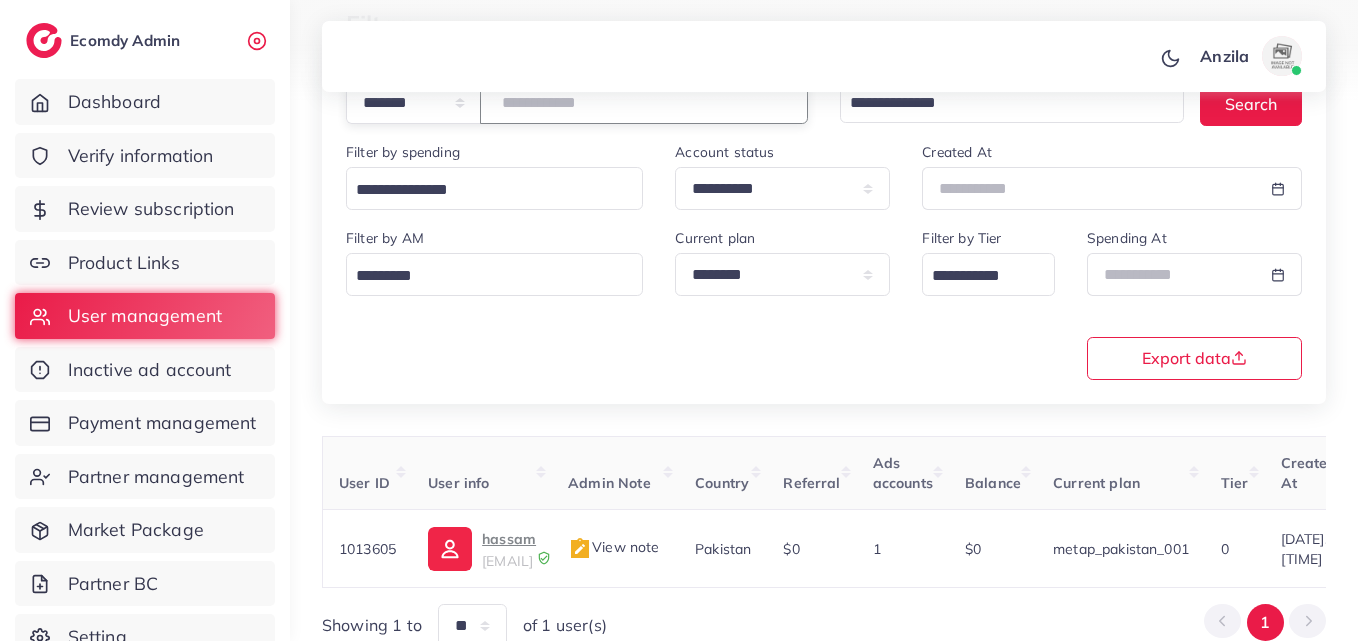 click on "*******" at bounding box center [644, 102] 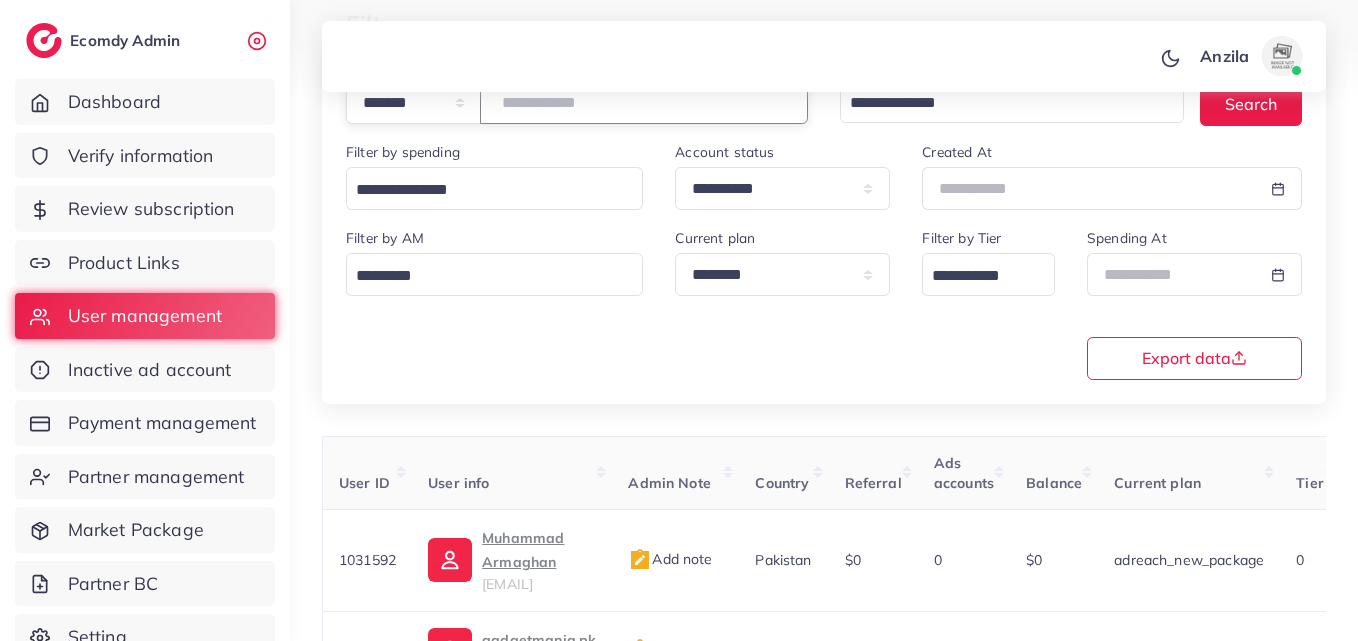 paste on "*******" 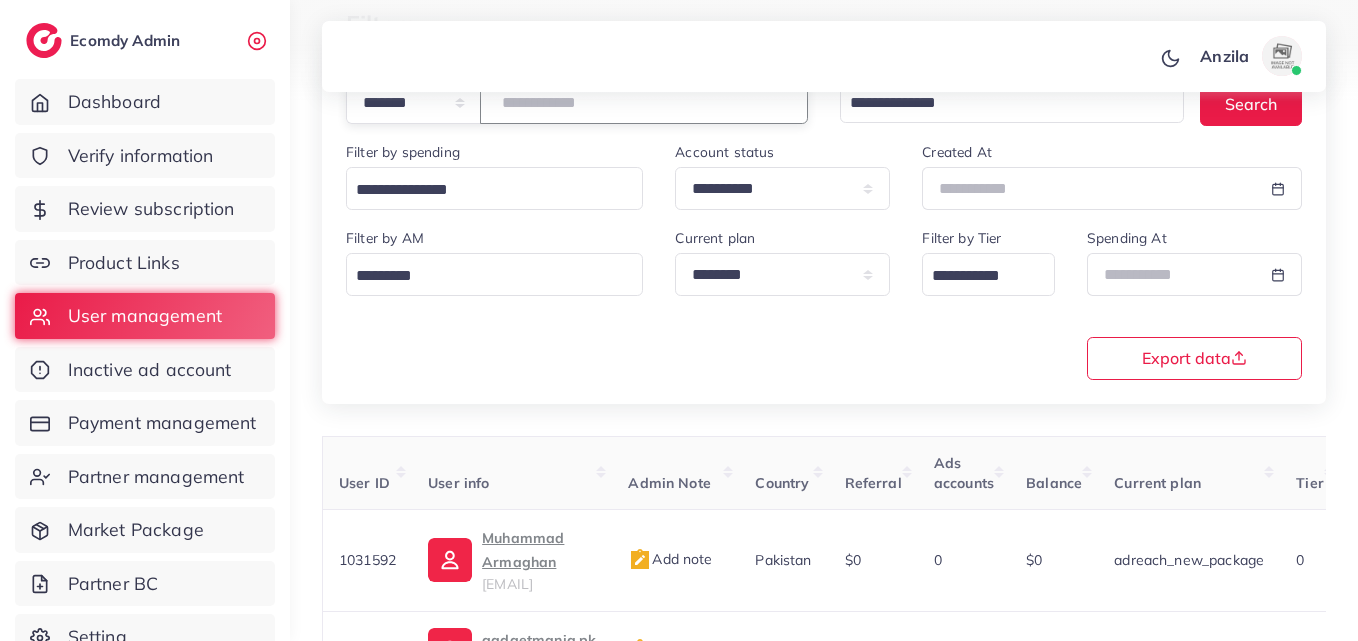 type on "*******" 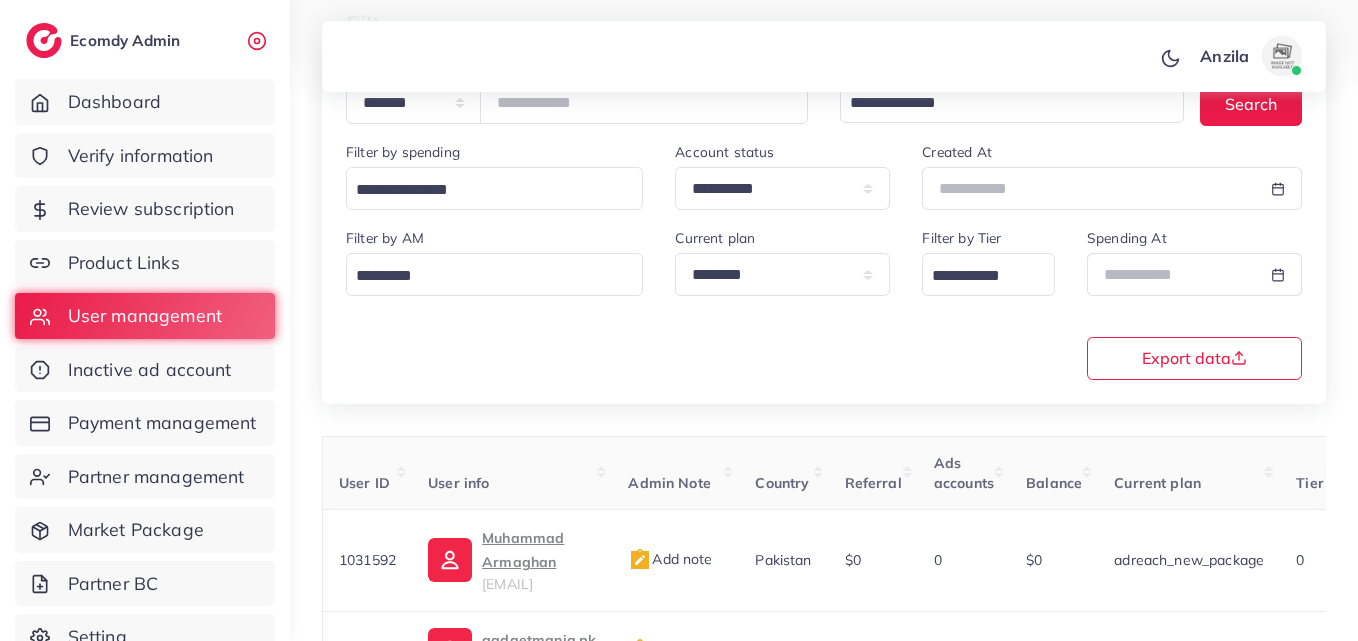 click on "**********" at bounding box center (824, 302) 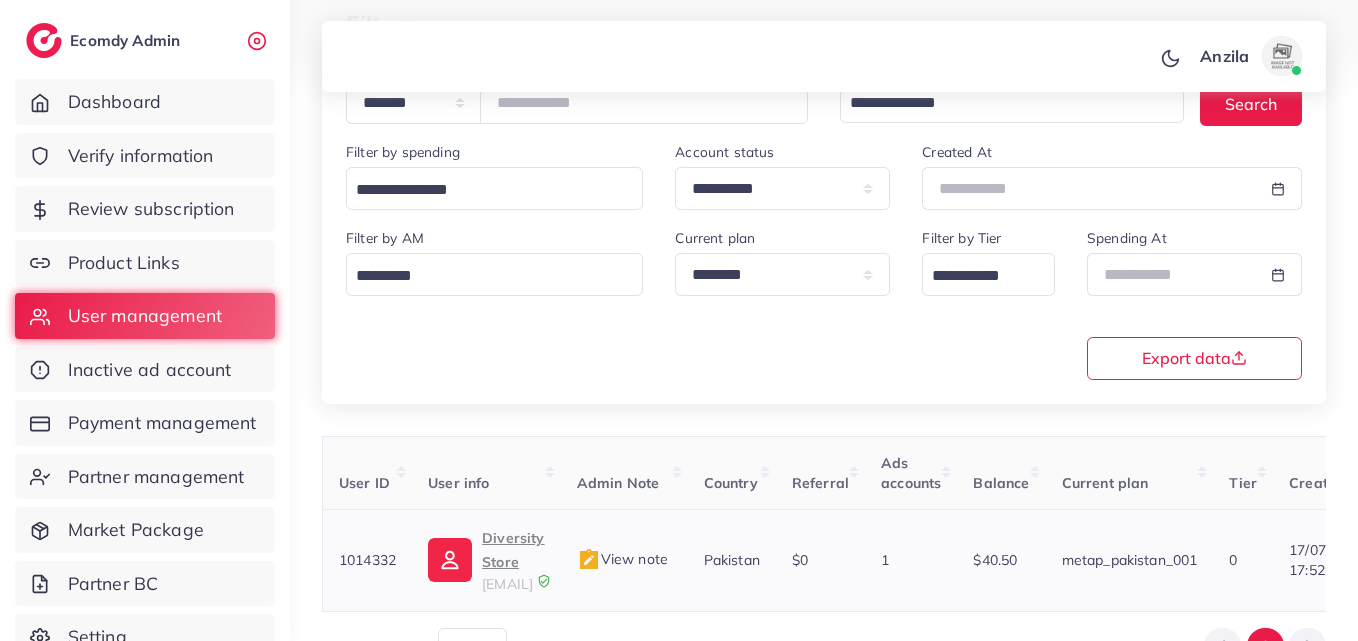 click on "Diversity Store" at bounding box center (513, 550) 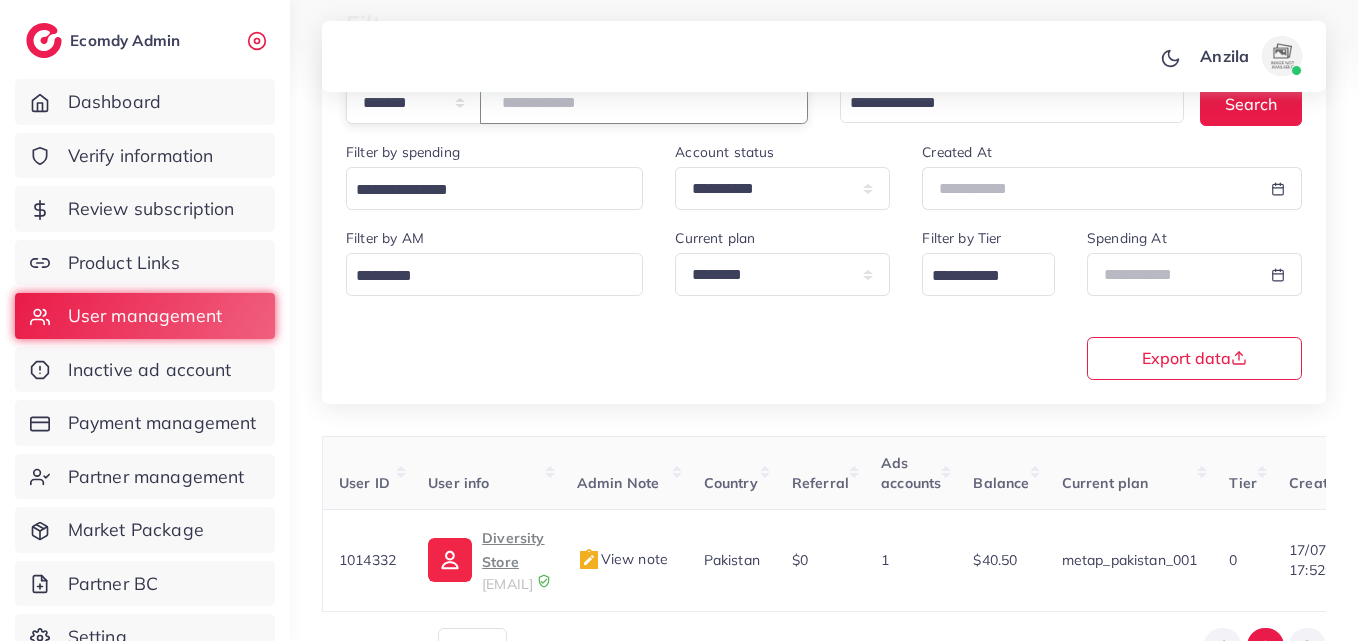 click on "*******" at bounding box center [644, 102] 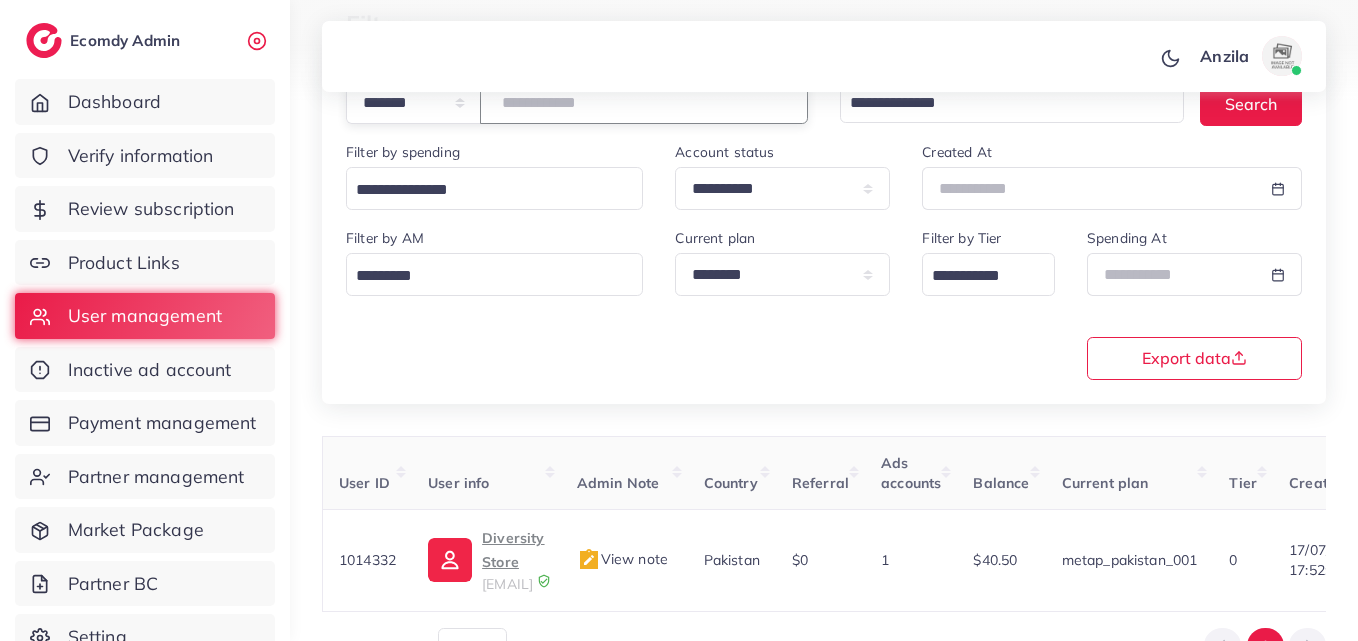type on "*******" 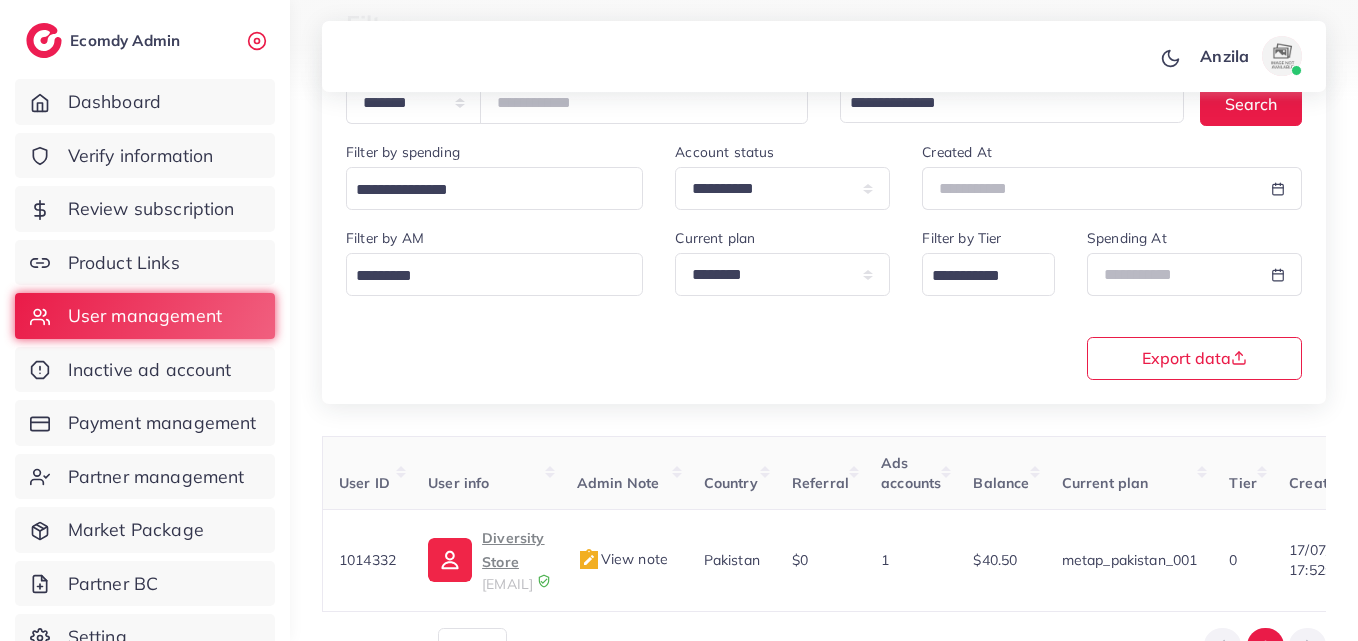 click on "**********" at bounding box center [824, 207] 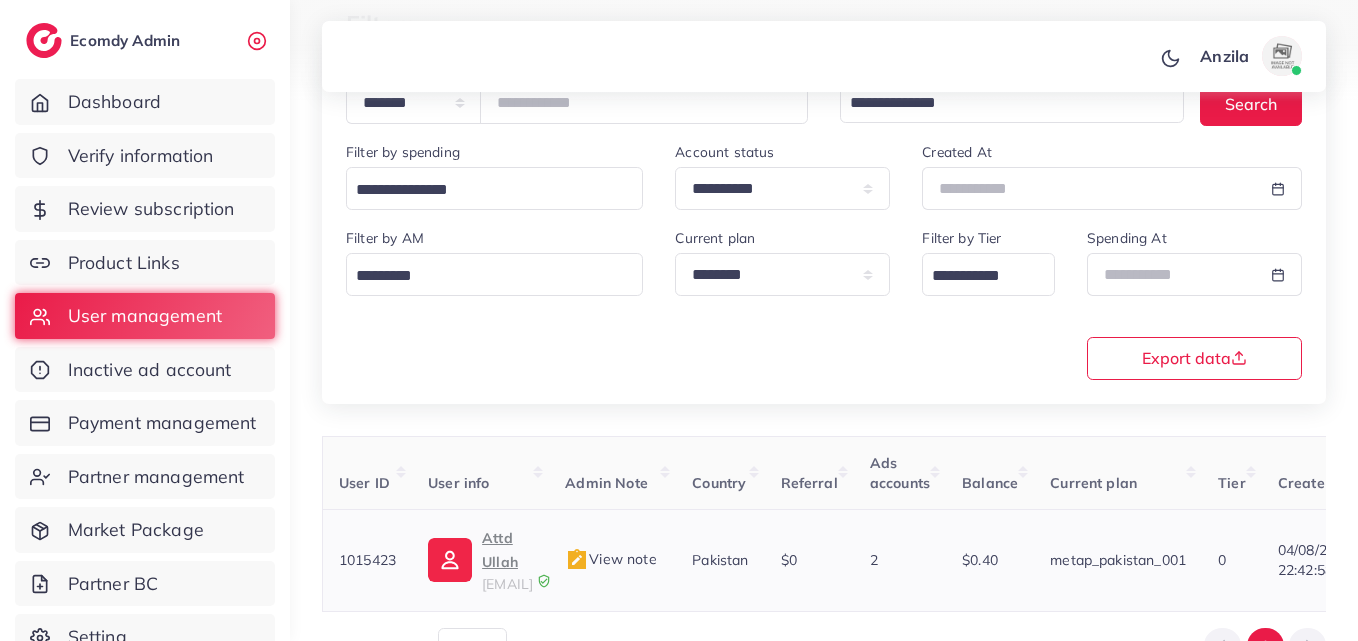 click on "Attd Ullah" at bounding box center (507, 550) 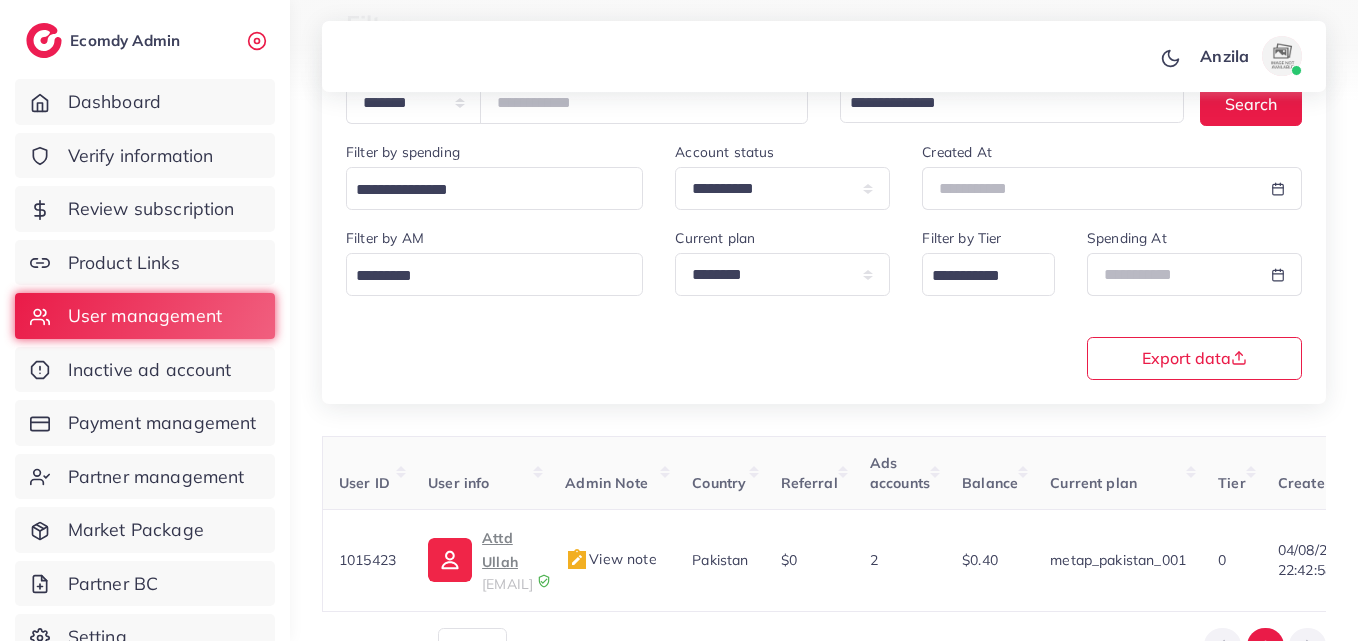click at bounding box center (679, 51) 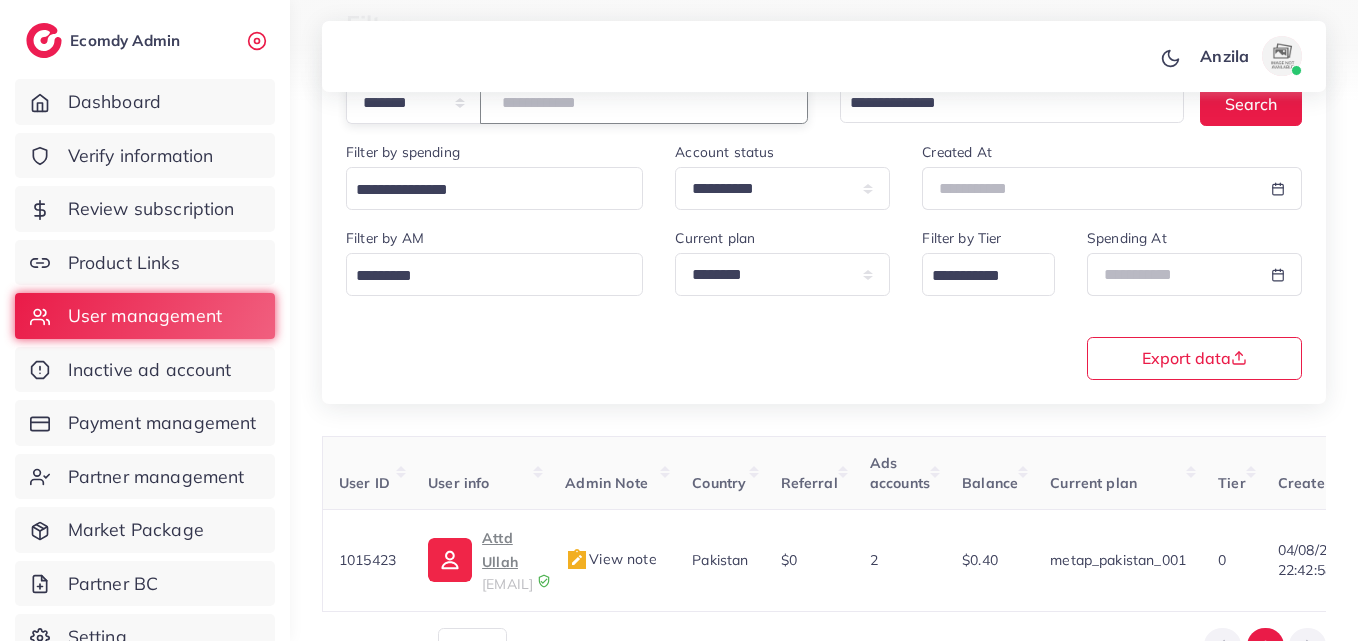 click on "*******" at bounding box center (644, 102) 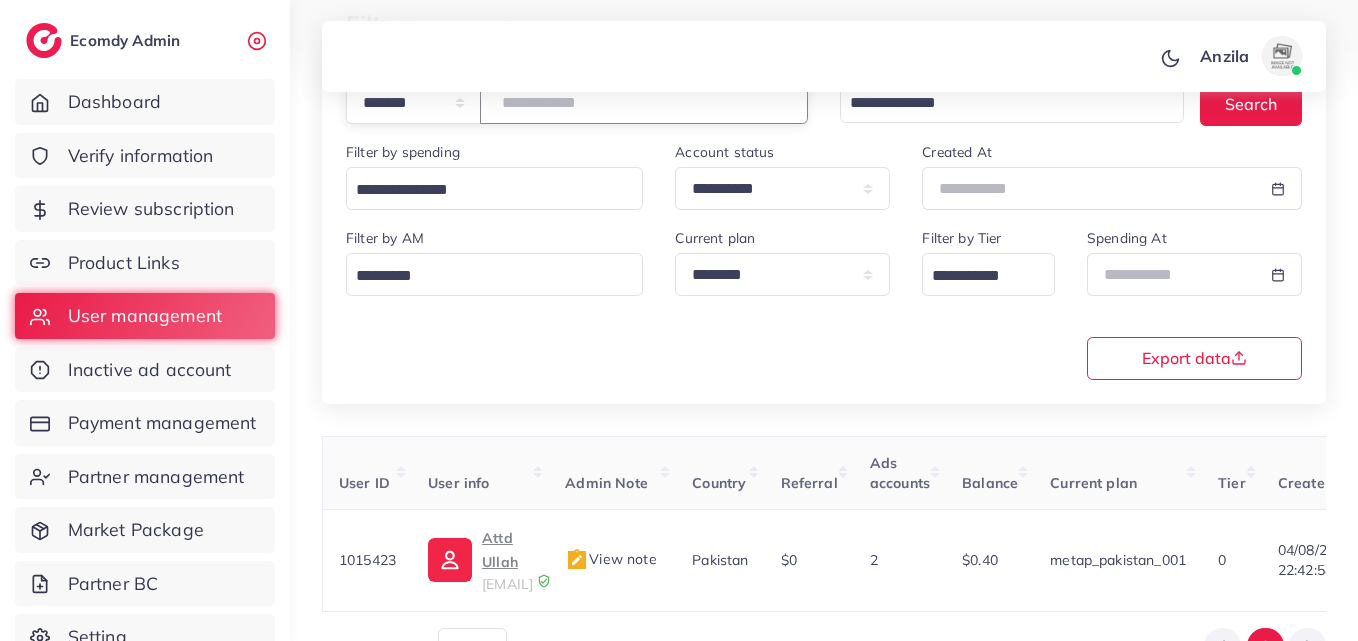 type on "*******" 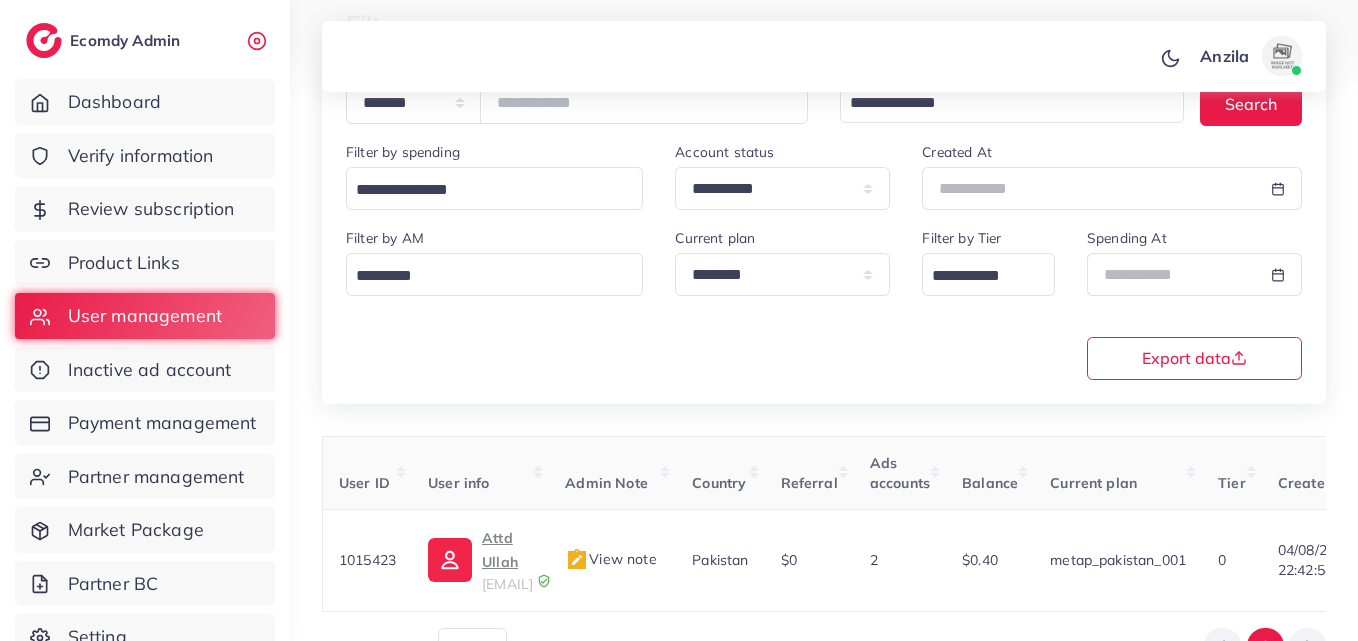 click on "**********" at bounding box center [824, 207] 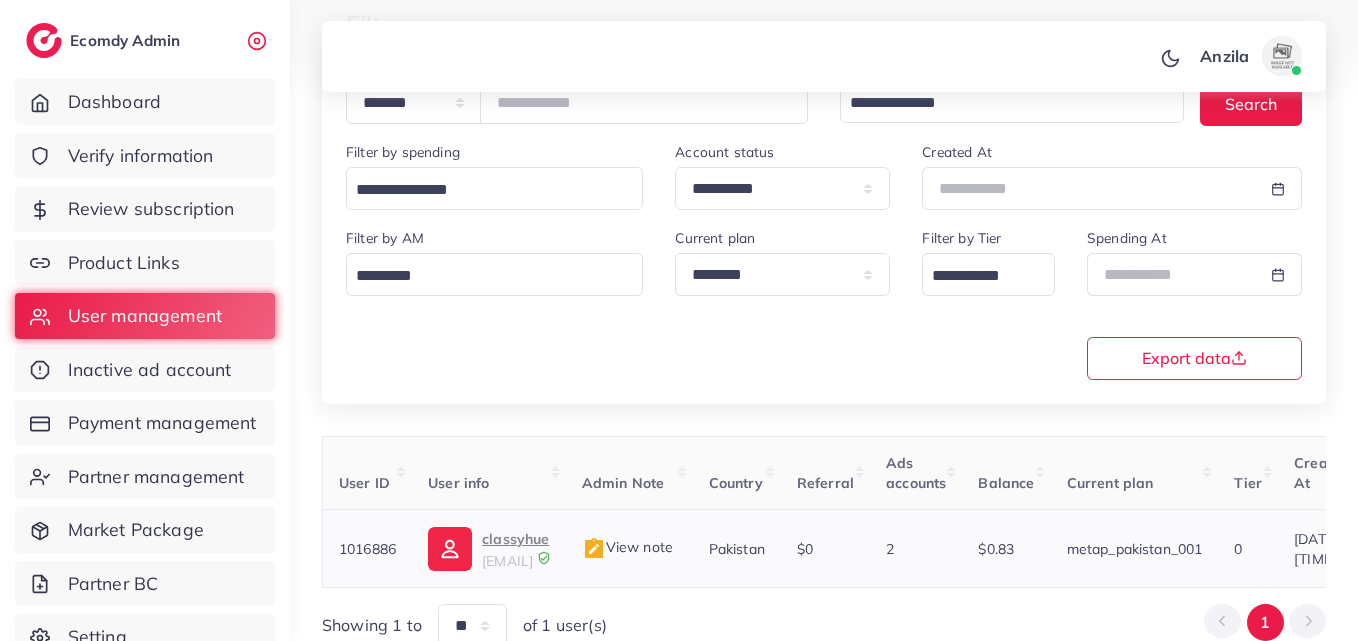 click on "classyhue" at bounding box center [515, 539] 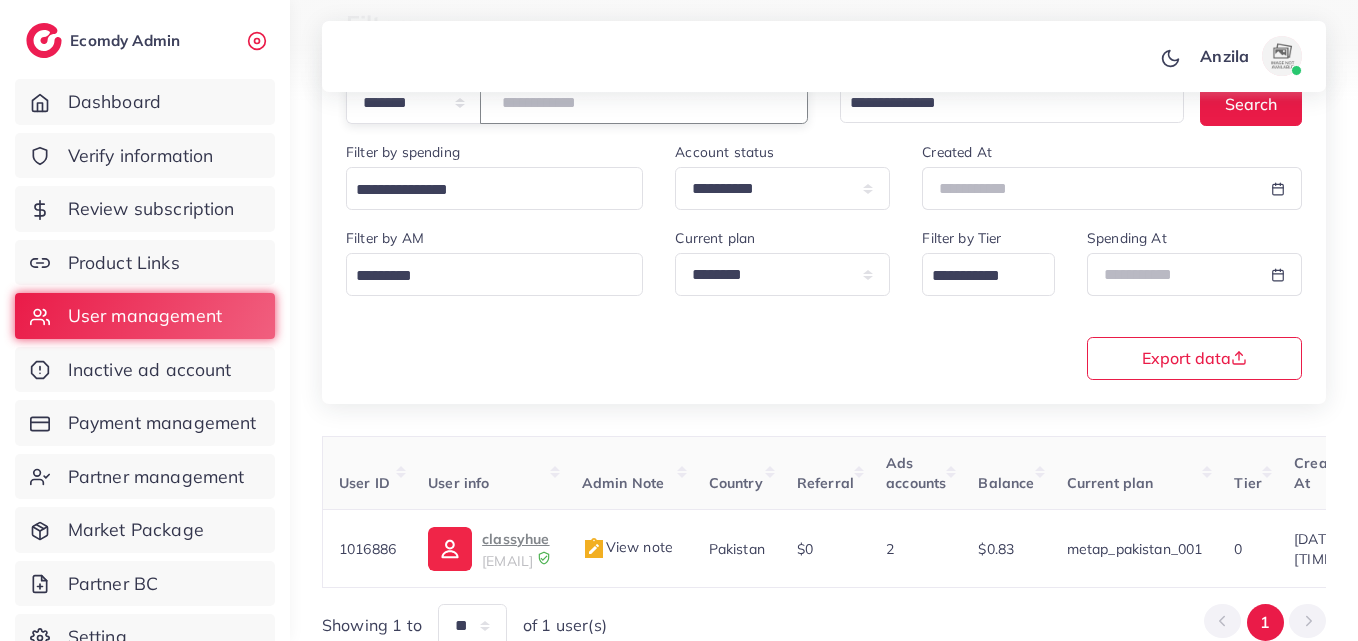 click on "*******" at bounding box center (644, 102) 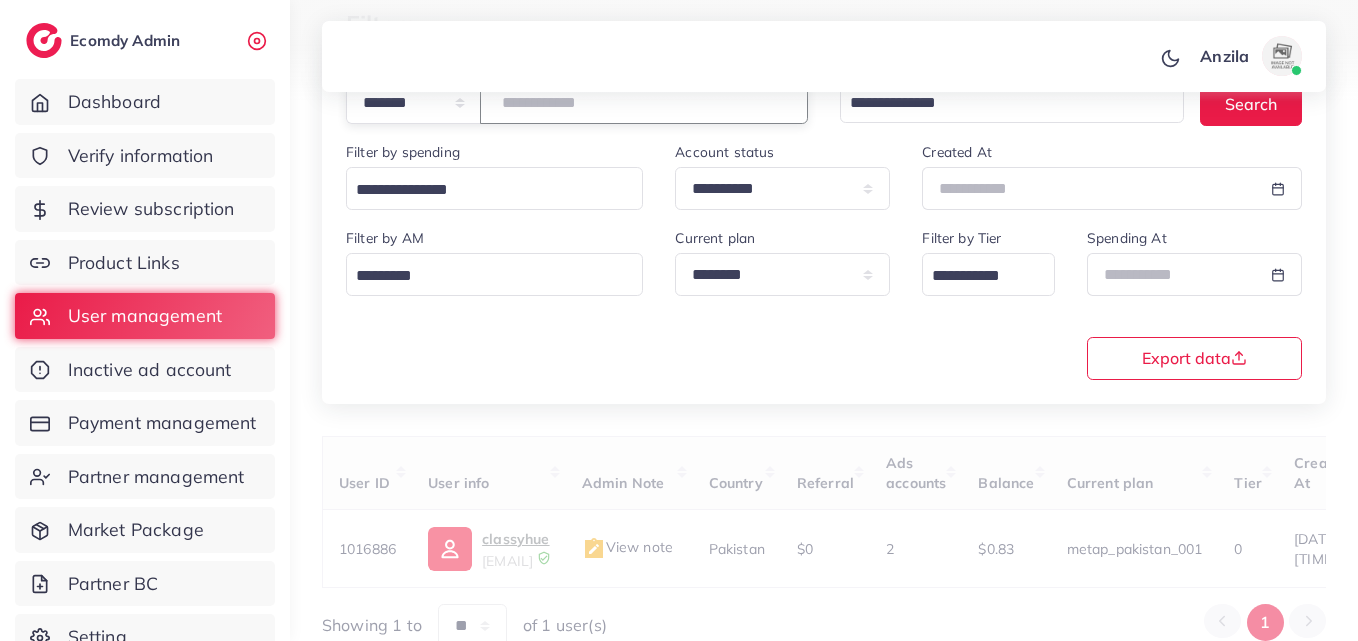 paste on "*******" 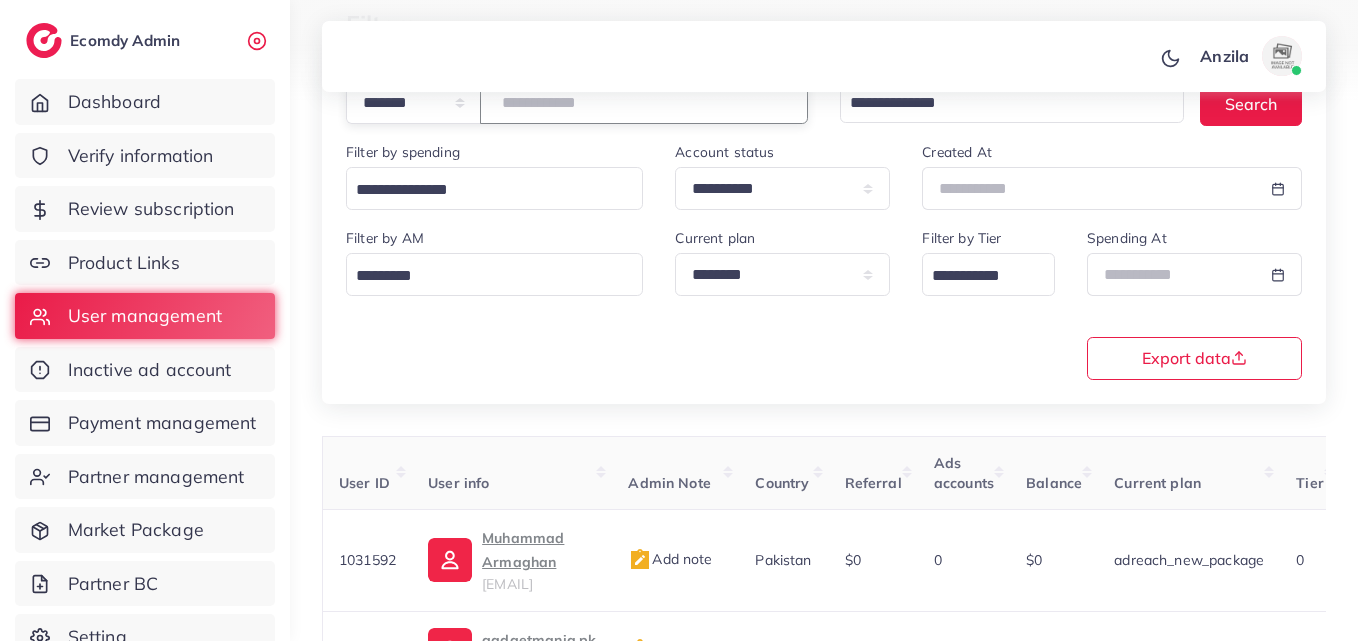 type on "*******" 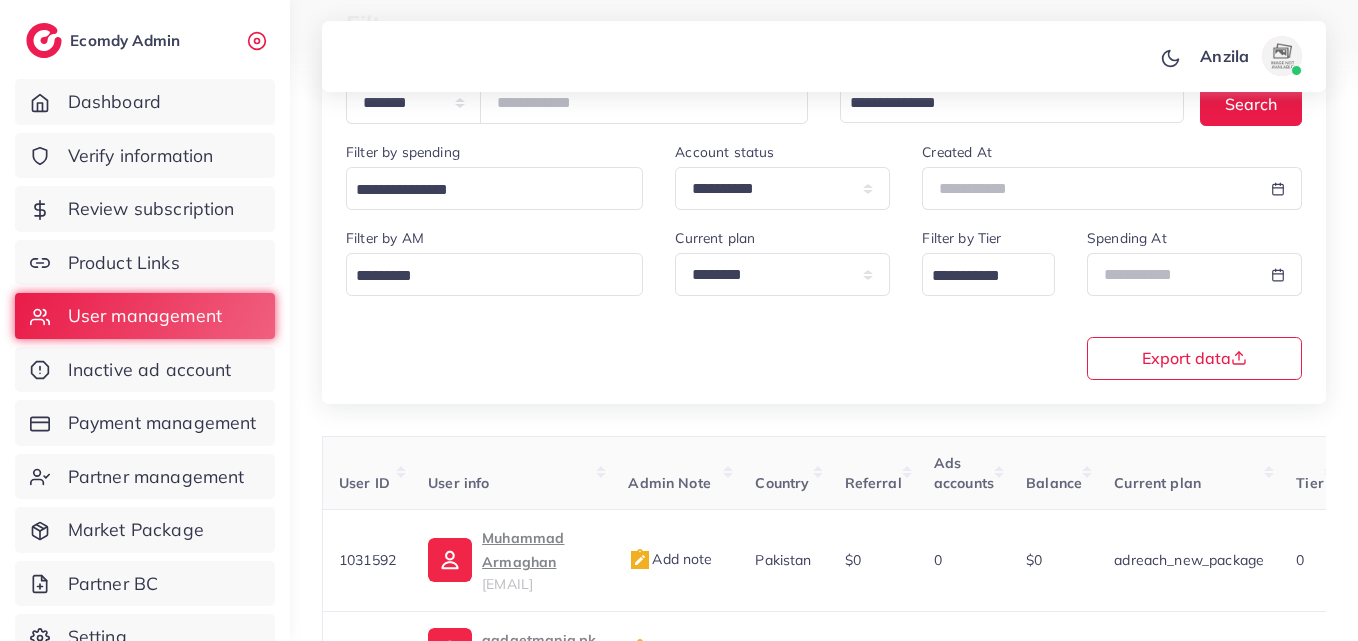 click on "**********" at bounding box center [824, 302] 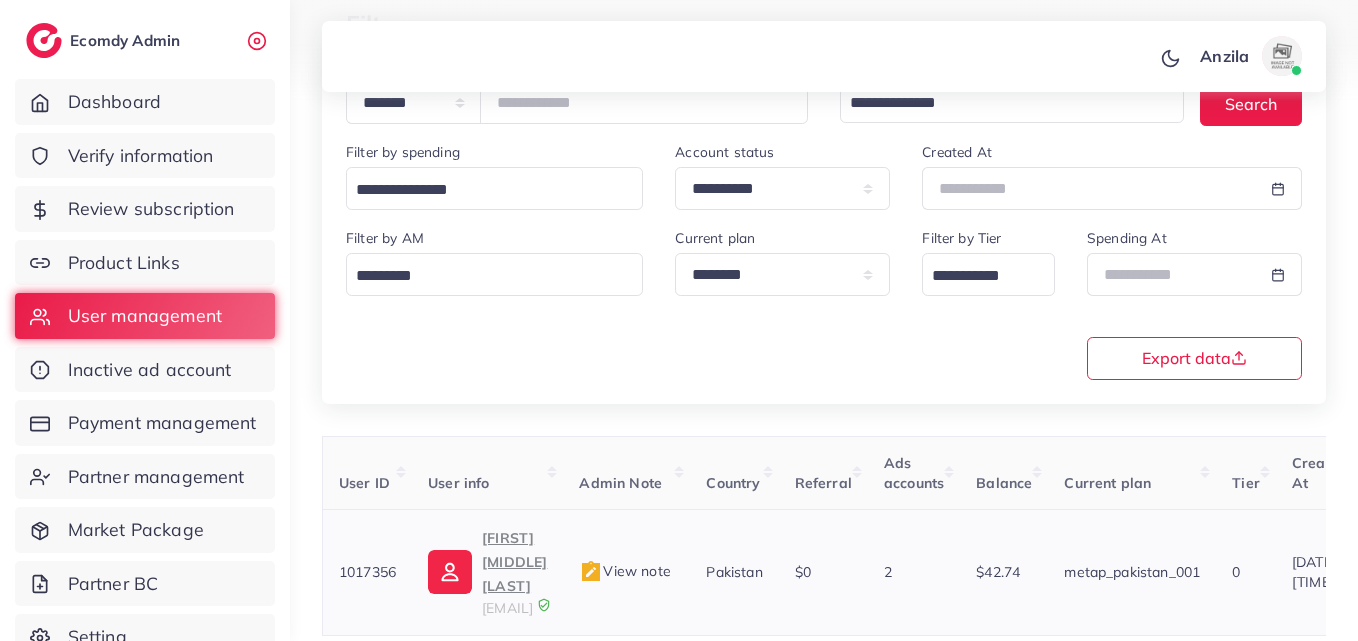 click on "anoypak1@gmail.com" at bounding box center (507, 608) 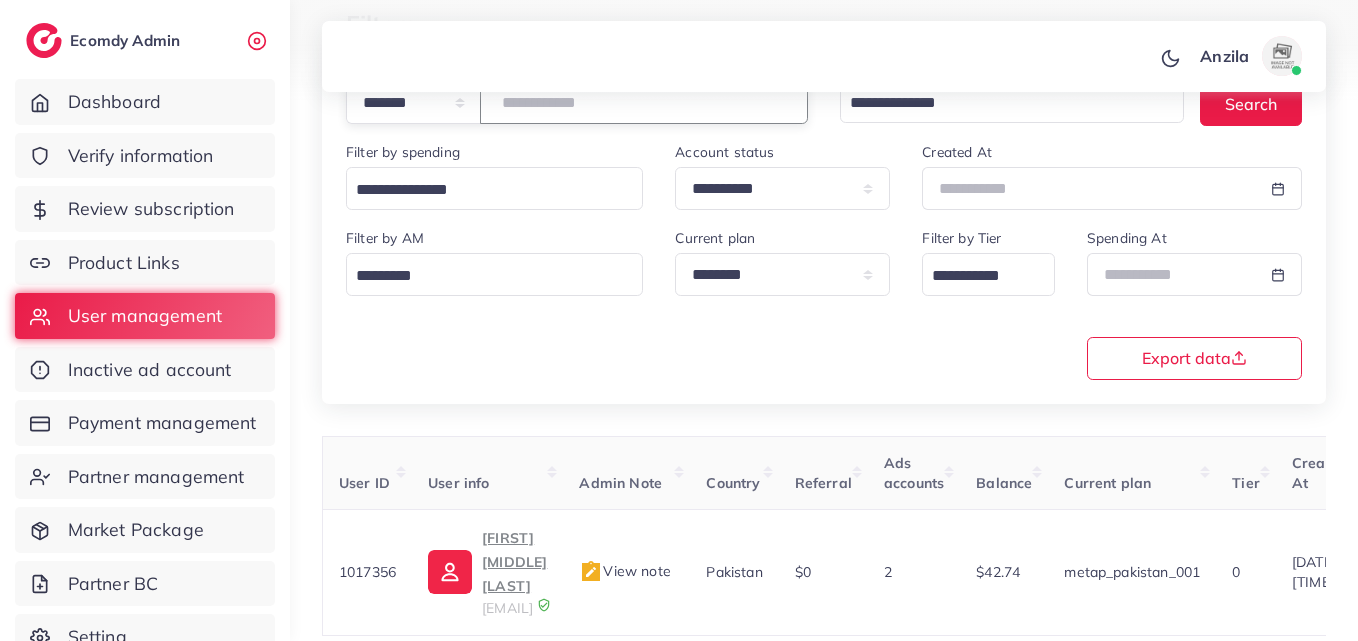 click on "*******" at bounding box center [644, 102] 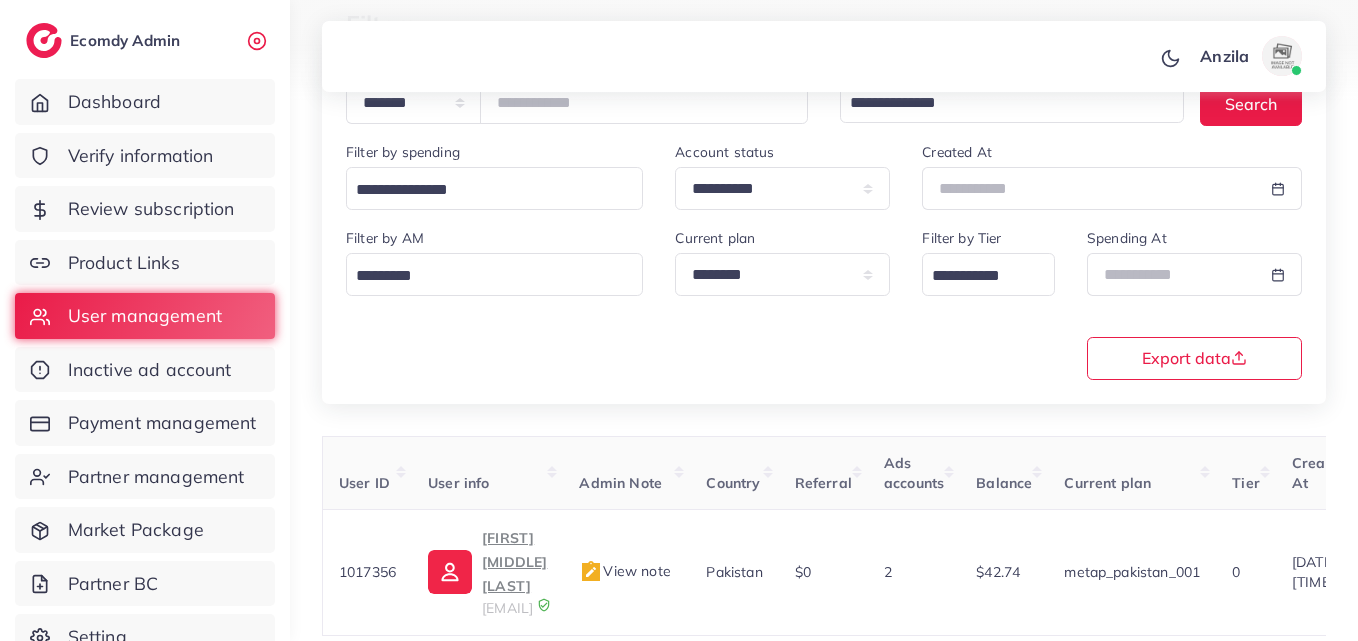 click at bounding box center (679, 51) 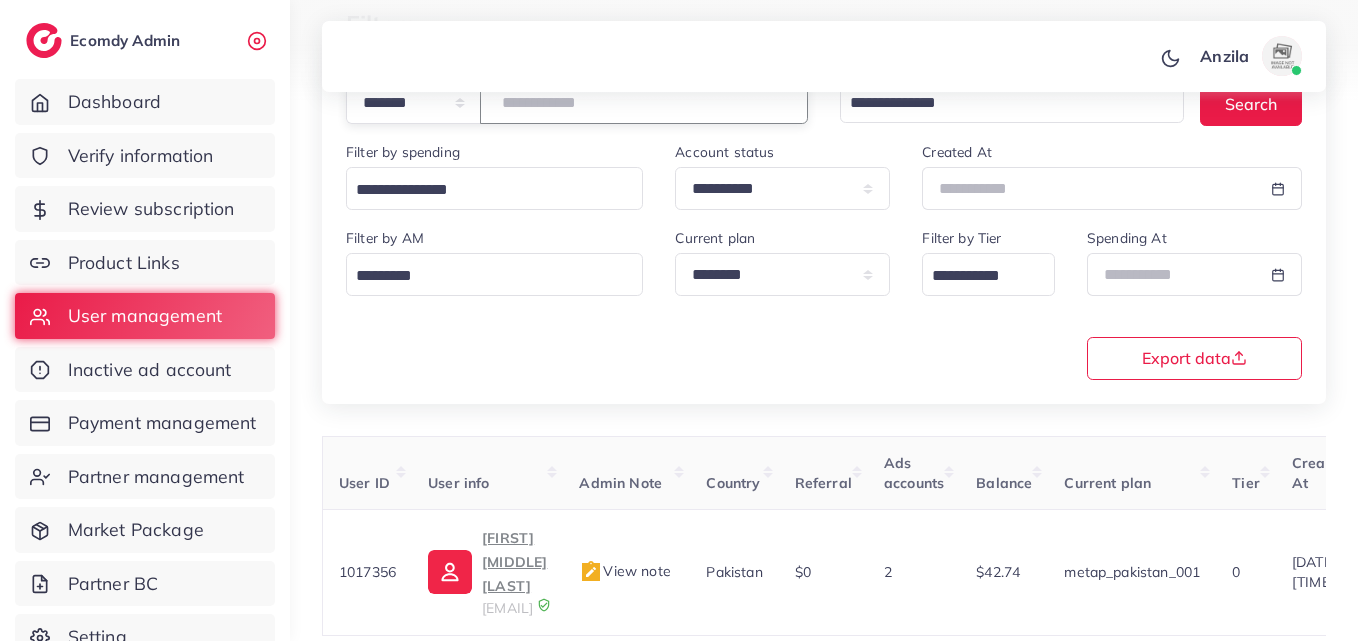 click on "*******" at bounding box center [644, 102] 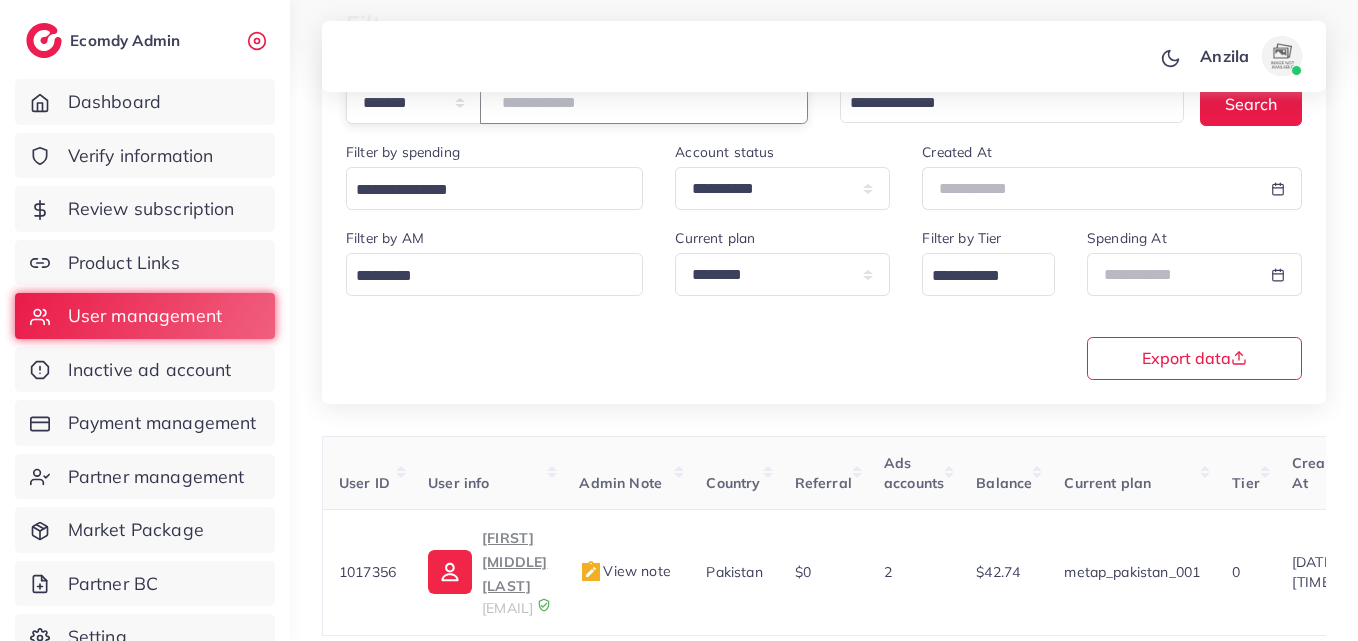type on "*******" 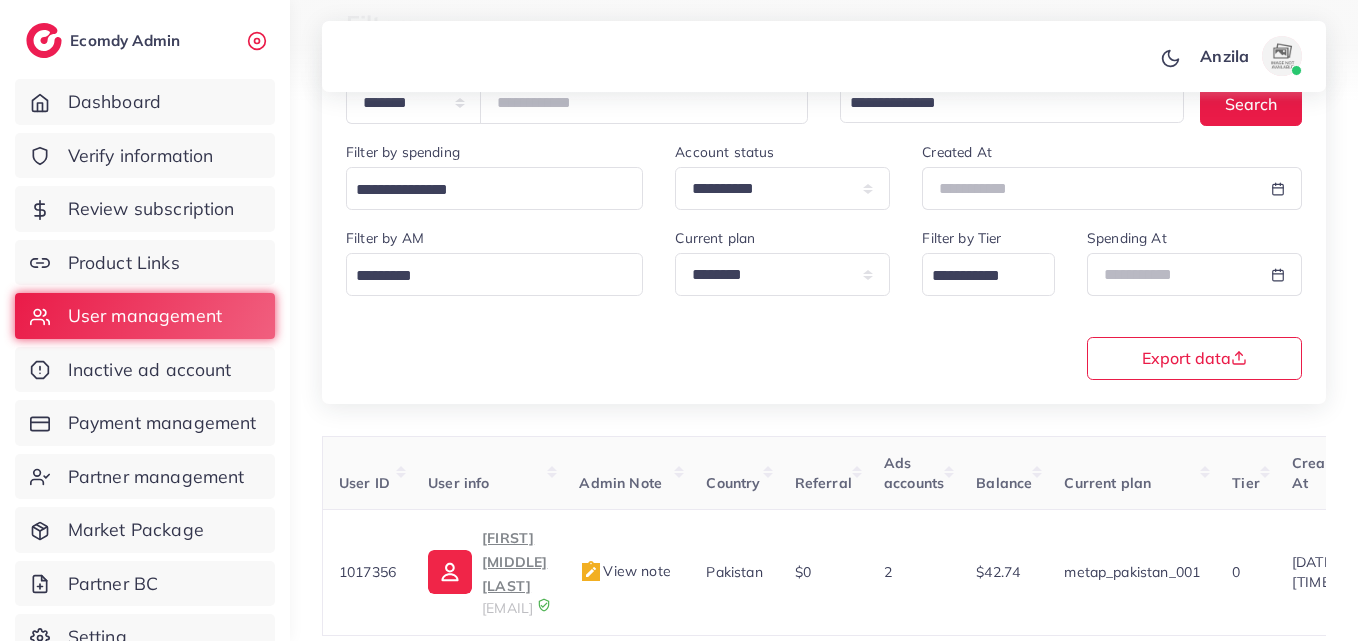 click on "**********" at bounding box center [824, 302] 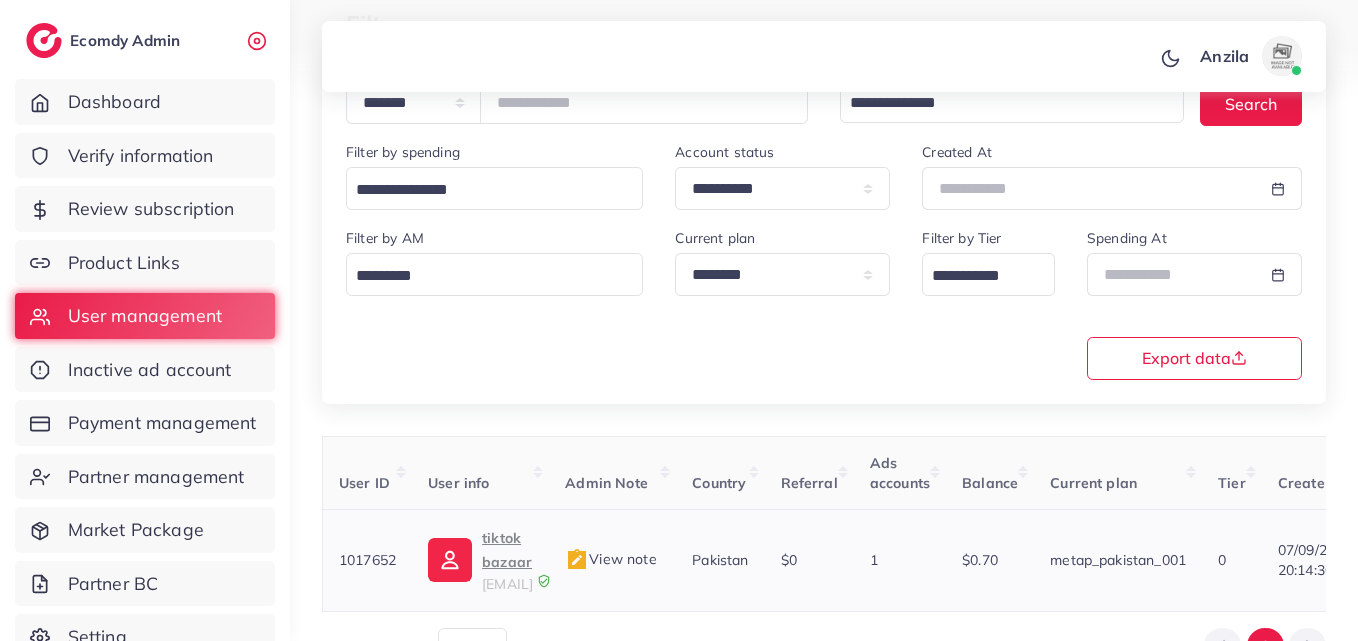 click on "tiktokbazaronline@gmail.com" at bounding box center (507, 584) 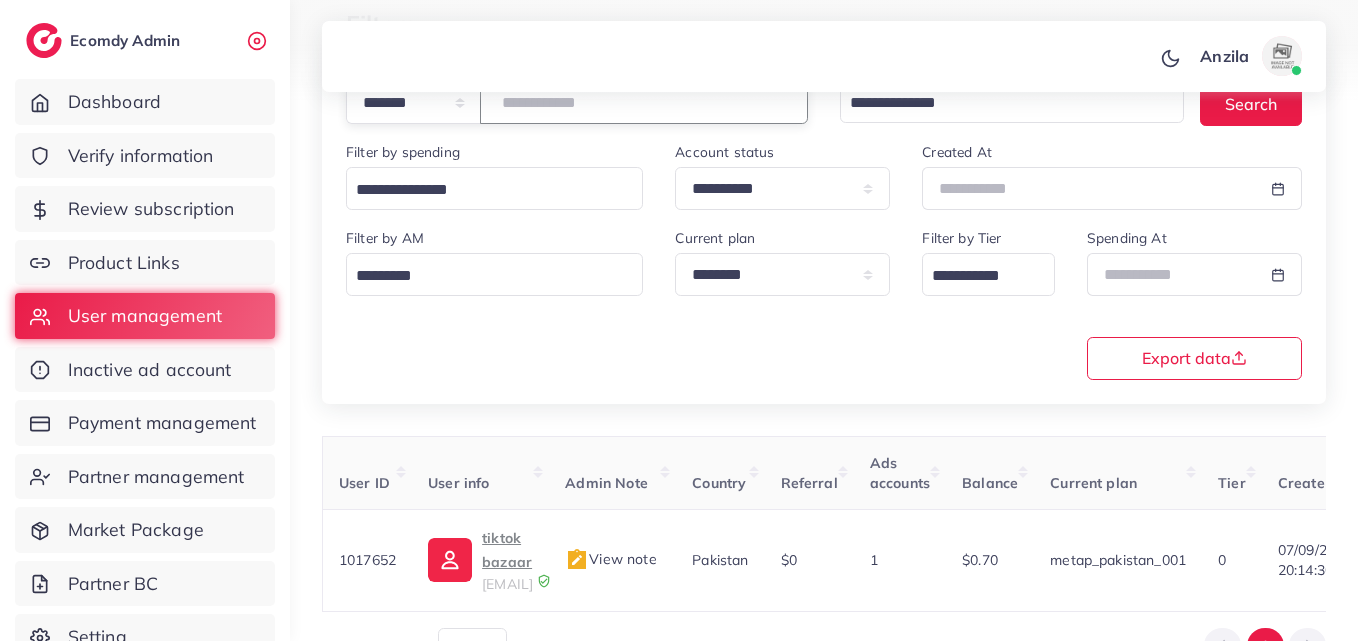 click on "*******" at bounding box center (644, 102) 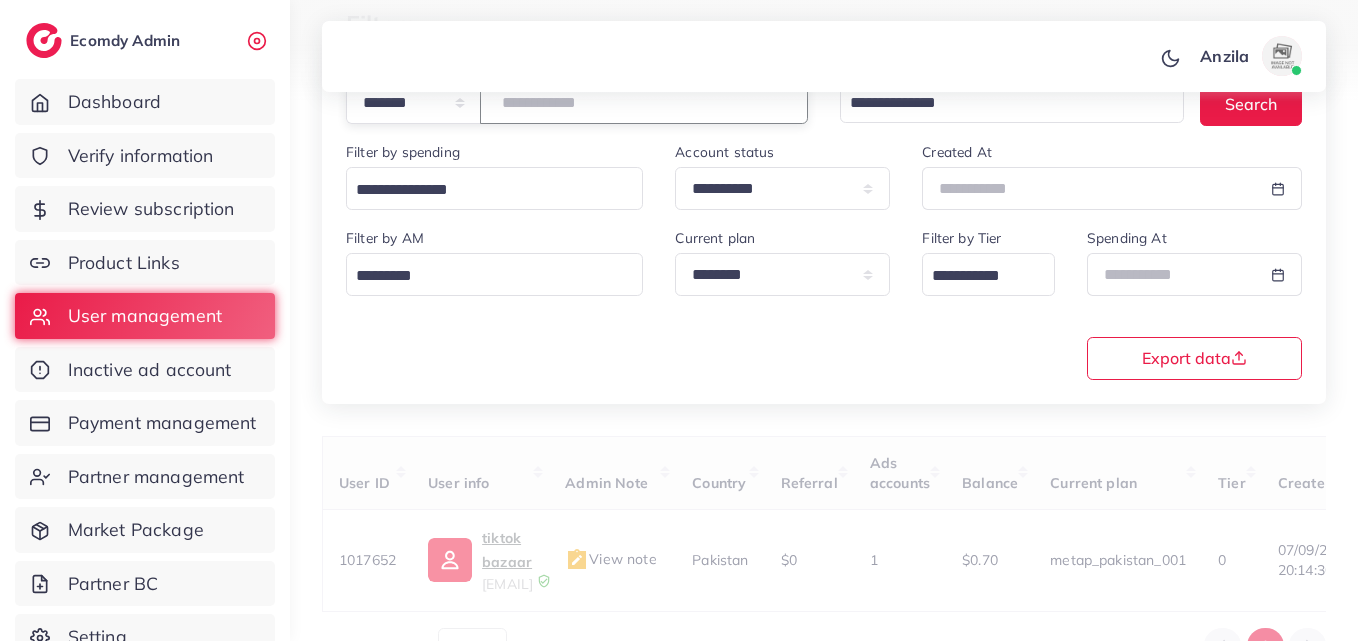 paste on "*******" 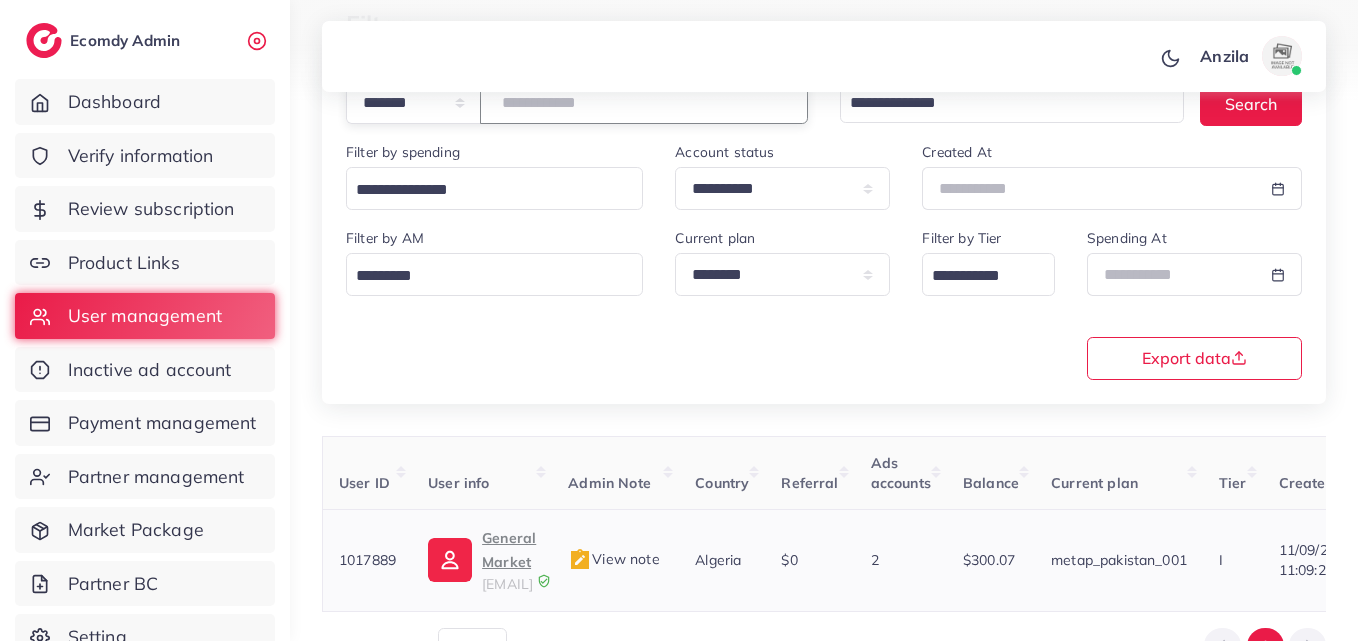 type on "*******" 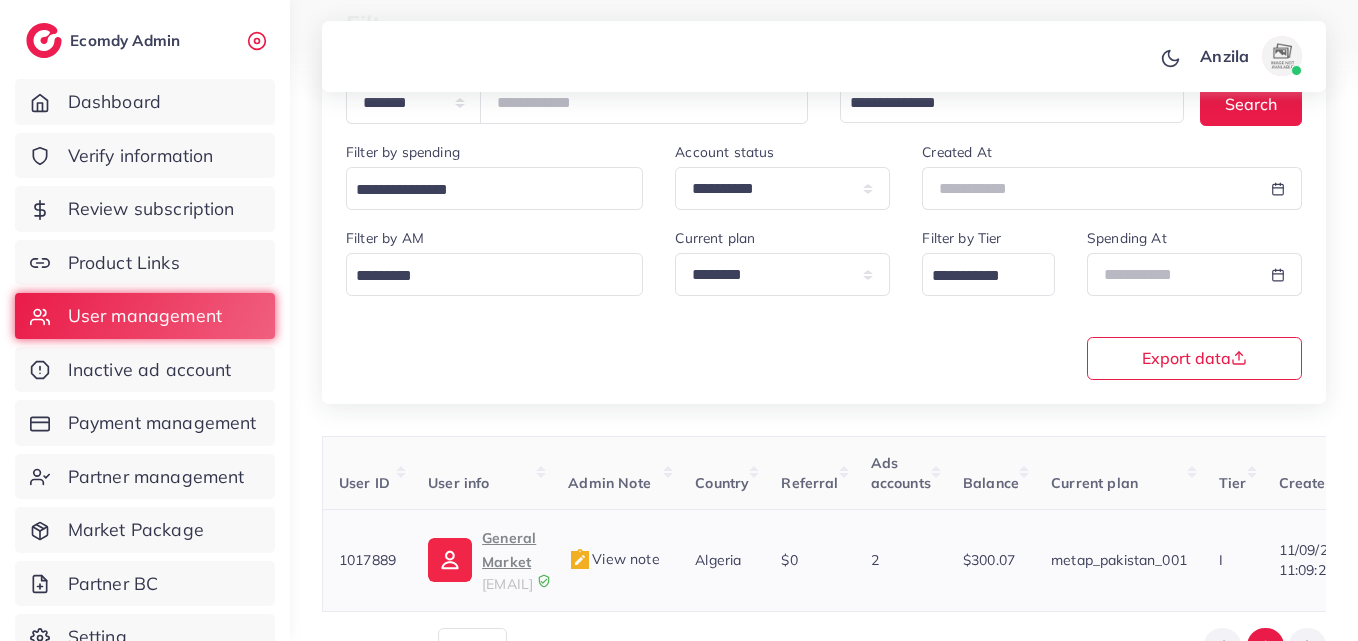 click on "General Market" at bounding box center (509, 550) 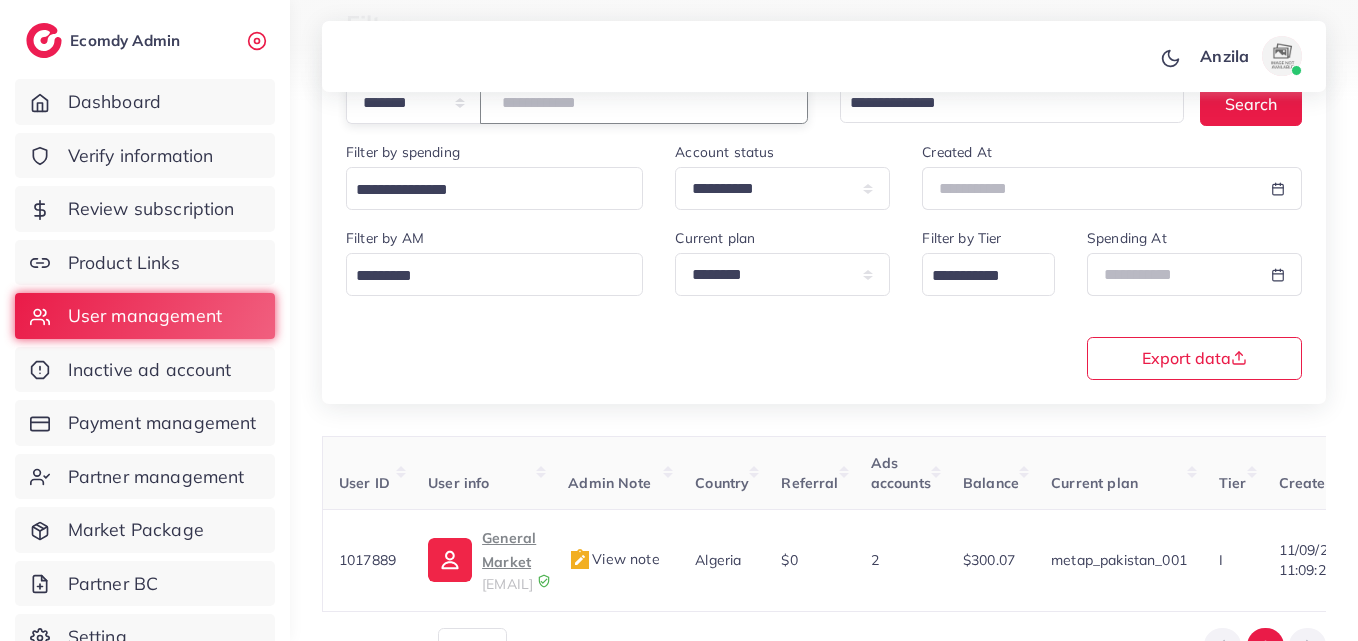 click on "*******" at bounding box center (644, 102) 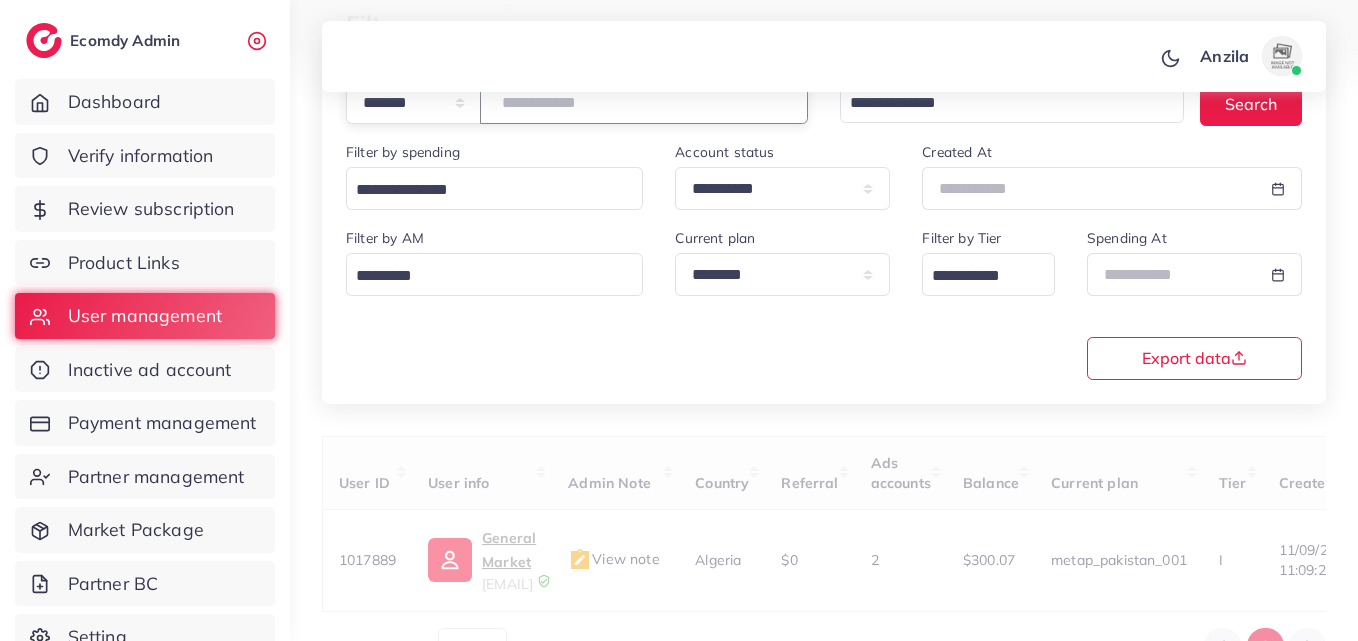 paste on "*******" 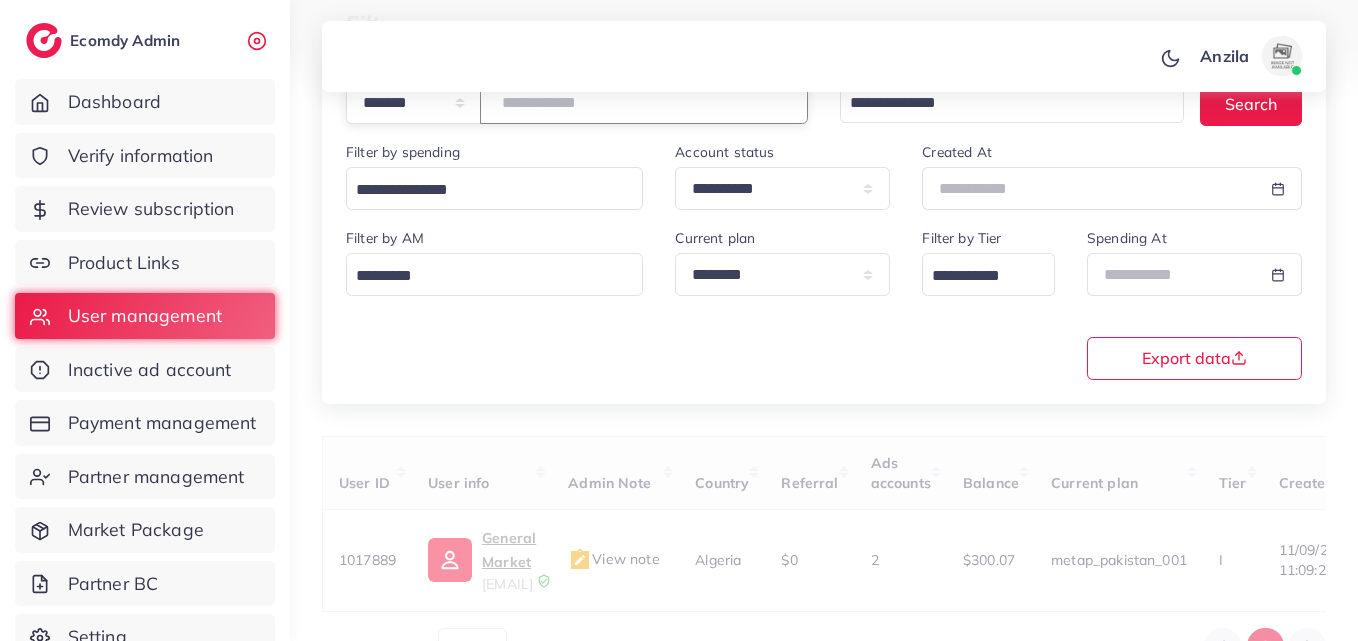 type on "*******" 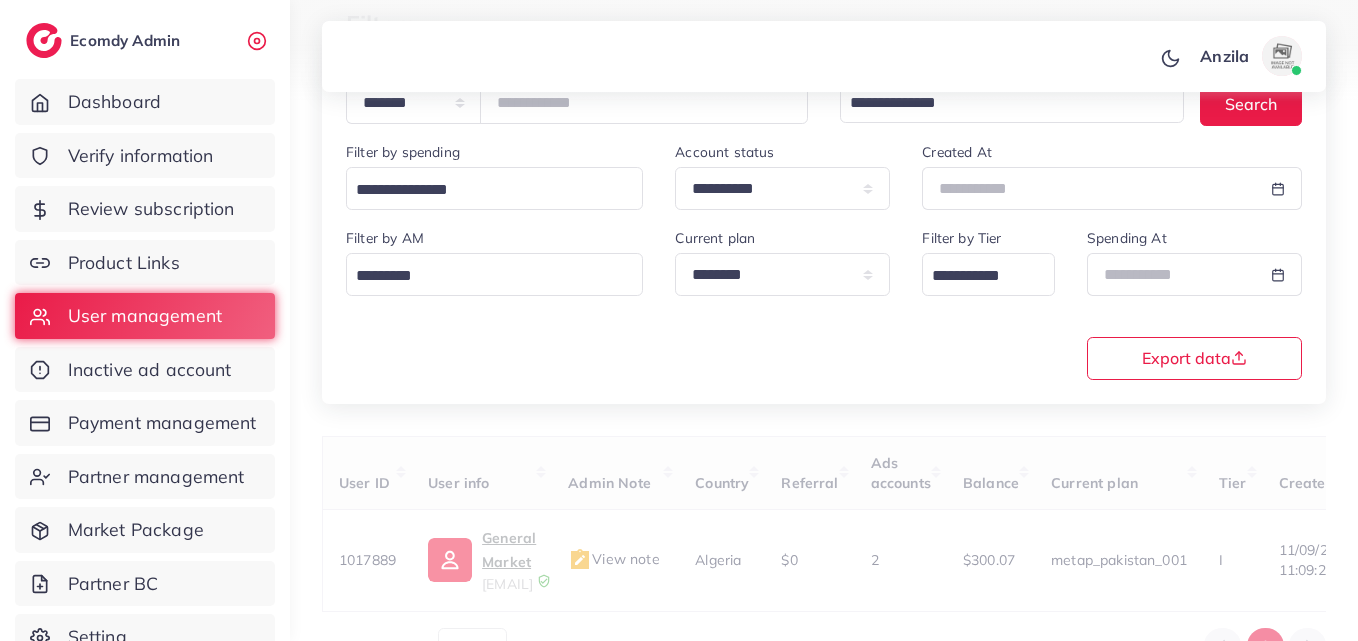 click on "**********" at bounding box center [824, 207] 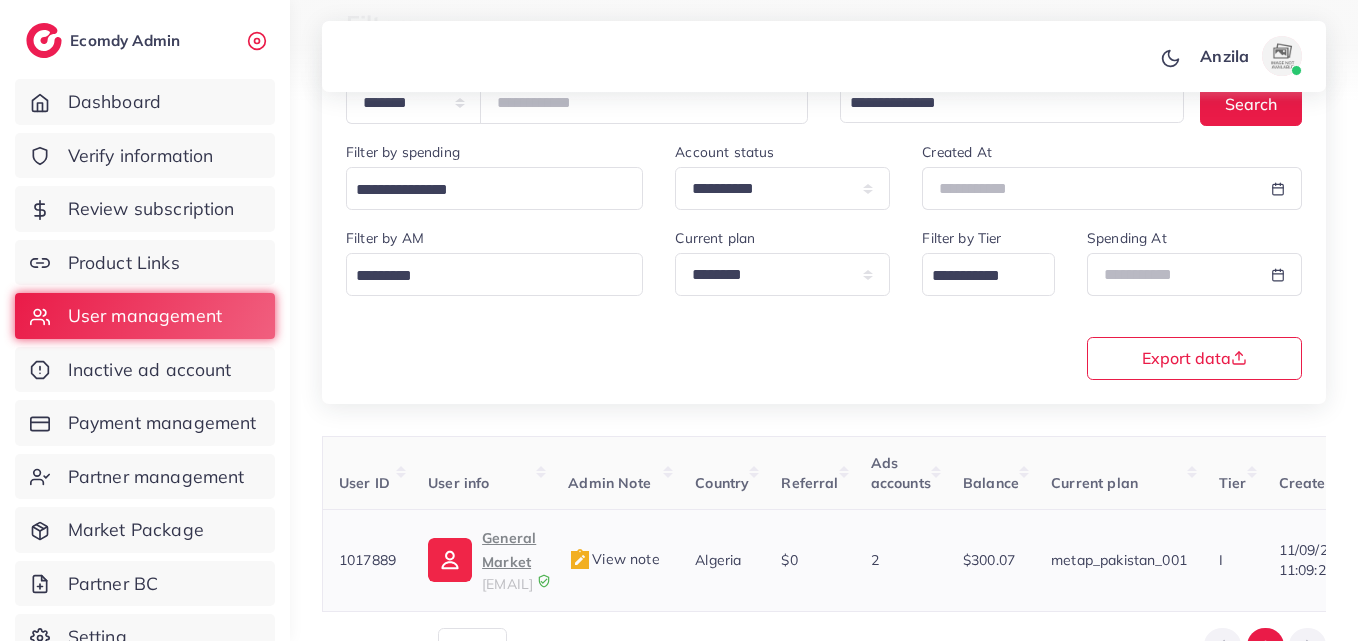 click on "General Market" at bounding box center (509, 550) 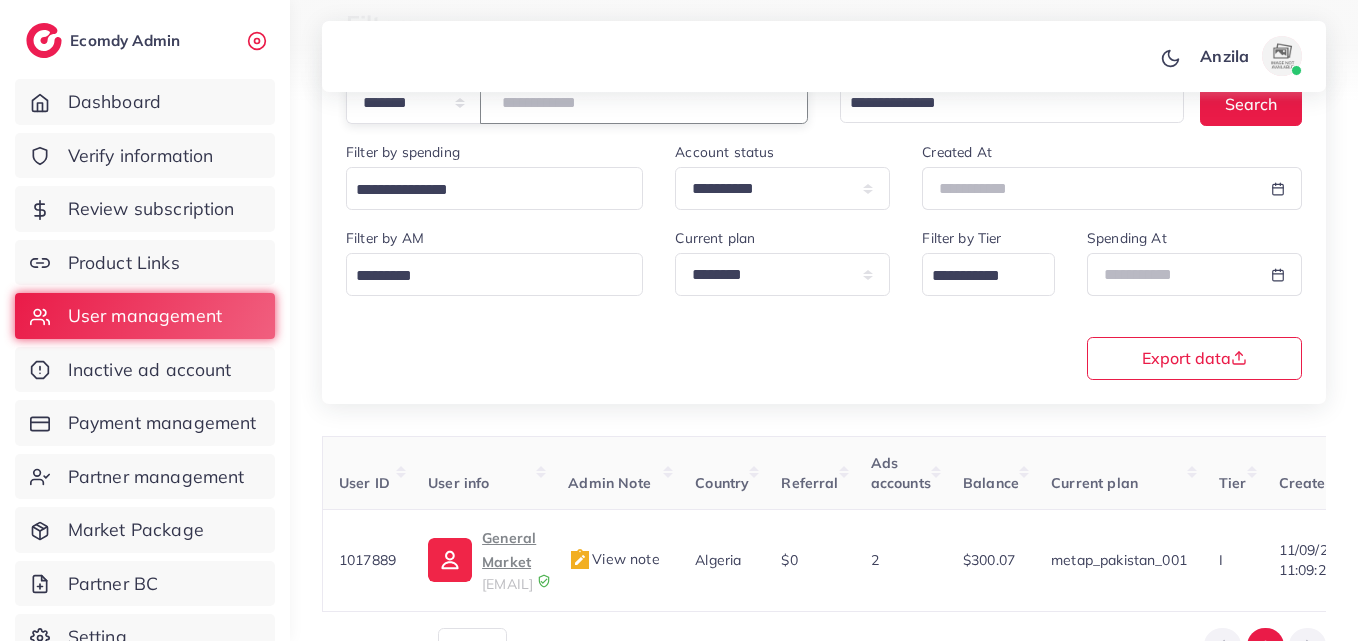 click on "*******" at bounding box center [644, 102] 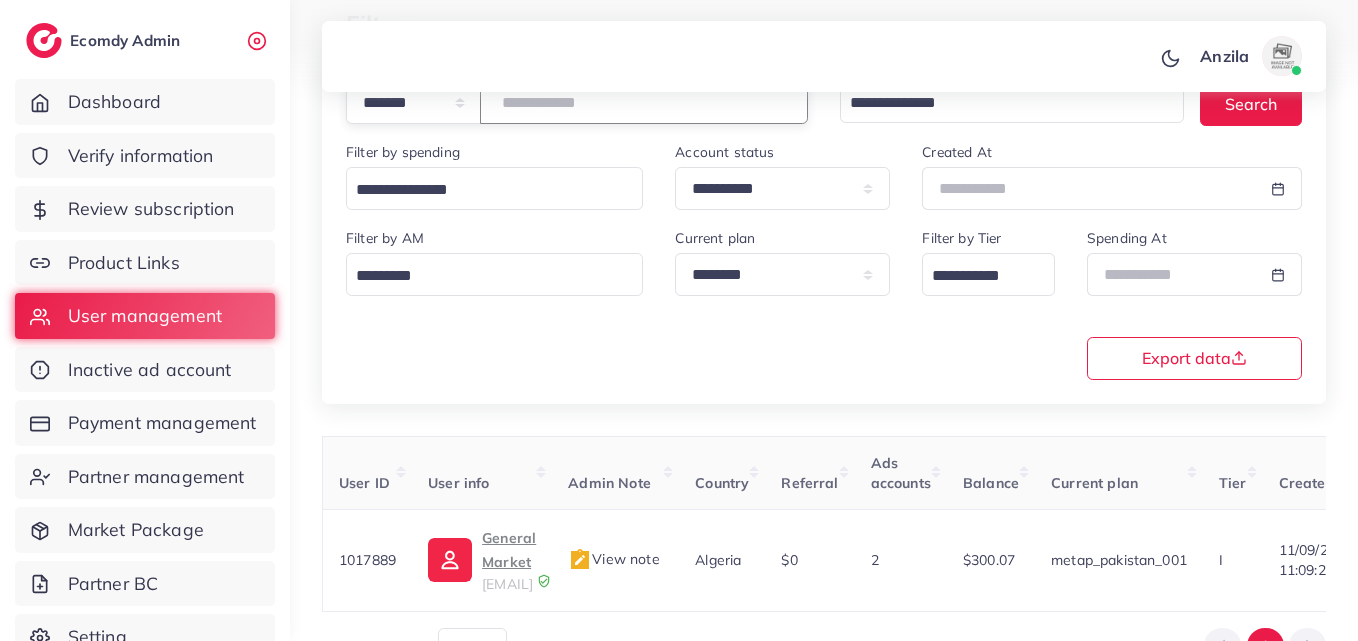 type on "*******" 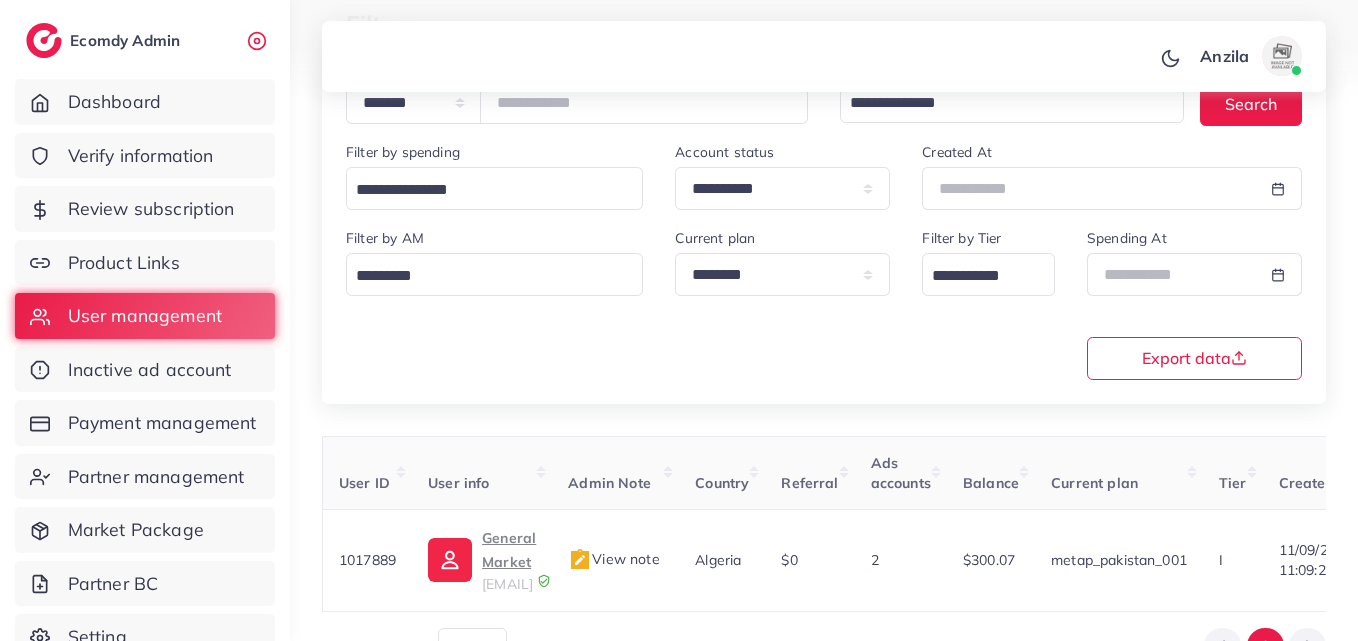 click on "**********" at bounding box center [824, 302] 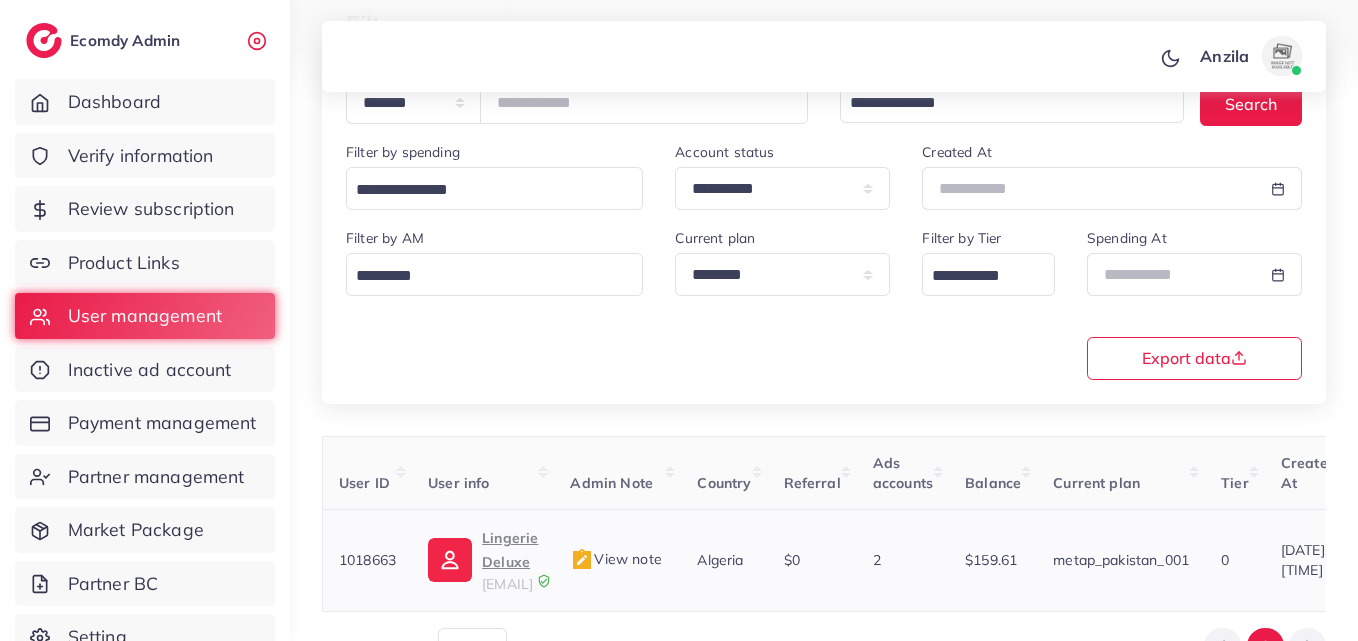 click on "Lingerie Deluxe" at bounding box center [510, 550] 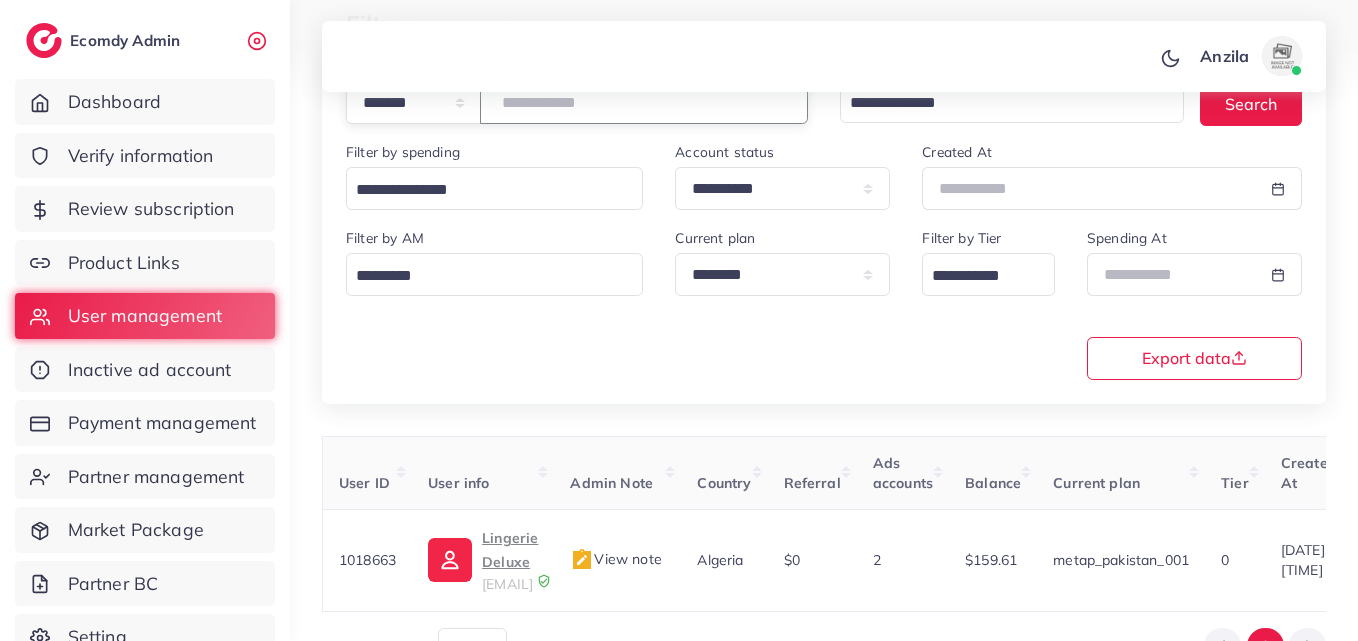 click on "*******" at bounding box center (644, 102) 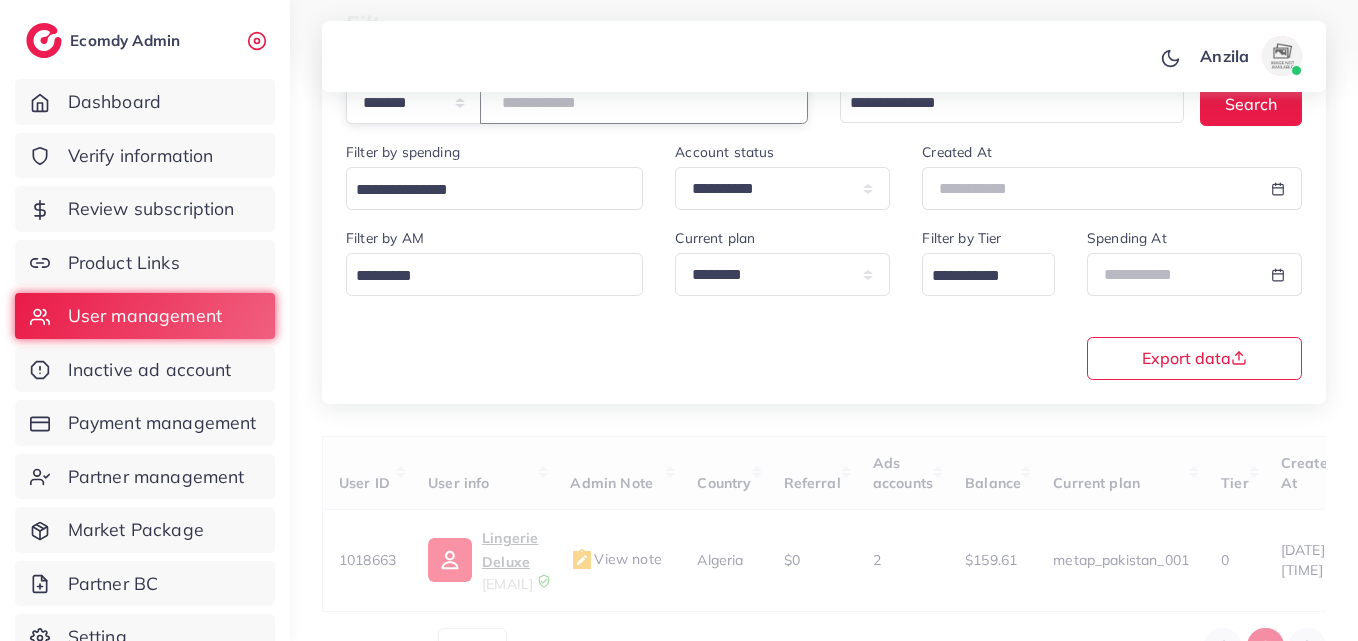 paste on "*******" 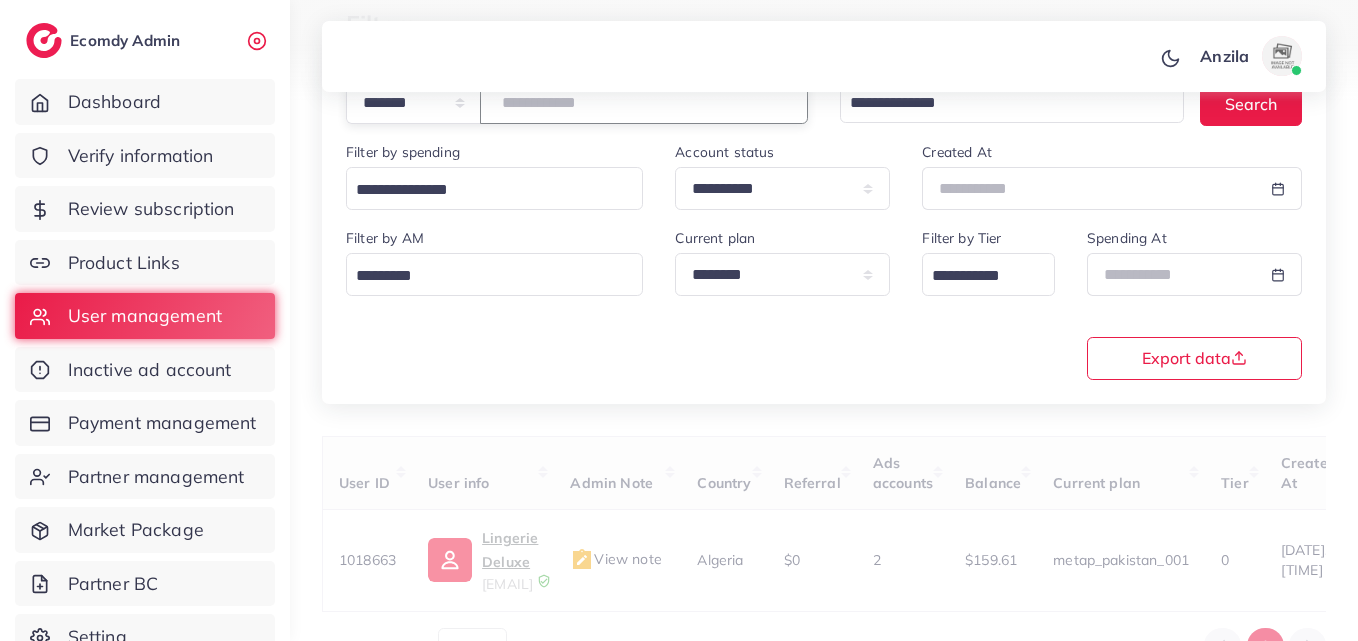 type on "*******" 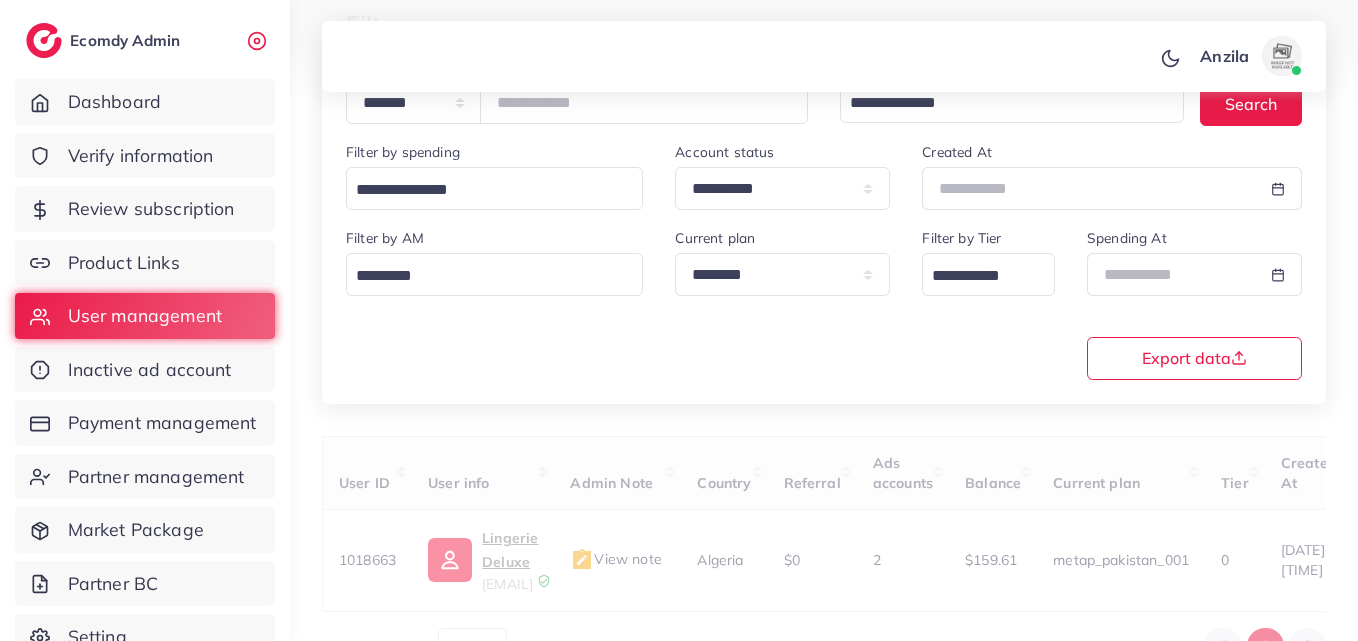 click on "**********" at bounding box center [824, 302] 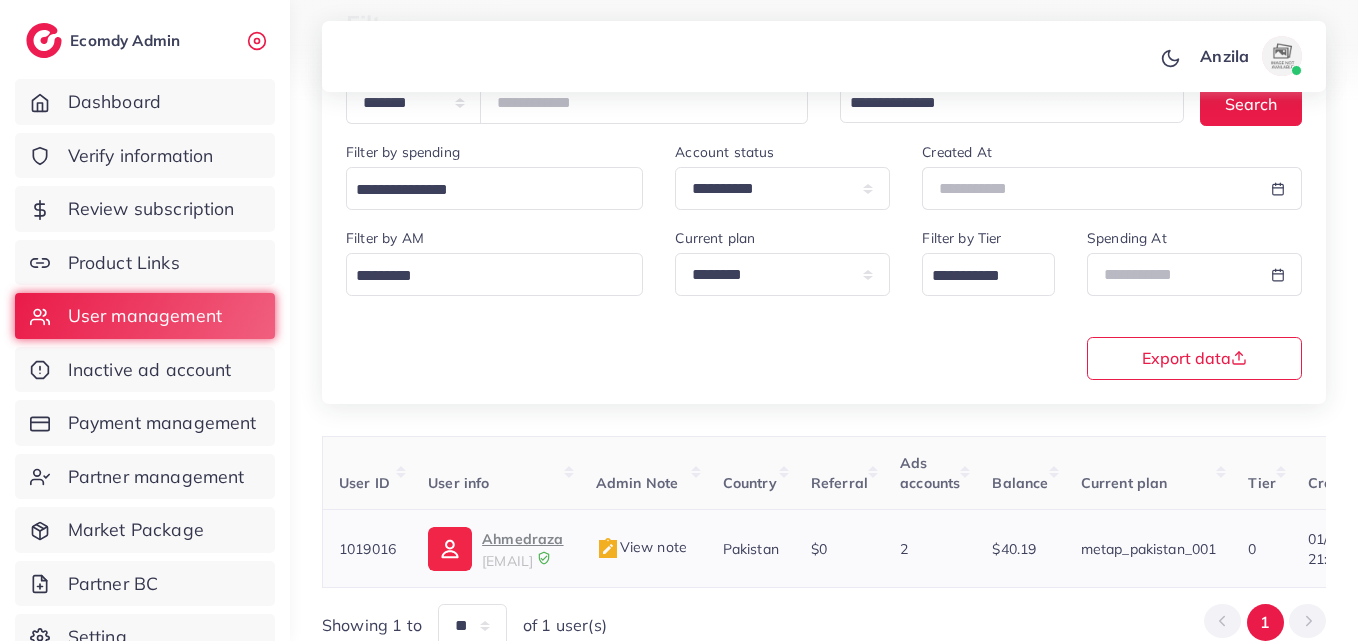 click on "Ahmedraza" at bounding box center [522, 539] 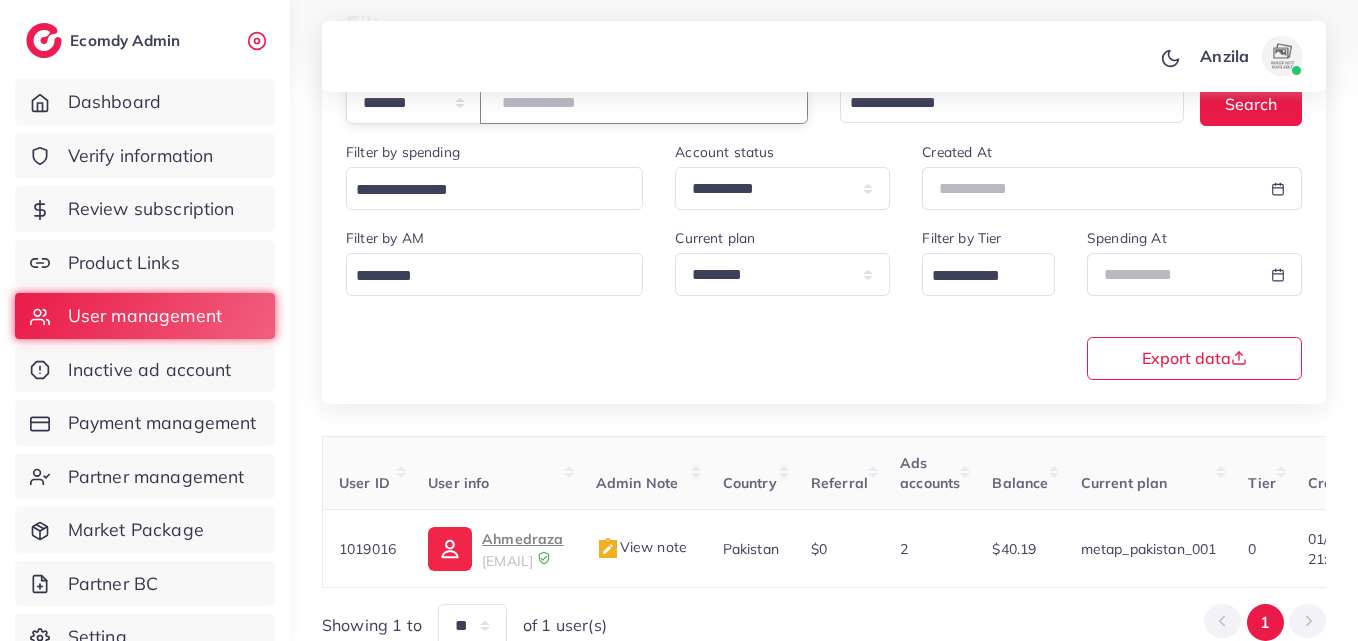 click on "*******" at bounding box center (644, 102) 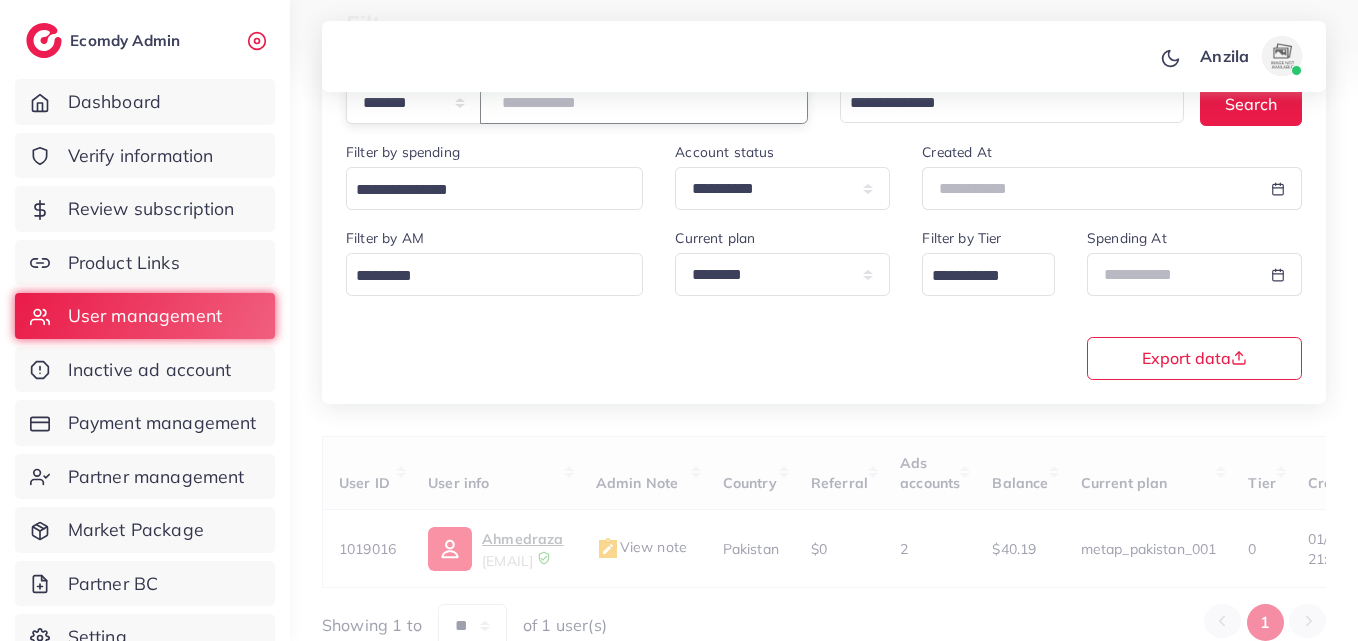 type on "*******" 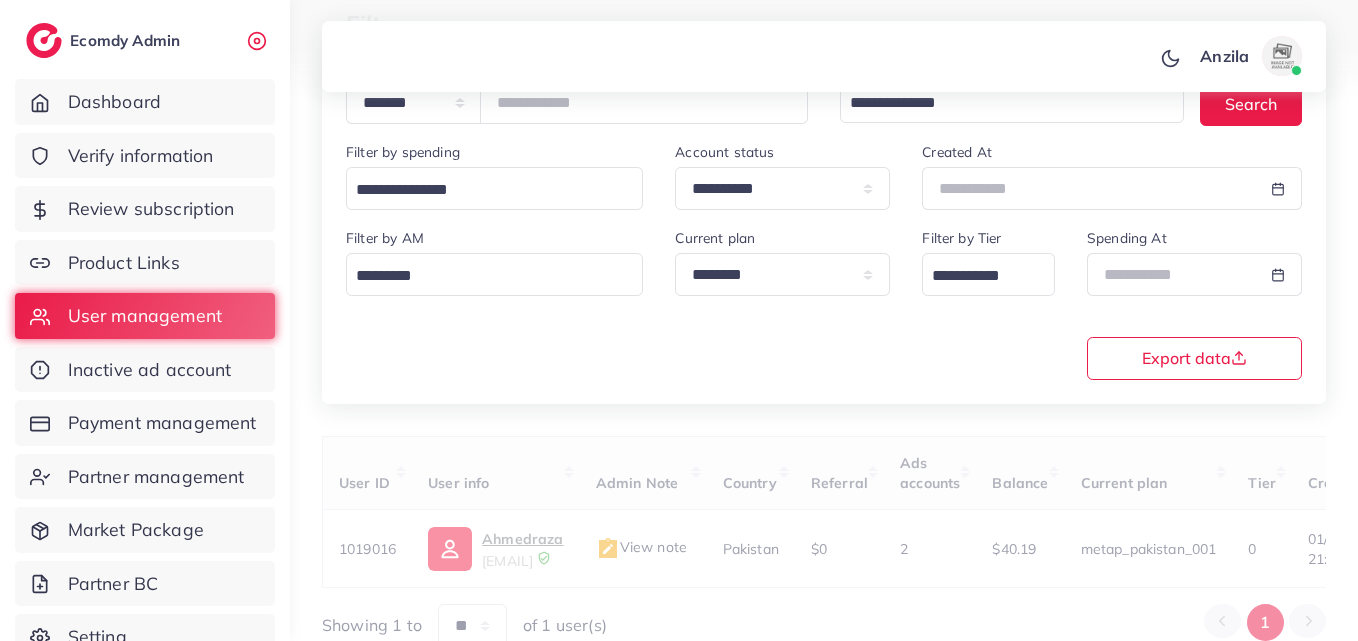 click on "**********" at bounding box center [824, 207] 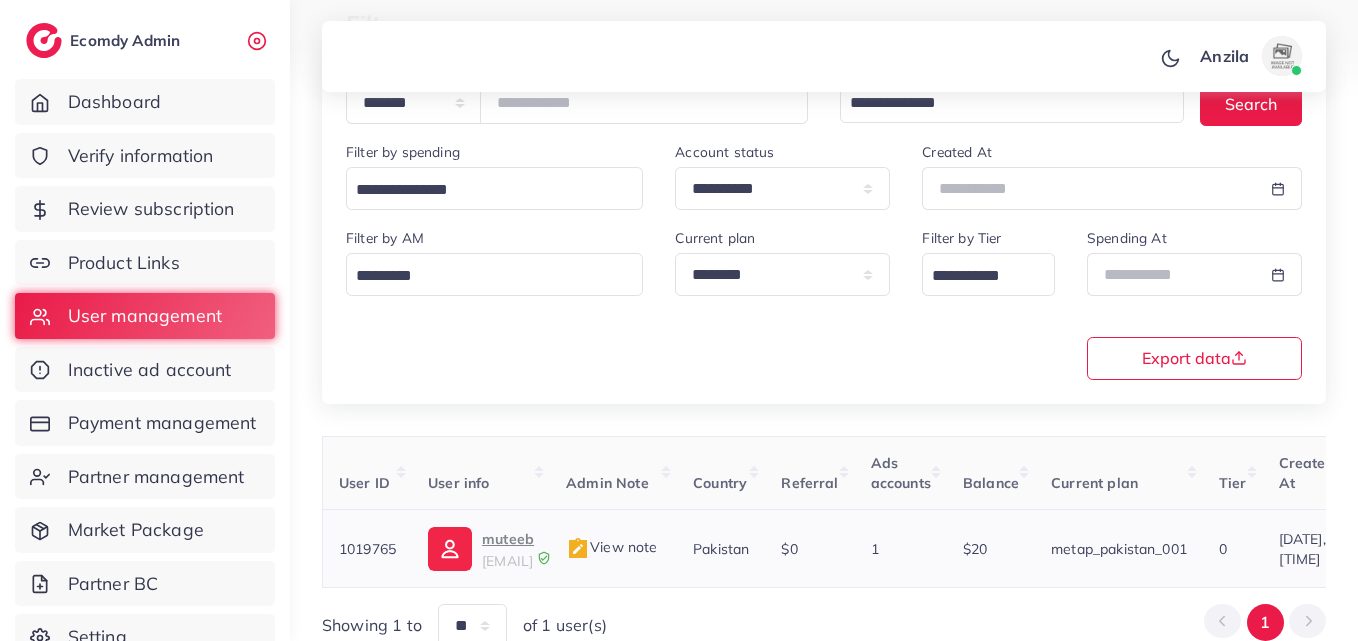 click on "a1shoppingstore001@gmail.com" at bounding box center (507, 561) 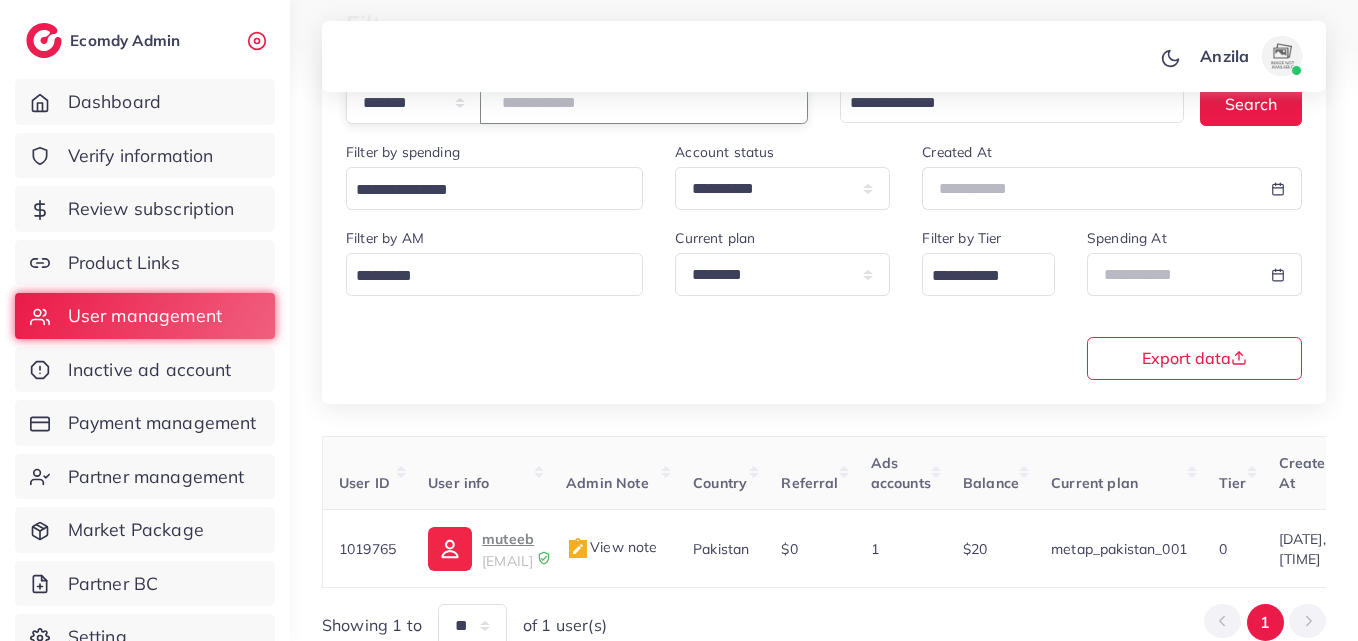 click on "*******" at bounding box center (644, 102) 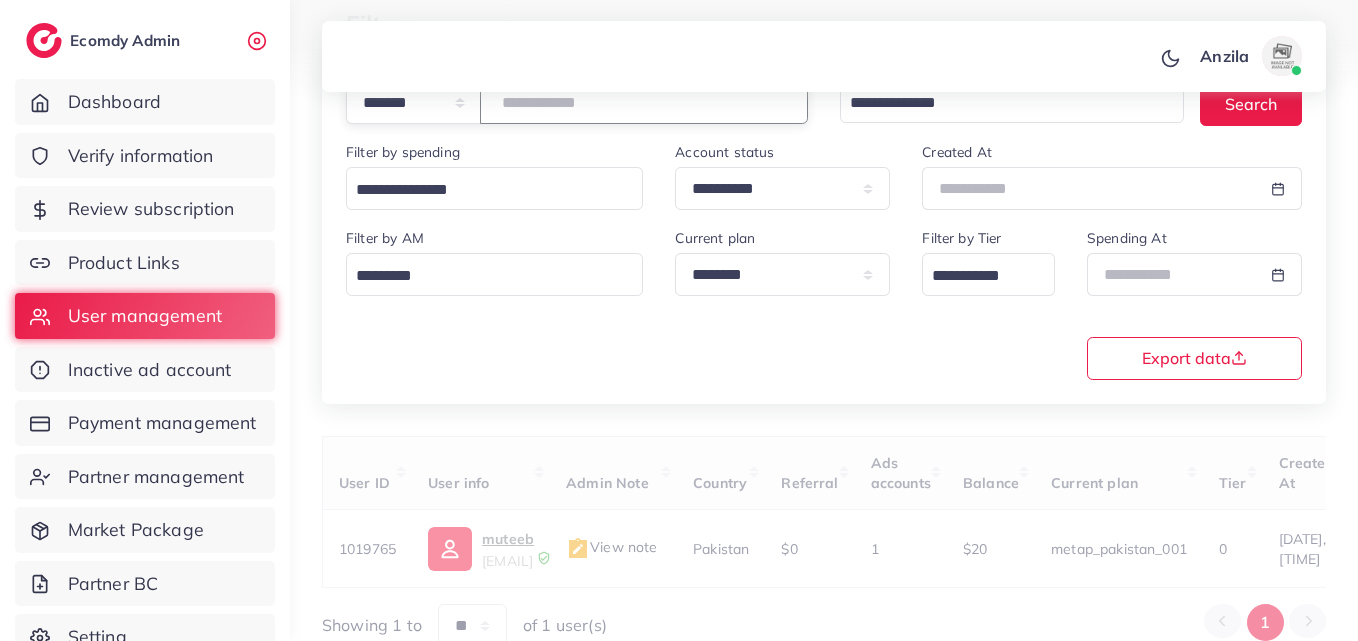 paste on "*******" 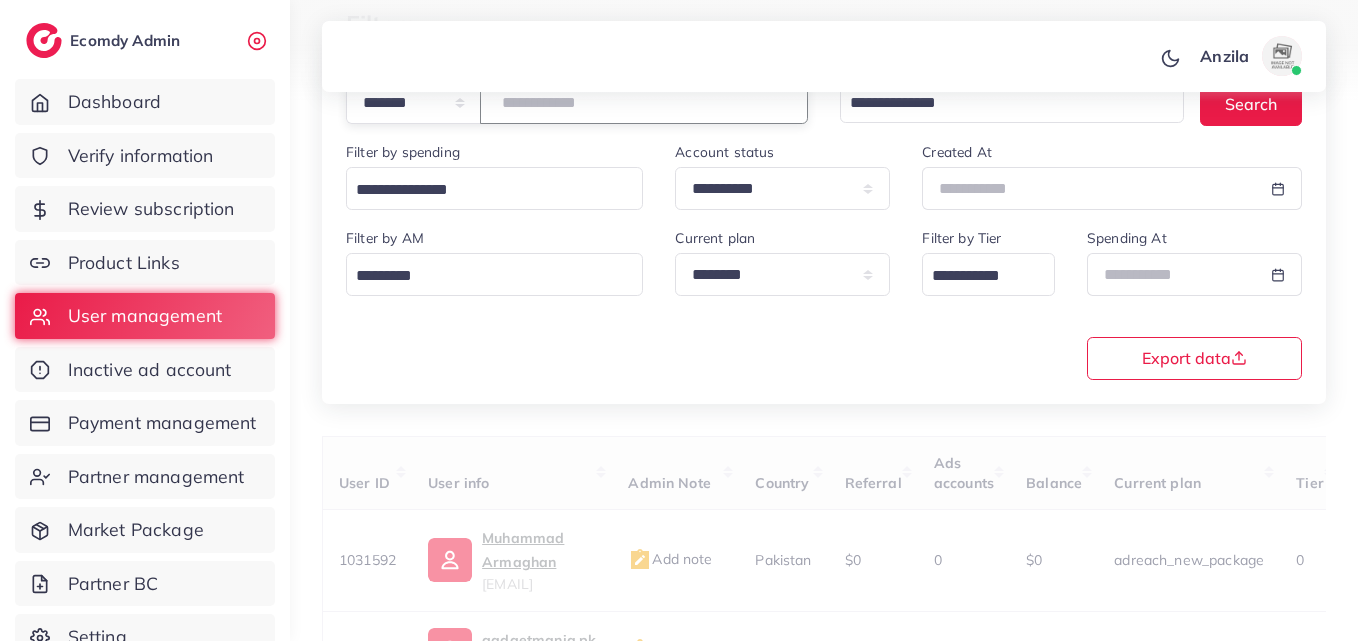 type on "*******" 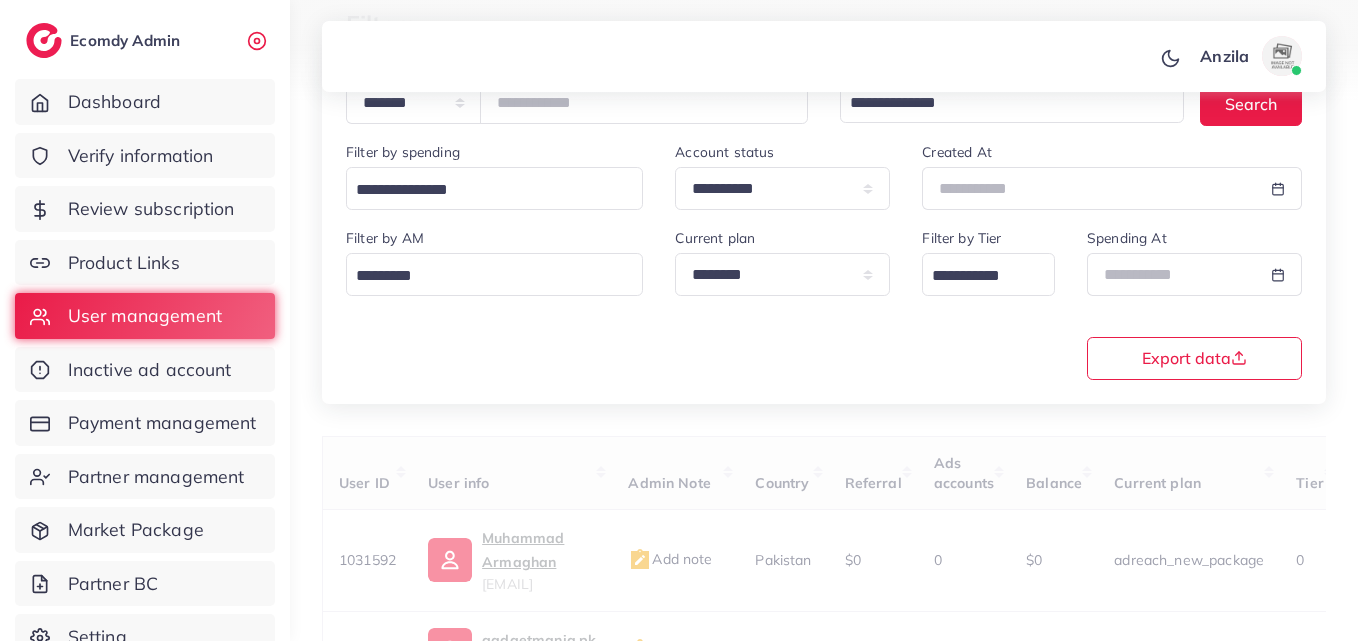 click on "**********" at bounding box center (824, 207) 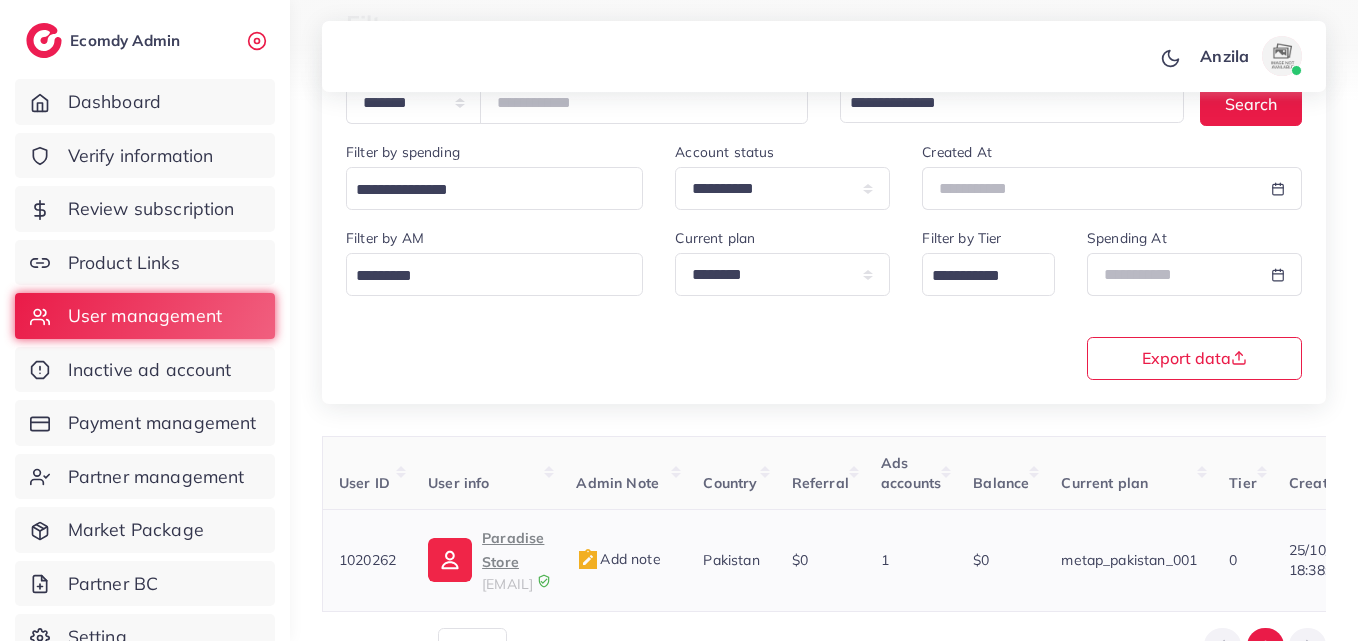 click on "Paradise Store" at bounding box center (513, 550) 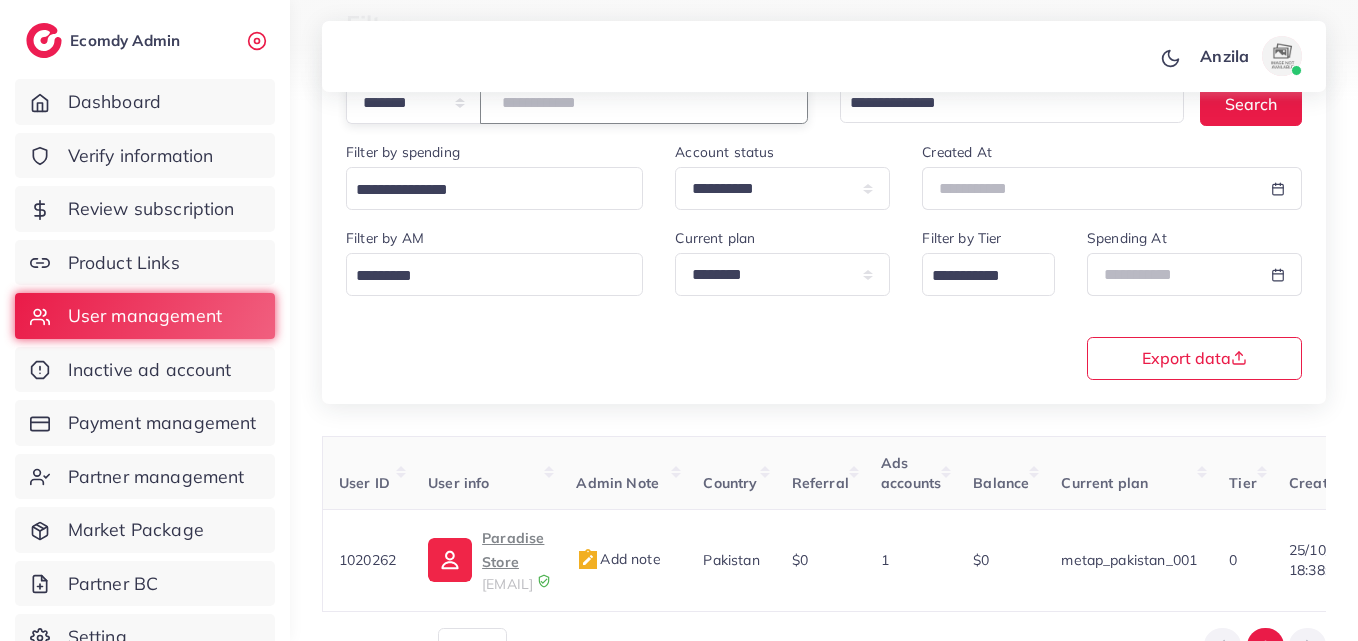 click on "*******" at bounding box center [644, 102] 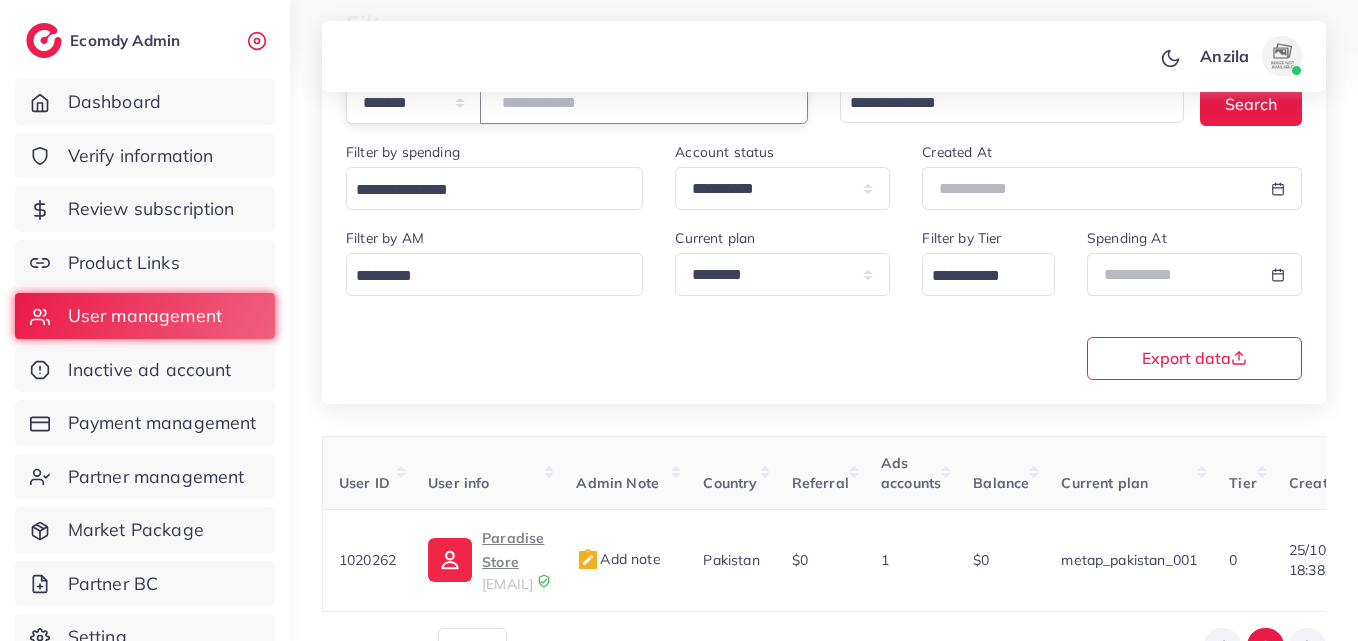 type on "*******" 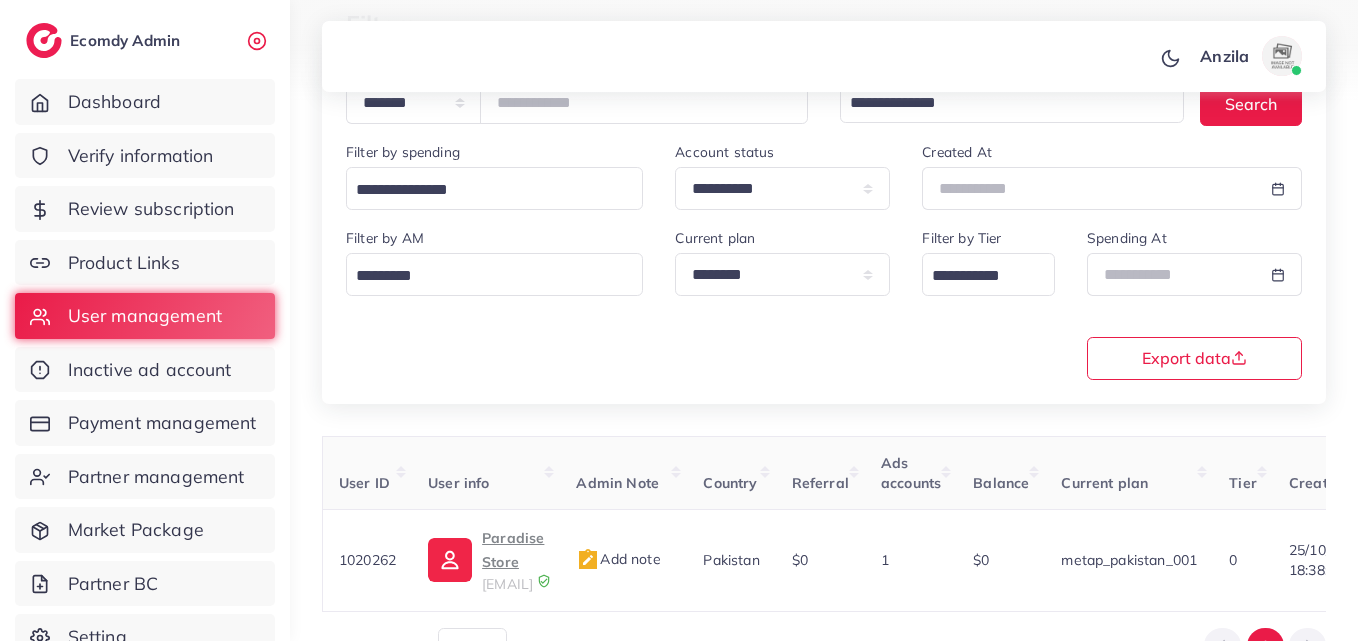 click on "**********" at bounding box center (824, 207) 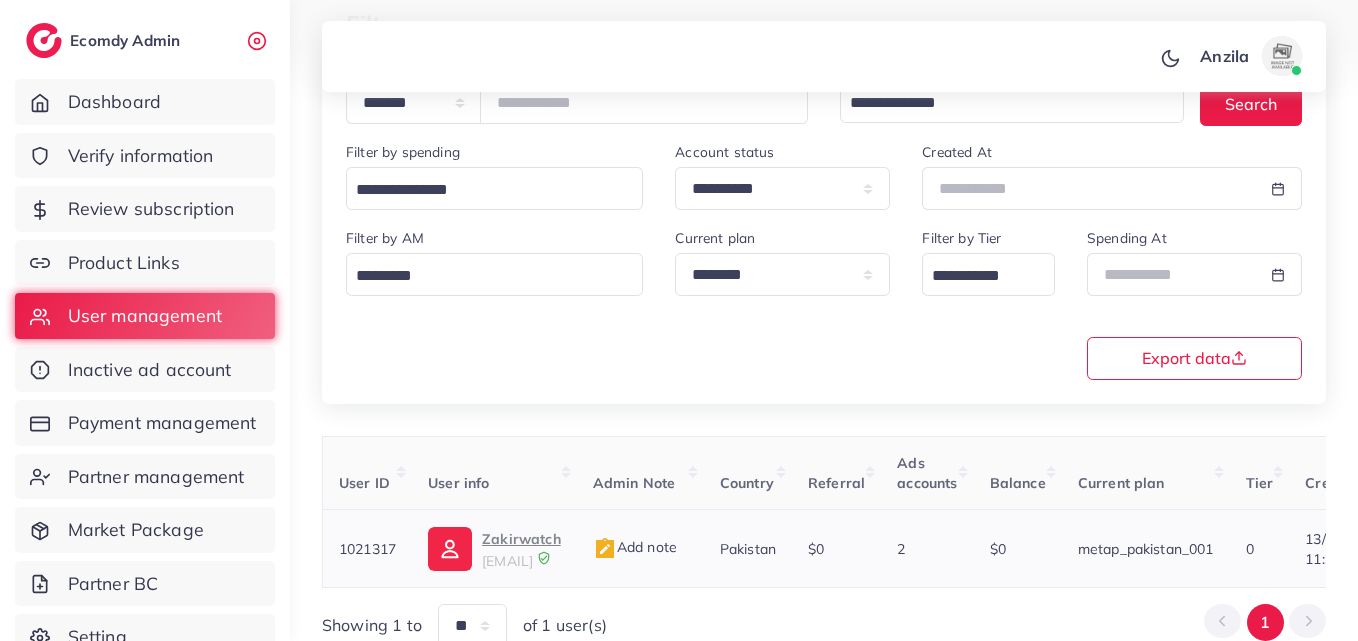 click on "Zakirwatch" at bounding box center [521, 539] 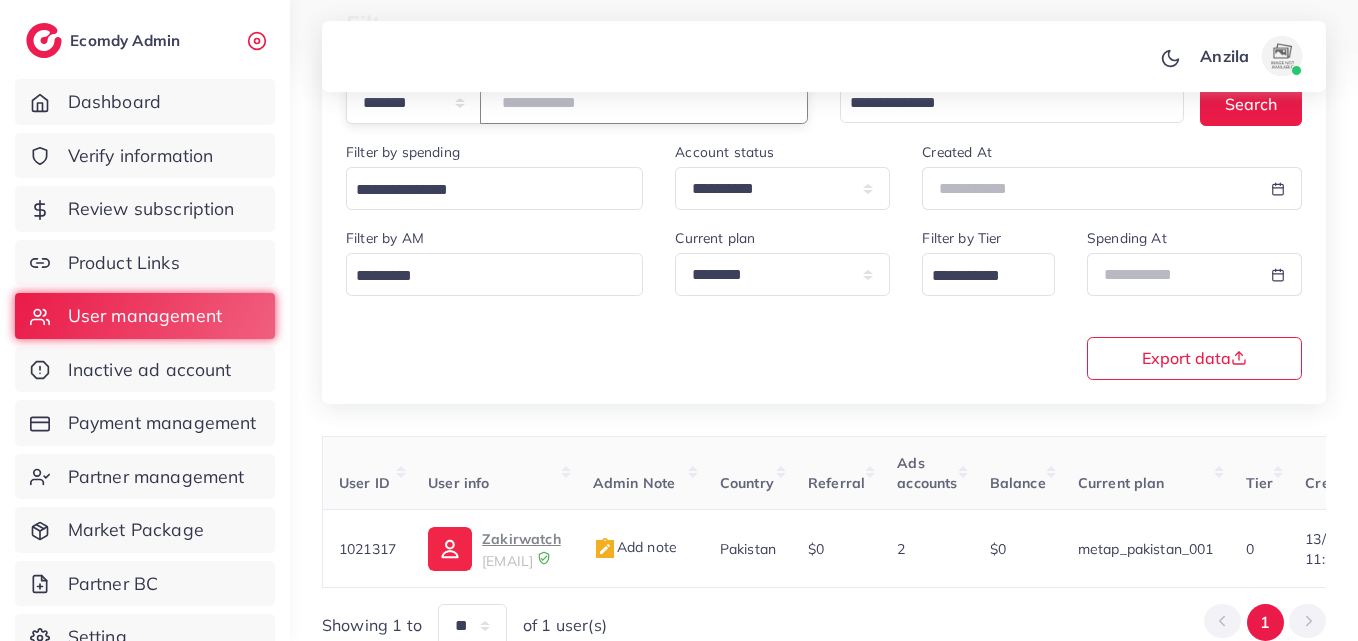 click on "*******" at bounding box center [644, 102] 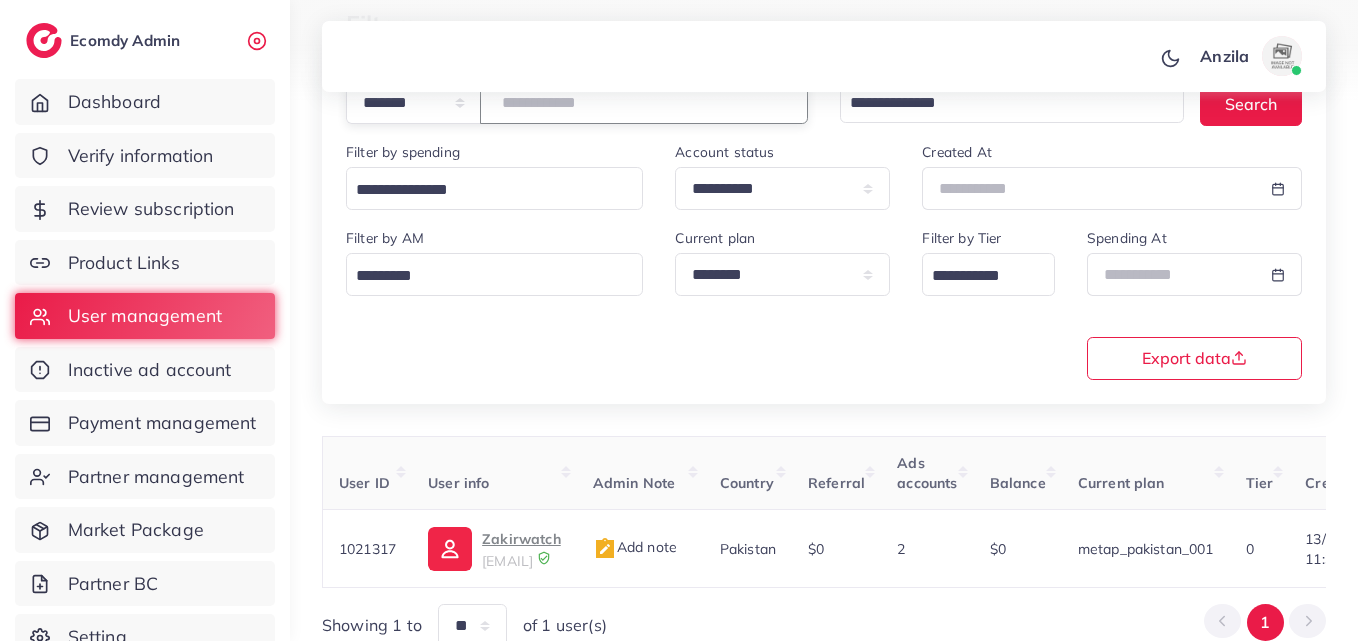 type on "*******" 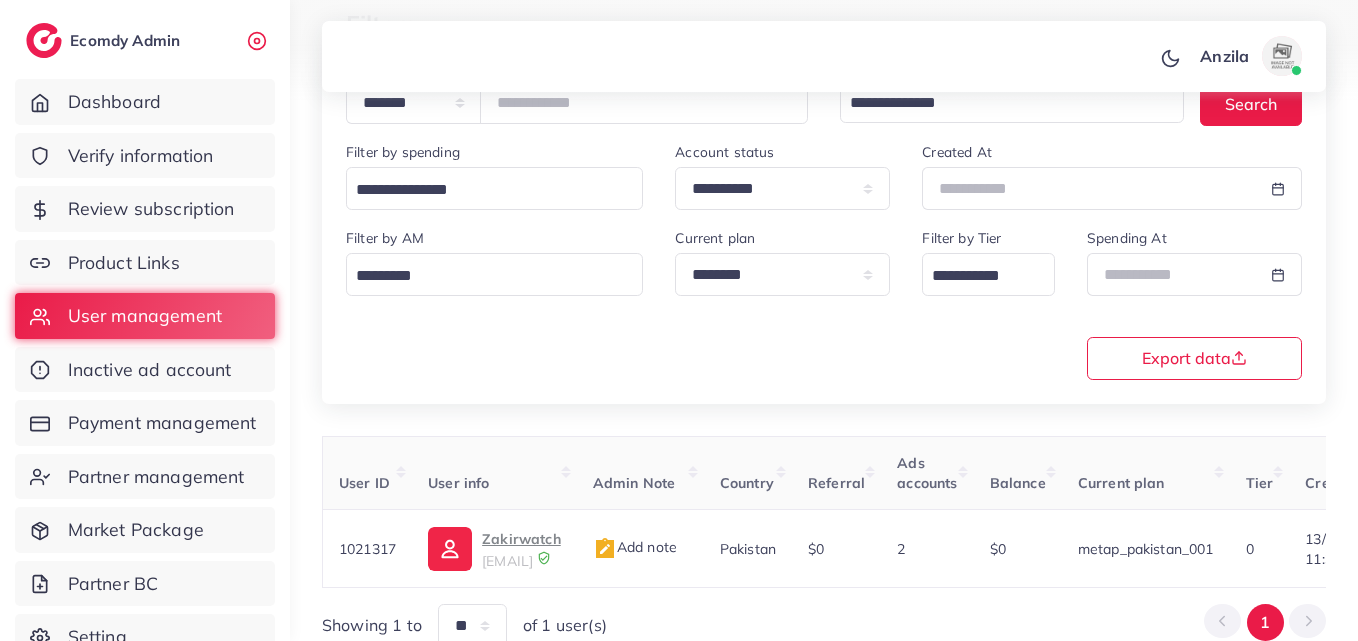 click on "**********" at bounding box center [824, 302] 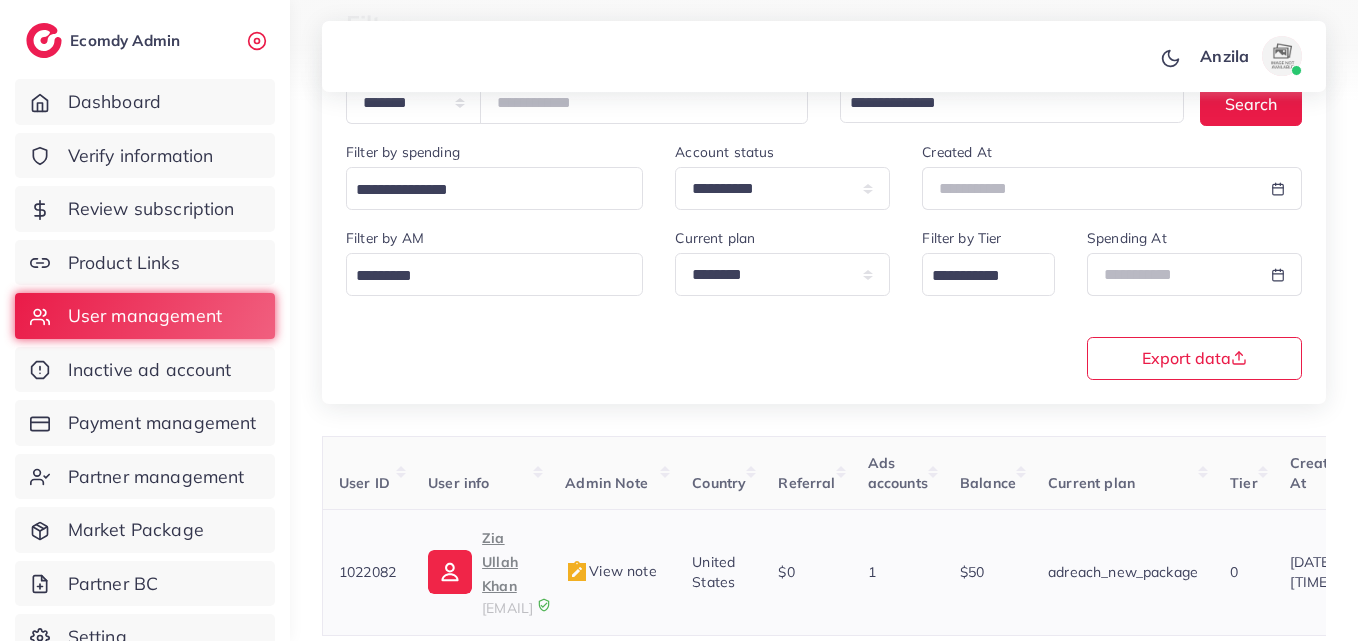 click on "Zia Ullah Khan" at bounding box center [507, 562] 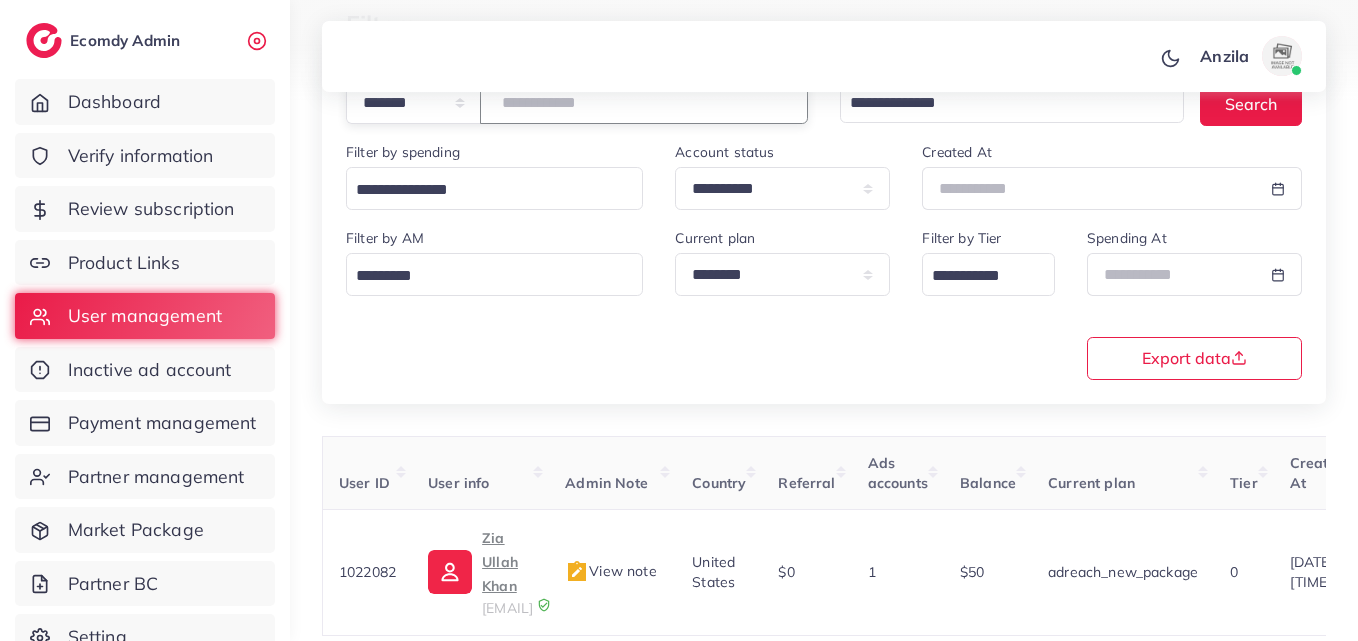 click on "*******" at bounding box center [644, 102] 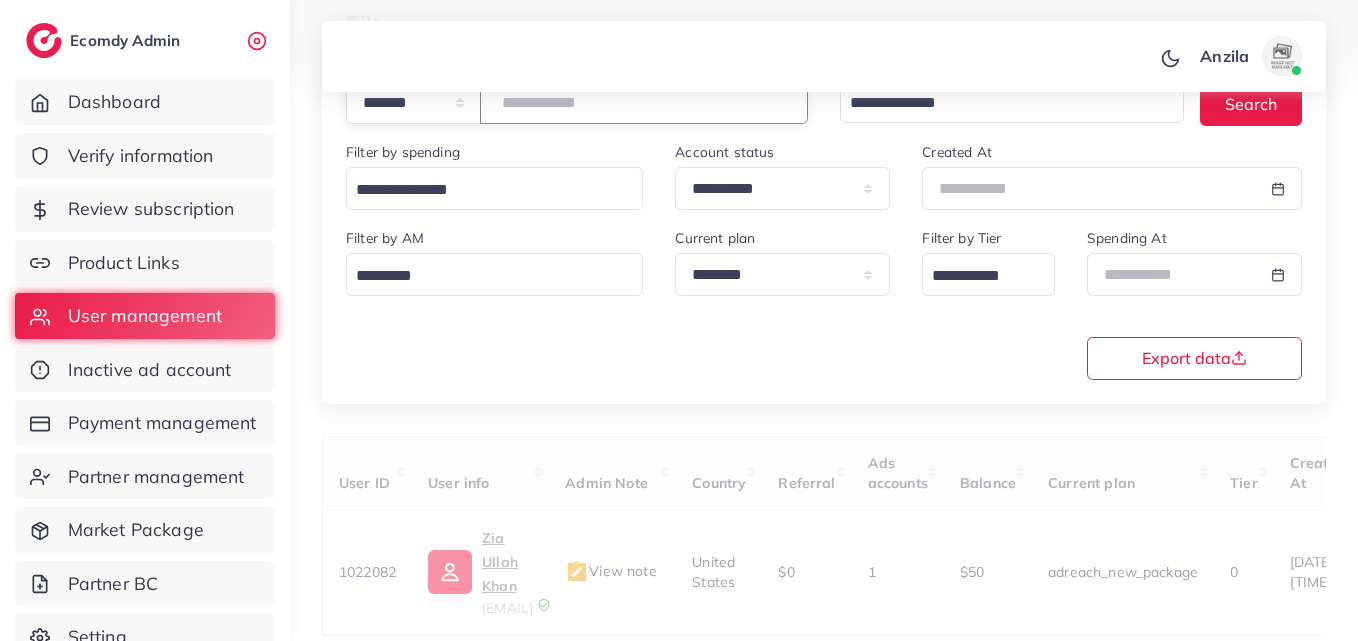 paste on "*******" 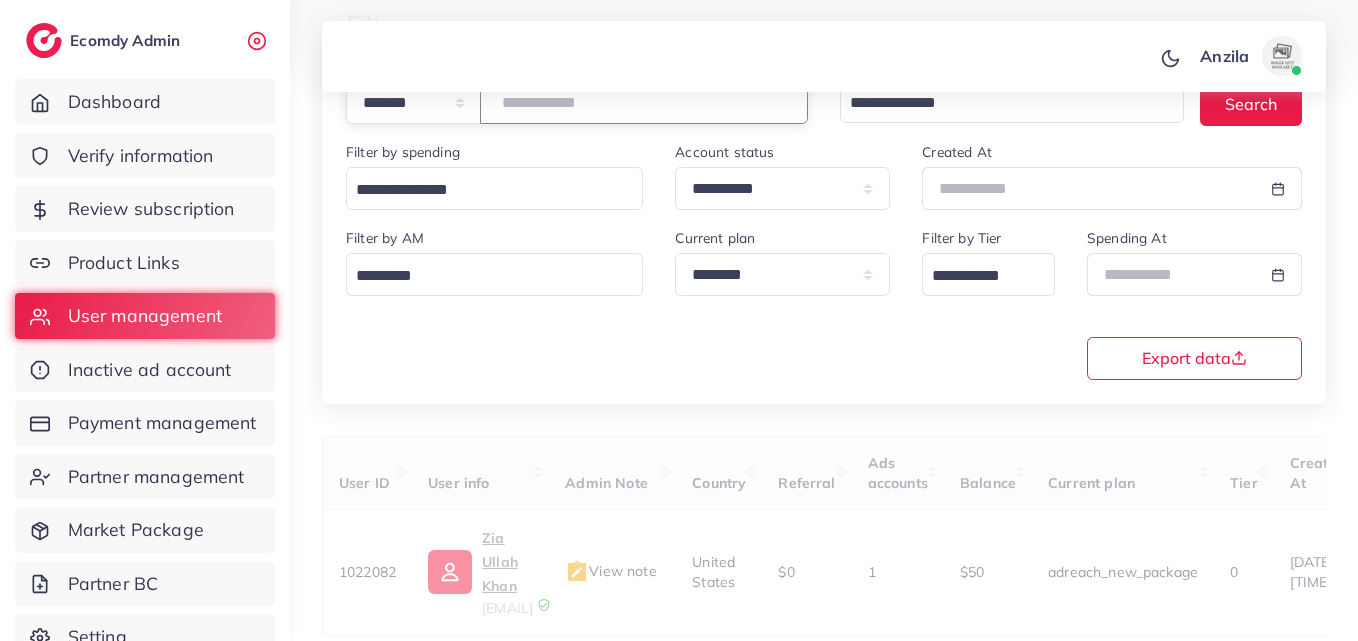 type on "*******" 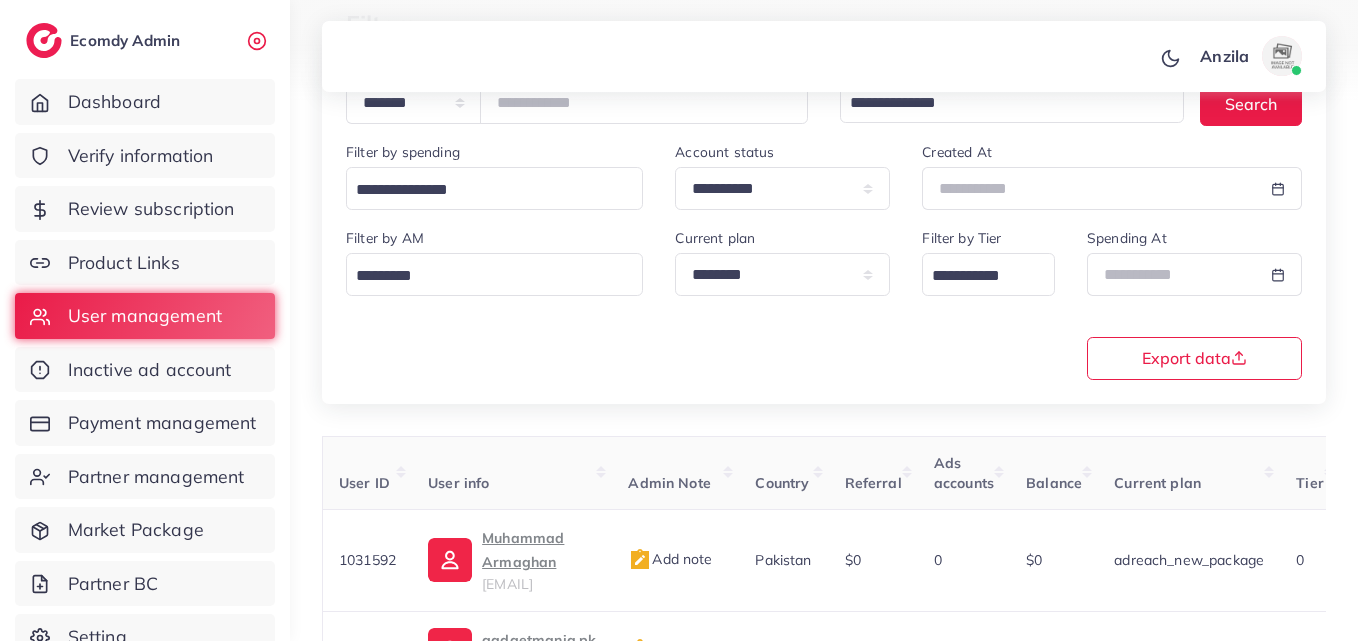 click on "Filter by AM            Loading..." at bounding box center (494, 269) 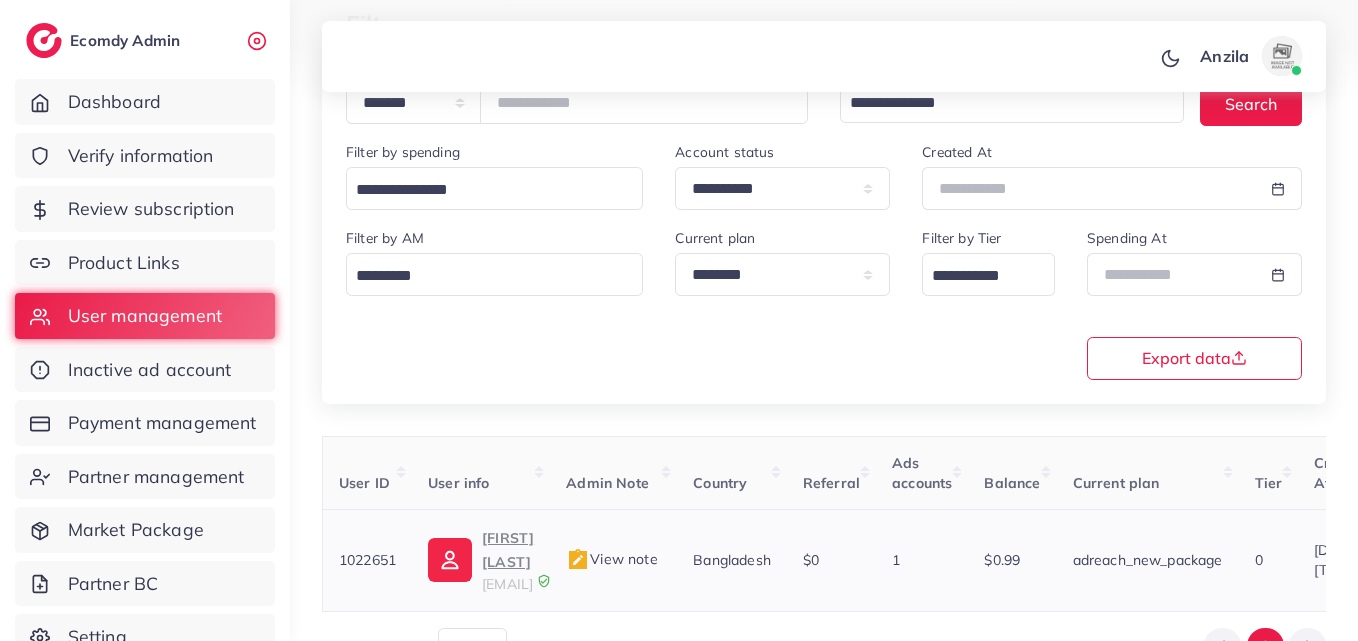 click on "yeaminhossain751@gmail.com" at bounding box center (507, 584) 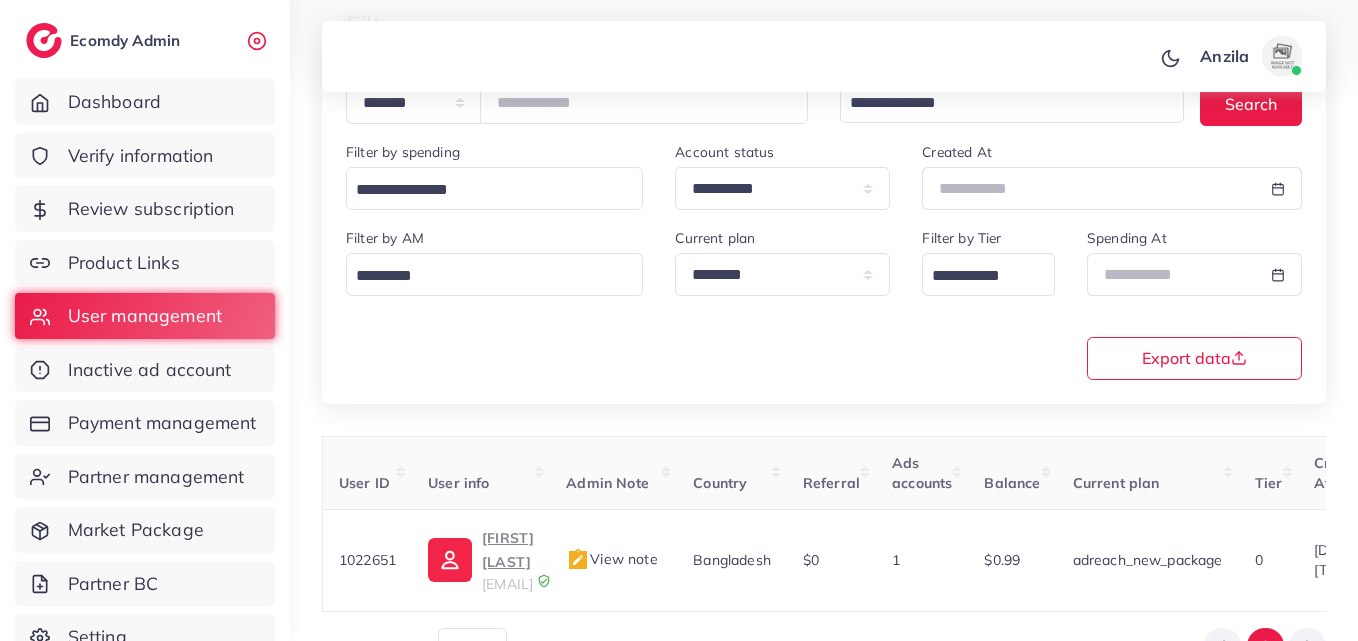 click at bounding box center (679, 51) 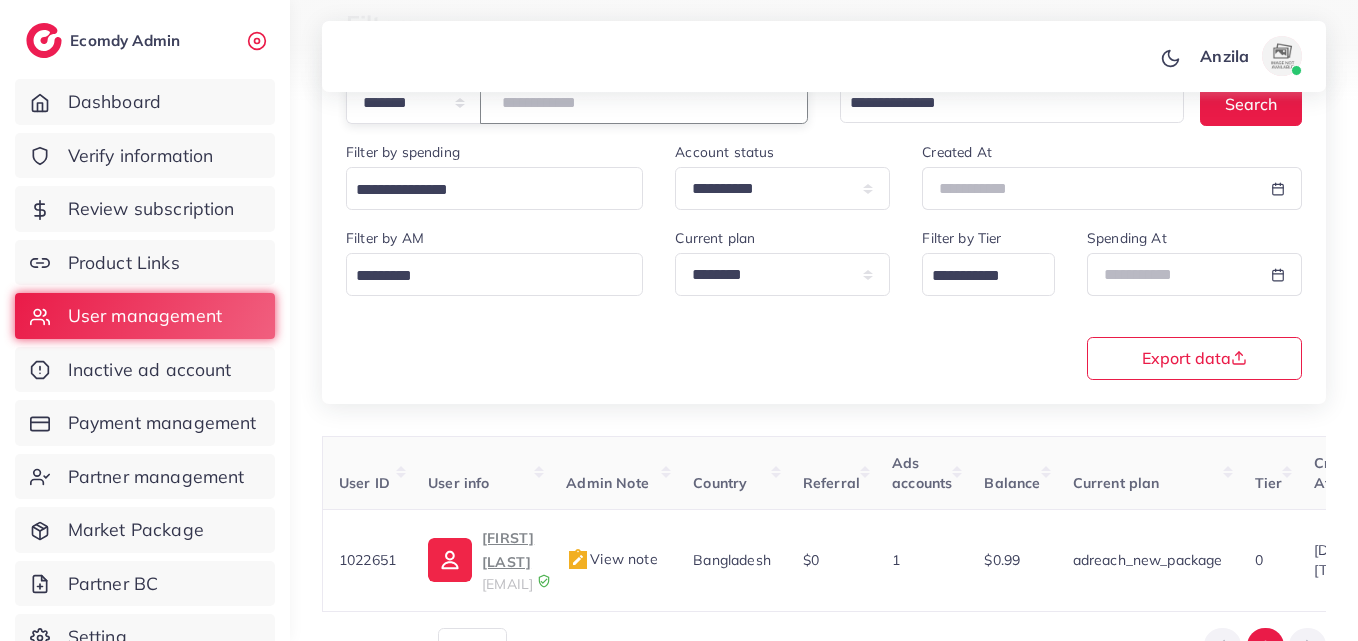 click on "*******" at bounding box center [644, 102] 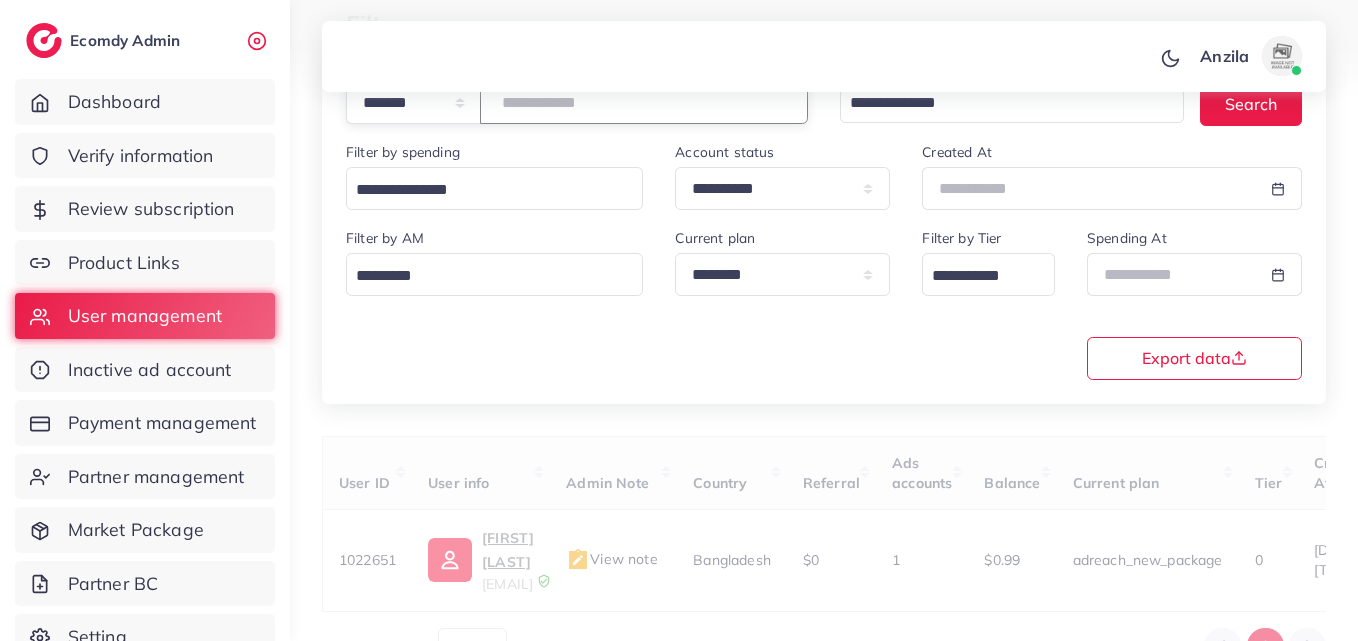 type on "*******" 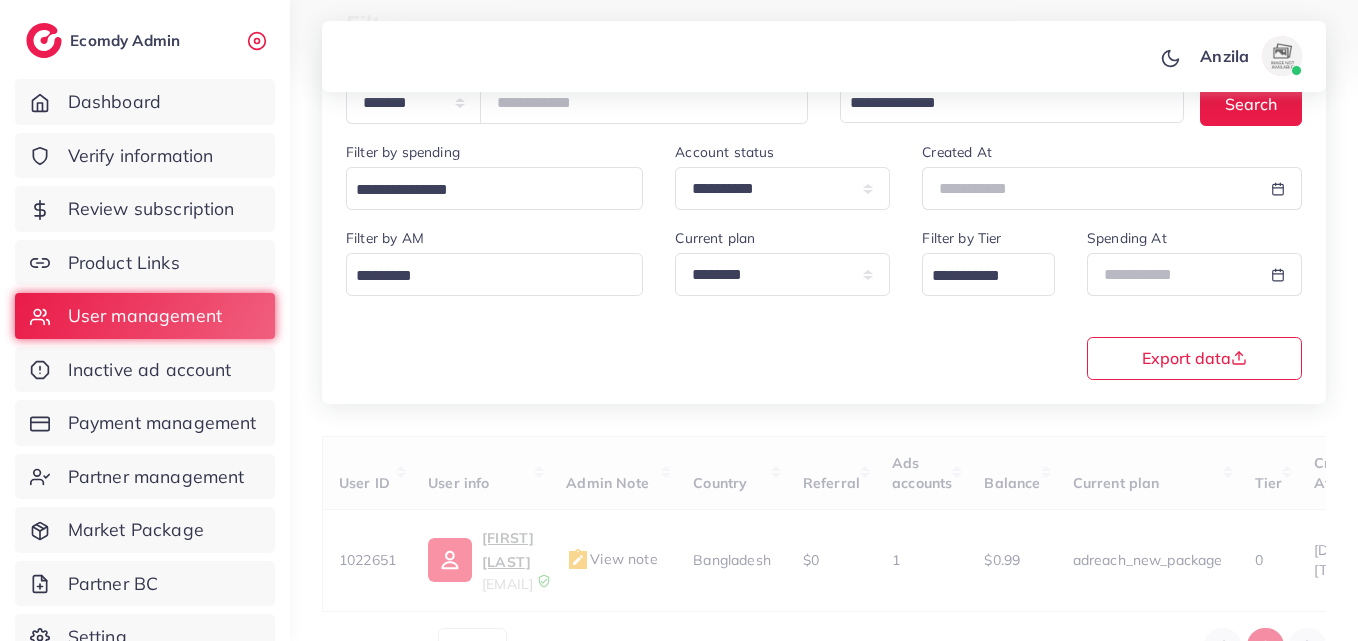 click on "**********" at bounding box center [824, 207] 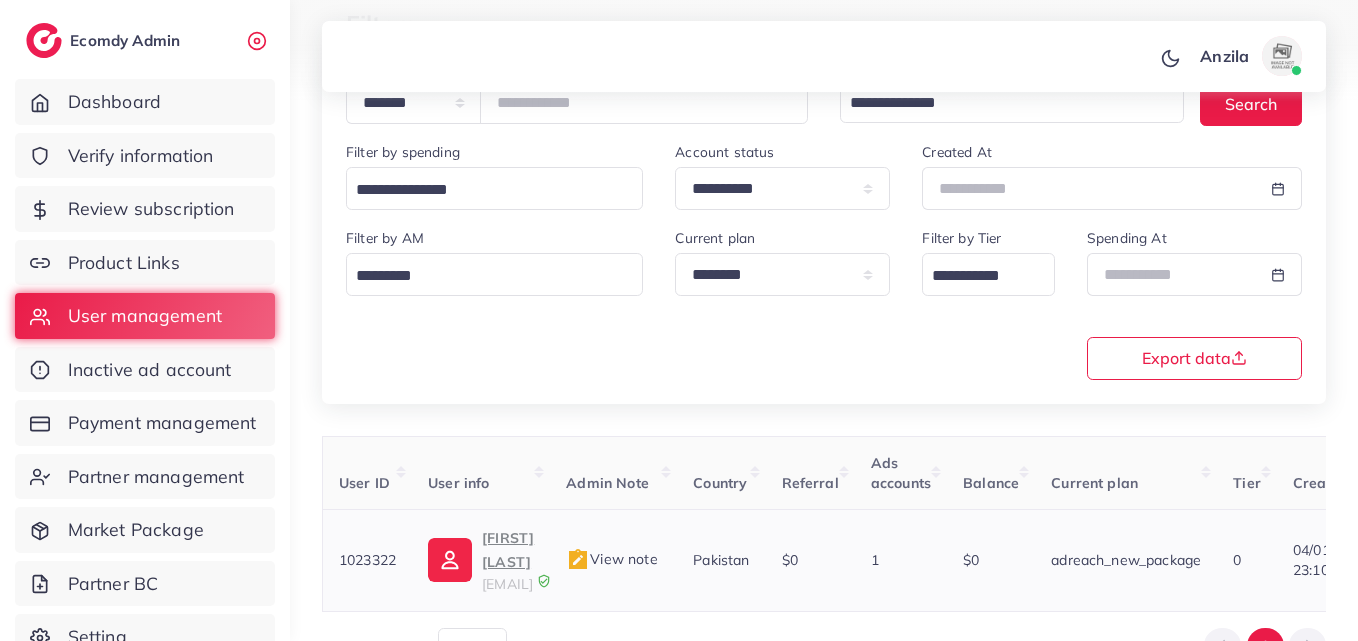 click on "MUHAMMAD USMAN" at bounding box center [508, 550] 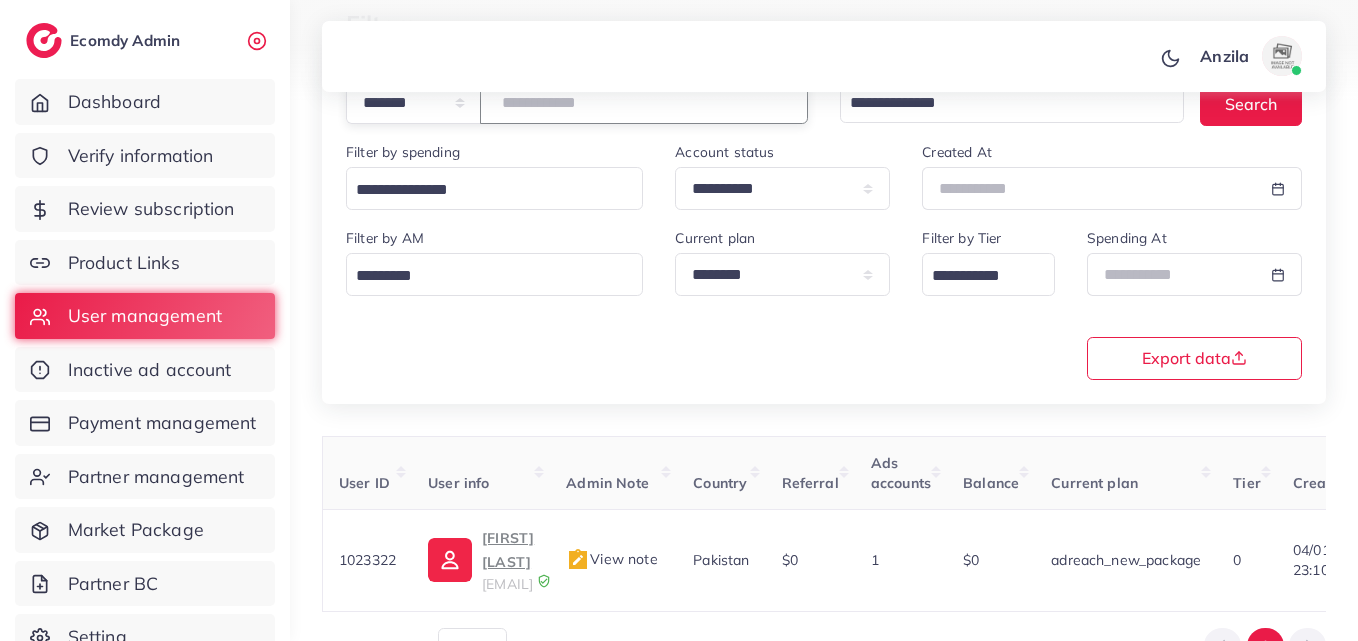 click on "*******" at bounding box center [644, 102] 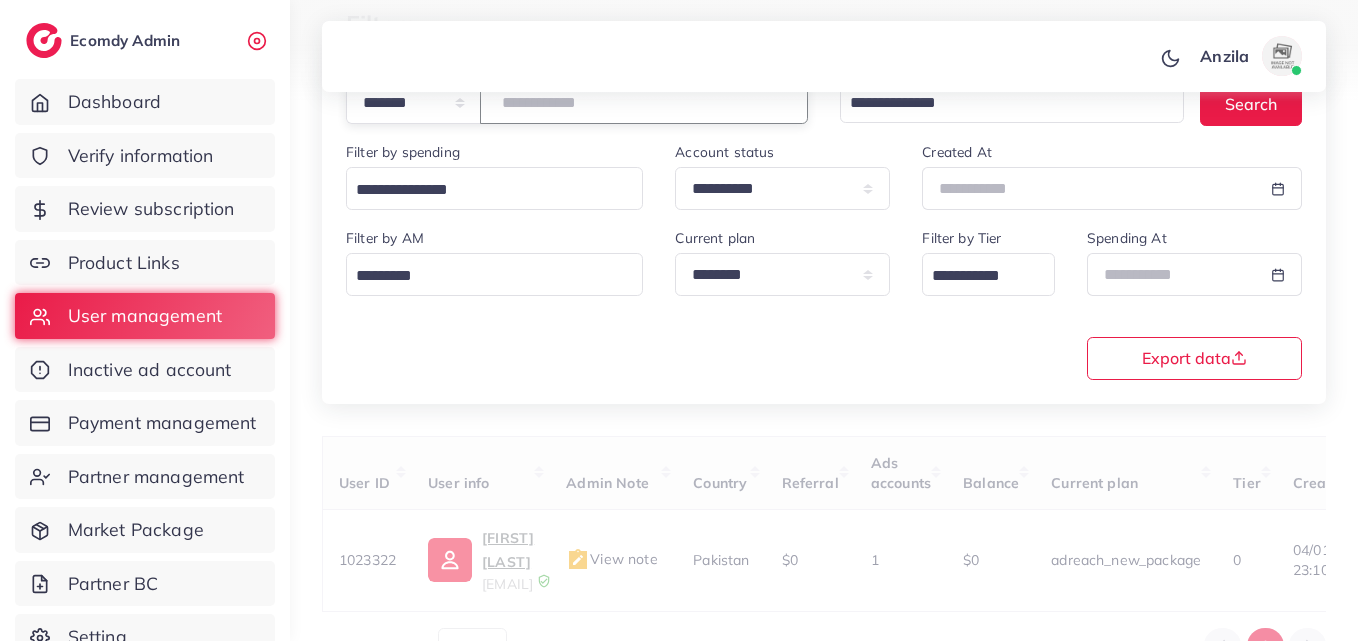 type on "*******" 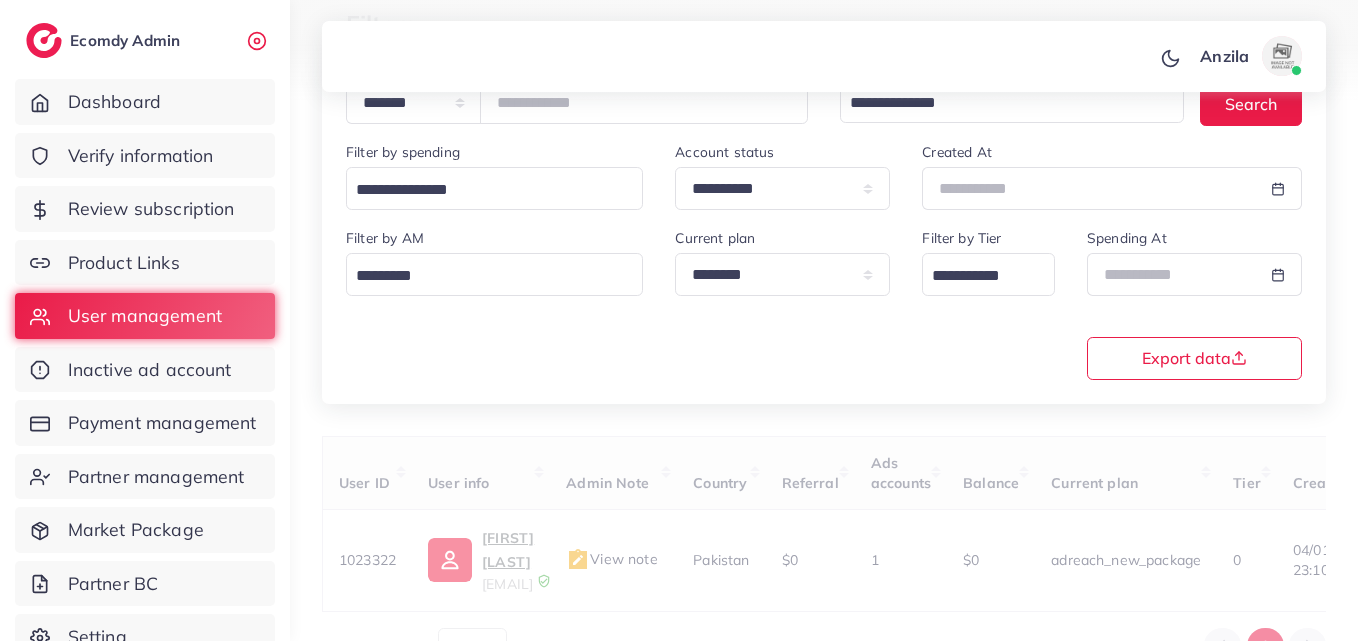 click on "**********" at bounding box center (824, 302) 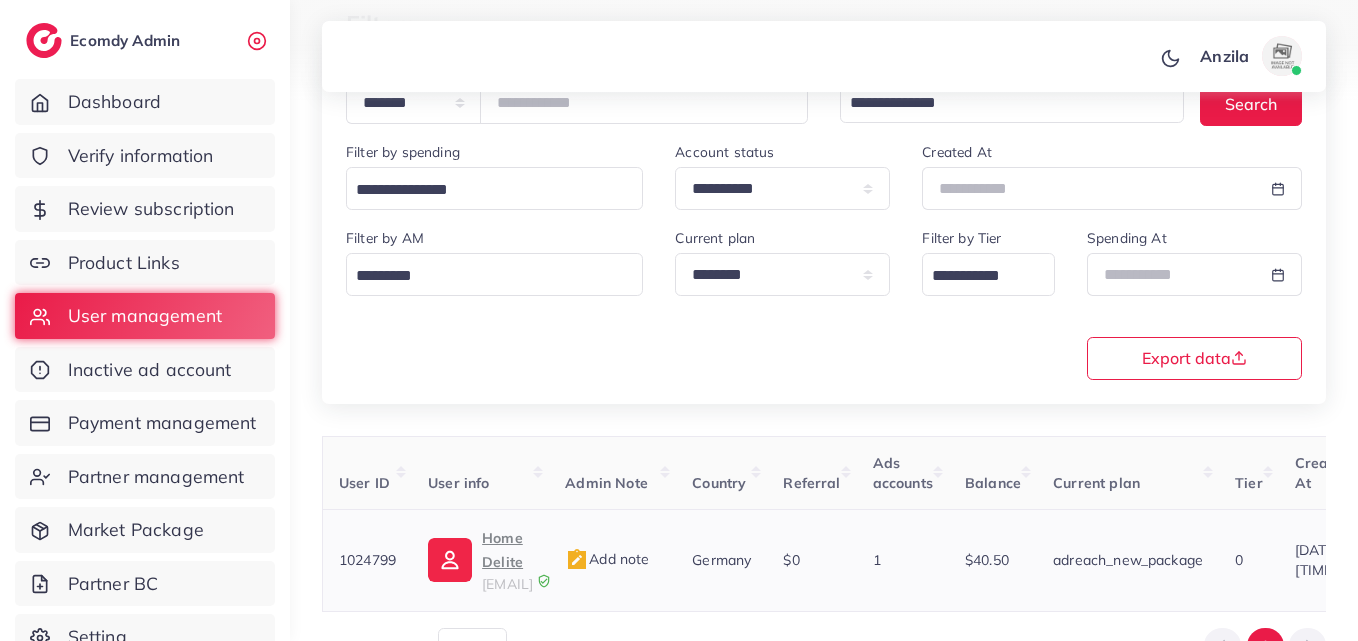 click on "Home Delite" at bounding box center [507, 550] 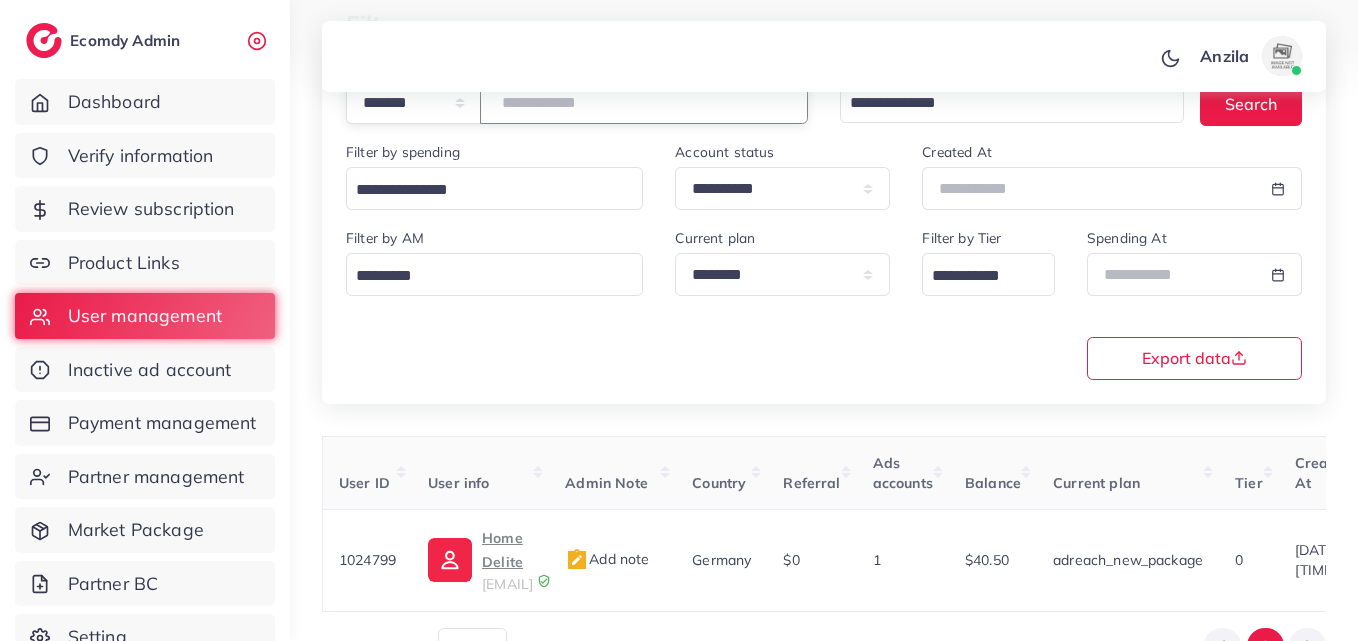 click on "*******" at bounding box center [644, 102] 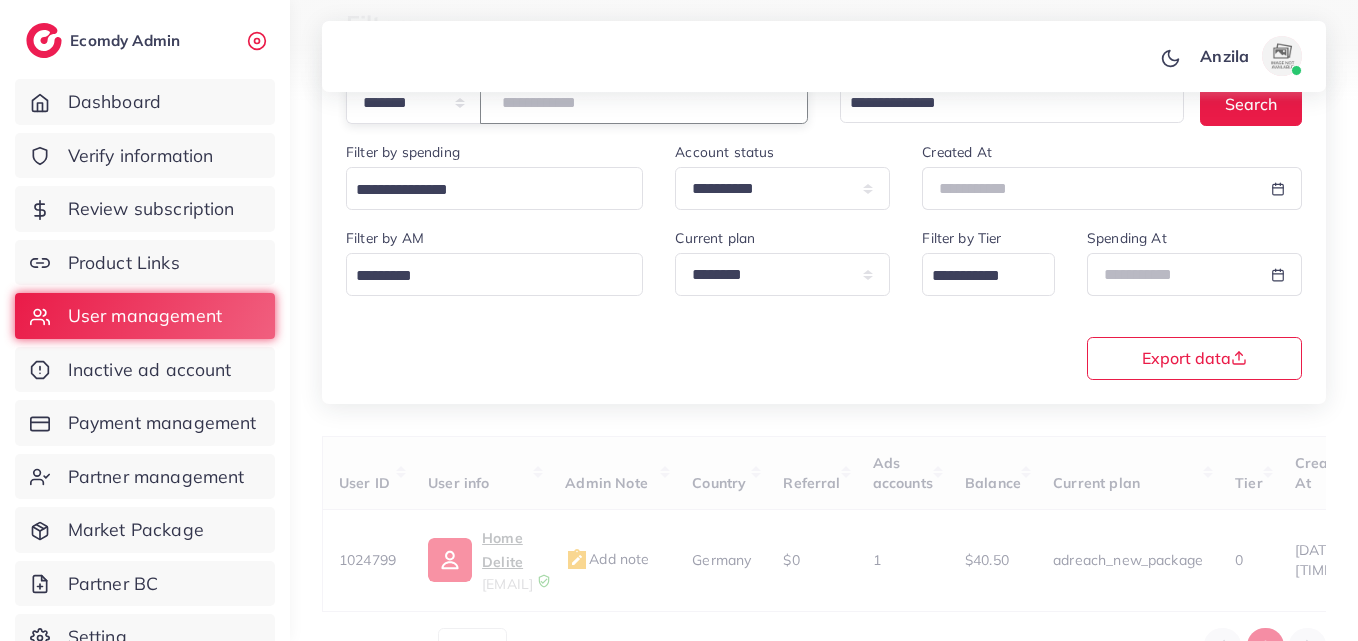 type on "*******" 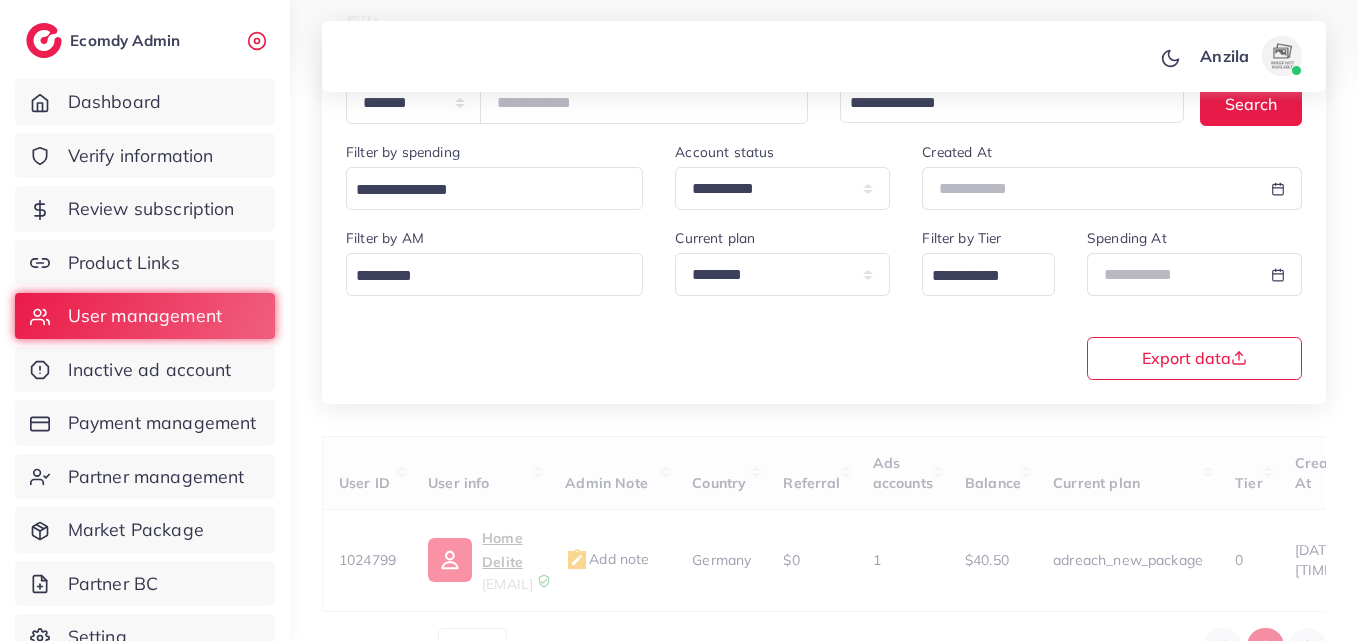 click on "**********" at bounding box center (824, 302) 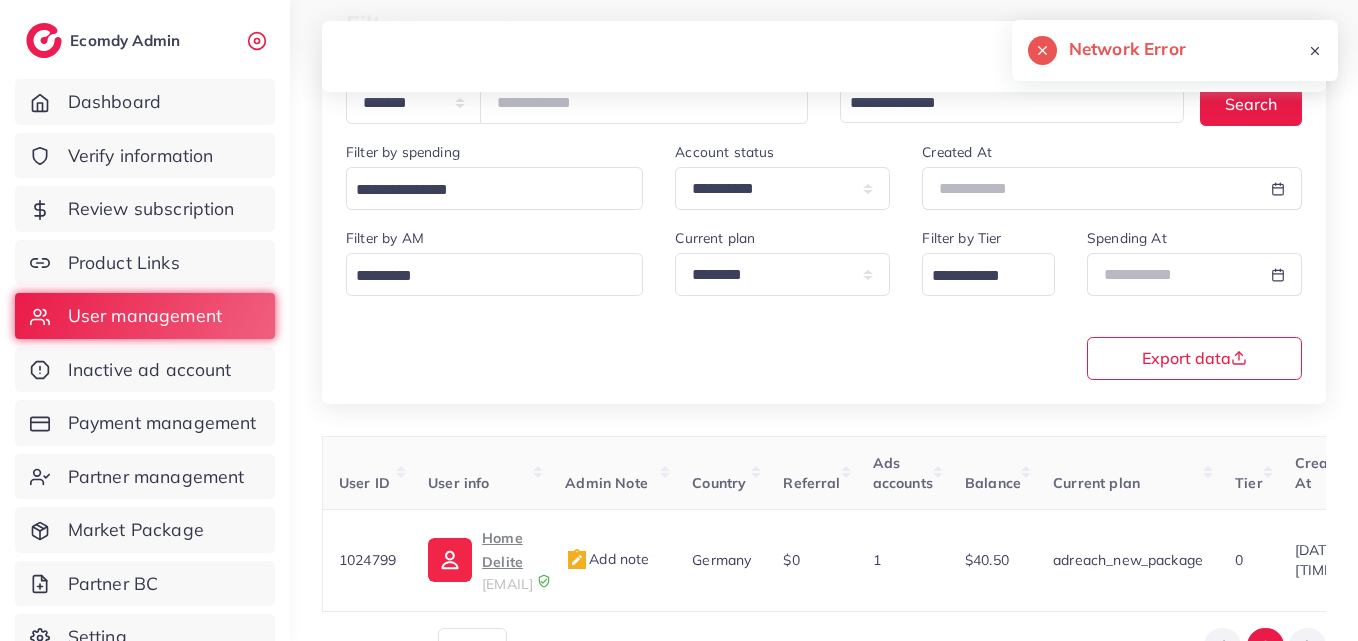 click on "homedelites786@gmail.com" at bounding box center (507, 584) 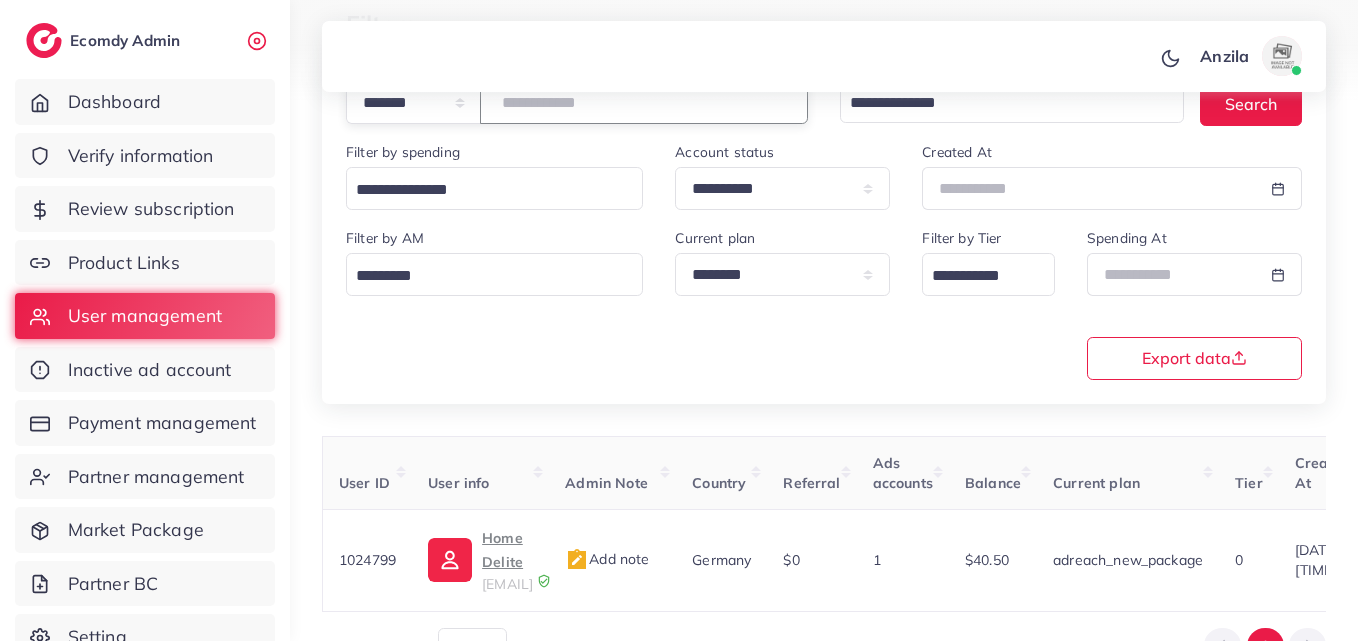 click on "*******" at bounding box center (644, 102) 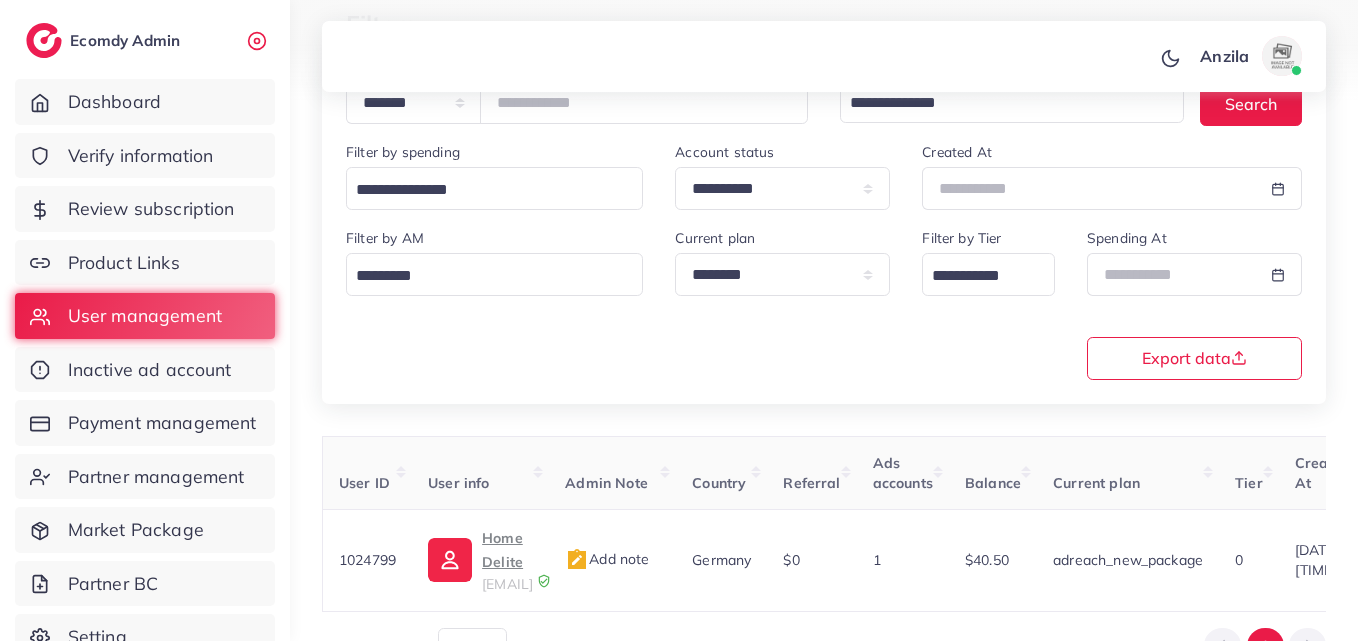 click on "**********" at bounding box center (824, 302) 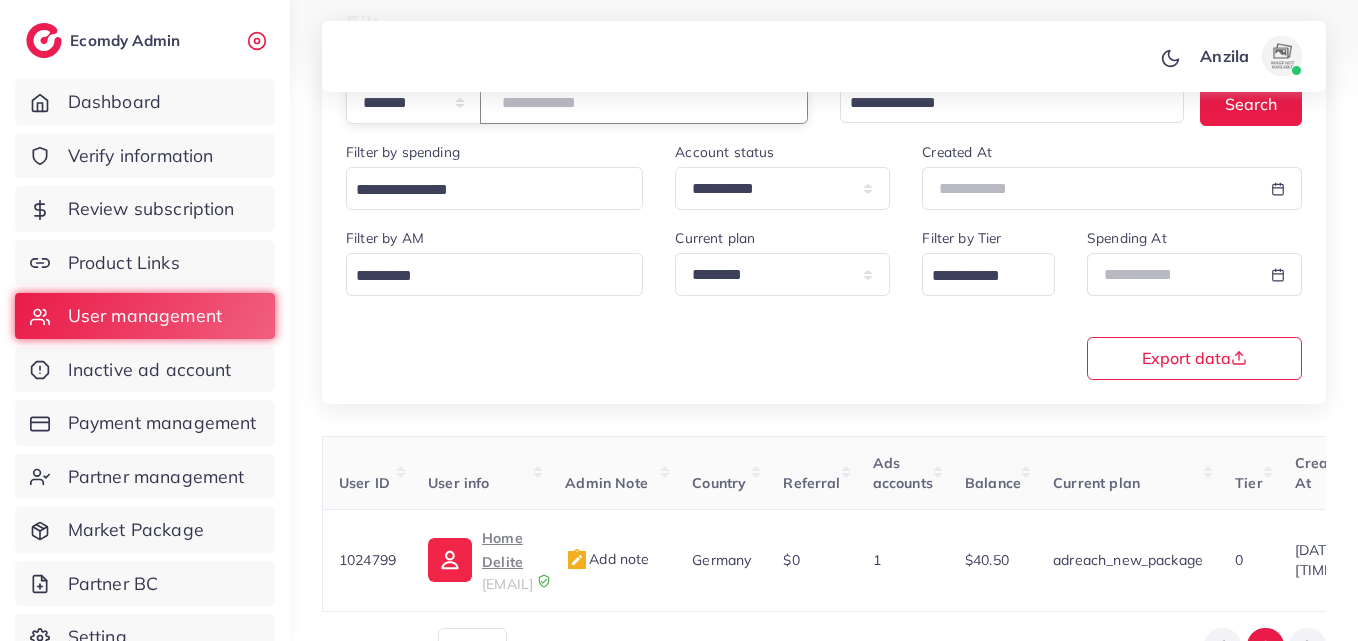 click on "*******" at bounding box center (644, 102) 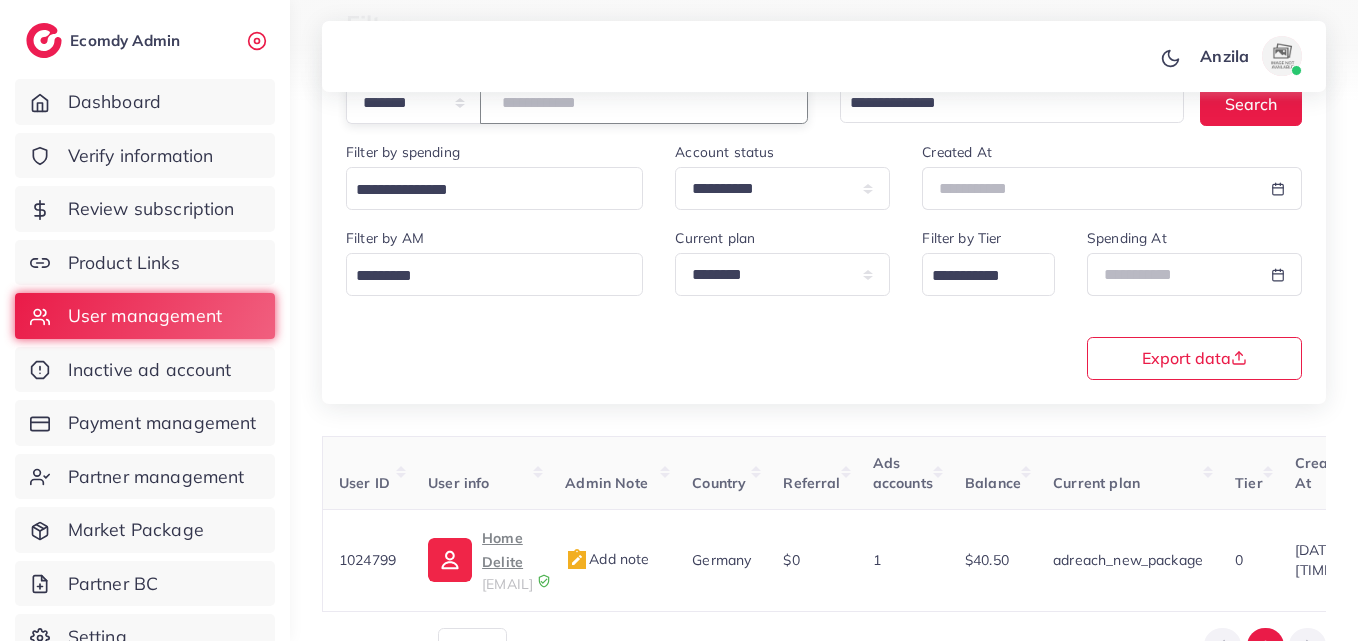 type on "*******" 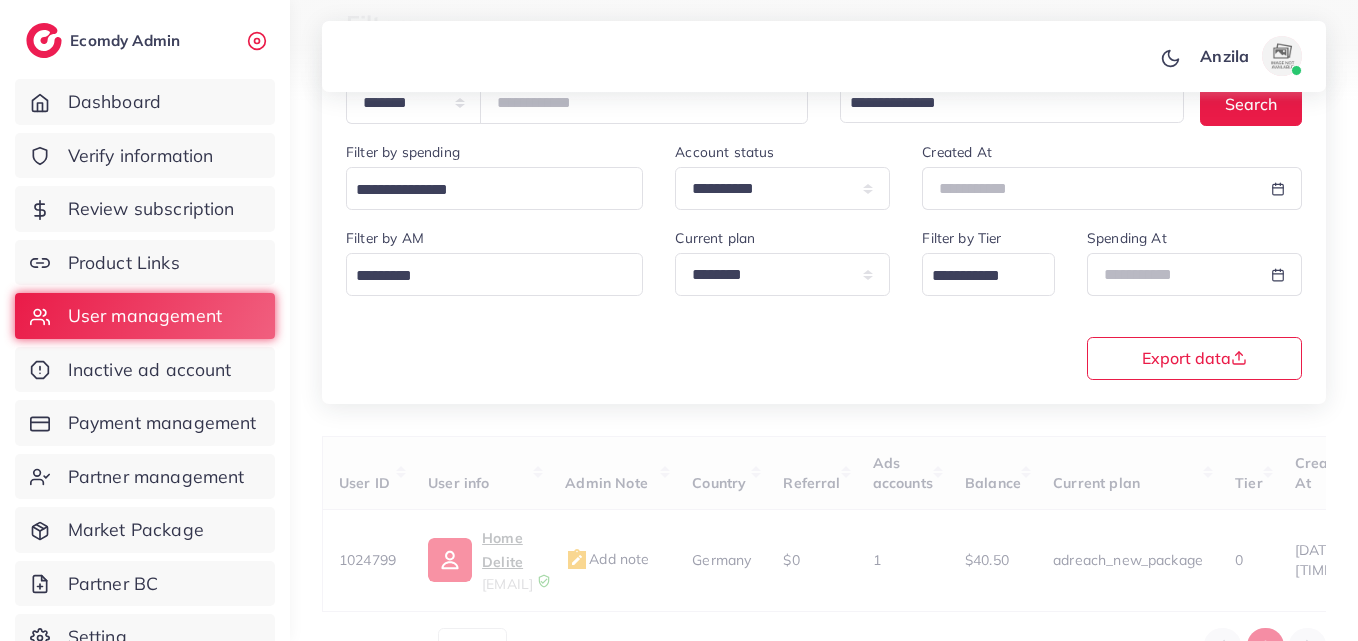 click on "**********" at bounding box center [824, 316] 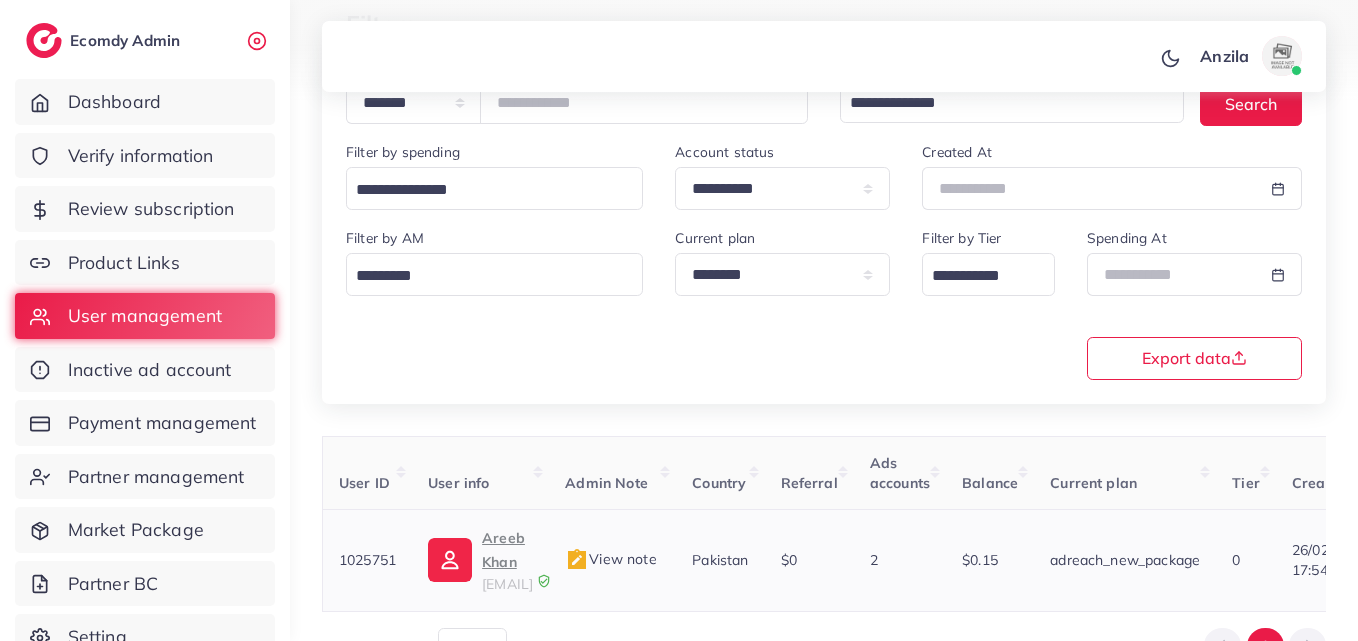 click on "girlsdreams.shops@gmail.com" at bounding box center (507, 584) 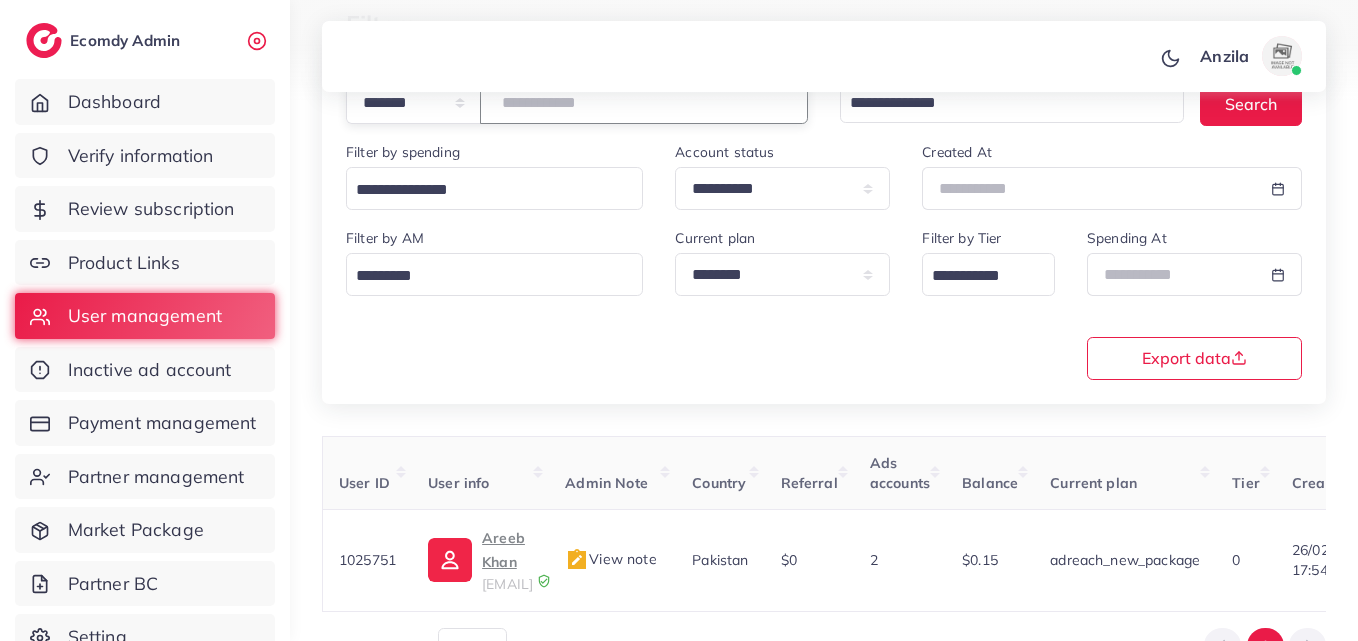 click on "*******" at bounding box center (644, 102) 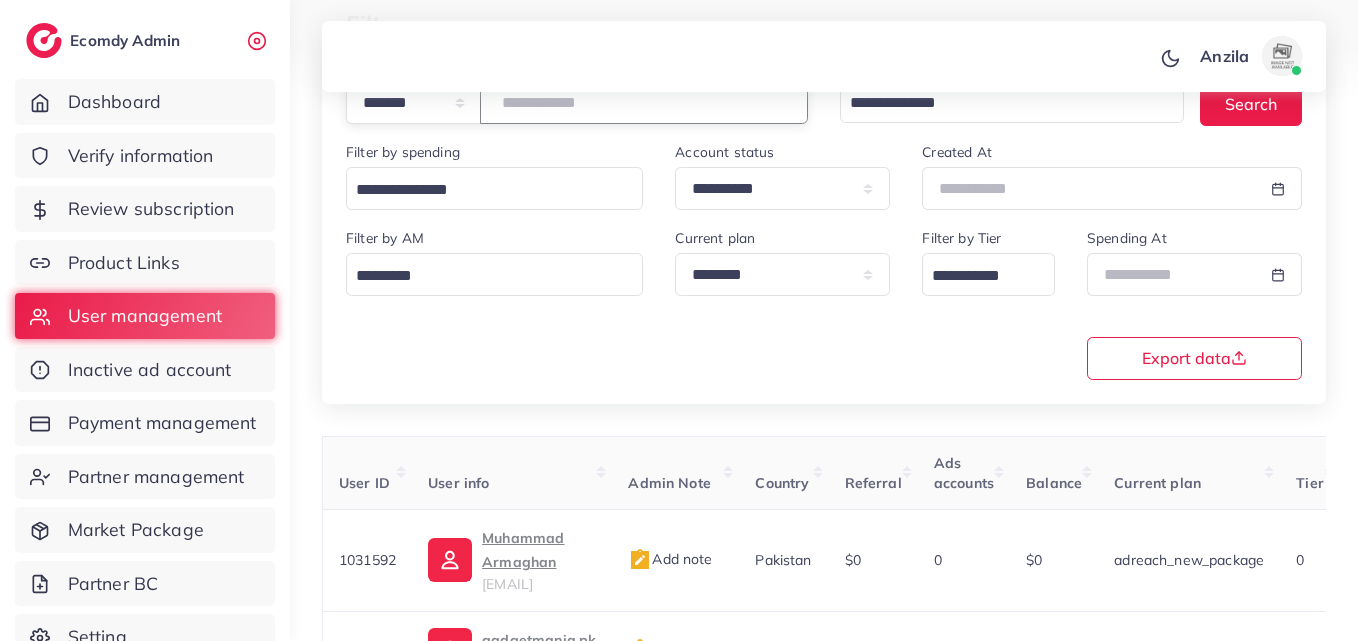 paste on "*******" 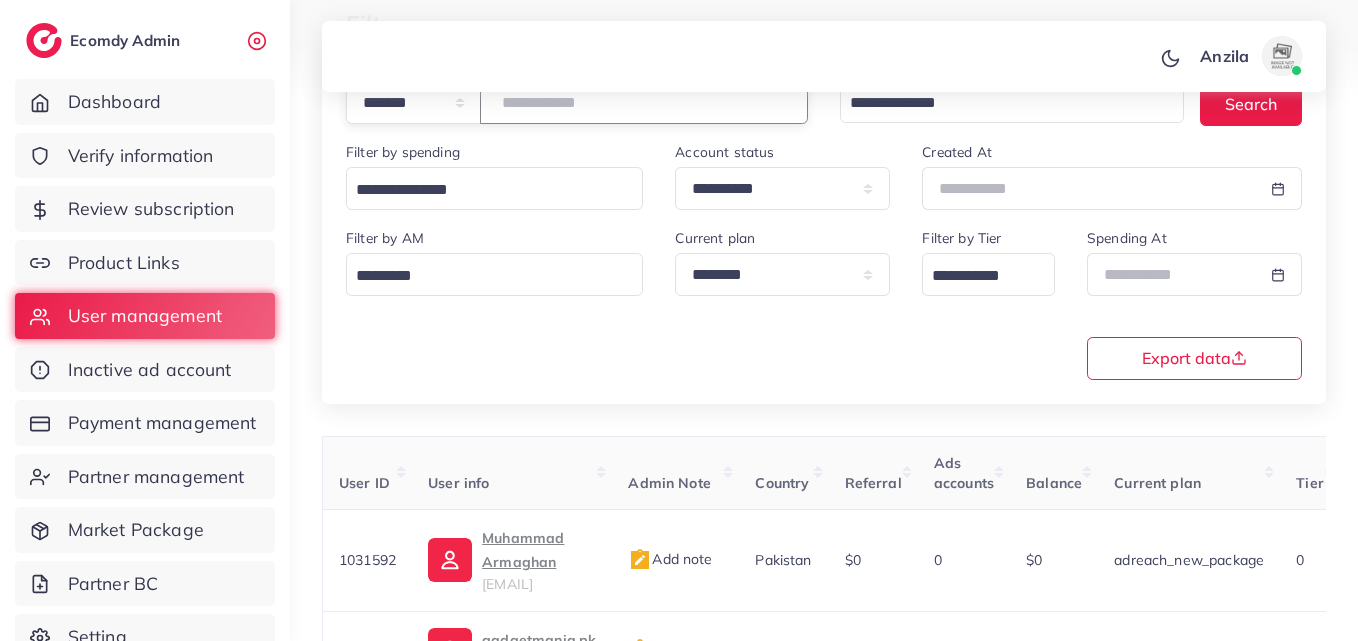 type on "*******" 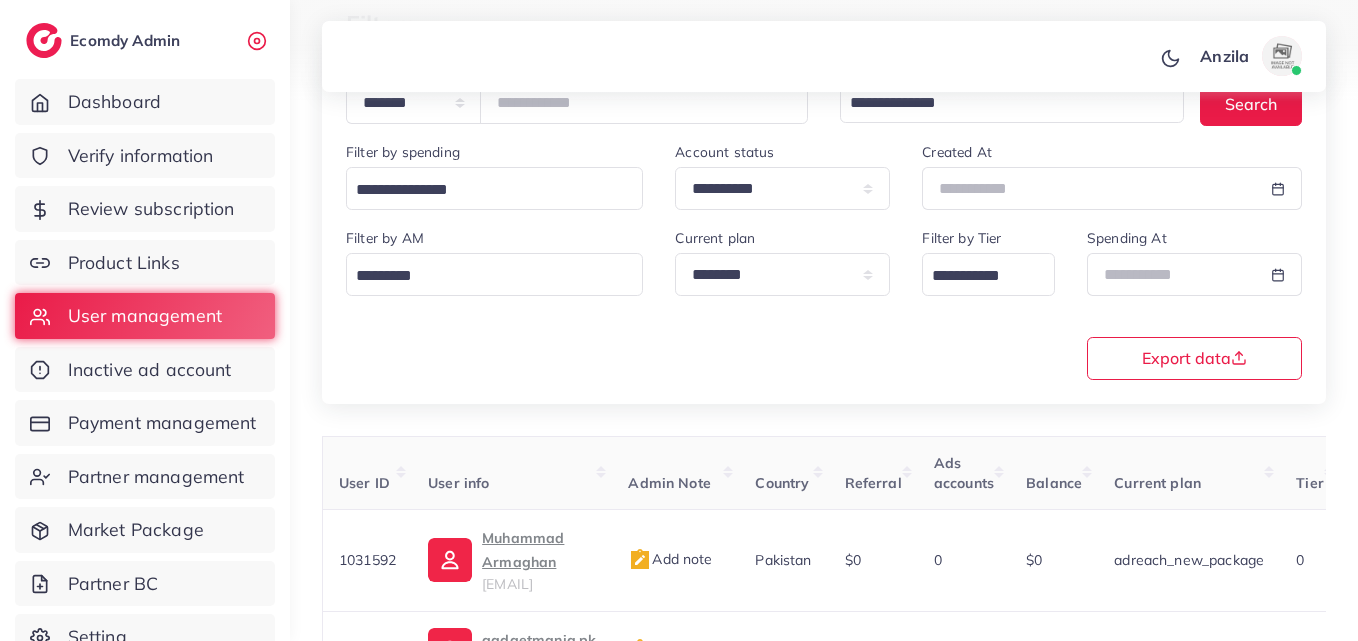 click on "**********" at bounding box center (824, 302) 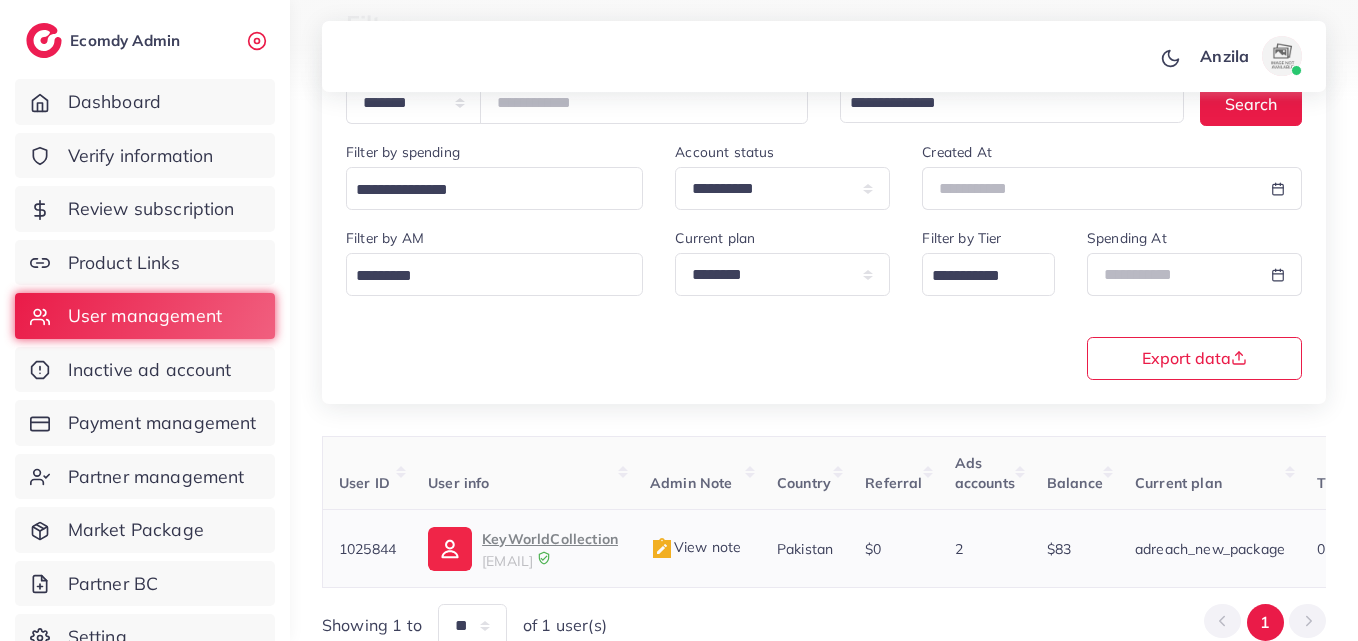 click on "keyworldtiktok@gmail.com" at bounding box center (507, 561) 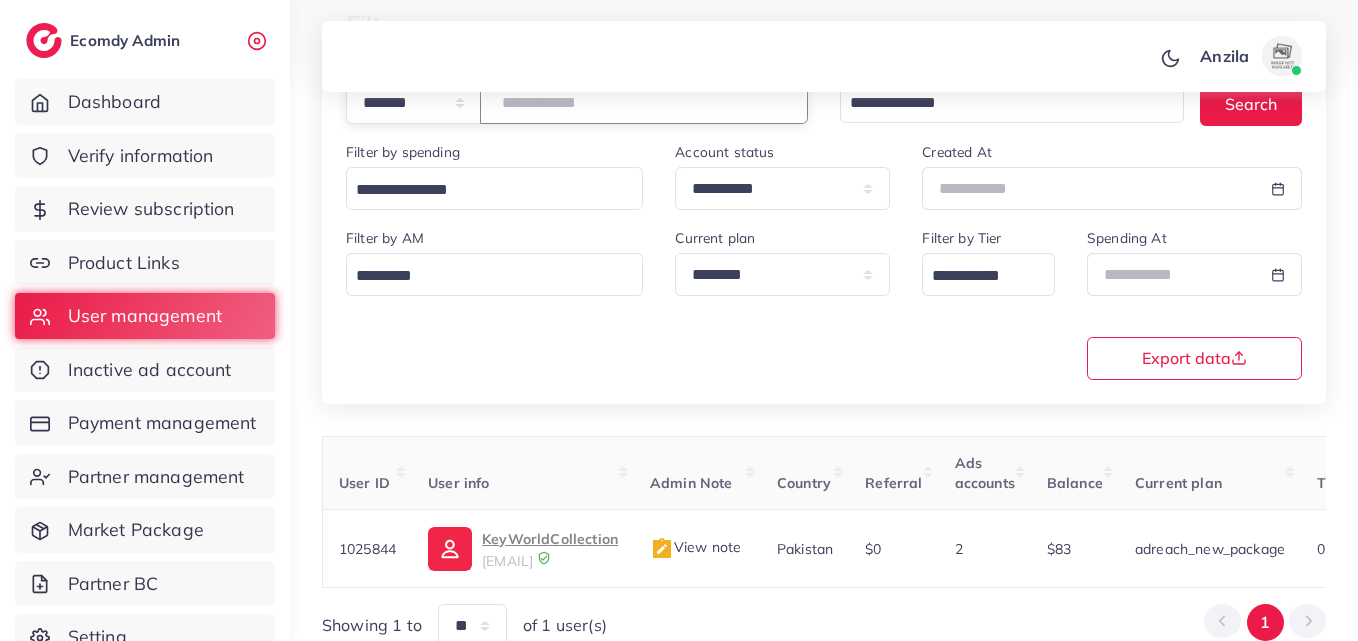 click on "*******" at bounding box center (644, 102) 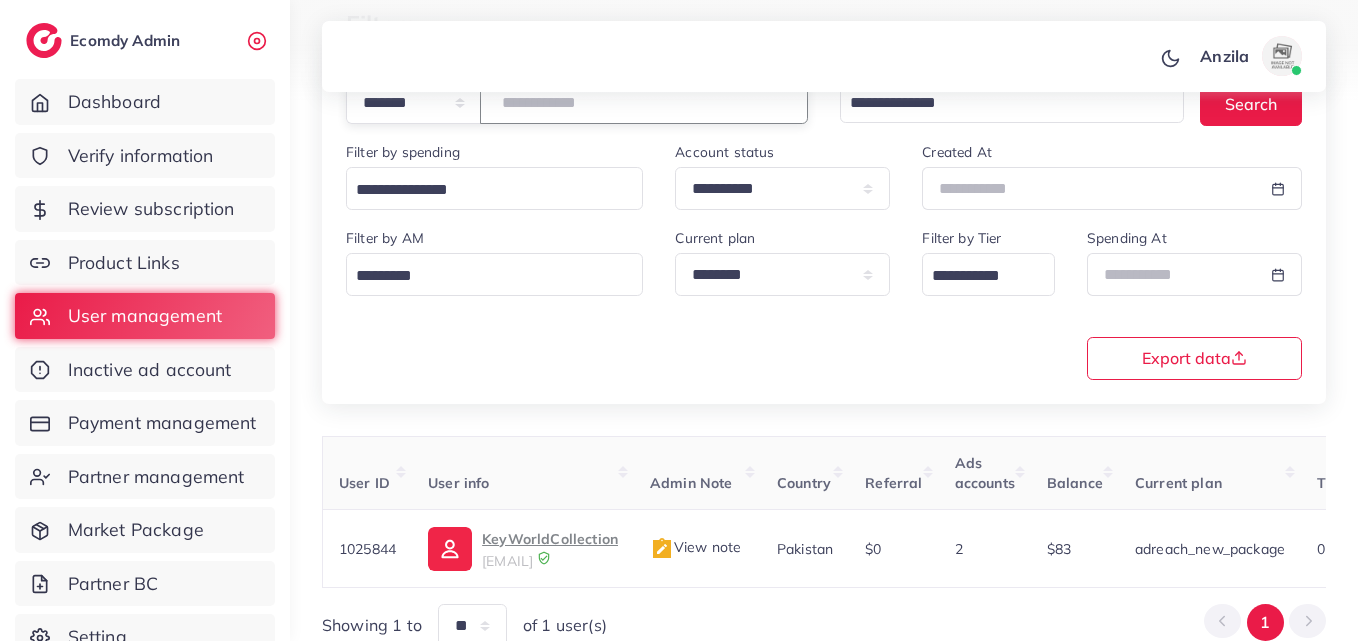type on "*******" 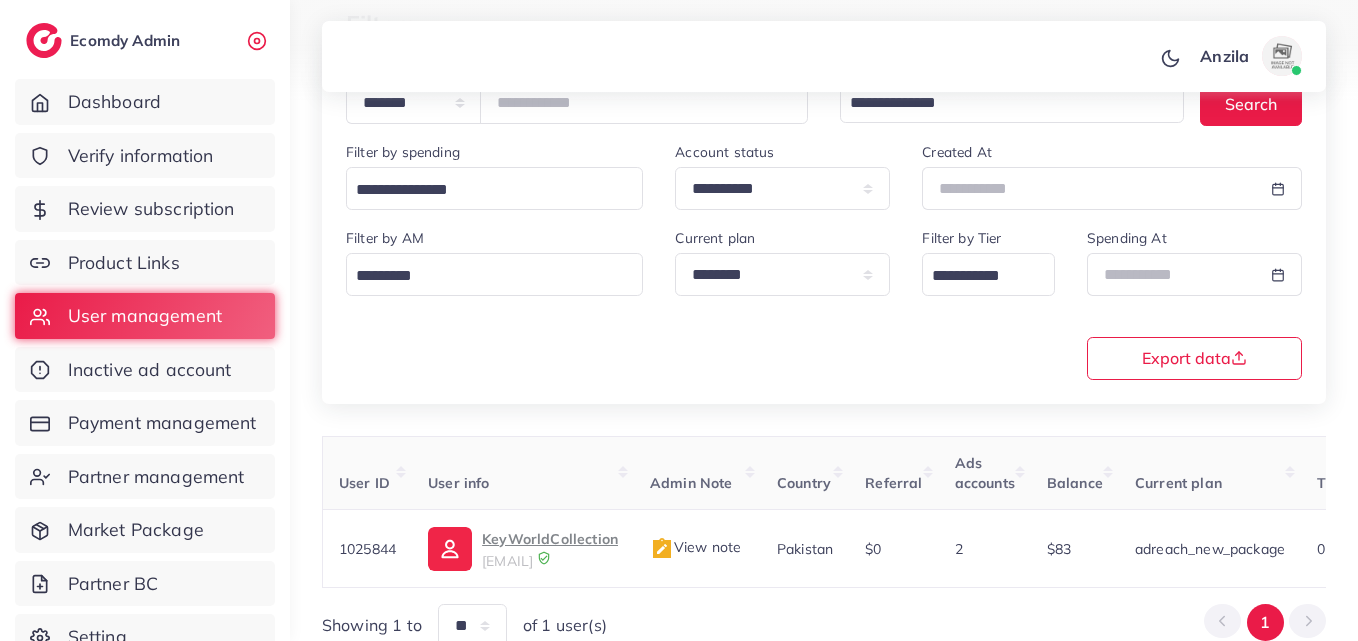 click on "**********" at bounding box center [824, 302] 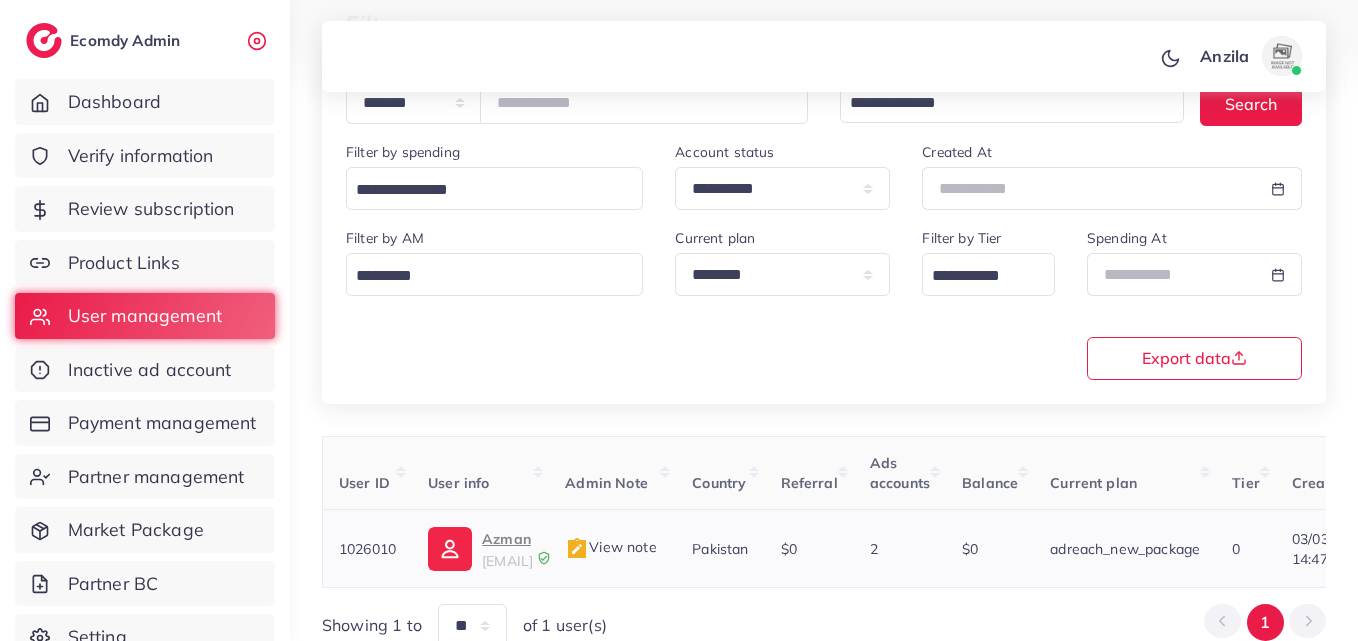 click on "azman3collection@gmail.com" at bounding box center (507, 561) 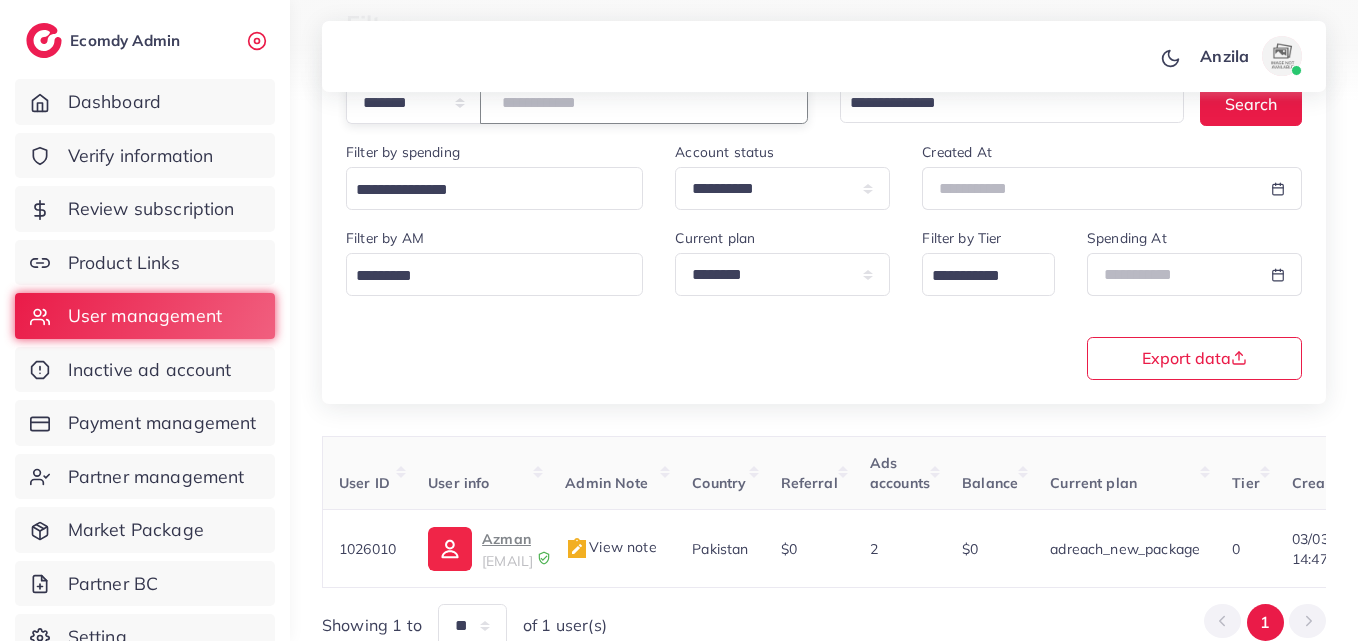click on "*******" at bounding box center (644, 102) 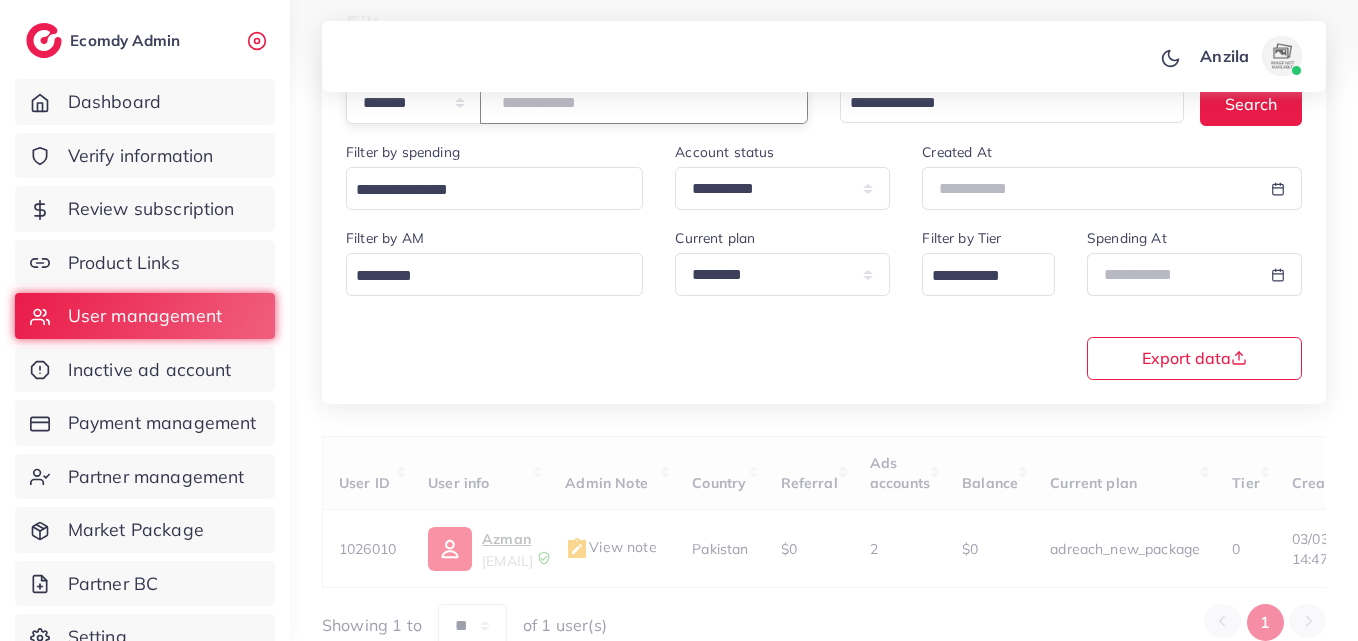 paste on "*******" 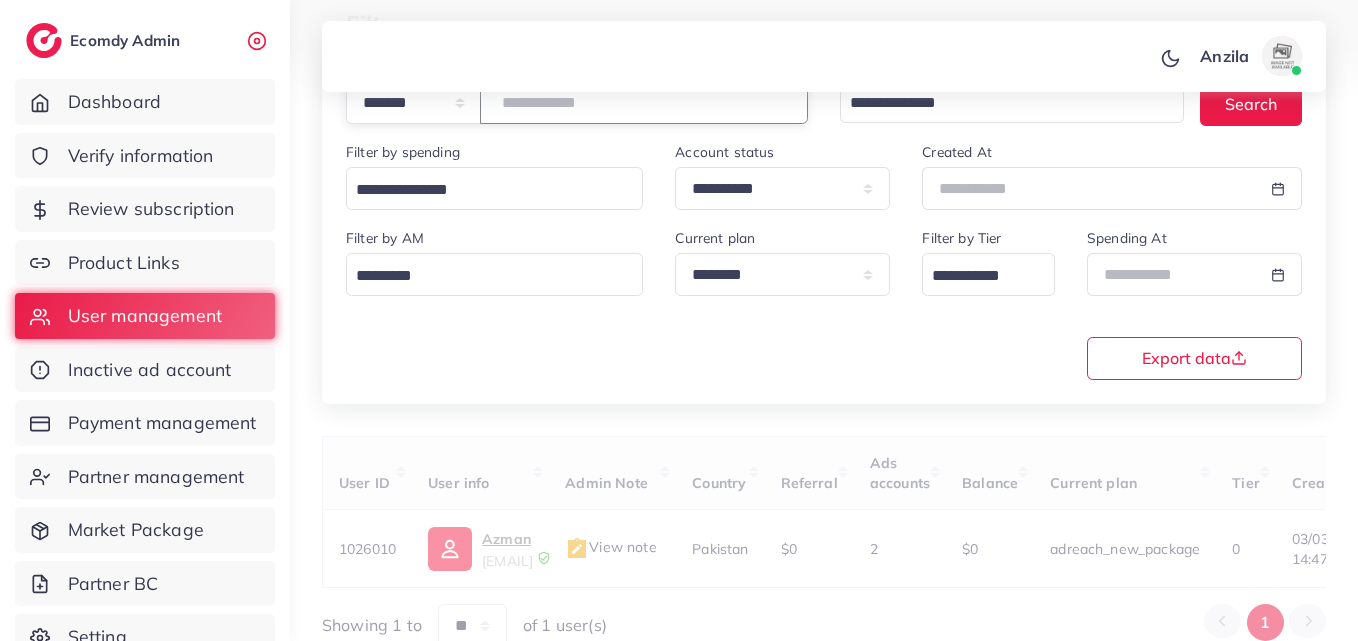 type on "*******" 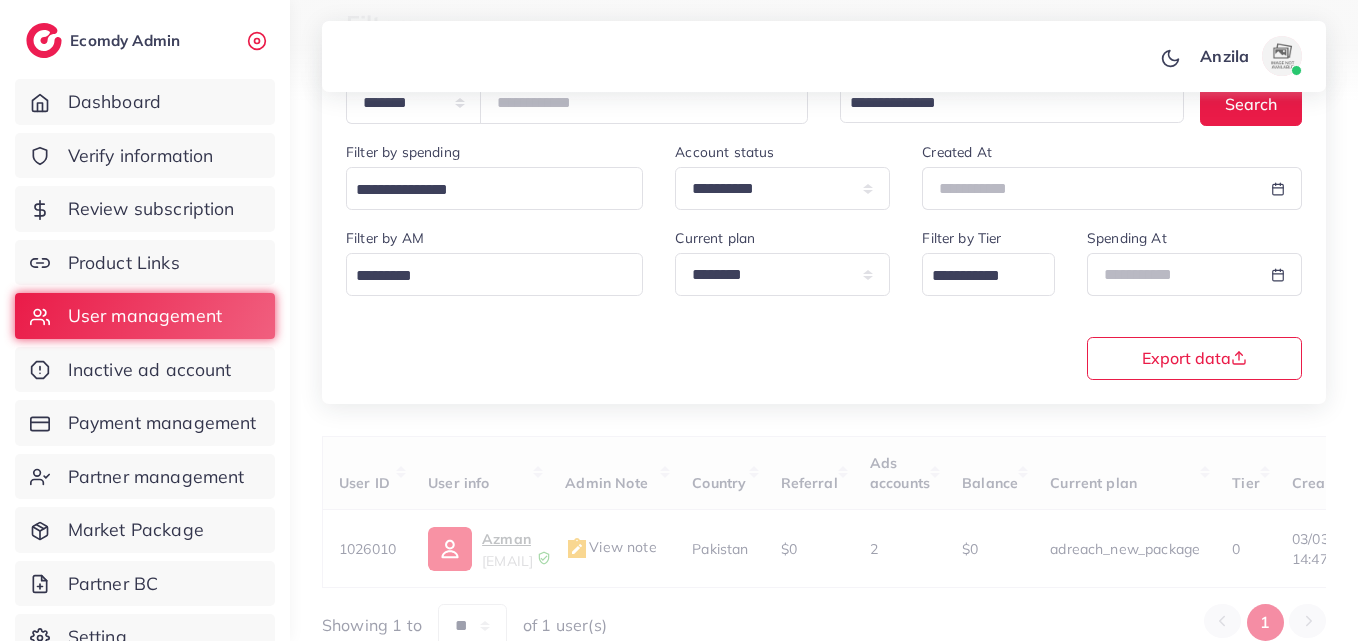 click on "**********" at bounding box center (824, 207) 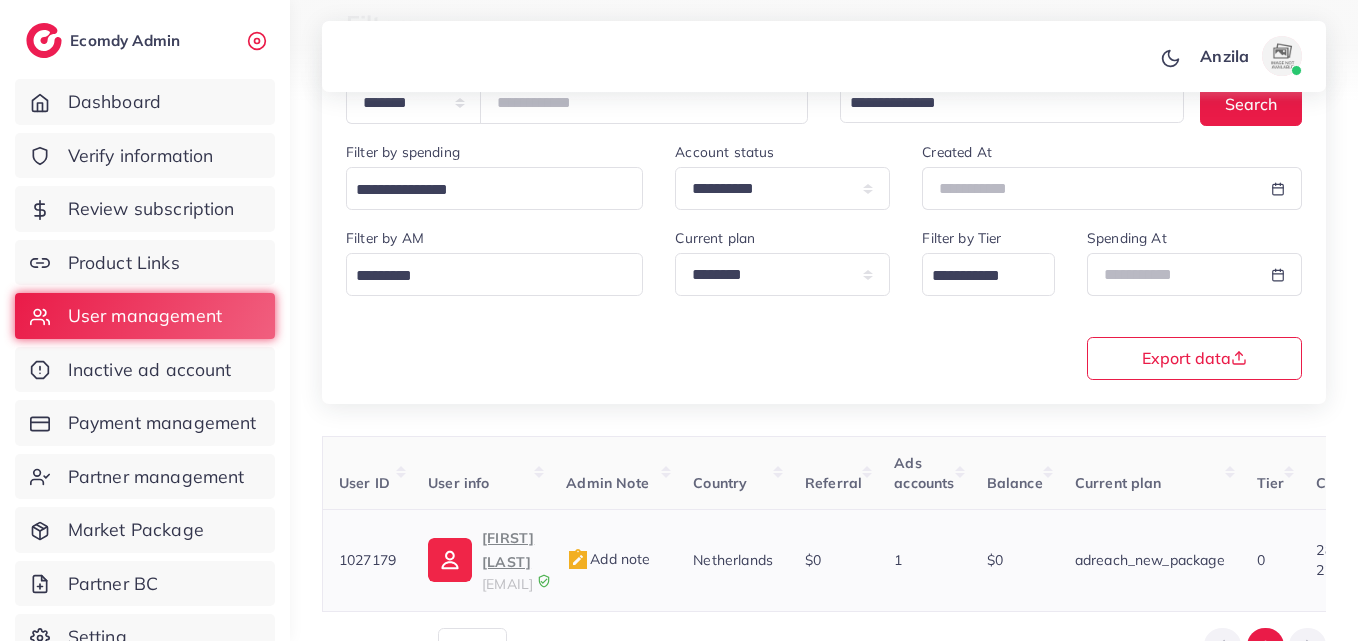 click on "nk1895335@gmail.com" at bounding box center [507, 584] 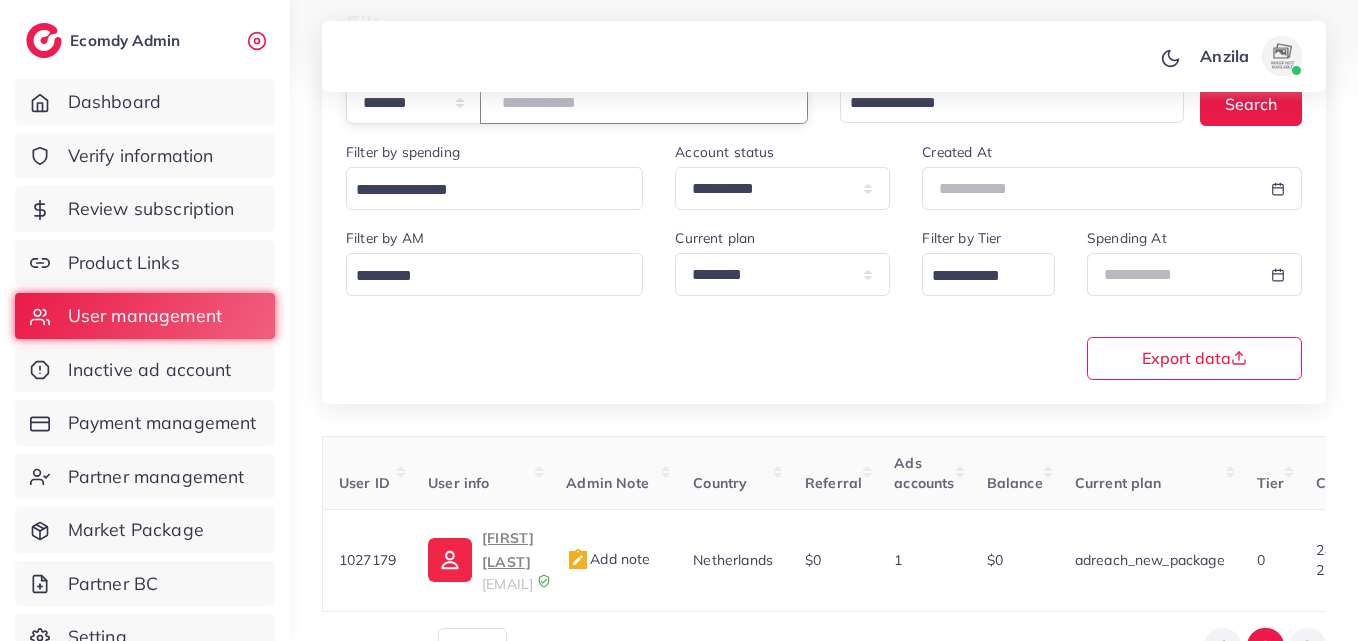 click on "*******" at bounding box center [644, 102] 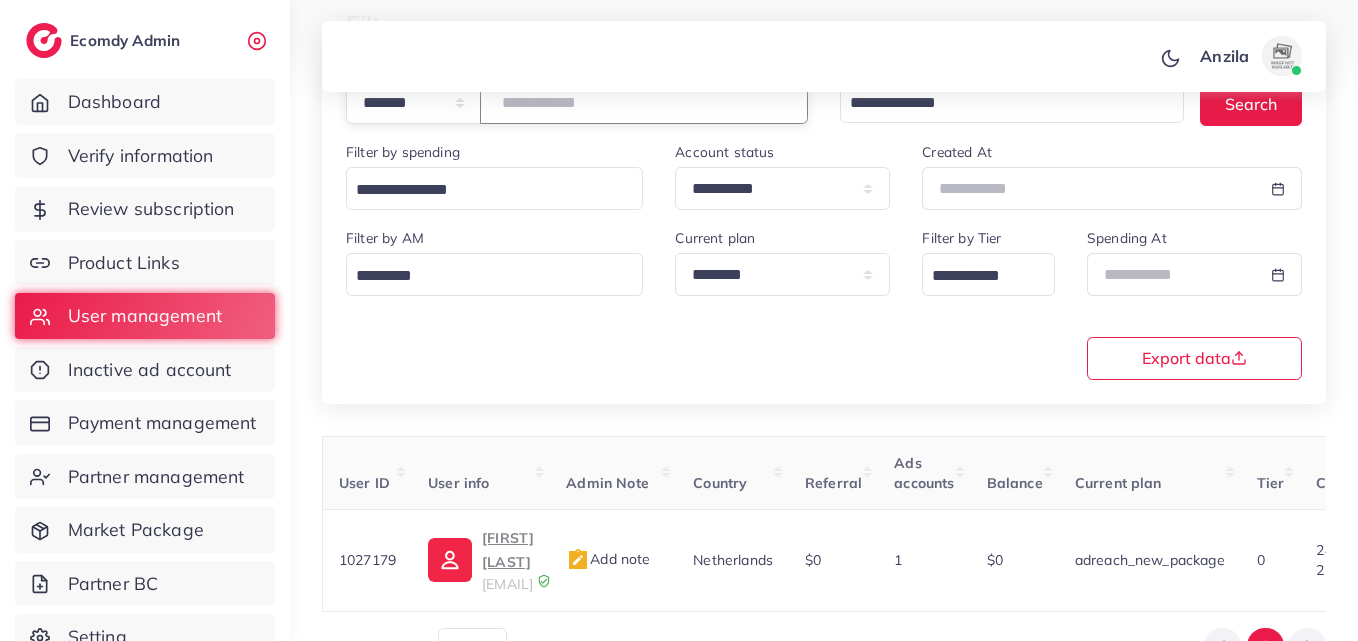 type on "*******" 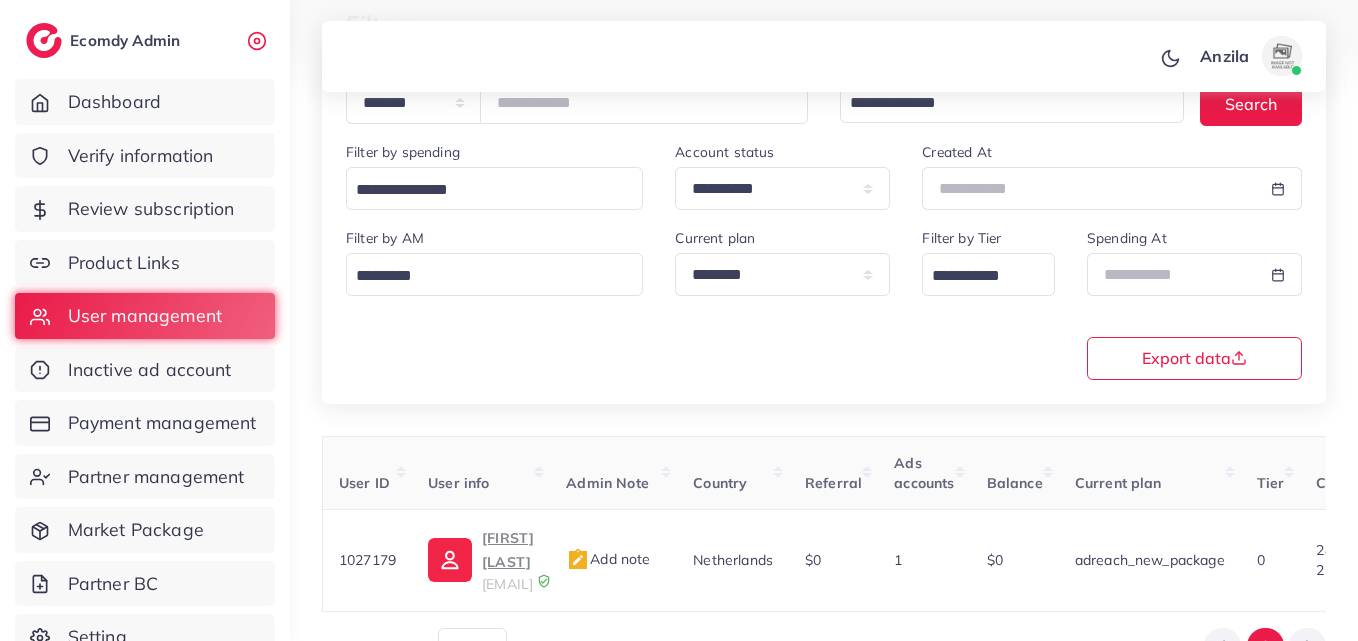click on "**********" at bounding box center (824, 207) 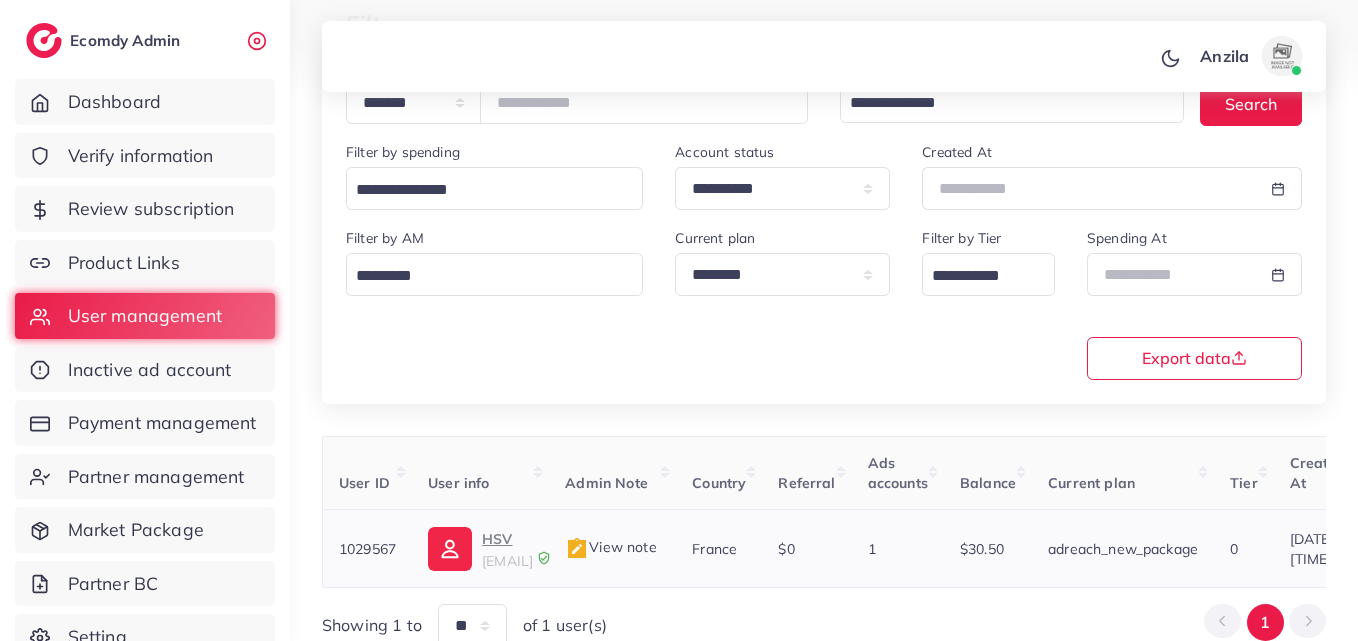 click on "HSV" at bounding box center [507, 539] 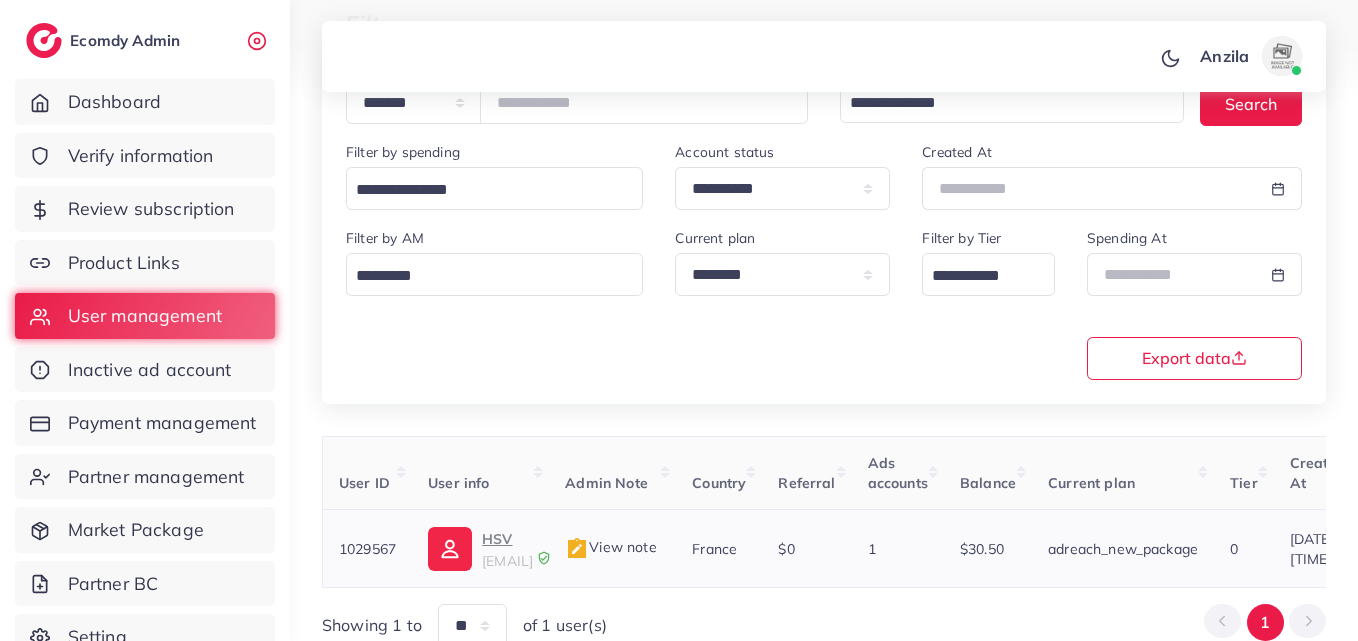click at bounding box center (577, 549) 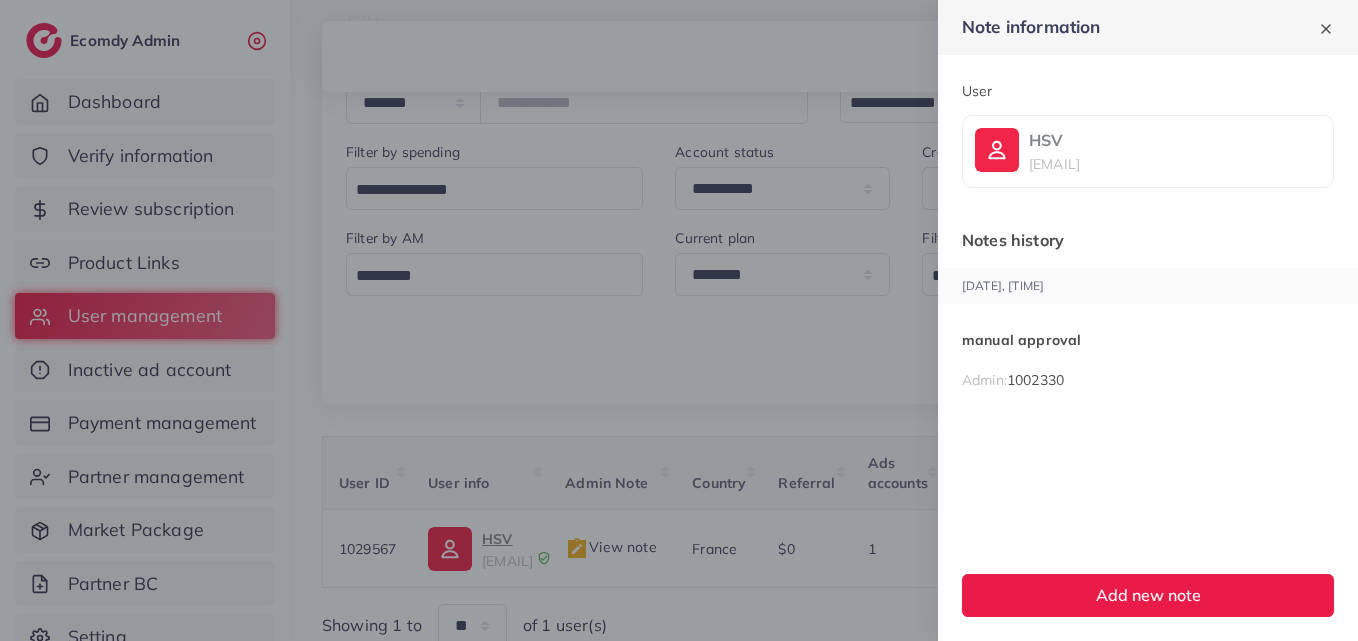 click on "manual approval" at bounding box center [1148, 340] 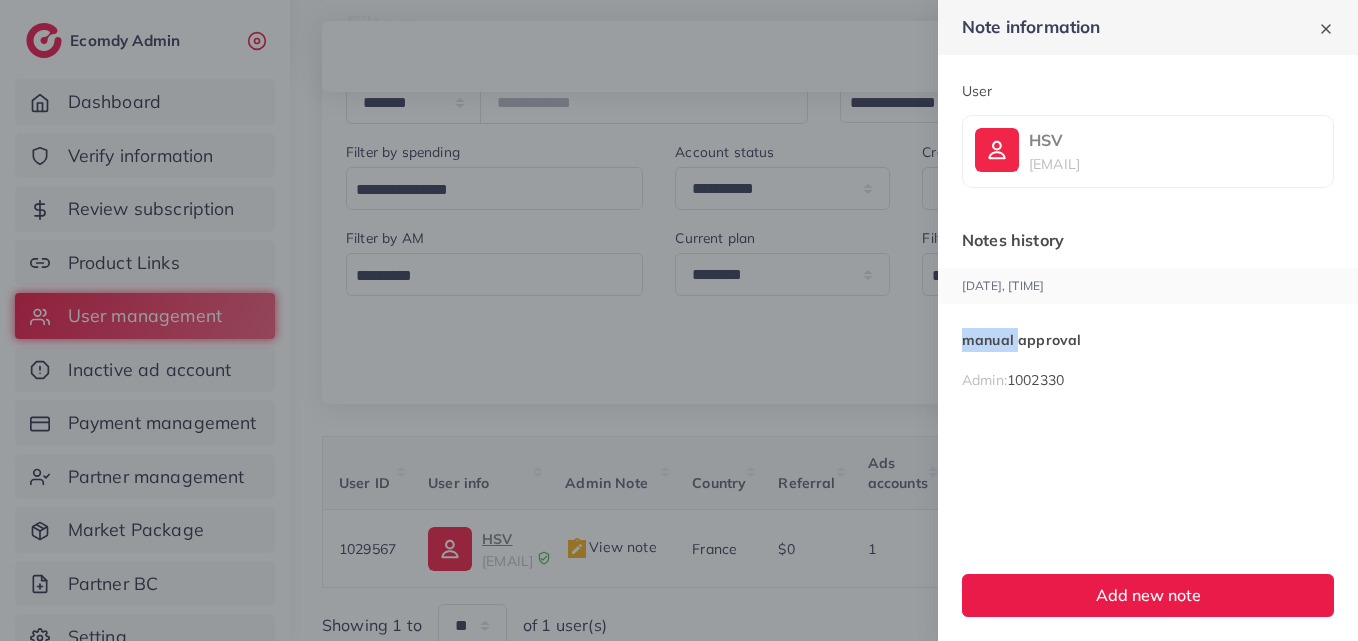 click on "manual approval" at bounding box center (1148, 340) 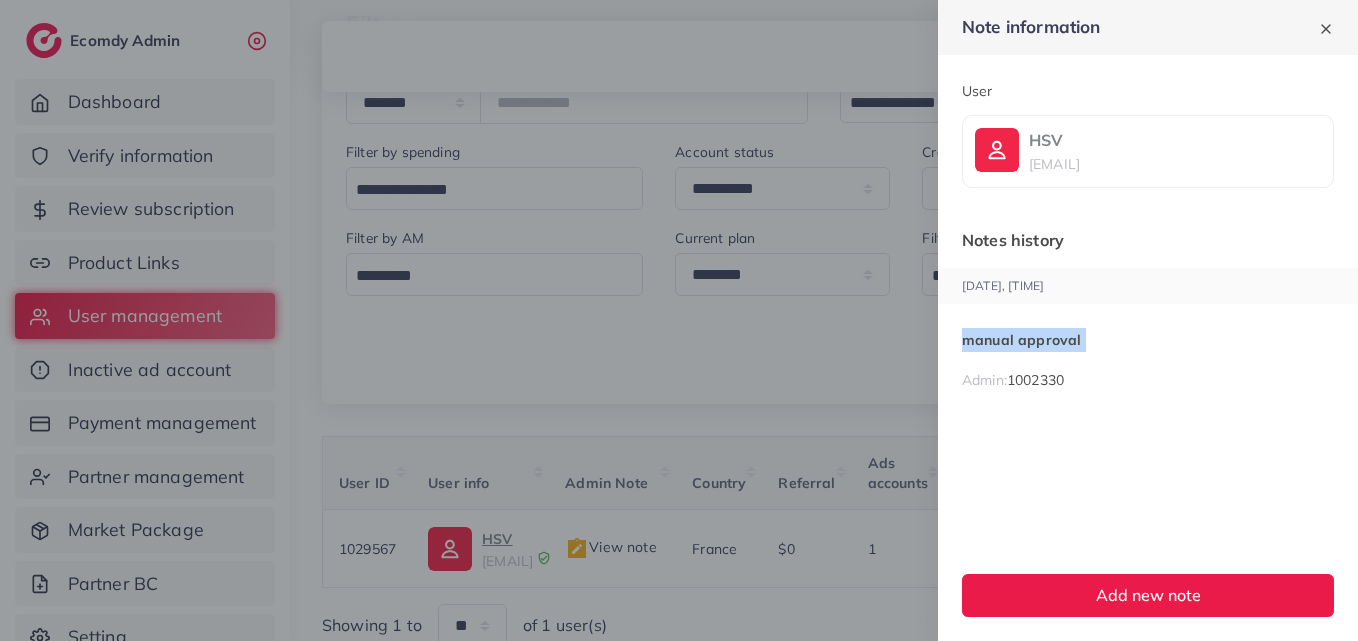 click on "manual approval" at bounding box center (1148, 340) 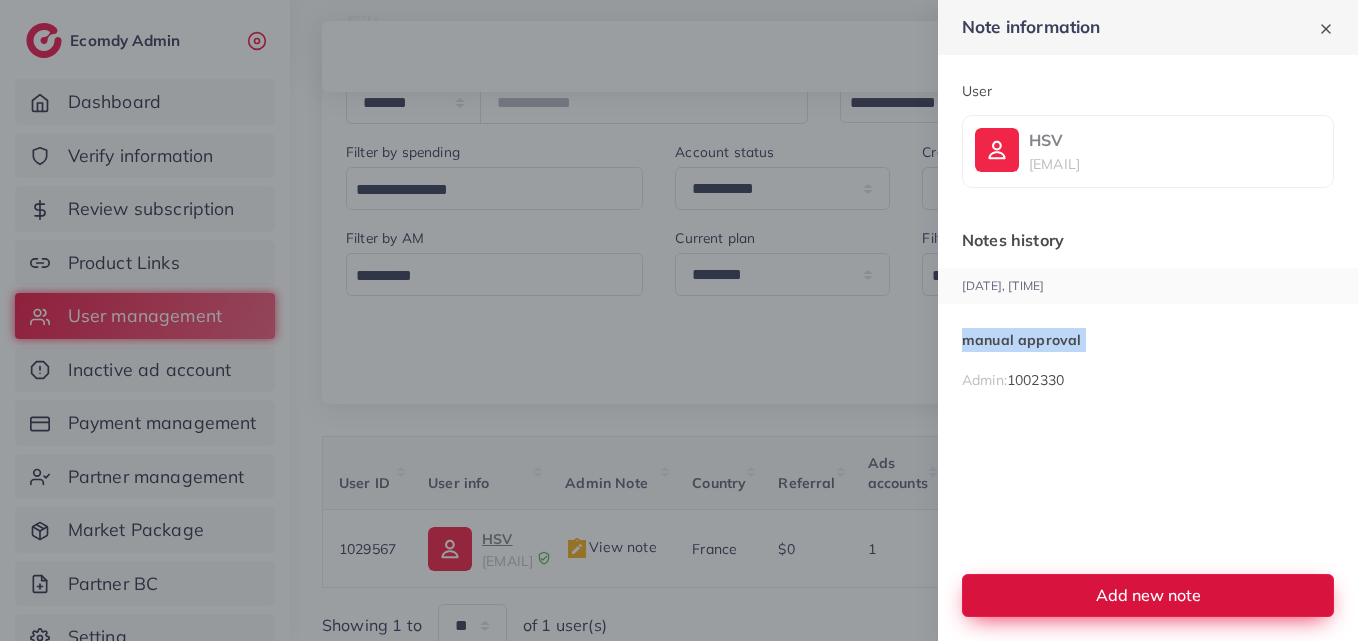 click on "Add new note" at bounding box center (1148, 595) 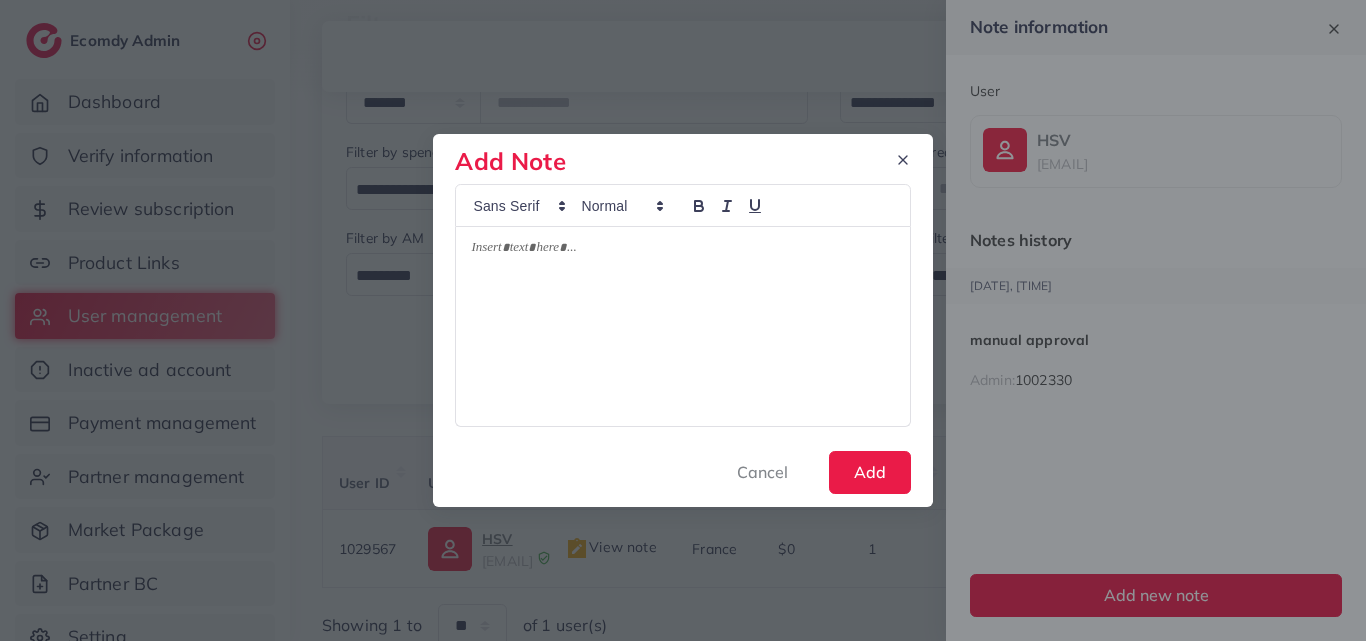 click at bounding box center [682, 326] 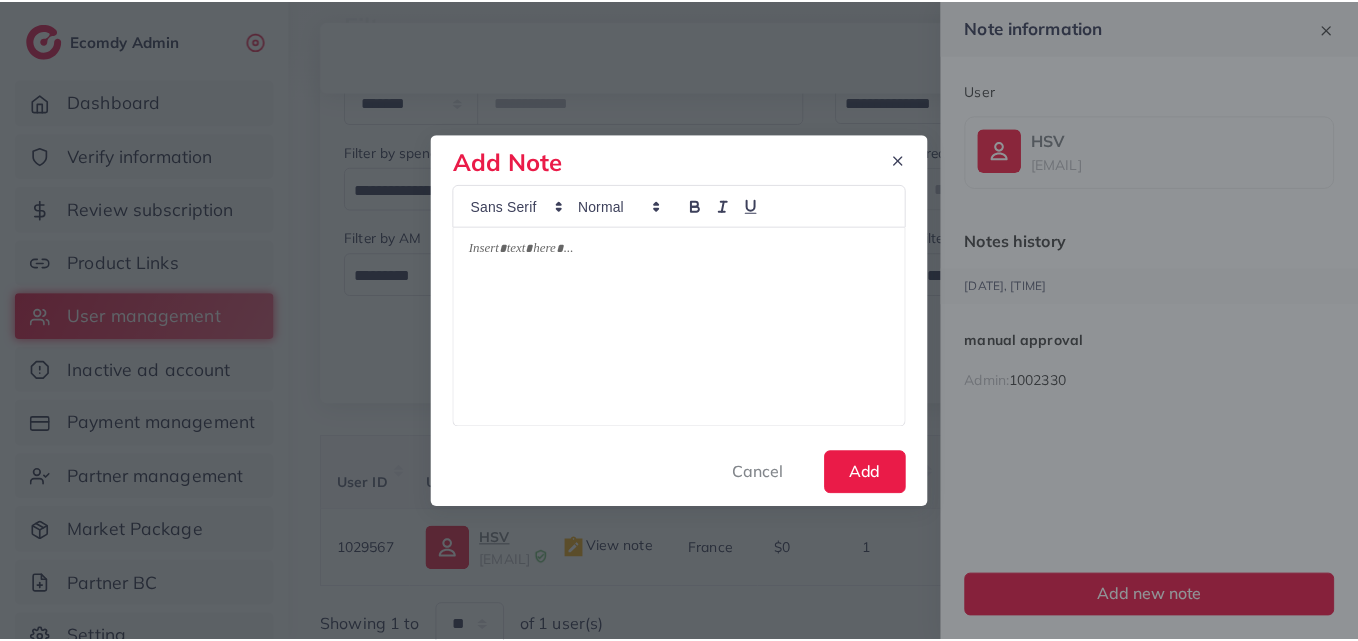 scroll, scrollTop: 0, scrollLeft: 0, axis: both 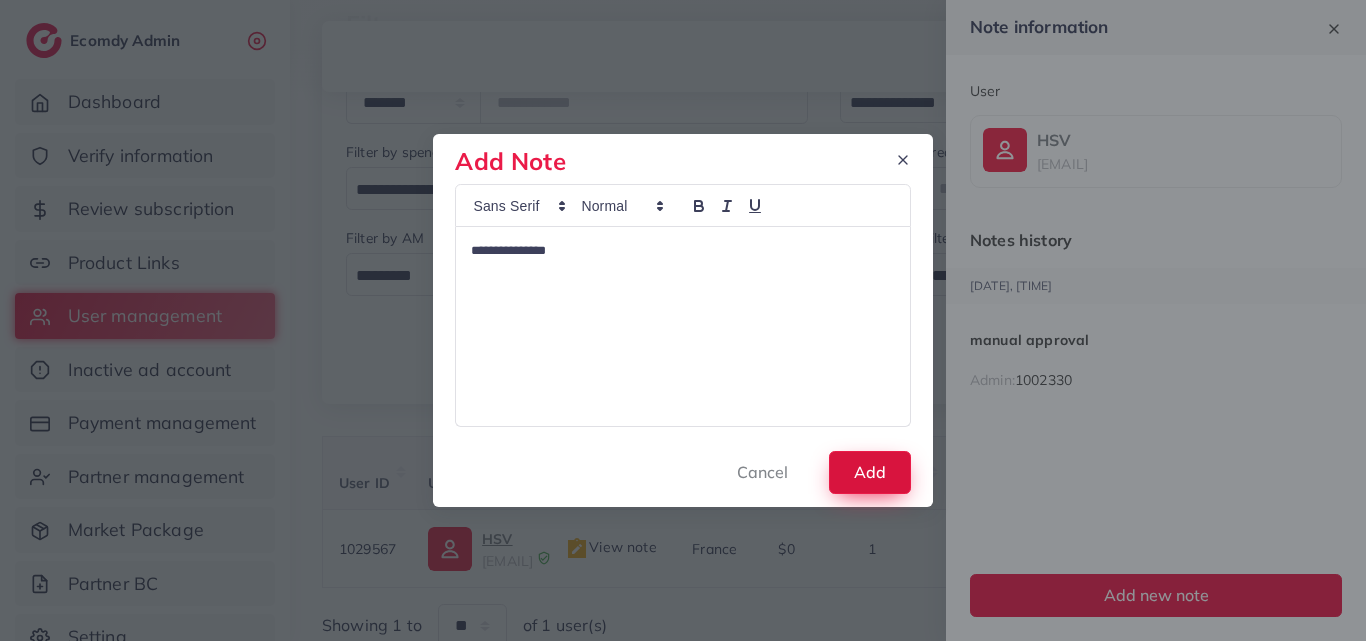 click on "Add" at bounding box center [870, 472] 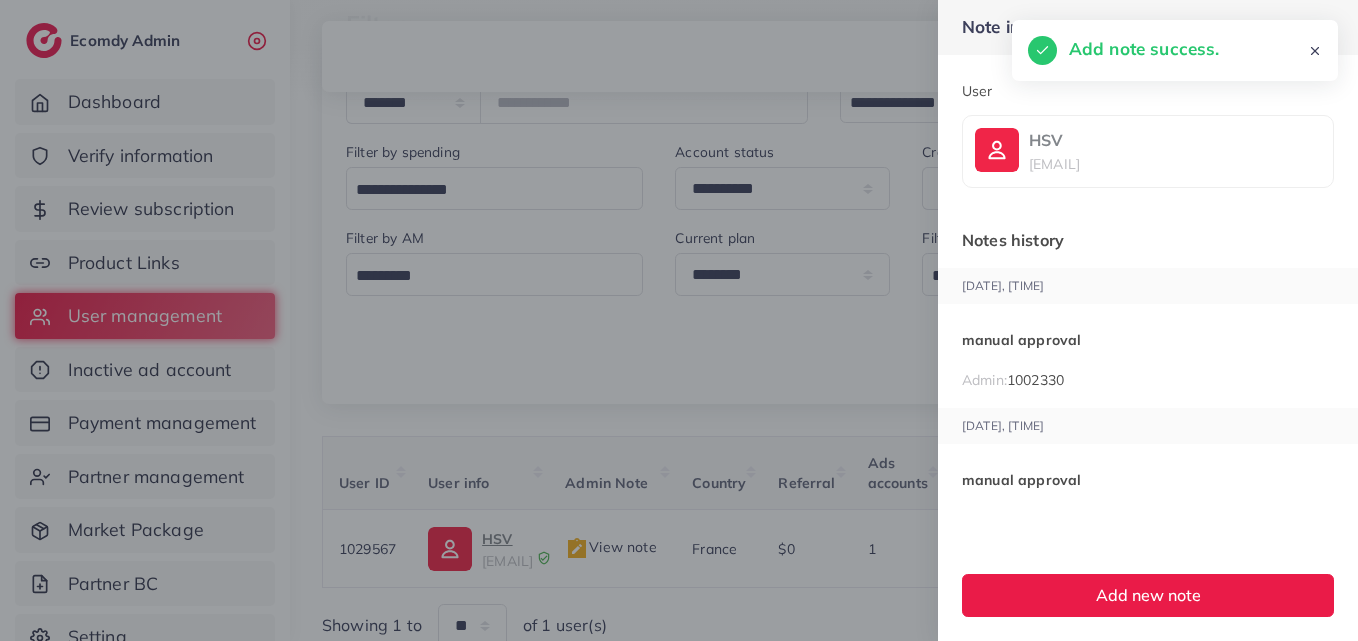 click at bounding box center [679, 320] 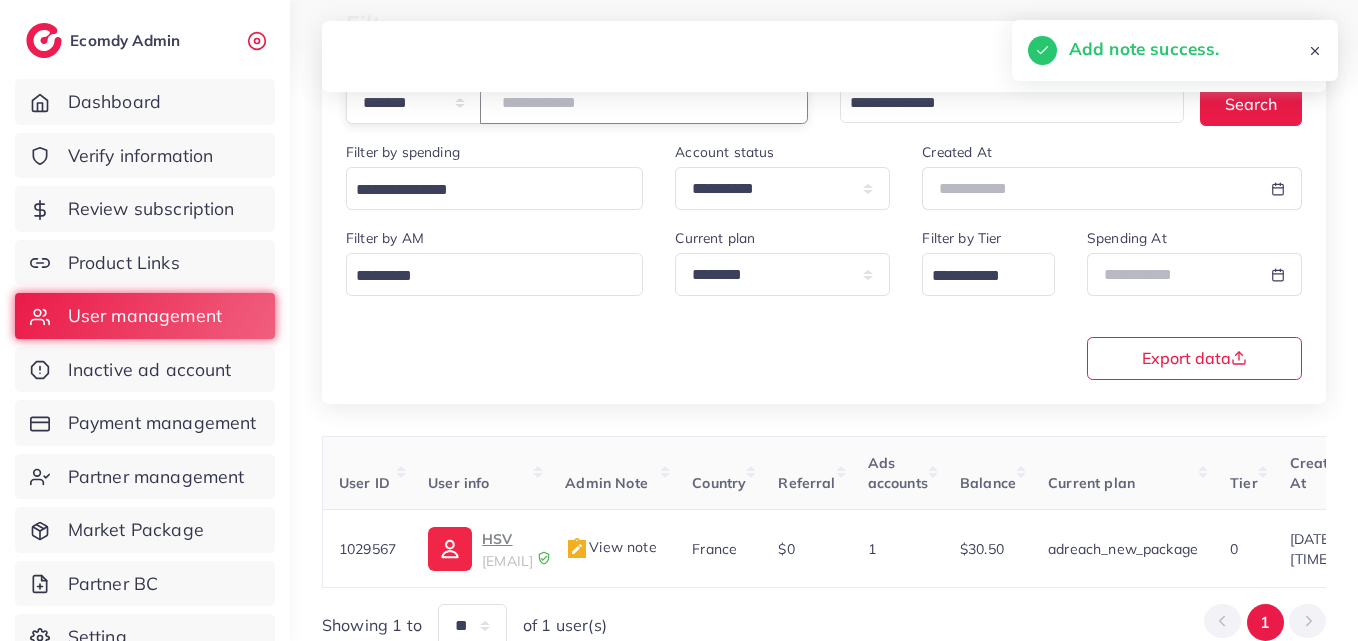click on "*******" at bounding box center (644, 102) 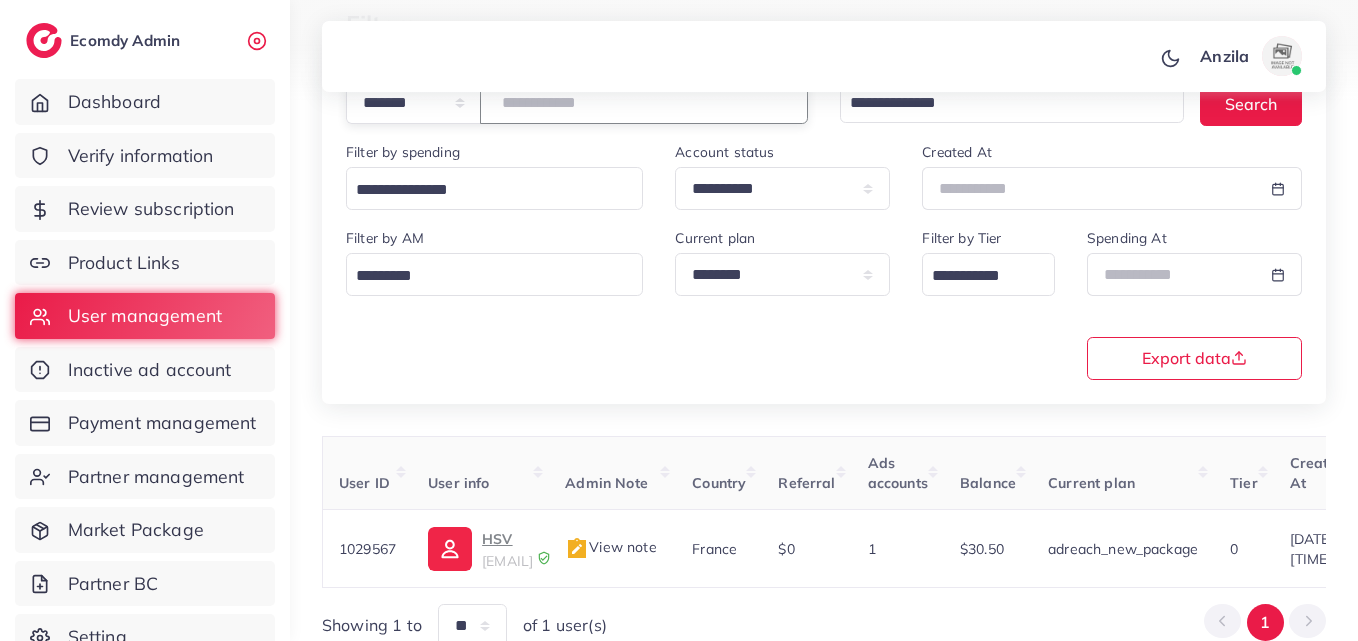paste on "*******" 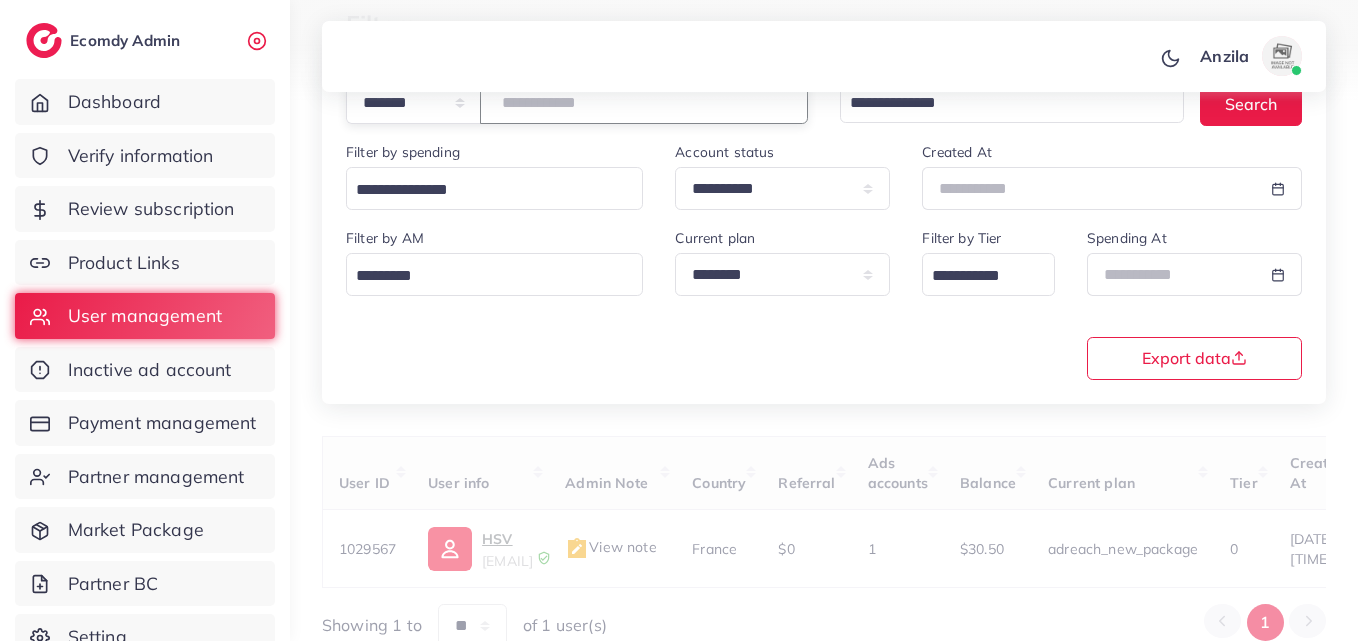 type on "*******" 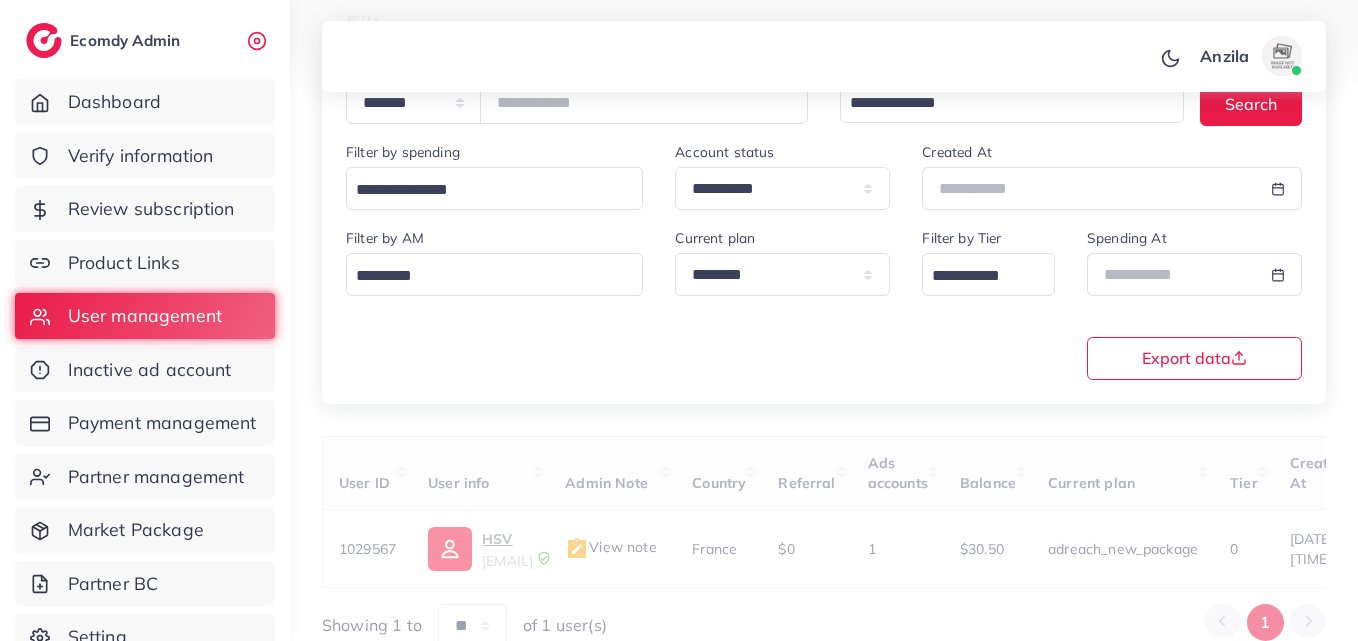 click on "**********" at bounding box center [824, 302] 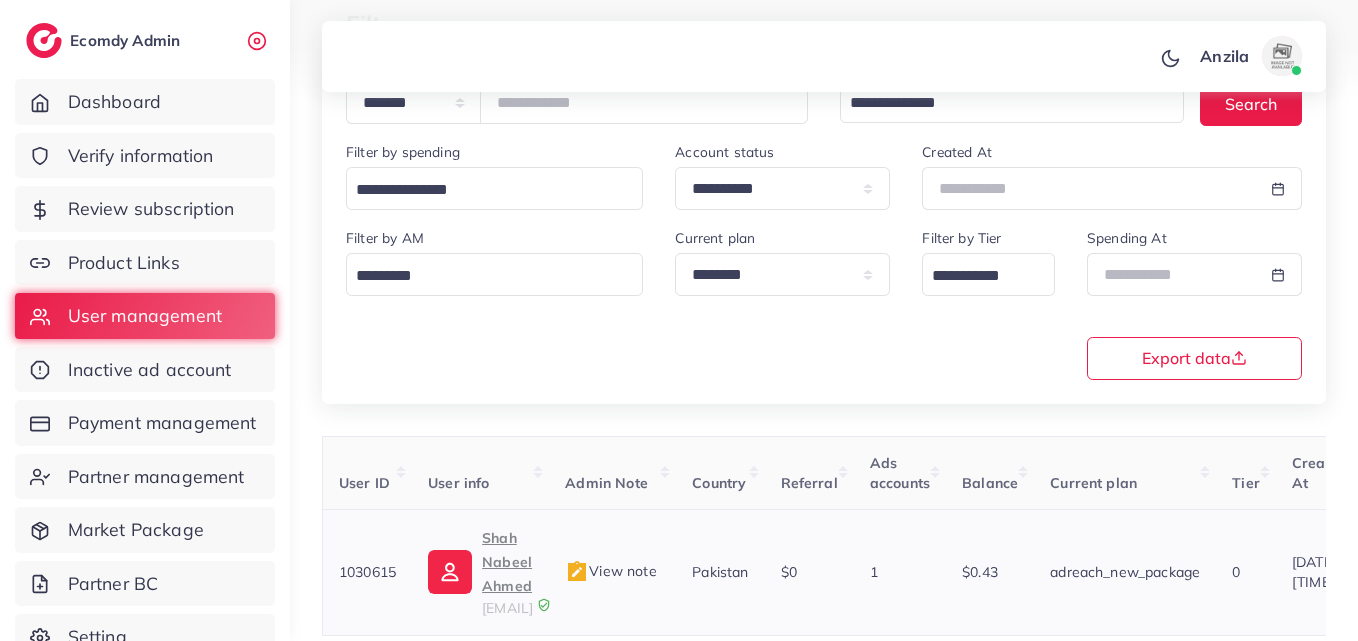click on "Shah Nabeel Ahmed" at bounding box center [507, 562] 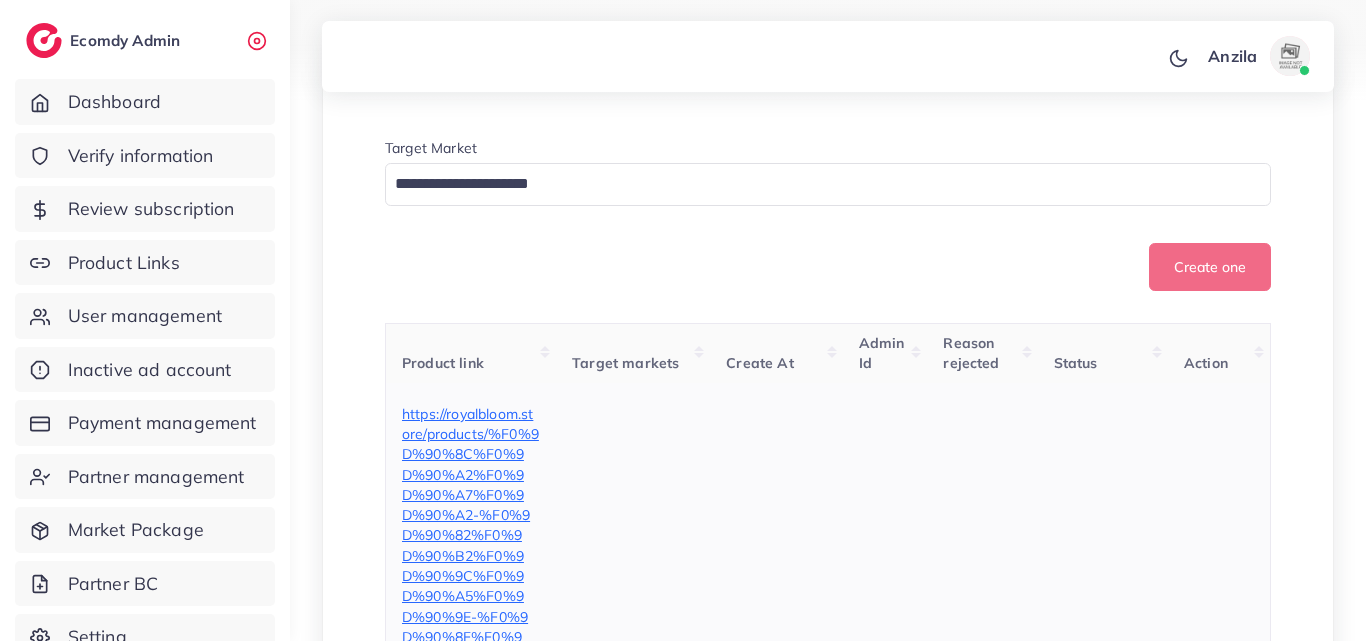 scroll, scrollTop: 500, scrollLeft: 0, axis: vertical 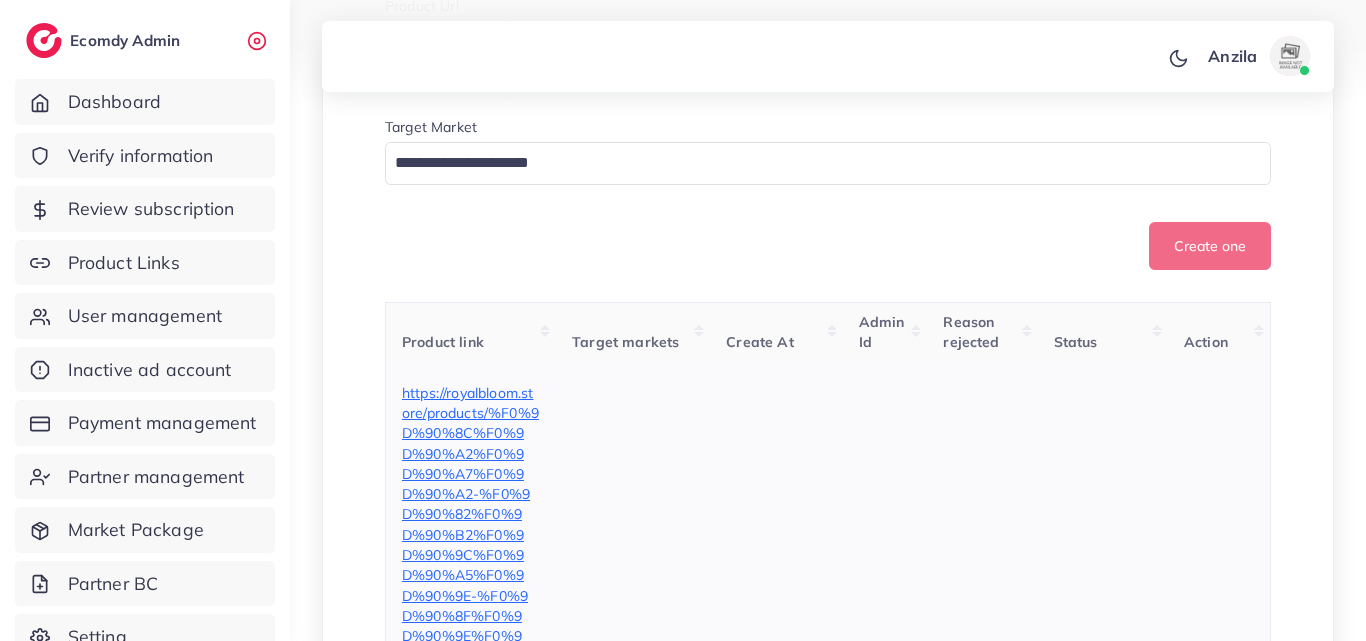 click on "https://royalbloom.store/products/%F0%9D%90%8C%F0%9D%90%A2%F0%9D%90%A7%F0%9D%90%A2-%F0%9D%90%82%F0%9D%90%B2%F0%9D%90%9C%F0%9D%90%A5%F0%9D%90%9E-%F0%9D%90%8F%F0%9D%90%9E%F0%9D%90%9D%F0%9D%90%9A%F0%9D%90%A5-%F0%9D%90%84%F0%9D%90%B1%F0%9D%90%9E%F0%9D%90%AB%F0%9D%90%9C%F0%9D%90%A2%F0%9D%90%AC%F0%9D%90%9E-%F0%9D%90%81%F0%9D%90%A2%F0%9D%90%A4%F0%9D%90%9E-%F0%9D%90%8F%F0%9D%90%9E%F0%9D%90%AB%F0%9D%90%AC%F0%9D%90%A8%F0%9D%90%A7%F0%9D%90%9A%F0%9D%90%A5-%F0%9D%90%A1%F0%9D%90%A8%F0%9D%90%A6%F0%9D%90%9E-%F0%9D%90%85%F0%9D%90%A2%F0%9D%90%AD%F0%9D%90%A7%F0%9D%90%9E%F0%9D%90%AC%F0%9D%90%AC-%F0%9D%90%8F%F0%9D%90%9A%F0%9D%90%AB%F0%9D%90%AD%F0%9D%90%A7%F0%9D%90%9E%F0%9D%90%AB" at bounding box center [470, 931] 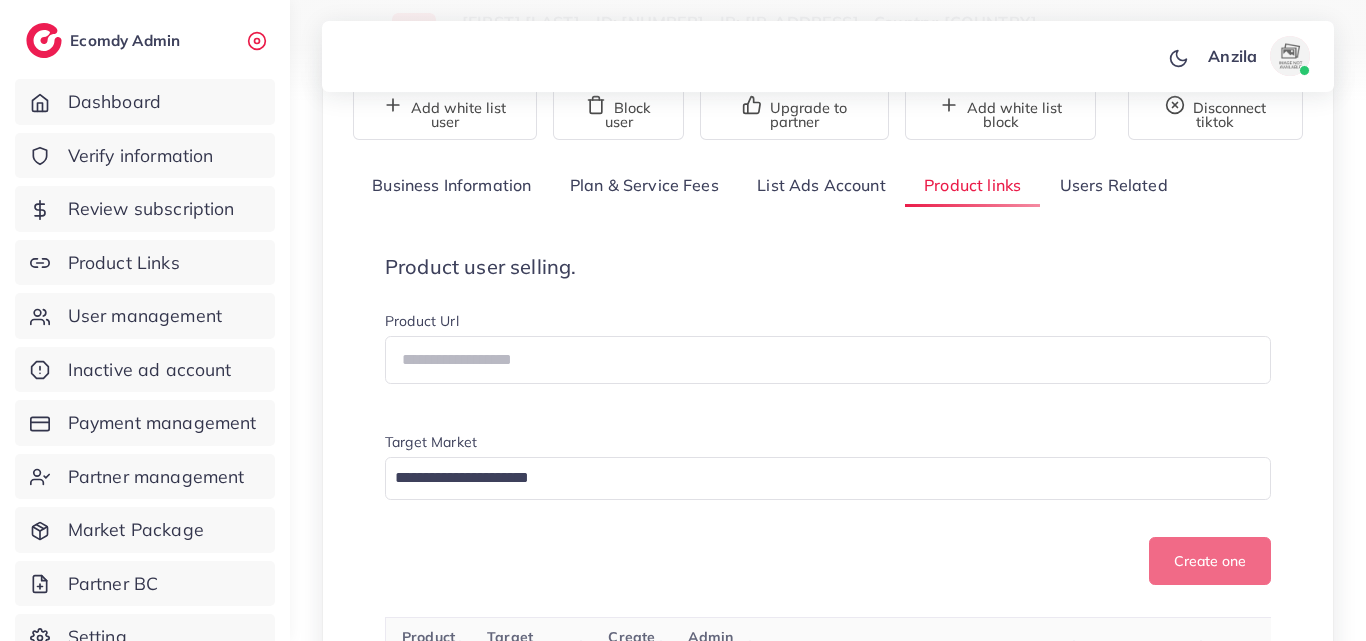 scroll, scrollTop: 200, scrollLeft: 0, axis: vertical 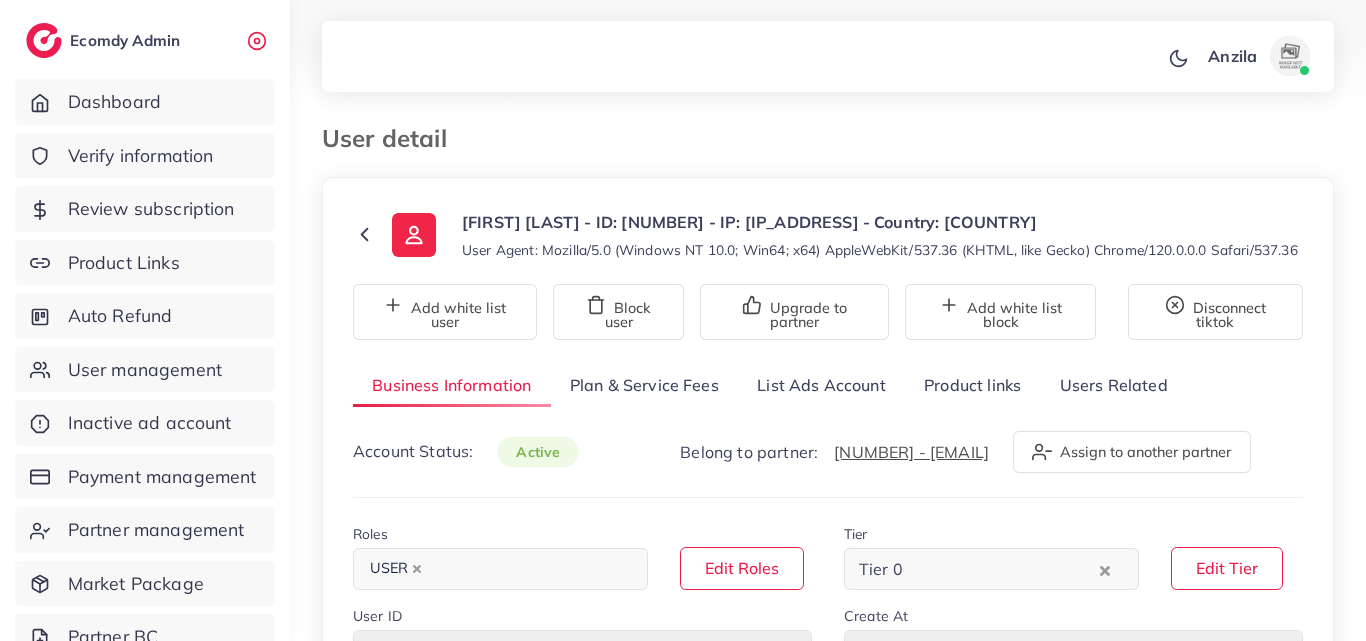 type on "*****" 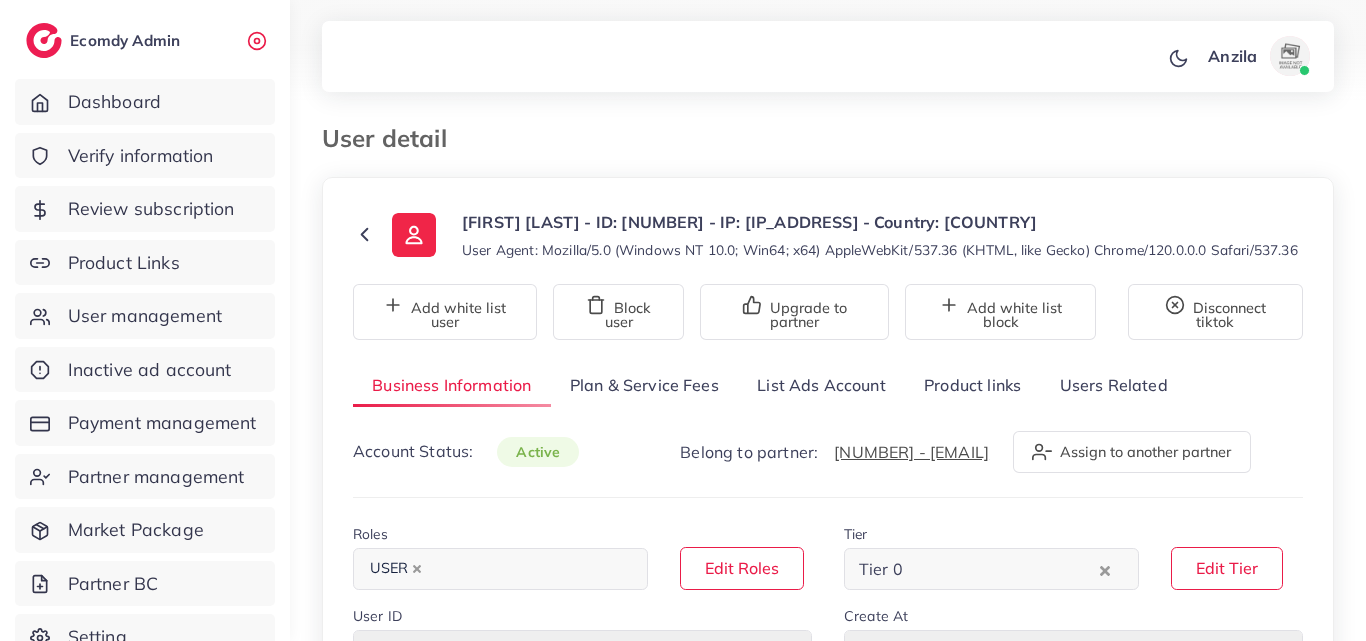 scroll, scrollTop: 0, scrollLeft: 0, axis: both 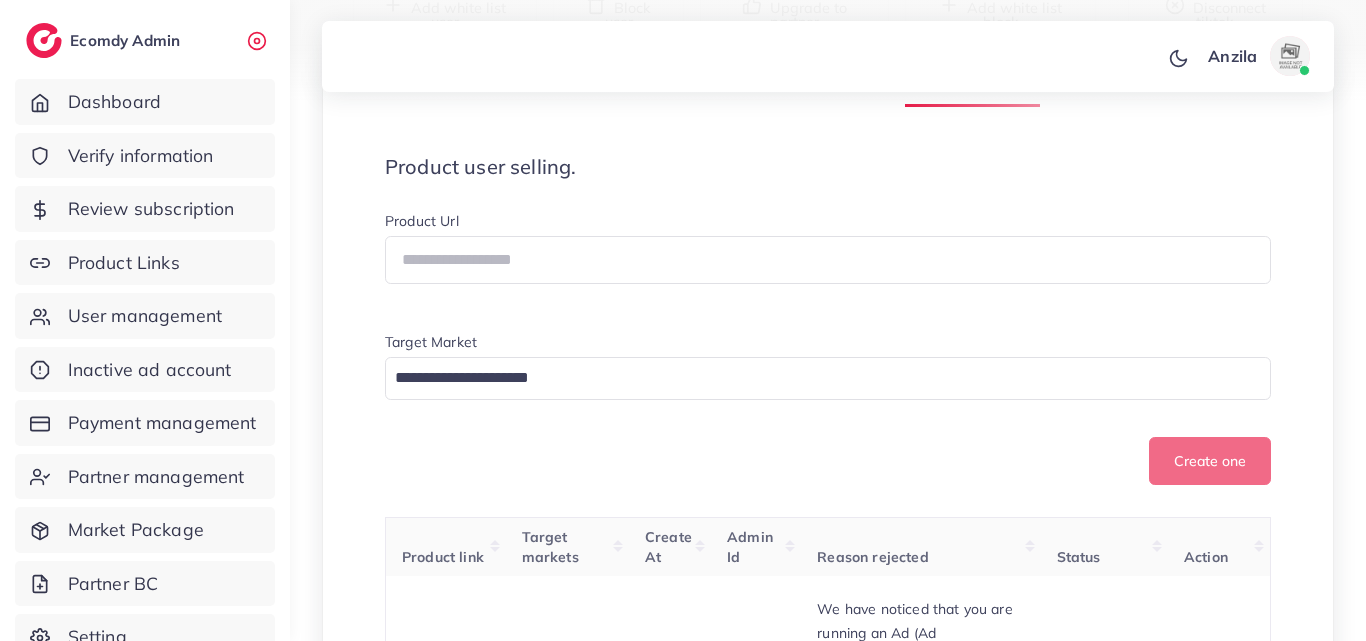 click on "Product user selling.   Product Url   Target Market            Loading...      Create one" at bounding box center (828, 320) 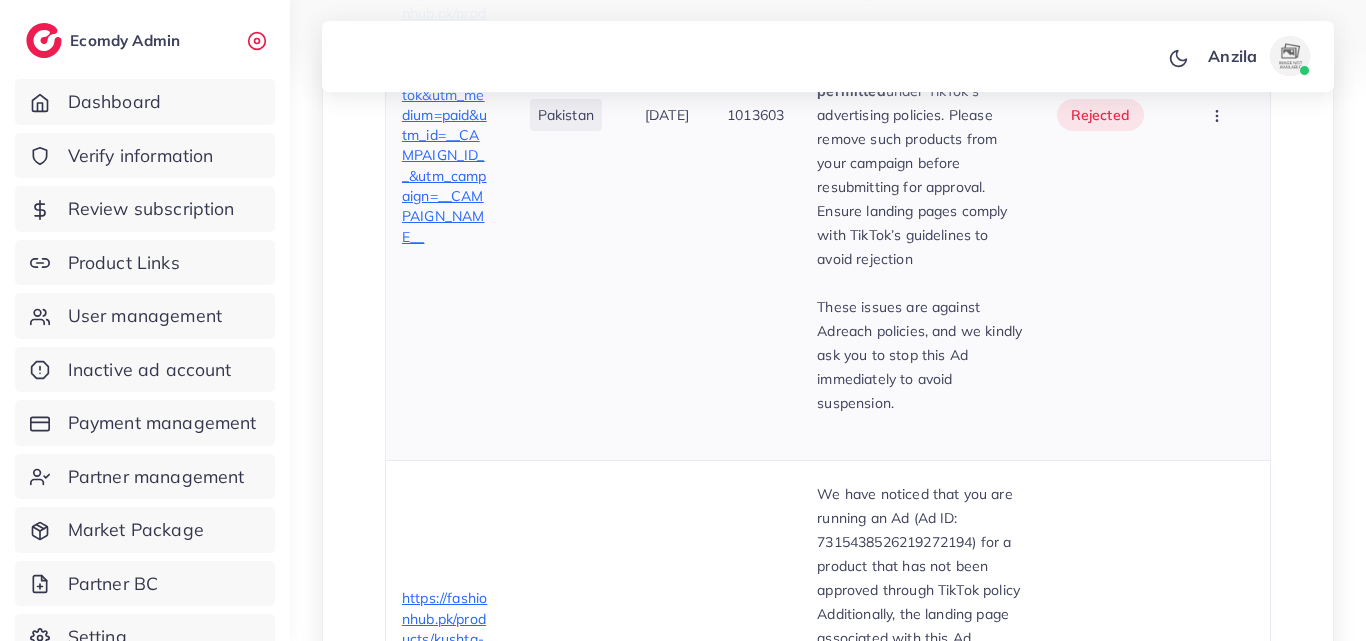 scroll, scrollTop: 2020, scrollLeft: 0, axis: vertical 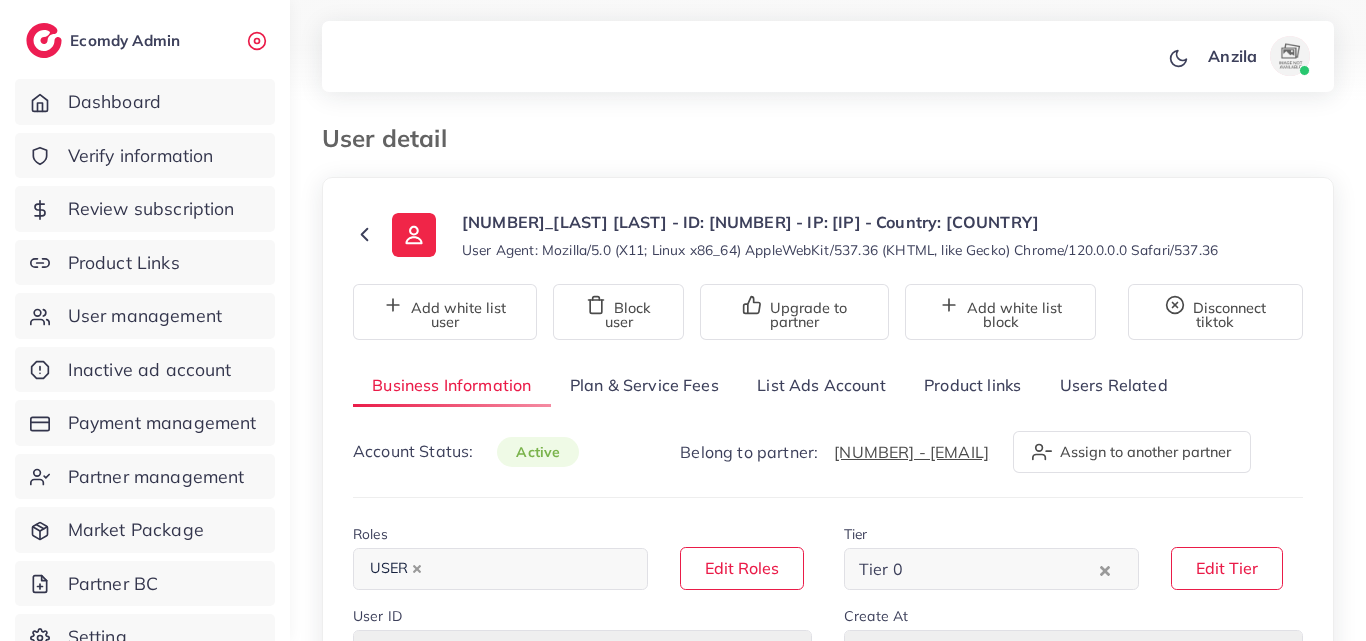 select on "********" 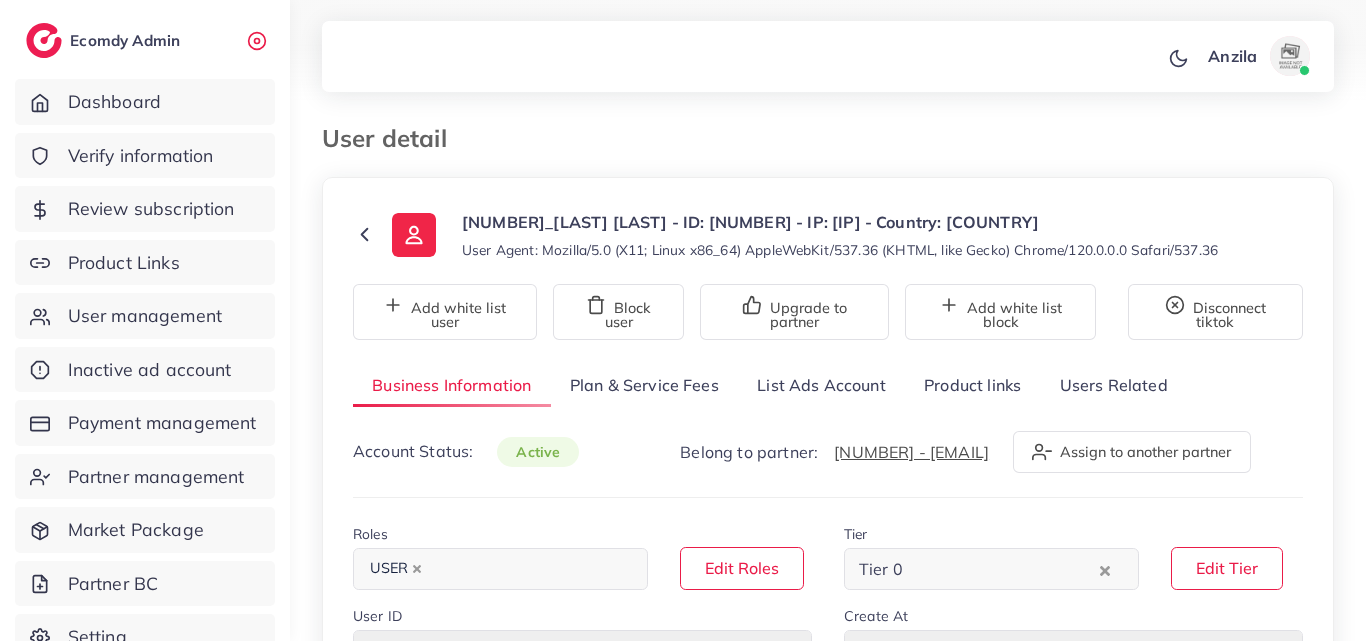 scroll, scrollTop: 0, scrollLeft: 0, axis: both 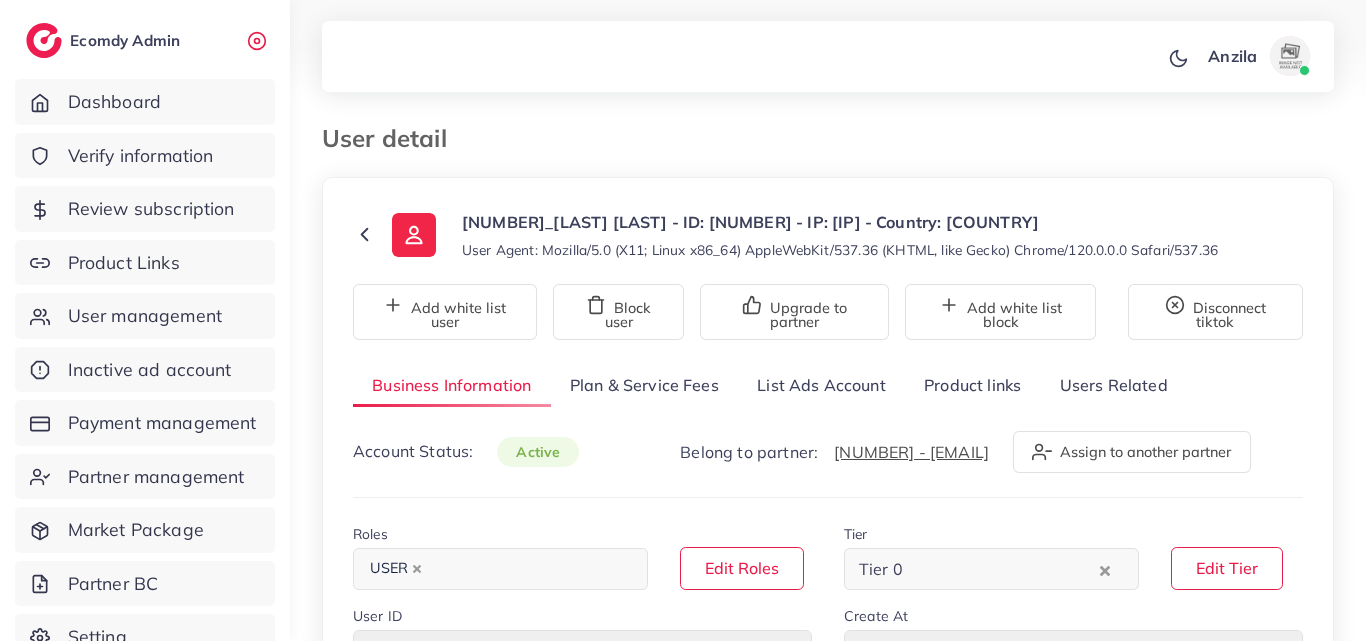 click on "Product links" at bounding box center (972, 385) 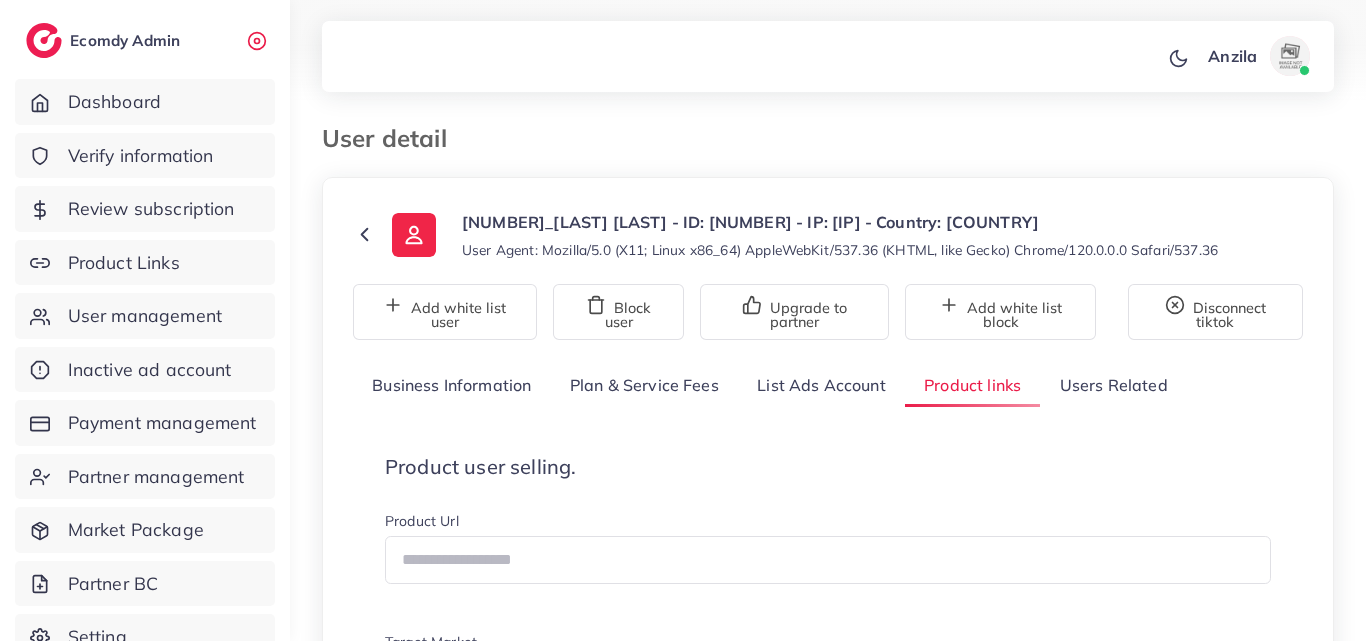 scroll, scrollTop: 300, scrollLeft: 0, axis: vertical 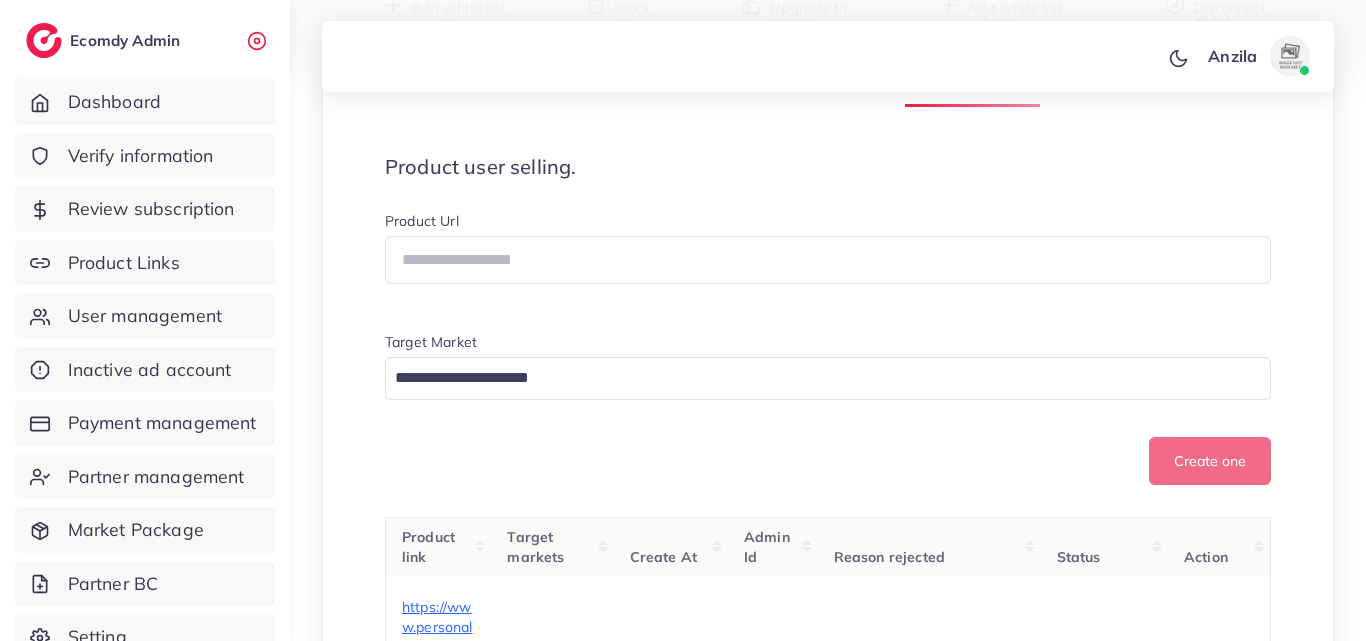 click on "Product Url   Target Market            Loading..." at bounding box center (828, 308) 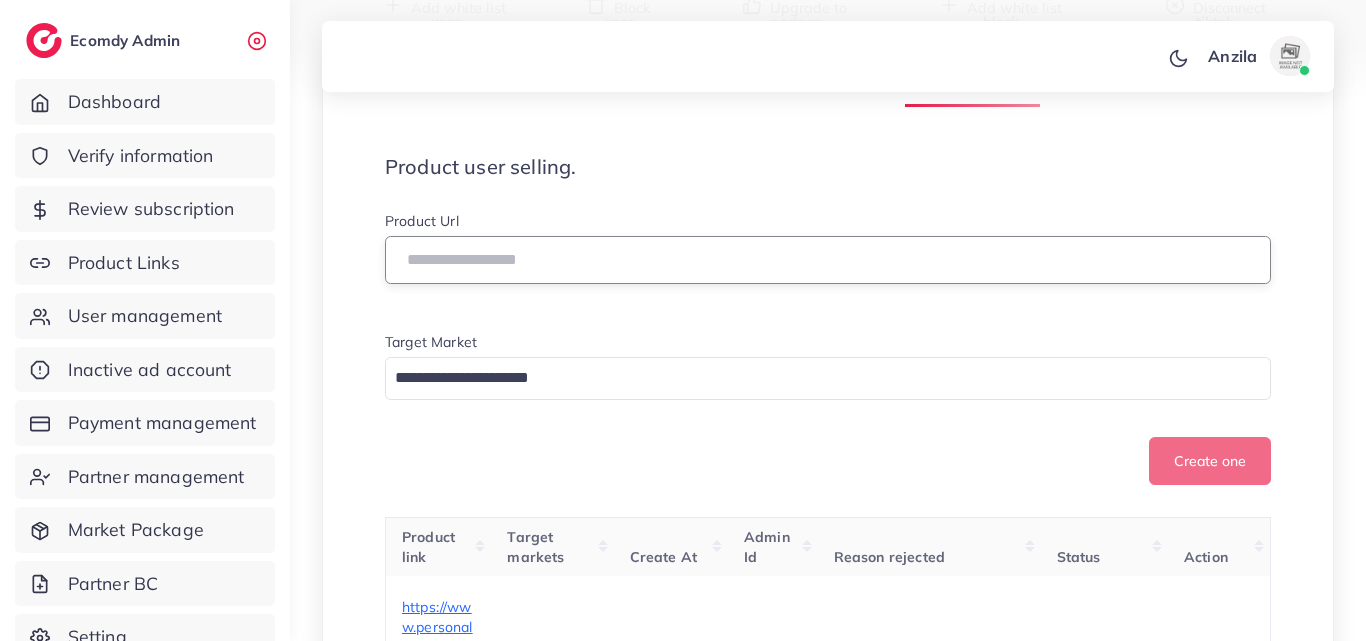 click at bounding box center (828, 260) 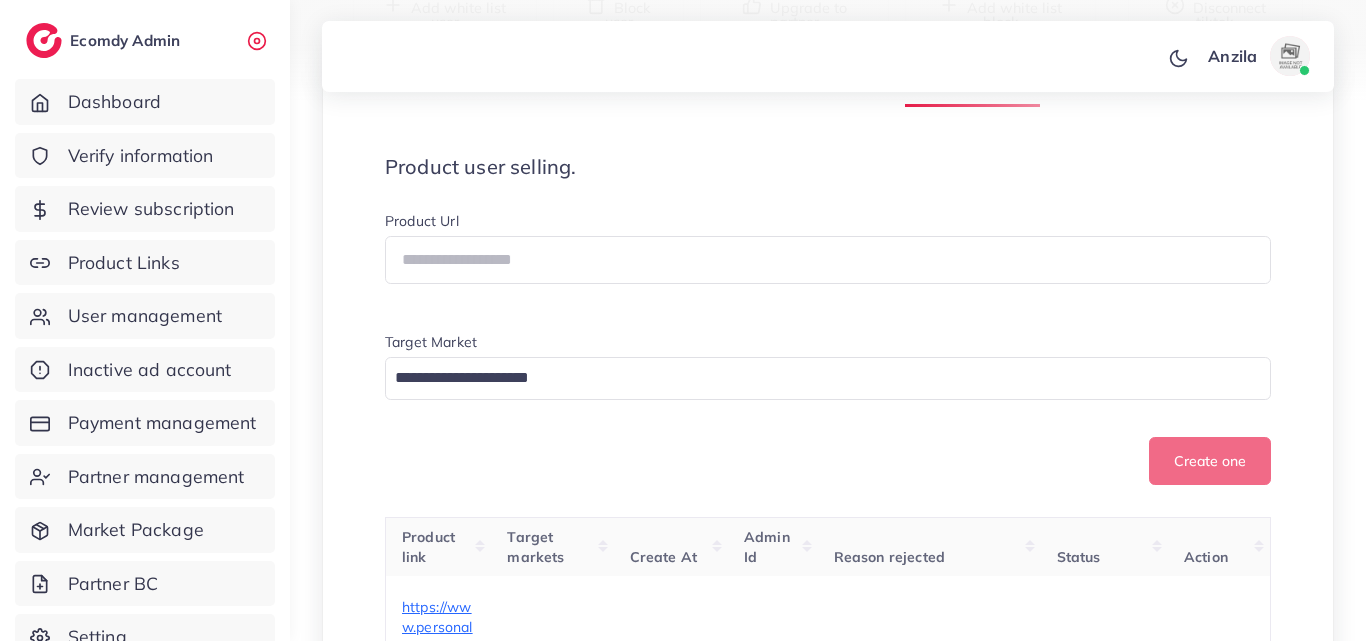 drag, startPoint x: 599, startPoint y: 272, endPoint x: 483, endPoint y: 464, distance: 224.3212 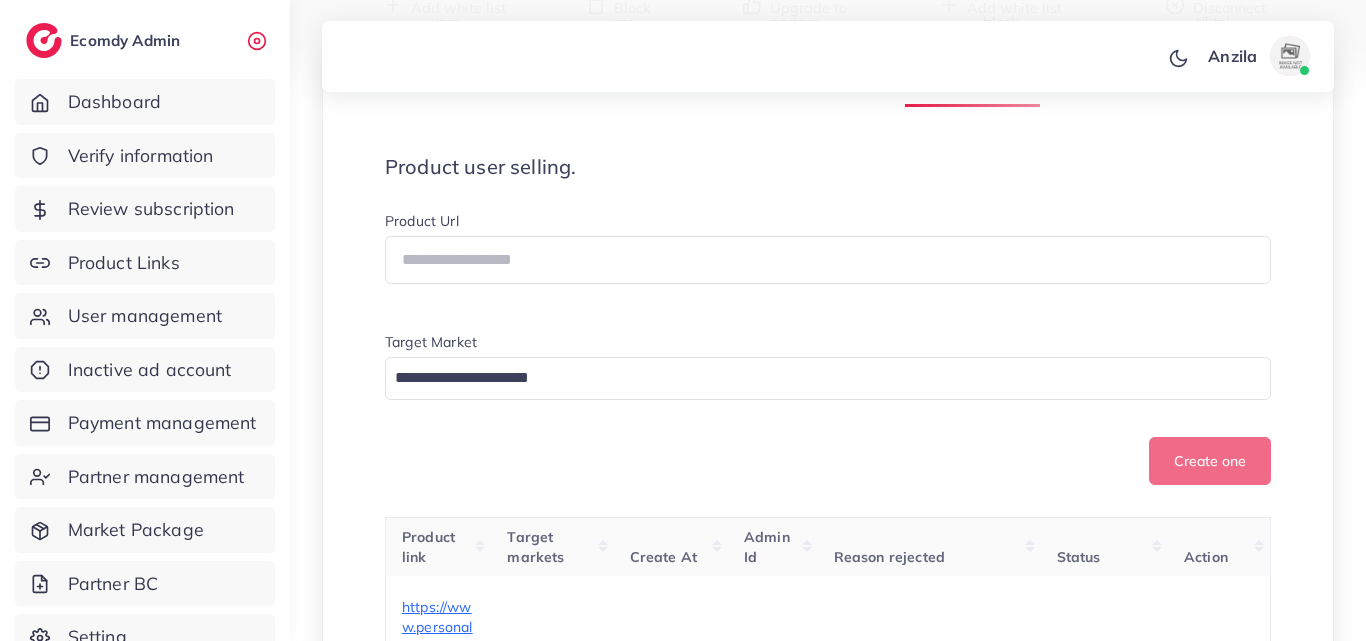 click on "Create one" at bounding box center [828, 461] 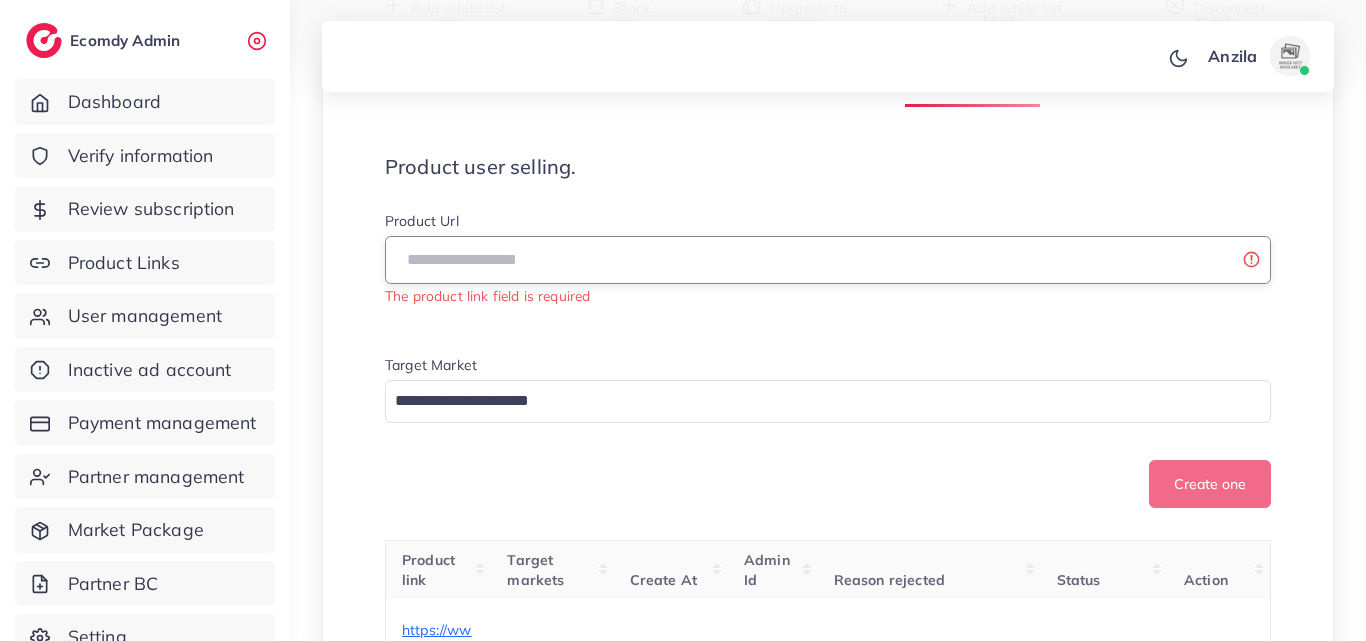 paste on "**********" 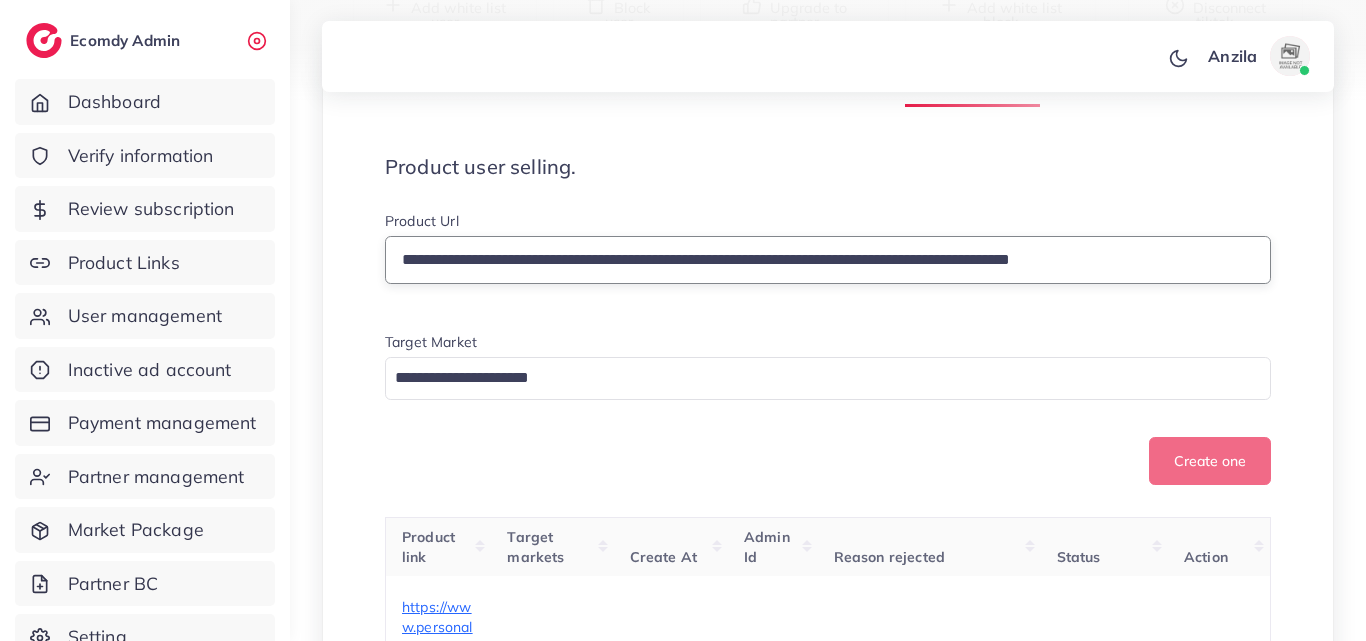type on "**********" 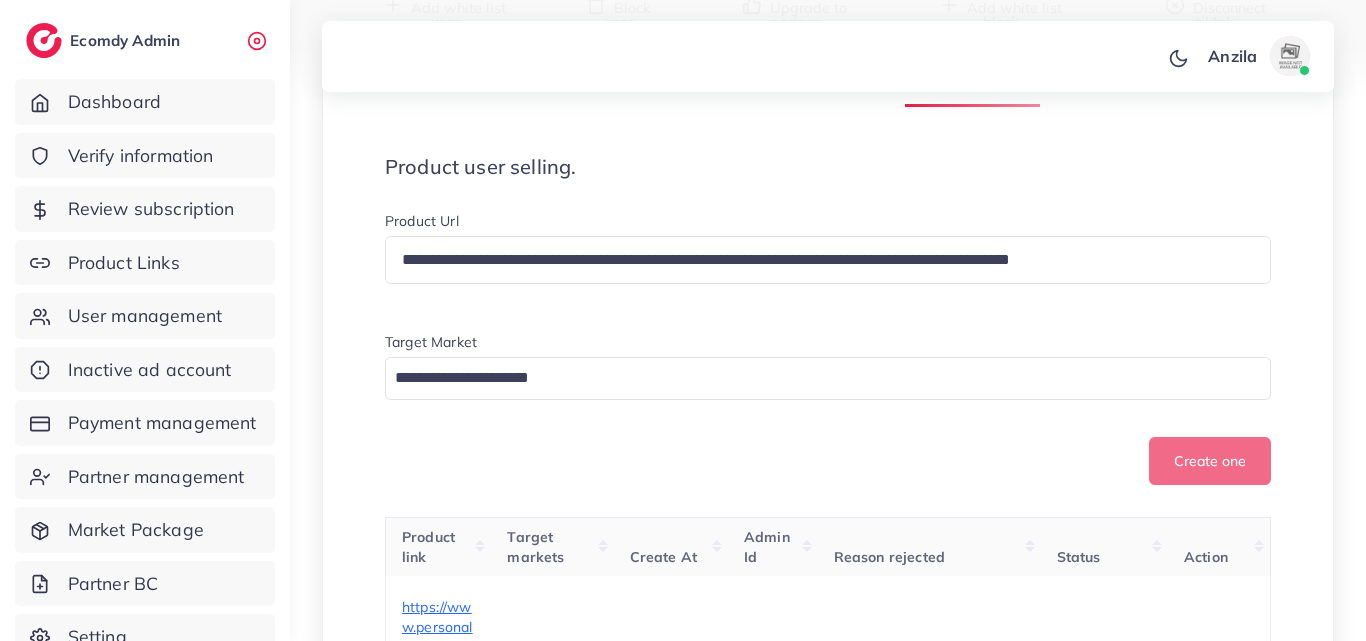 click on "Create one" at bounding box center (828, 461) 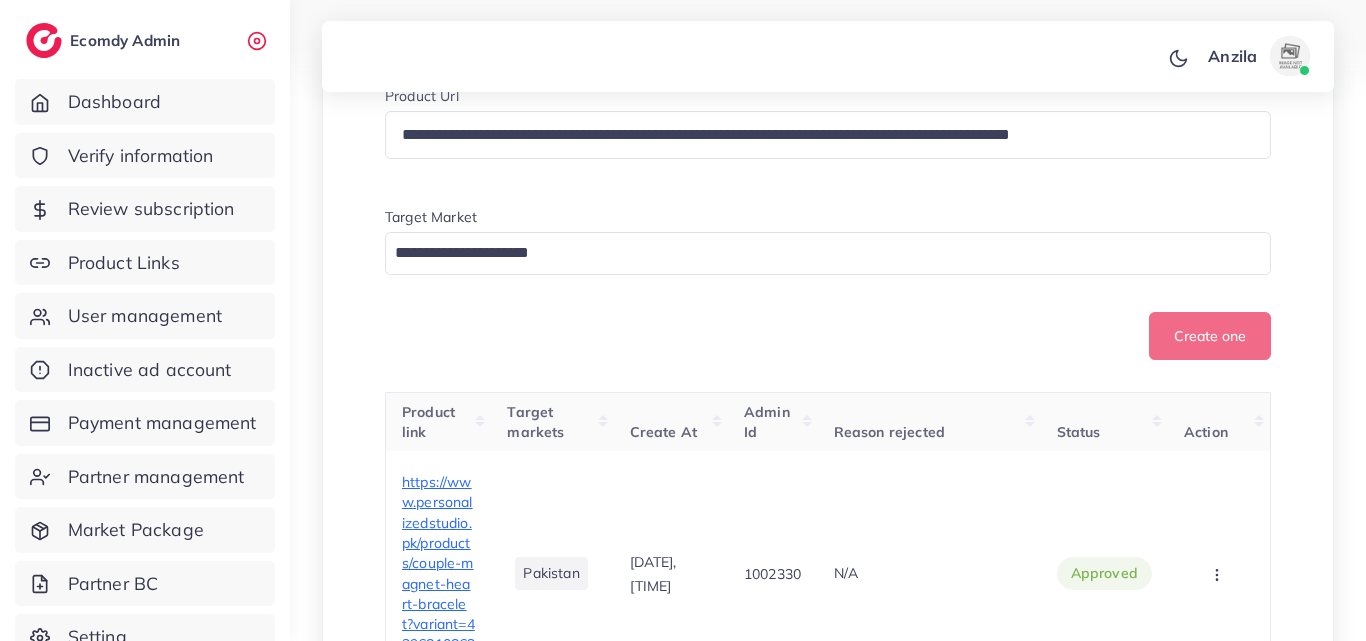 scroll, scrollTop: 400, scrollLeft: 0, axis: vertical 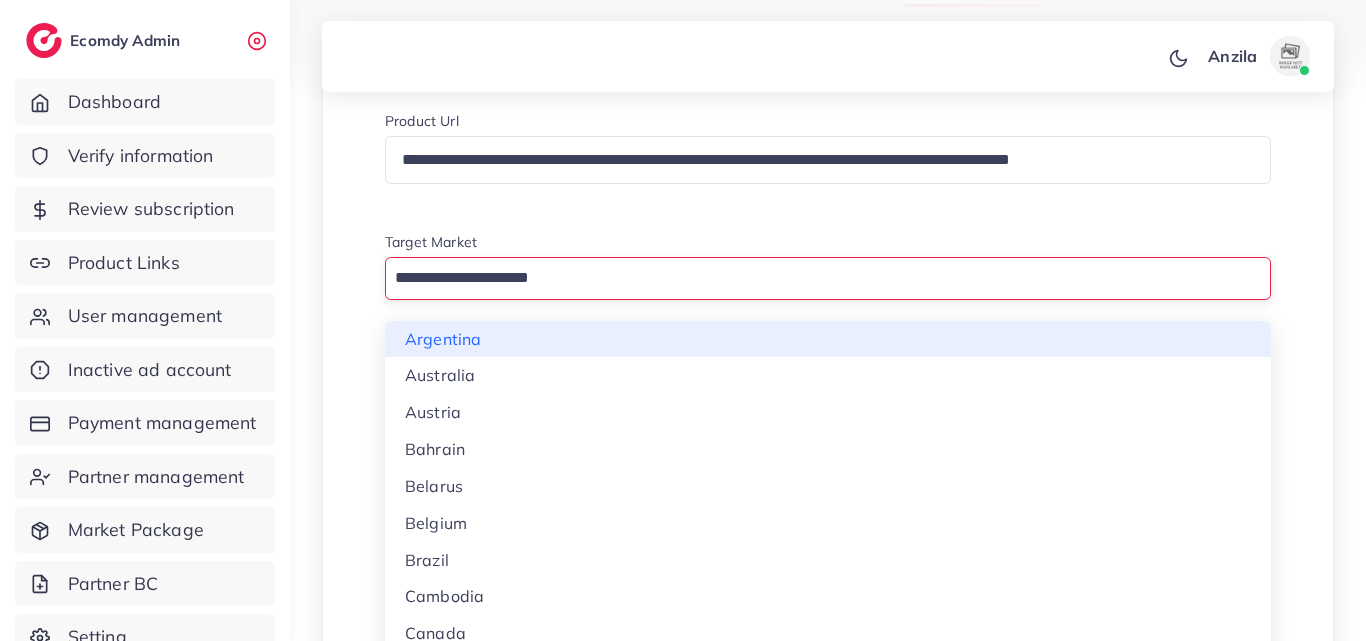 click at bounding box center (816, 278) 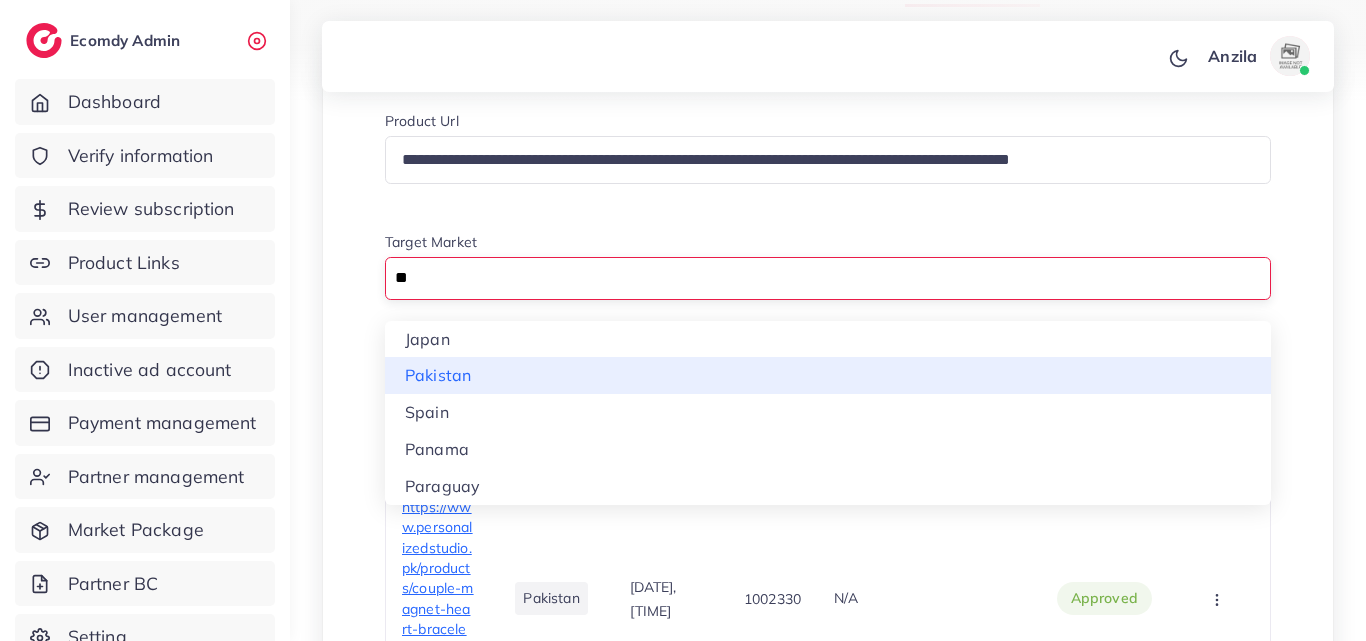 type on "**" 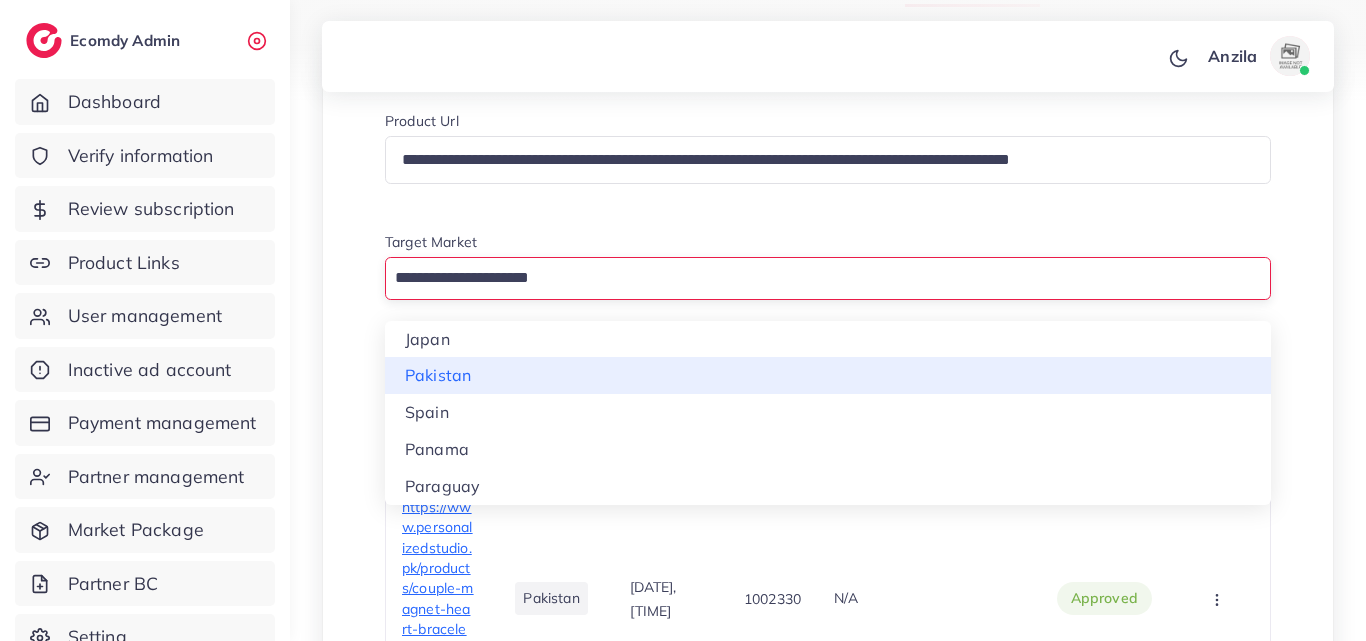 click on "**********" at bounding box center (828, 248) 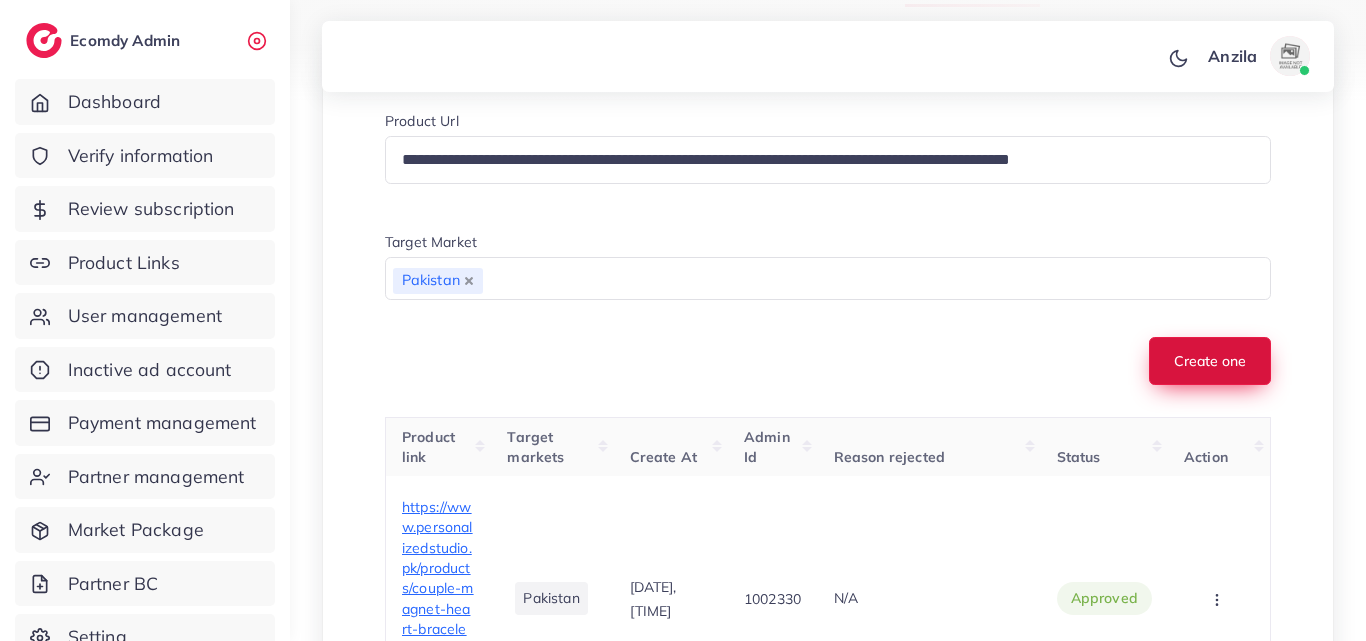 click on "Create one" at bounding box center (1210, 361) 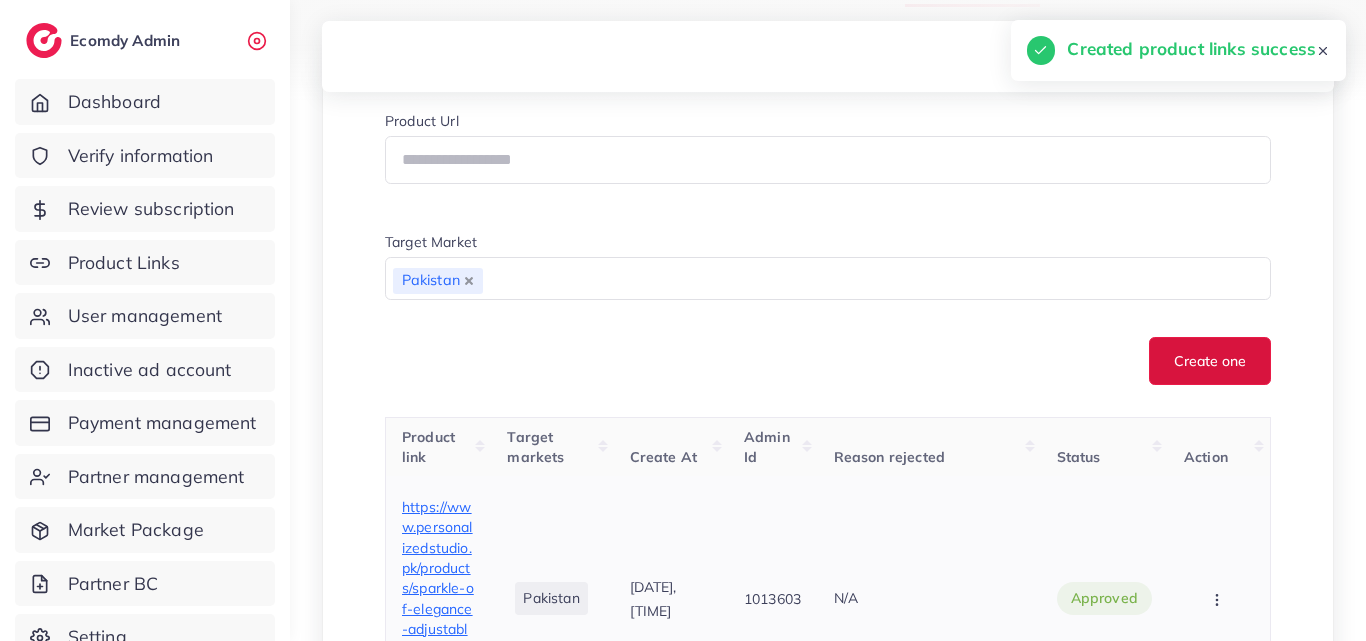 scroll, scrollTop: 600, scrollLeft: 0, axis: vertical 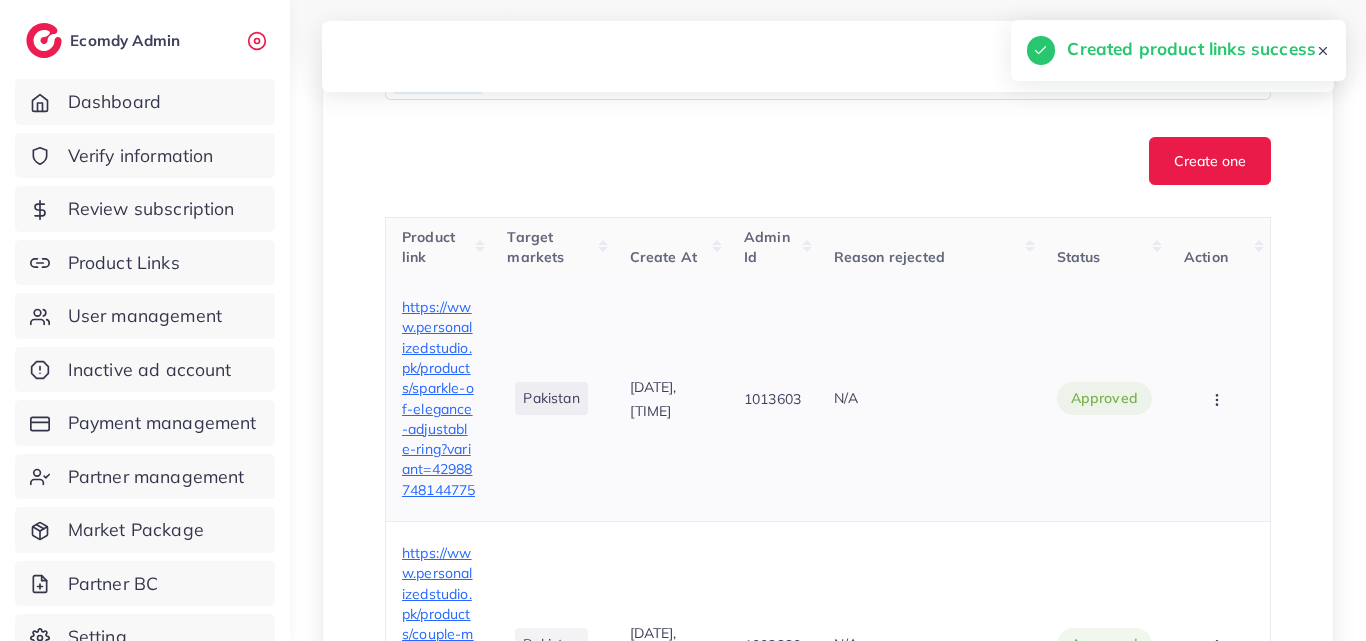 click on "https://www.personalizedstudio.pk/products/sparkle-of-elegance-adjustable-ring?variant=42988748144775" at bounding box center (438, 398) 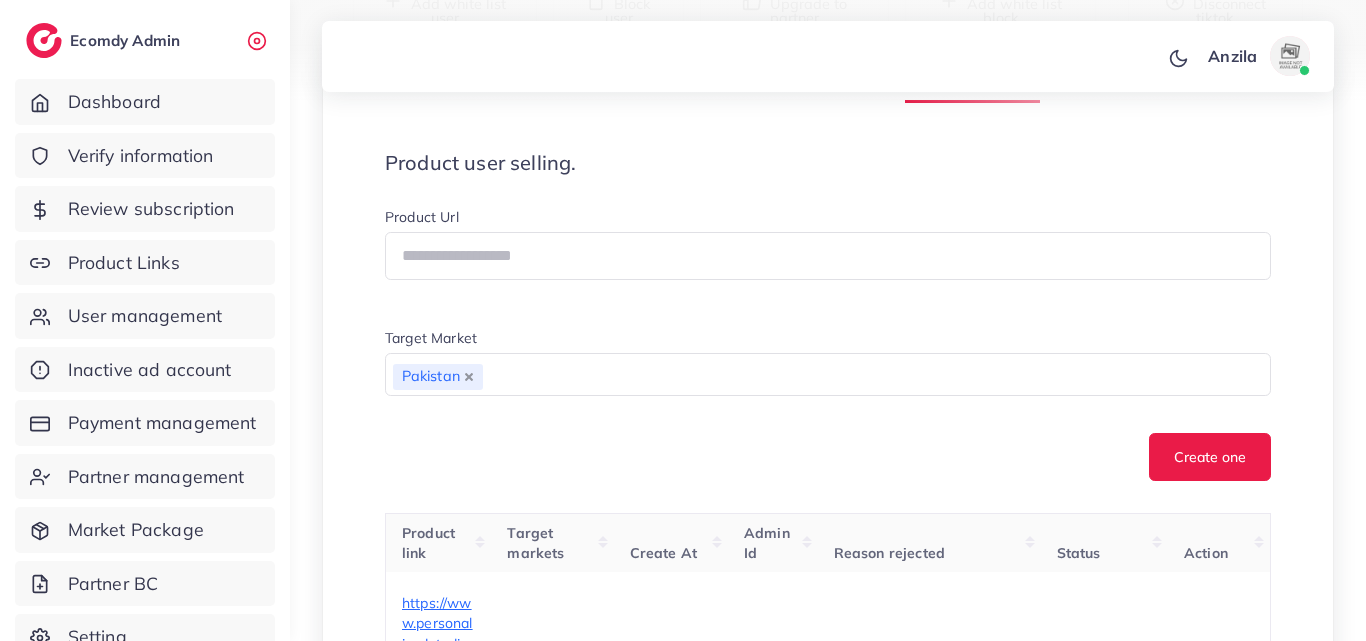 scroll, scrollTop: 300, scrollLeft: 0, axis: vertical 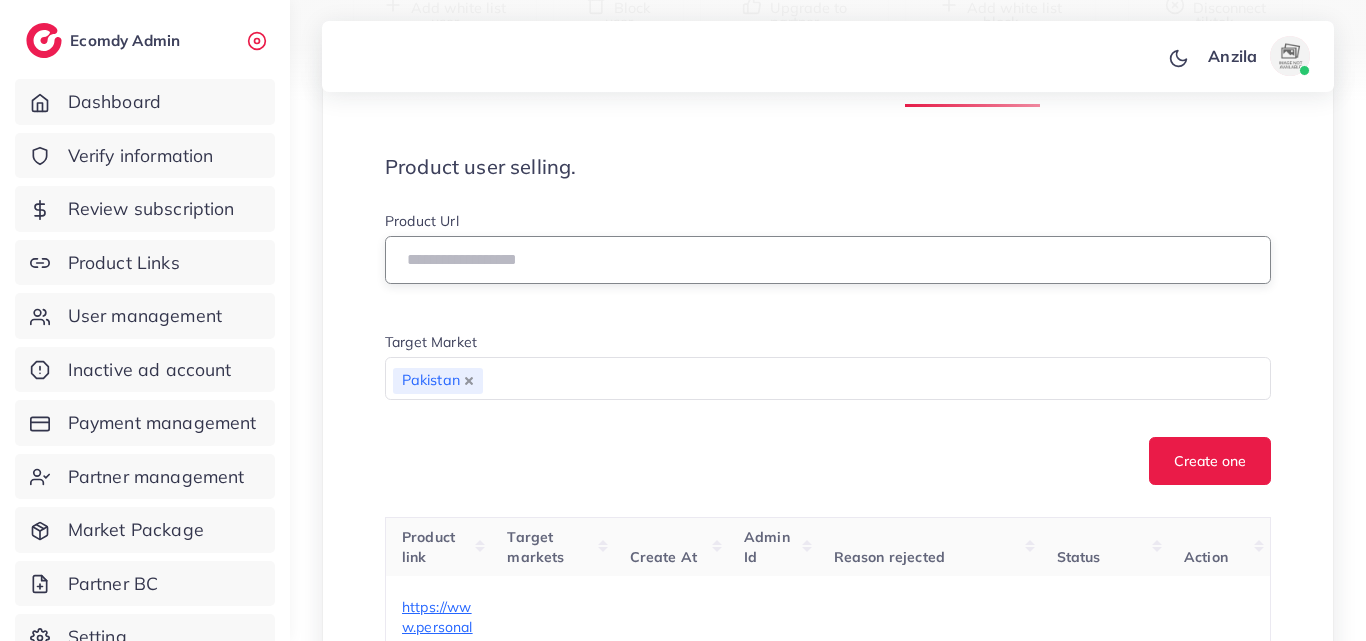 click at bounding box center [828, 260] 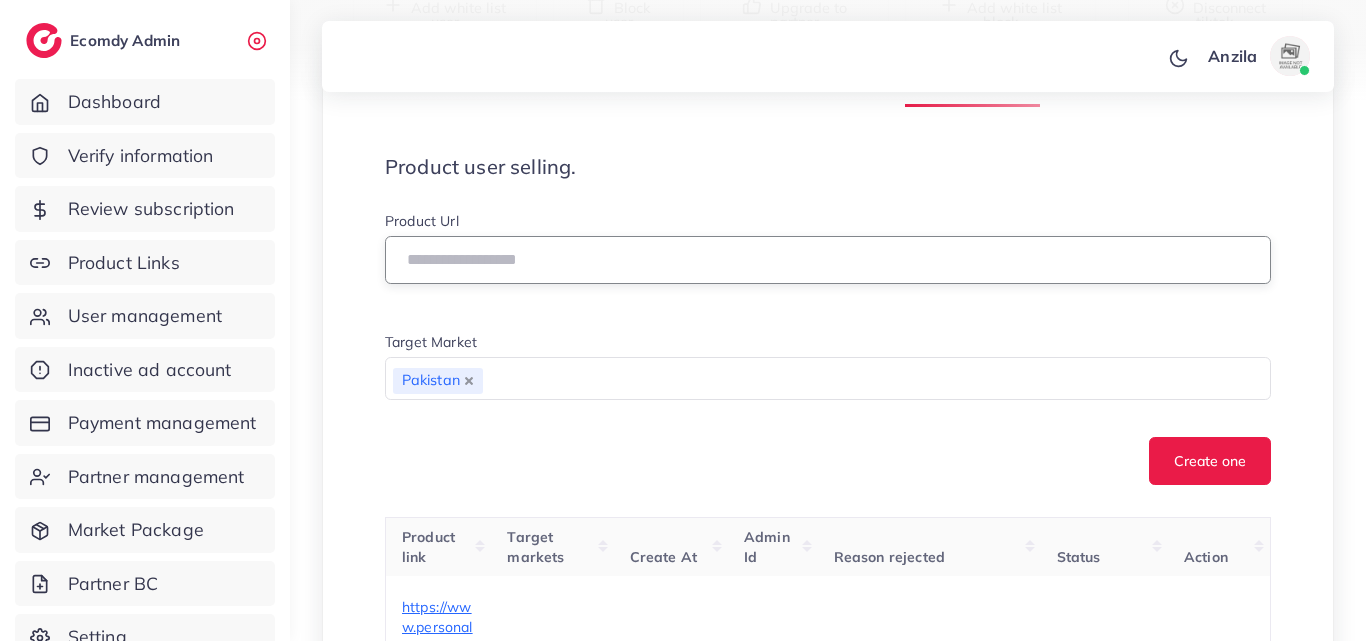 paste on "**********" 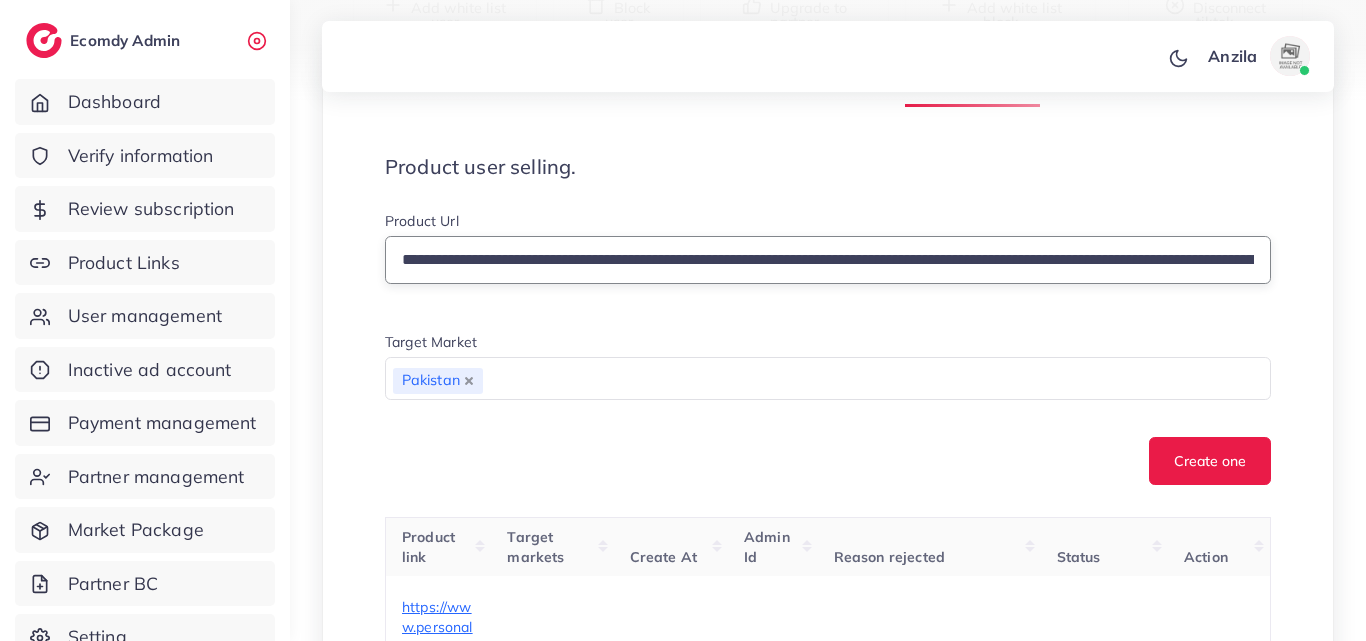 scroll, scrollTop: 0, scrollLeft: 756, axis: horizontal 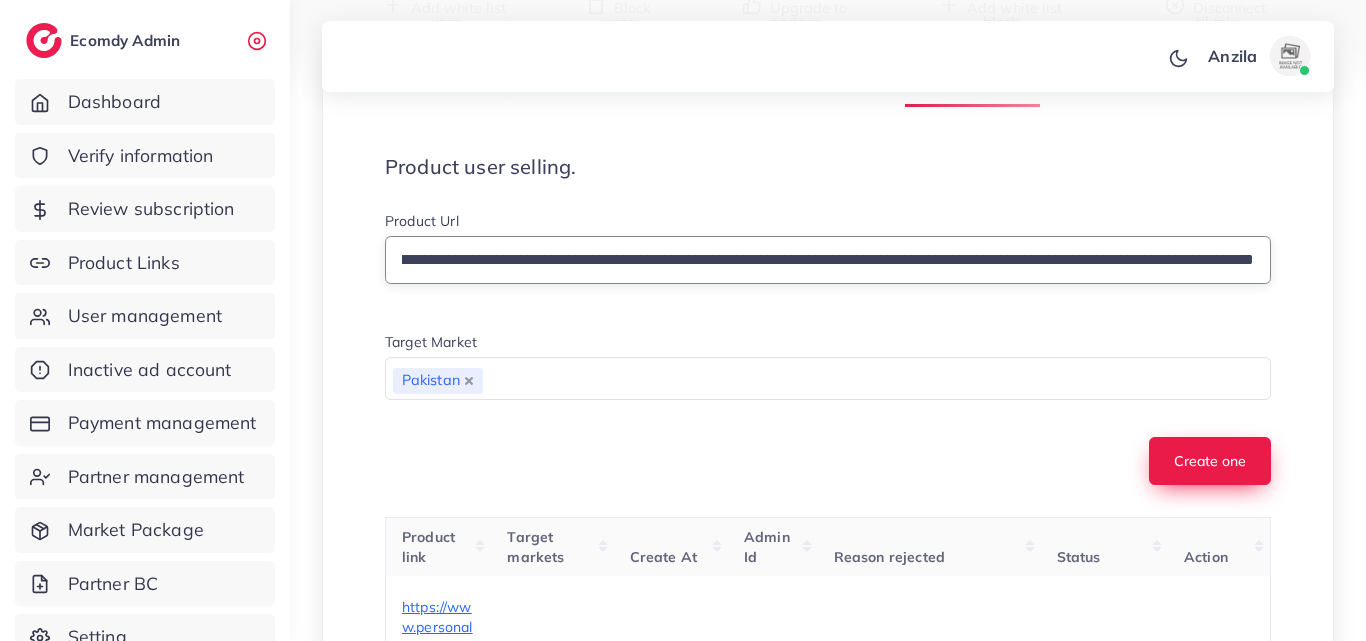 type on "**********" 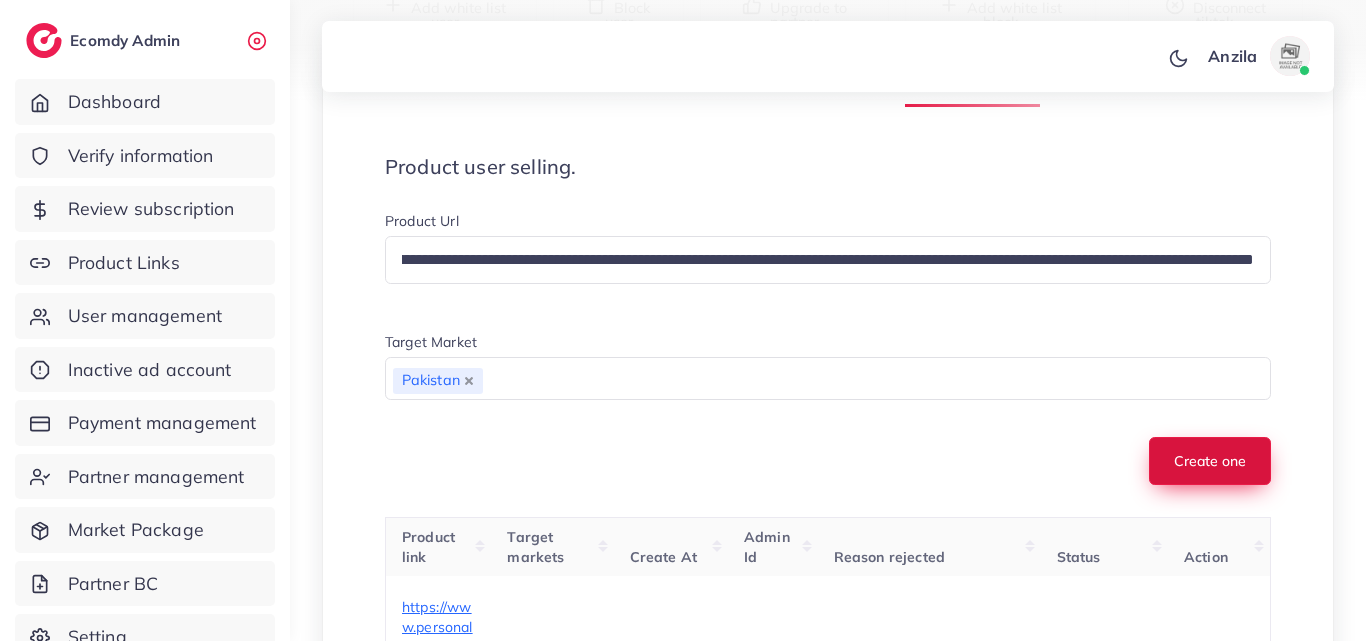 click on "Create one" at bounding box center [1210, 461] 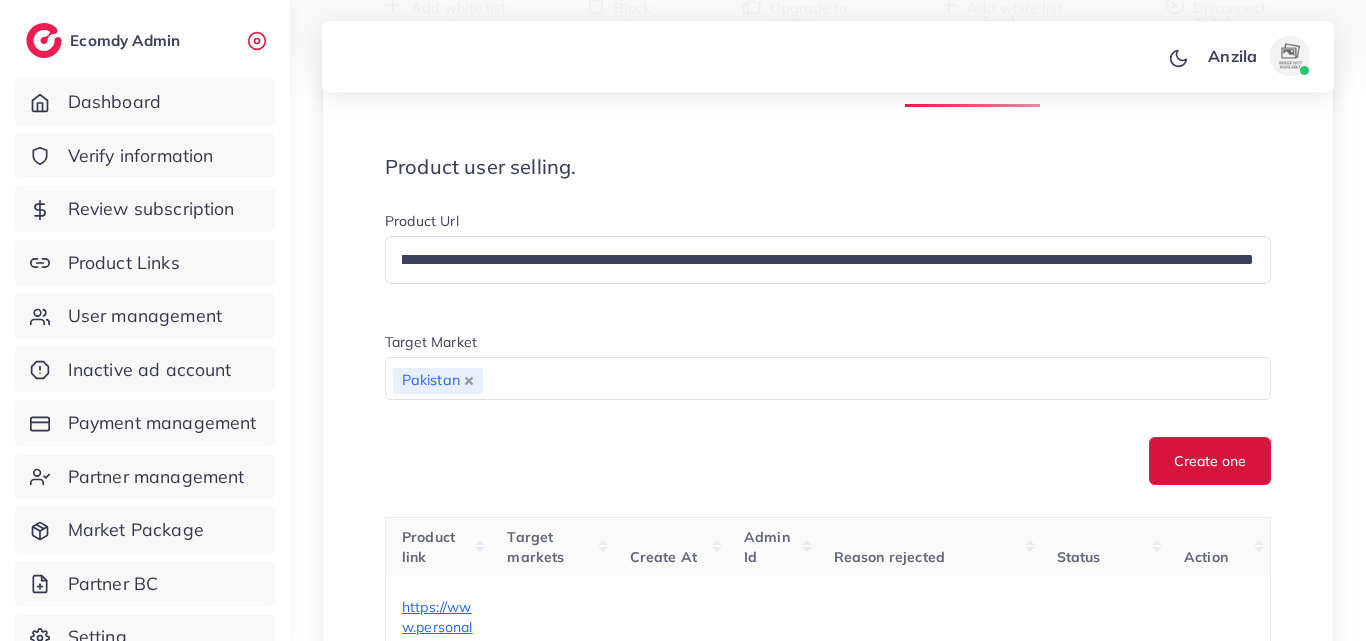 scroll, scrollTop: 0, scrollLeft: 0, axis: both 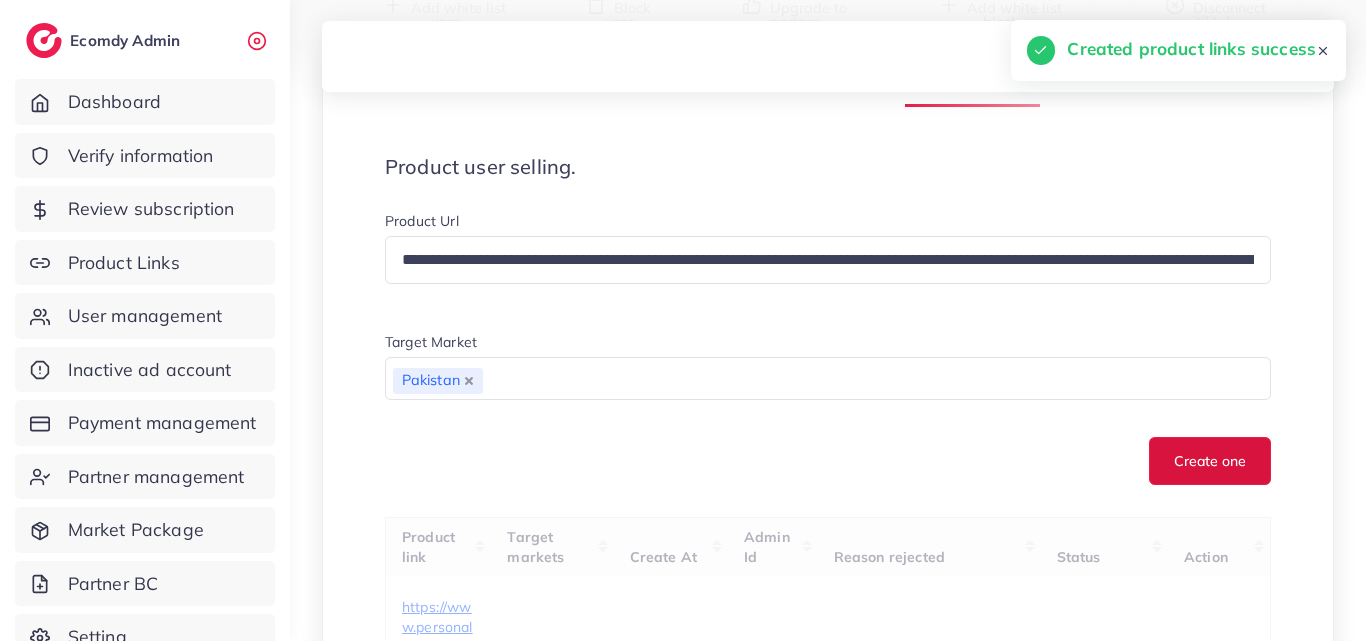 type 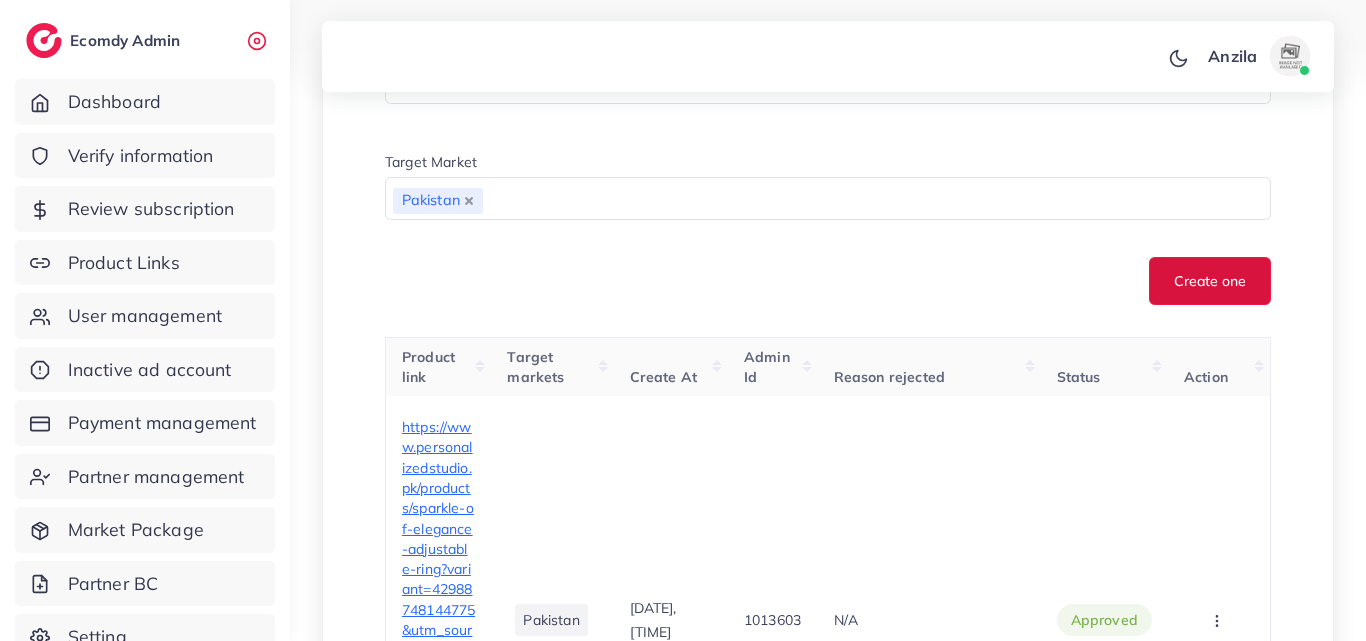 scroll, scrollTop: 700, scrollLeft: 0, axis: vertical 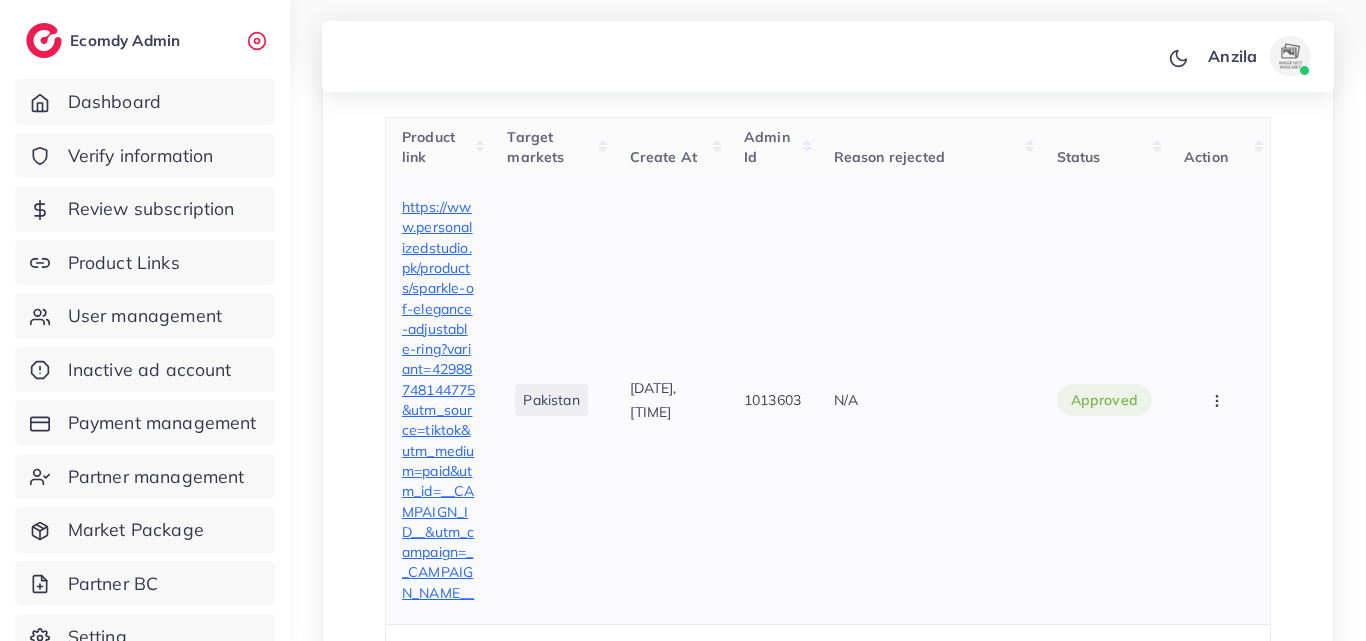 click on "https://www.personalizedstudio.pk/products/sparkle-of-elegance-adjustable-ring?variant=42988748144775&utm_source=tiktok&utm_medium=paid&utm_id=__CAMPAIGN_ID__&utm_campaign=__CAMPAIGN_NAME__" at bounding box center (438, 400) 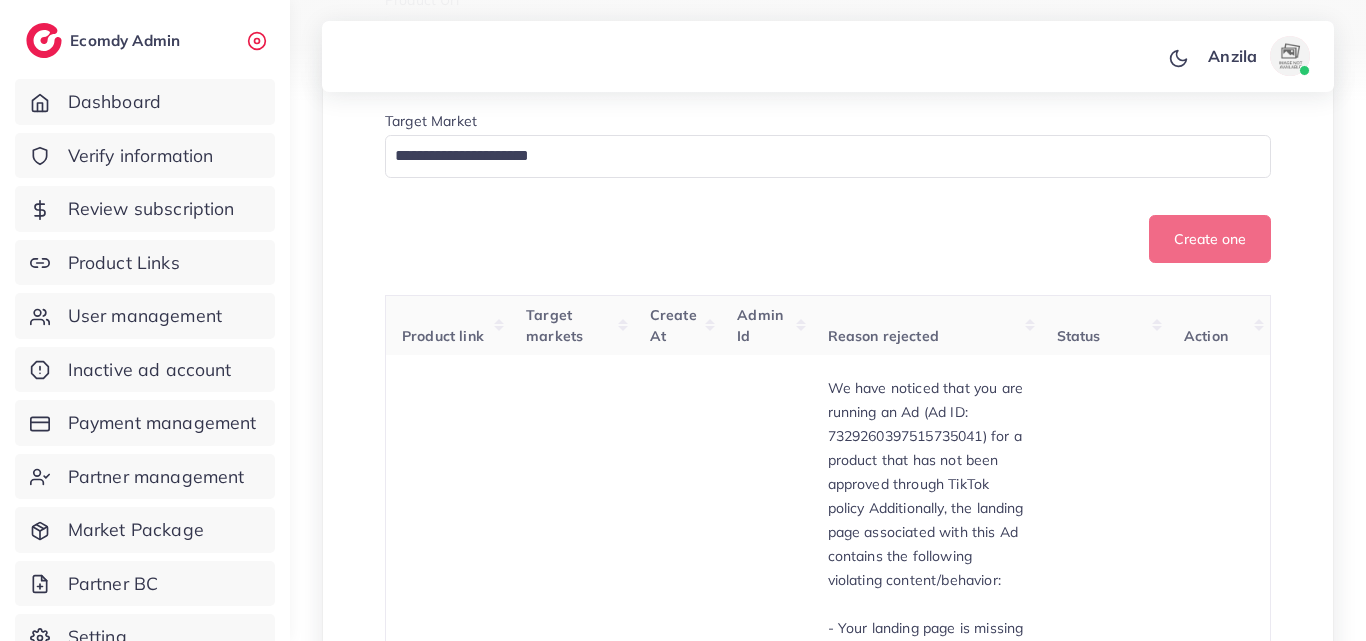 scroll, scrollTop: 441, scrollLeft: 0, axis: vertical 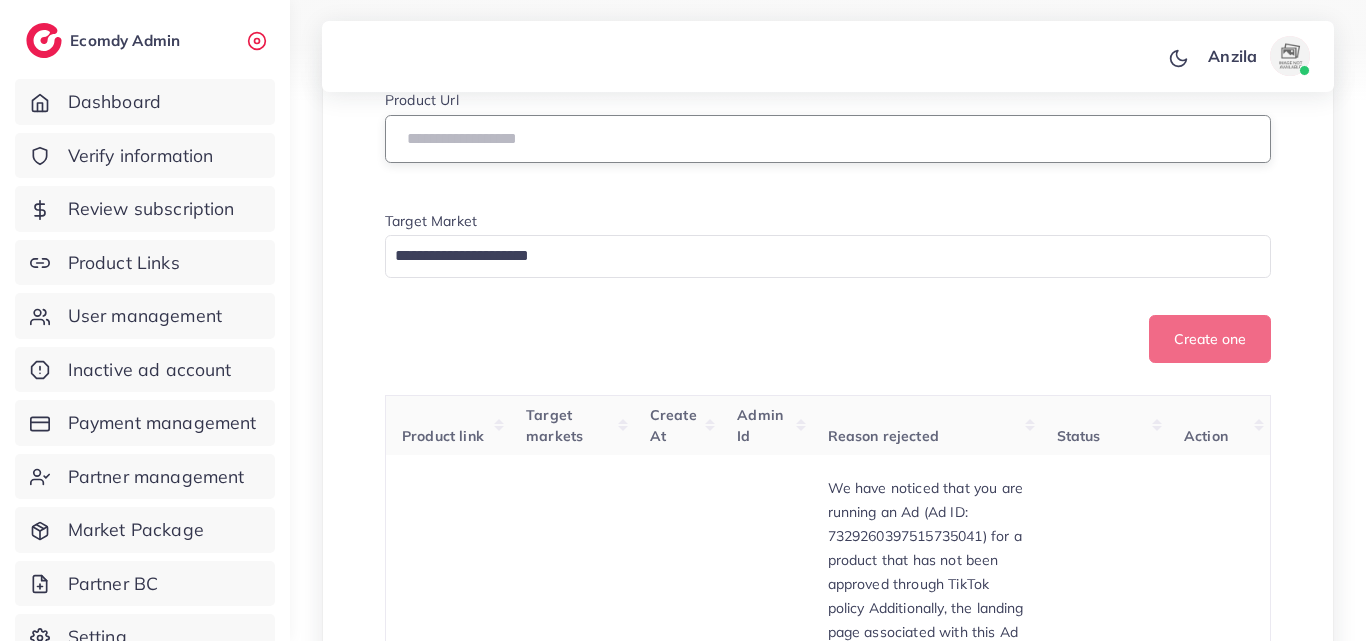 click at bounding box center (828, 139) 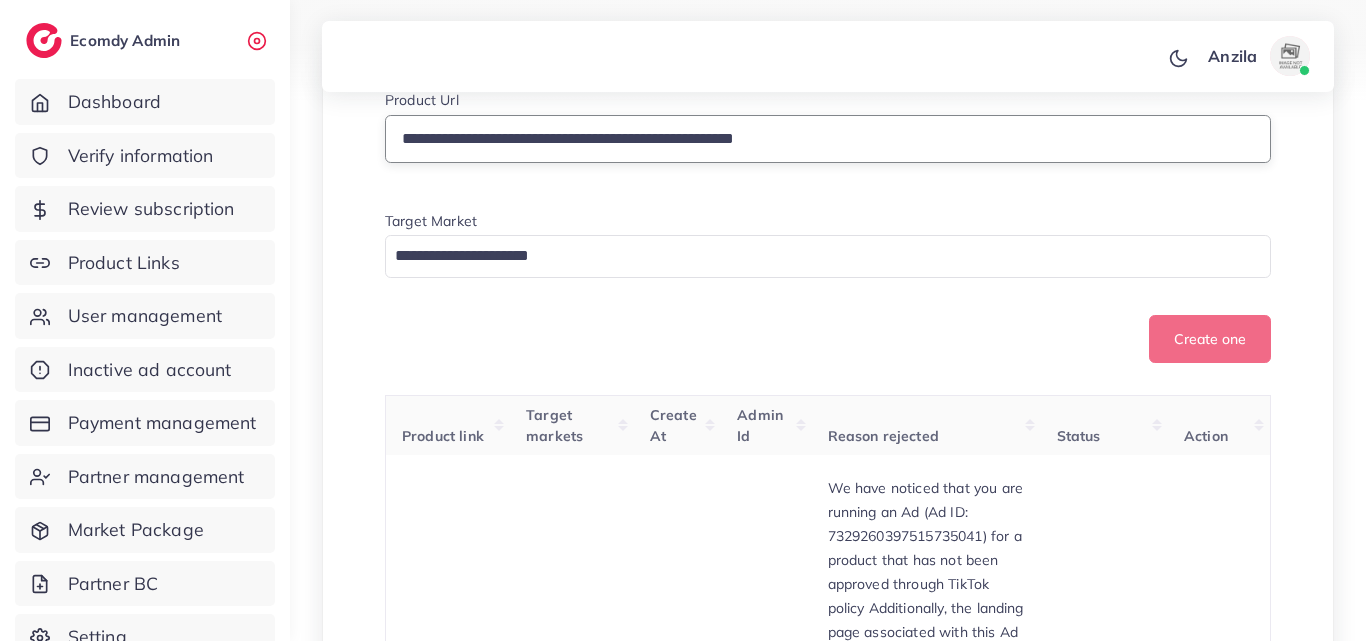 type on "**********" 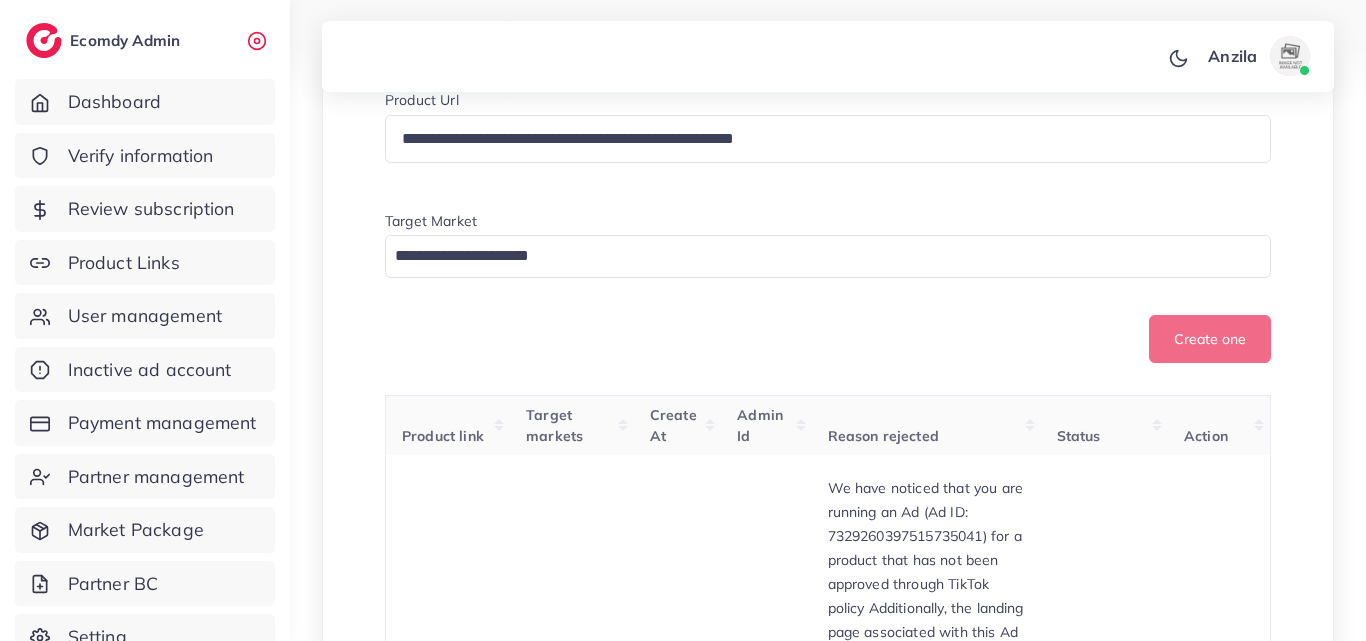 click at bounding box center [816, 256] 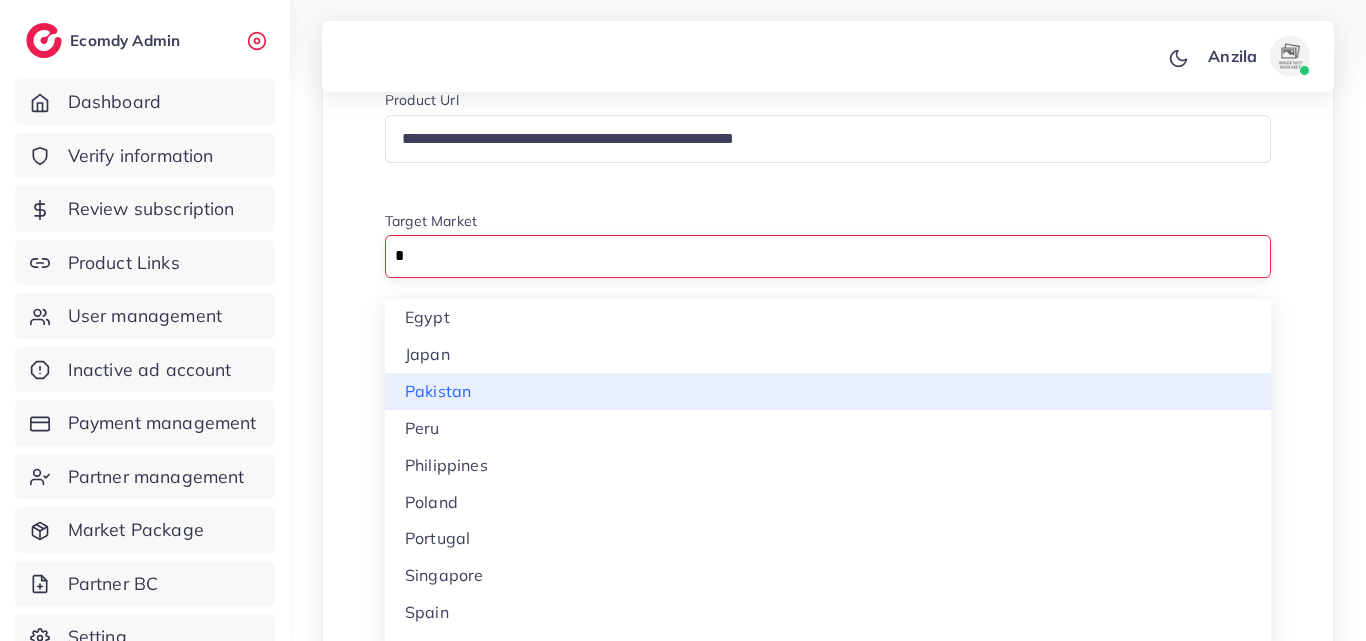 type on "*" 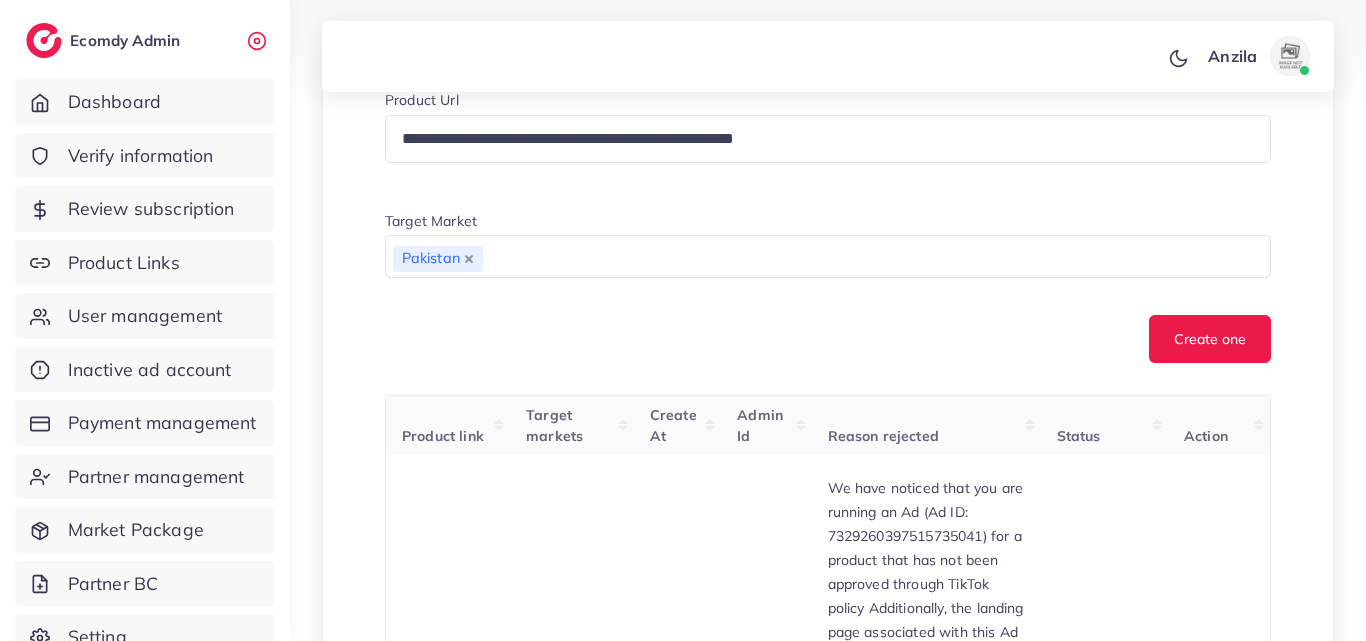 click on "**********" at bounding box center [828, 4954] 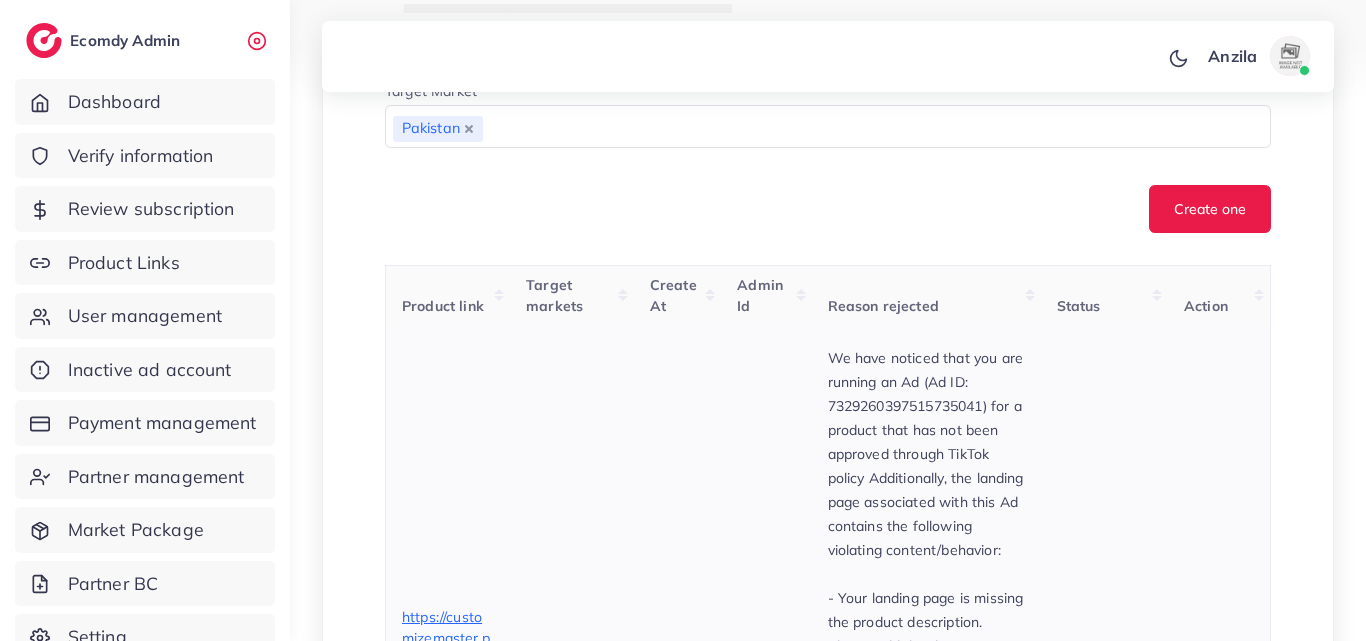 scroll, scrollTop: 341, scrollLeft: 0, axis: vertical 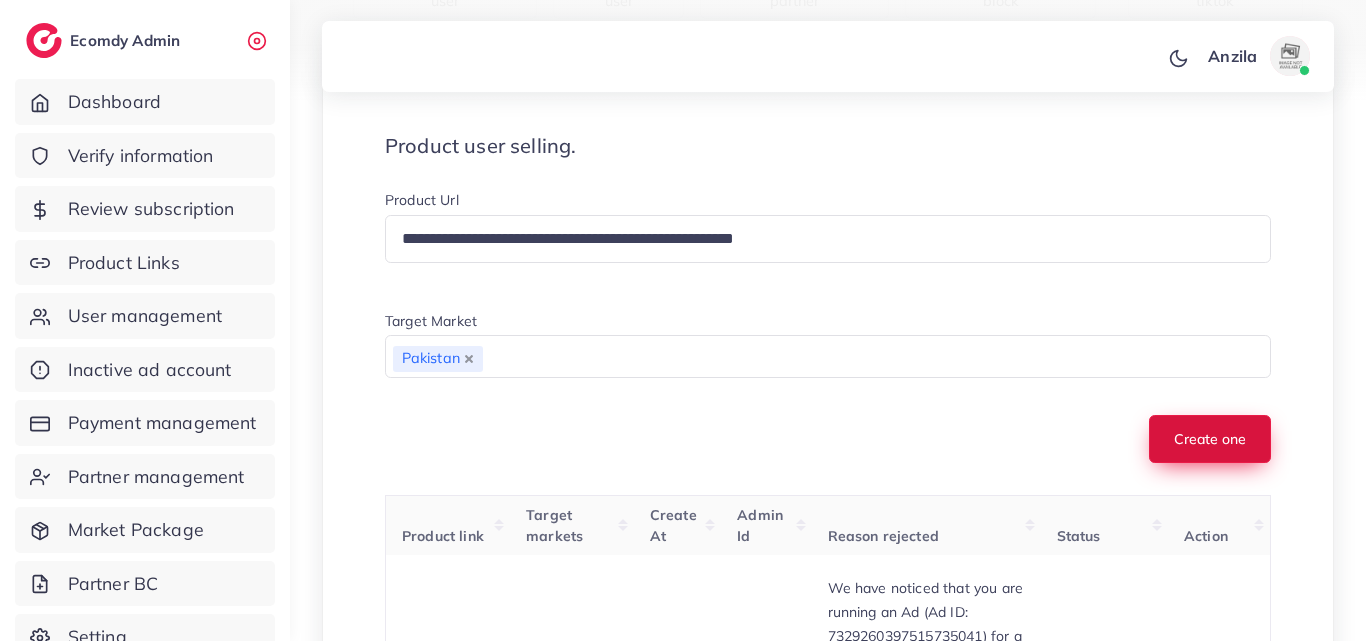 click on "Create one" at bounding box center (1210, 439) 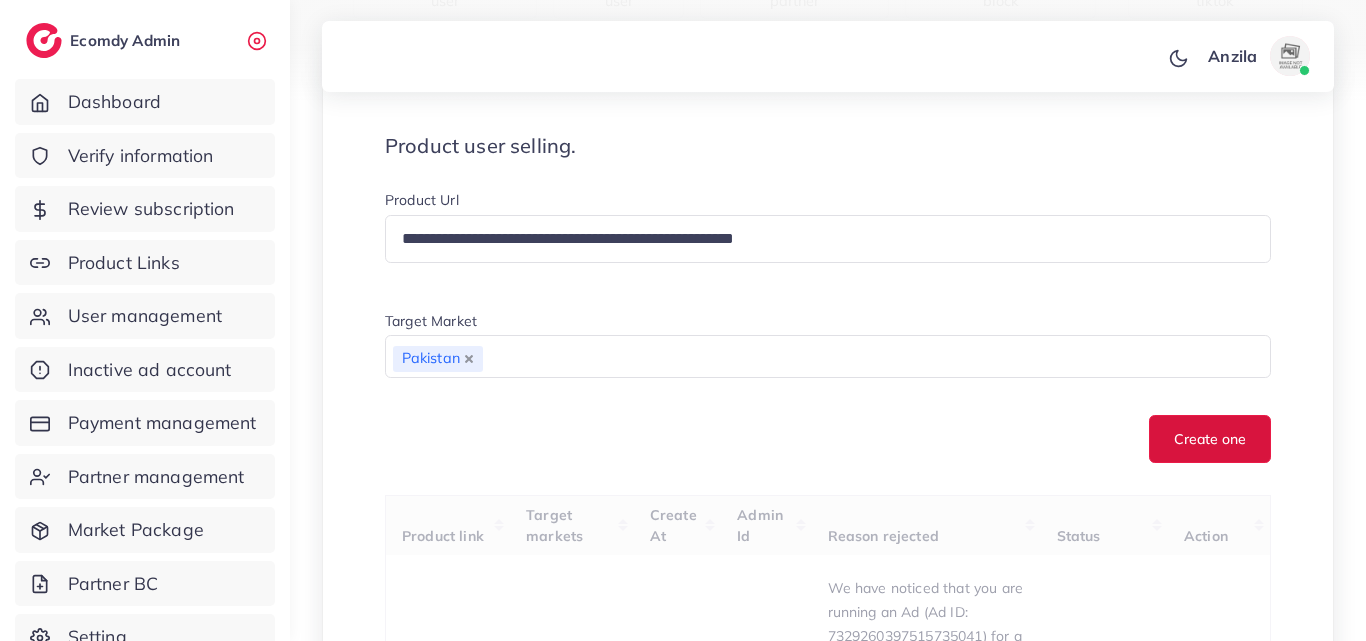 type 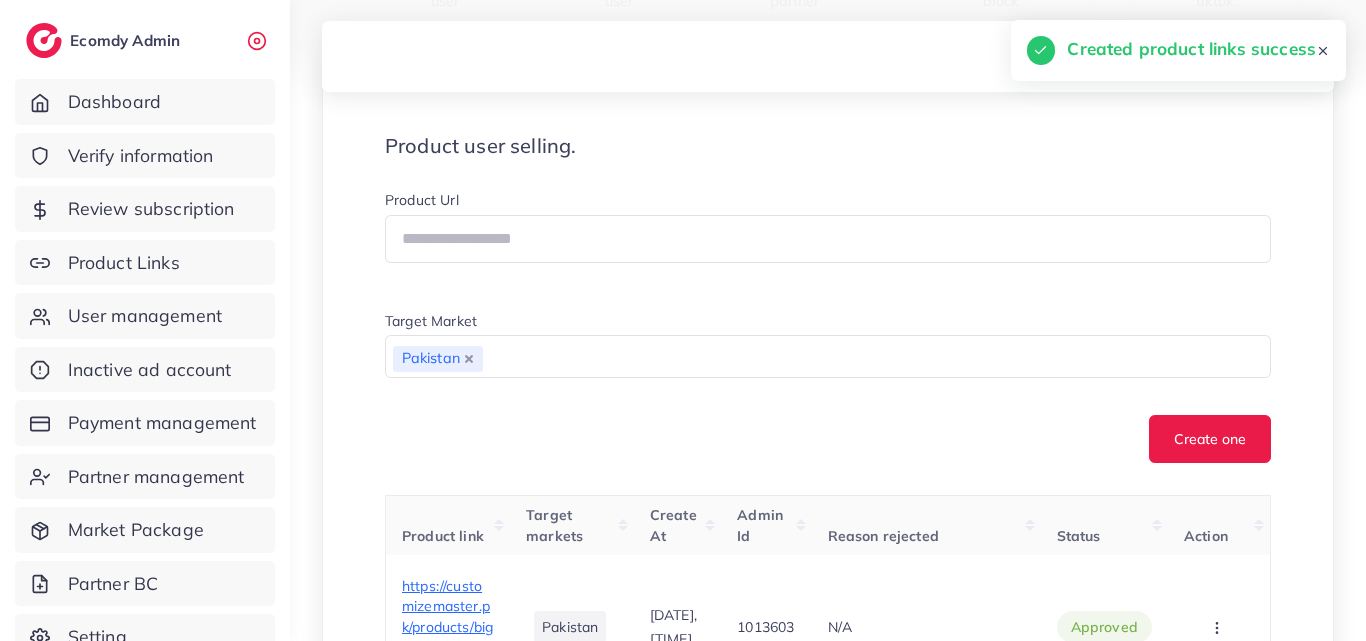 scroll, scrollTop: 541, scrollLeft: 0, axis: vertical 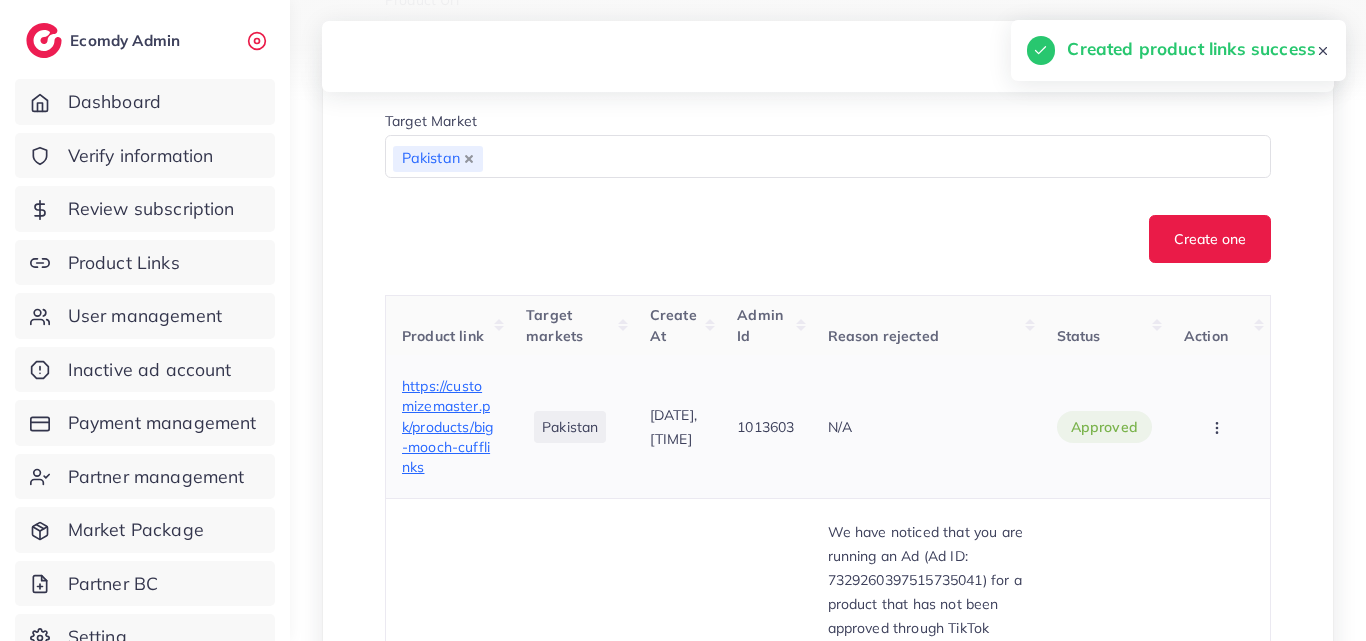 click on "https://customizemaster.pk/products/big-mooch-cufflinks" at bounding box center [447, 426] 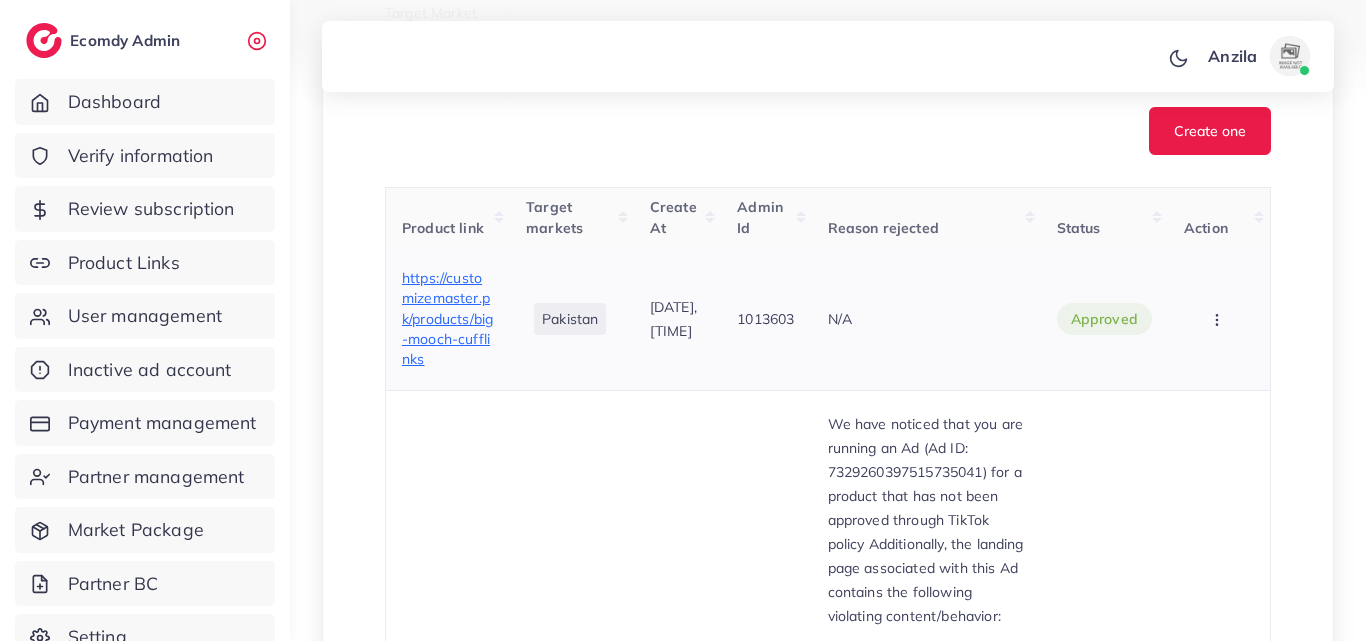 scroll, scrollTop: 641, scrollLeft: 0, axis: vertical 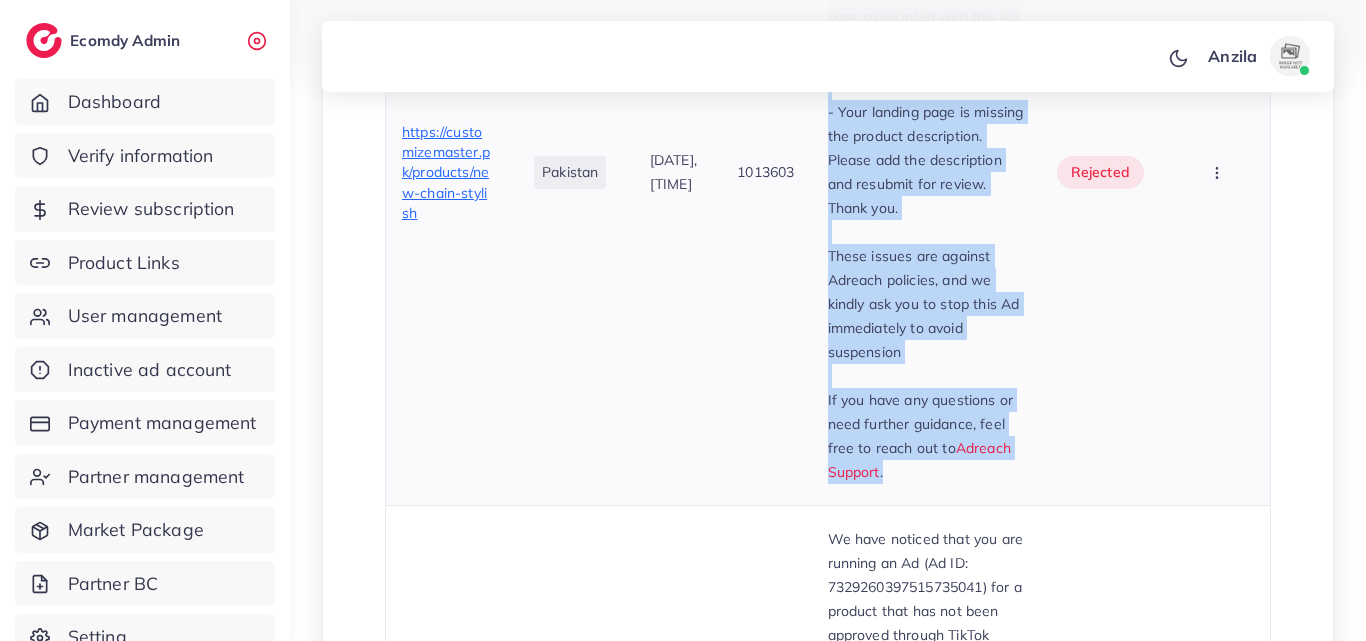 drag, startPoint x: 843, startPoint y: 441, endPoint x: 908, endPoint y: 530, distance: 110.20889 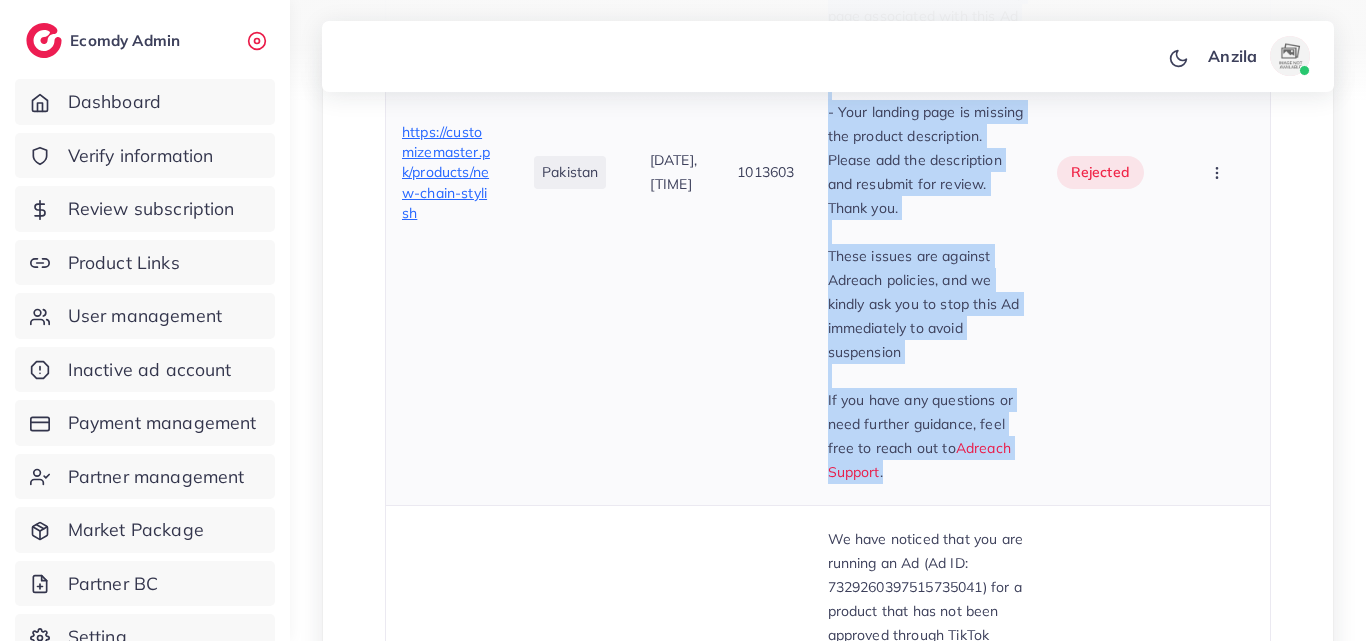 copy on "We have noticed that you are running an Ad (Ad ID: 7329260397515735041) for a product that has not been approved through TikTok policy Additionally, the landing page associated with this Ad contains the following violating content/behavior: - Your landing page is missing the product description. Please add the description and resubmit for review. Thank you. These issues are against Adreach policies, and we kindly ask you to stop this Ad immediately to avoid suspension If you have any questions or need further guidance, feel free to reach out to  Adreach Support ." 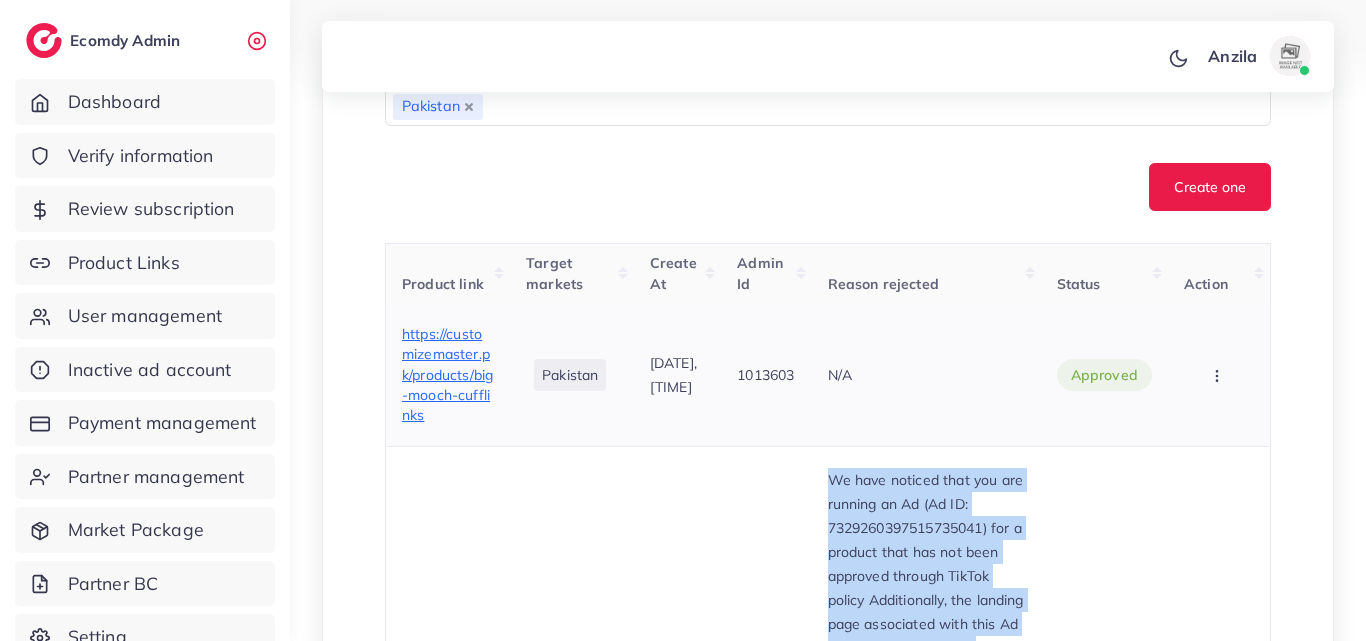 scroll, scrollTop: 601, scrollLeft: 0, axis: vertical 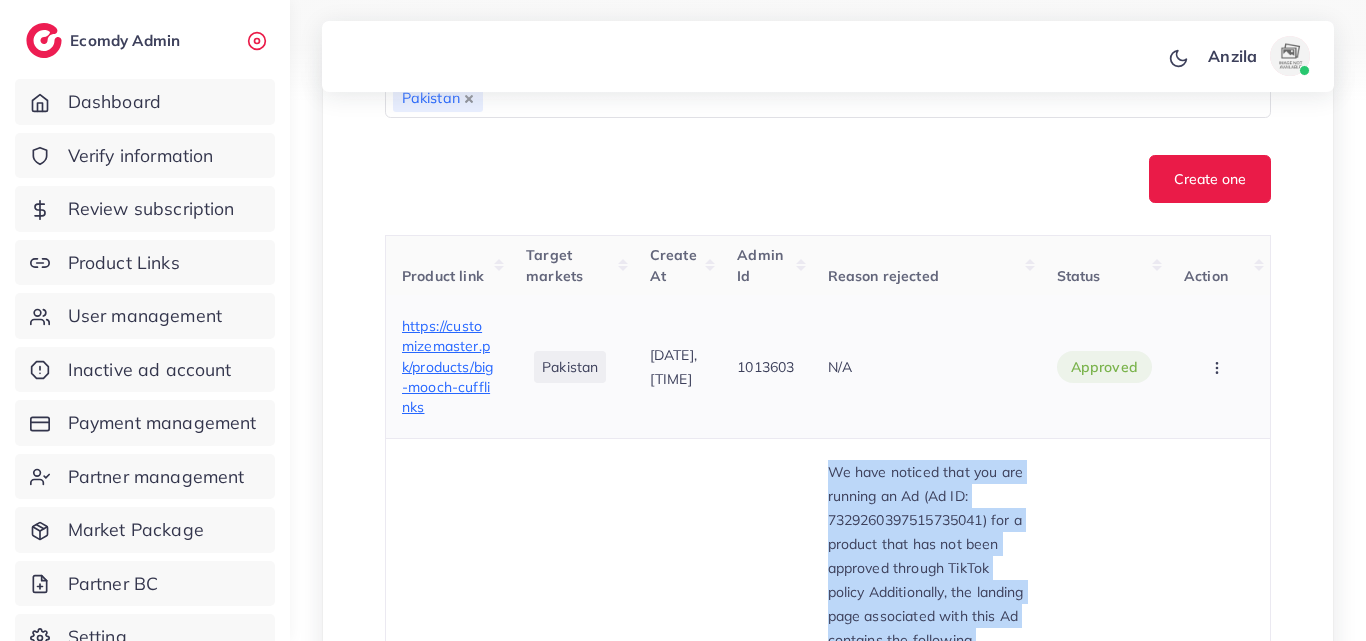 click at bounding box center [1219, 366] 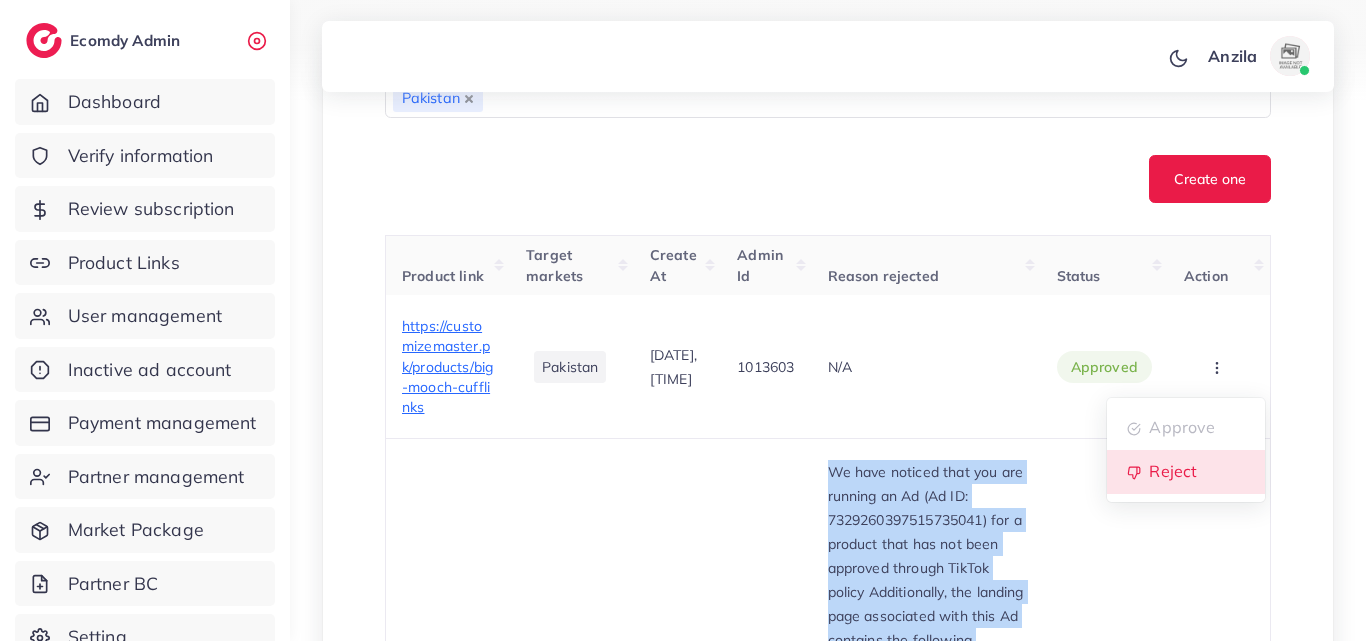 click on "Reject" at bounding box center (1186, 472) 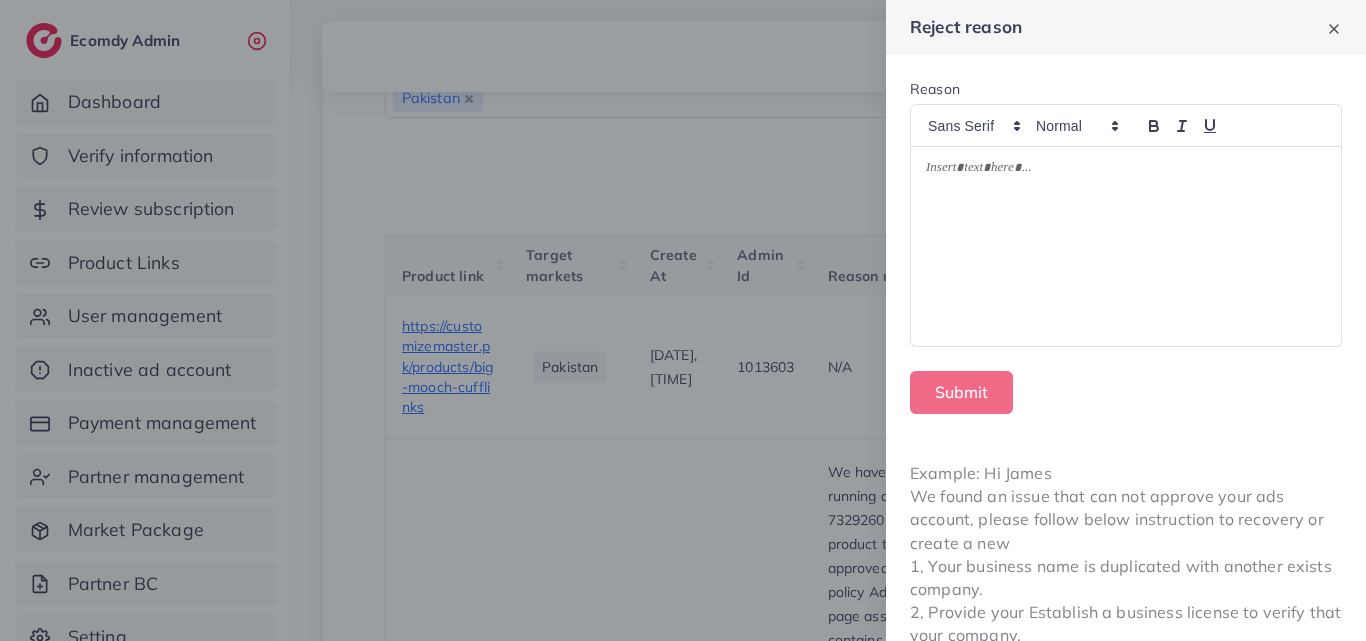 click at bounding box center [1126, 247] 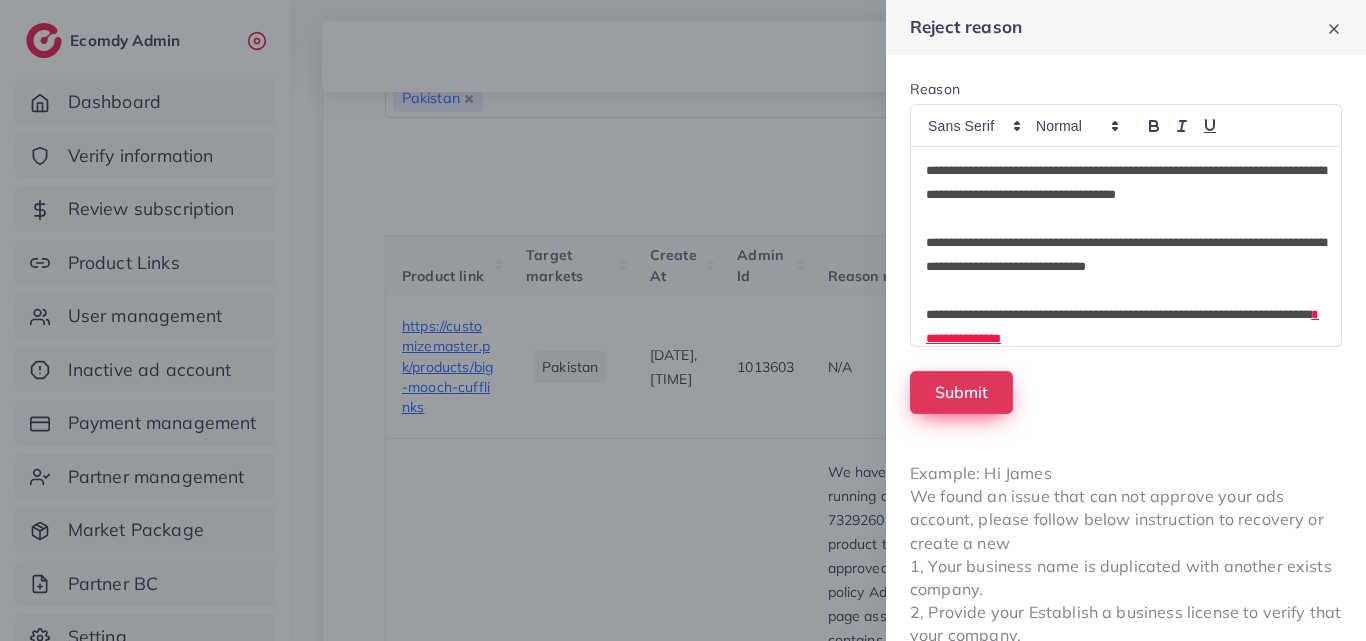 click on "Submit" at bounding box center (961, 392) 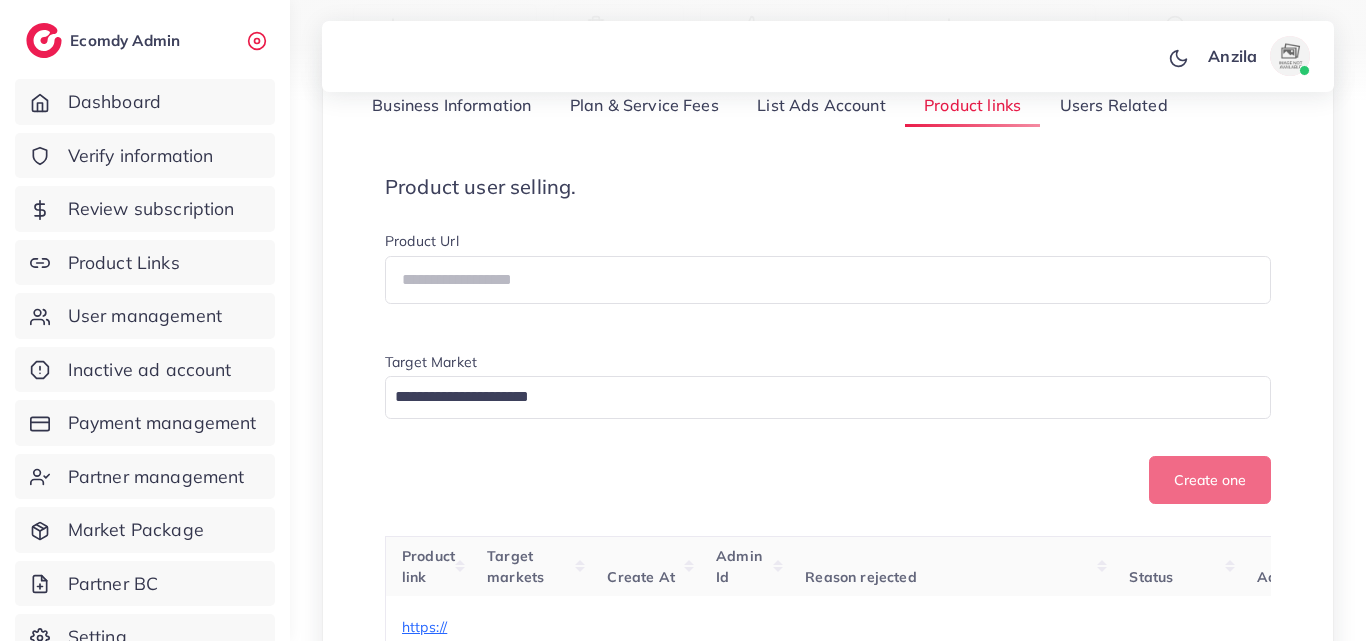 scroll, scrollTop: 300, scrollLeft: 0, axis: vertical 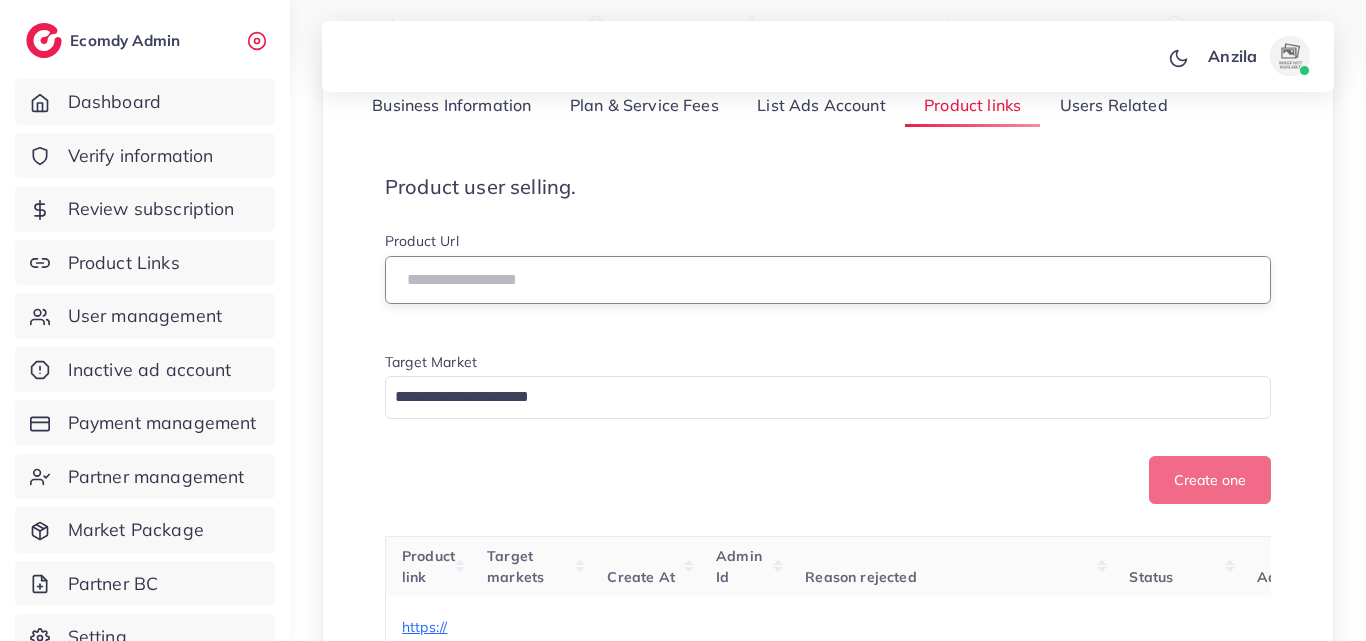 click at bounding box center (828, 280) 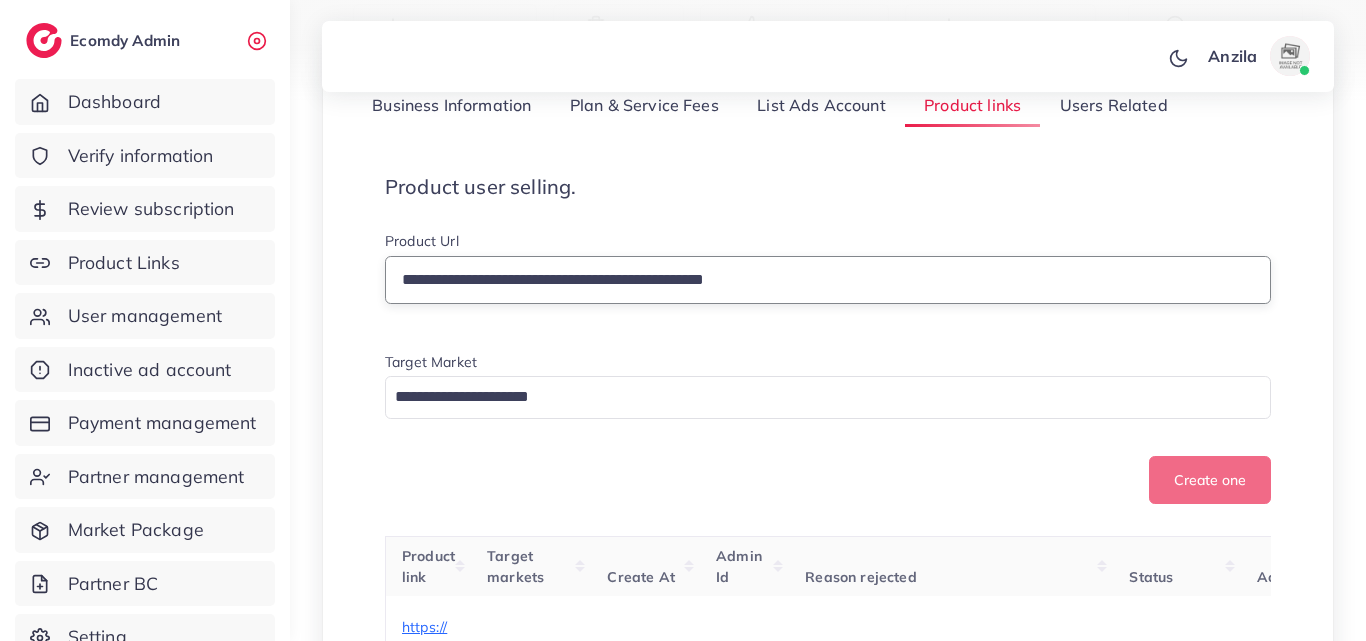 type on "**********" 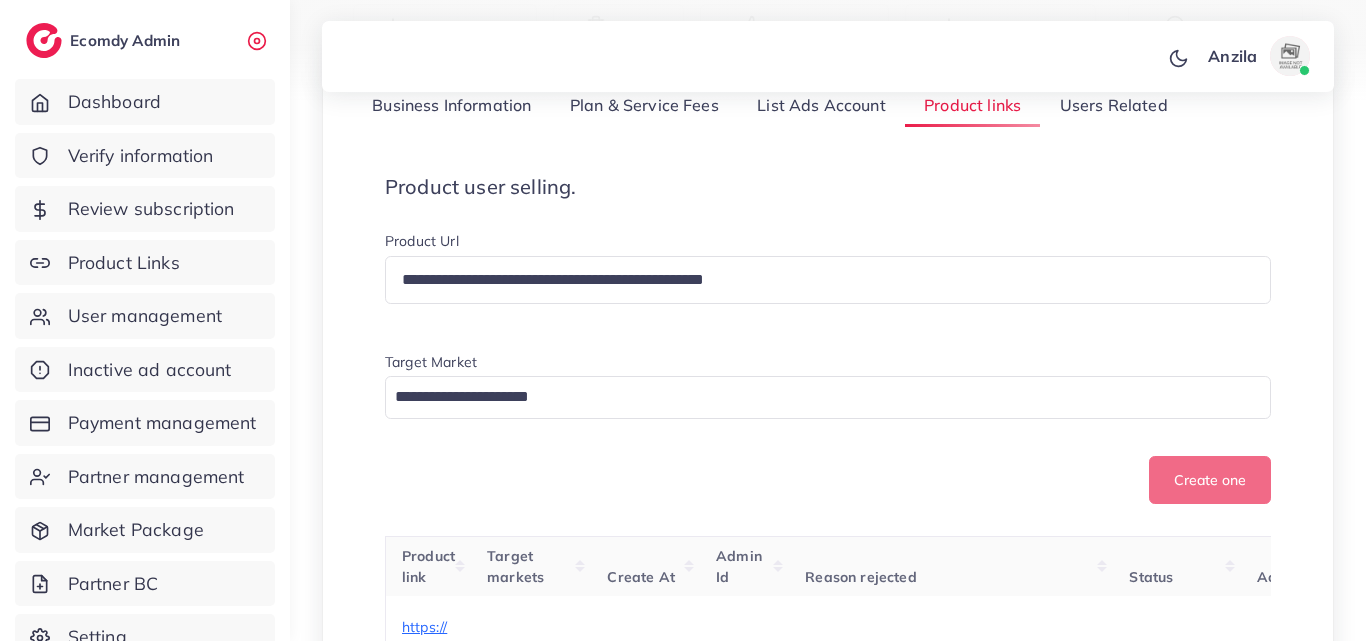 click on "Create one" at bounding box center [828, 480] 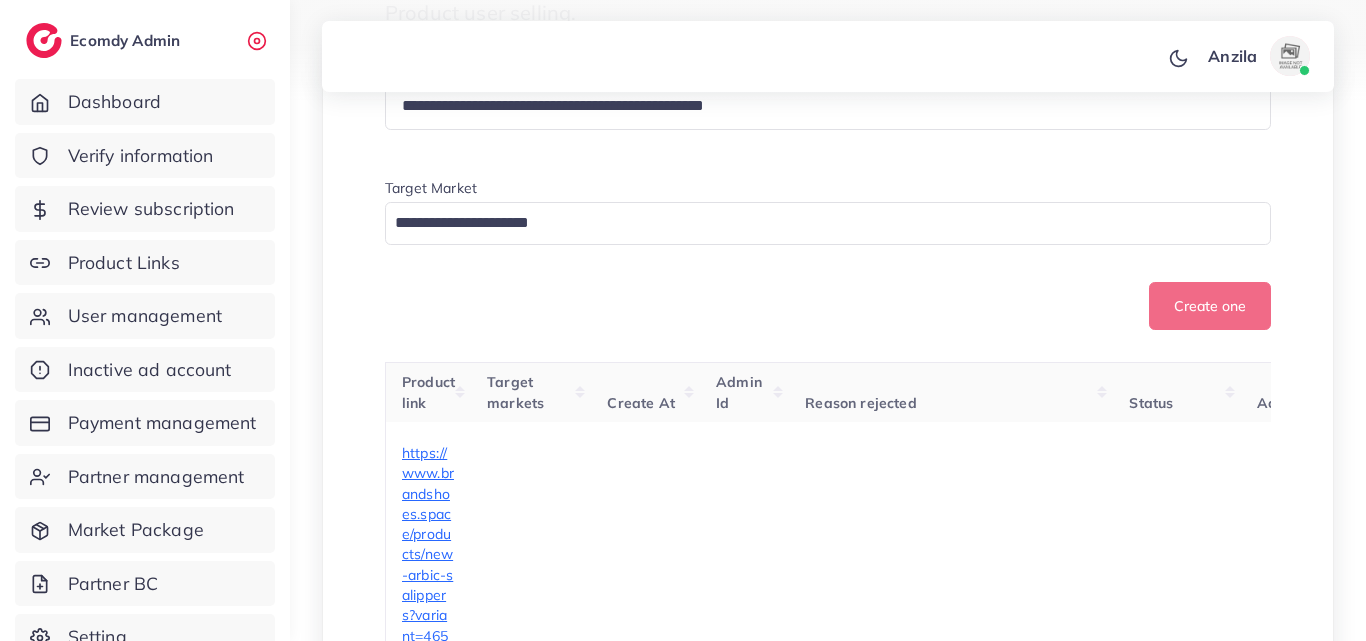 scroll, scrollTop: 400, scrollLeft: 0, axis: vertical 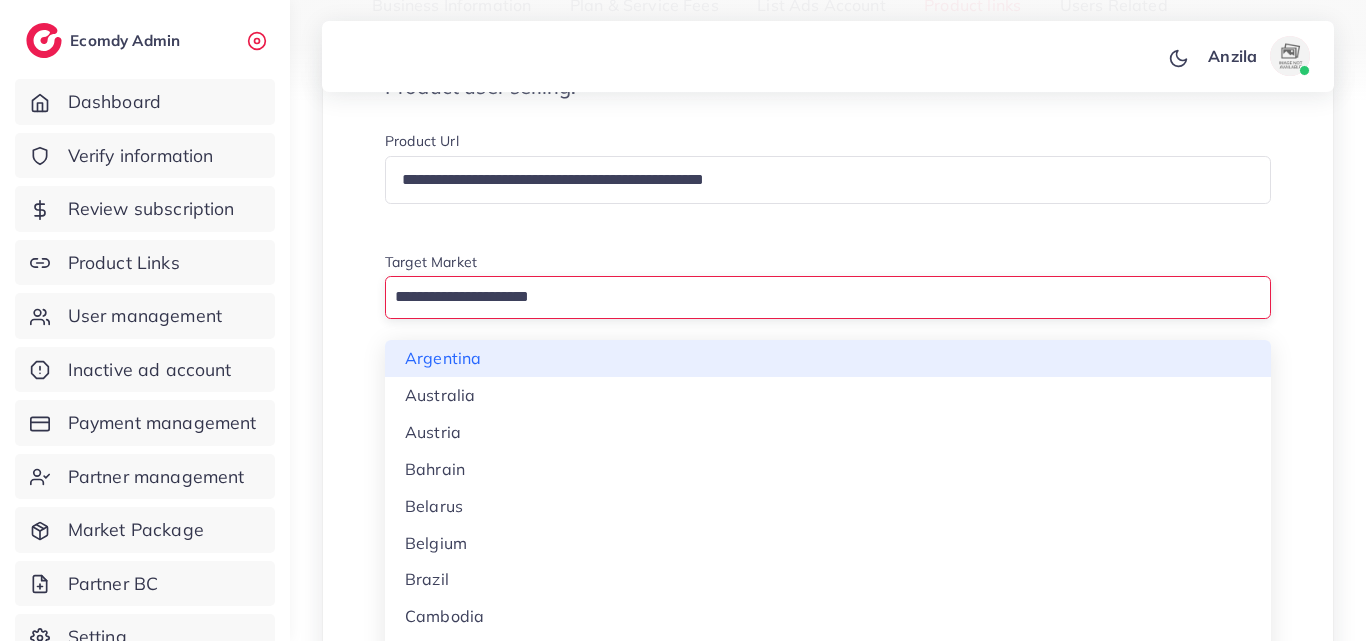 click at bounding box center (816, 297) 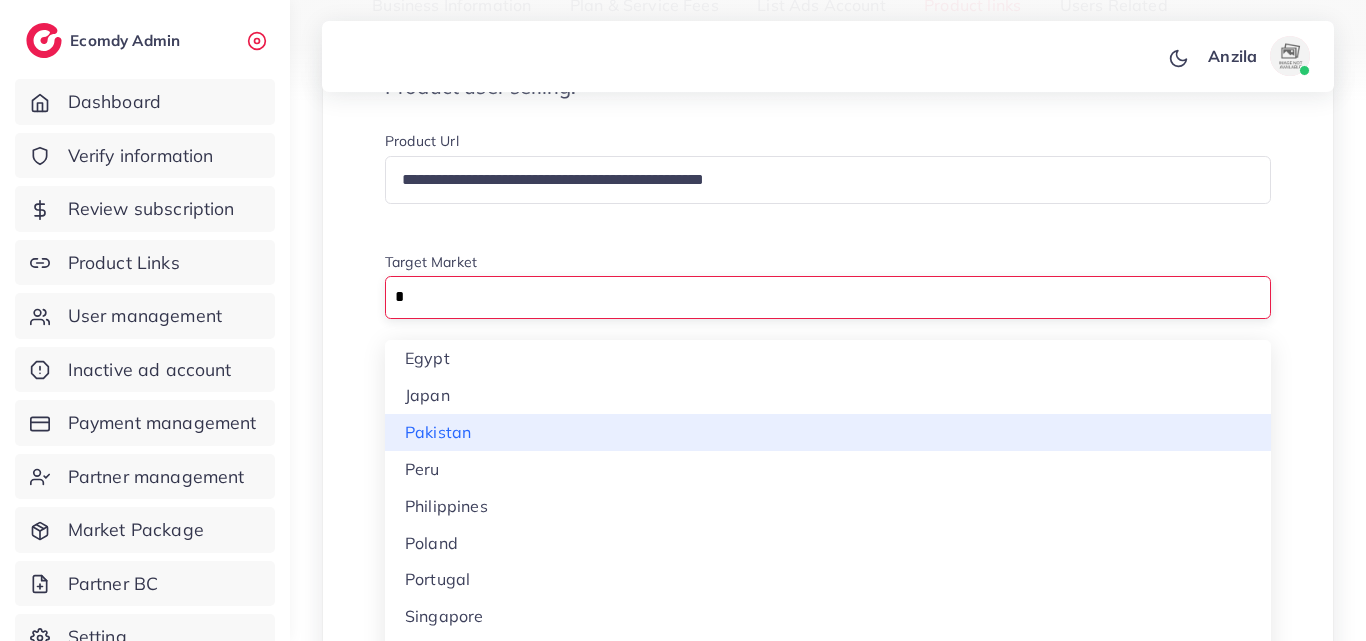 type on "*" 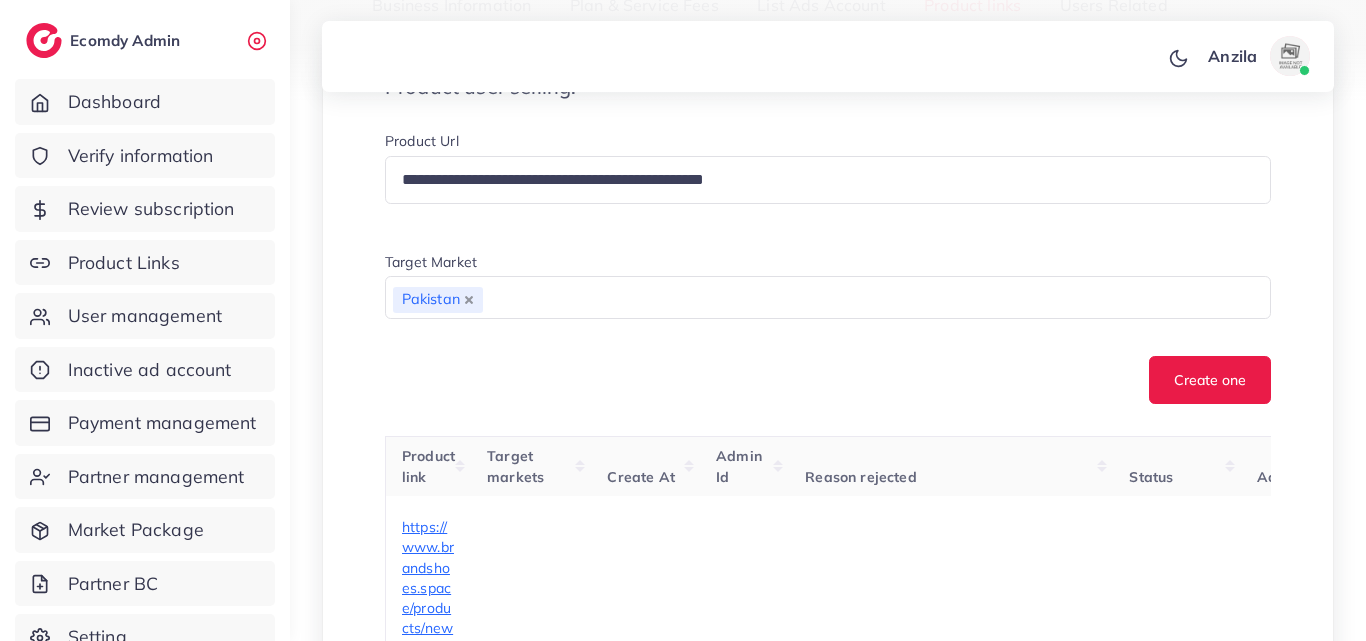 click on "**********" at bounding box center (828, 7235) 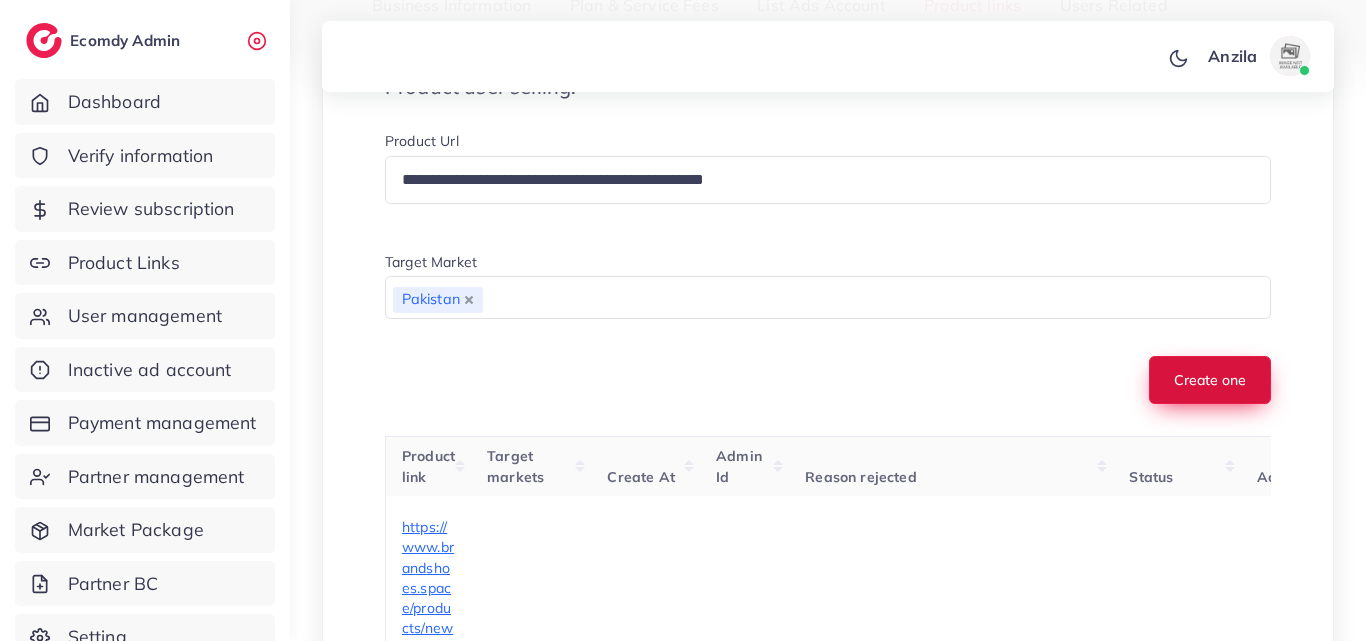 click on "Create one" at bounding box center (1210, 380) 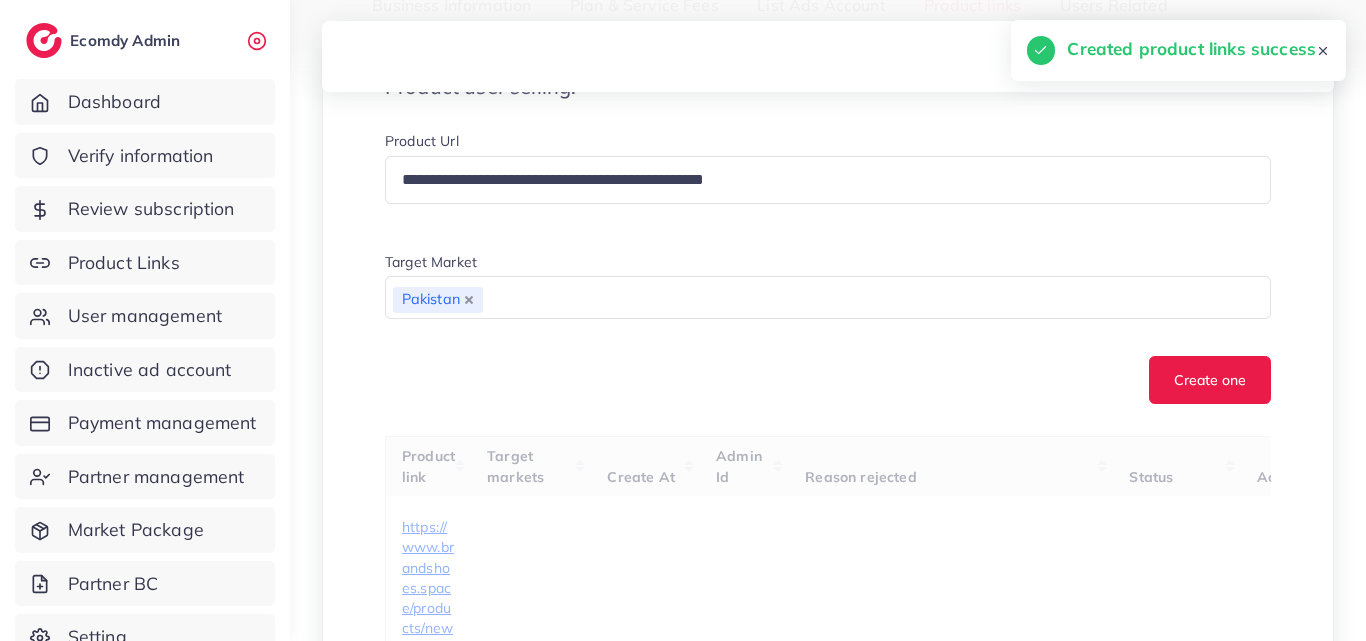 type 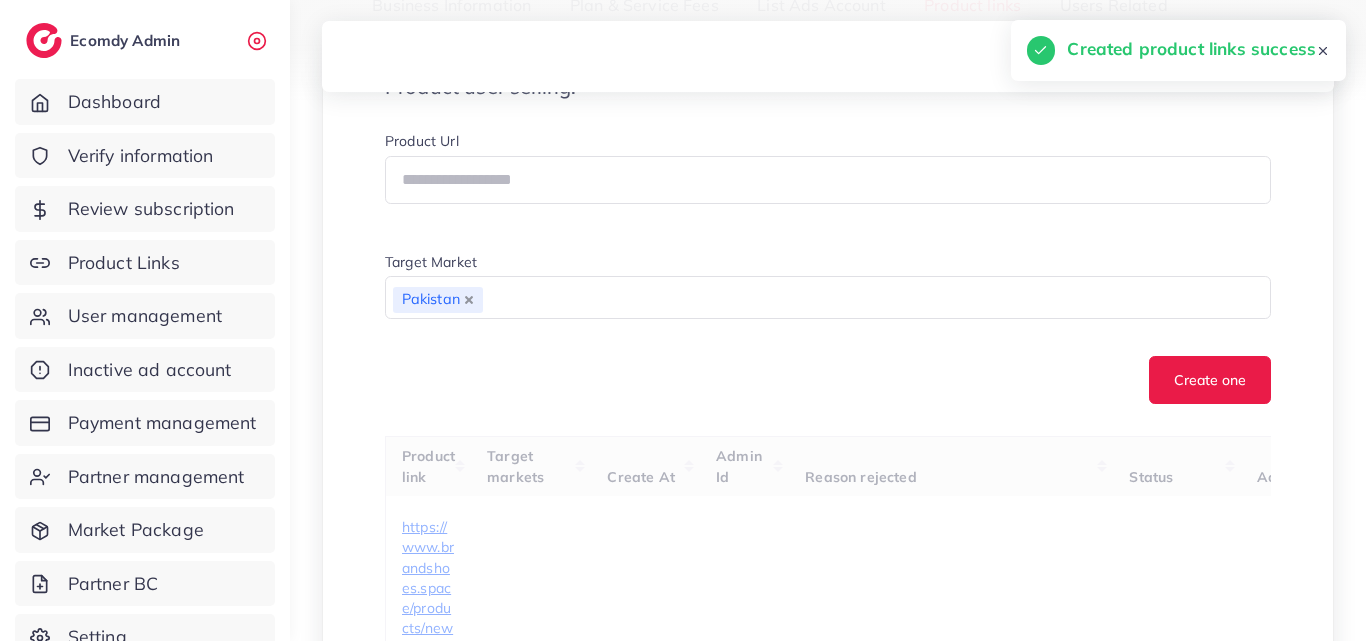 click on "Create one" at bounding box center [828, 380] 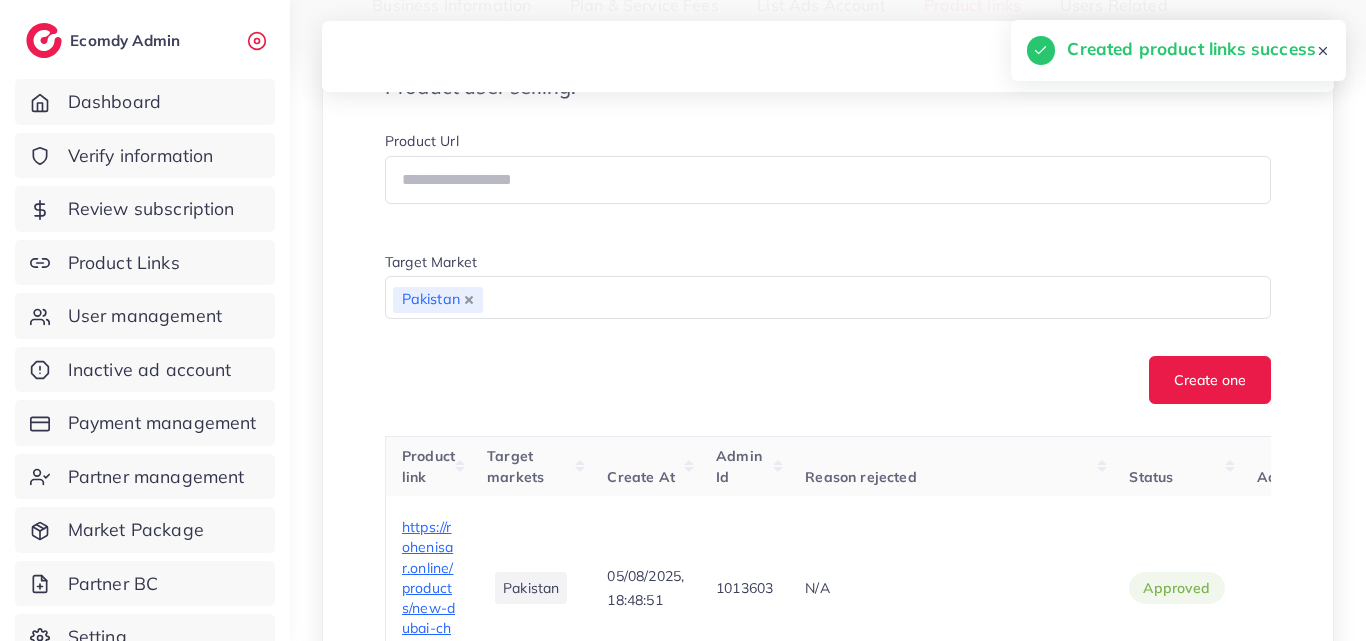 scroll, scrollTop: 600, scrollLeft: 0, axis: vertical 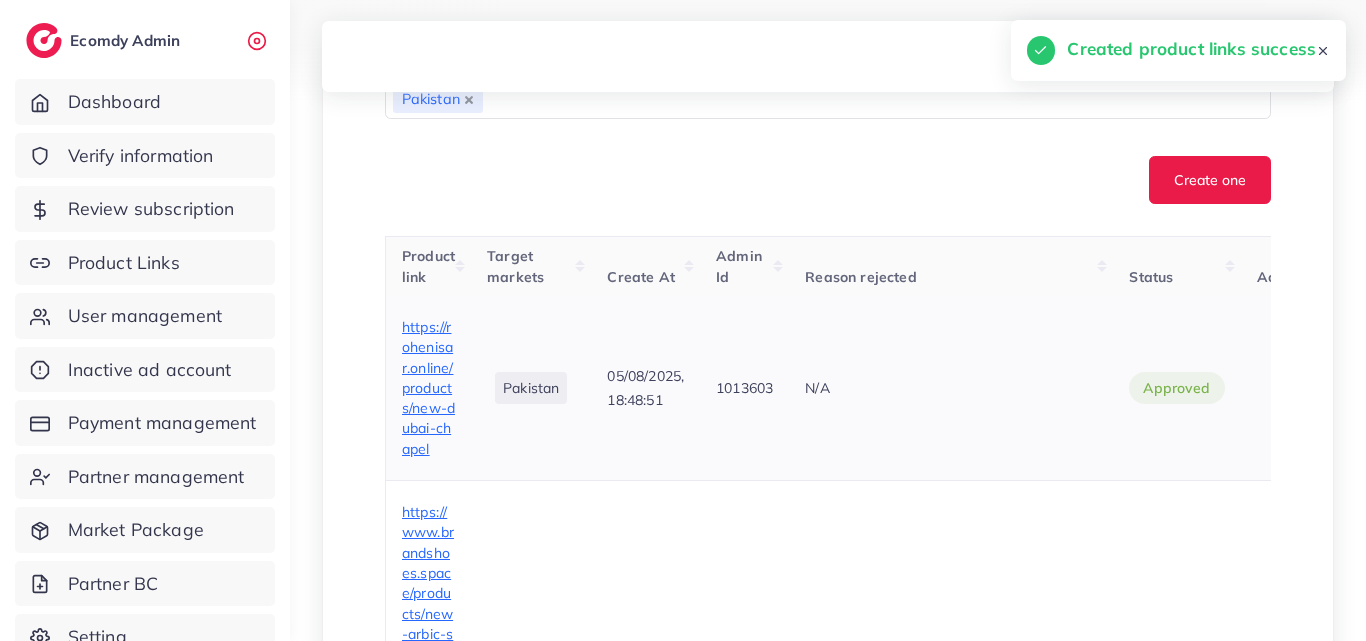 click on "https://rohenisar.online/products/new-dubai-chapel" at bounding box center [428, 388] 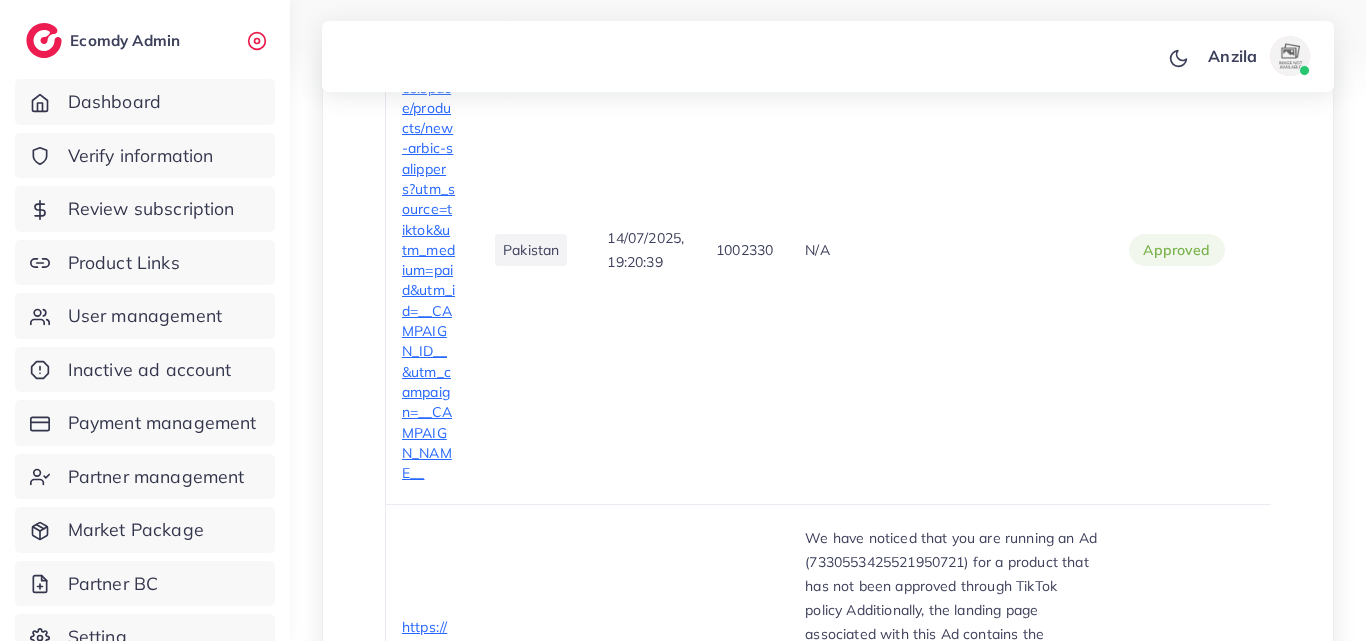scroll, scrollTop: 3200, scrollLeft: 0, axis: vertical 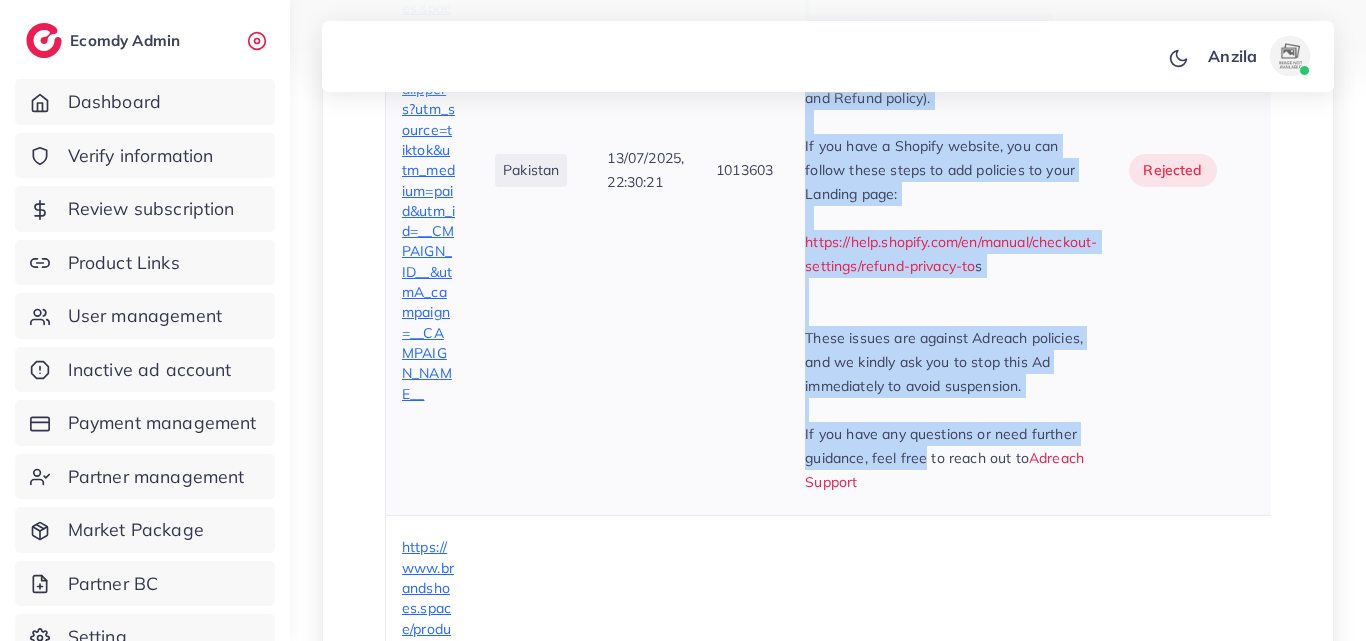 drag, startPoint x: 816, startPoint y: 168, endPoint x: 936, endPoint y: 552, distance: 402.31332 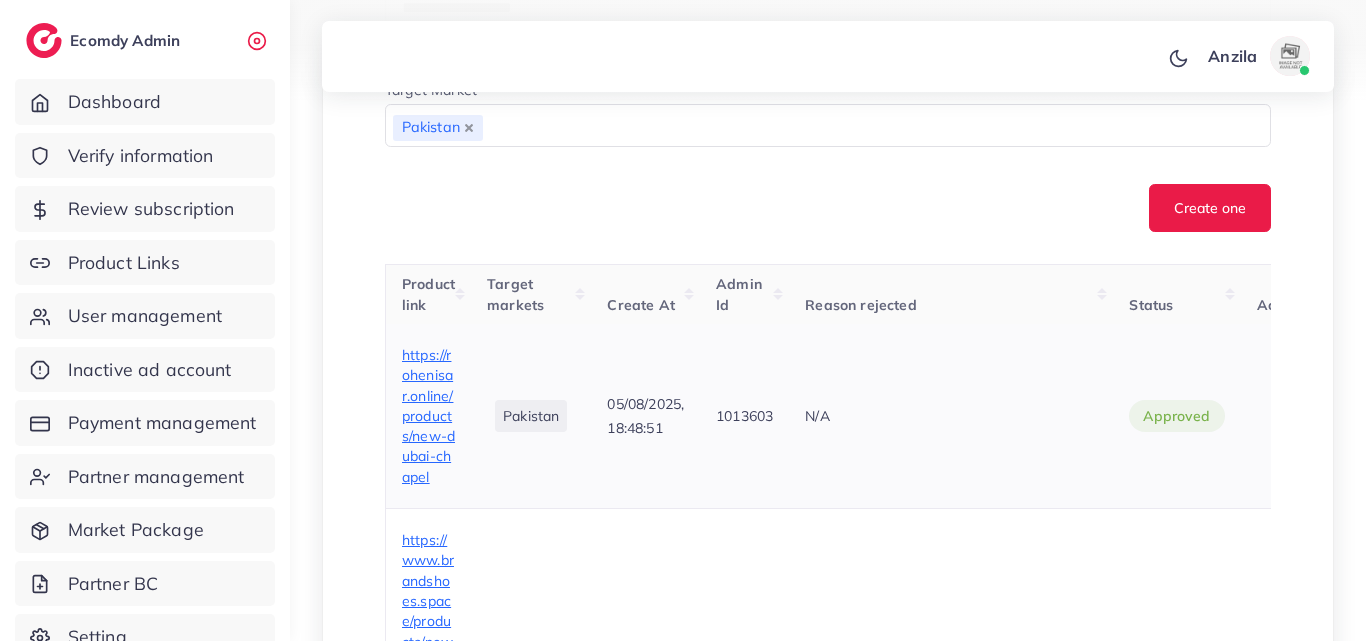 scroll, scrollTop: 580, scrollLeft: 0, axis: vertical 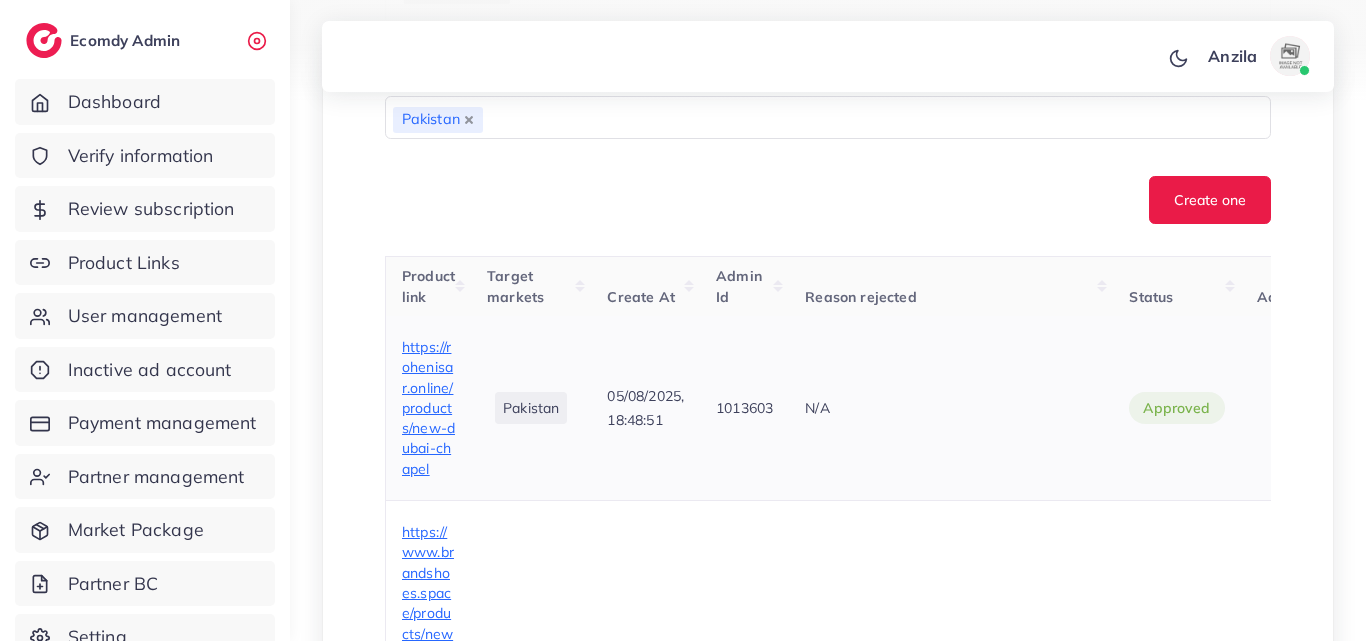 click on "N/A" at bounding box center (951, 408) 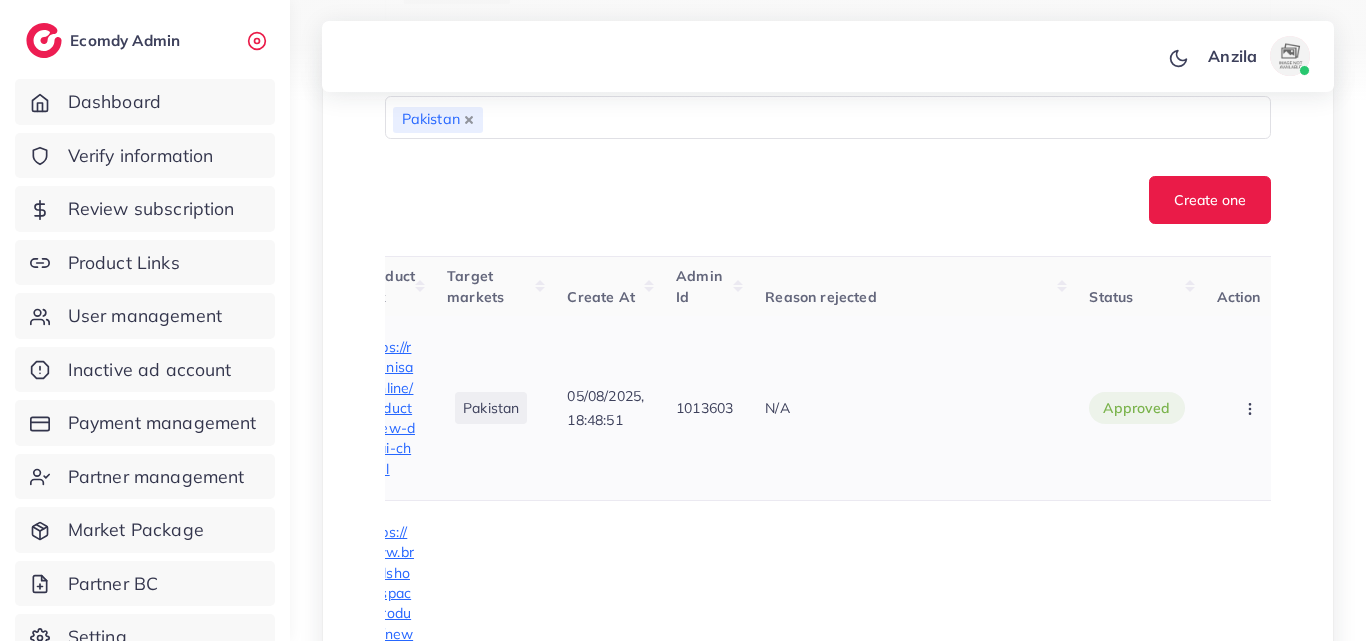 scroll, scrollTop: 0, scrollLeft: 82, axis: horizontal 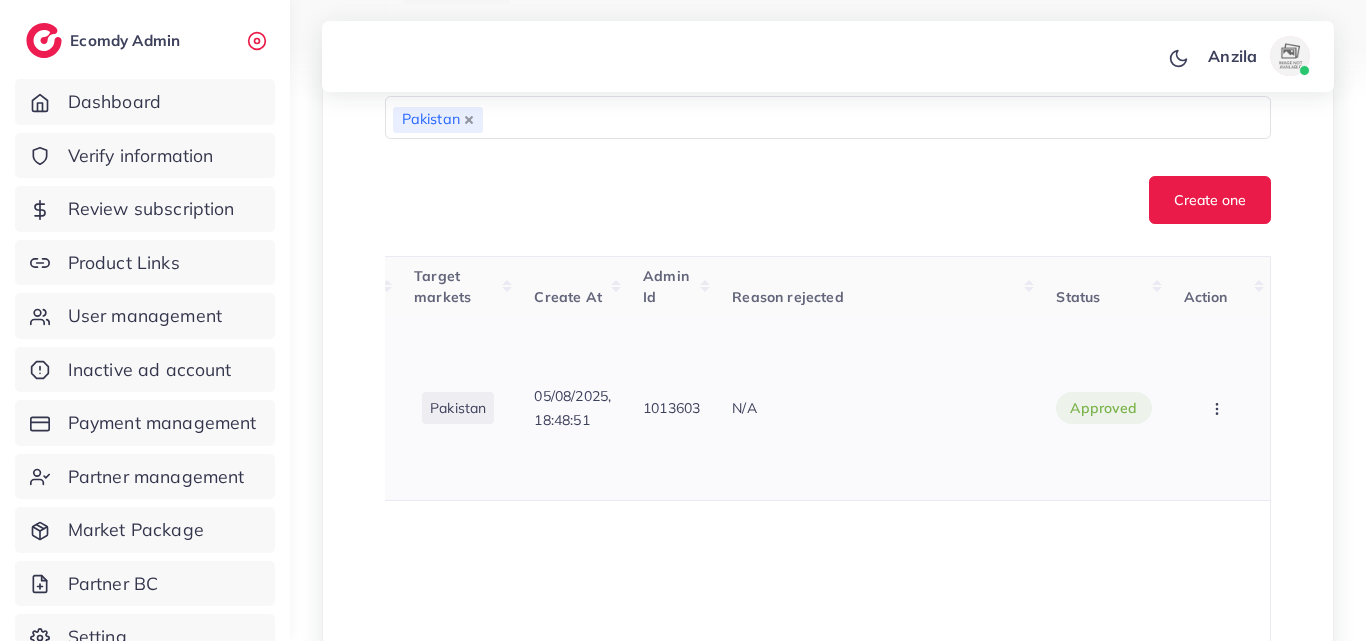 click on "Approve  Reject" at bounding box center [1219, 408] 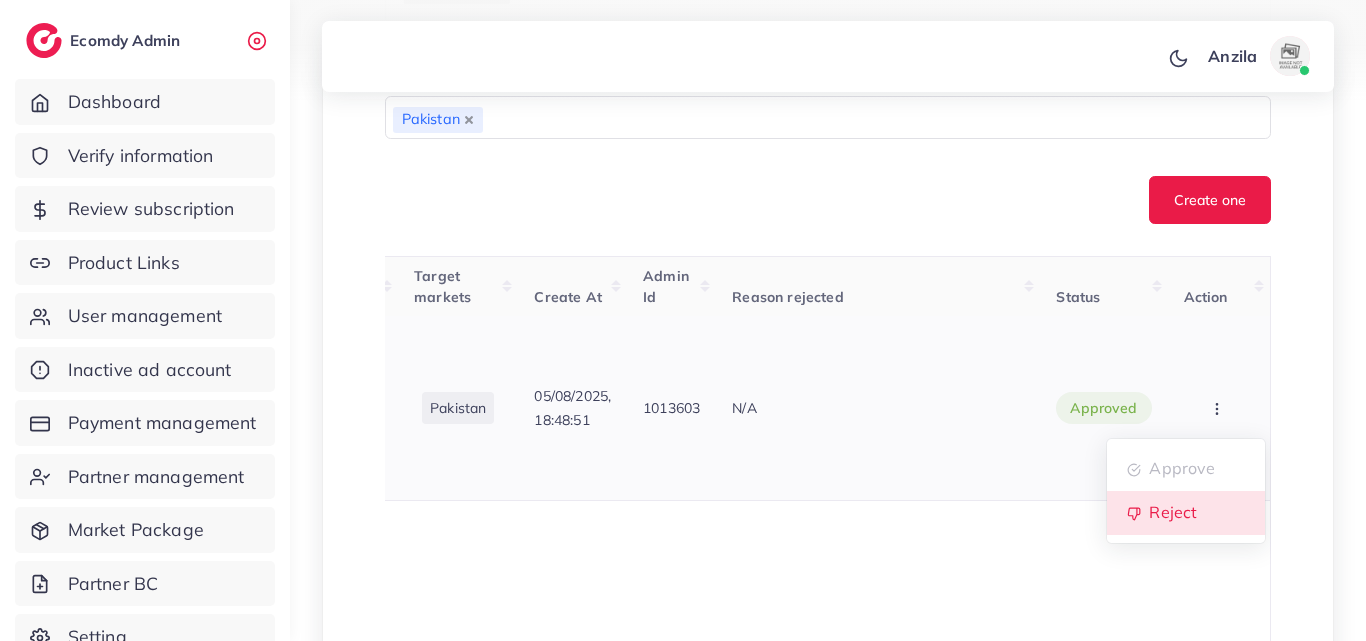 click on "Reject" at bounding box center [1186, 513] 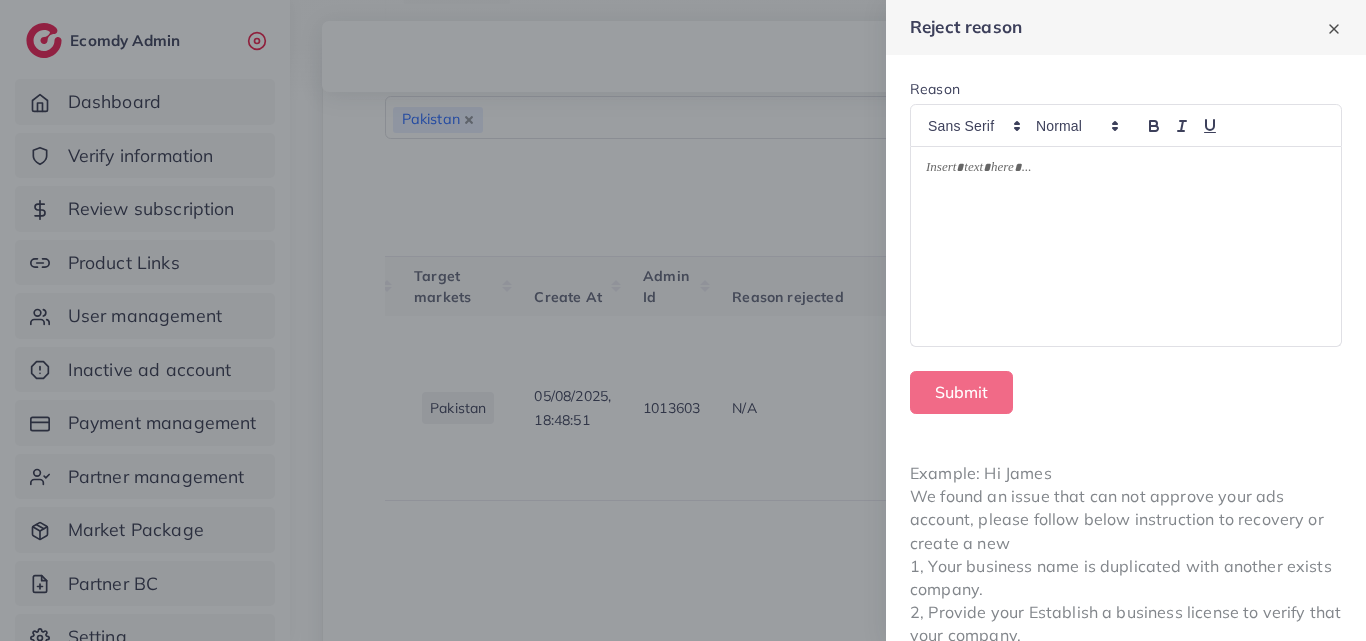 click at bounding box center (1126, 247) 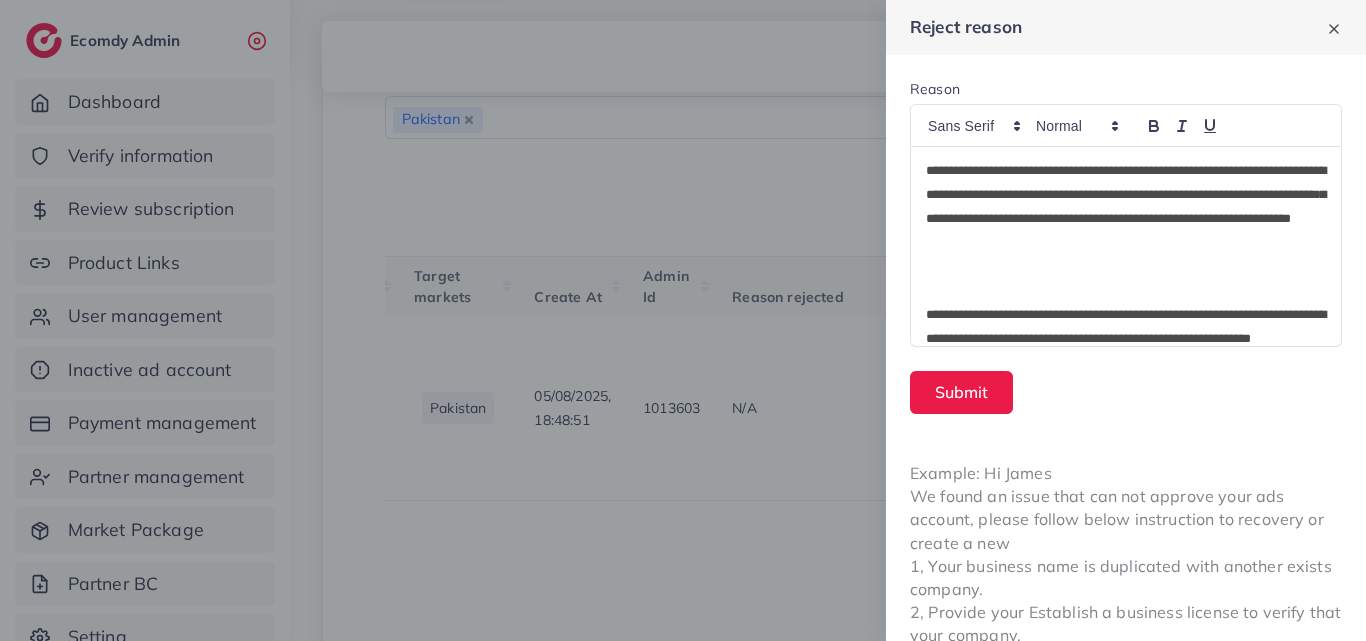 scroll, scrollTop: 0, scrollLeft: 0, axis: both 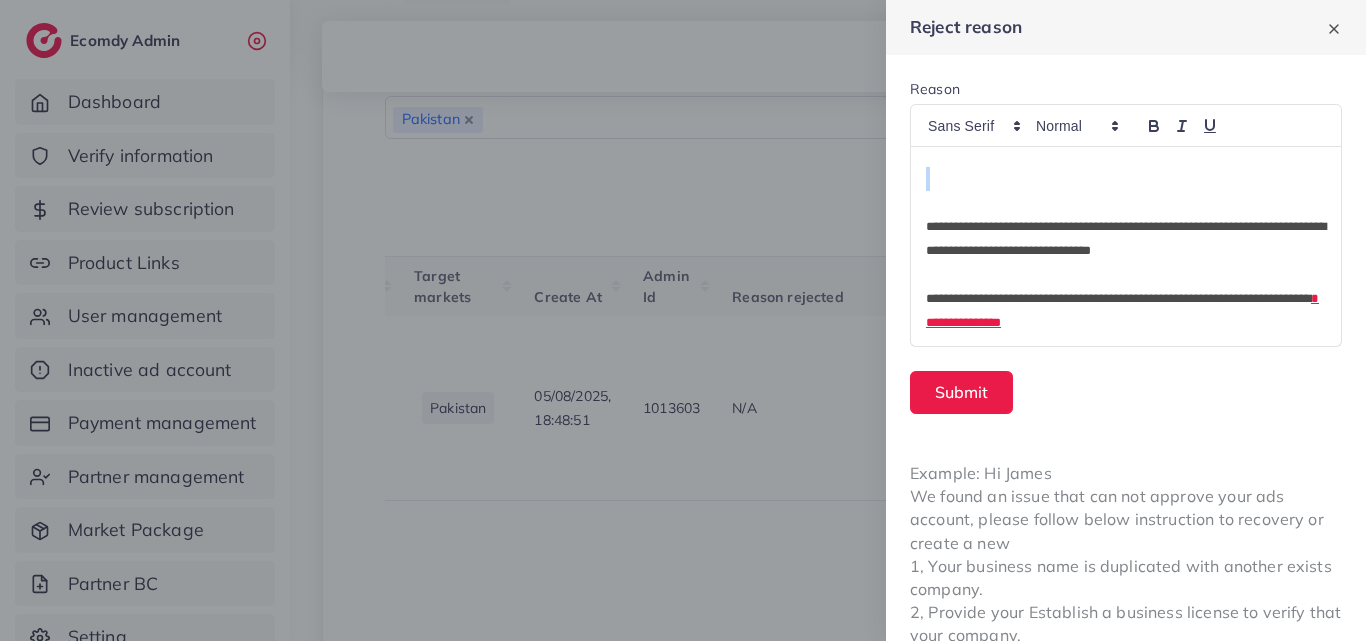 drag, startPoint x: 935, startPoint y: 174, endPoint x: 1053, endPoint y: 184, distance: 118.42297 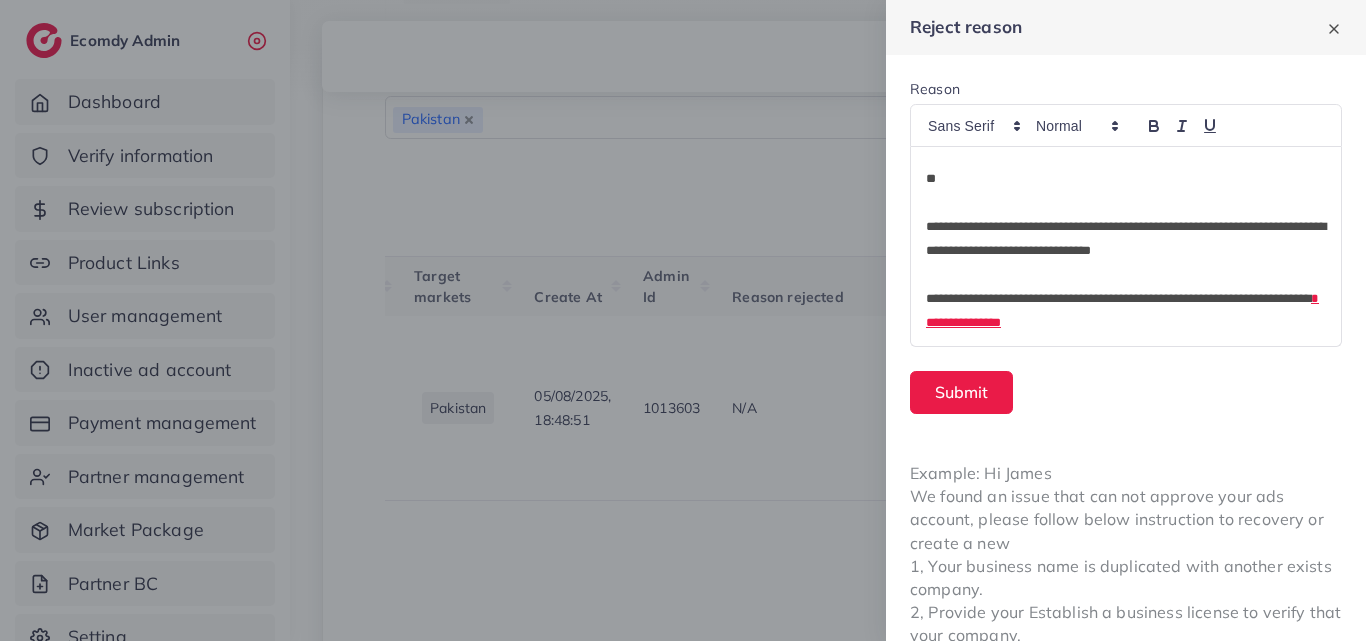scroll, scrollTop: 136, scrollLeft: 0, axis: vertical 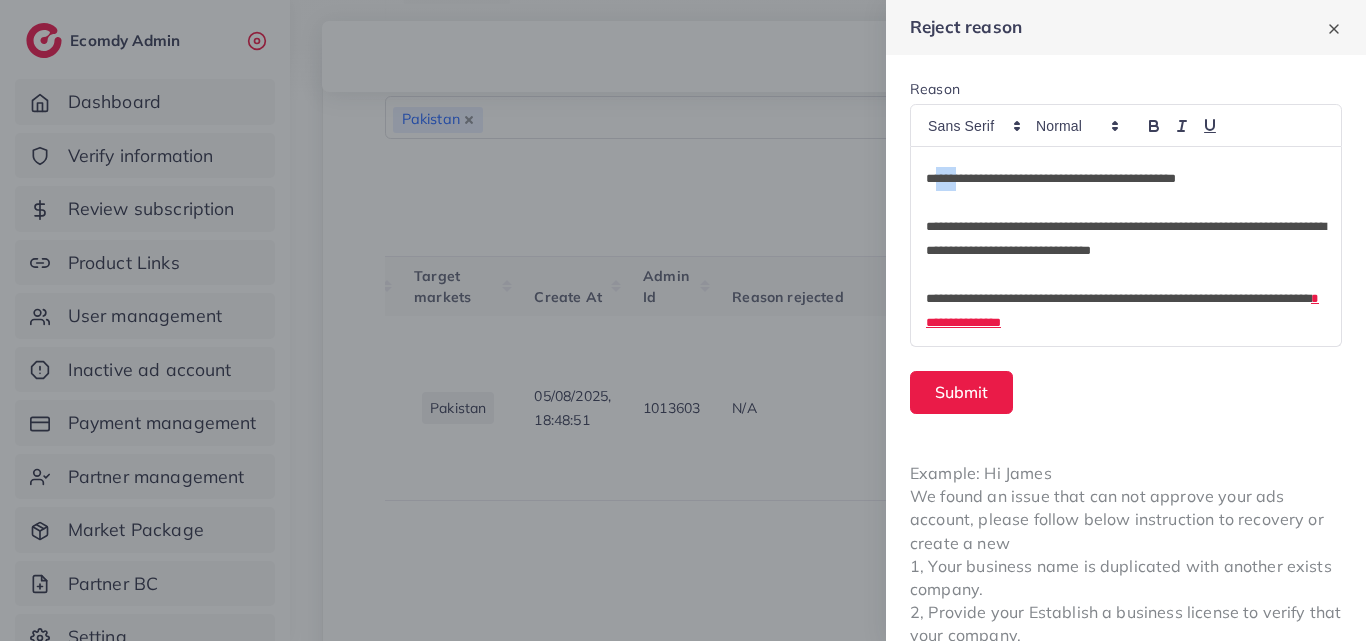 drag, startPoint x: 951, startPoint y: 173, endPoint x: 934, endPoint y: 182, distance: 19.235384 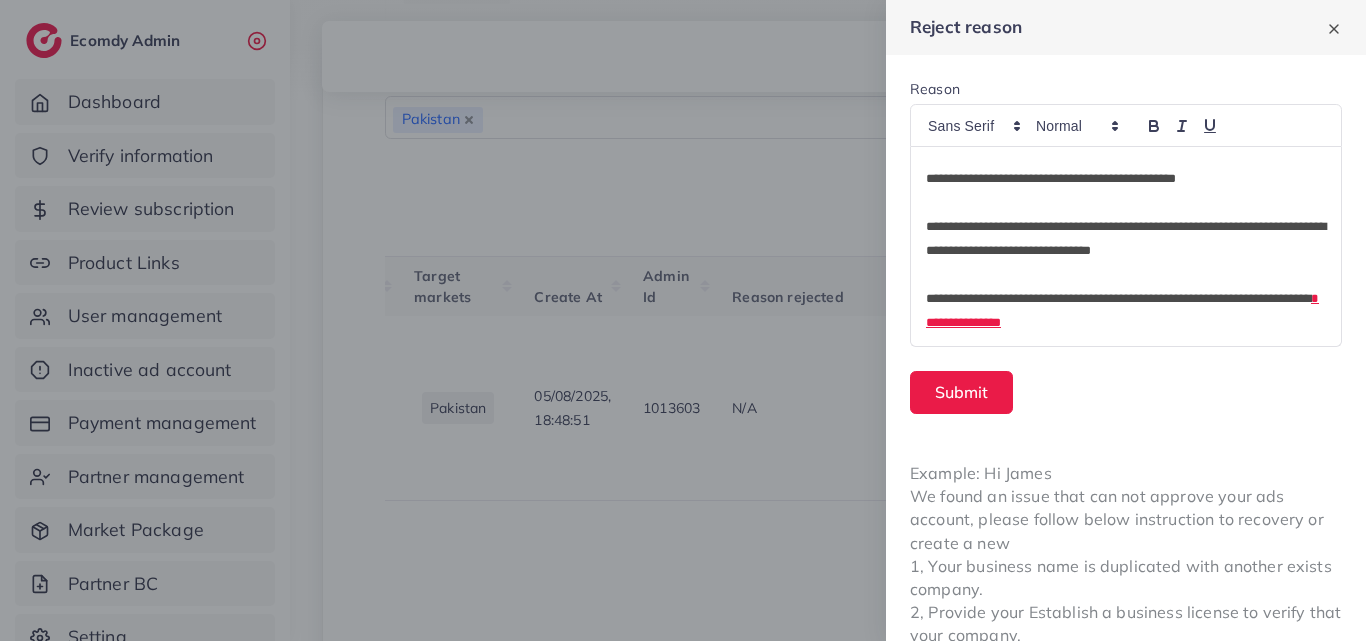 click on "**********" at bounding box center [1126, 179] 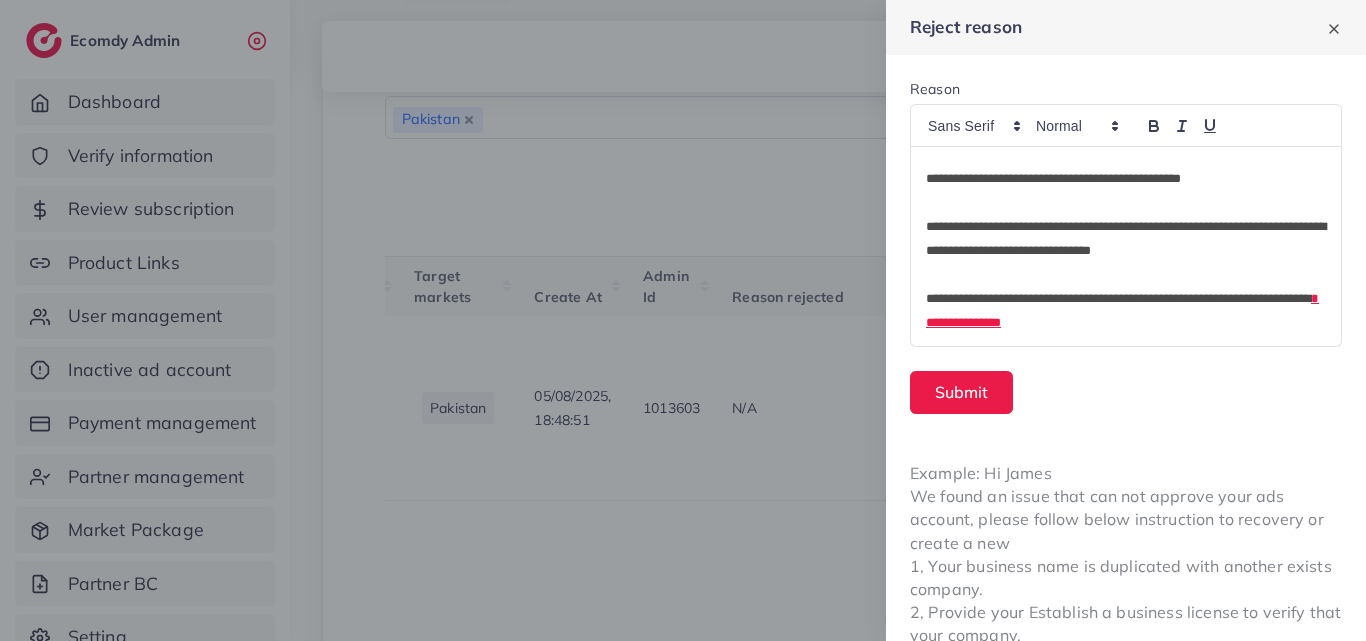click on "**********" at bounding box center [1126, 179] 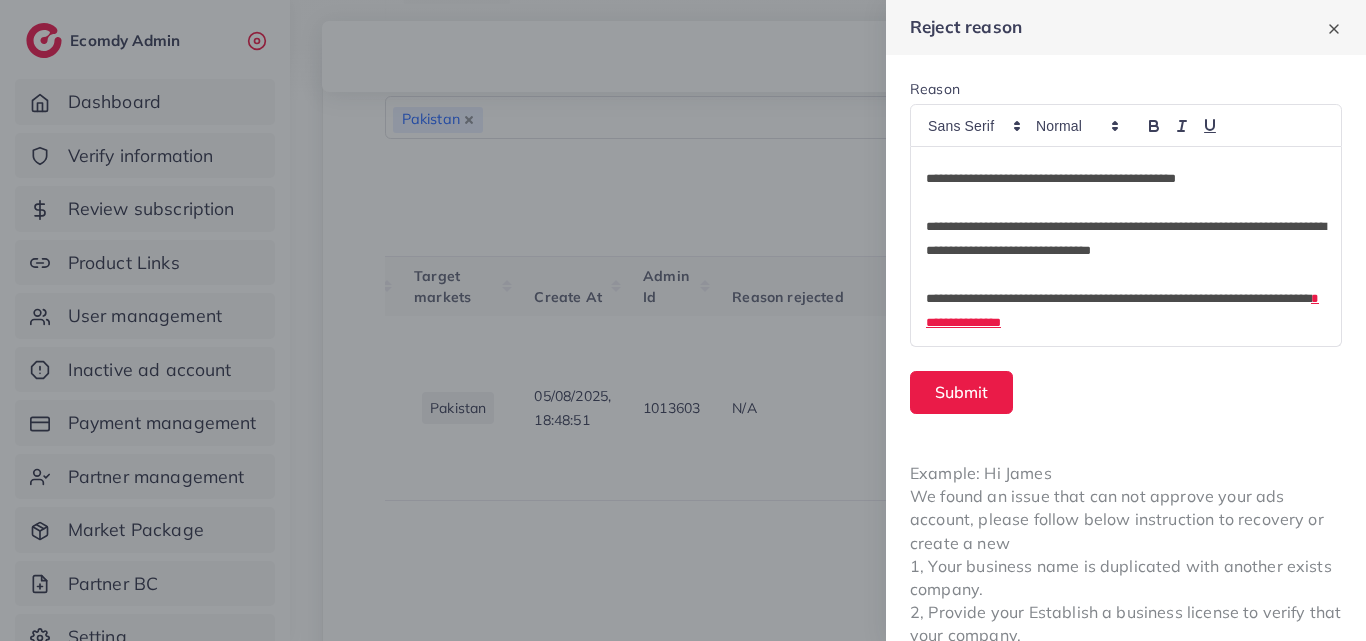 click on "**********" at bounding box center (1126, 179) 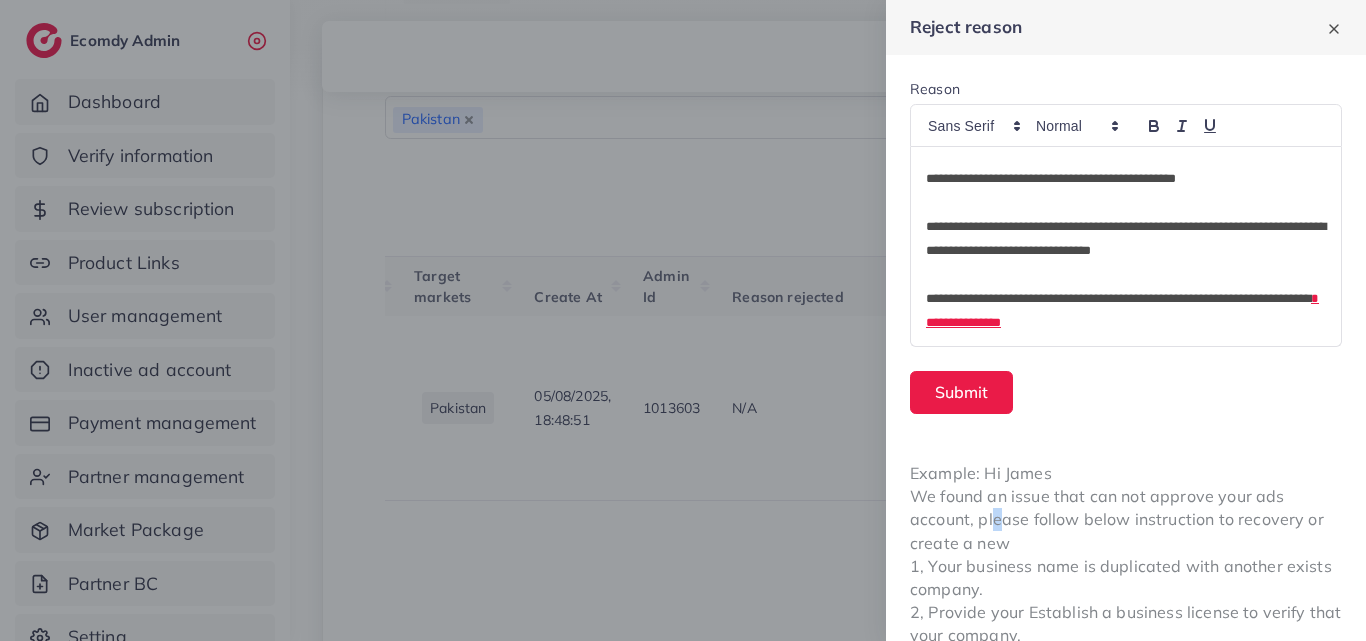 click on "Example: Hi James   We found an issue that can not approve your ads account, please follow below instruction to recovery or create a new  1, Your business name is duplicated with another exists company.  2, Provide your Establish a business license to verify that your company." at bounding box center [1126, 555] 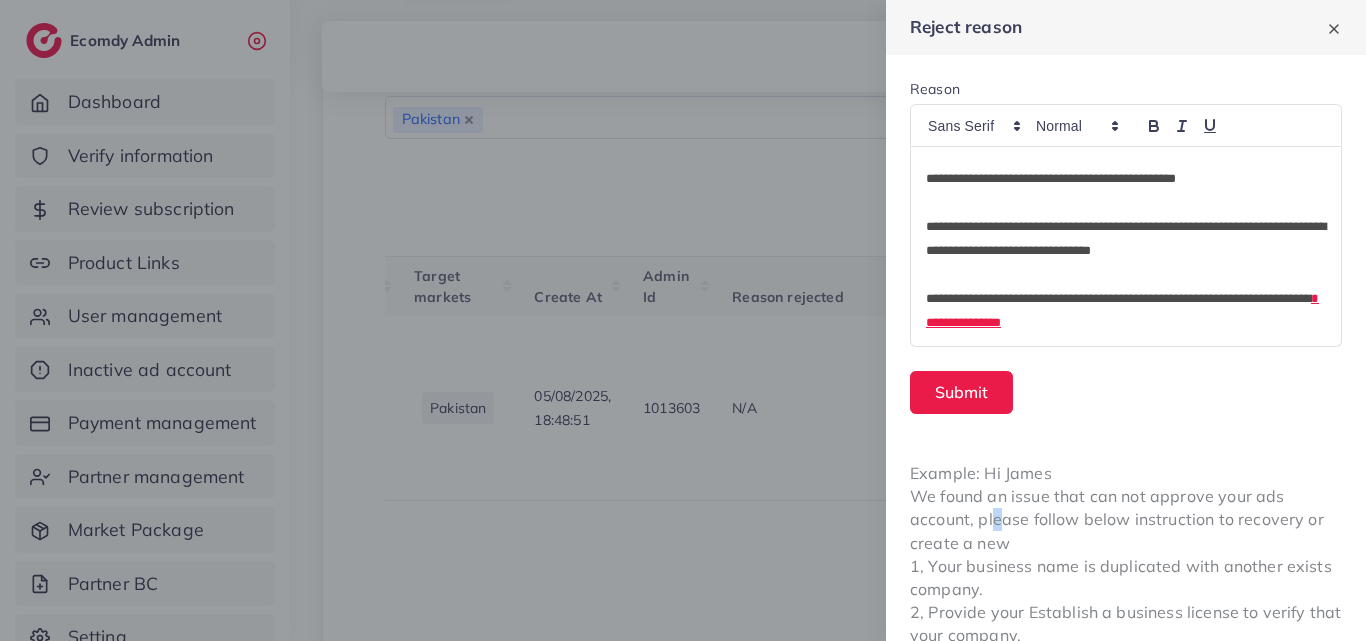 copy on "l" 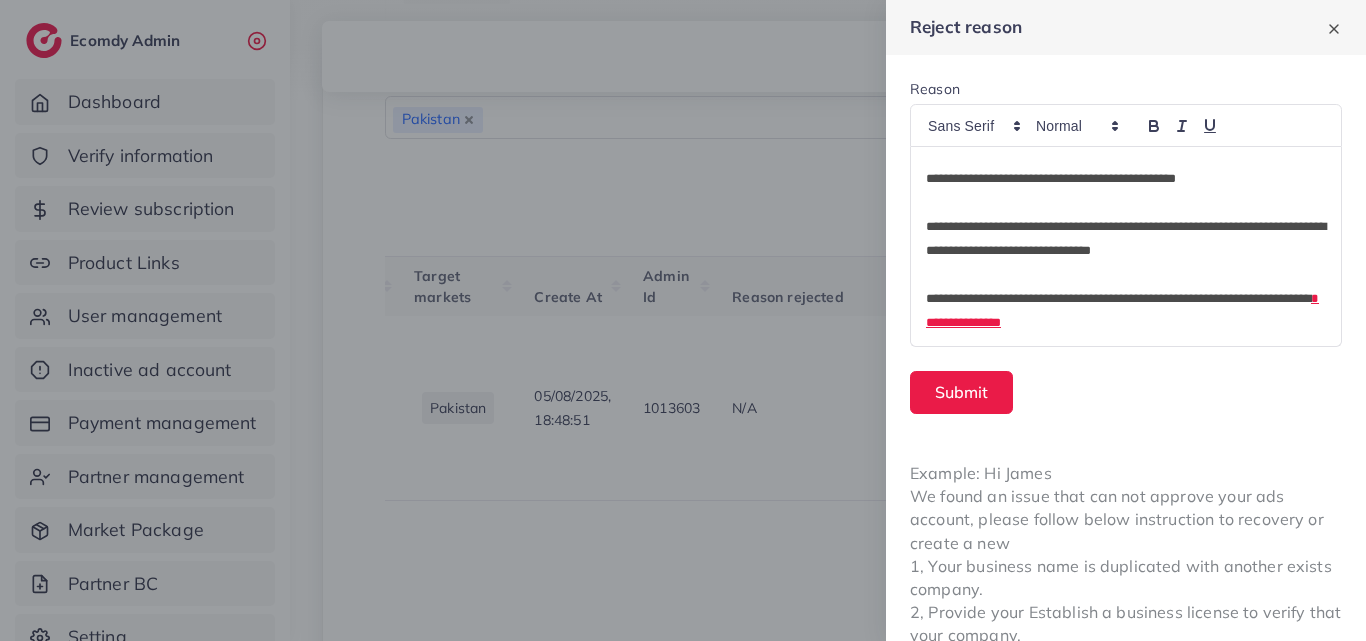 click on "**********" at bounding box center [1126, 179] 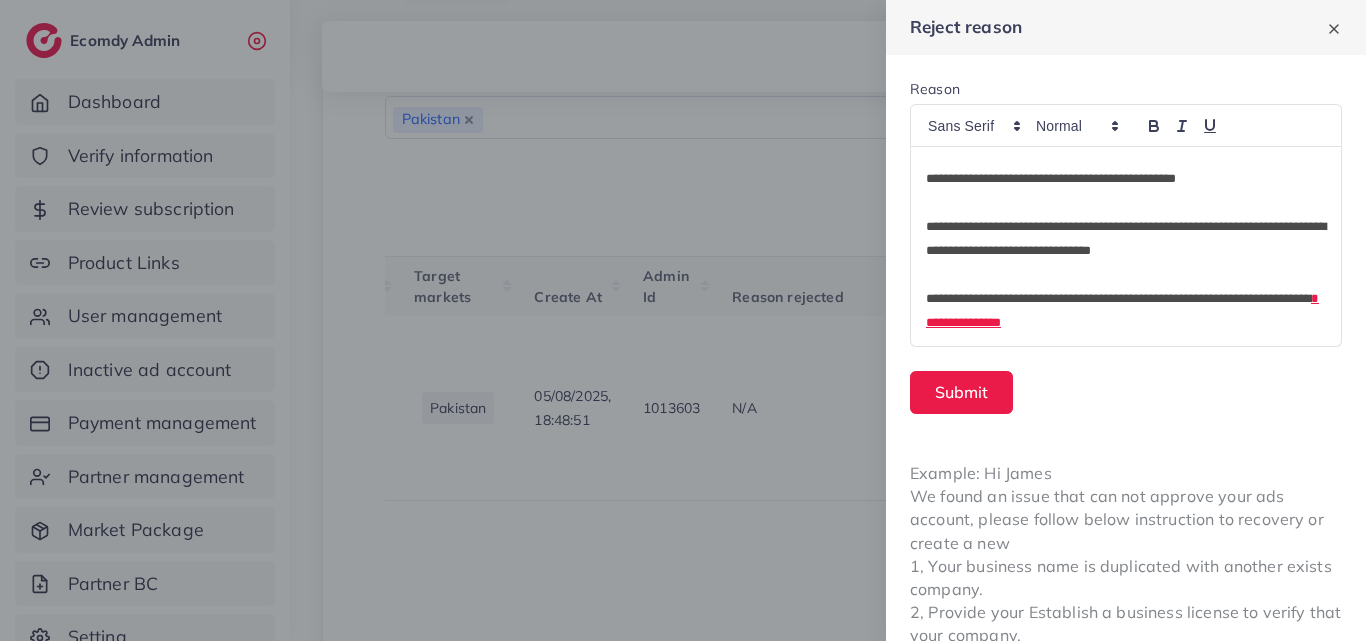 click on "**********" at bounding box center [1126, 179] 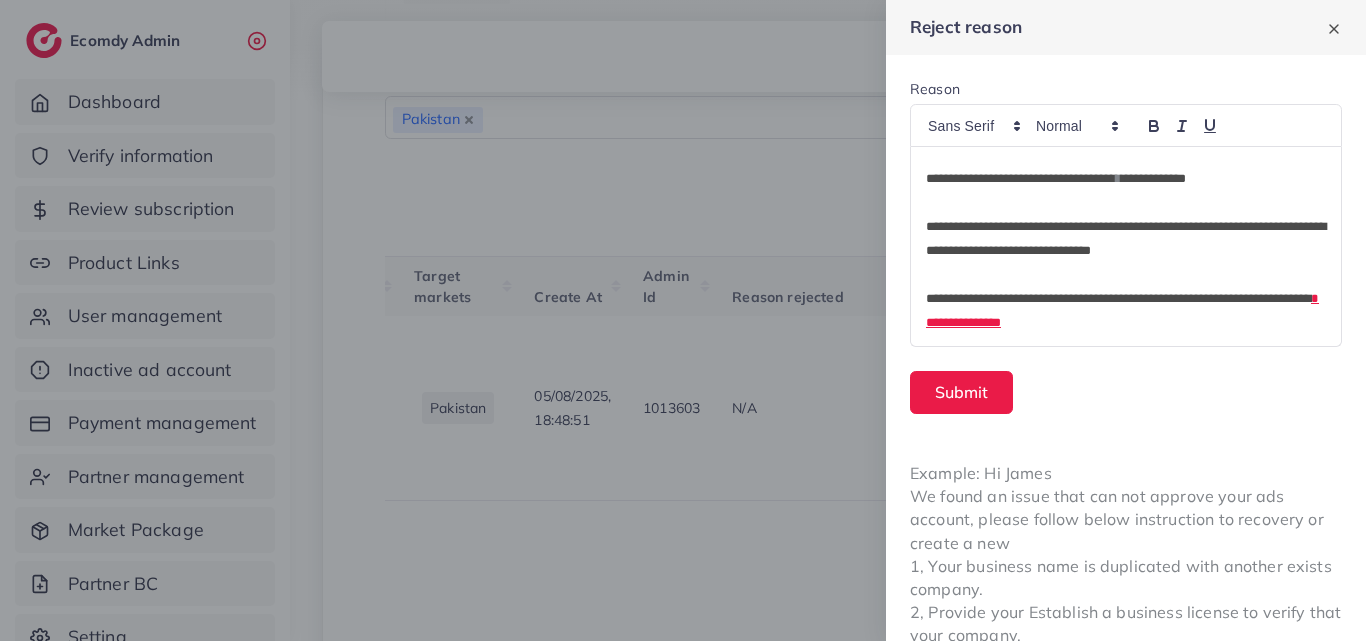 scroll, scrollTop: 0, scrollLeft: 0, axis: both 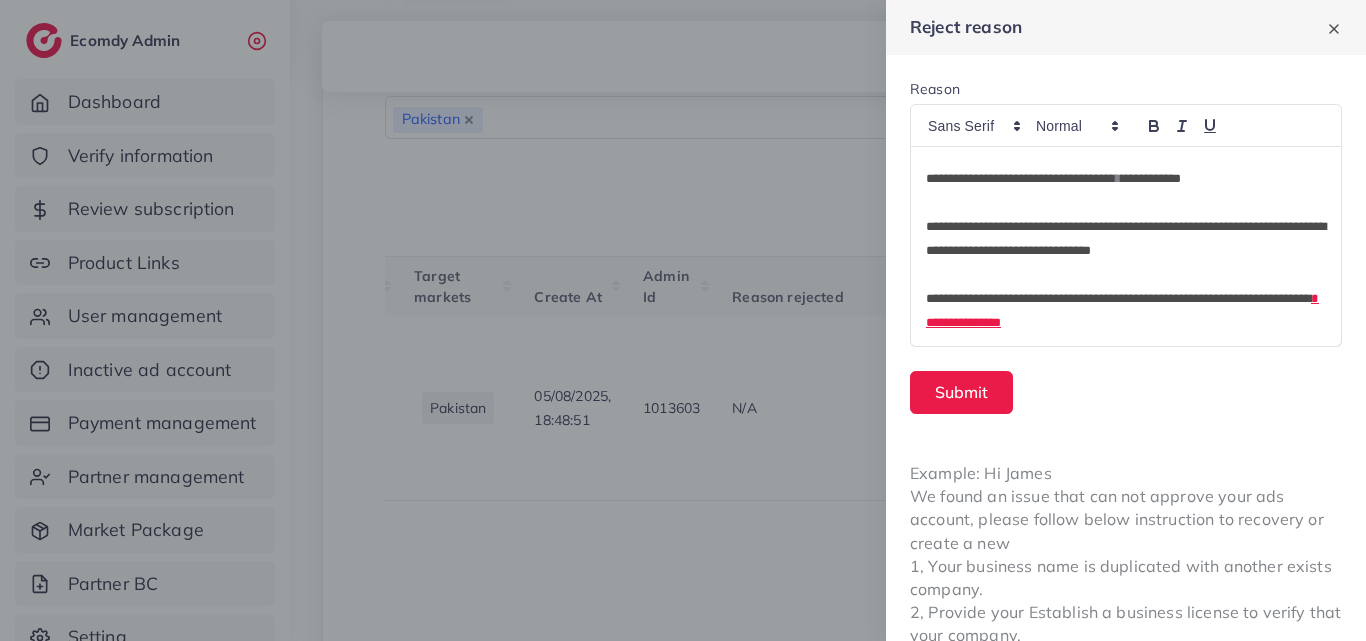 click on "**********" at bounding box center [1126, 179] 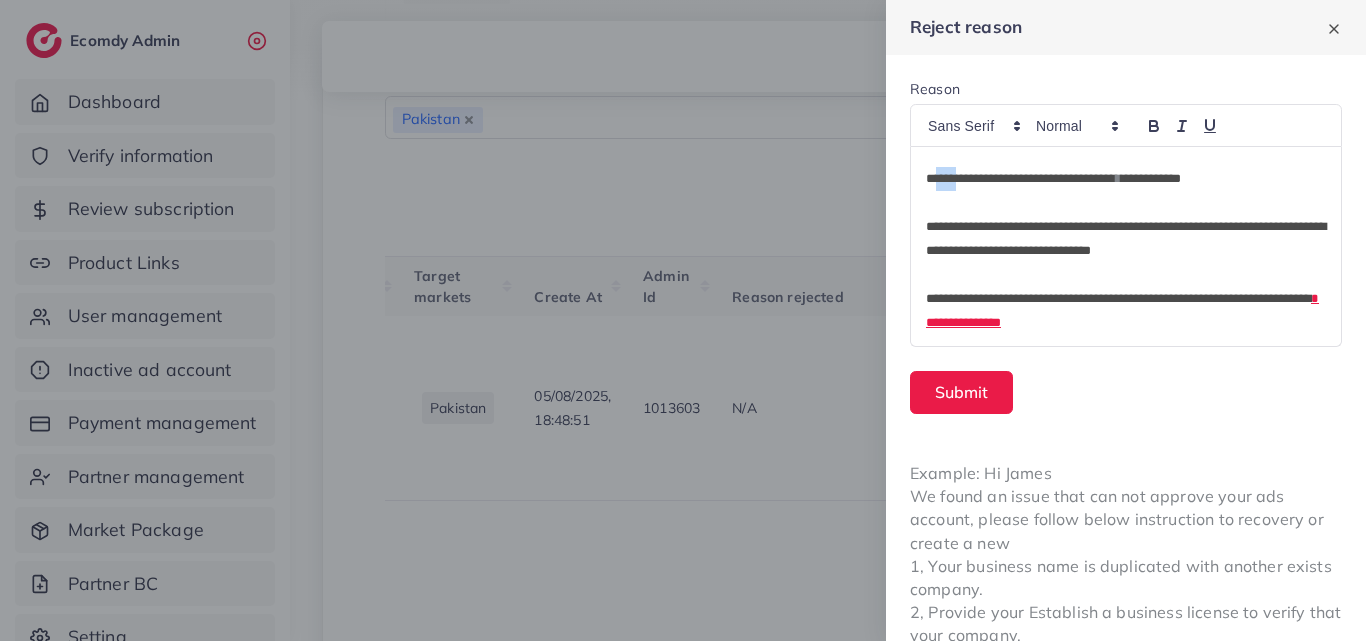 drag, startPoint x: 955, startPoint y: 178, endPoint x: 942, endPoint y: 183, distance: 13.928389 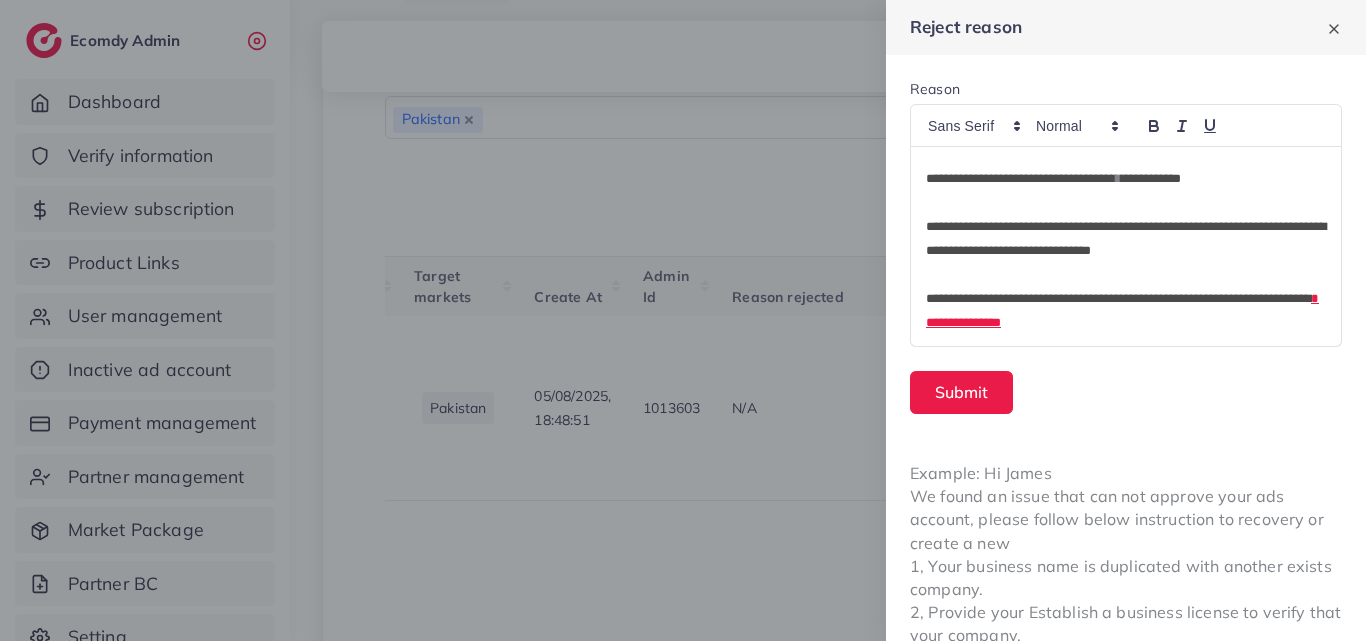 click on "**********" at bounding box center (1126, 179) 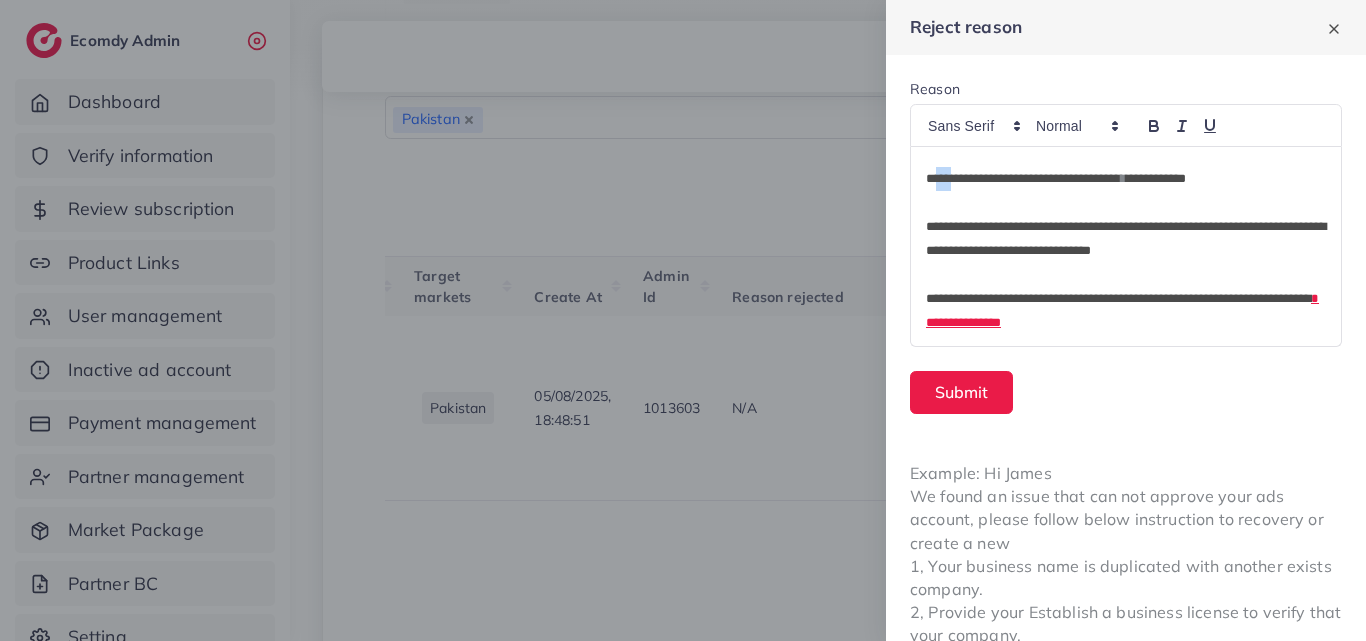 click on "**********" at bounding box center [1126, 179] 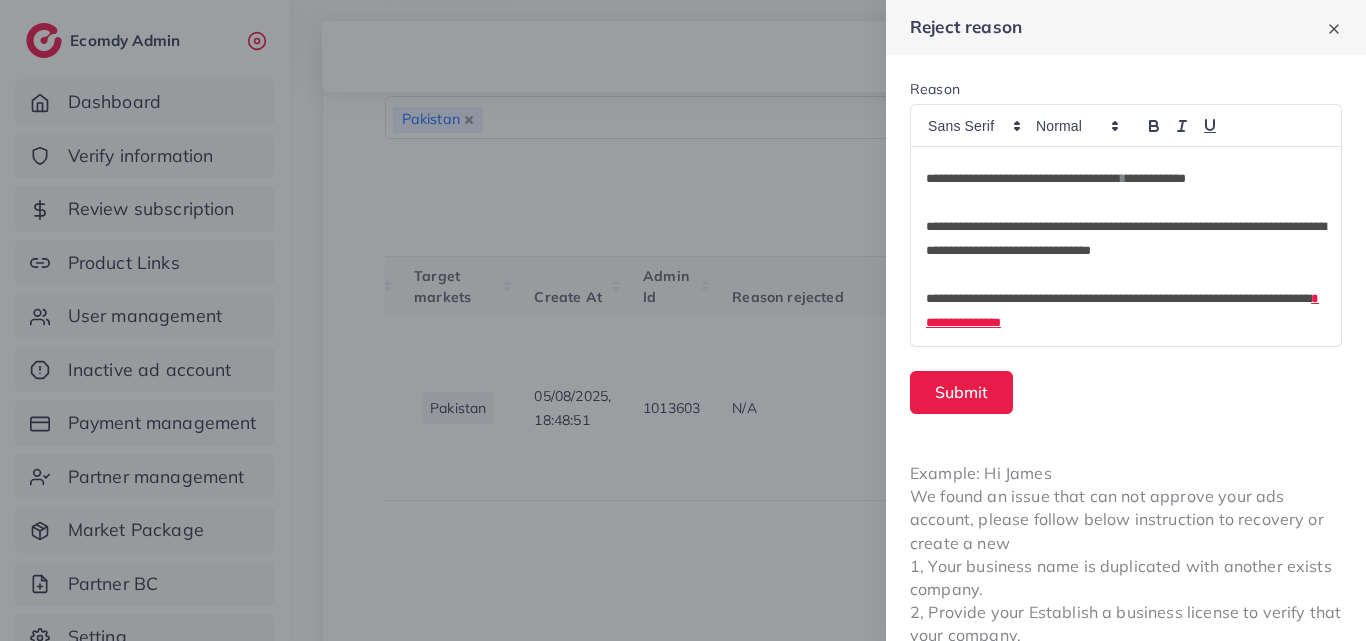 click on "**********" at bounding box center [1126, 179] 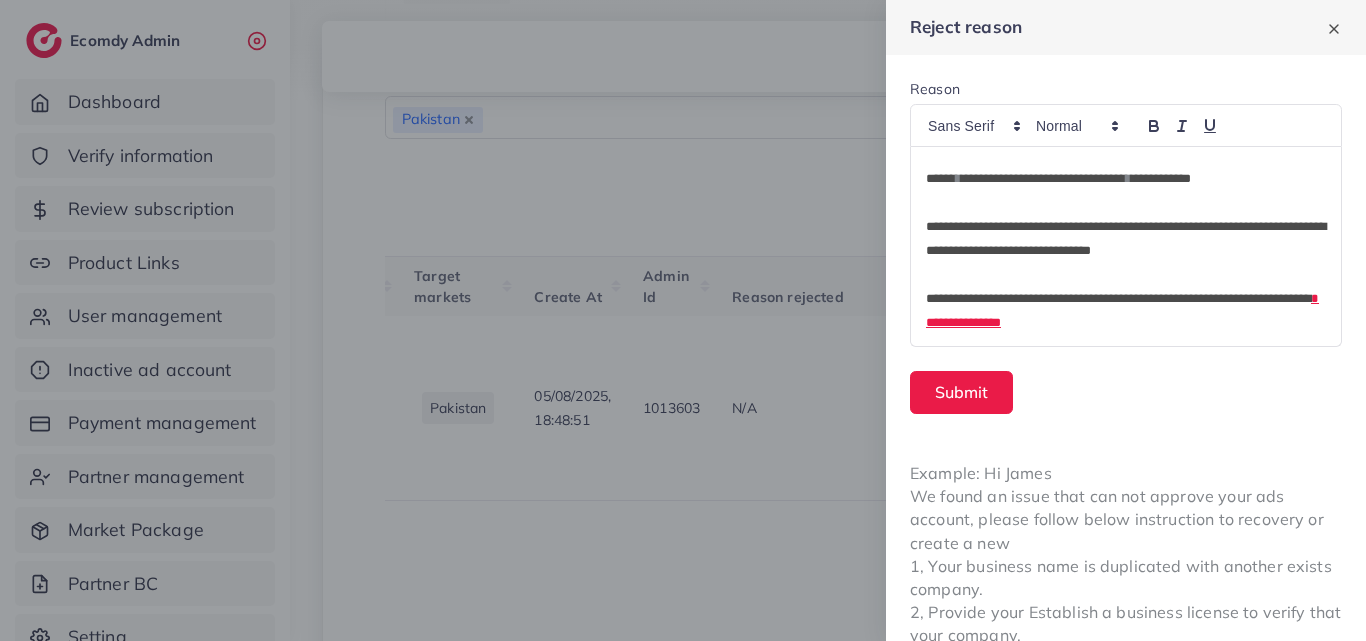 scroll, scrollTop: 0, scrollLeft: 0, axis: both 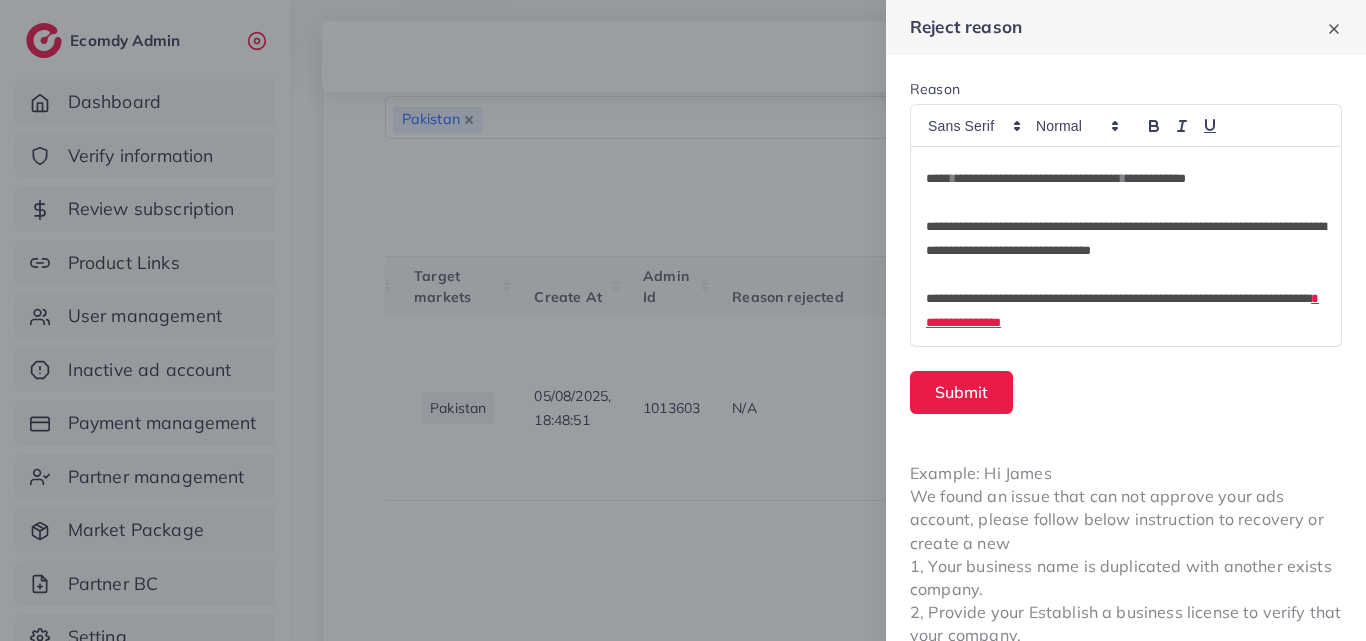 click on "*" at bounding box center [953, 178] 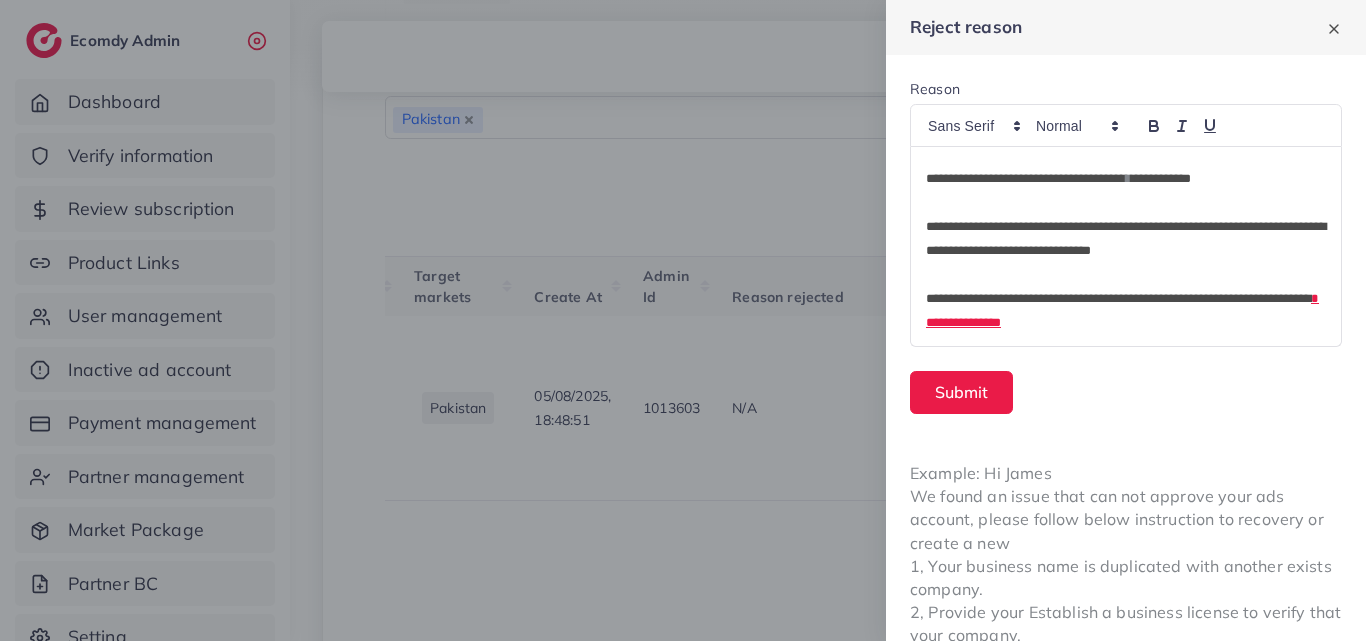 click on "**********" at bounding box center (1126, 179) 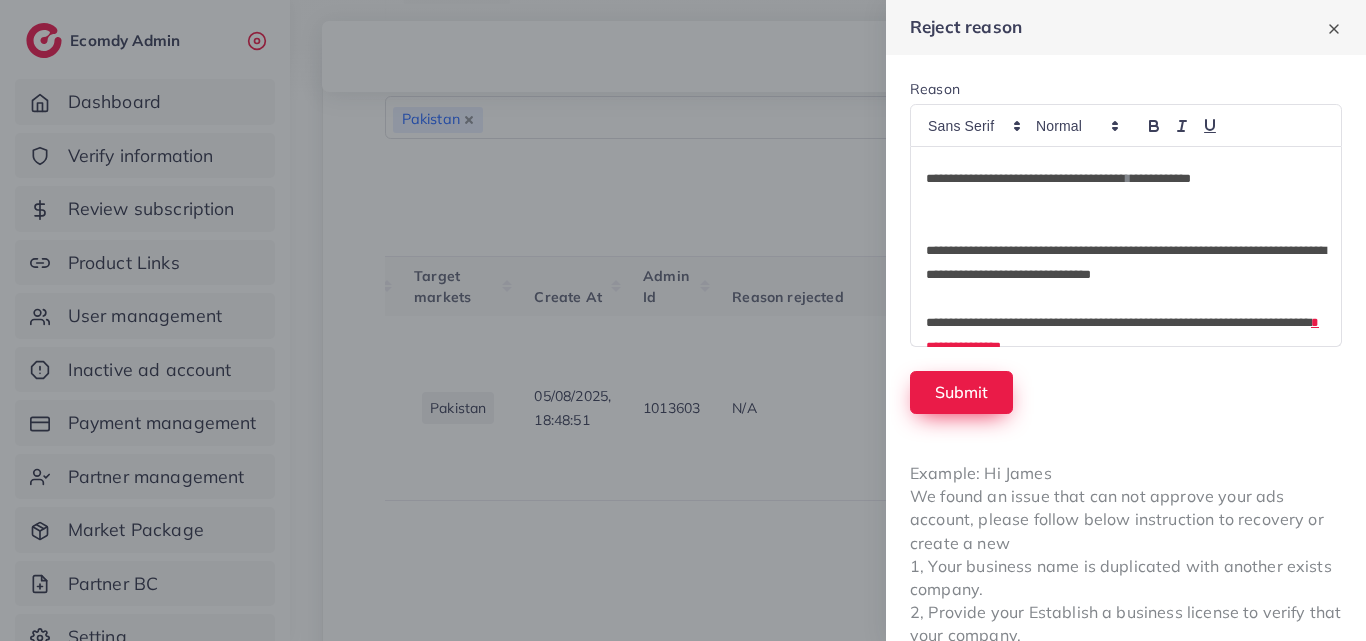 scroll, scrollTop: 0, scrollLeft: 0, axis: both 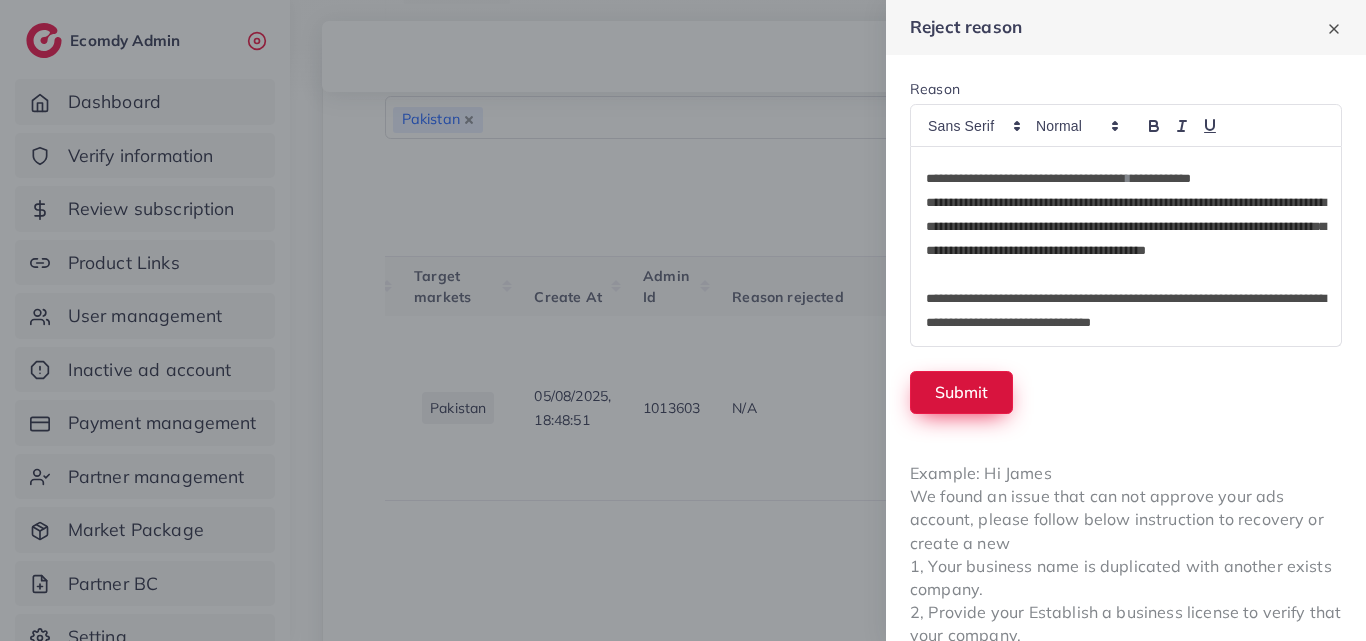 click on "Submit" at bounding box center [961, 392] 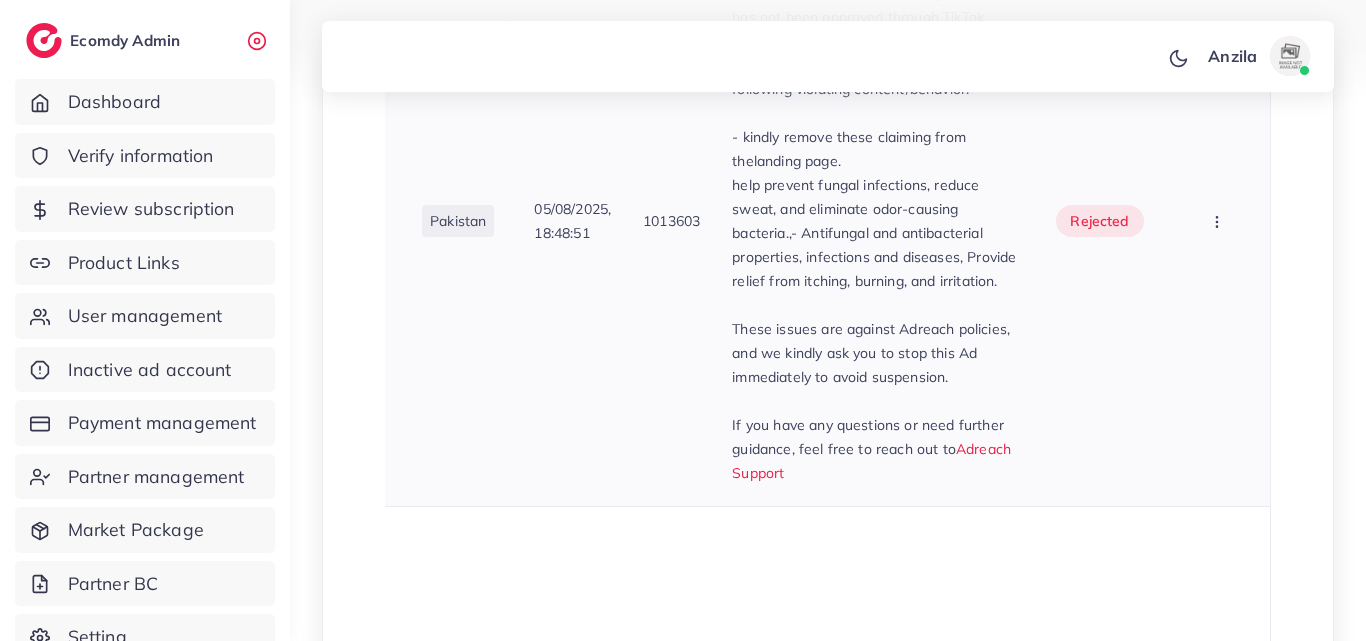 scroll, scrollTop: 980, scrollLeft: 0, axis: vertical 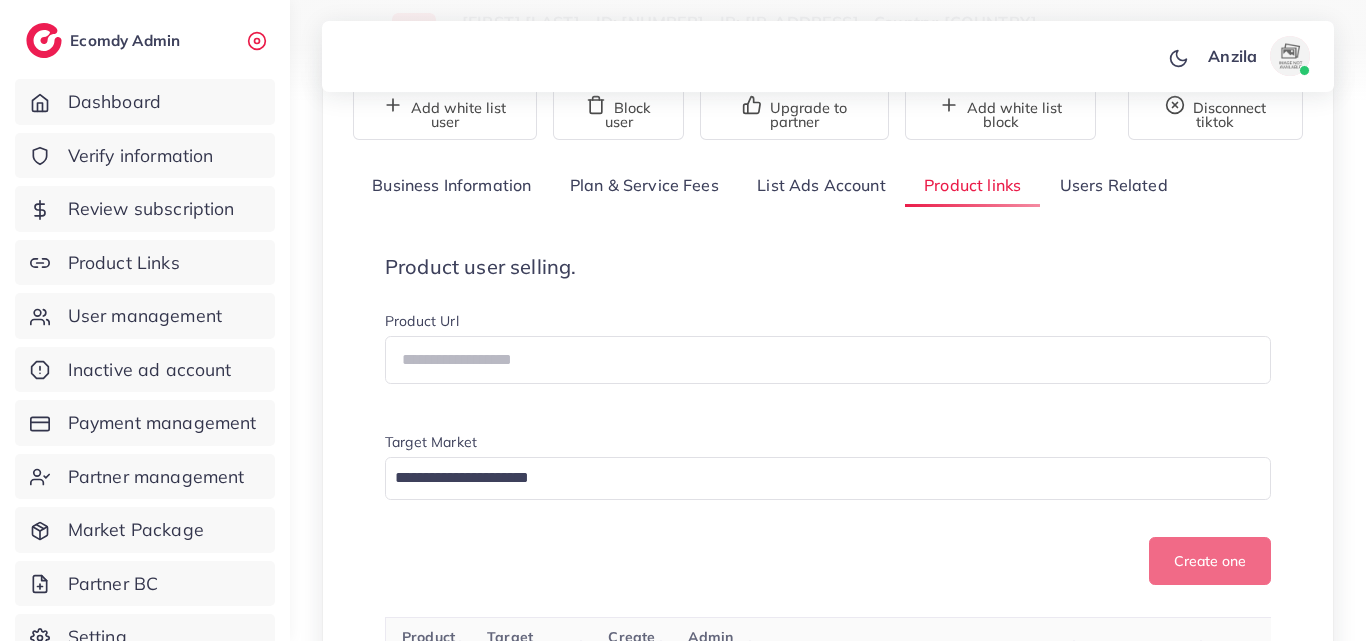 click on "Product user selling.   Product Url   Target Market            Loading...      Create one" at bounding box center [828, 420] 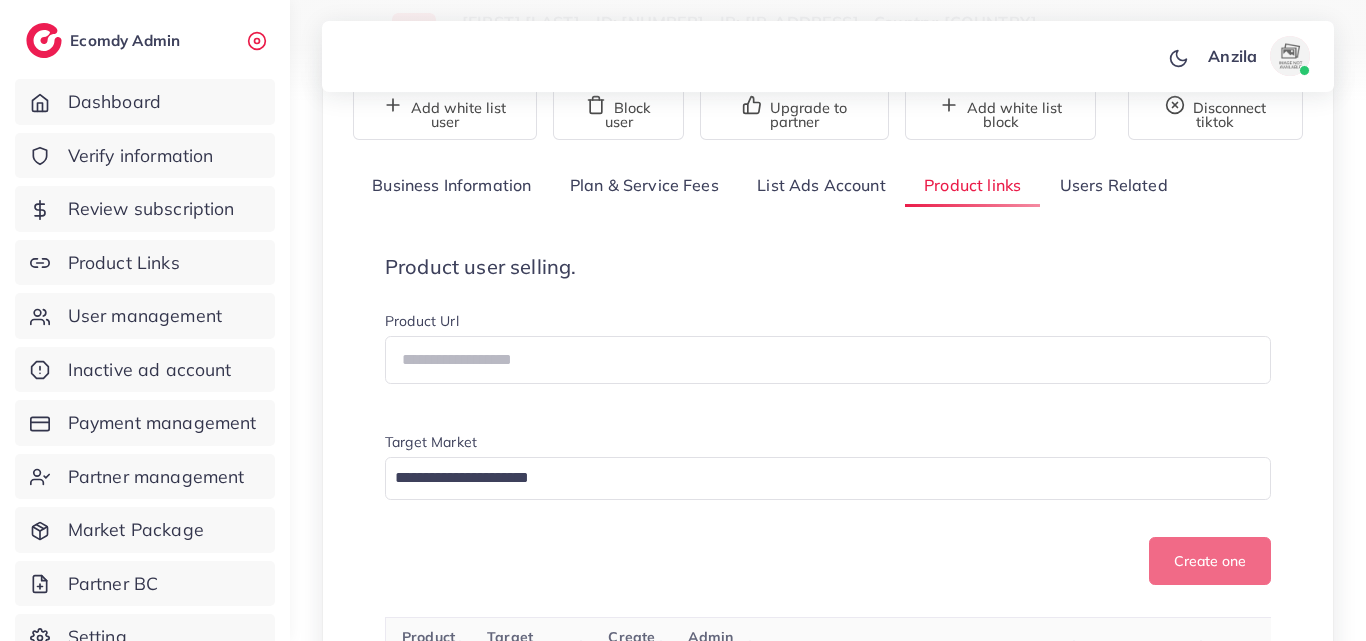 scroll, scrollTop: 1482, scrollLeft: 0, axis: vertical 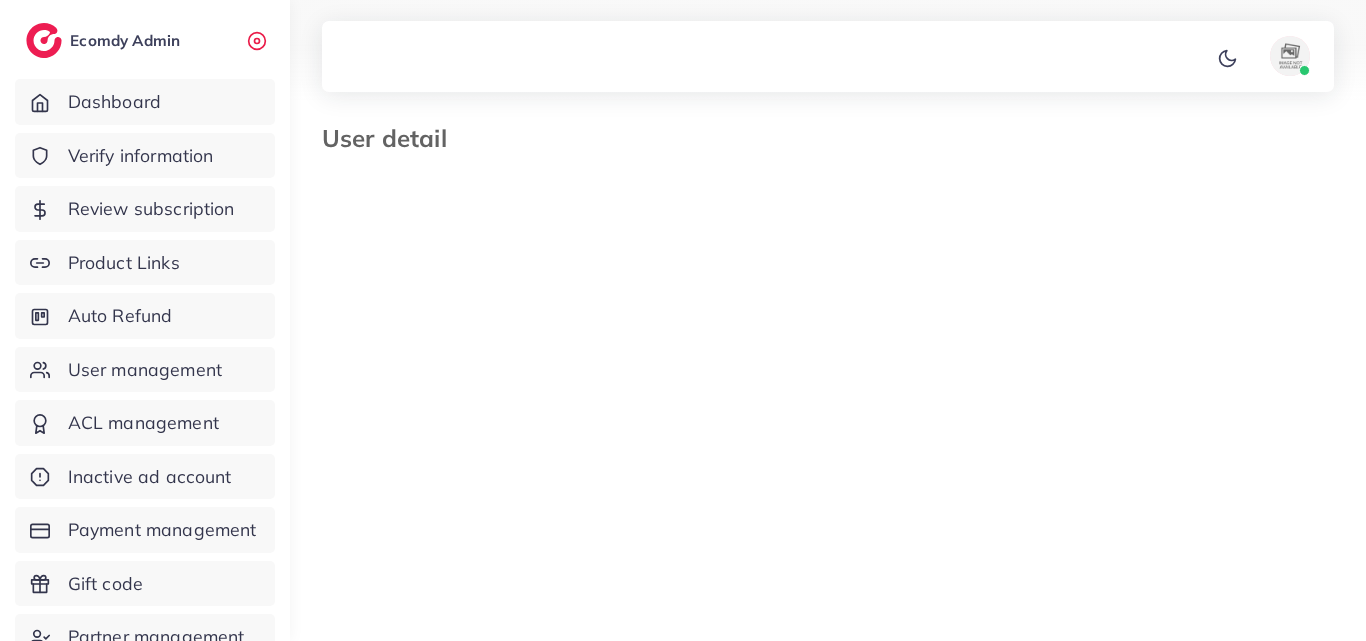 type on "*******" 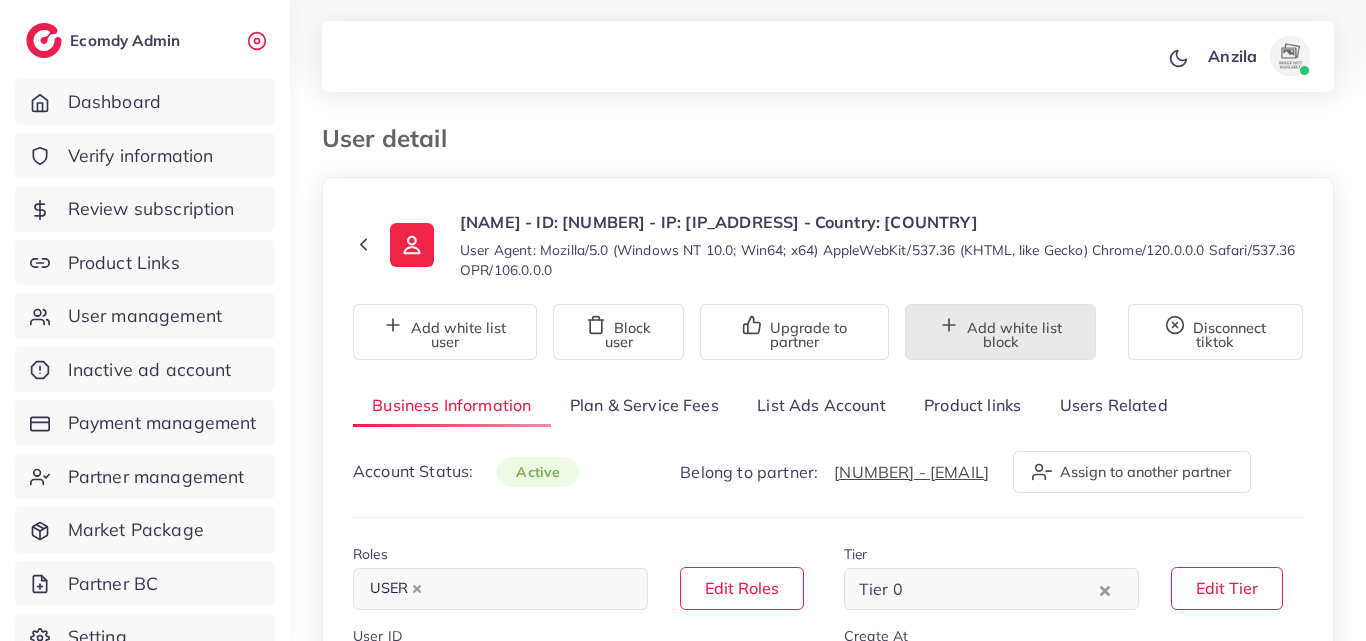 scroll, scrollTop: 0, scrollLeft: 0, axis: both 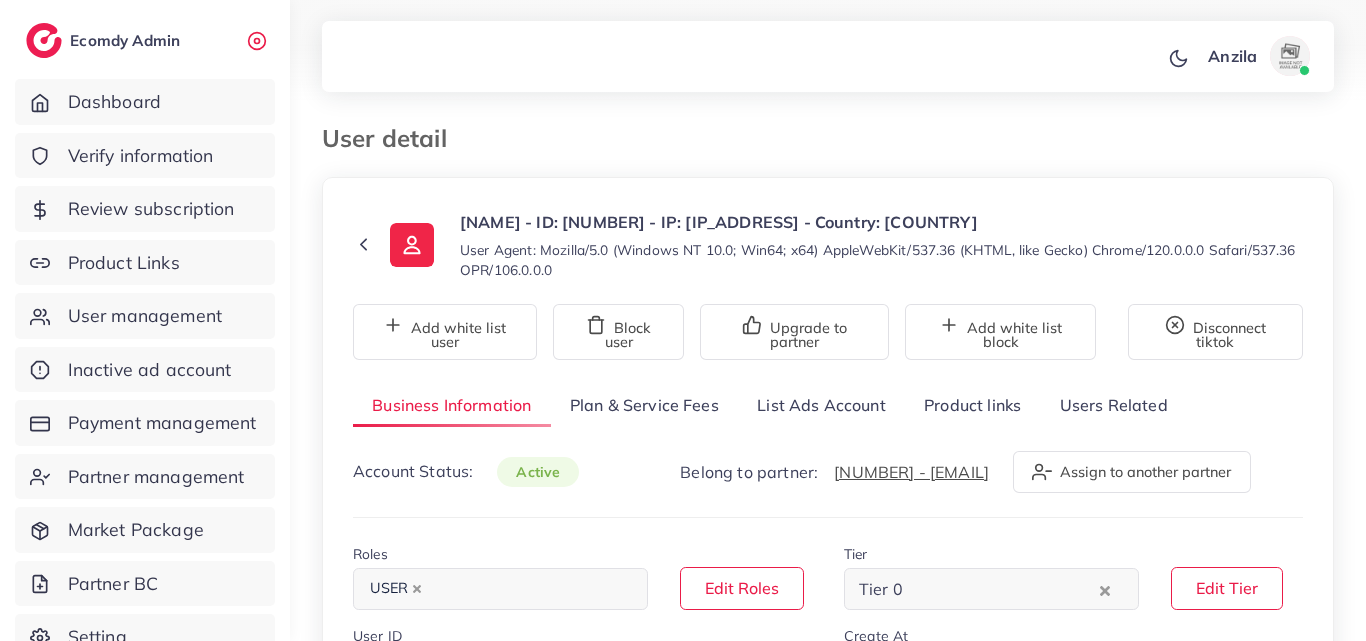 click on "Product links" at bounding box center (972, 405) 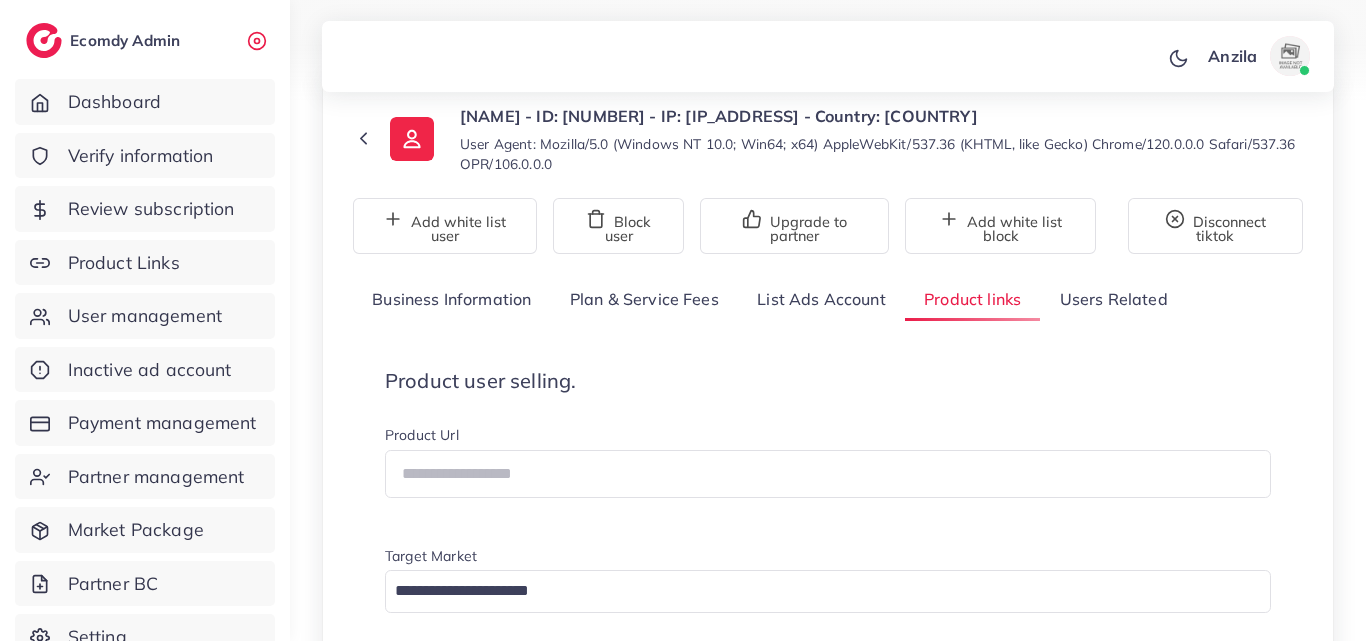 scroll, scrollTop: 200, scrollLeft: 0, axis: vertical 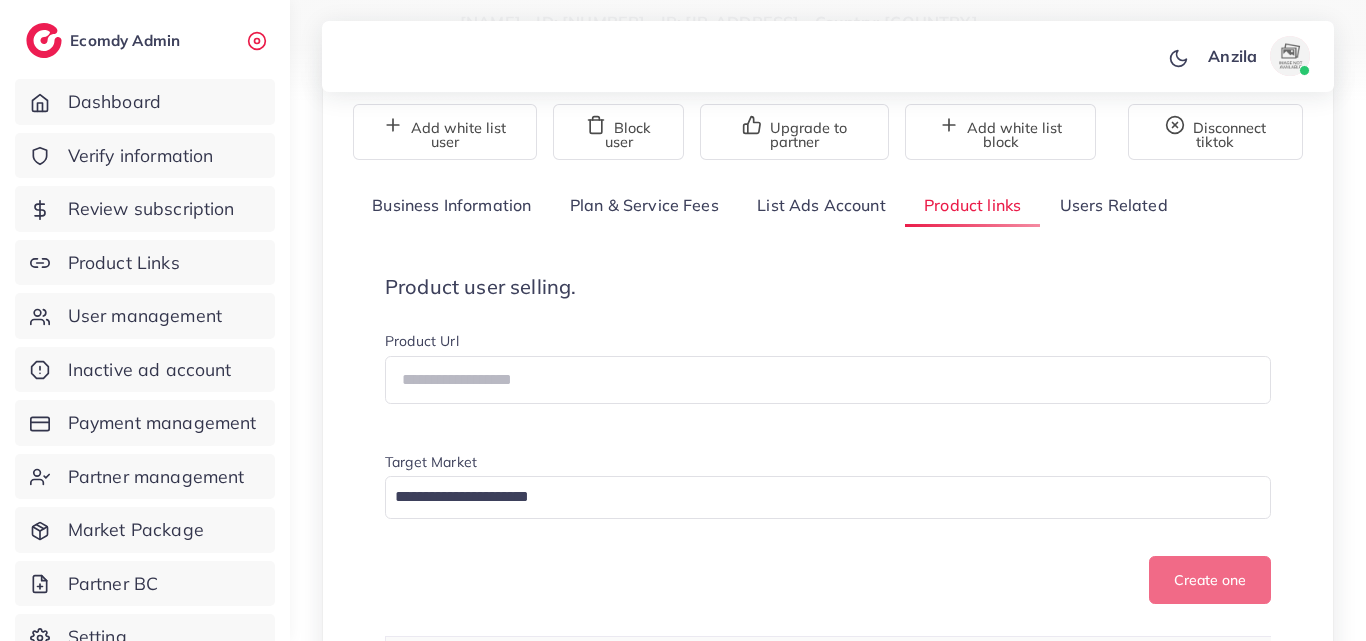 click on "Product user selling." at bounding box center (828, 287) 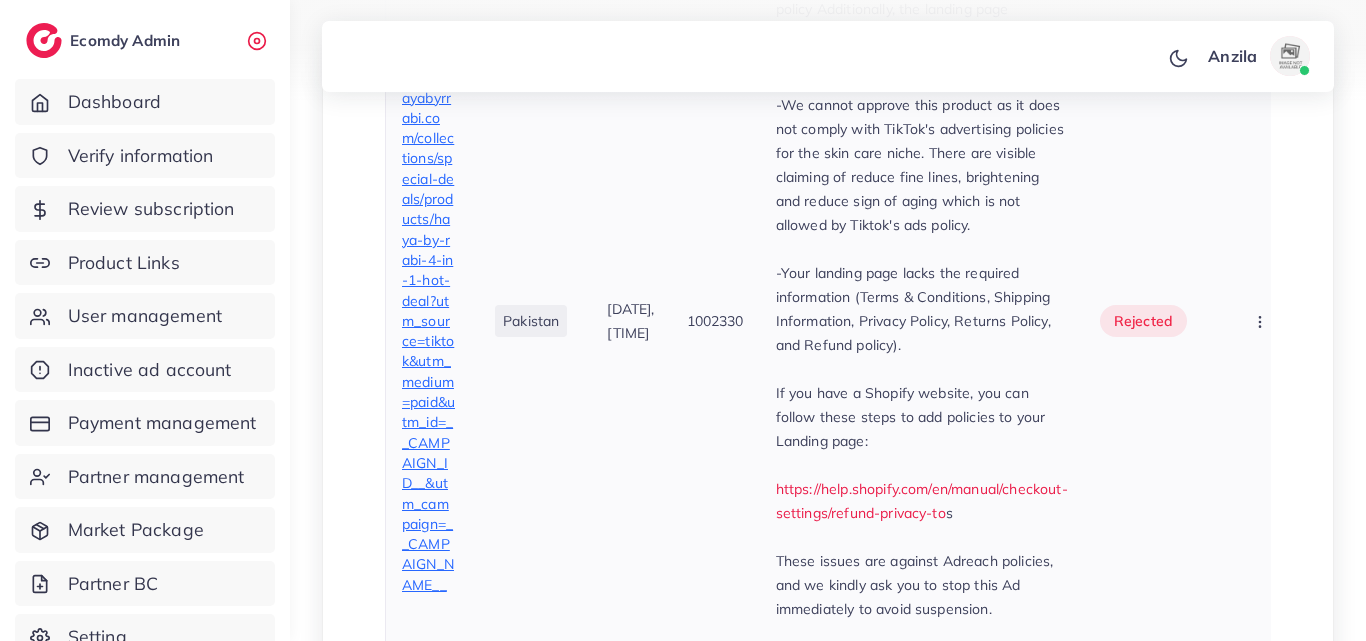 click on "If you have a Shopify website, you can follow these steps to add policies to your Landing page:" at bounding box center (922, 417) 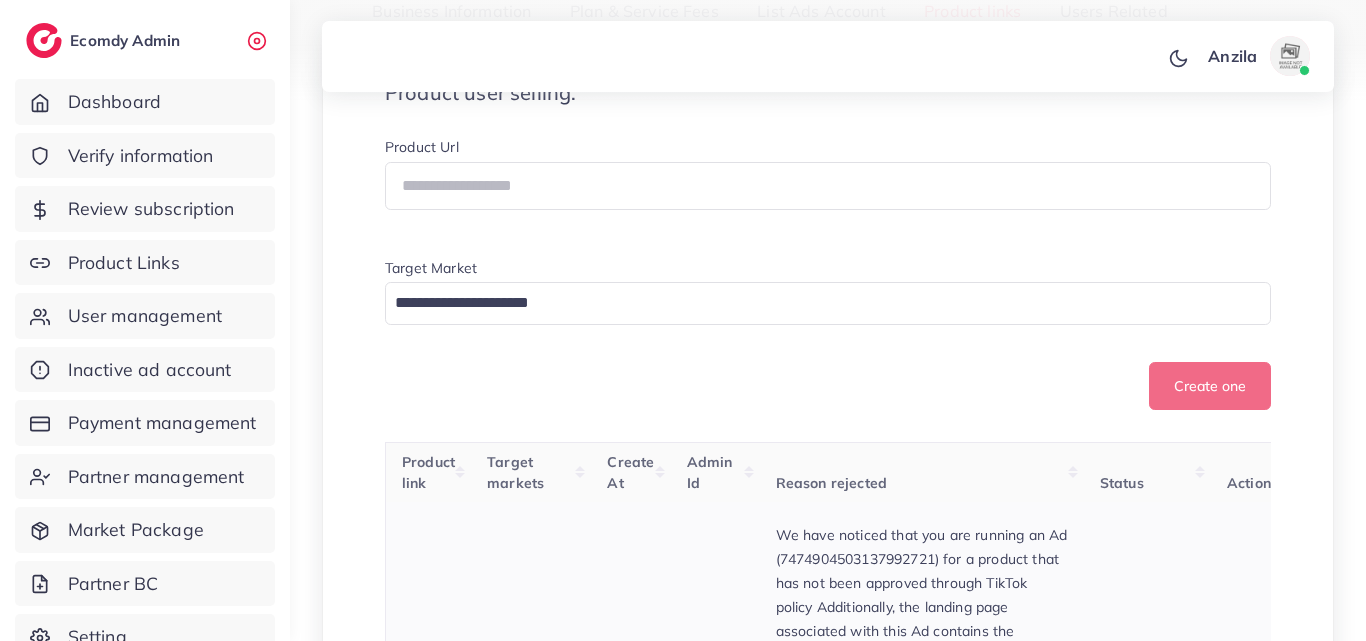 scroll, scrollTop: 392, scrollLeft: 0, axis: vertical 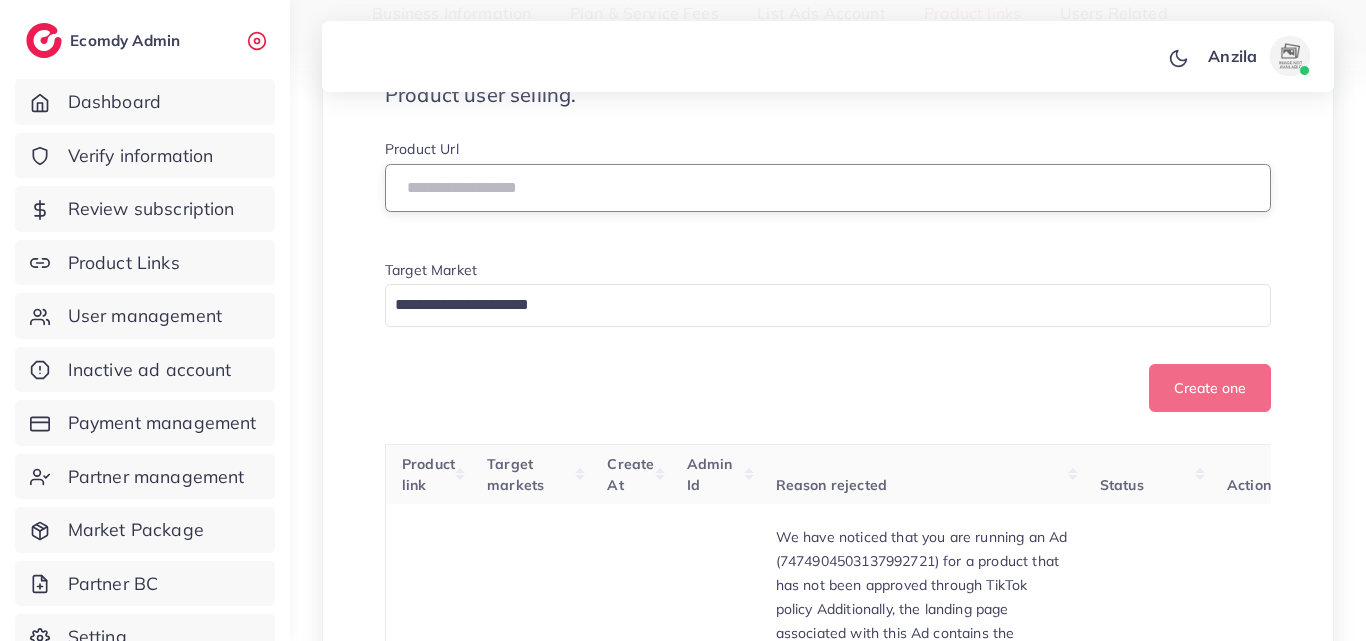 click at bounding box center [828, 188] 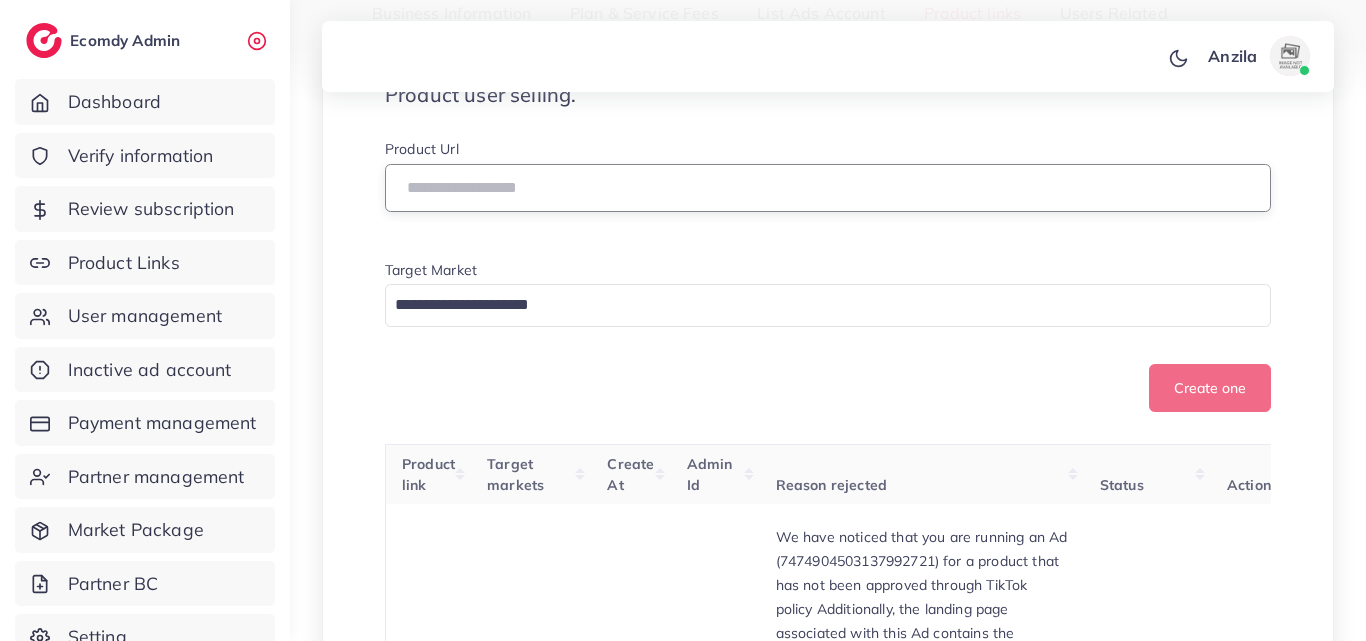 paste on "**********" 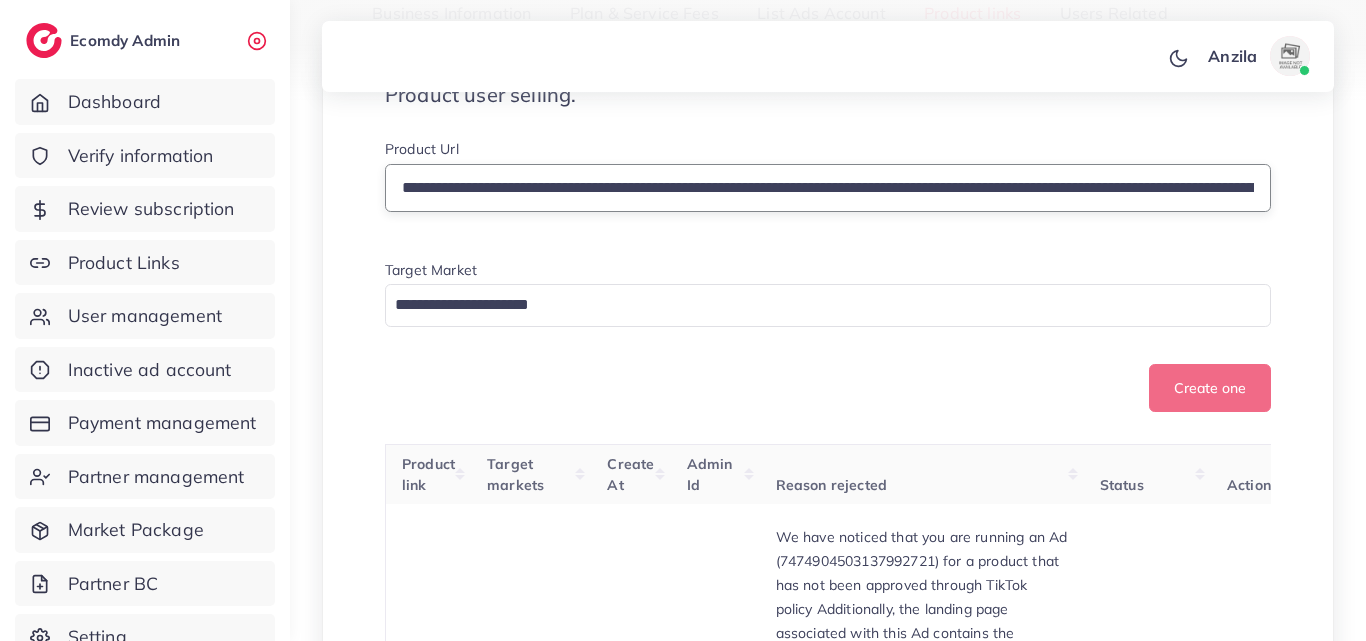 scroll, scrollTop: 0, scrollLeft: 658, axis: horizontal 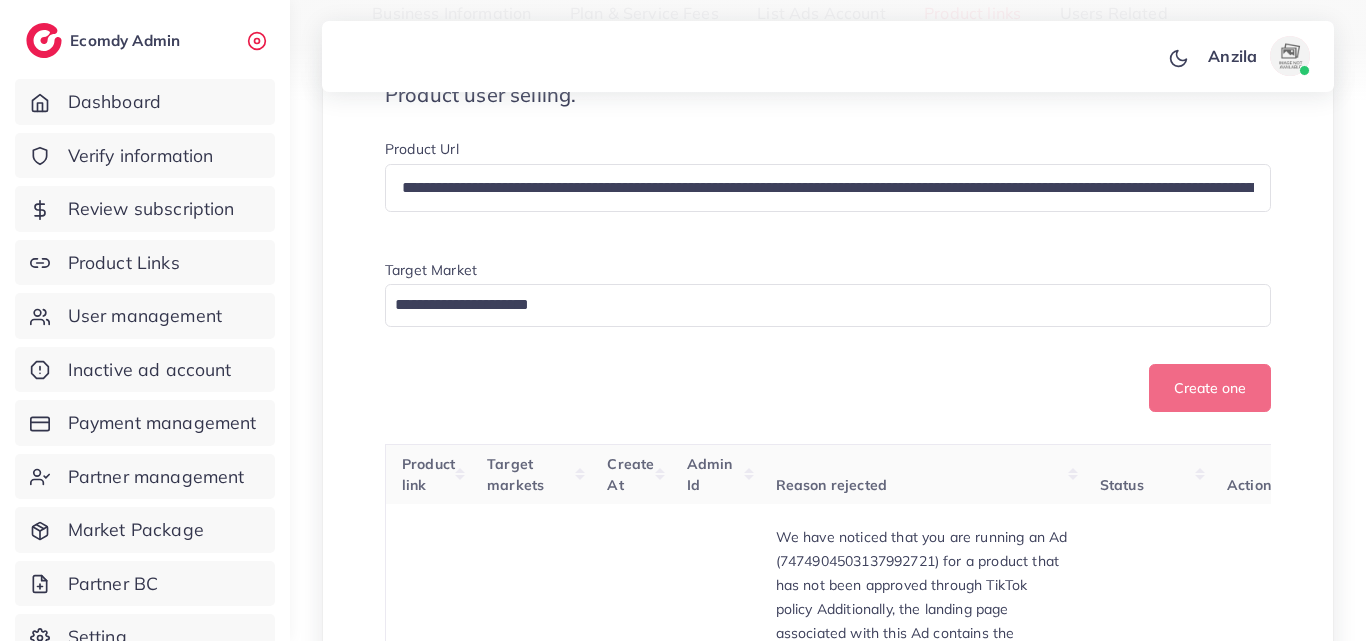 click on "Create one" at bounding box center (828, 388) 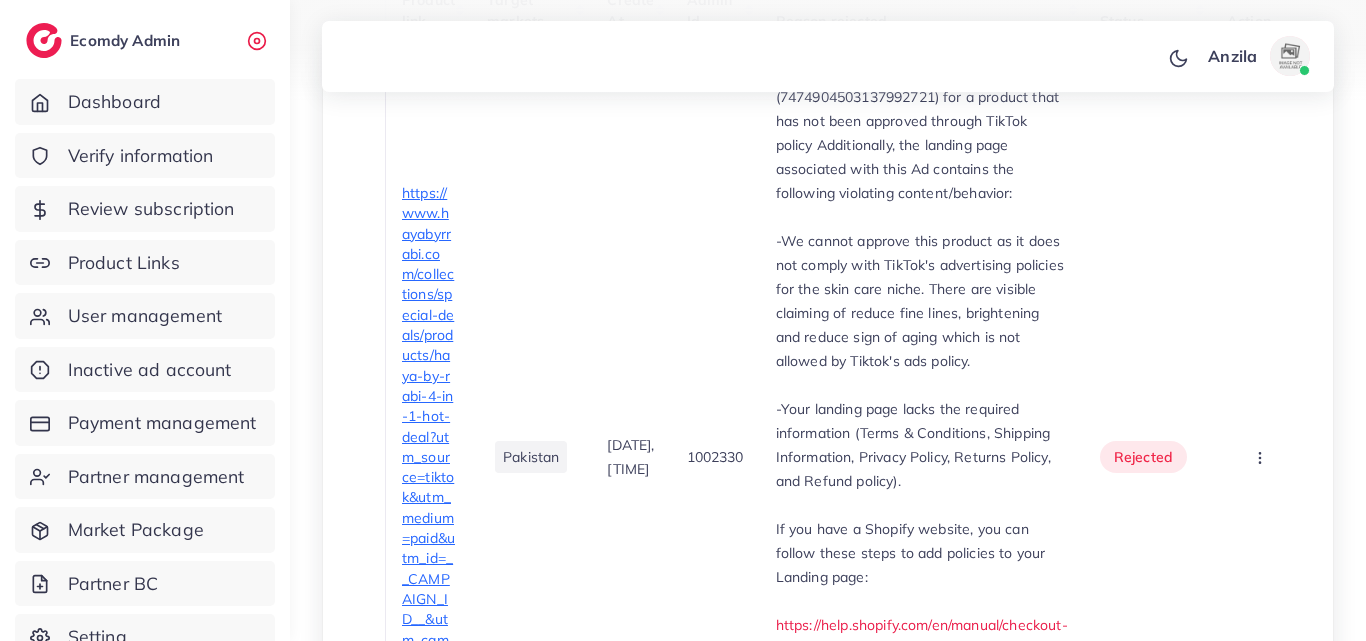 scroll, scrollTop: 892, scrollLeft: 0, axis: vertical 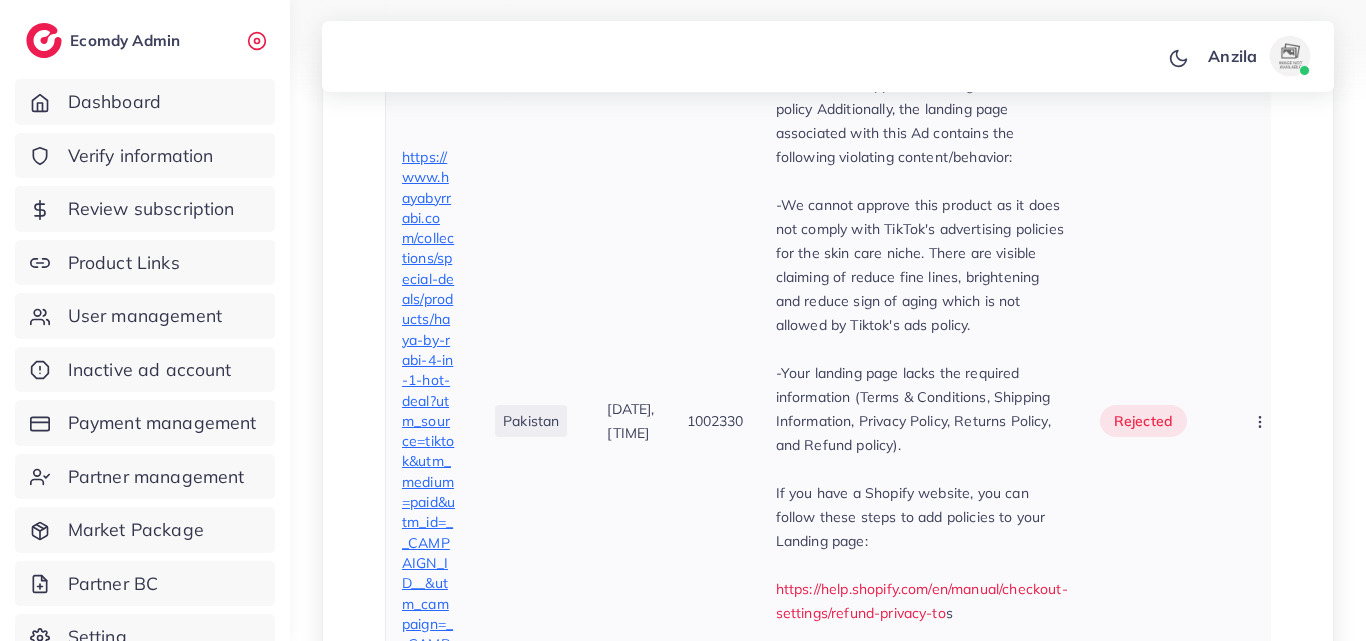 click on "1002330" at bounding box center [715, 421] 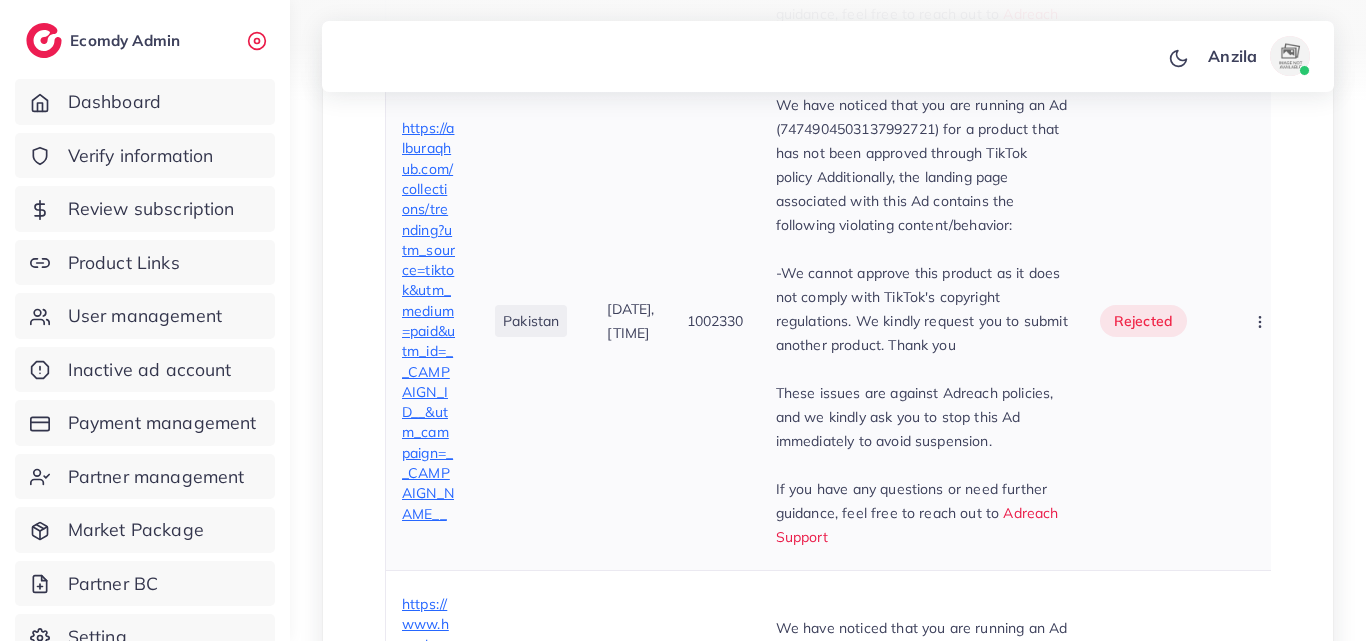 scroll, scrollTop: 2177, scrollLeft: 0, axis: vertical 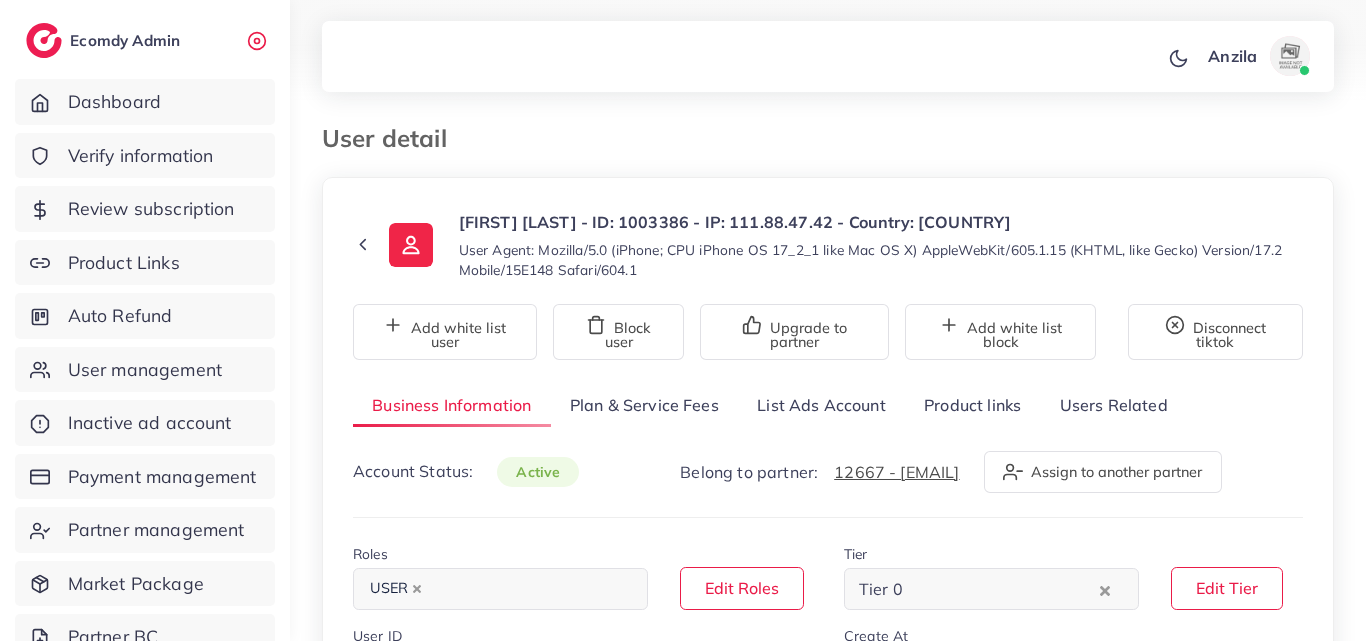 select on "********" 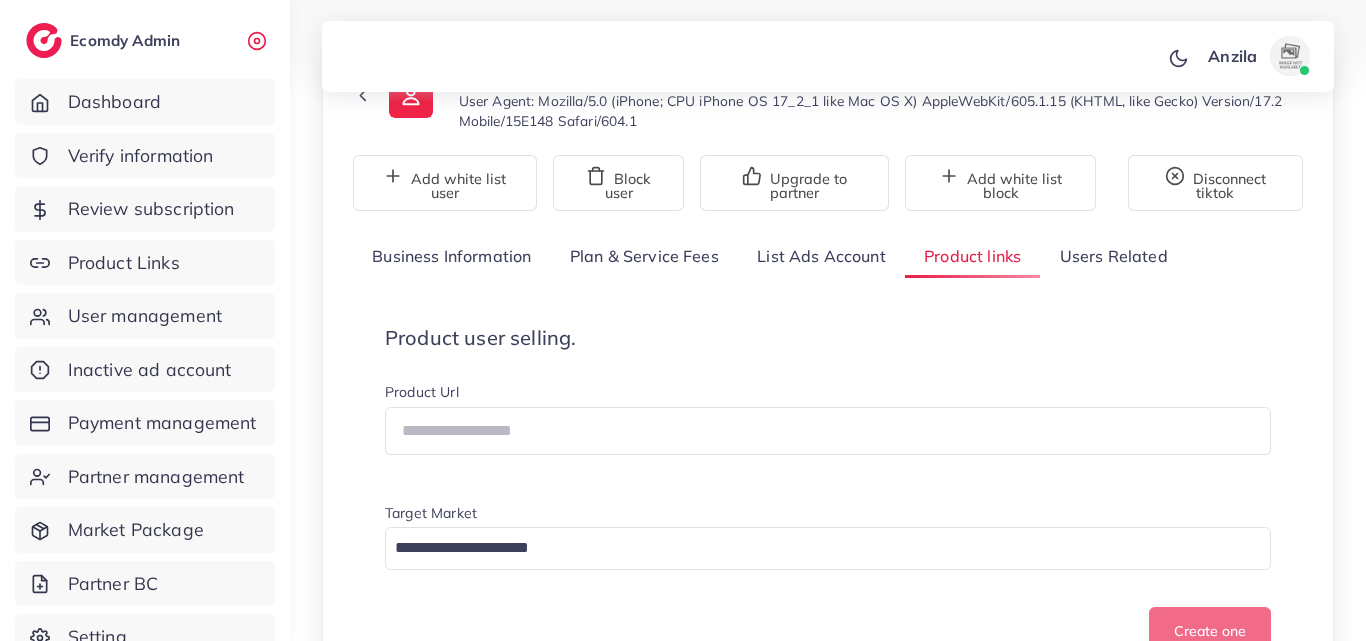scroll, scrollTop: 300, scrollLeft: 0, axis: vertical 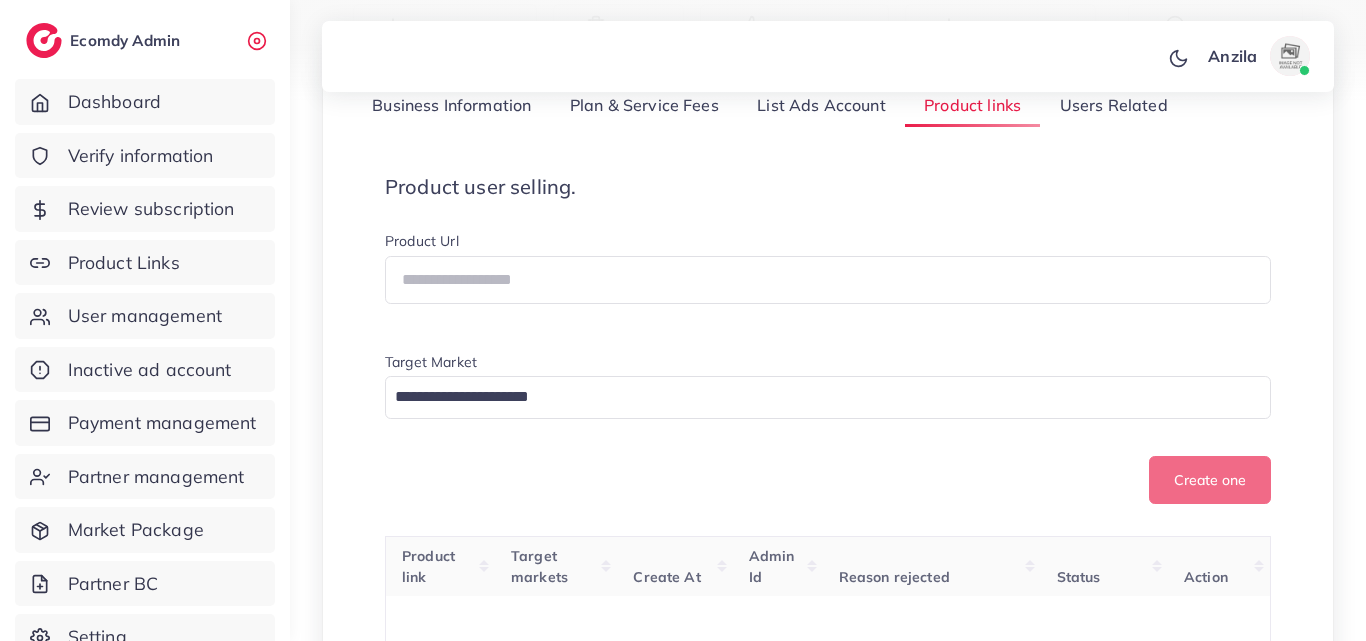 click on "Product user selling.   Product Url   Target Market            Loading...      Create one" at bounding box center [828, 340] 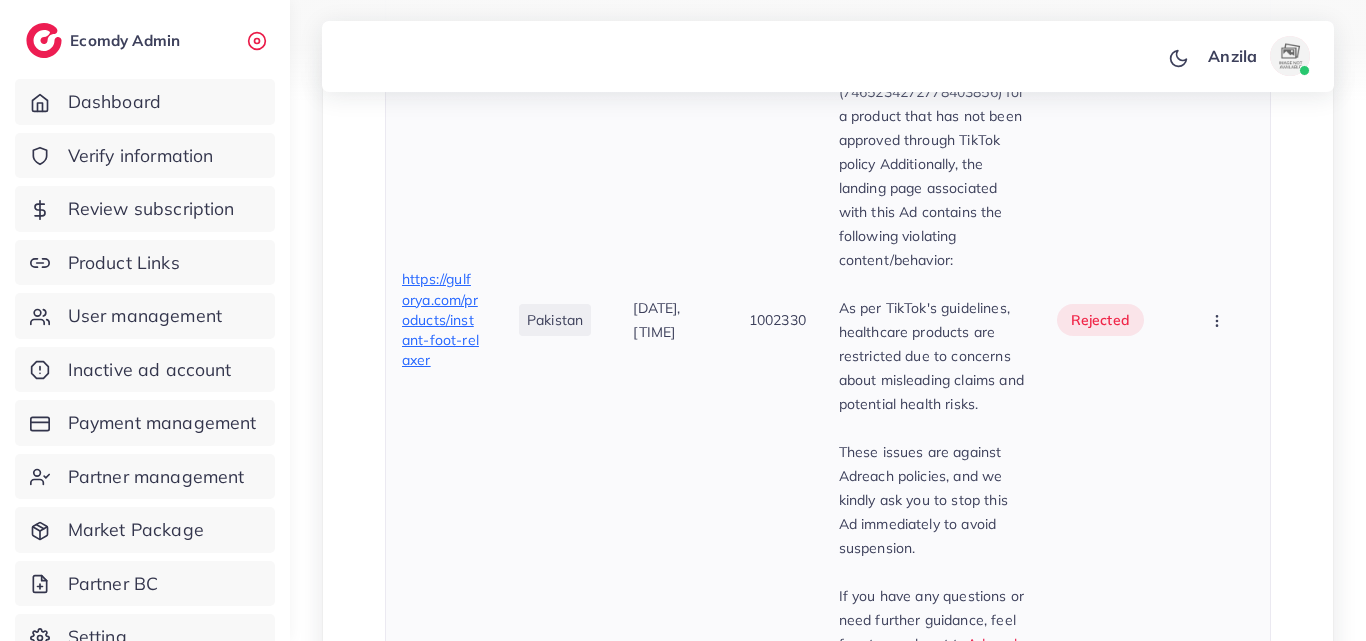 scroll, scrollTop: 7330, scrollLeft: 0, axis: vertical 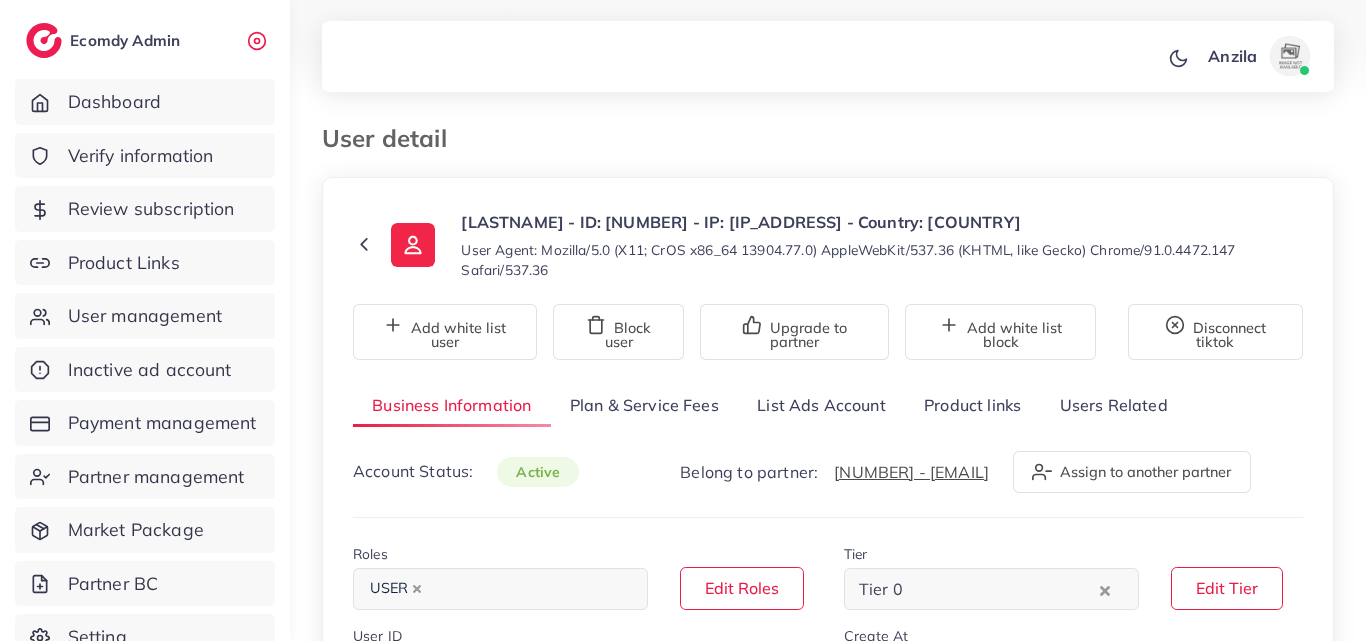 select on "********" 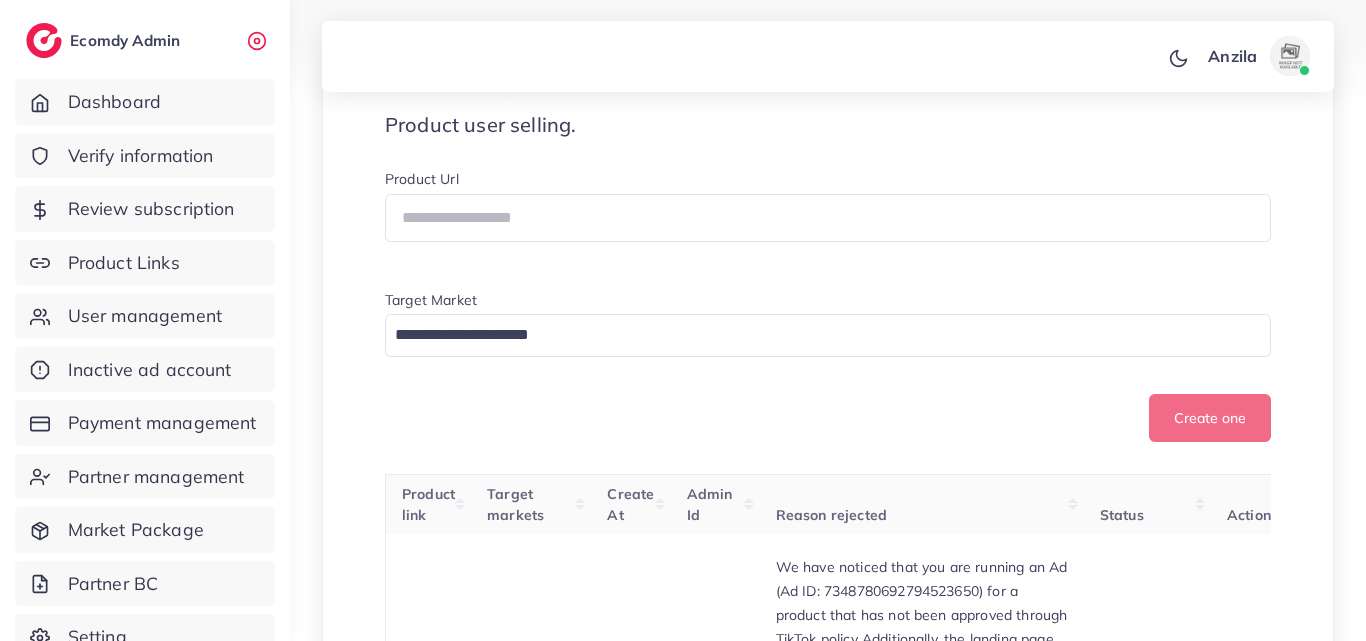 scroll, scrollTop: 400, scrollLeft: 0, axis: vertical 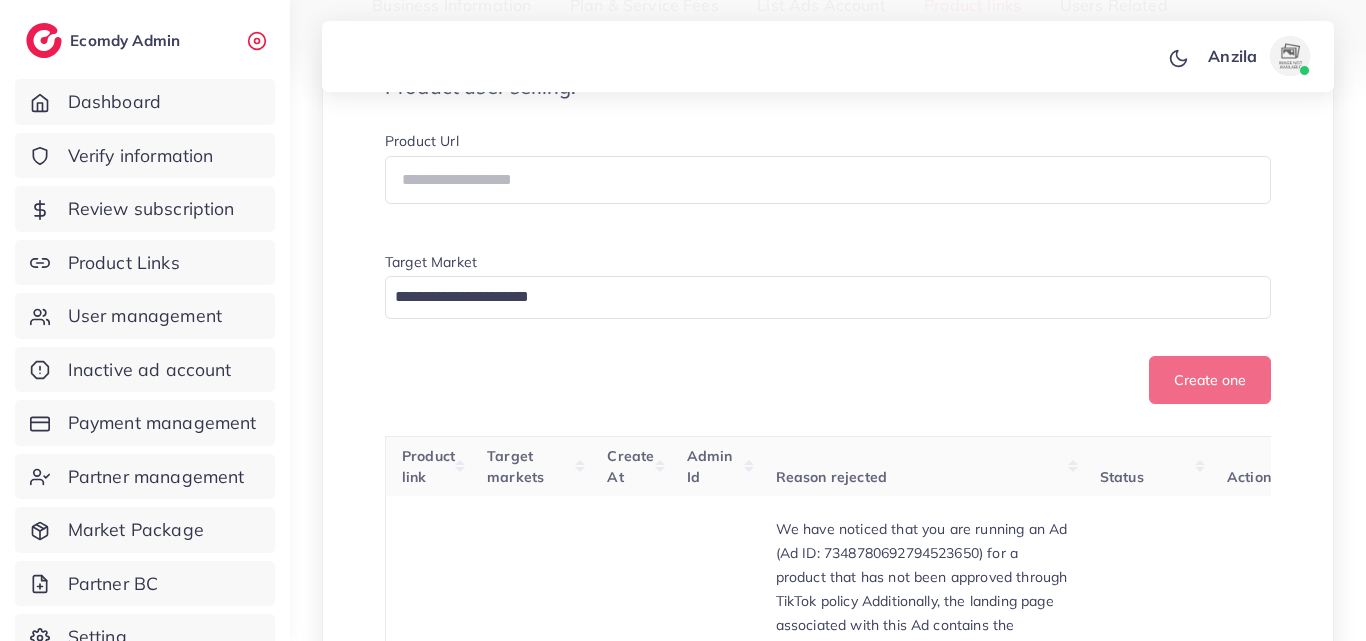 click on "Product user selling.   Product Url   Target Market            Loading...      Create one" at bounding box center [828, 240] 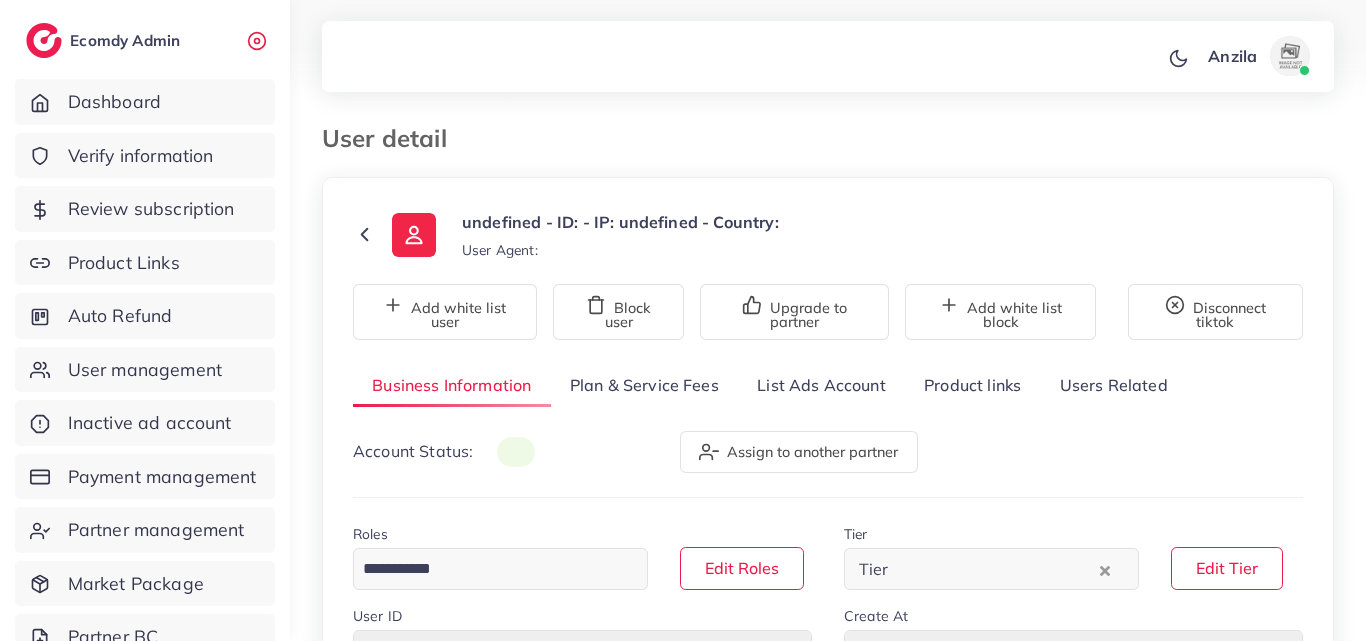 click on "Product links" at bounding box center [972, 385] 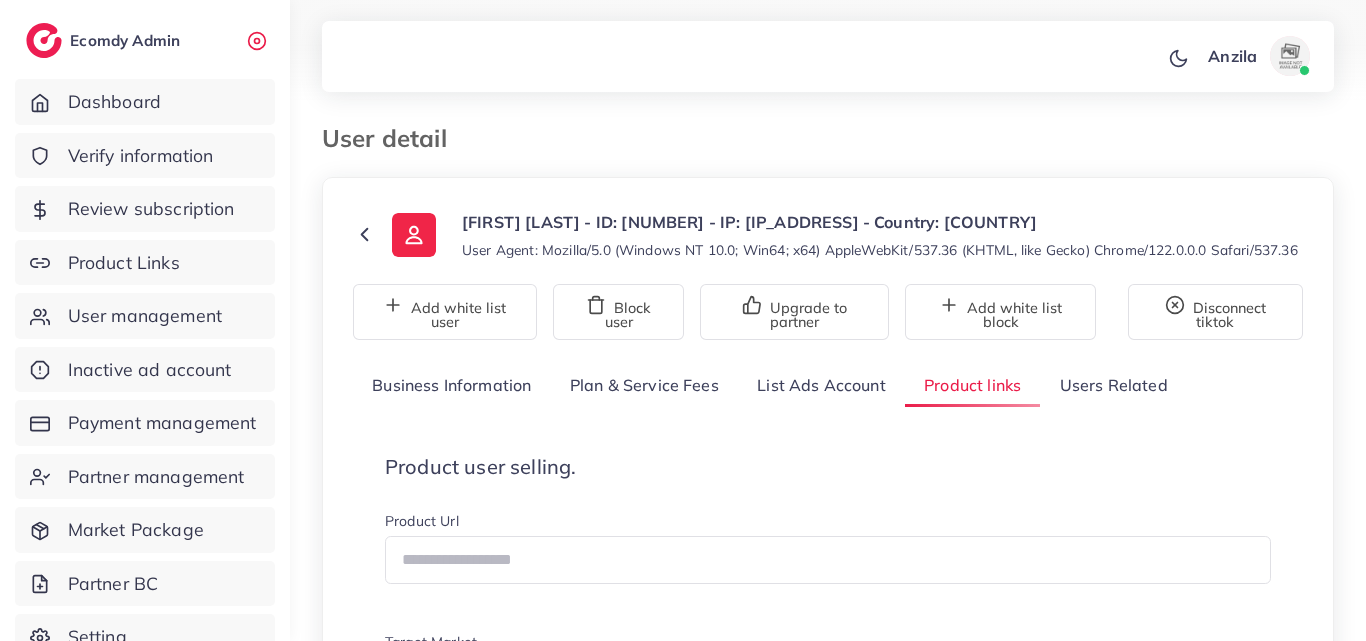scroll, scrollTop: 200, scrollLeft: 0, axis: vertical 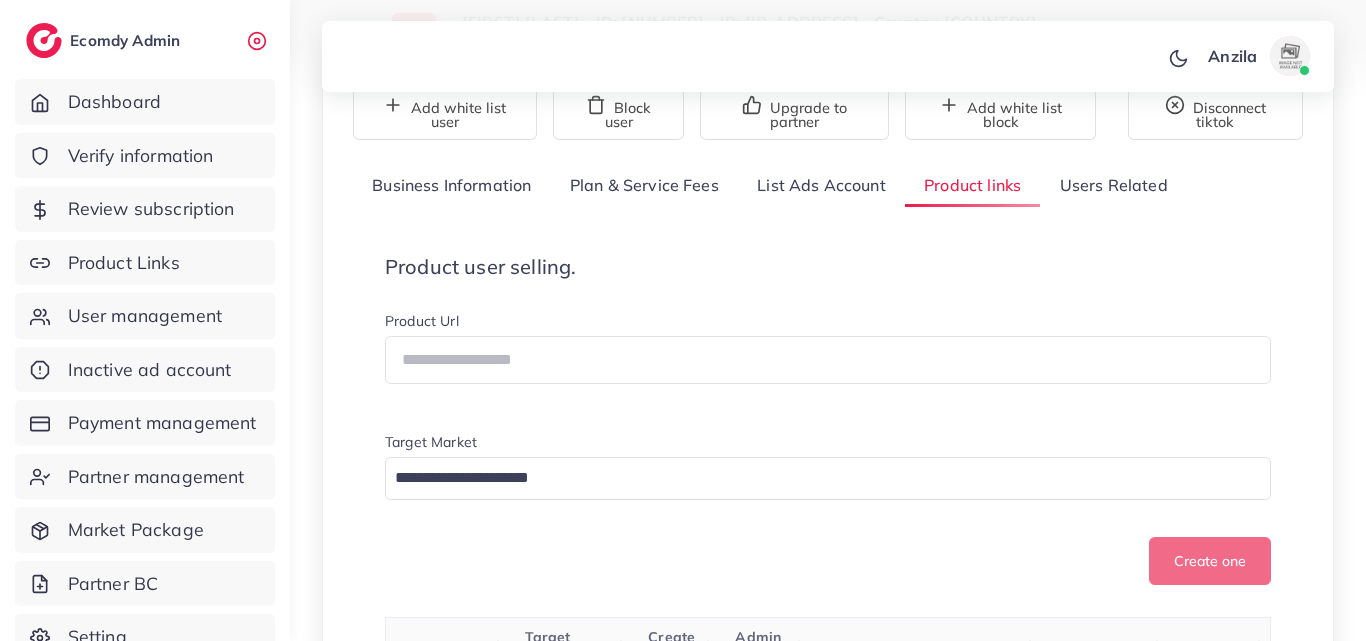 click on "Product user selling.   Product Url   Target Market            Loading...      Create one" at bounding box center [828, 420] 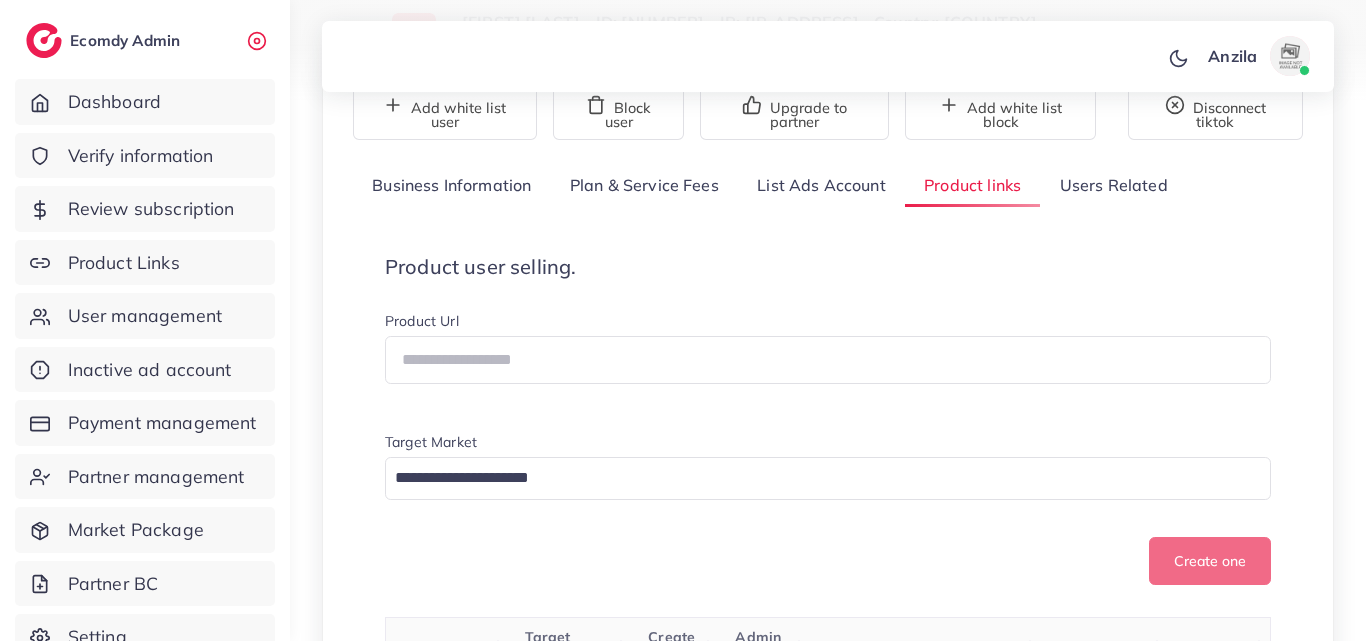 scroll, scrollTop: 1101, scrollLeft: 0, axis: vertical 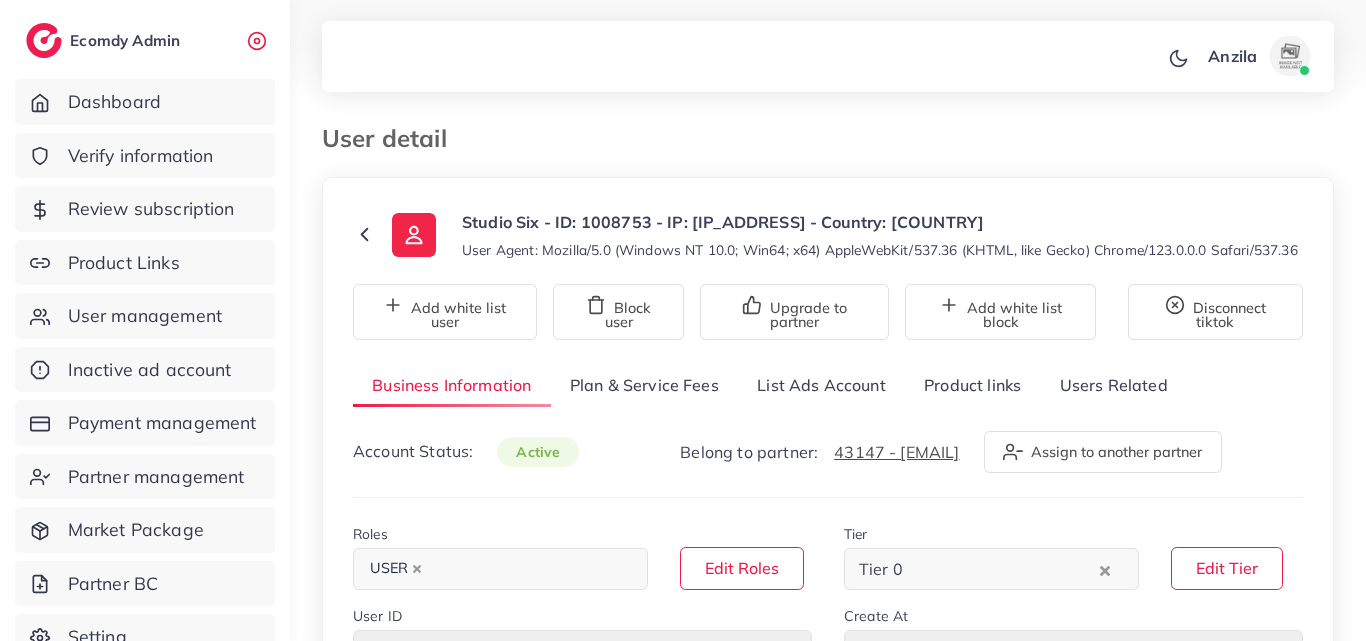 select on "********" 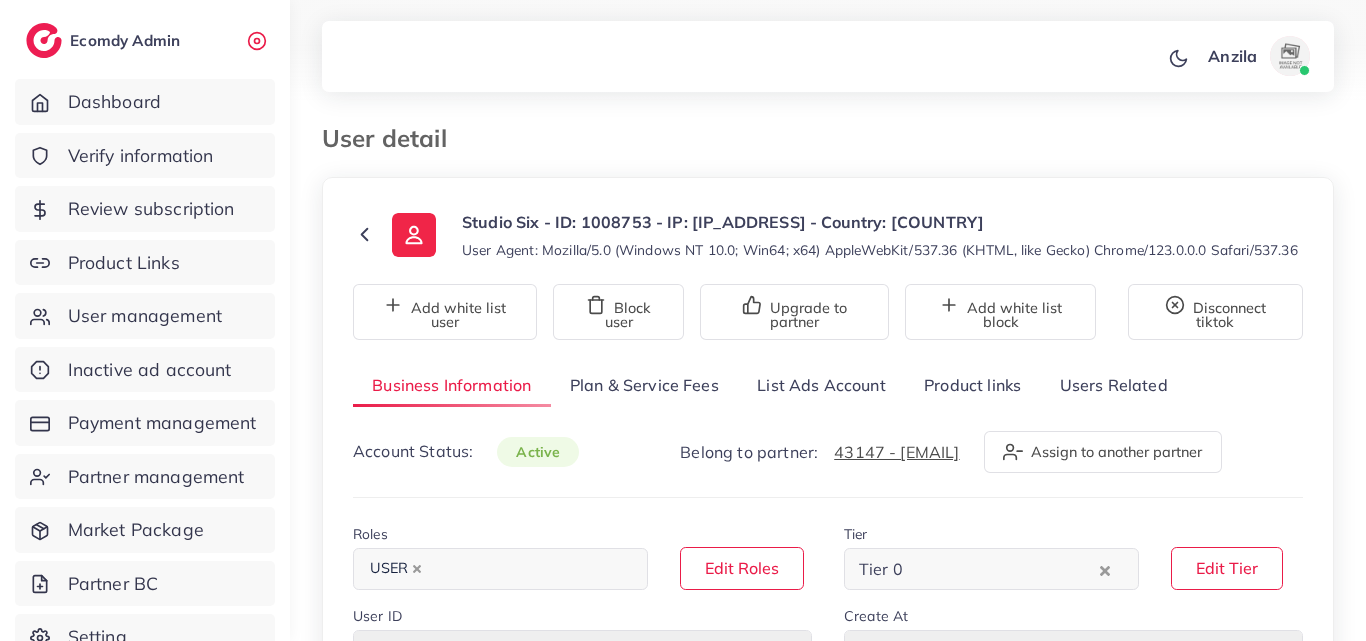 click on "Product links" at bounding box center [972, 385] 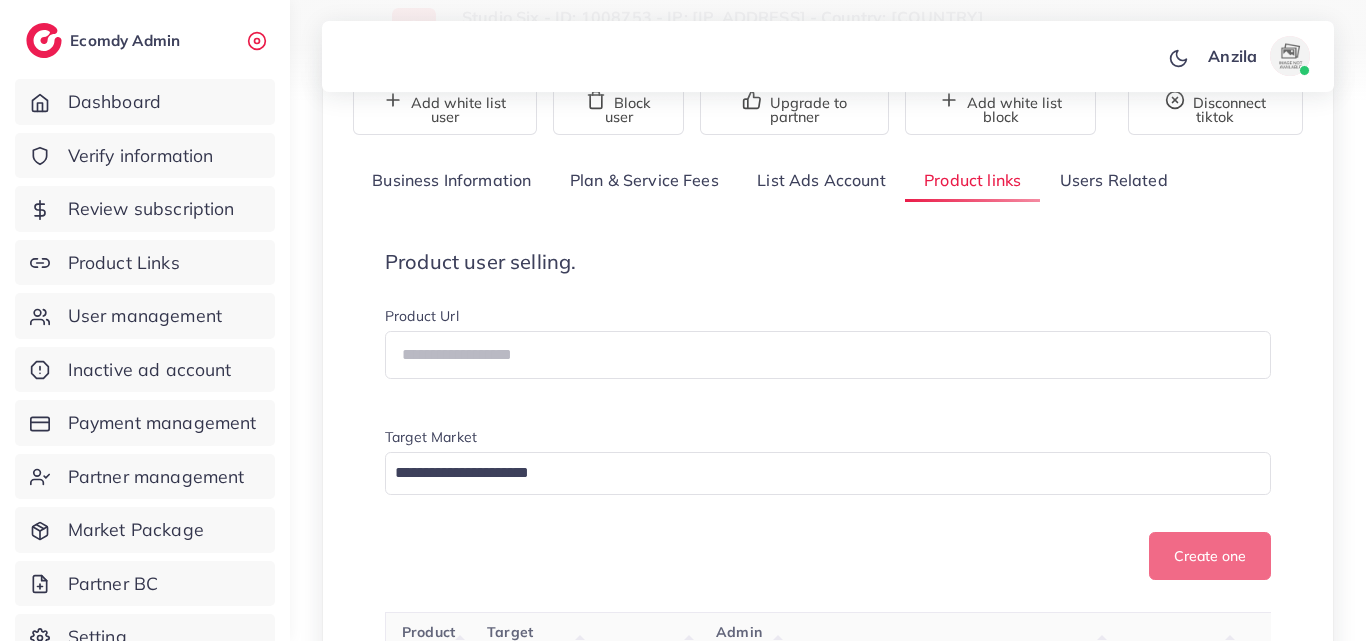 scroll, scrollTop: 200, scrollLeft: 0, axis: vertical 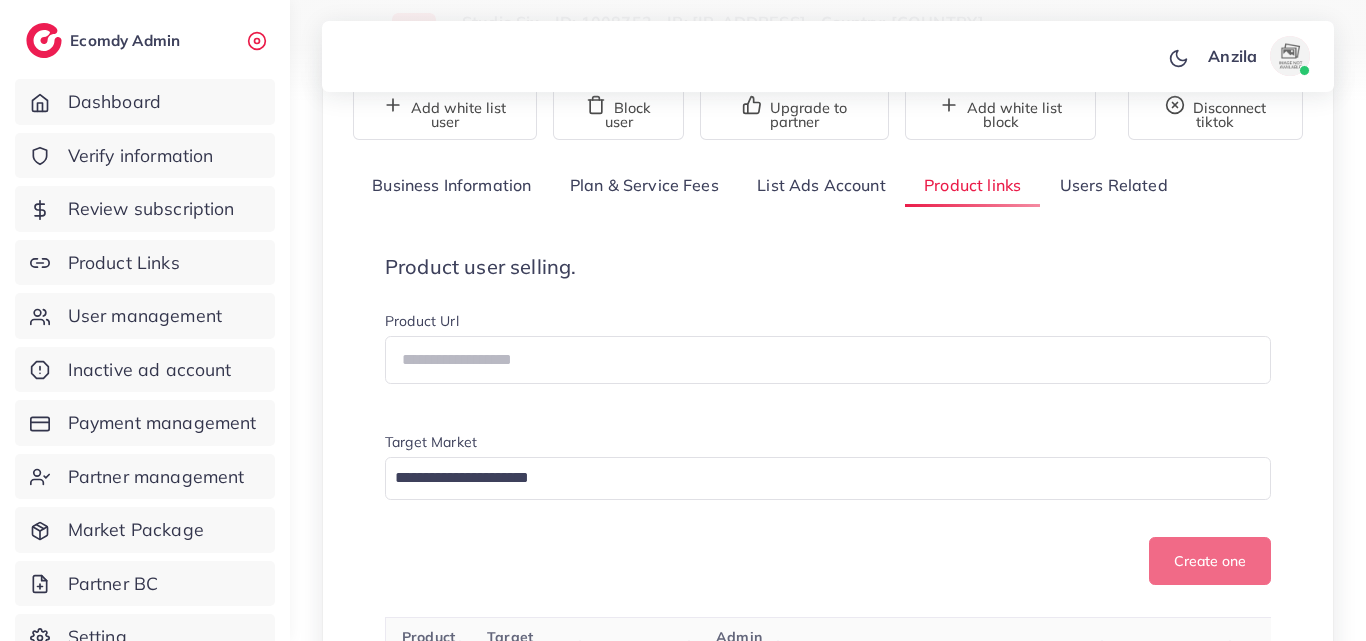 click on "Product user selling.   Product Url   Target Market            Loading...      Create one" at bounding box center [828, 420] 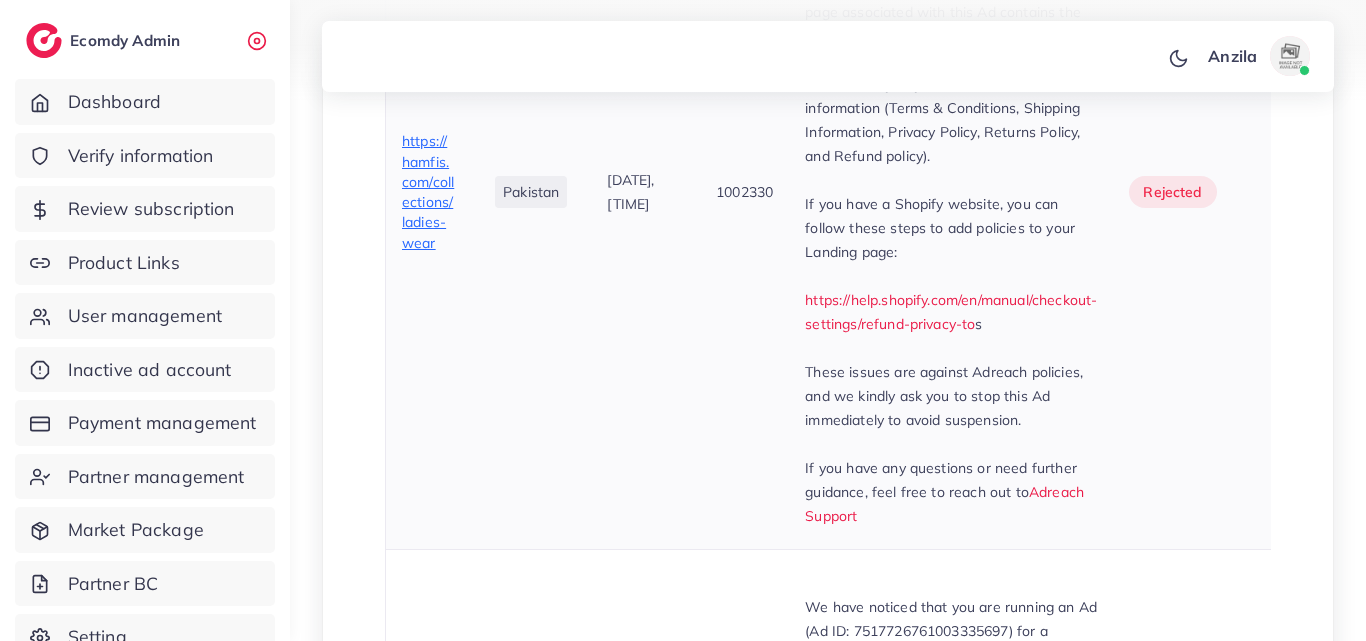 scroll, scrollTop: 2303, scrollLeft: 0, axis: vertical 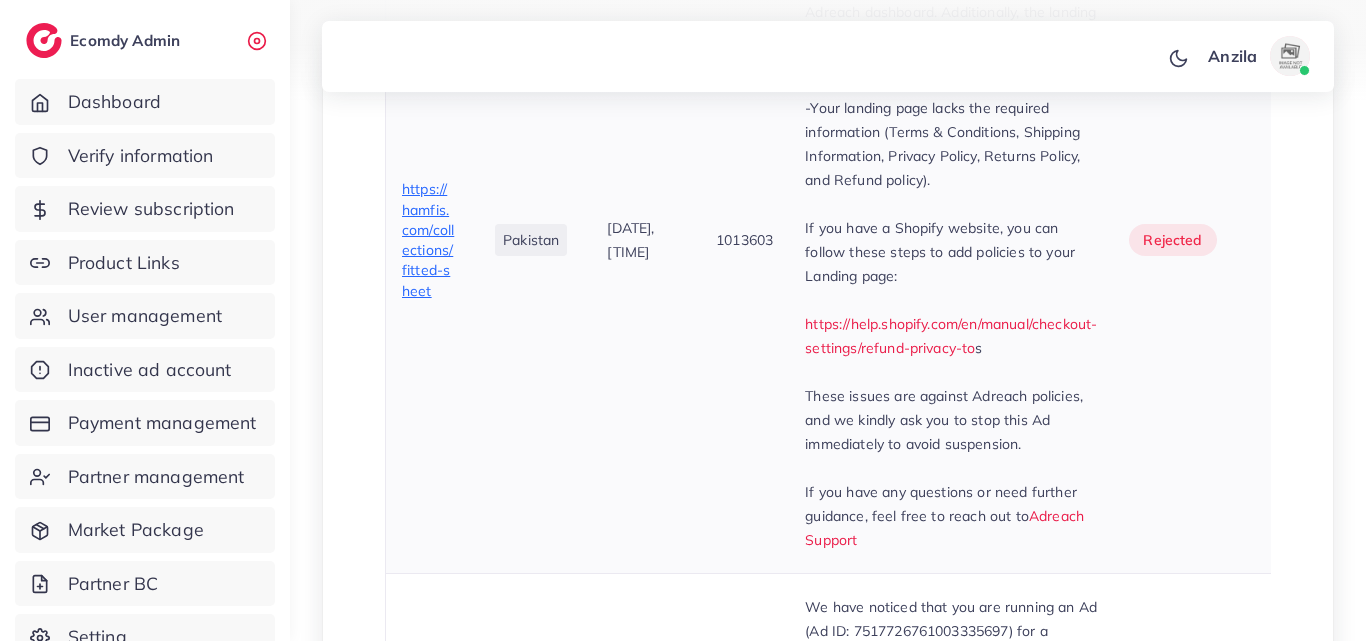 click on "1013603" at bounding box center (744, 240) 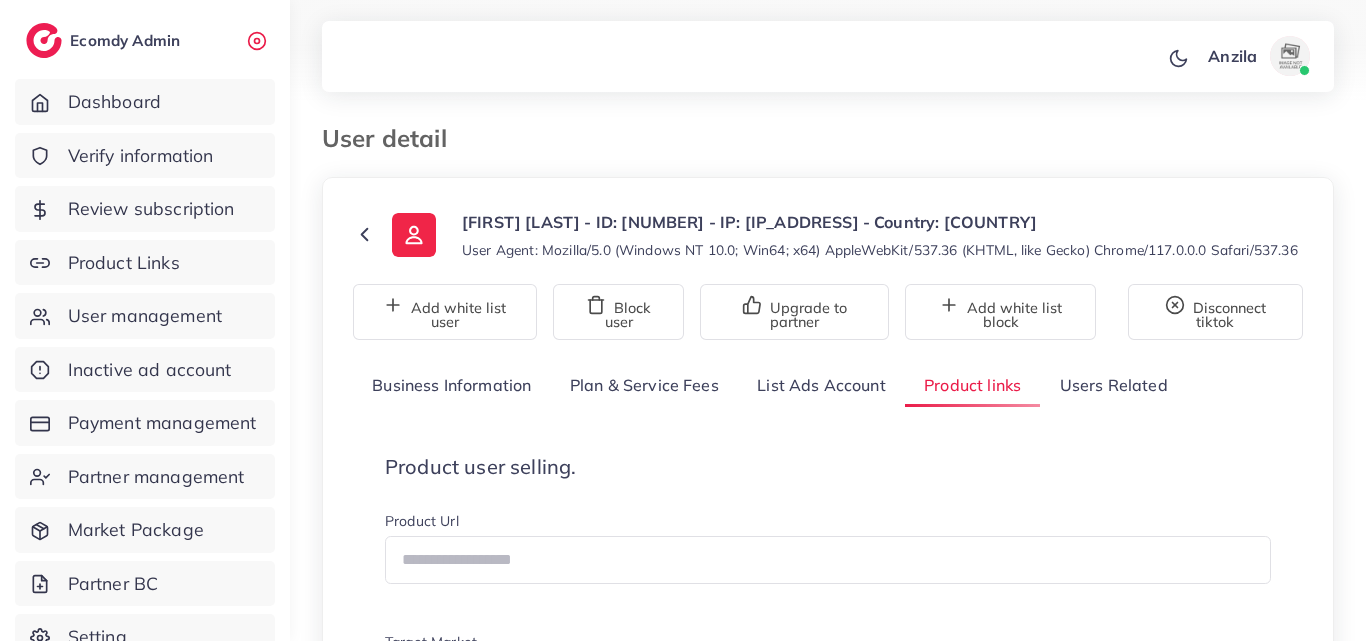 scroll, scrollTop: 200, scrollLeft: 0, axis: vertical 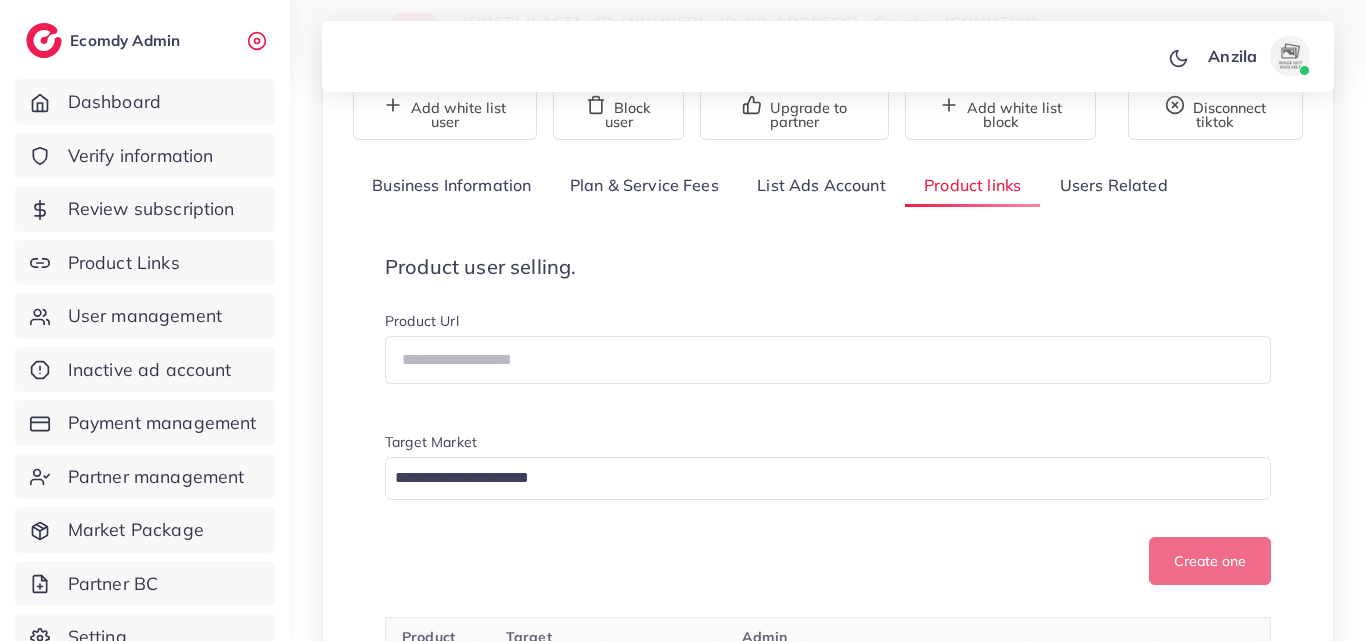 click on "Product user selling.   Product Url   Target Market            Loading...      Create one" at bounding box center (828, 420) 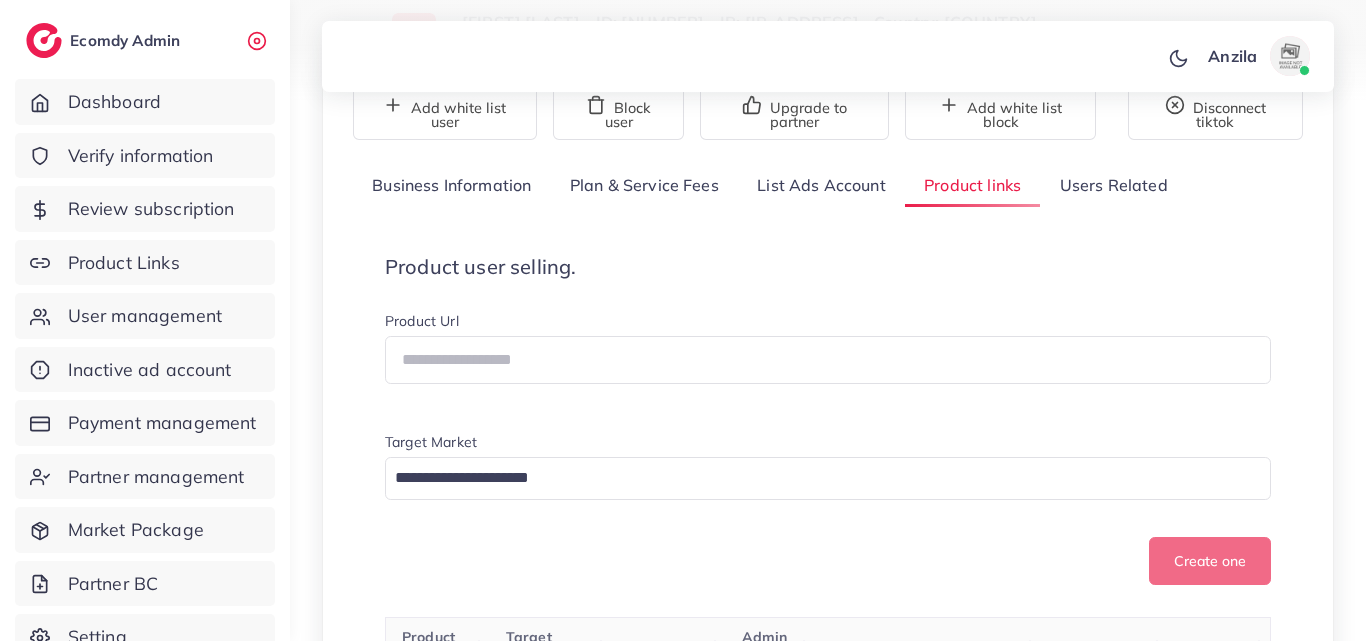 scroll, scrollTop: 1041, scrollLeft: 0, axis: vertical 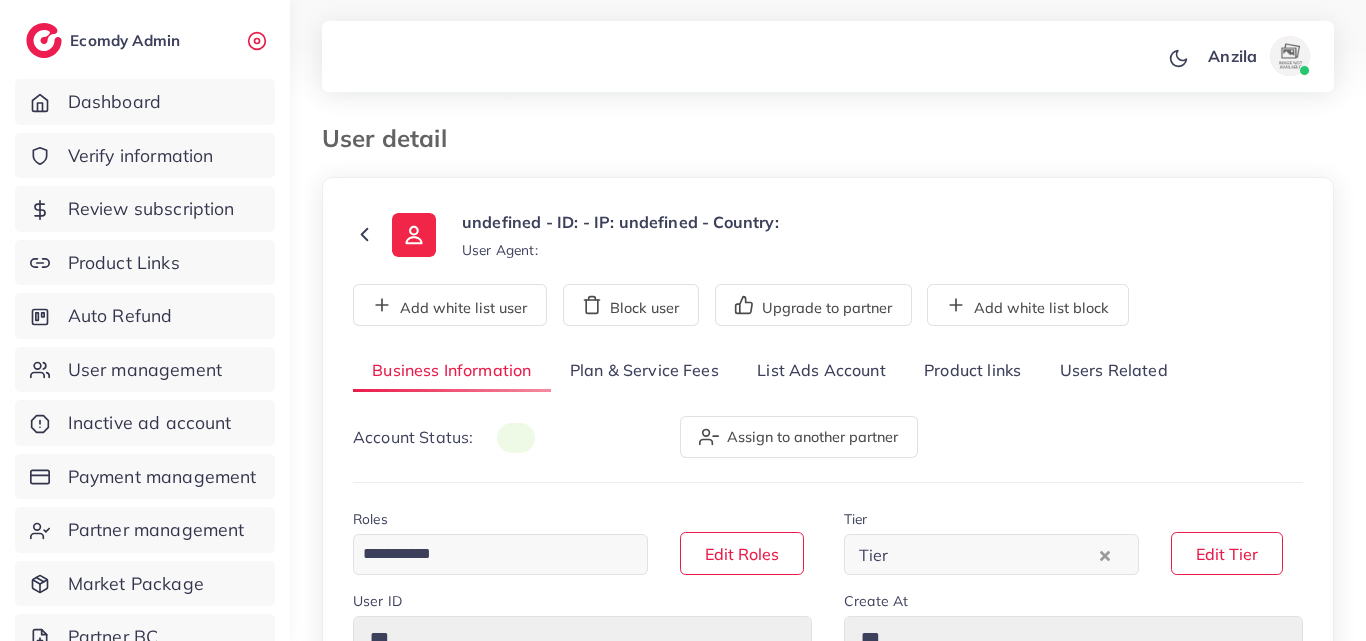 type on "*******" 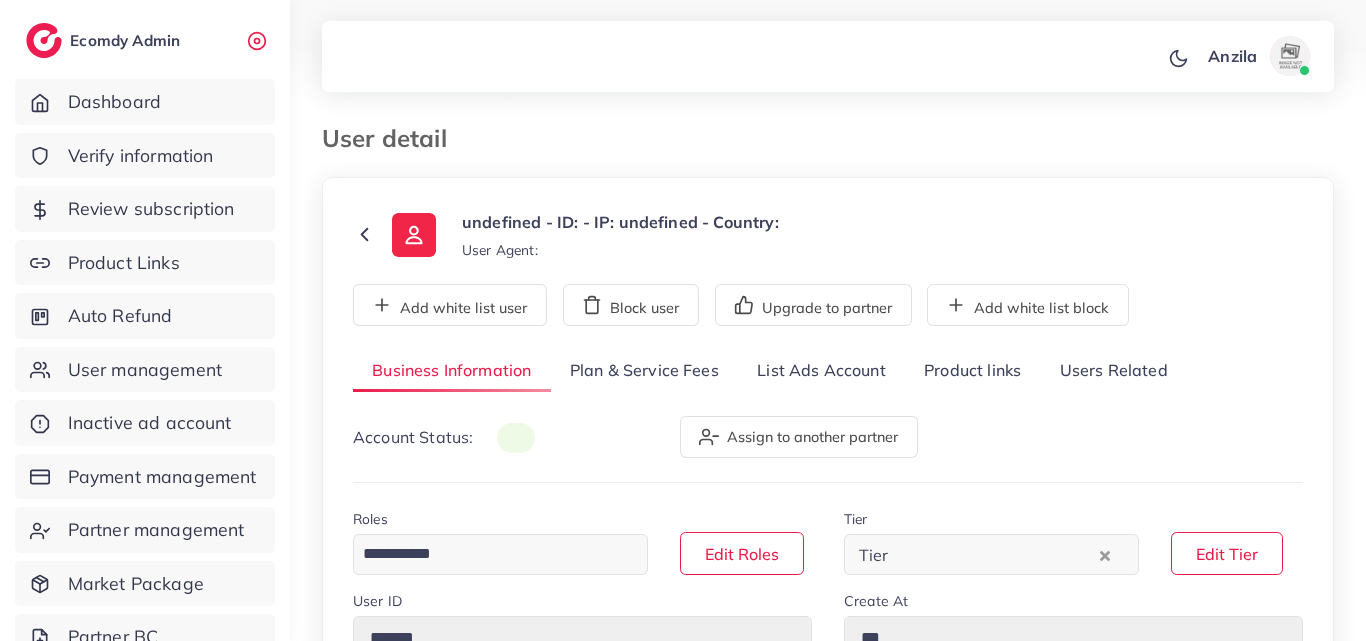 type on "**********" 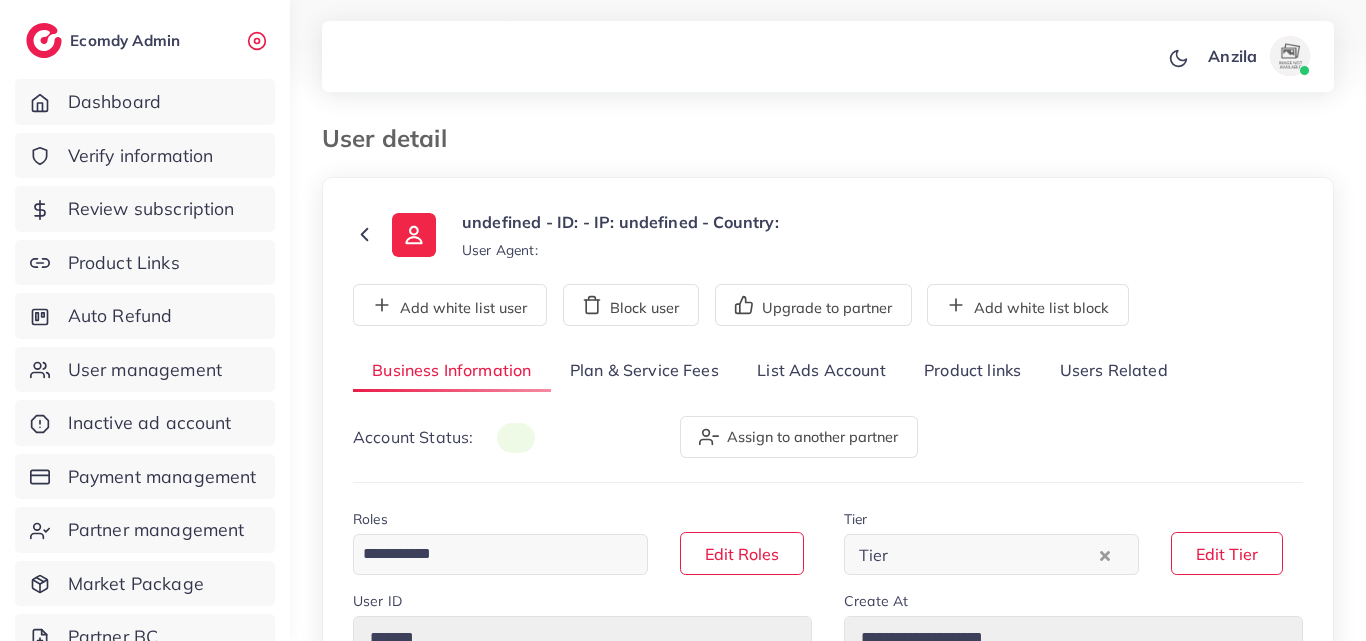 scroll, scrollTop: 0, scrollLeft: 0, axis: both 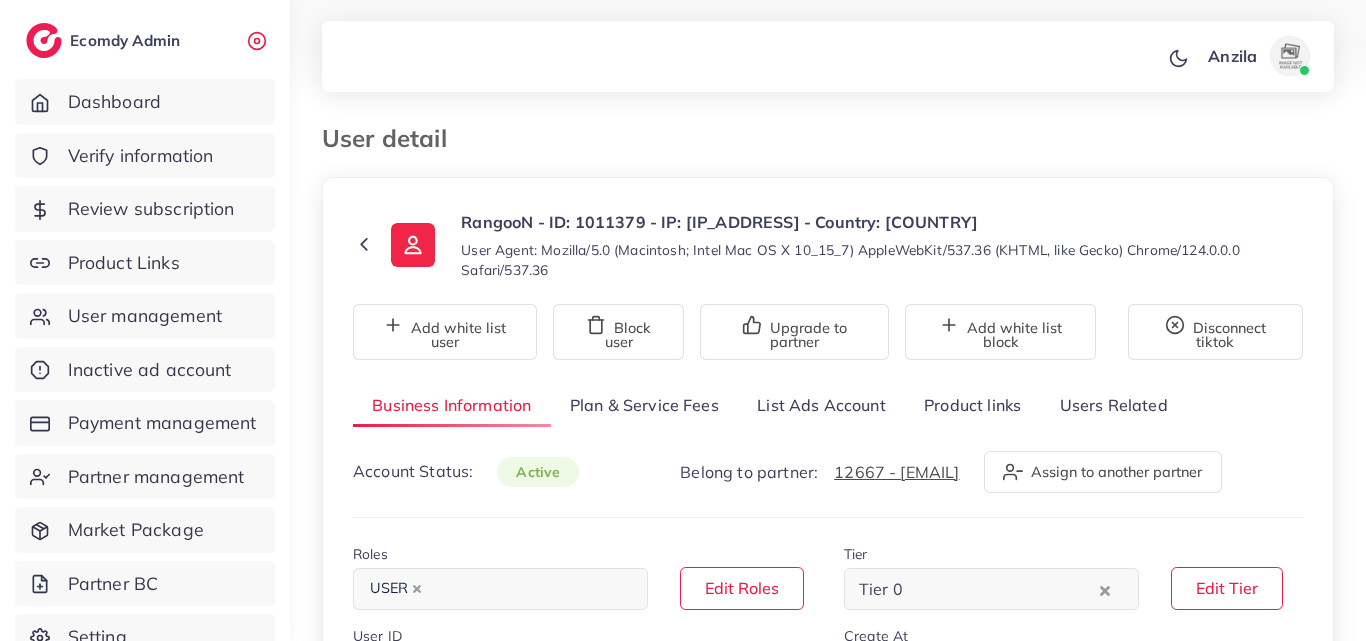 click on "Product links" at bounding box center [972, 405] 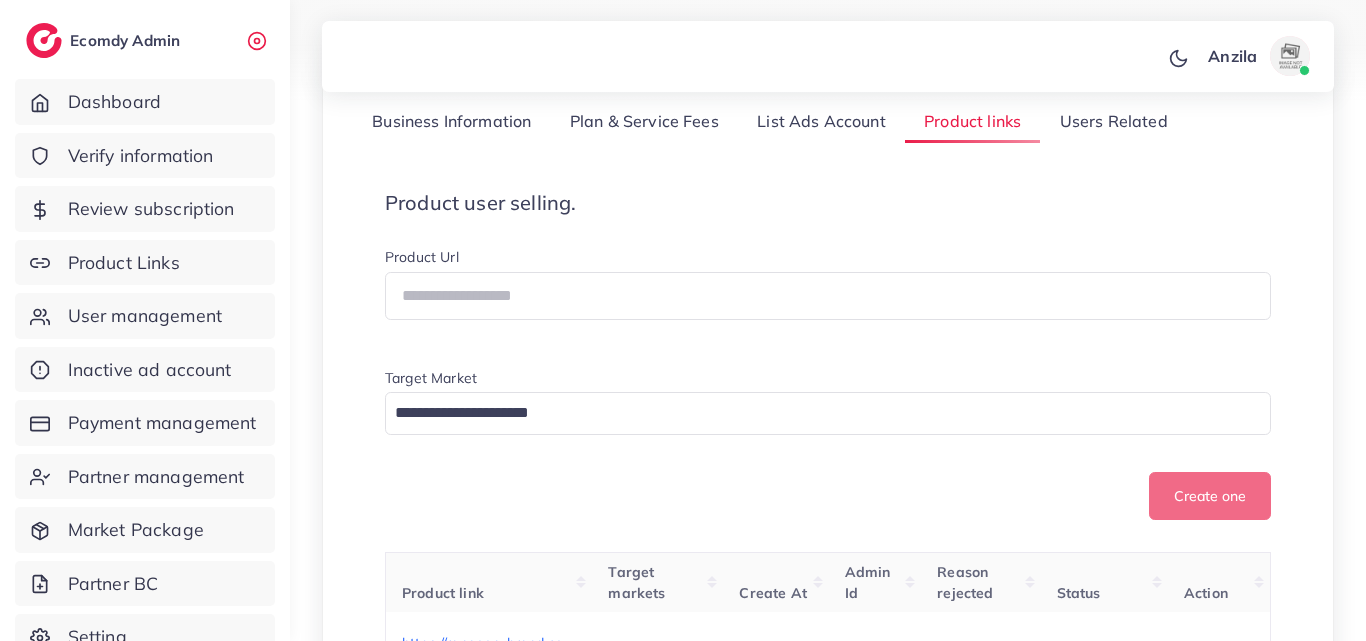 scroll, scrollTop: 300, scrollLeft: 0, axis: vertical 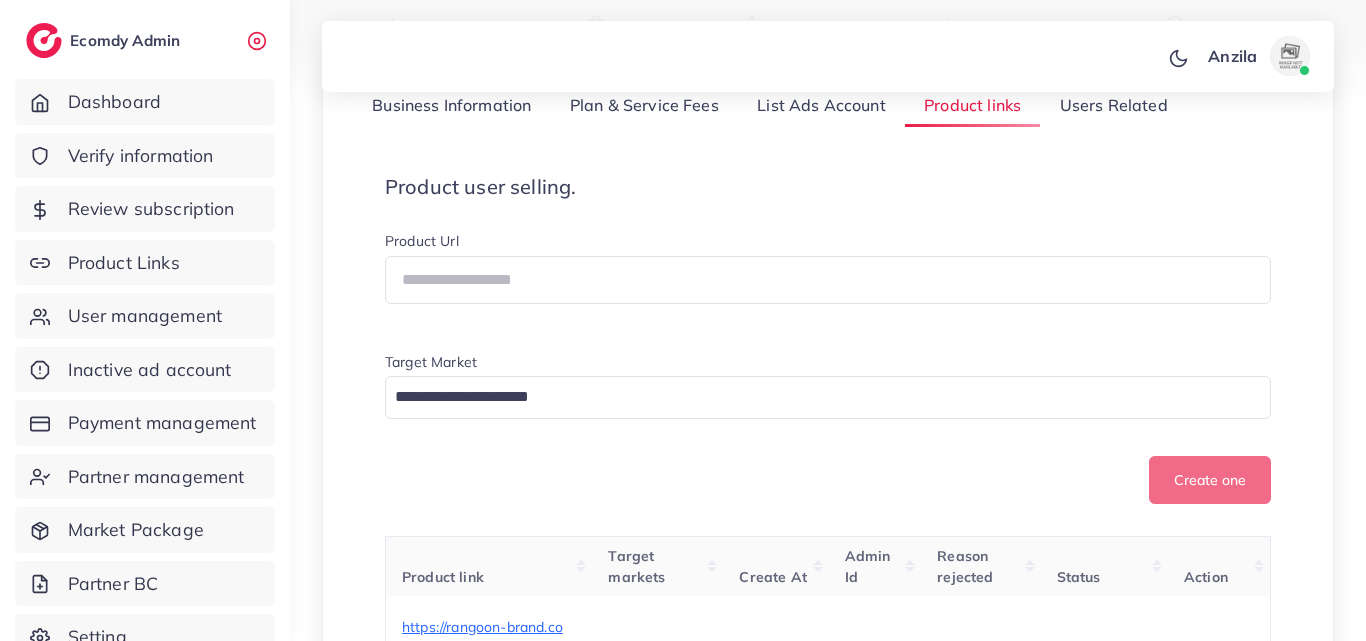 click on "Product Url" at bounding box center (828, 243) 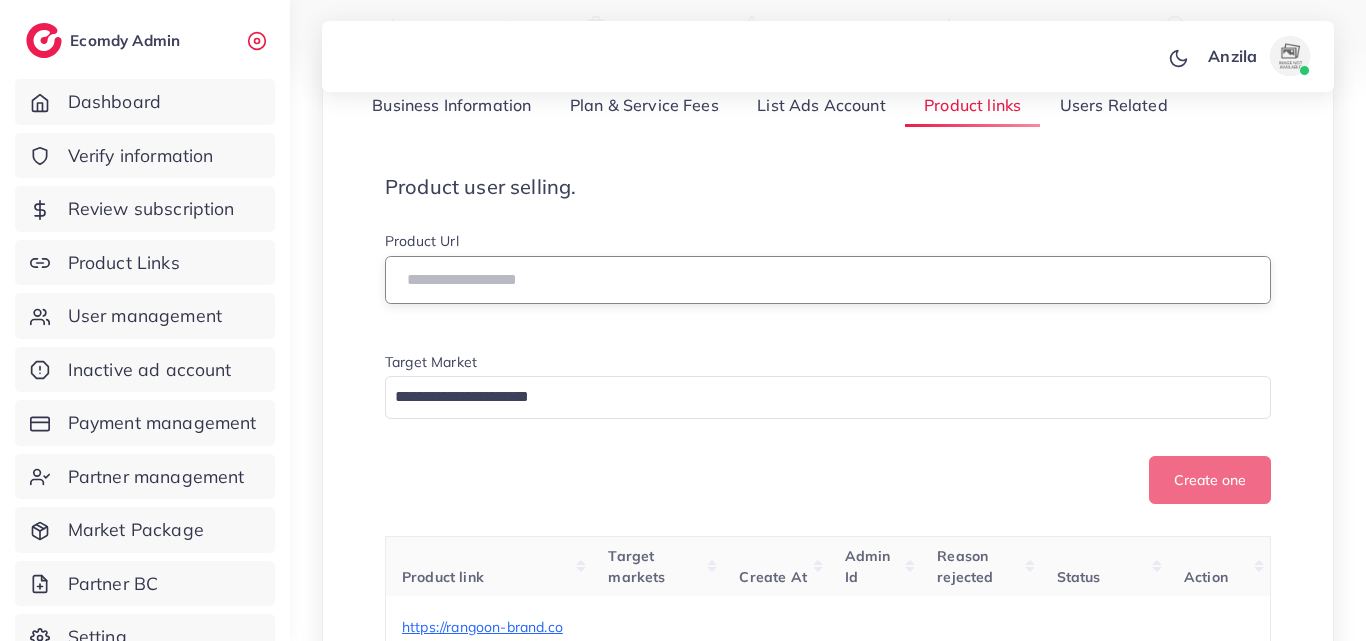 click at bounding box center [828, 280] 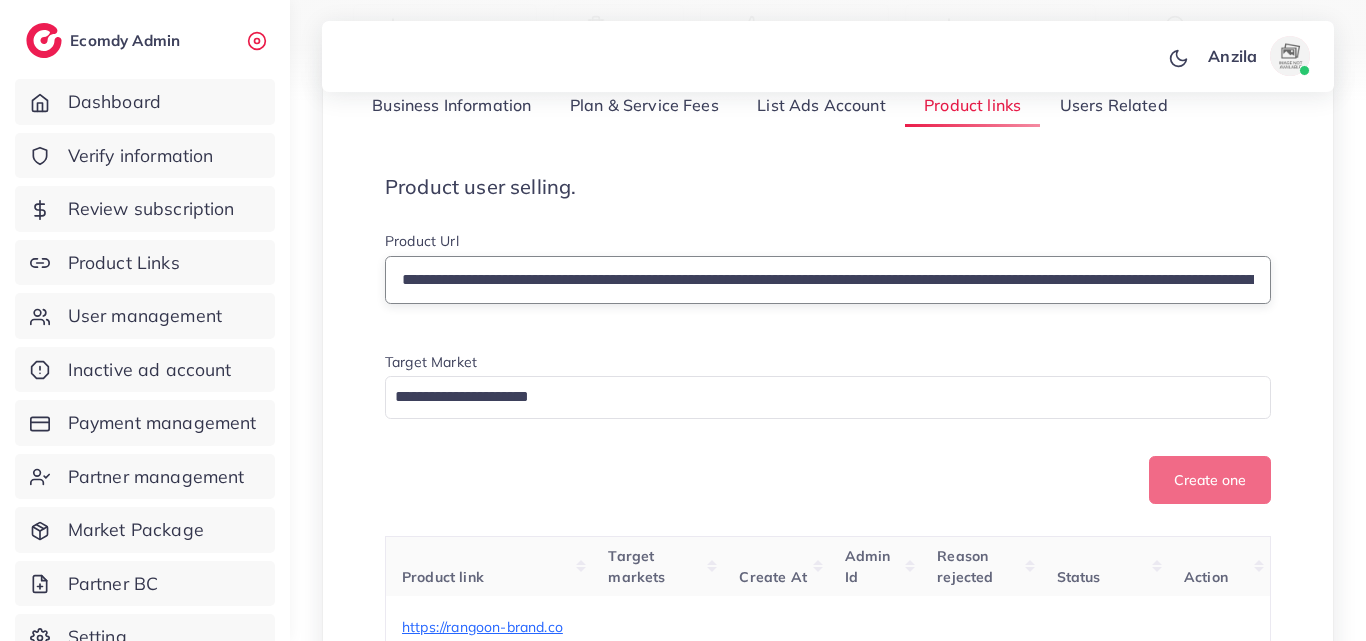 scroll, scrollTop: 0, scrollLeft: 610, axis: horizontal 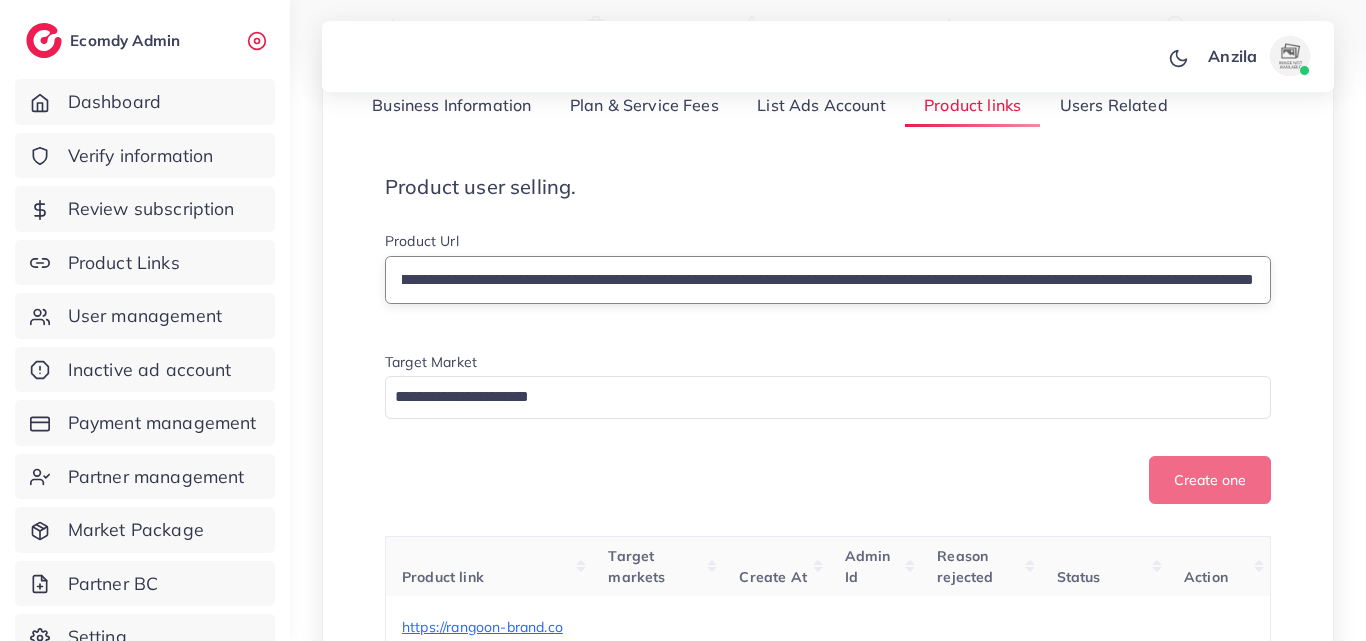 type on "**********" 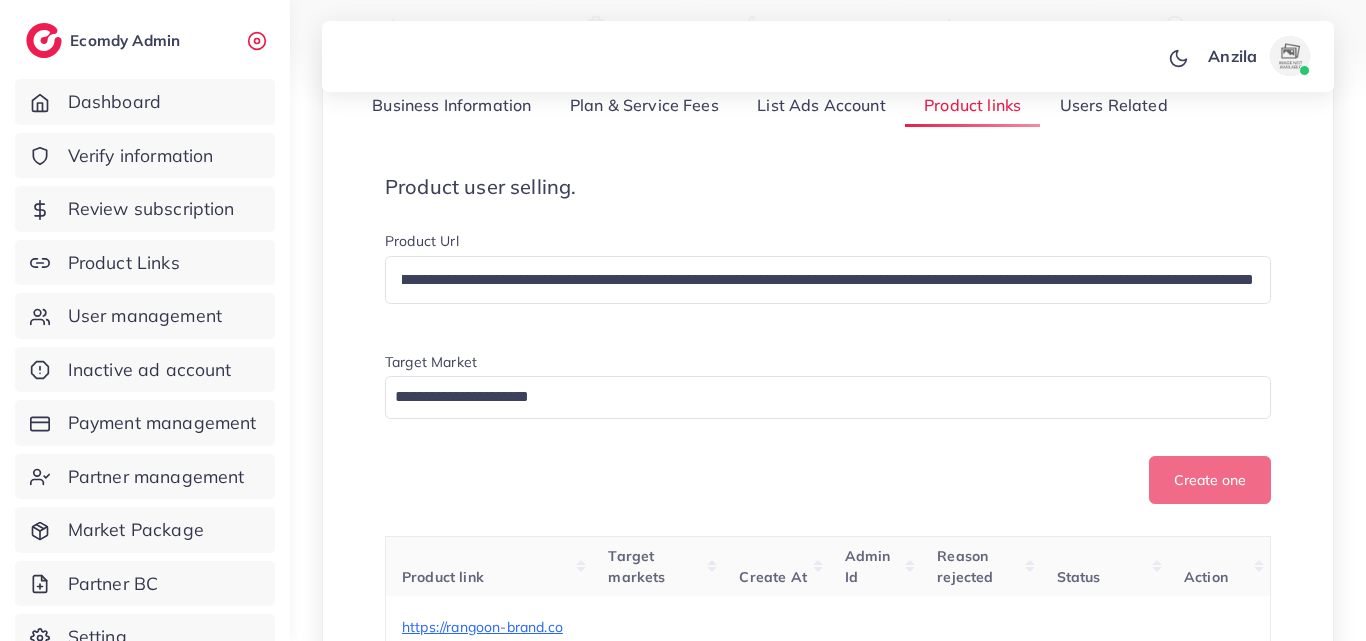 click on "Create one" at bounding box center (828, 480) 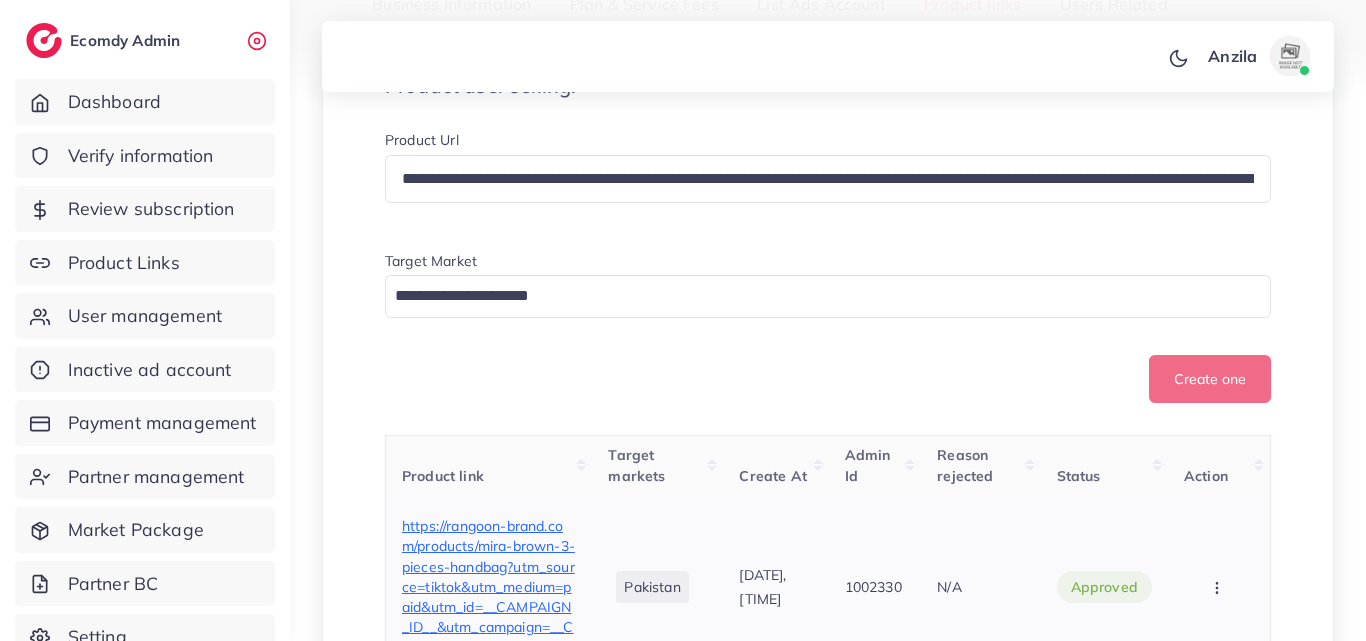 scroll, scrollTop: 400, scrollLeft: 0, axis: vertical 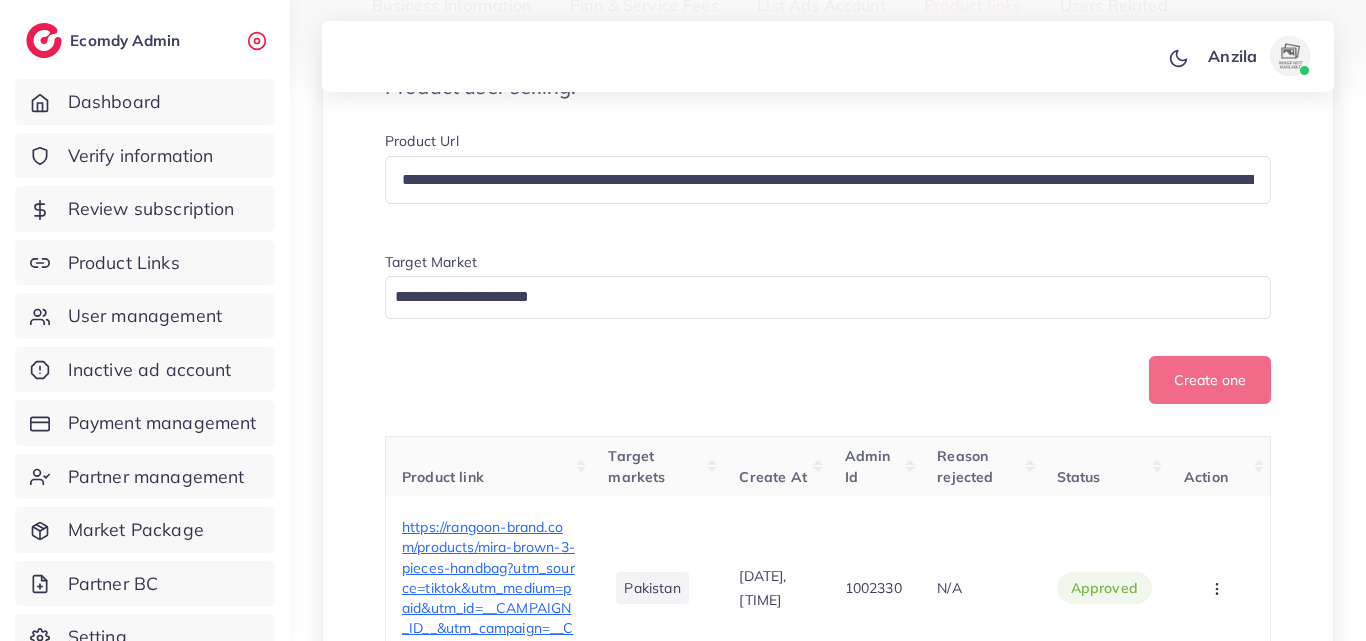 click at bounding box center (816, 297) 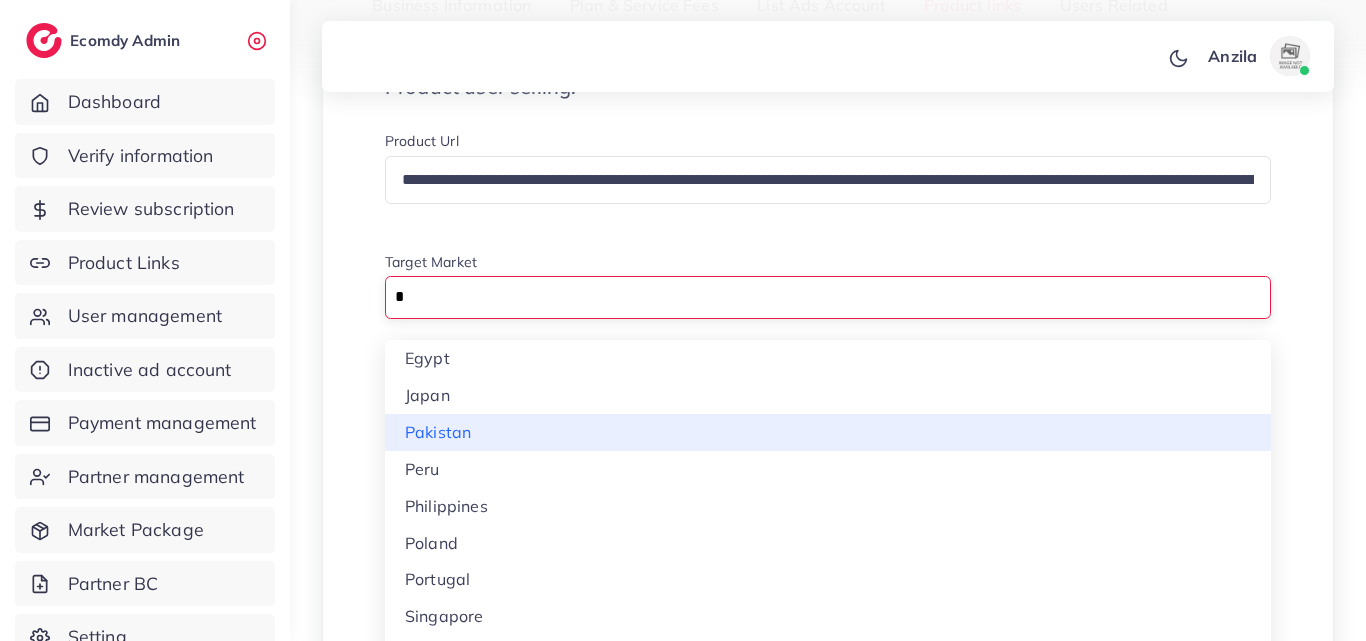 type on "*" 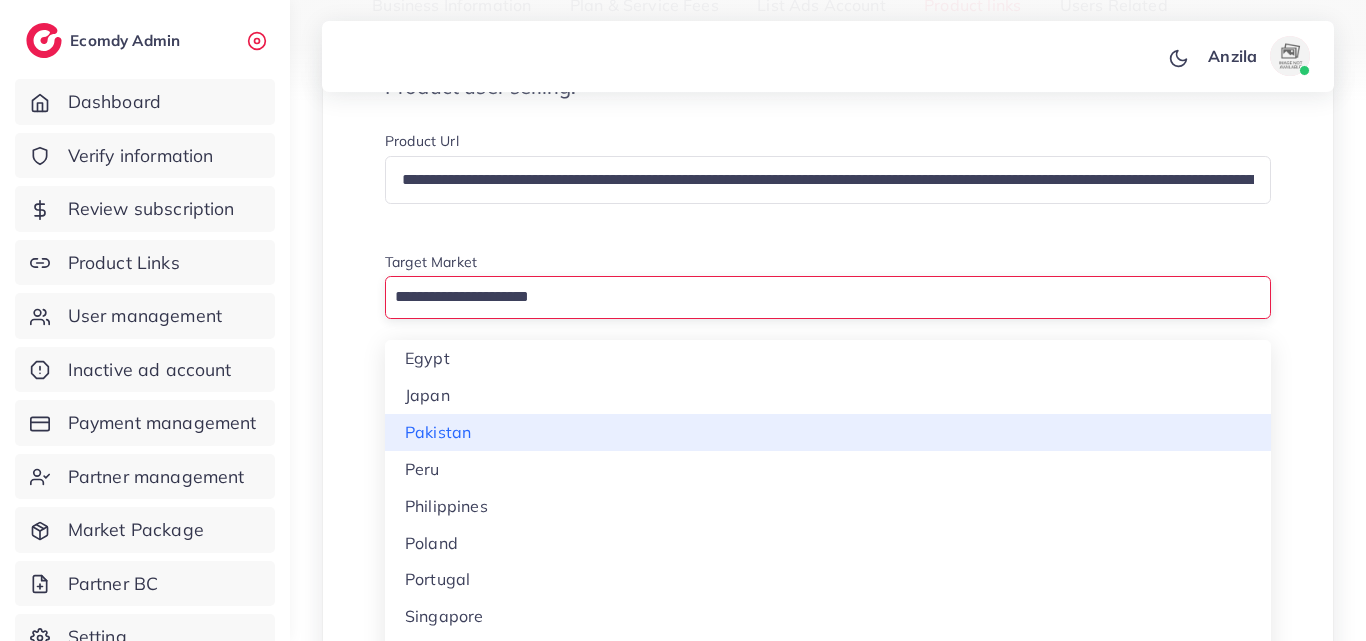 click on "**********" at bounding box center (828, 3782) 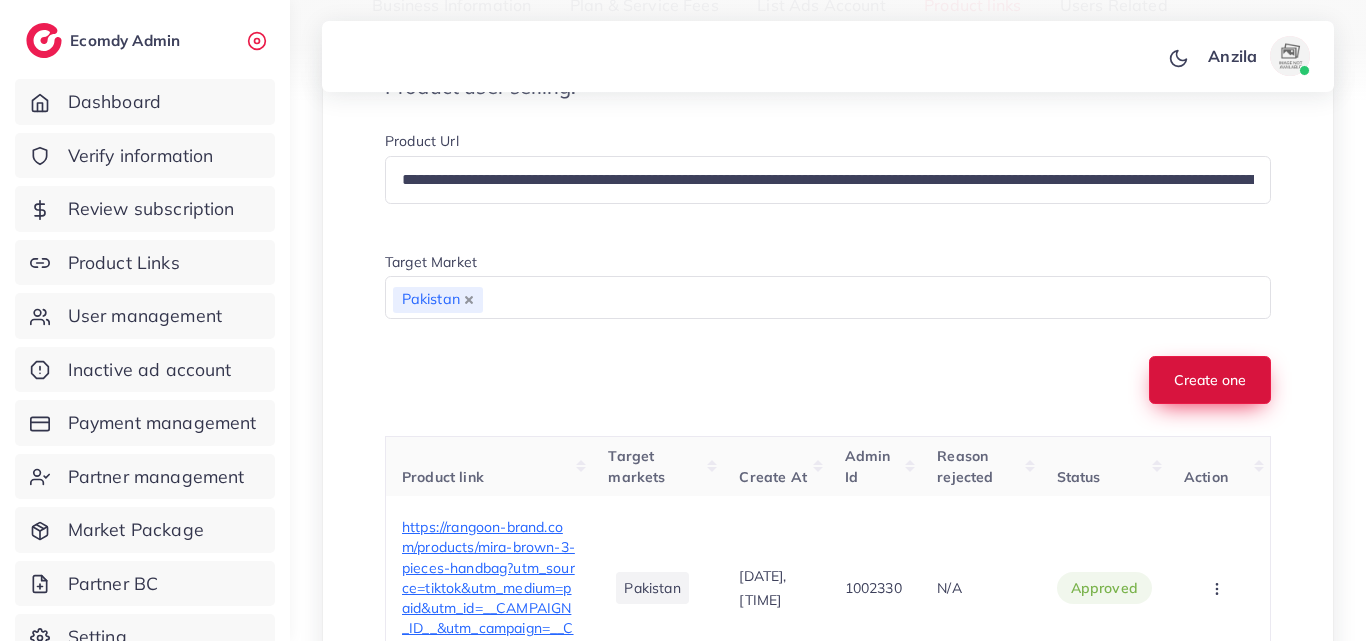 click on "Create one" at bounding box center [1210, 380] 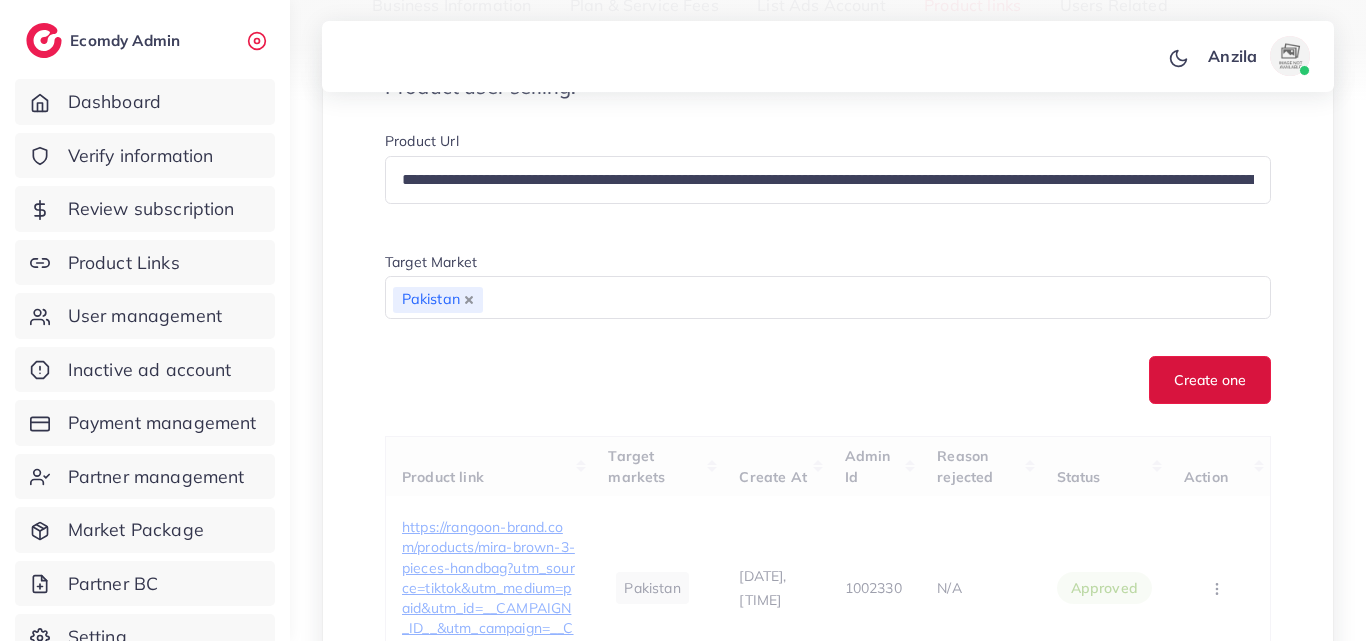 type 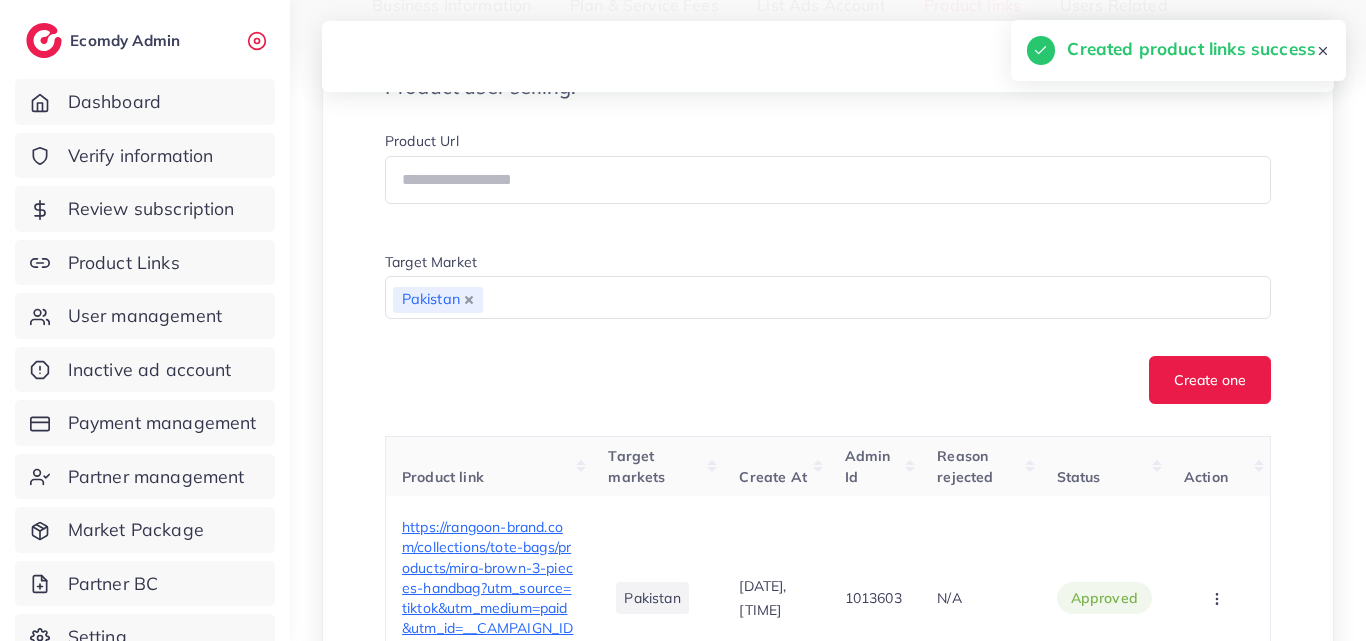 click on "Create one" at bounding box center (828, 380) 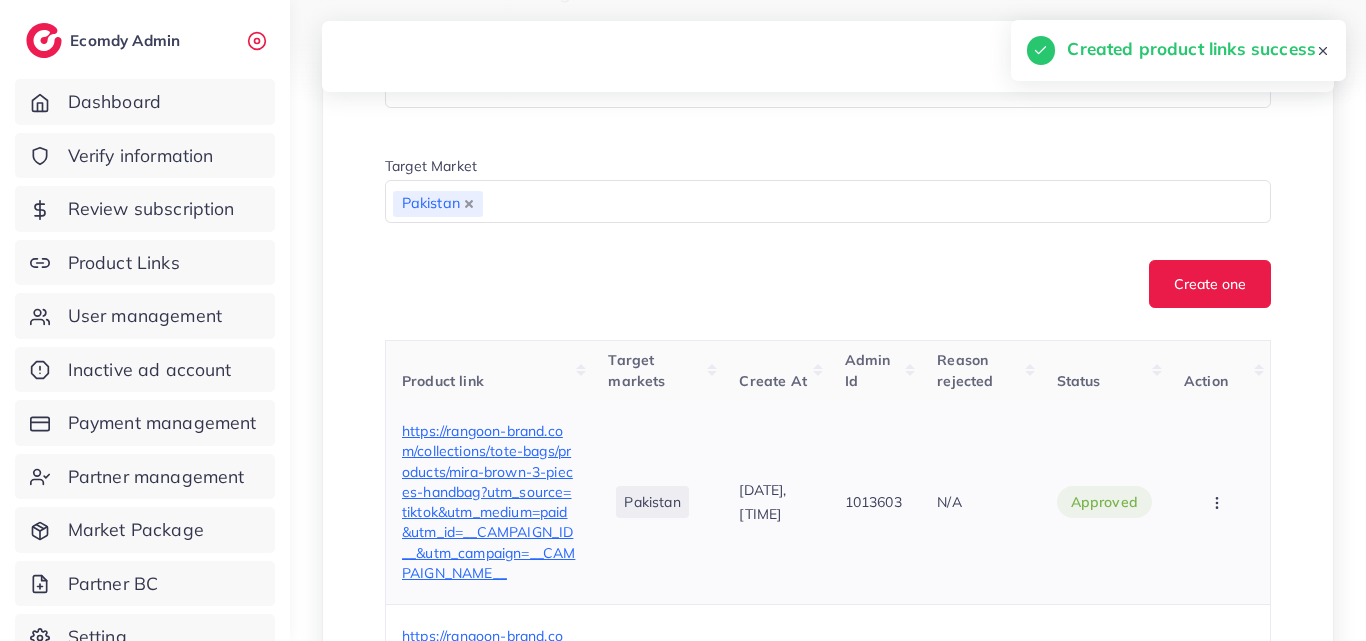 scroll, scrollTop: 600, scrollLeft: 0, axis: vertical 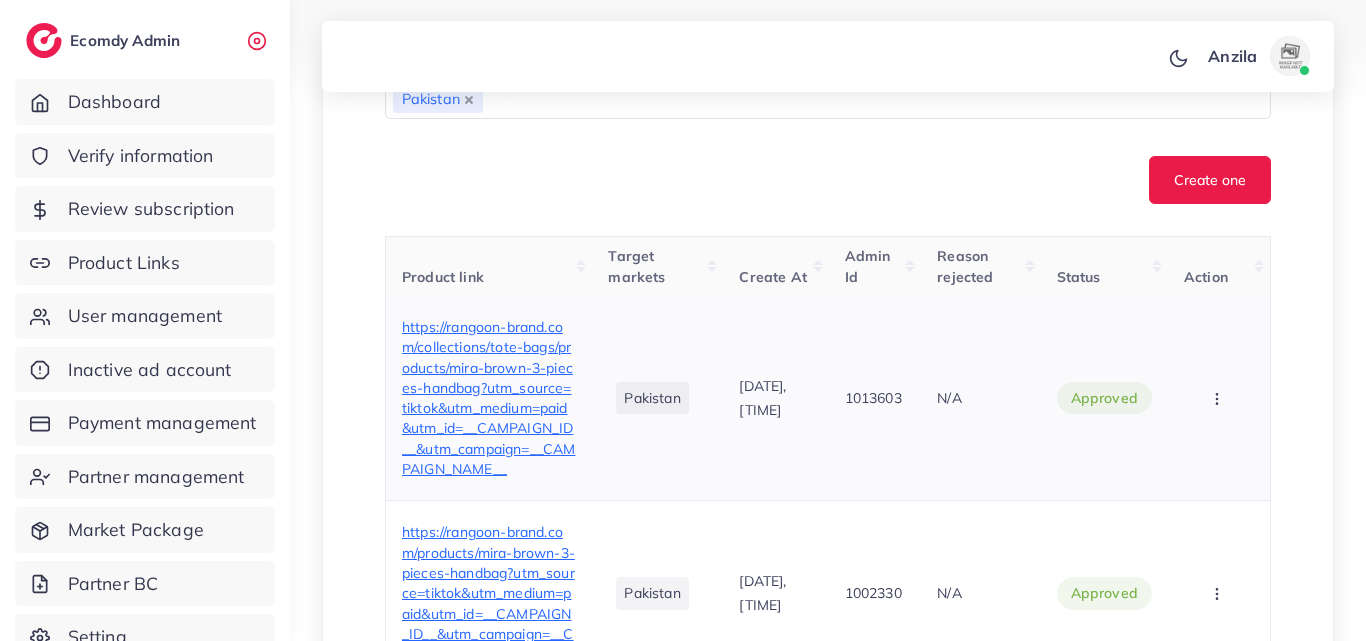 click on "https://rangoon-brand.com/collections/tote-bags/products/mira-brown-3-pieces-handbag?utm_source=tiktok&utm_medium=paid&utm_id=__CAMPAIGN_ID__&utm_campaign=__CAMPAIGN_NAME__" at bounding box center [488, 398] 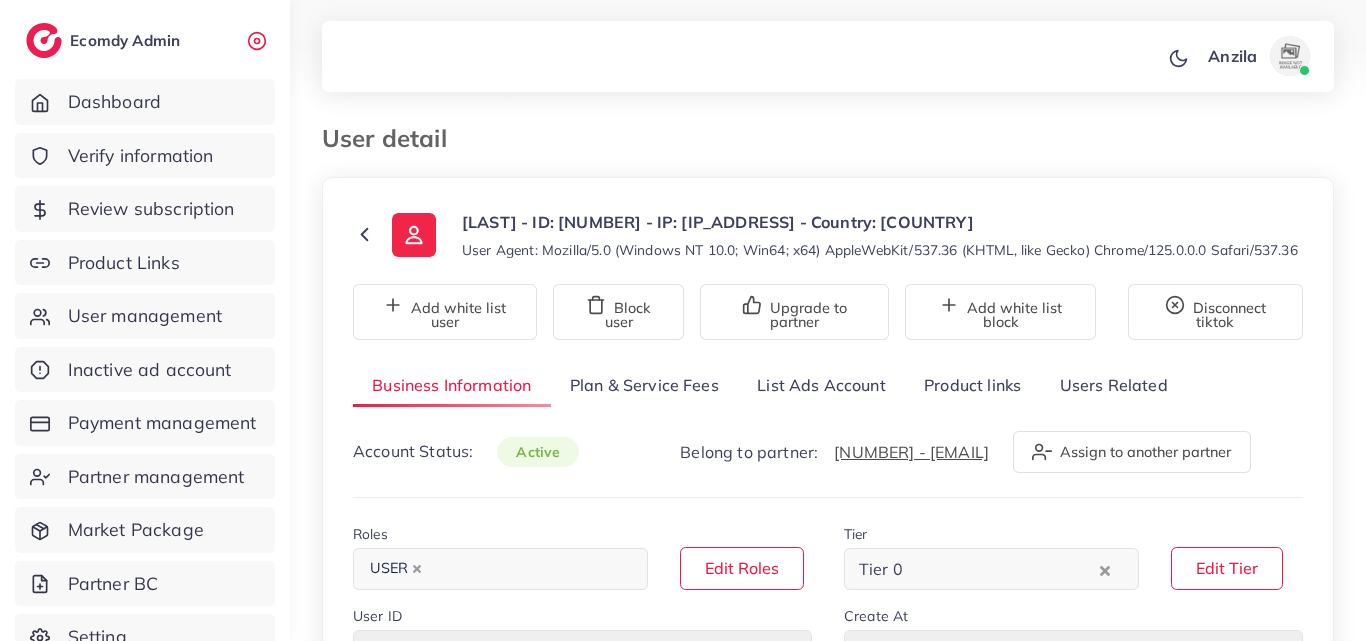 select on "********" 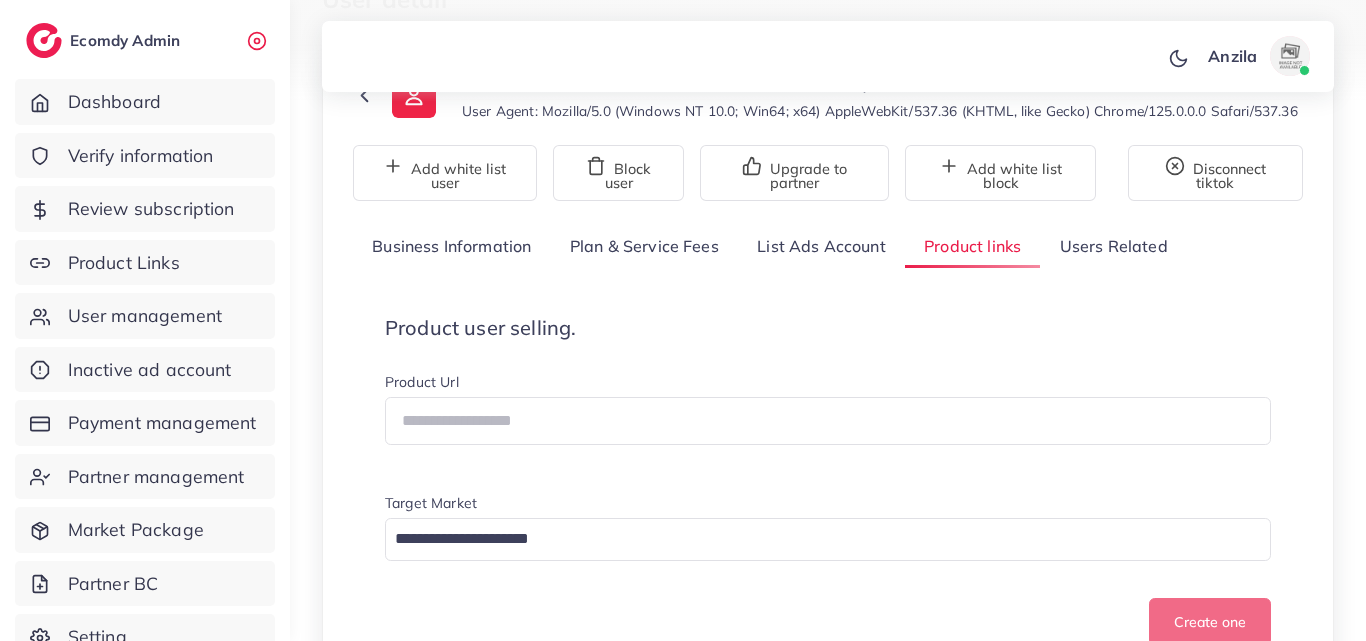 scroll, scrollTop: 200, scrollLeft: 0, axis: vertical 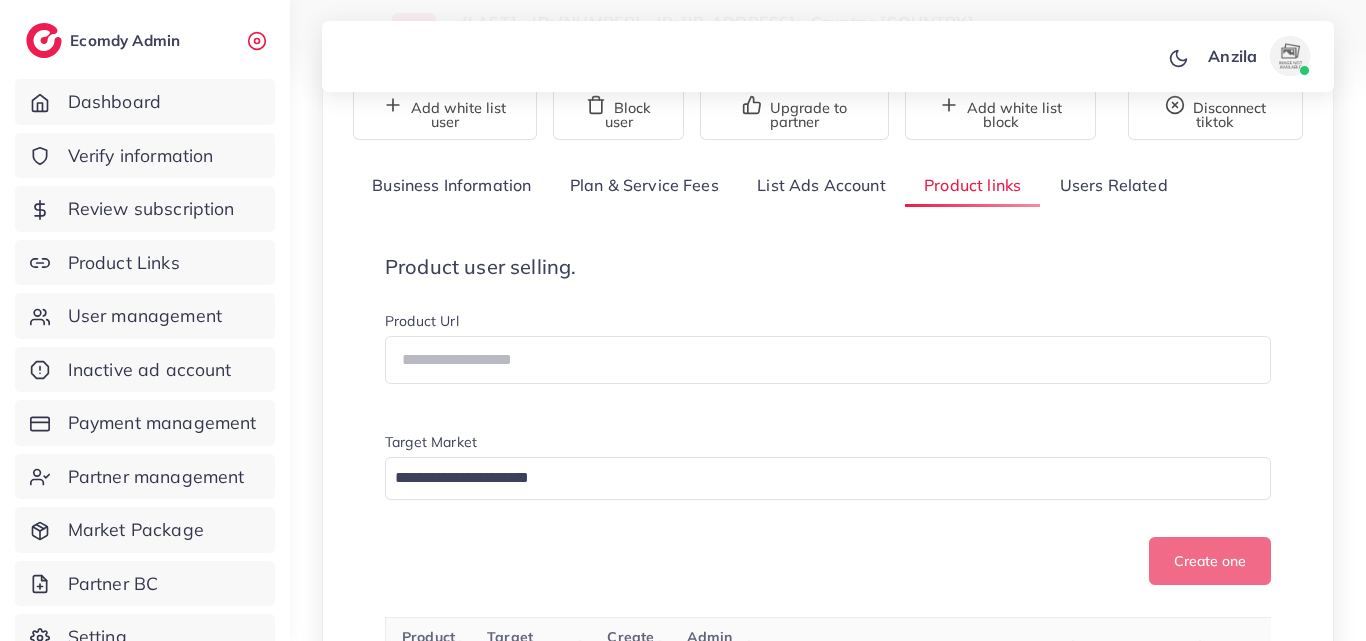 click on "Product user selling.   Product Url   Target Market            Loading...      Create one" at bounding box center (828, 420) 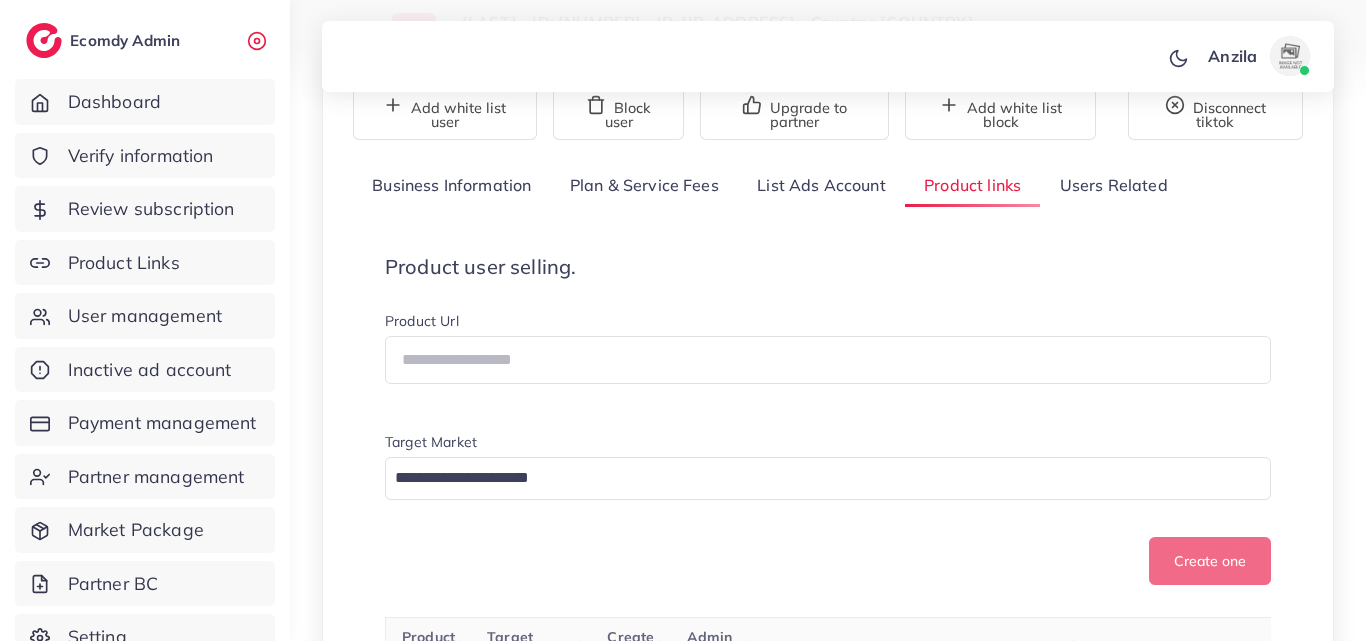 scroll, scrollTop: 1504, scrollLeft: 0, axis: vertical 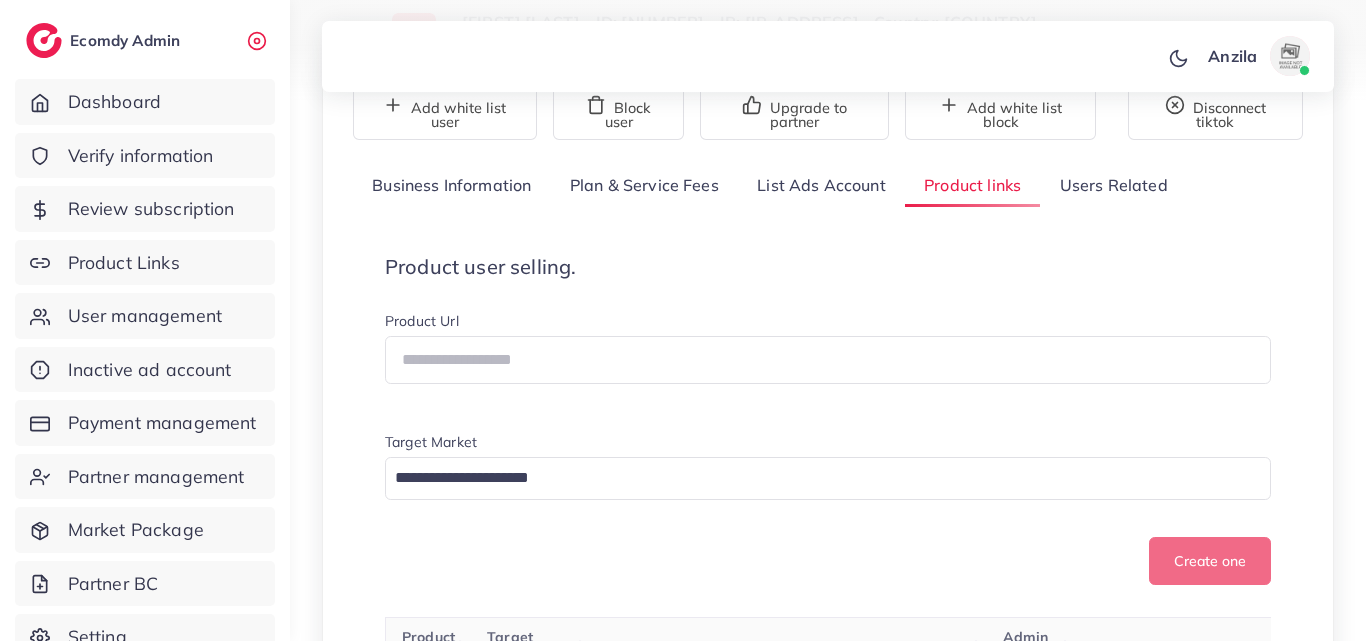 click on "Product user selling.   Product Url   Target Market            Loading...      Create one" at bounding box center [828, 420] 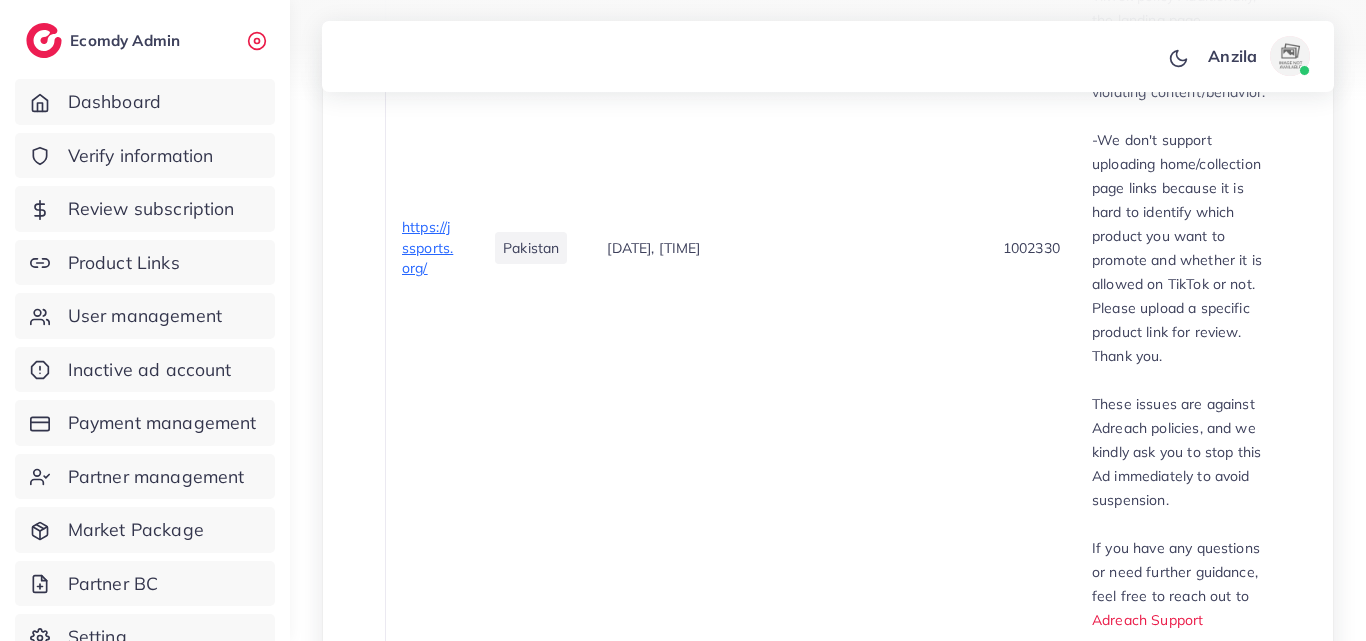 scroll, scrollTop: 904, scrollLeft: 0, axis: vertical 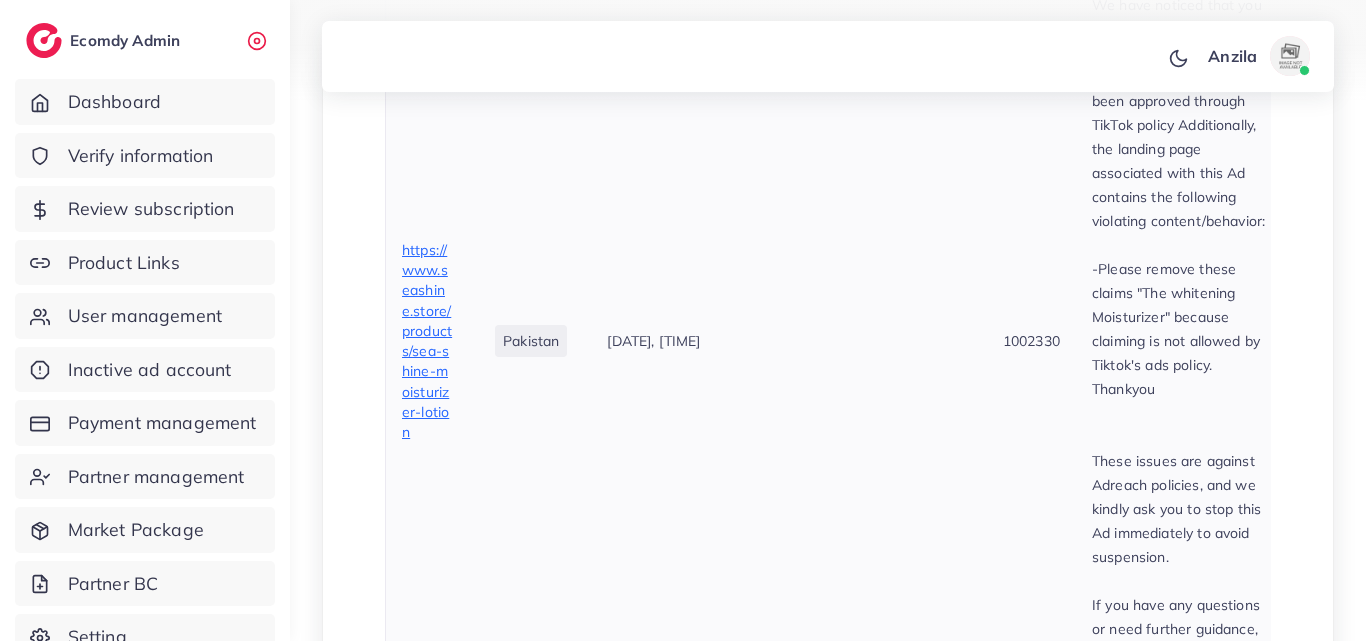 click on "[DATE], [TIME]" at bounding box center (788, 341) 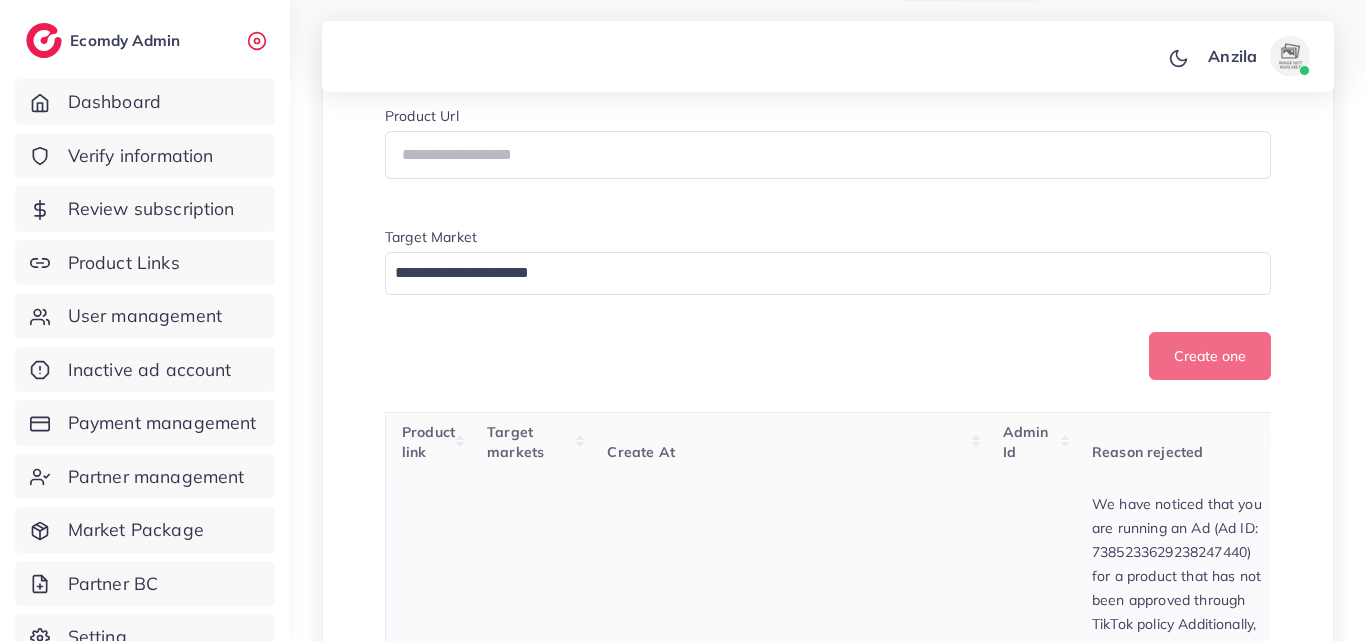 scroll, scrollTop: 404, scrollLeft: 0, axis: vertical 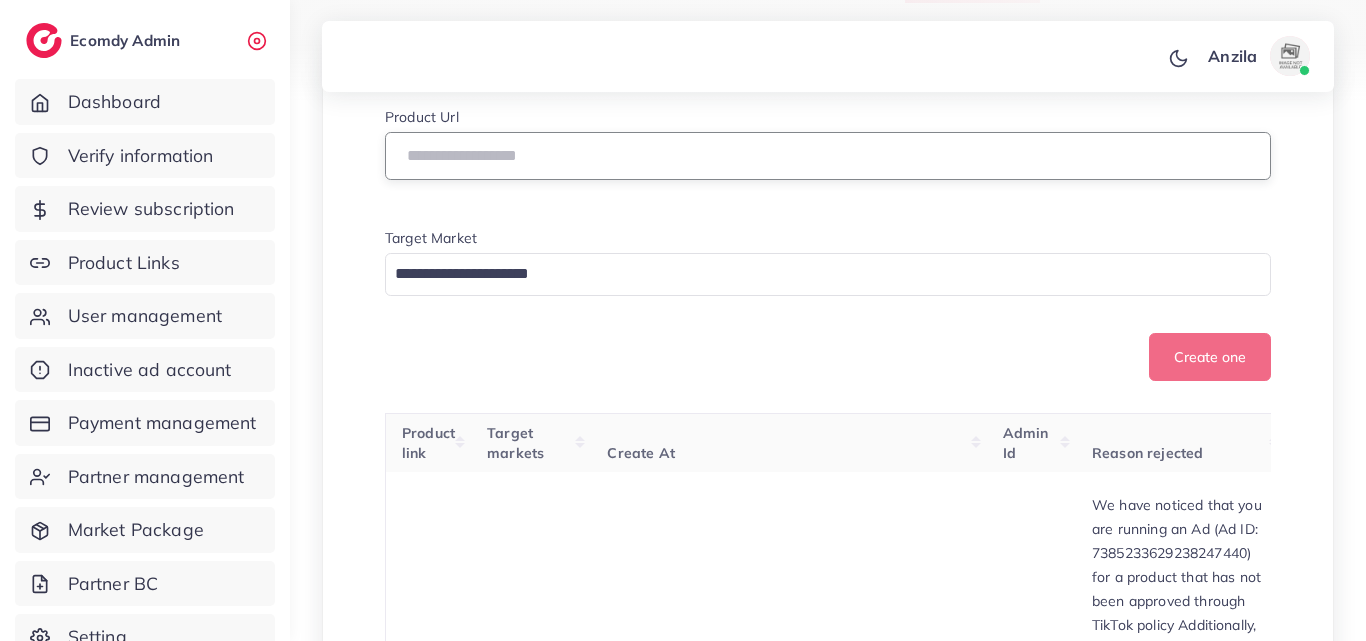 click at bounding box center [828, 156] 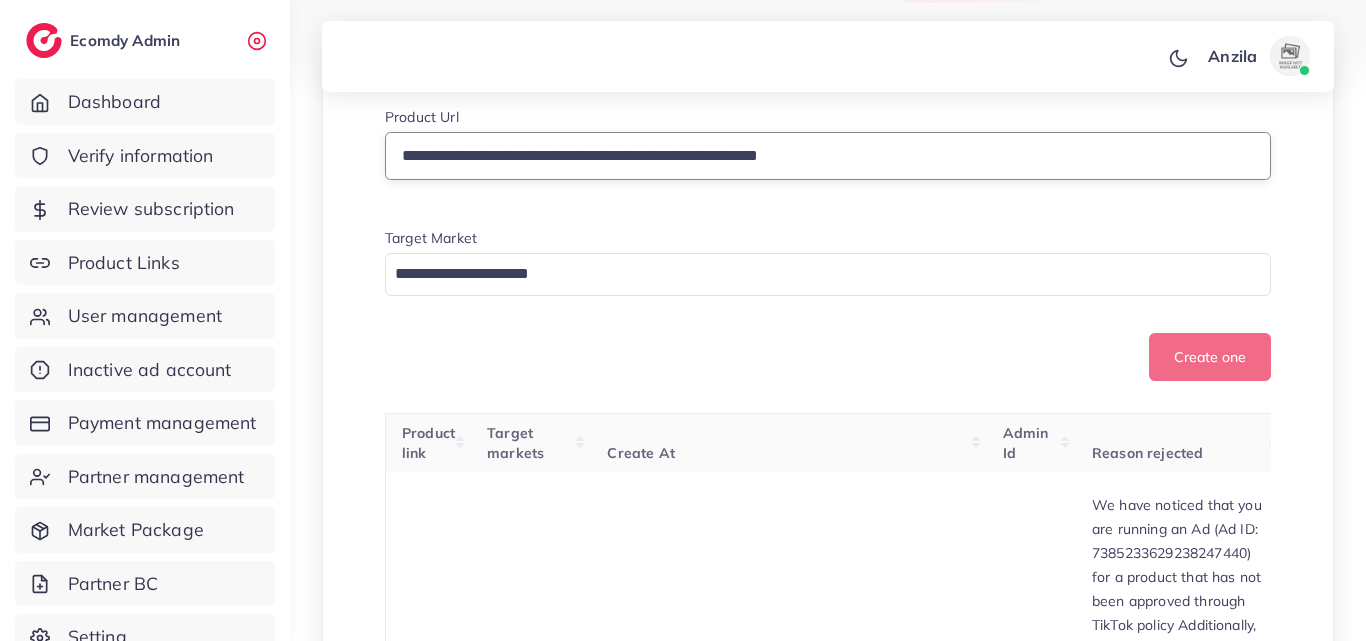 type on "**********" 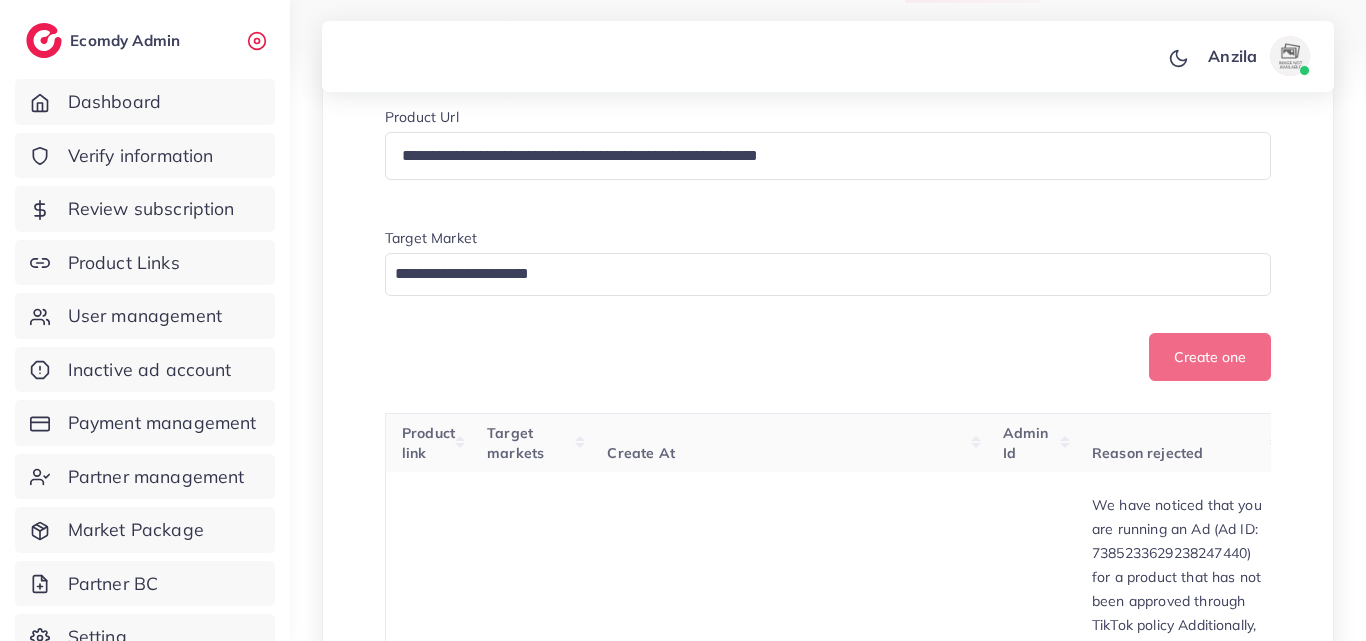 click at bounding box center [816, 274] 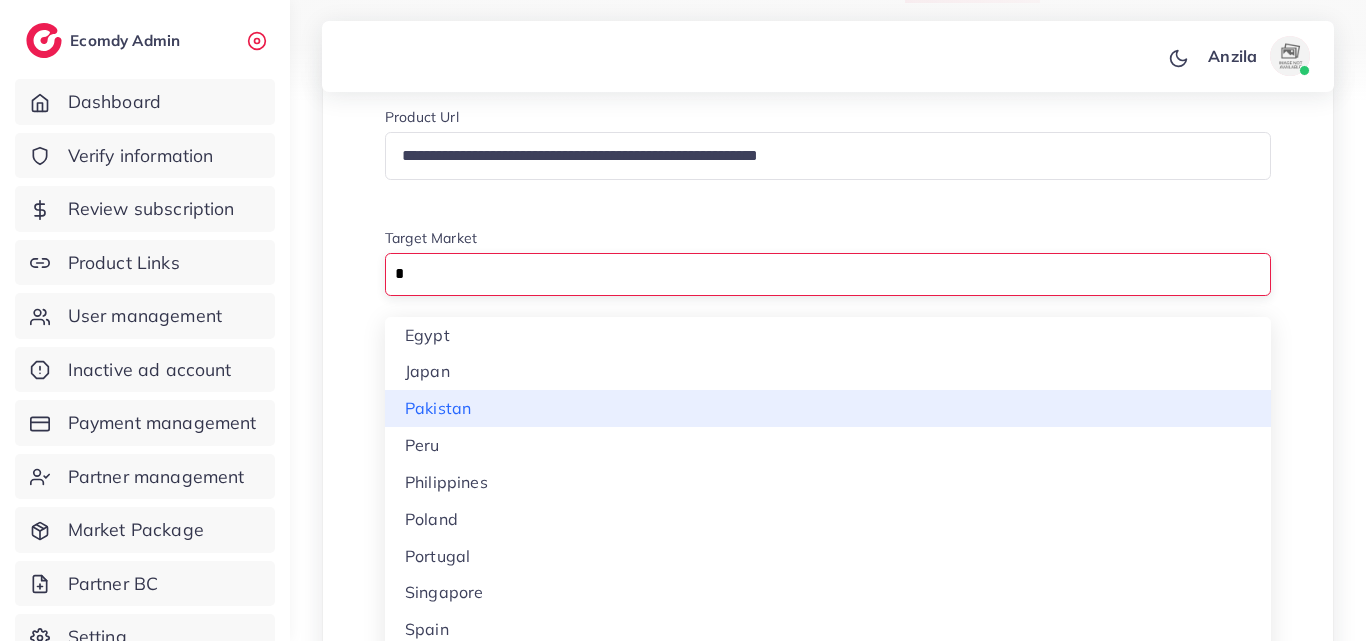 type on "*" 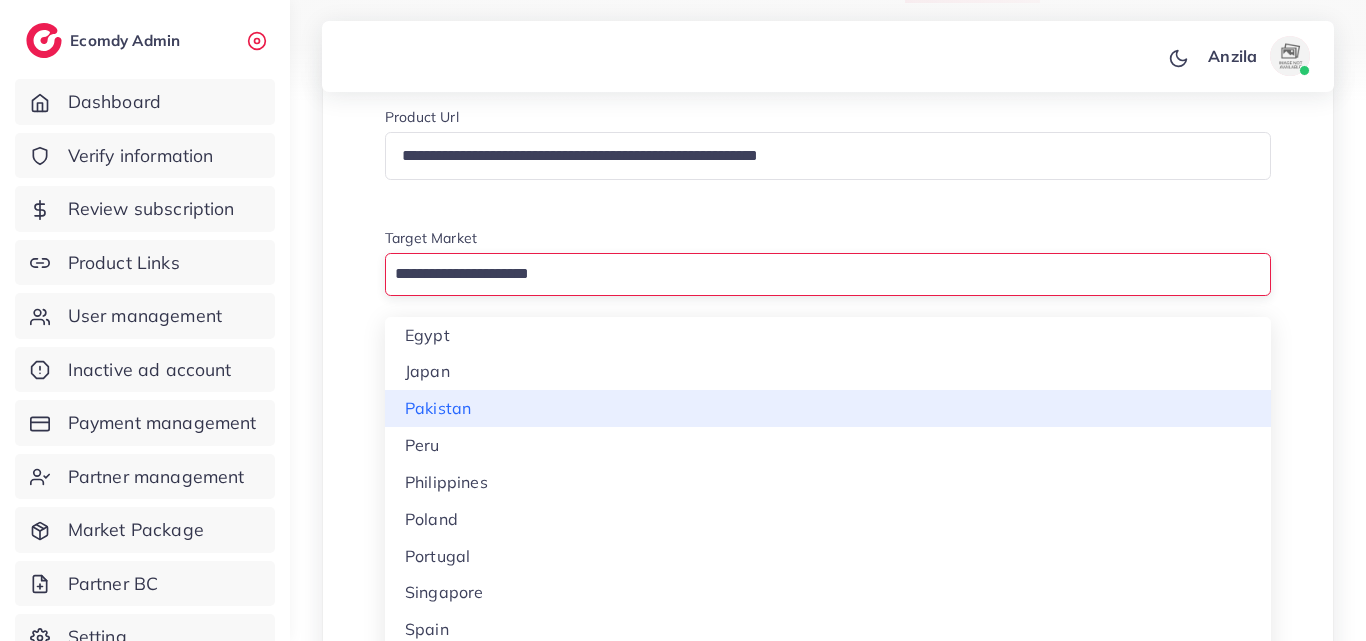 click on "**********" at bounding box center (828, 40195) 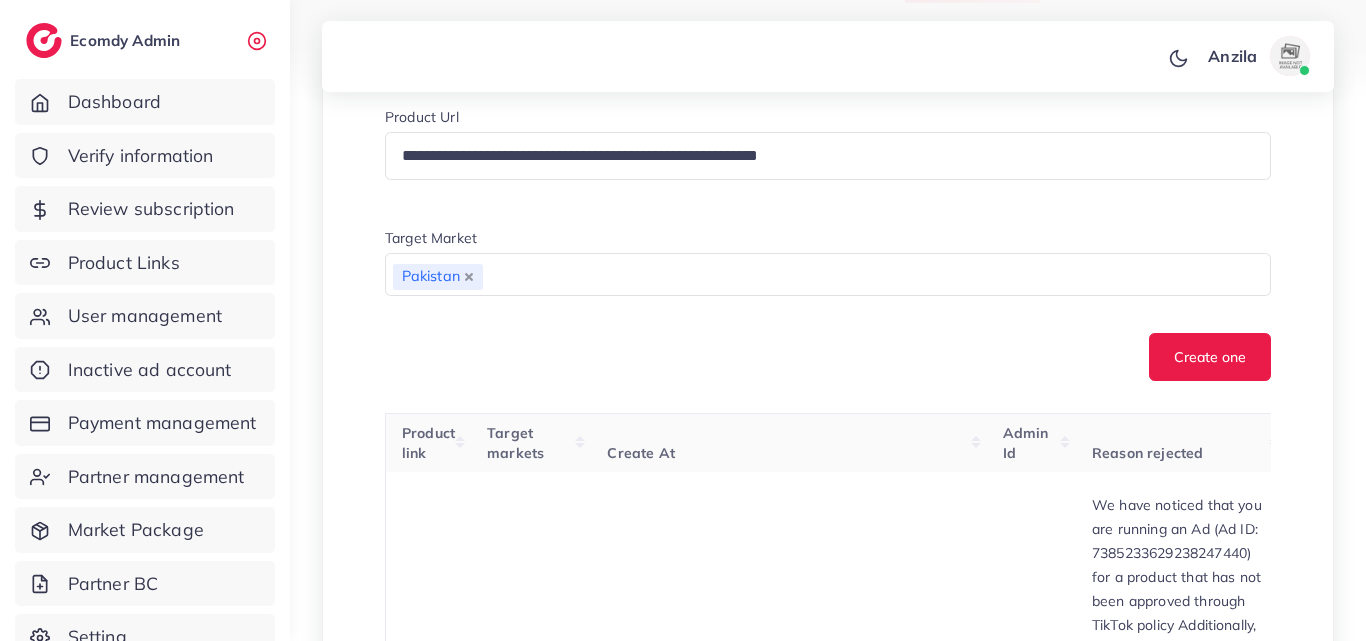 click on "**********" at bounding box center [828, 244] 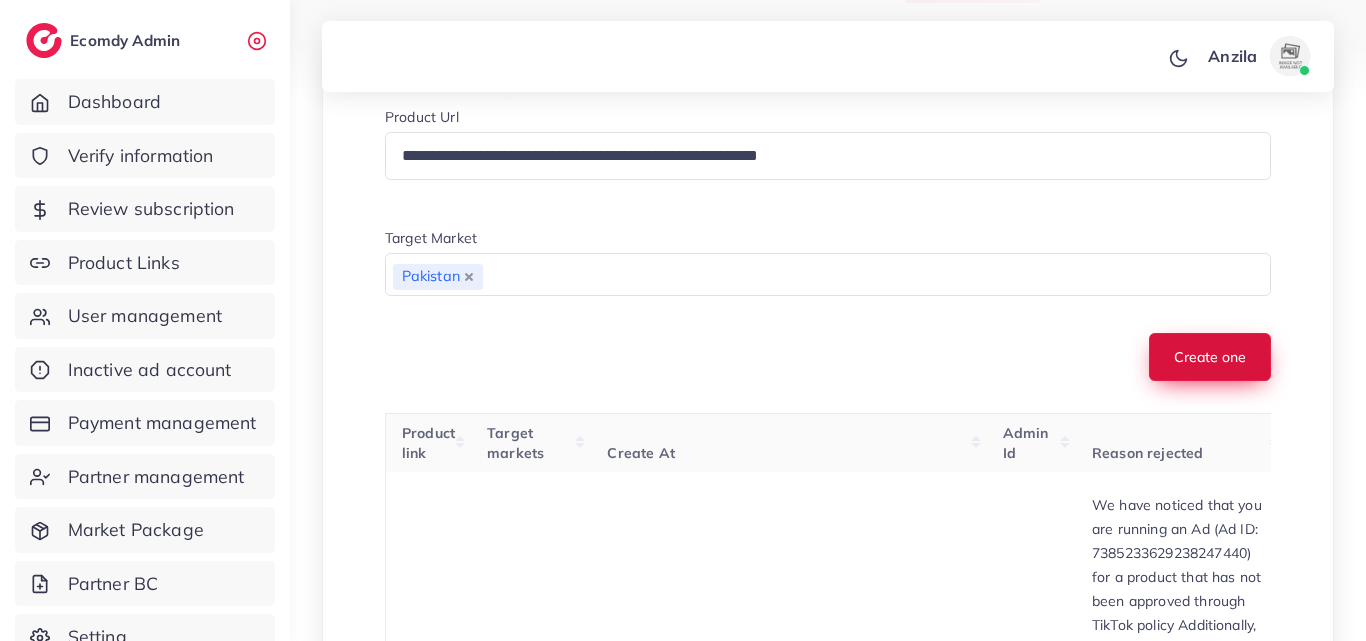 click on "Create one" at bounding box center (1210, 357) 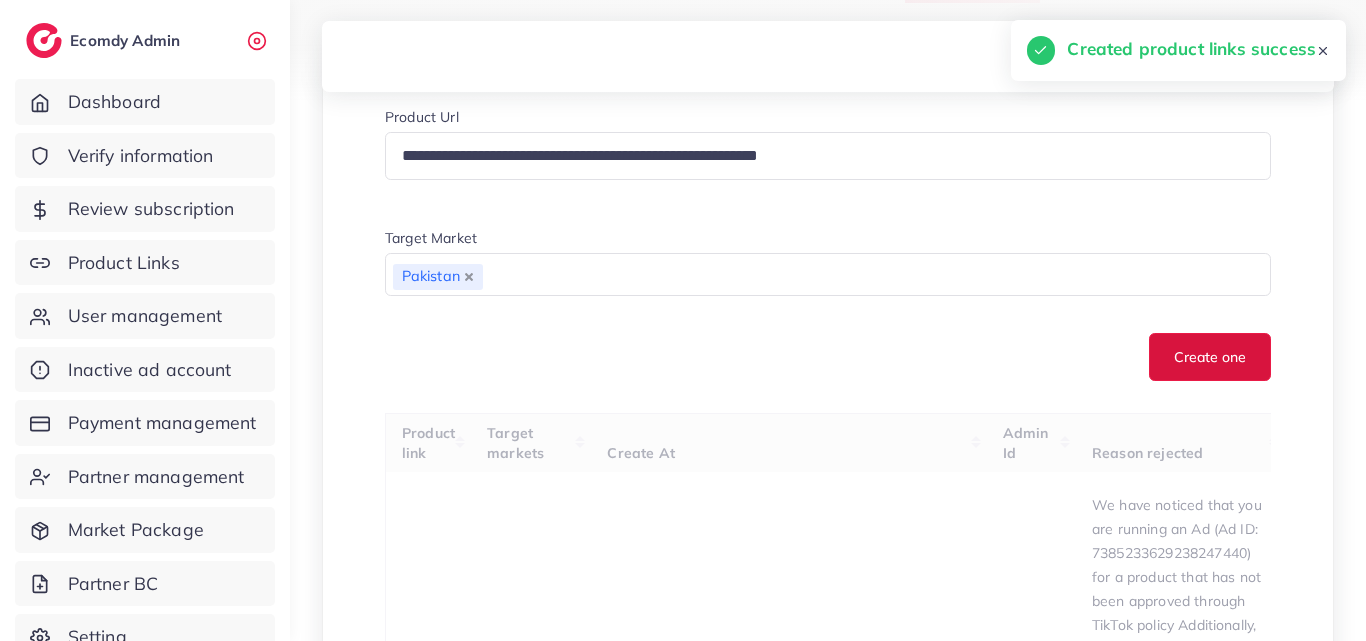 type 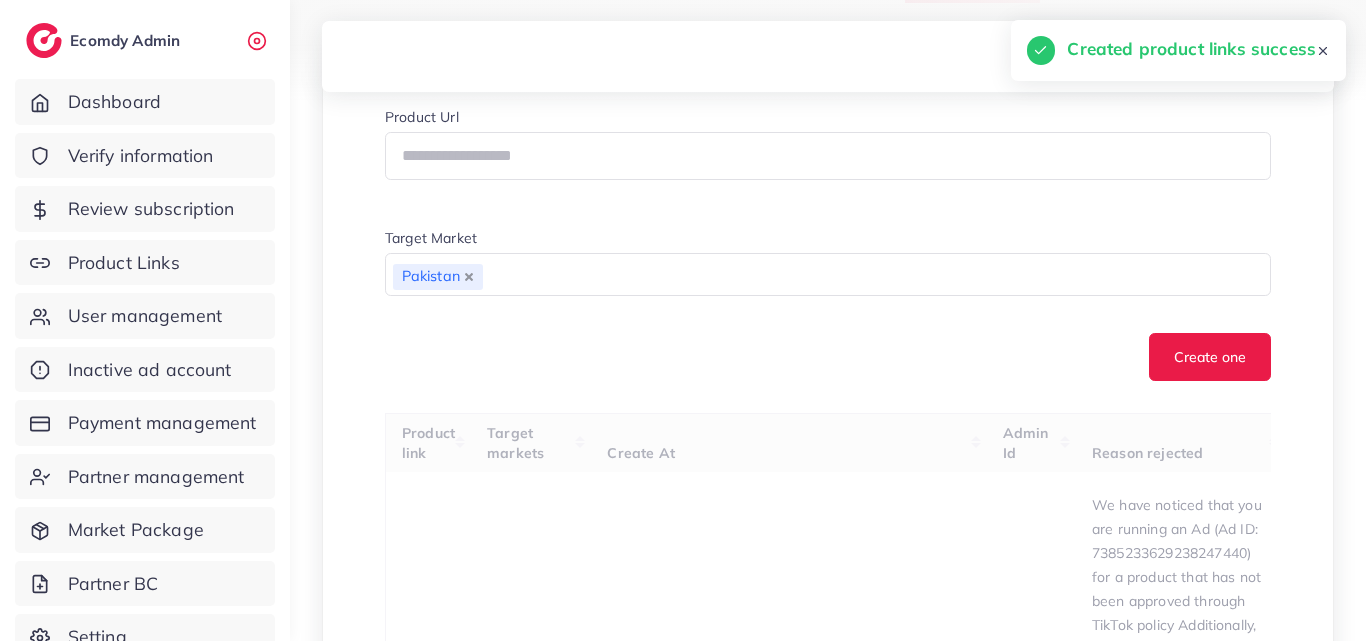 click on "Create one" at bounding box center (828, 357) 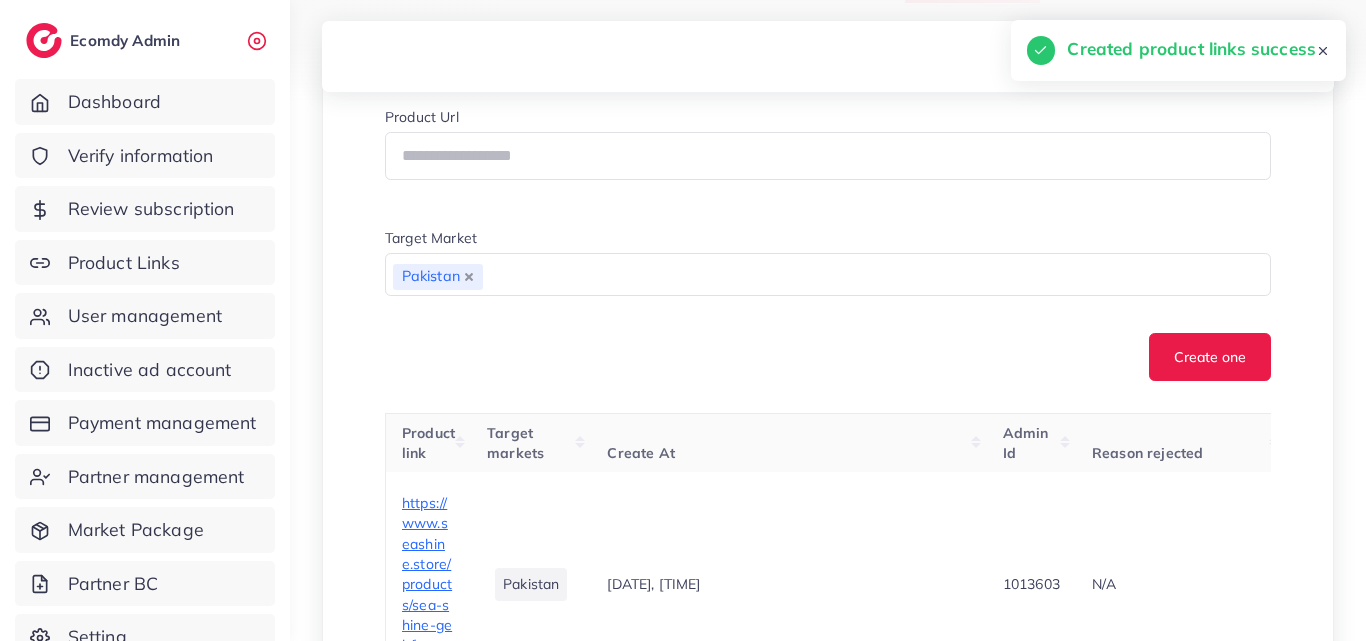 scroll, scrollTop: 704, scrollLeft: 0, axis: vertical 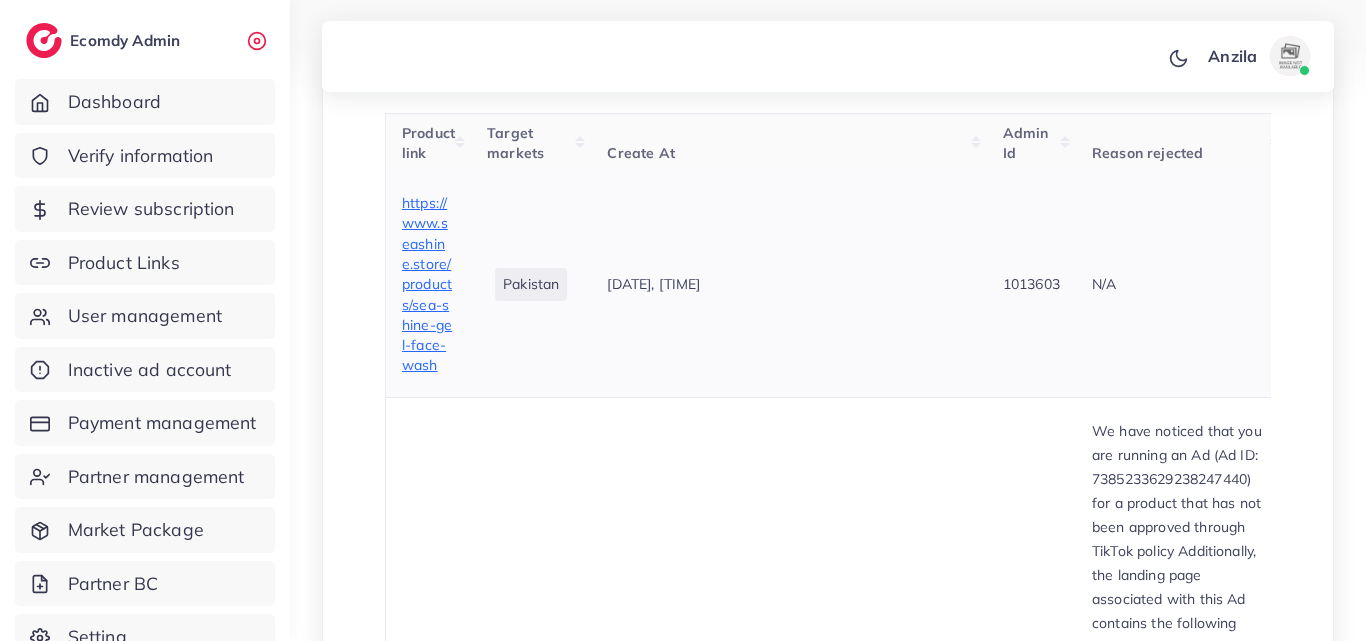 click on "https://www.seashine.store/products/sea-shine-gel-face-wash" at bounding box center [427, 284] 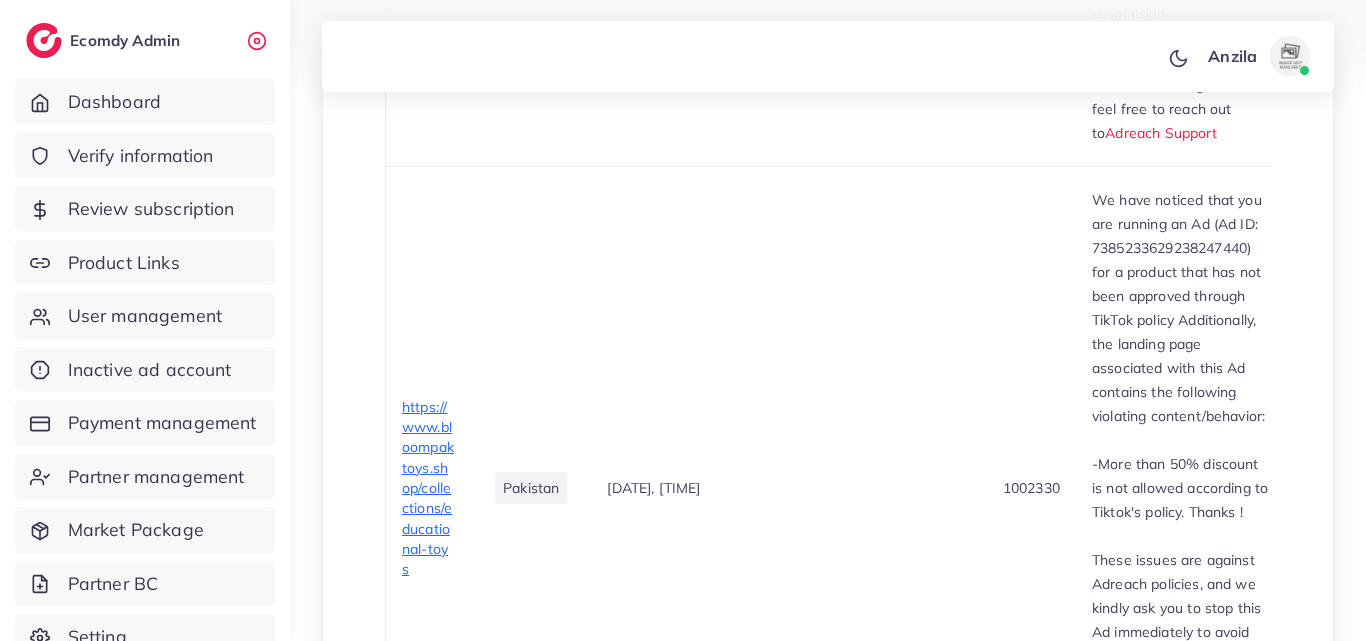 scroll, scrollTop: 19838, scrollLeft: 0, axis: vertical 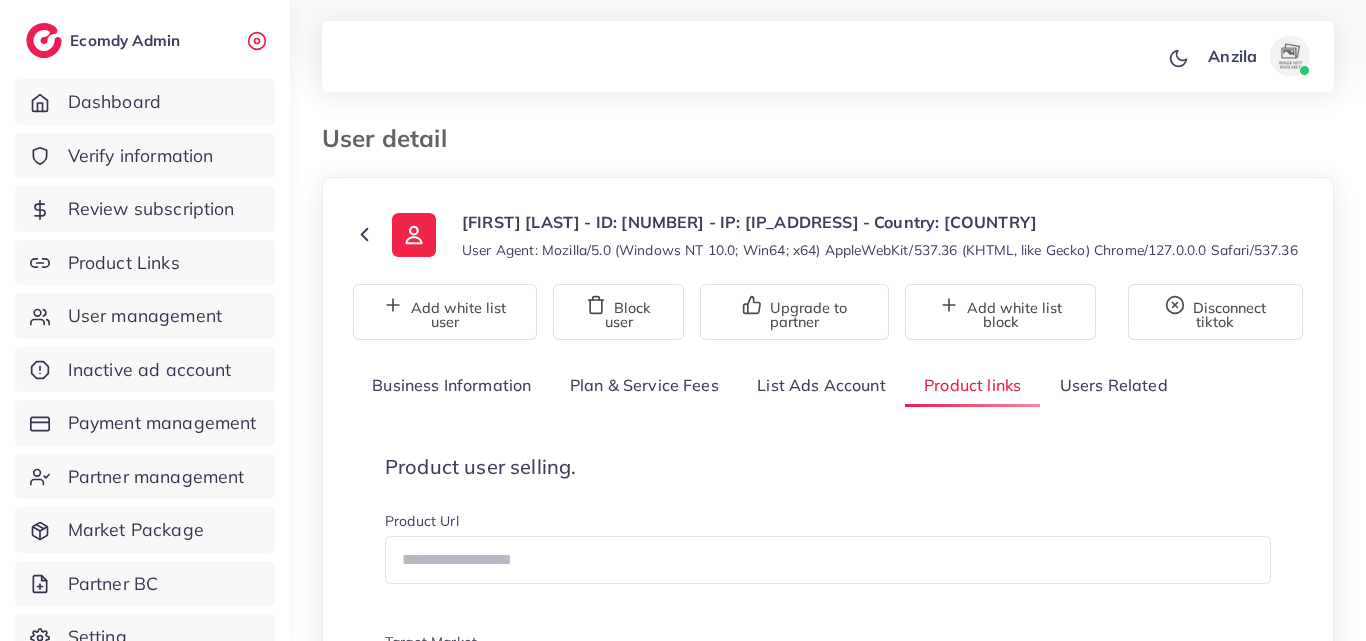 click on "Product user selling.   Product Url   Target Market            Loading...      Create one" at bounding box center [828, 620] 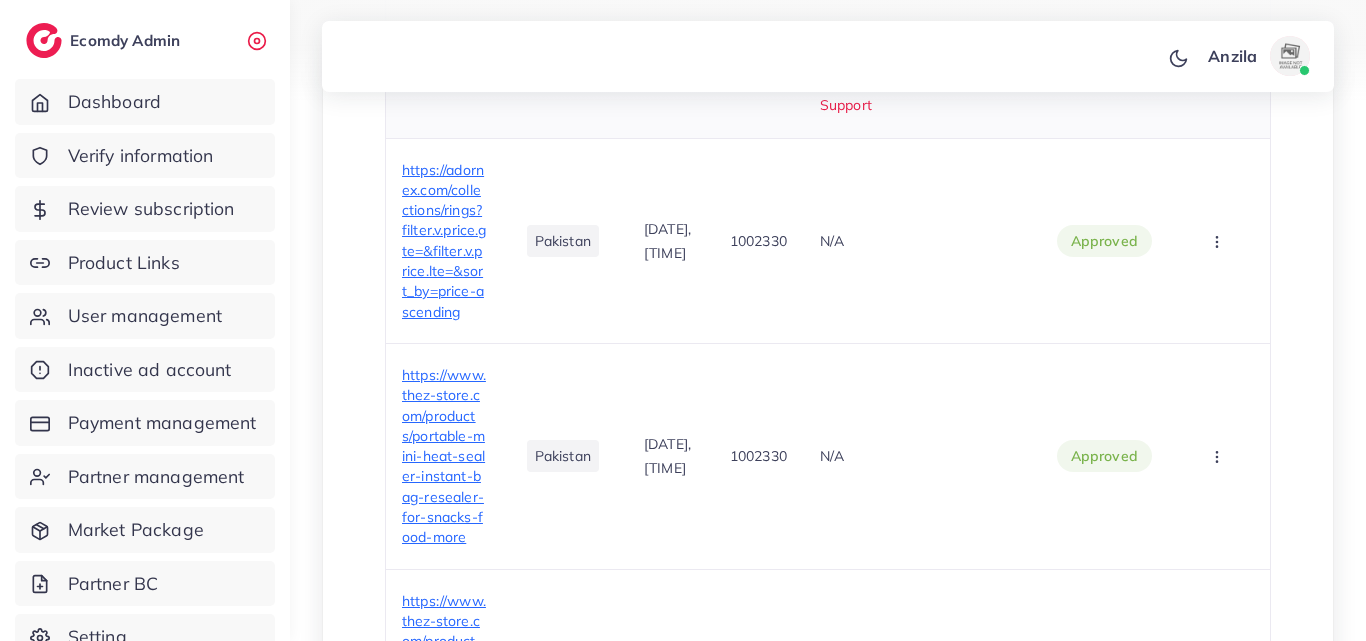 scroll, scrollTop: 4149, scrollLeft: 0, axis: vertical 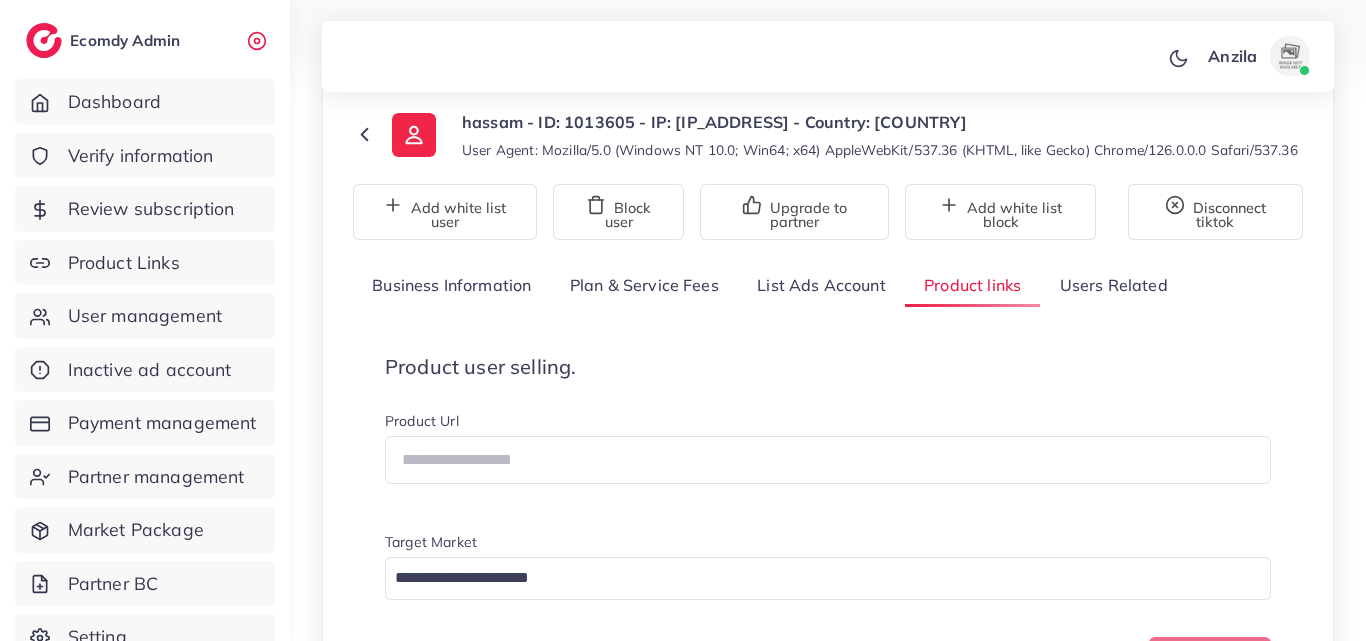 click on "Product user selling.   Product Url   Target Market            Loading...      Create one                Product link Target markets Create At Admin Id Reason rejected Status Action           https://www.mrmubeeng.com/products/g-five-magic-slide?utm_source=tiktok&utm_medium=paid&utm_id=__CAMPAIGN_ID__&utm_campaign=__CAMPAIGN_NAME__  Pakistan   04/08/2025, 22:26:14   1002330  N/A approved  Approve  Reject     https://www.mrmubeeng.com/products/v34-hi-smile-teeth-whitener-1395?utm_source=tiktok&utm_medium=paid&utm_id=__CAMPAIGN_ID__&utm_campaign=__CAMPAIGN_NAME__  Pakistan   22/07/2025, 05:39:35   1002330  We have noticed that you are running an Ad ( 7388455438272151568) for a product that has not been approved through TikTok policy Additionally, the landing page associated with this Ad contains the following violating content/behavior: This product can not be approved, teeth whitening falls under the prohibited product category. Kindly change your product. Thank you!   Adreach Support rejected  Approve" at bounding box center (828, 7520) 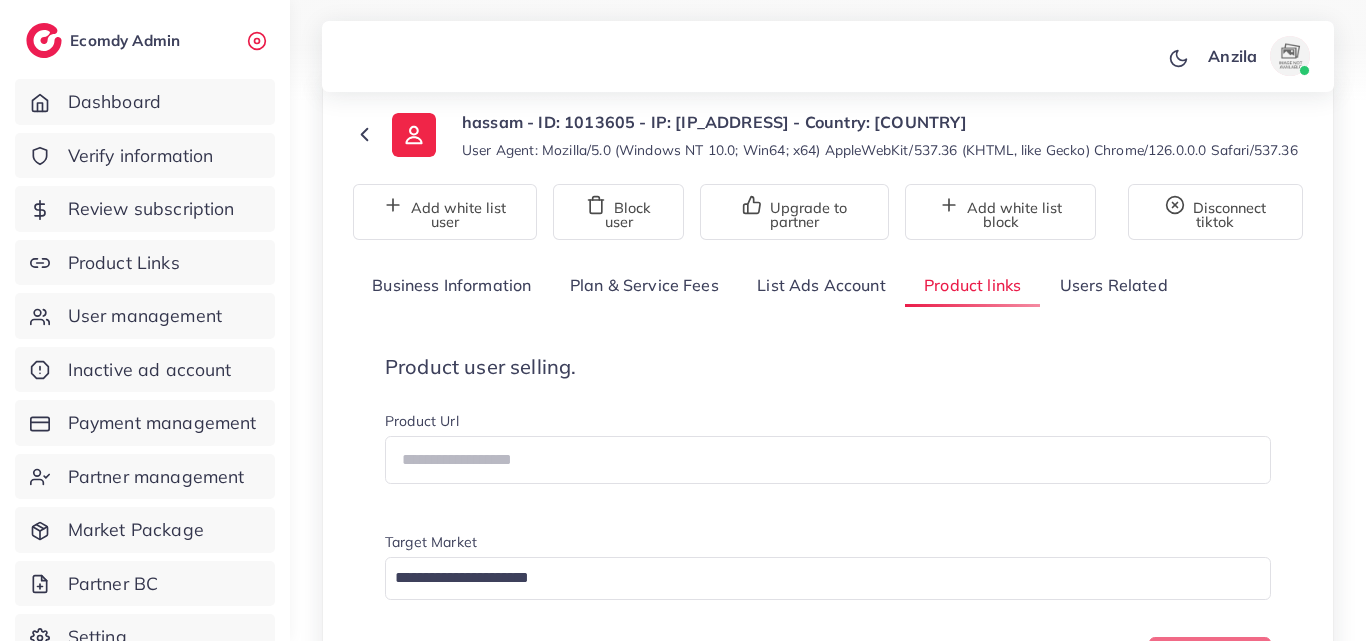 scroll, scrollTop: 1337, scrollLeft: 0, axis: vertical 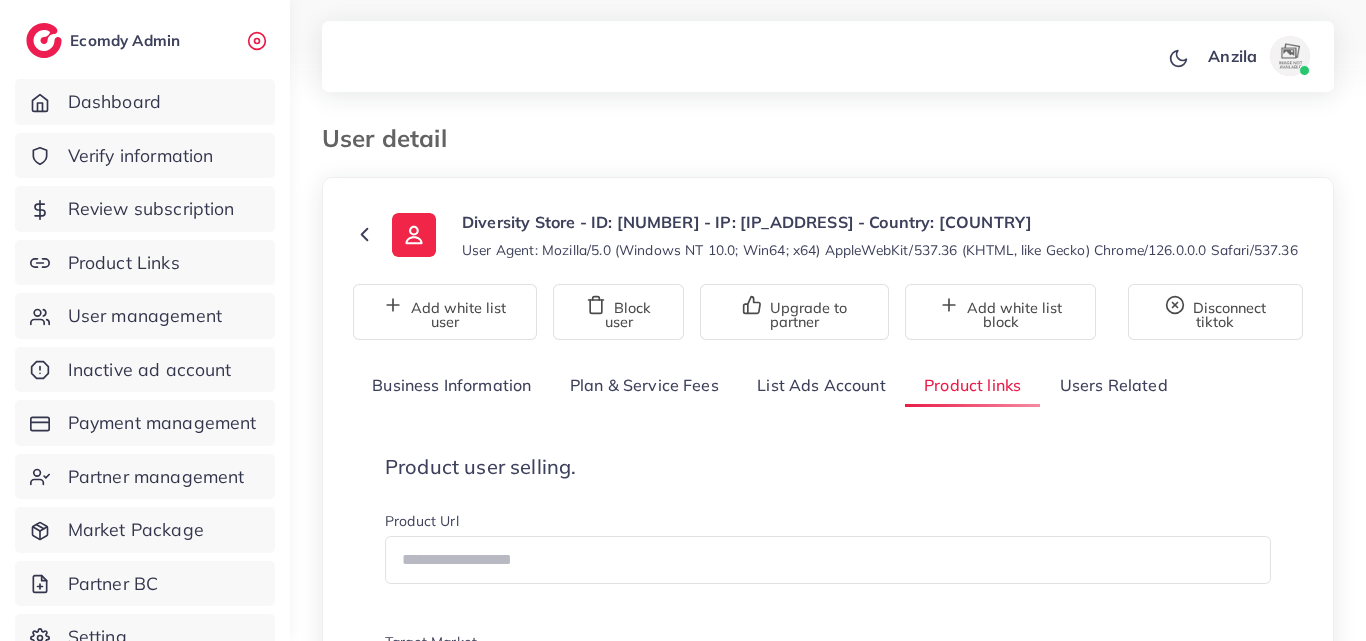 click on "Product Url" at bounding box center (828, 523) 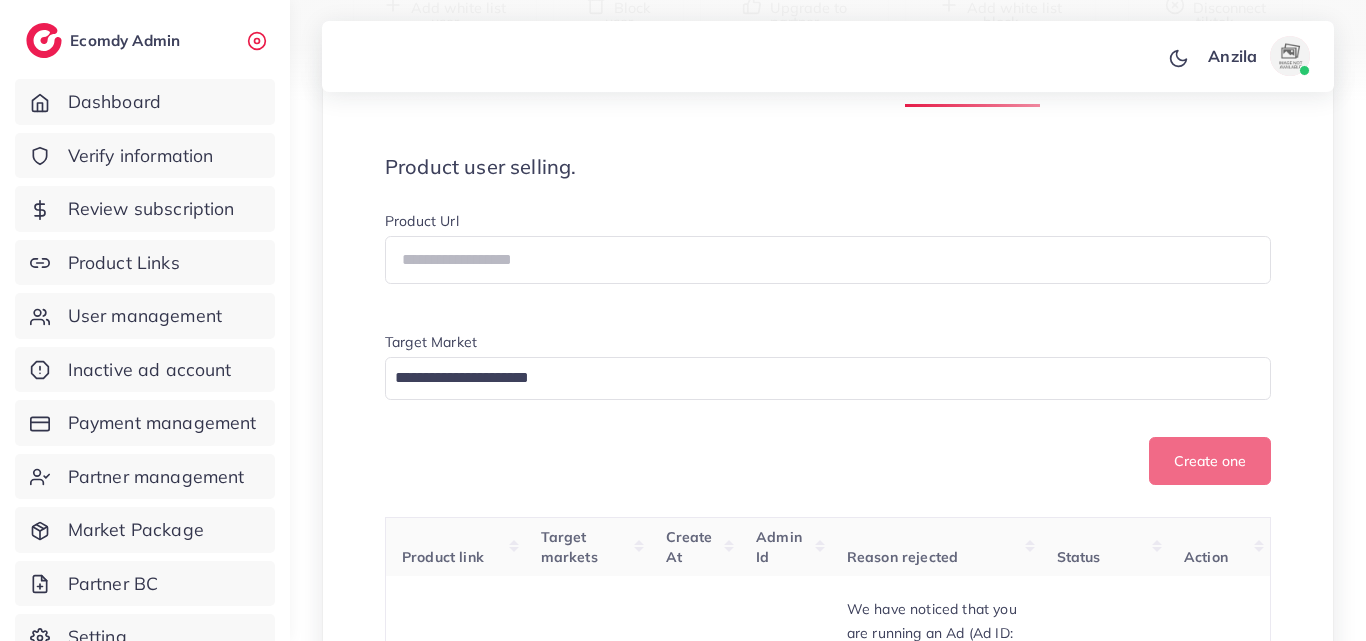 scroll, scrollTop: 921, scrollLeft: 0, axis: vertical 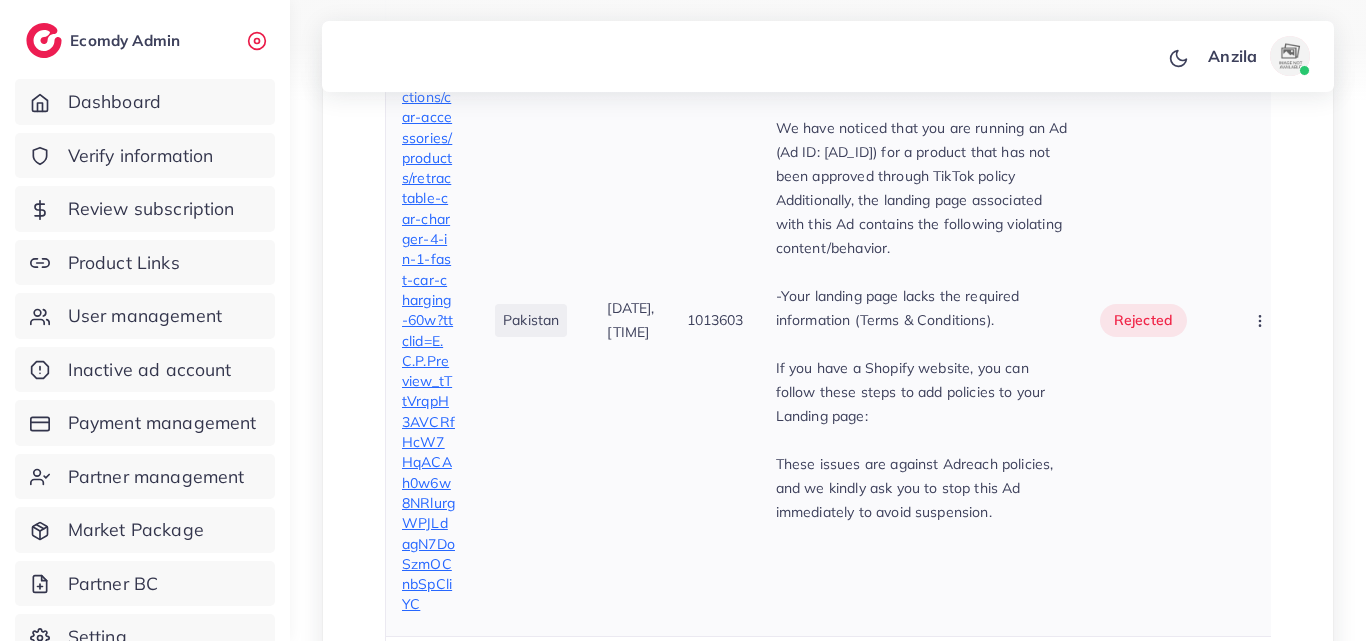 click on "1013603" at bounding box center (715, 320) 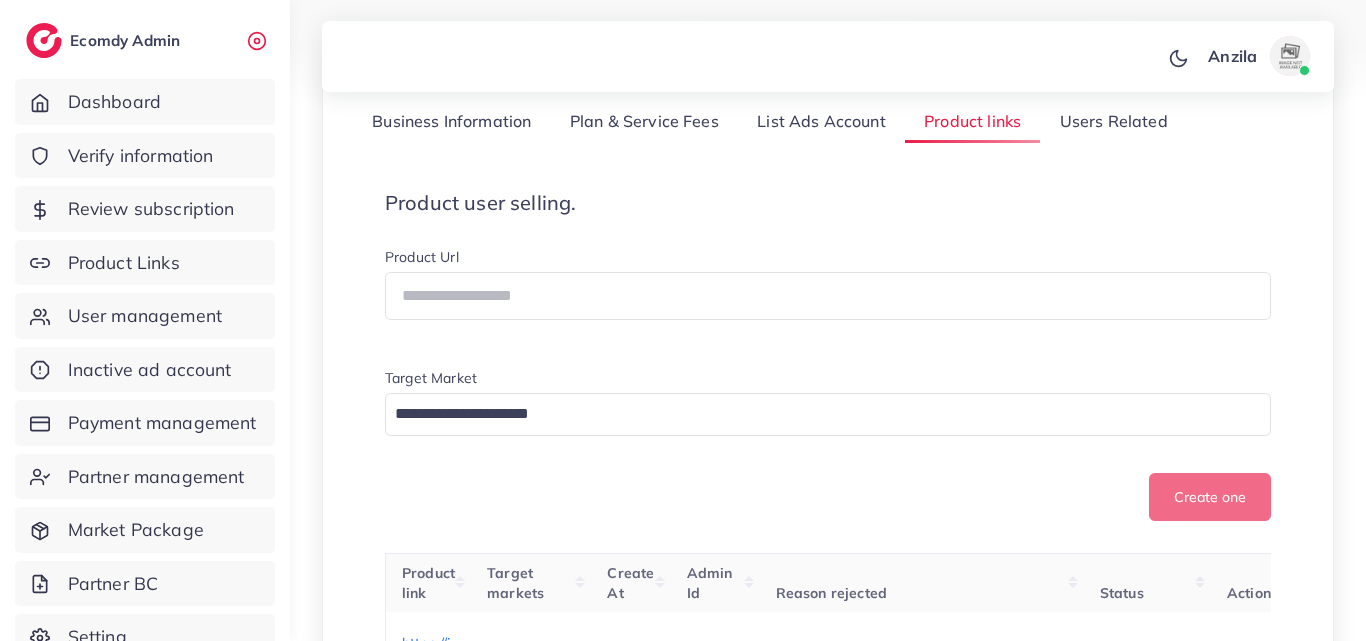 scroll, scrollTop: 271, scrollLeft: 0, axis: vertical 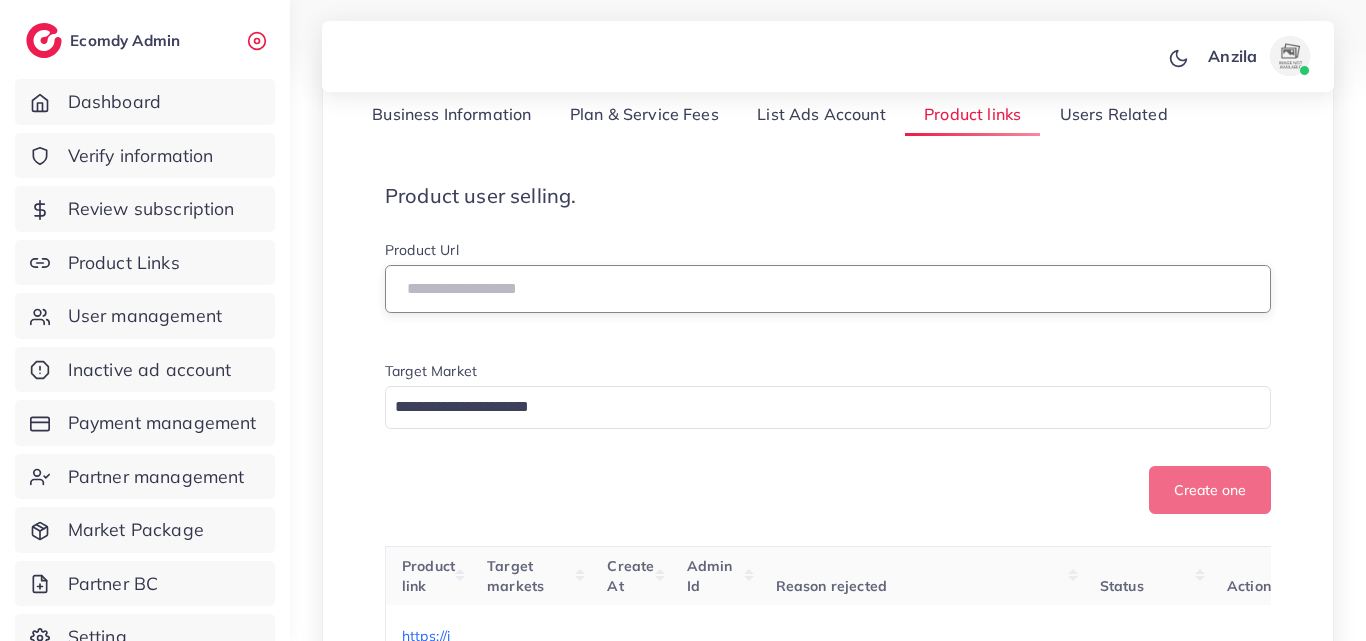 click at bounding box center [828, 289] 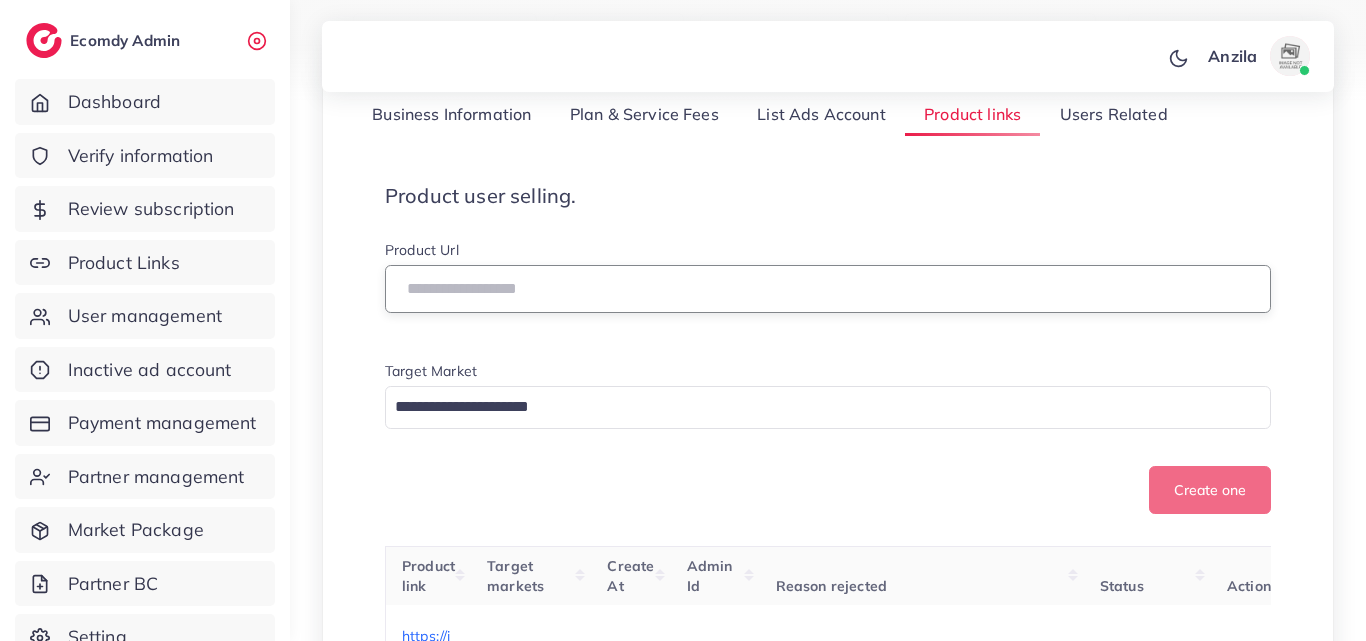 paste on "**********" 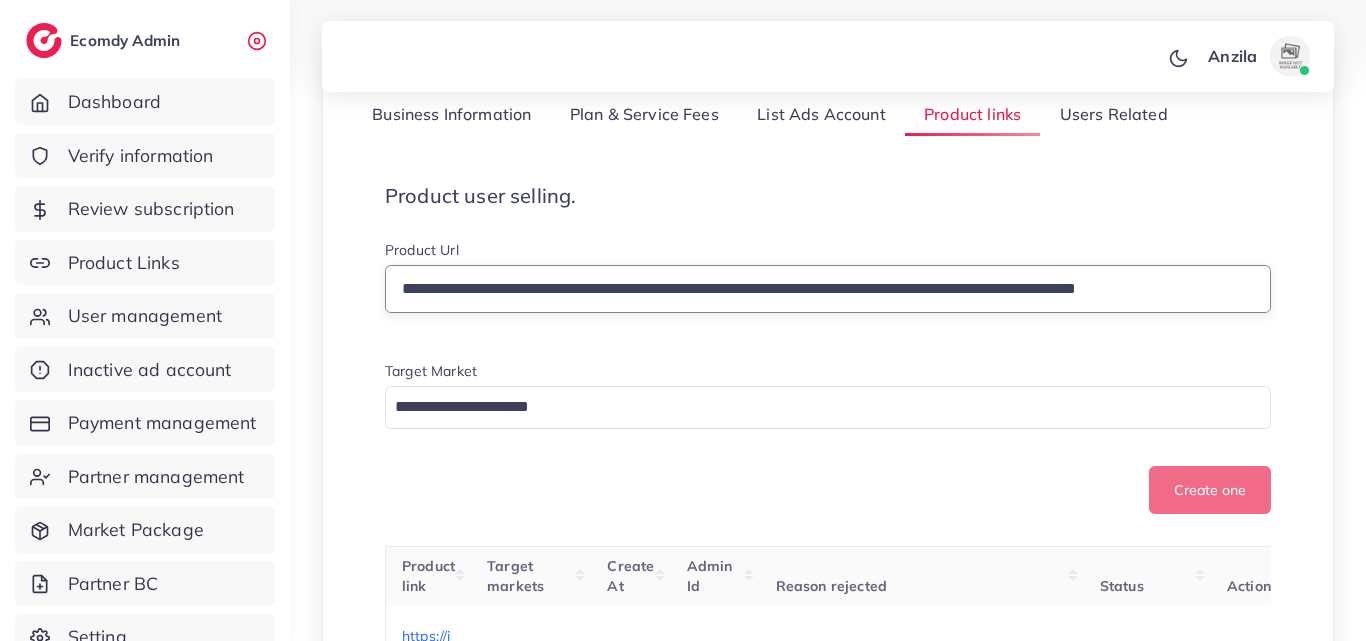 scroll, scrollTop: 0, scrollLeft: 49, axis: horizontal 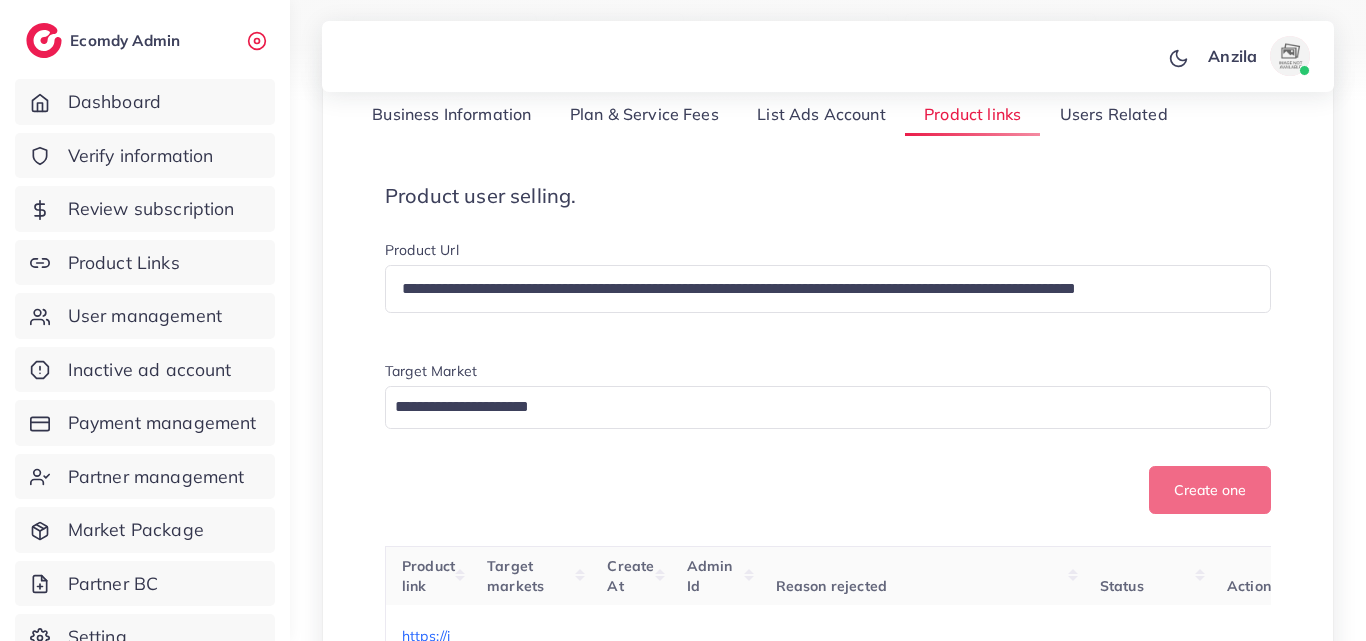 click at bounding box center (816, 407) 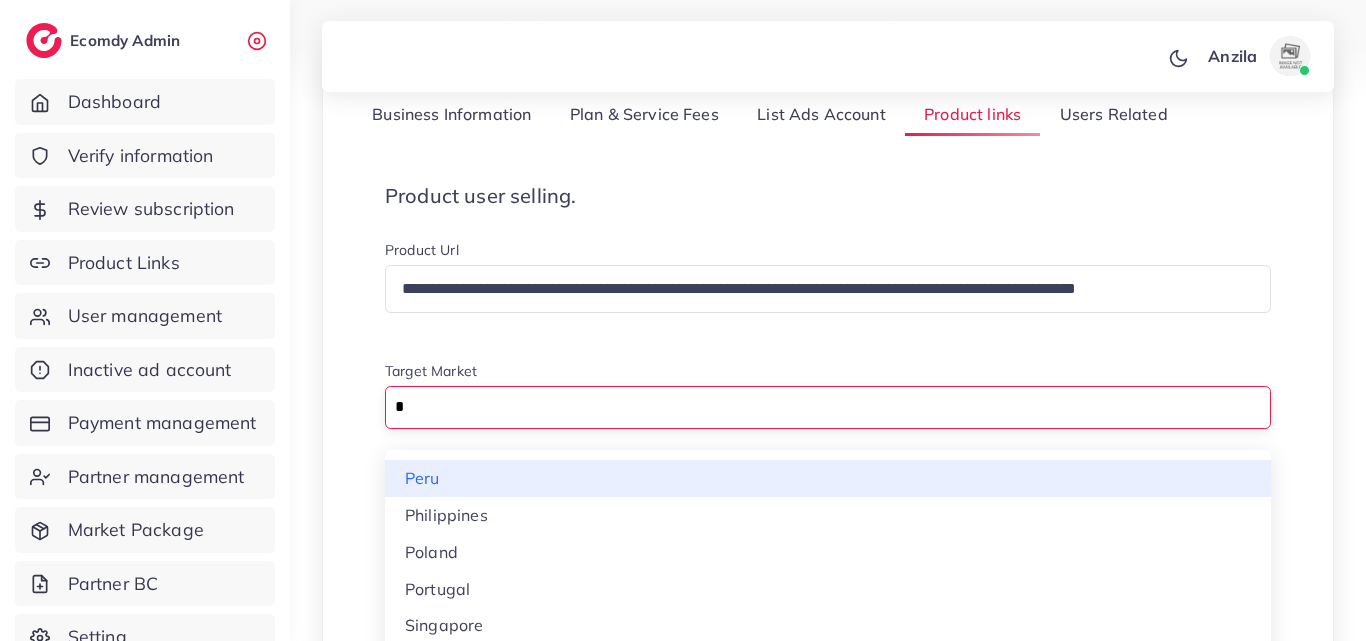scroll, scrollTop: 74, scrollLeft: 0, axis: vertical 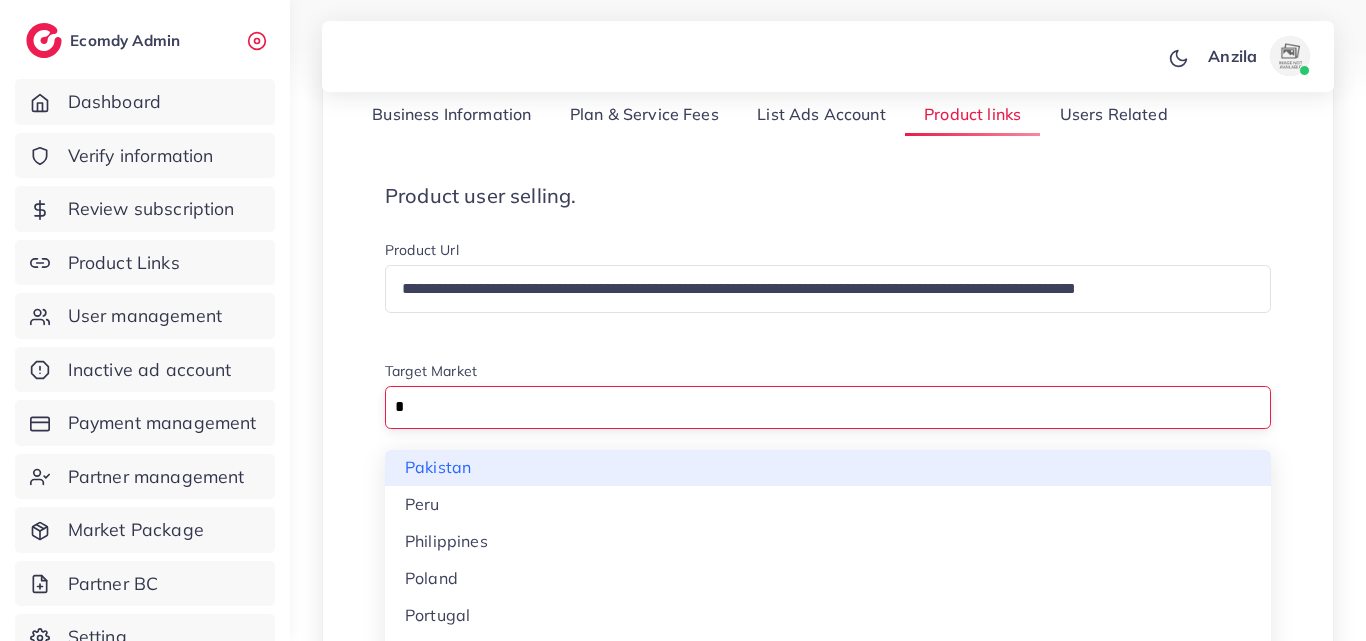 type on "*" 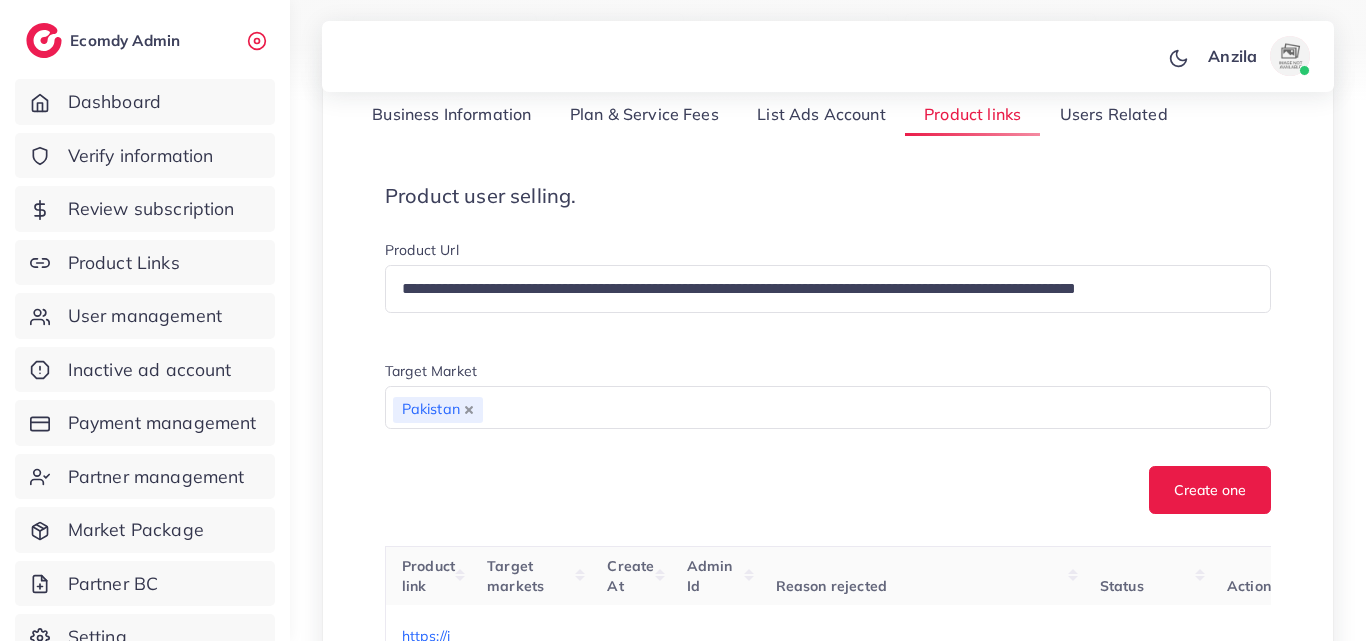 click on "**********" at bounding box center (828, 377) 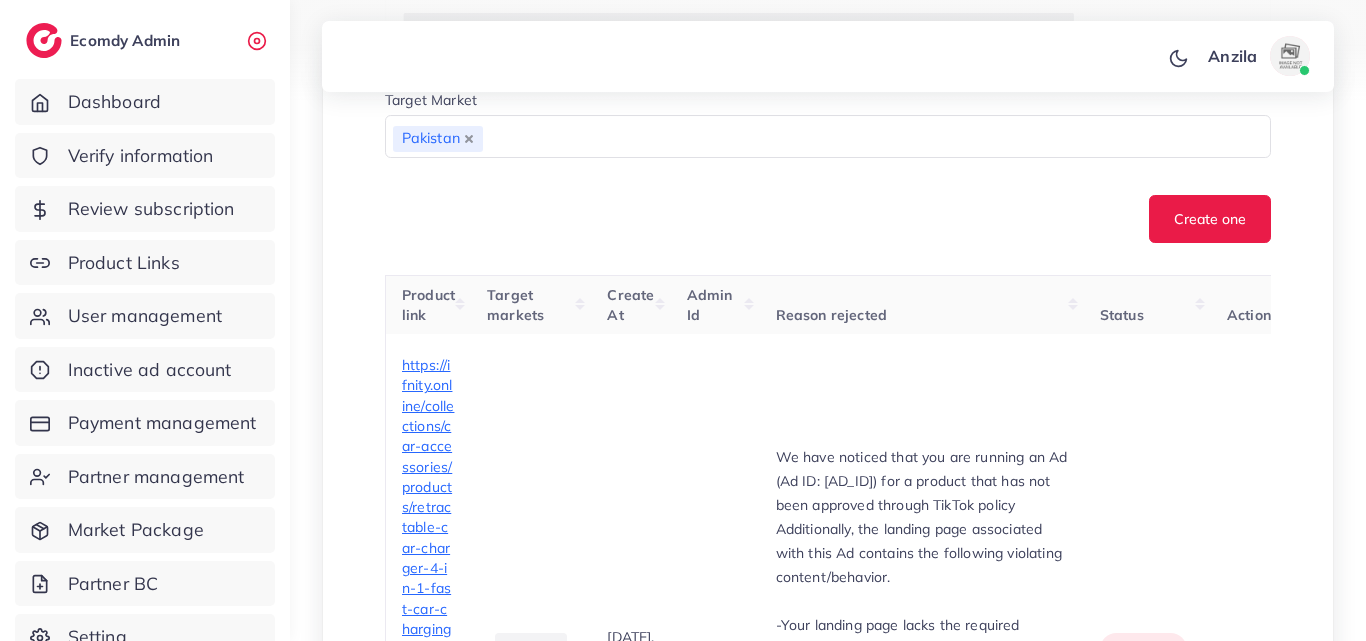scroll, scrollTop: 371, scrollLeft: 0, axis: vertical 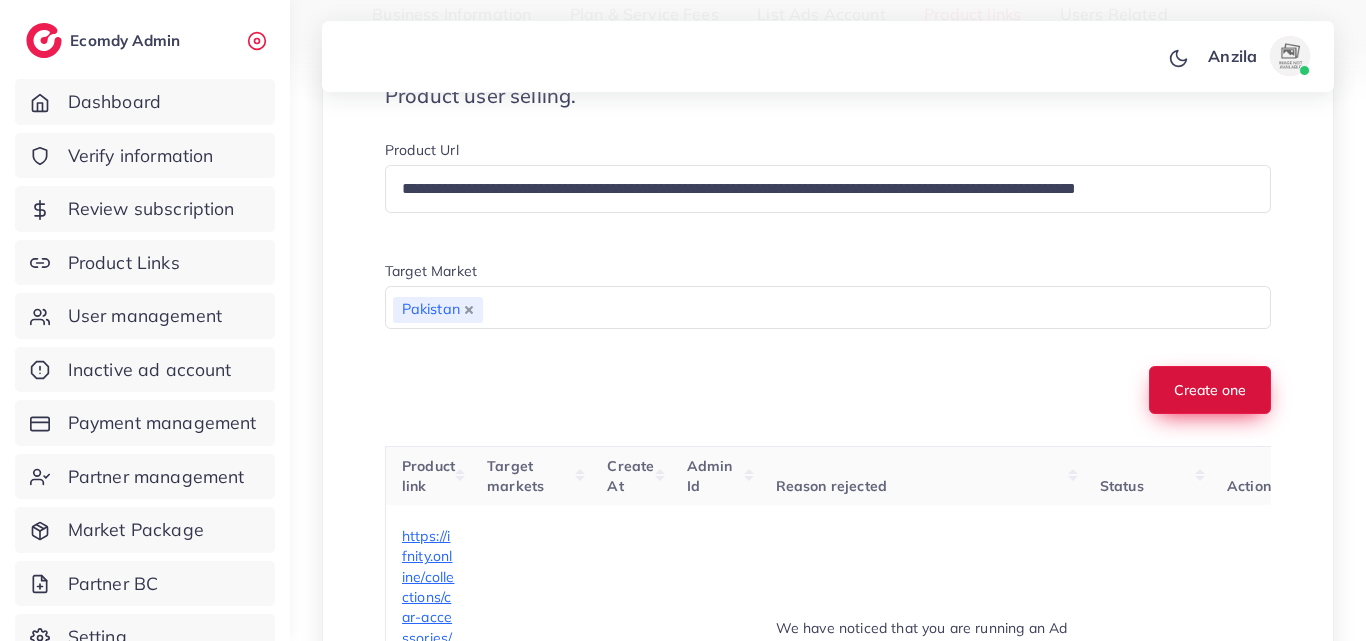 click on "Create one" at bounding box center (1210, 390) 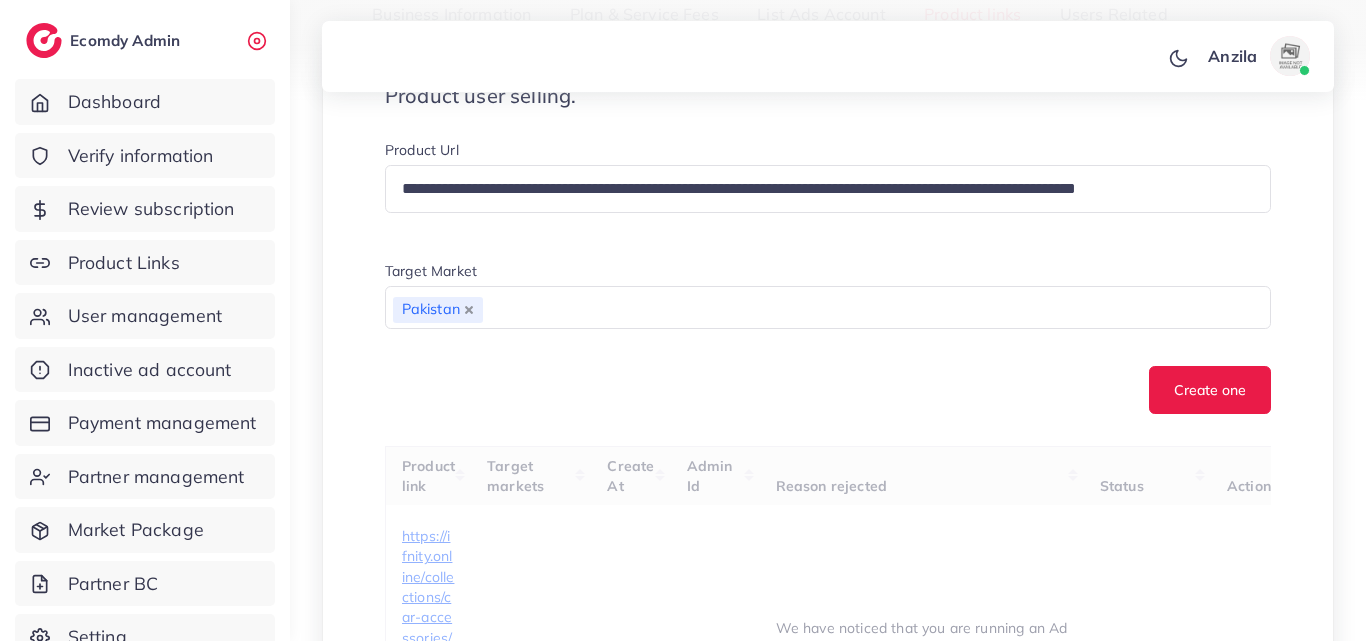 click on "**********" at bounding box center (828, 22410) 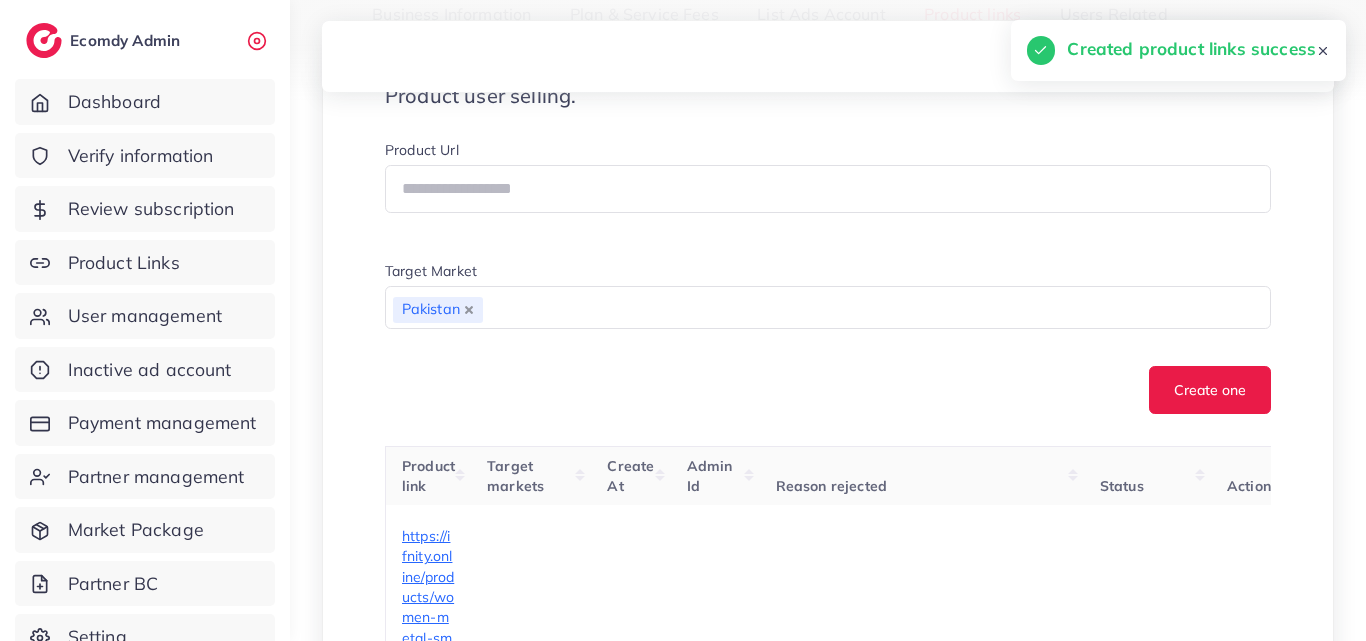 scroll, scrollTop: 671, scrollLeft: 0, axis: vertical 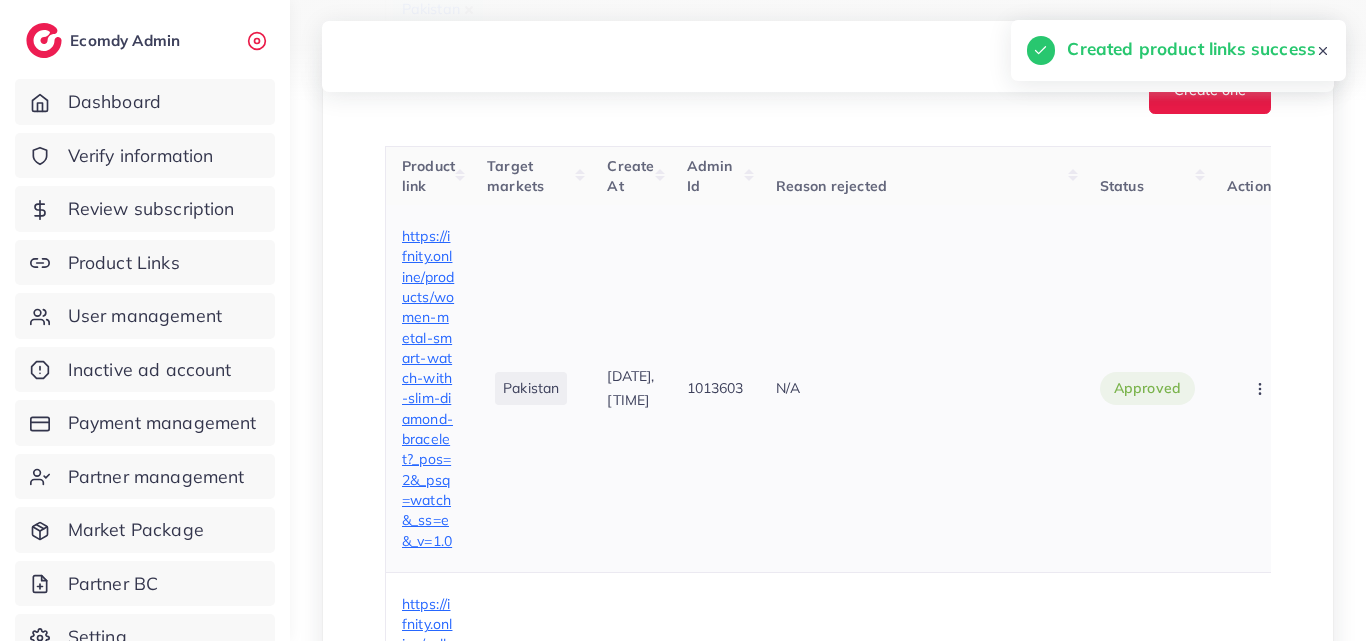 click on "https://ifnity.online/products/women-metal-smart-watch-with-slim-diamond-bracelet?_pos=2&_psq=watch&_ss=e&_v=1.0" at bounding box center [428, 388] 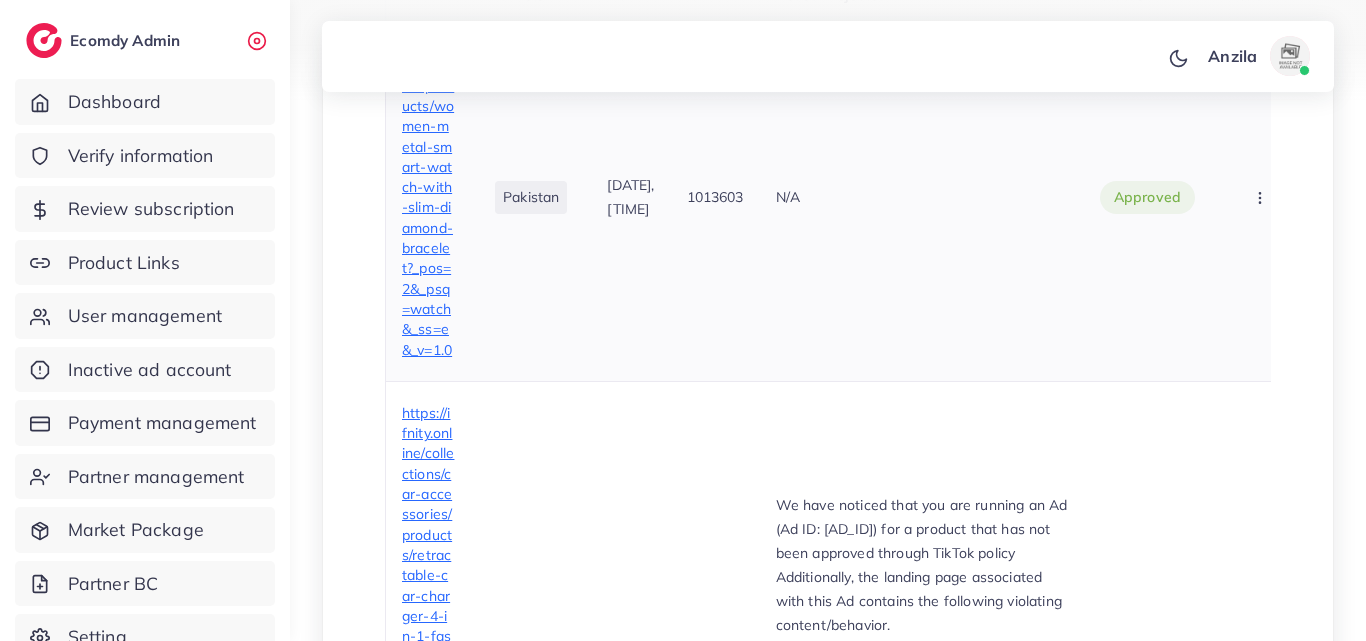 scroll, scrollTop: 1171, scrollLeft: 0, axis: vertical 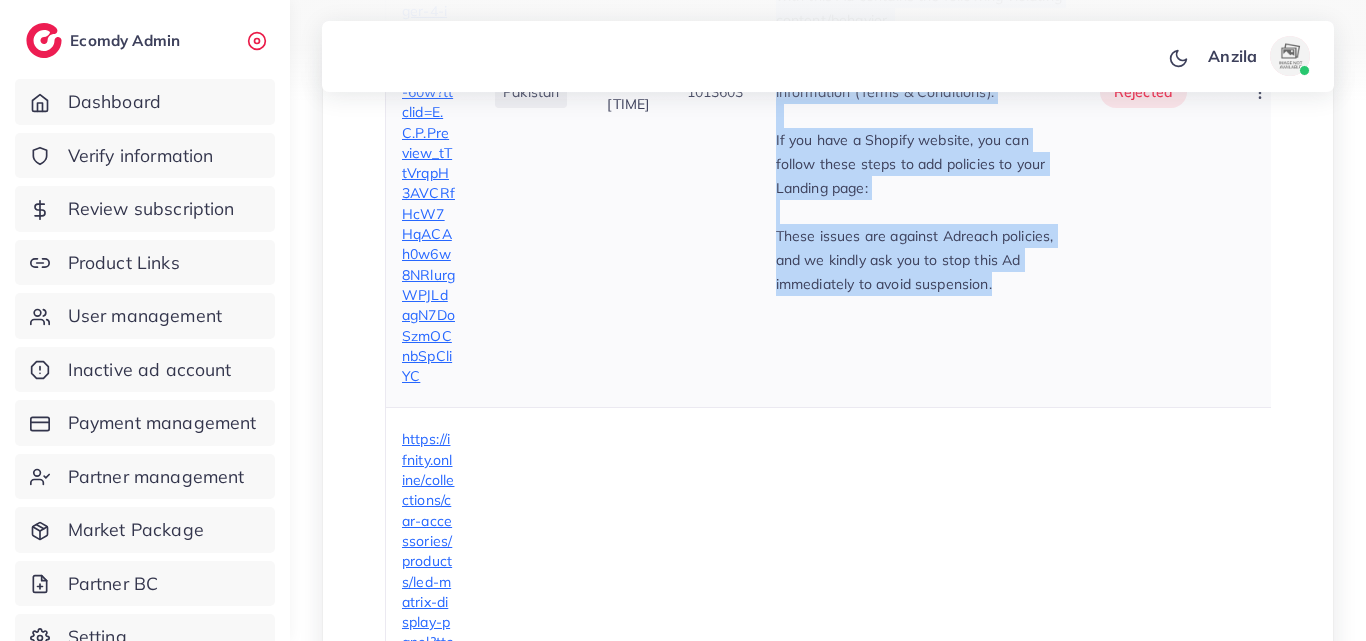 drag, startPoint x: 803, startPoint y: 193, endPoint x: 1053, endPoint y: 312, distance: 276.87723 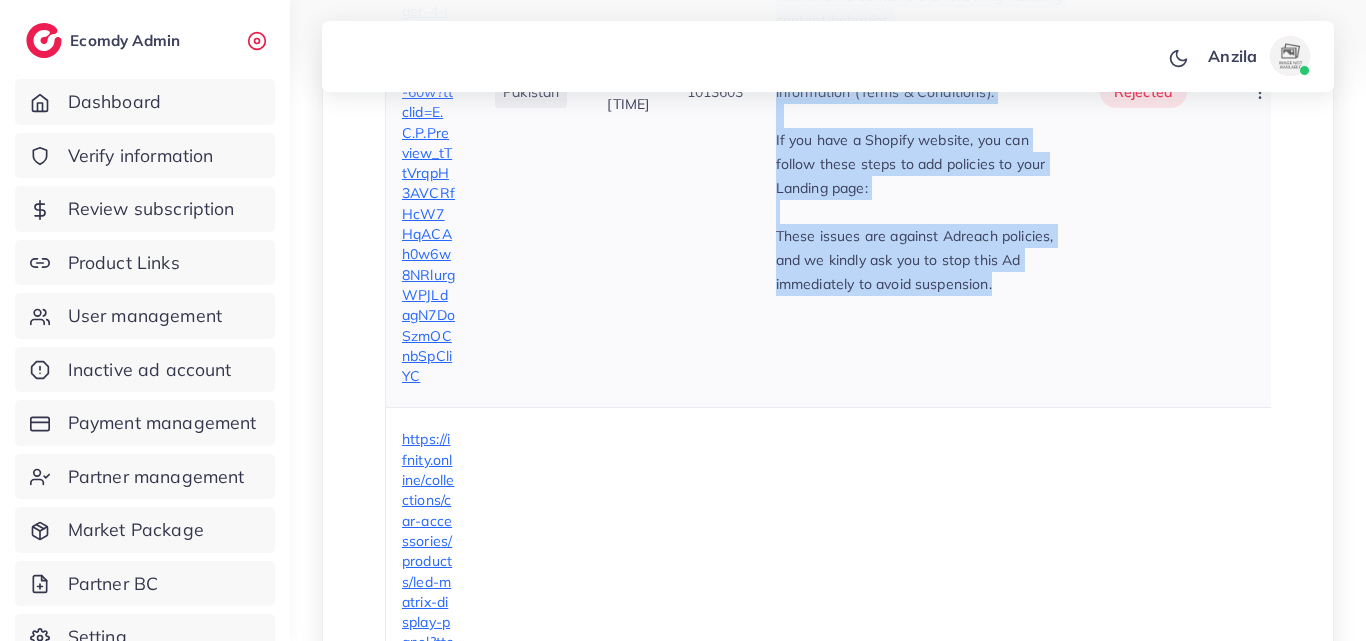 copy on "We have noticed that you are running an Ad (Ad ID: 7499439170620899346) for a product that has not been approved through TikTok policy Additionally, the landing page associated with this Ad contains the following violating content/behavior.   -Your landing page lacks the required information (Terms & Conditions).   If you have a Shopify website, you can follow these steps to add policies to your Landing page: These issues are against Adreach policies, and we kindly ask you to stop this Ad immediately to avoid suspension." 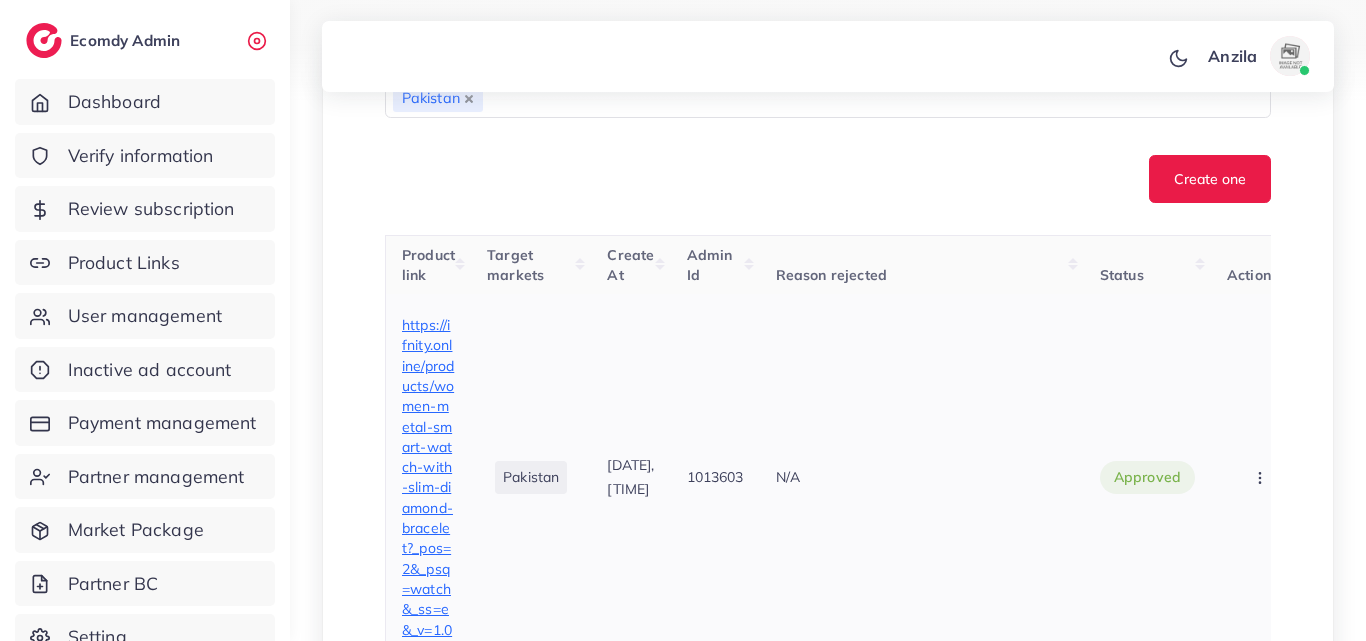 scroll, scrollTop: 667, scrollLeft: 0, axis: vertical 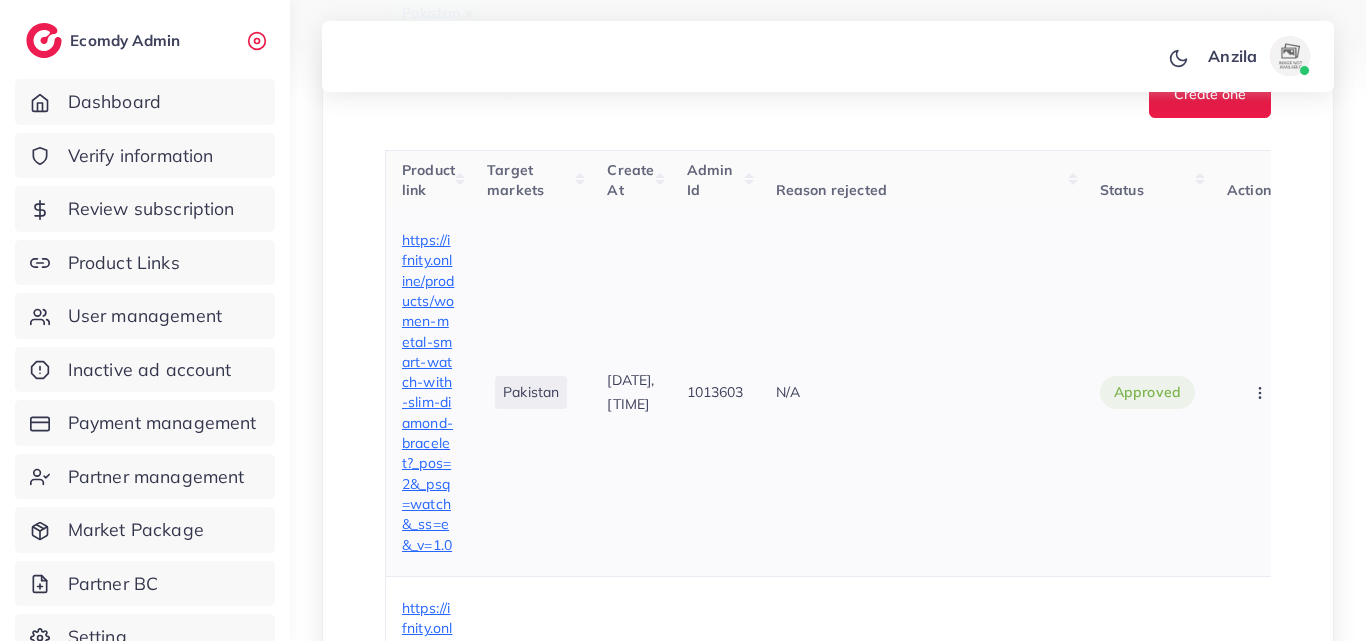 click on "N/A" at bounding box center (922, 392) 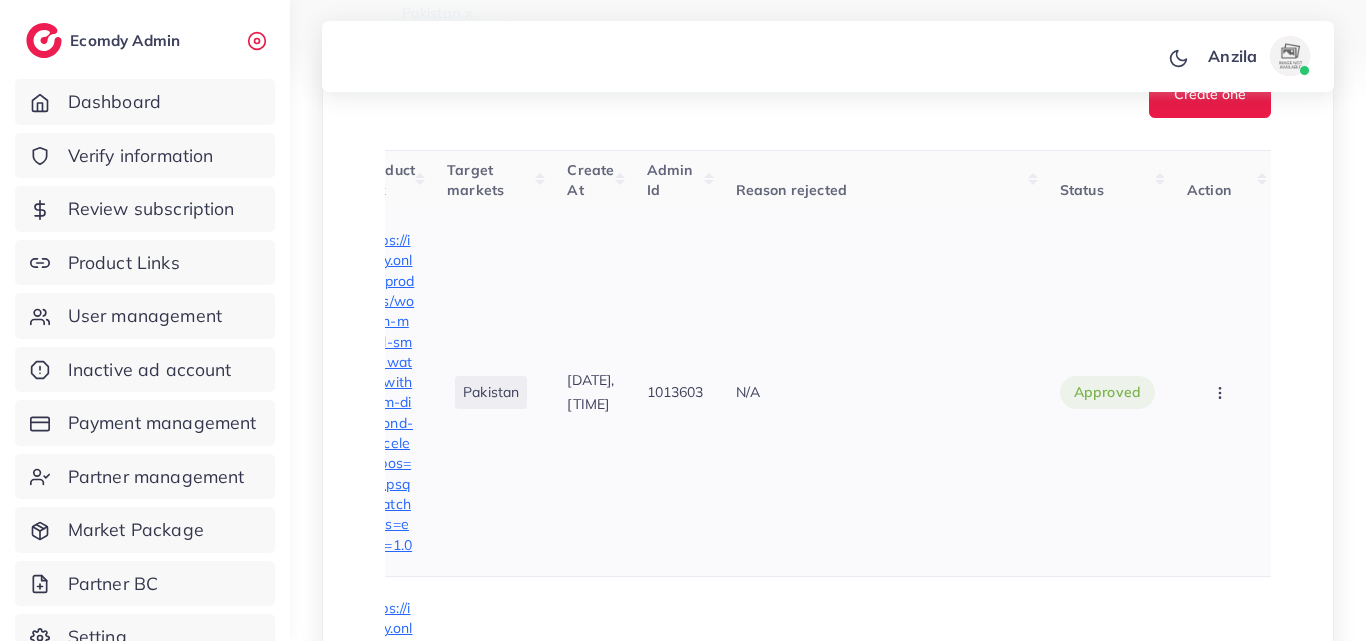 scroll, scrollTop: 0, scrollLeft: 82, axis: horizontal 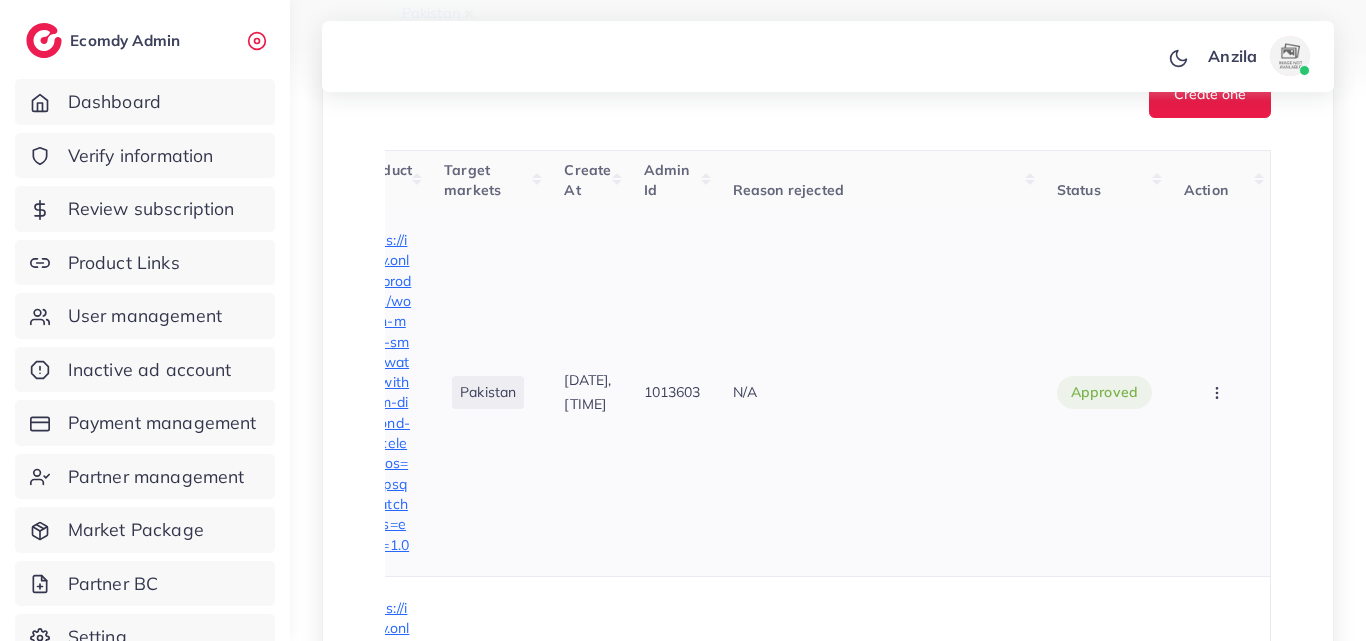 click at bounding box center (1219, 392) 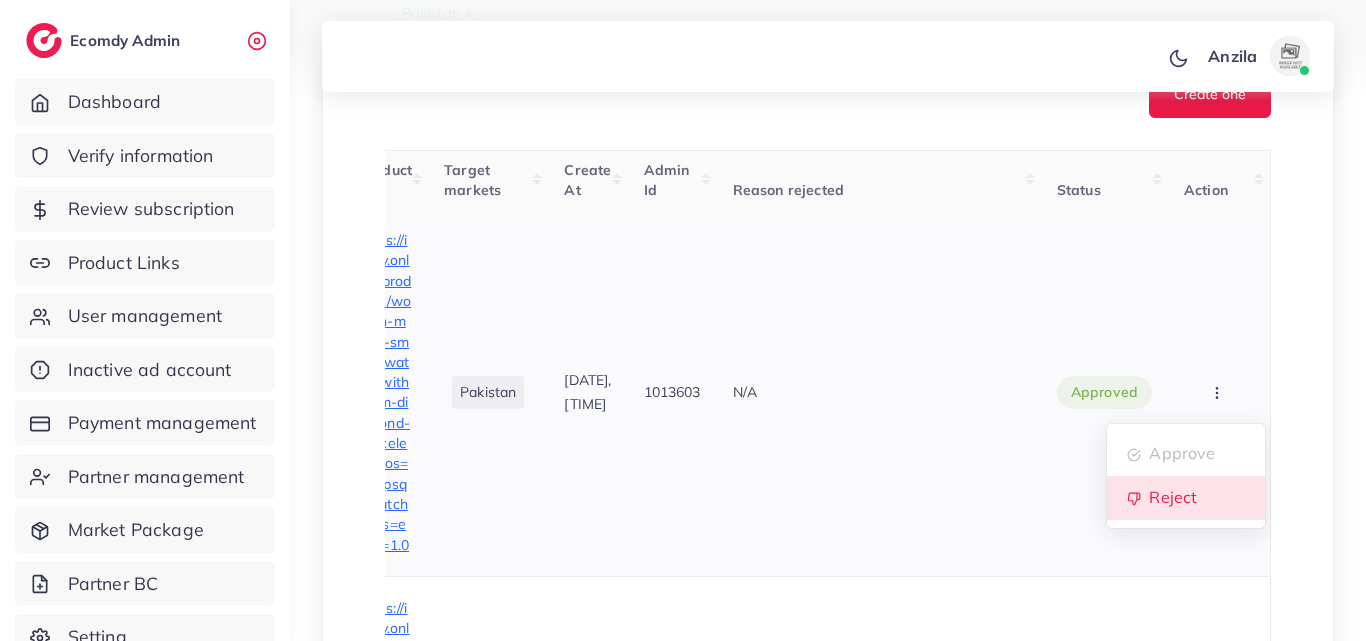 click on "Reject" at bounding box center (1186, 498) 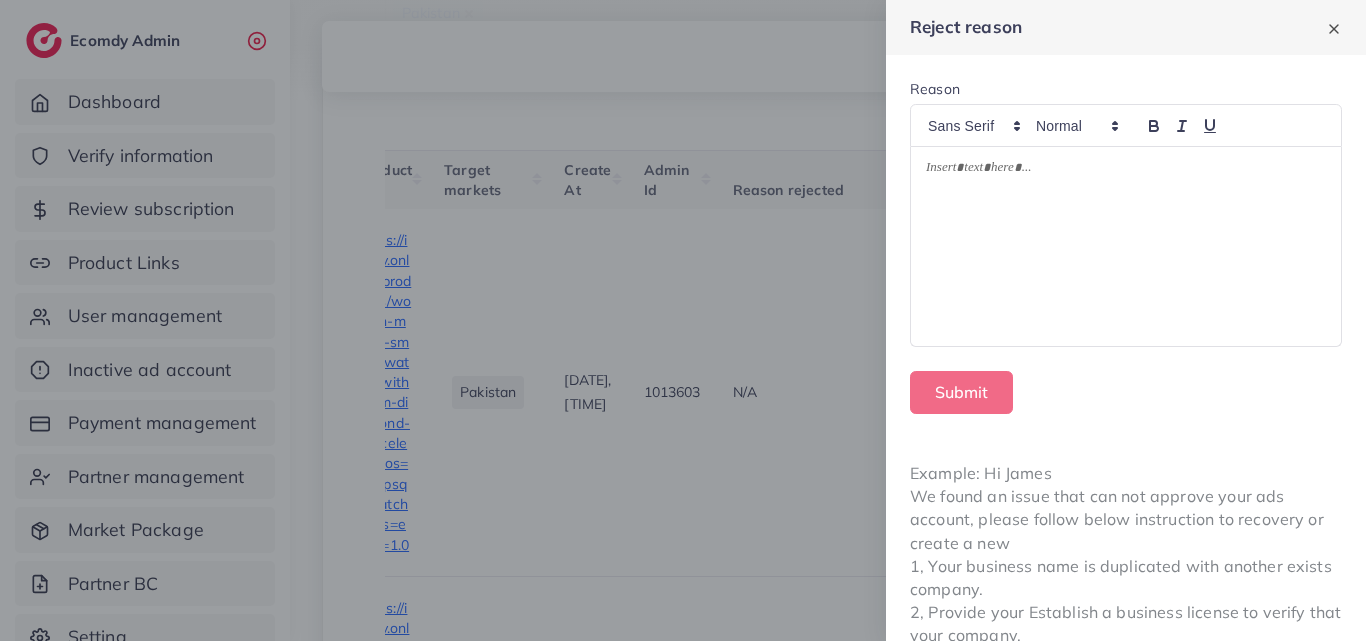 click at bounding box center [1126, 247] 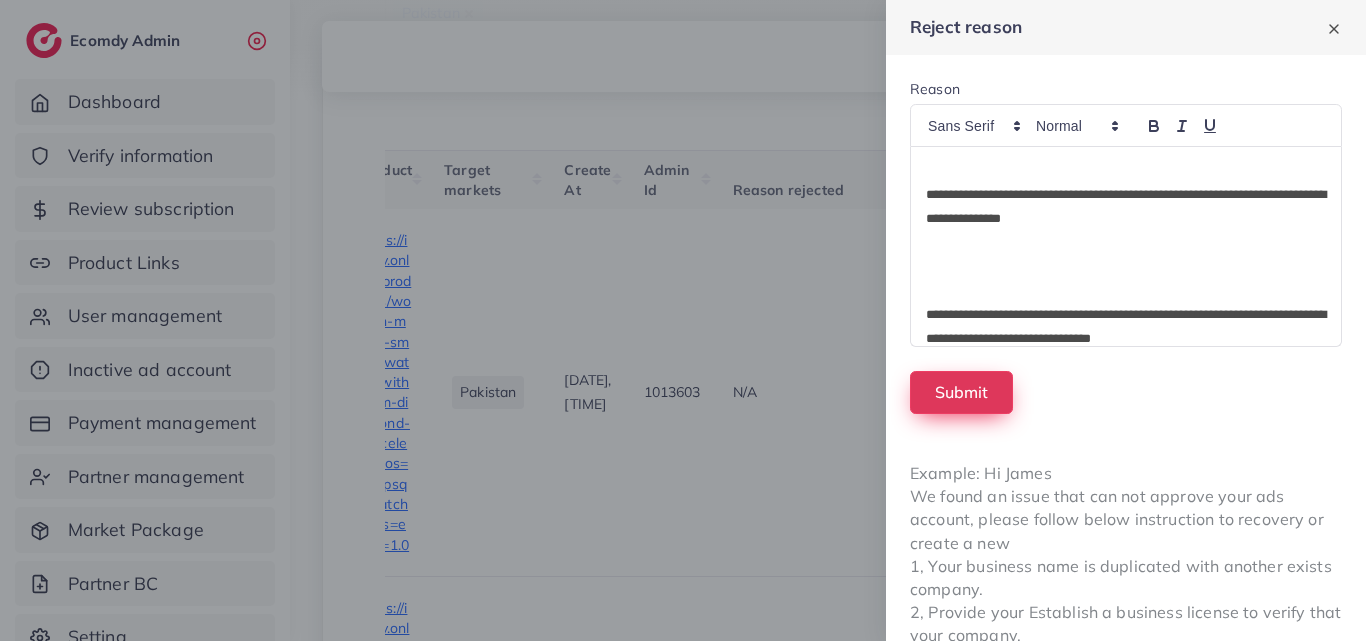 click on "Submit" at bounding box center (961, 392) 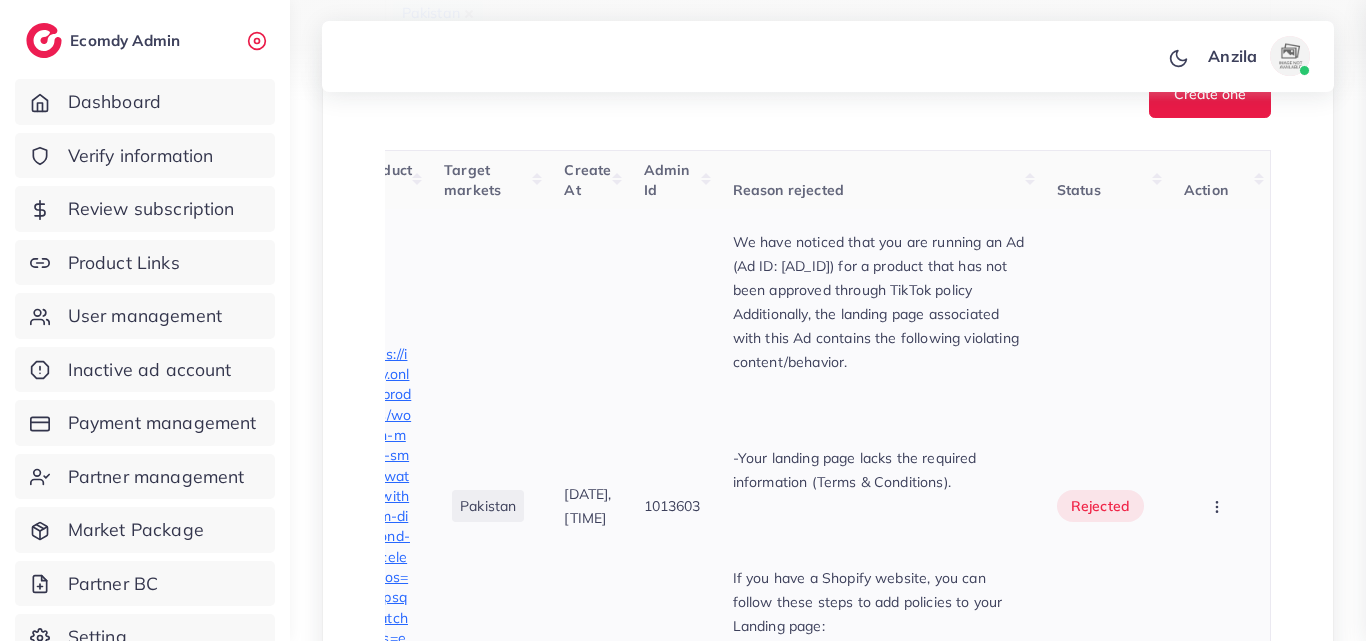 scroll, scrollTop: 771, scrollLeft: 0, axis: vertical 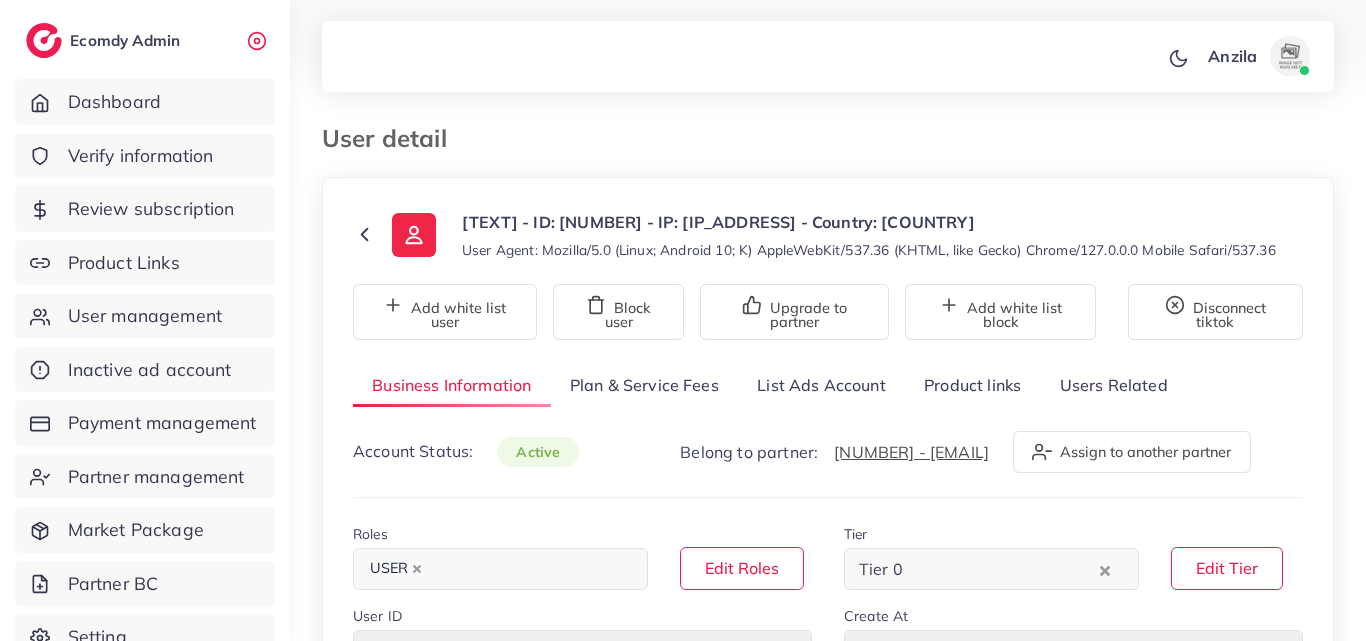 select on "********" 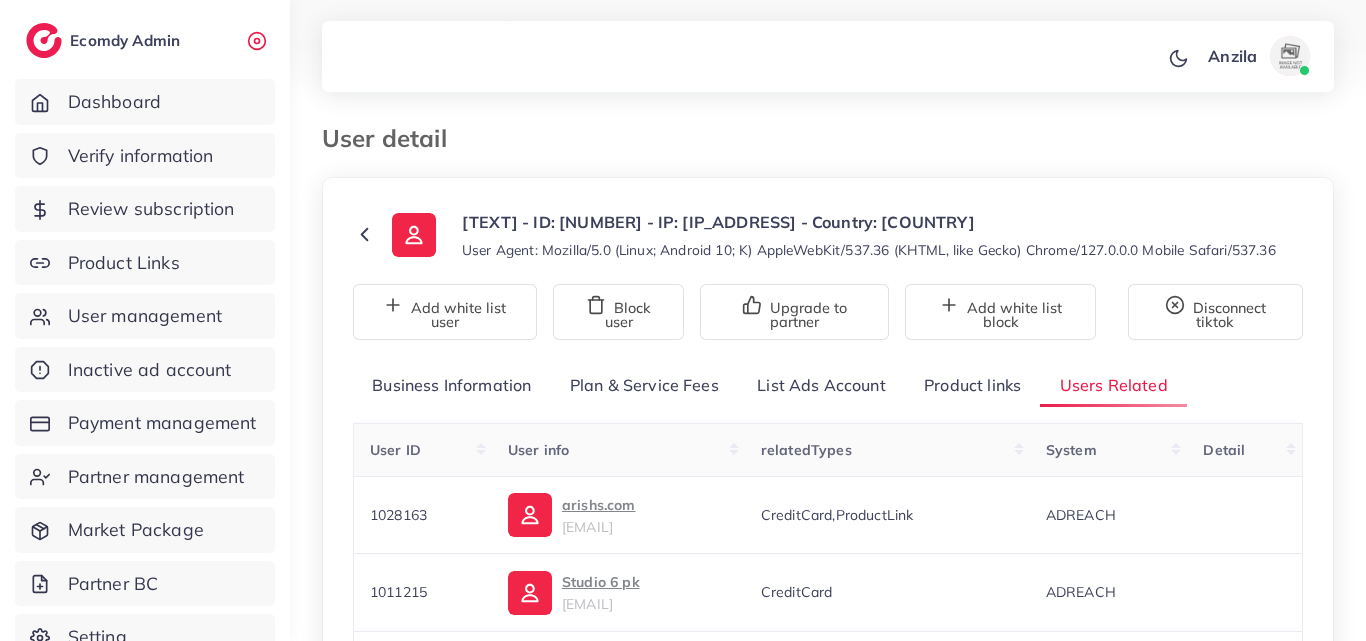 click on "Product links" at bounding box center (972, 385) 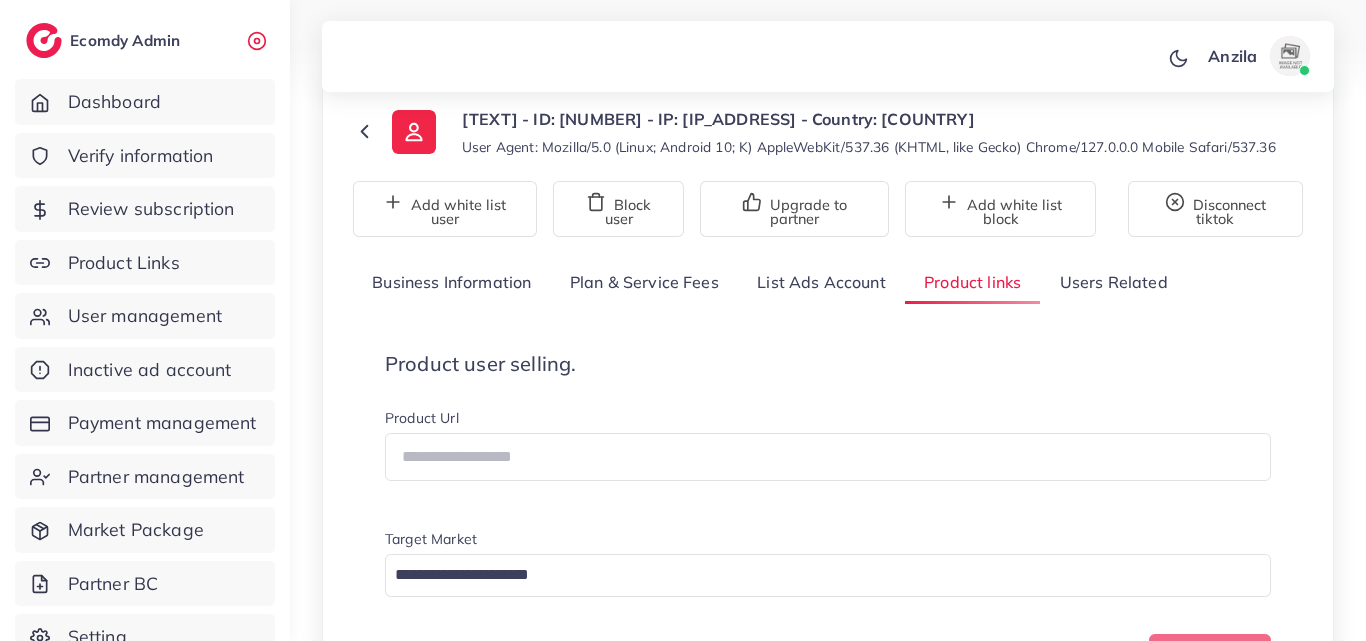 scroll, scrollTop: 200, scrollLeft: 0, axis: vertical 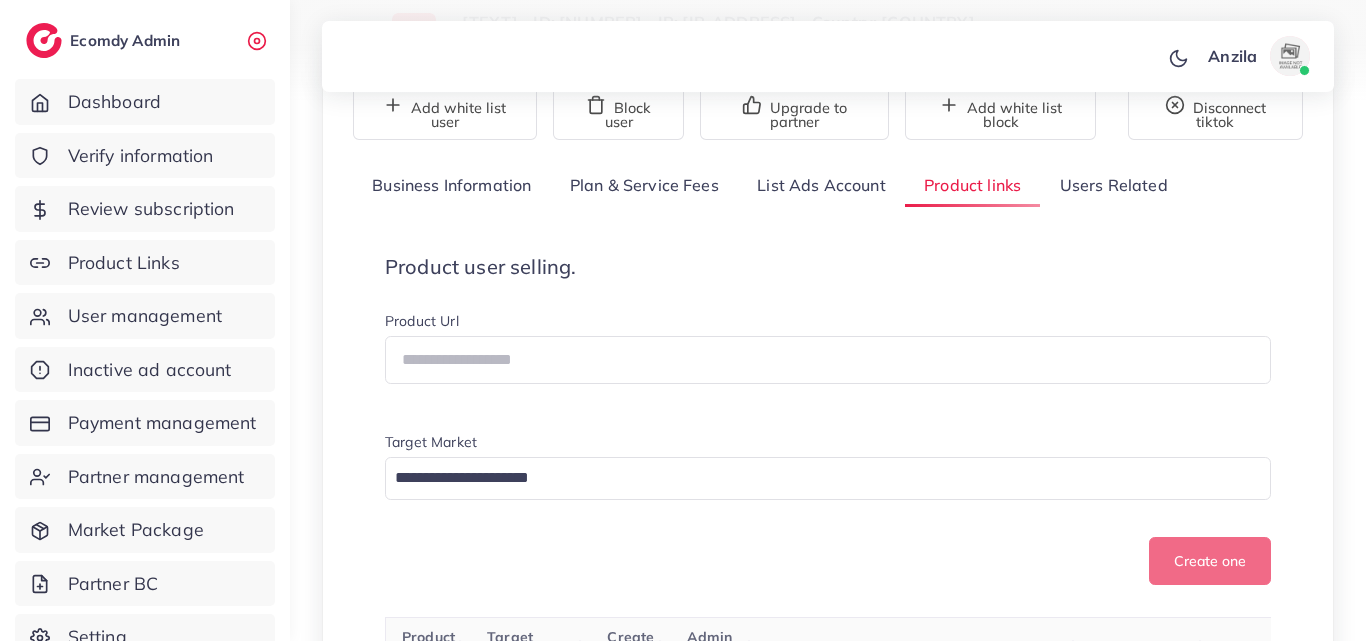 click on "Product user selling.   Product Url   Target Market            Loading...      Create one" at bounding box center [828, 420] 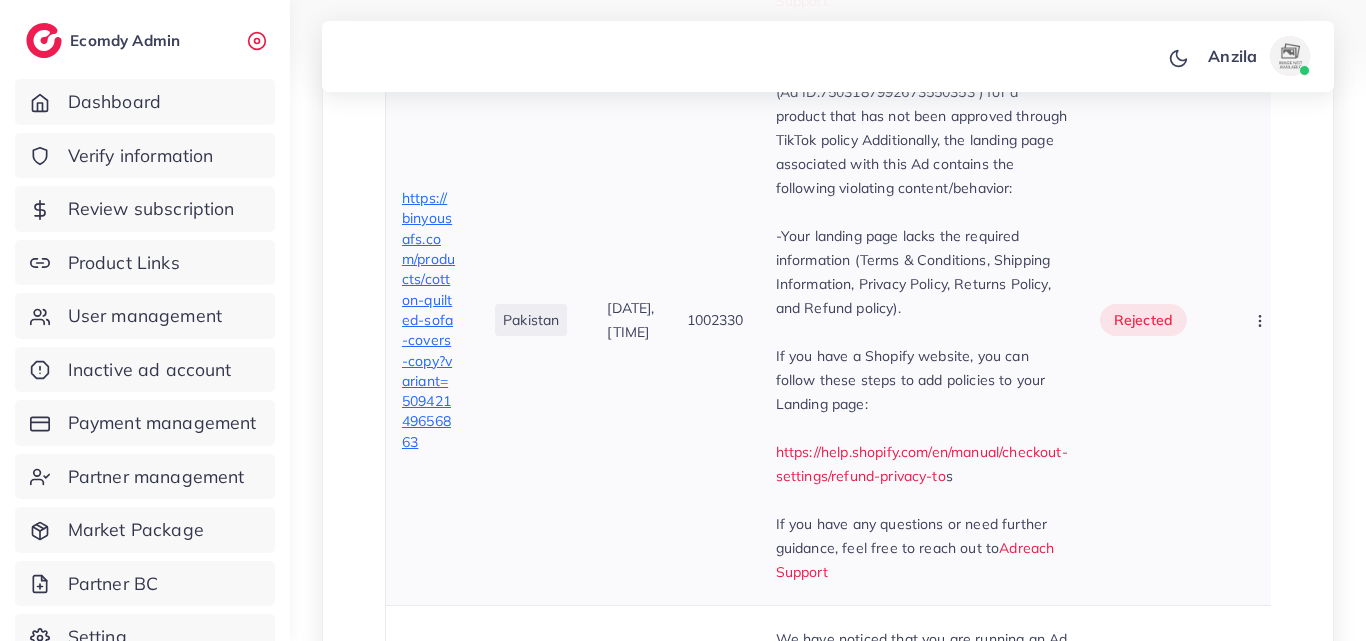 scroll, scrollTop: 7747, scrollLeft: 0, axis: vertical 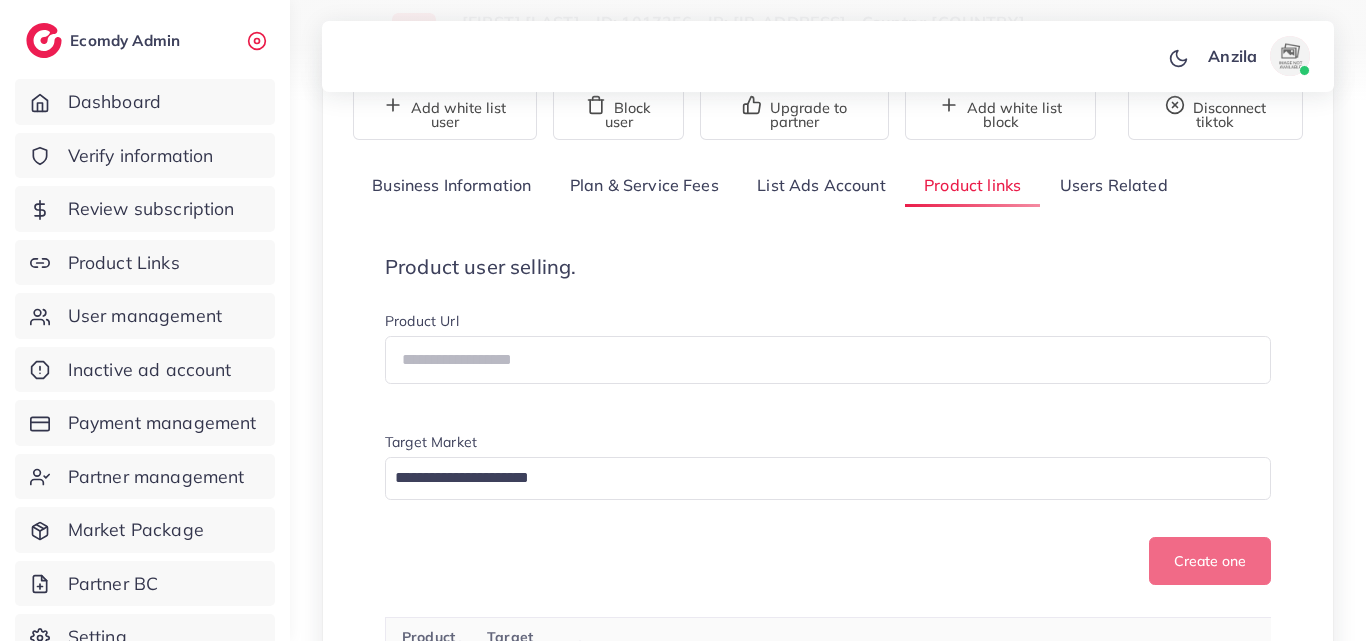 click on "Product user selling.   Product Url   Target Market            Loading...      Create one" at bounding box center (828, 420) 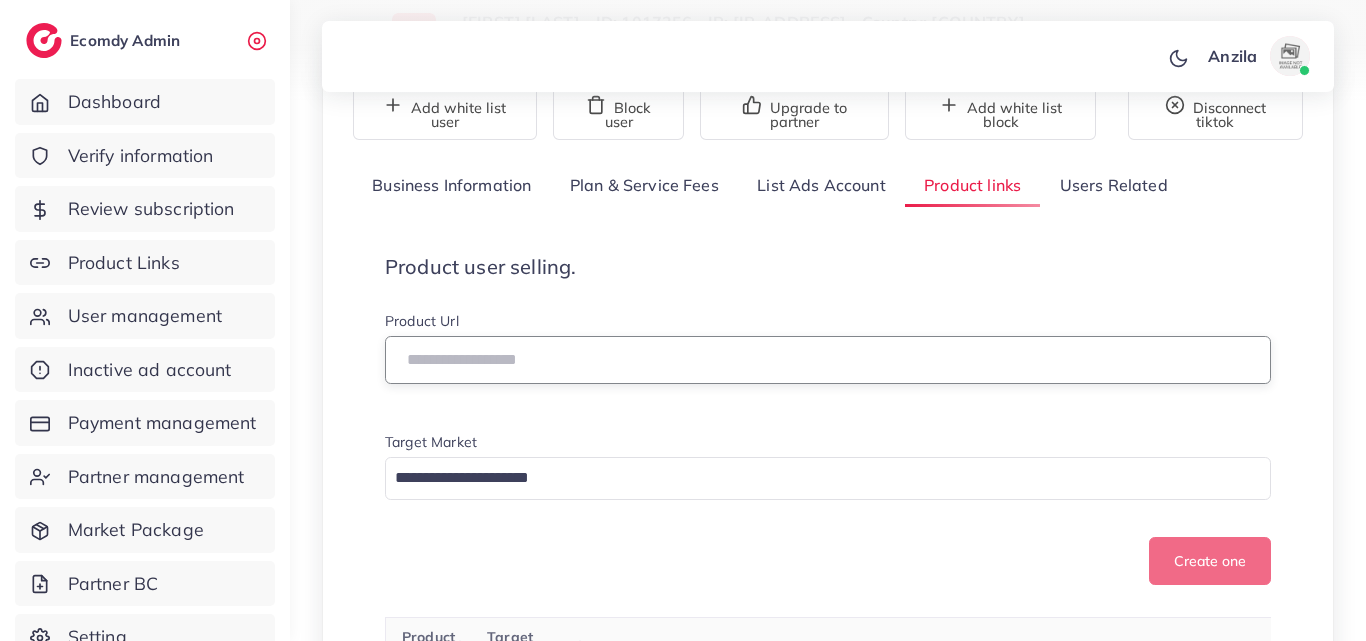 click at bounding box center [828, 360] 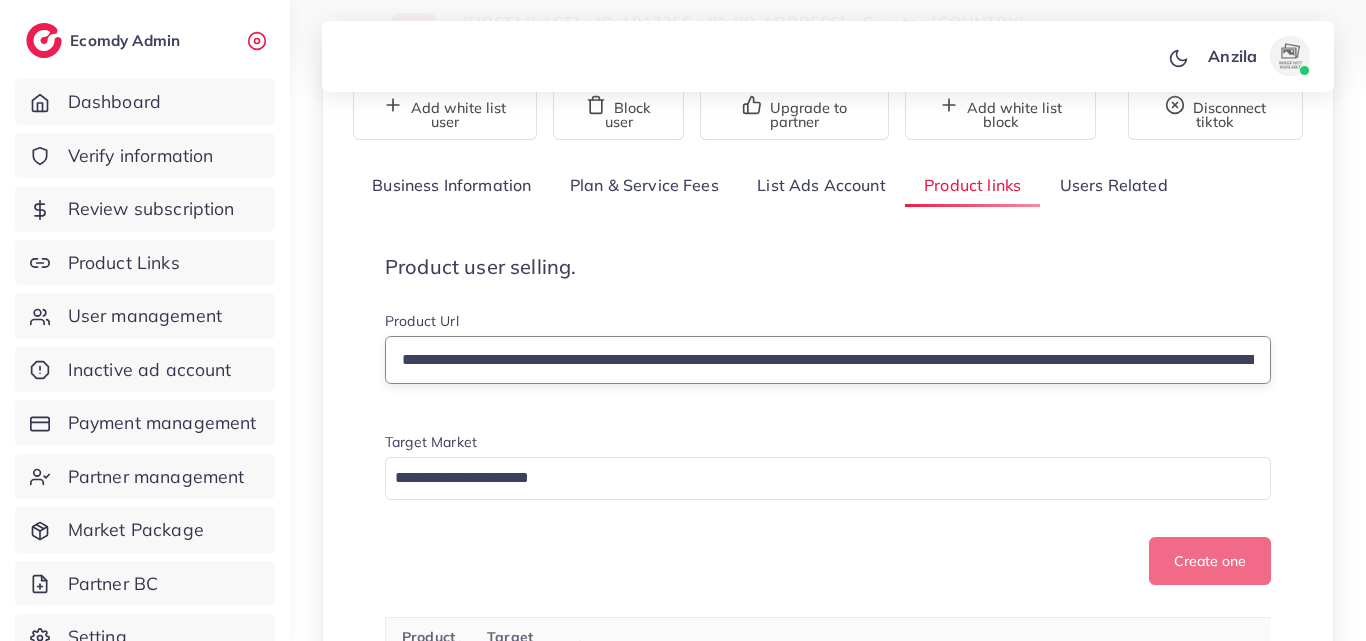 scroll, scrollTop: 0, scrollLeft: 442, axis: horizontal 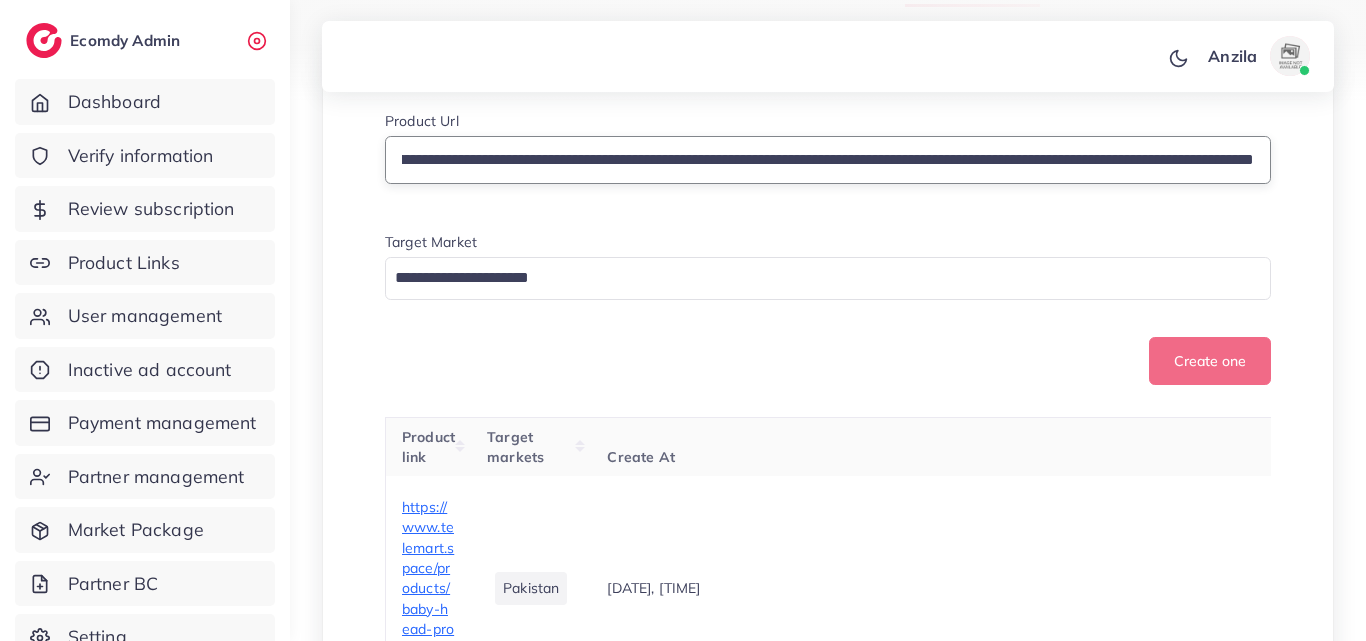 type on "**********" 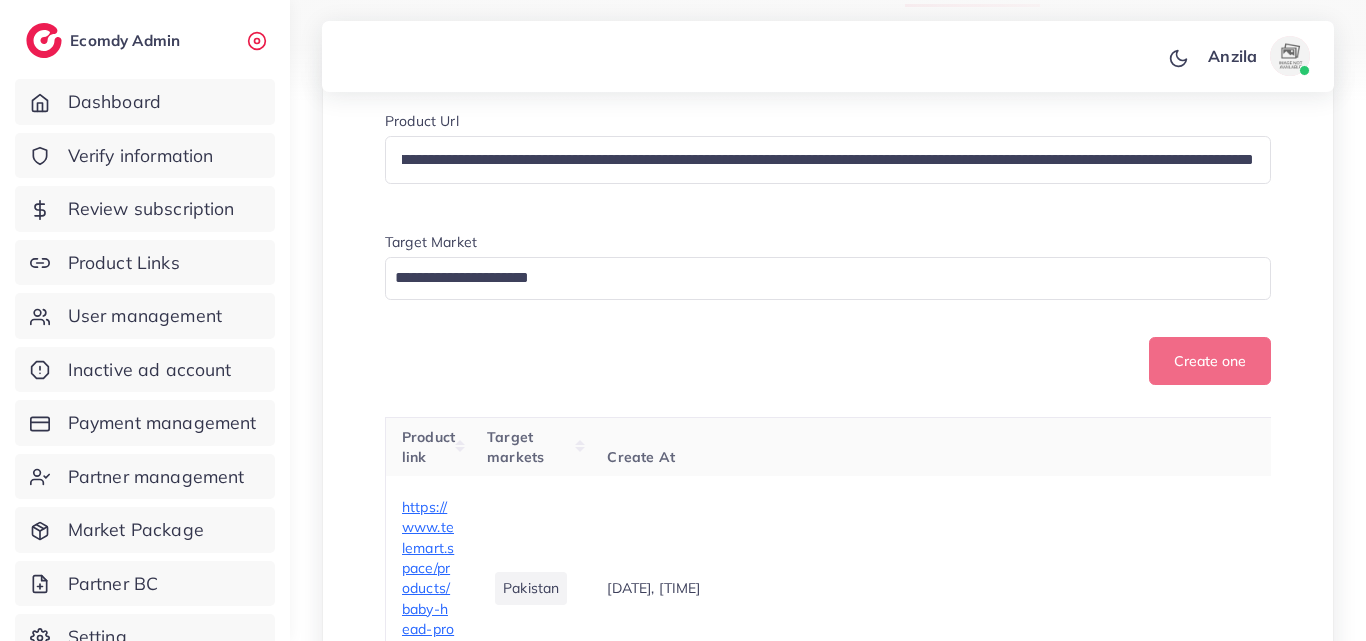 scroll, scrollTop: 0, scrollLeft: 0, axis: both 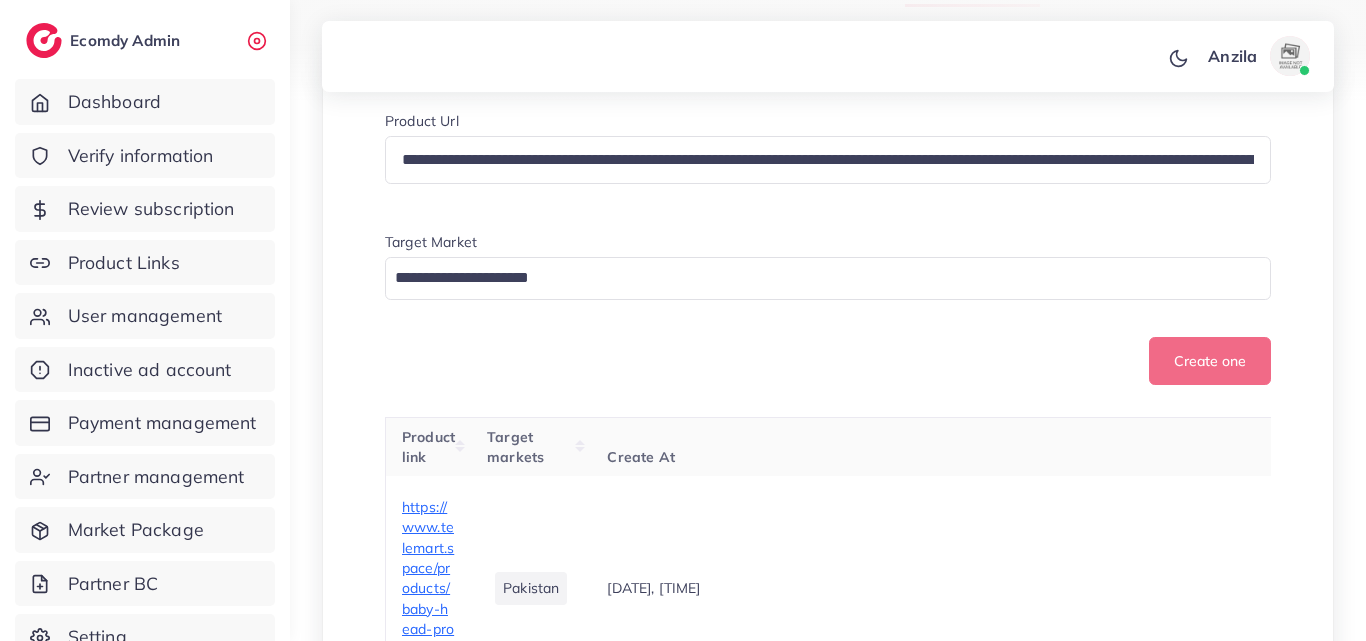 click at bounding box center (816, 278) 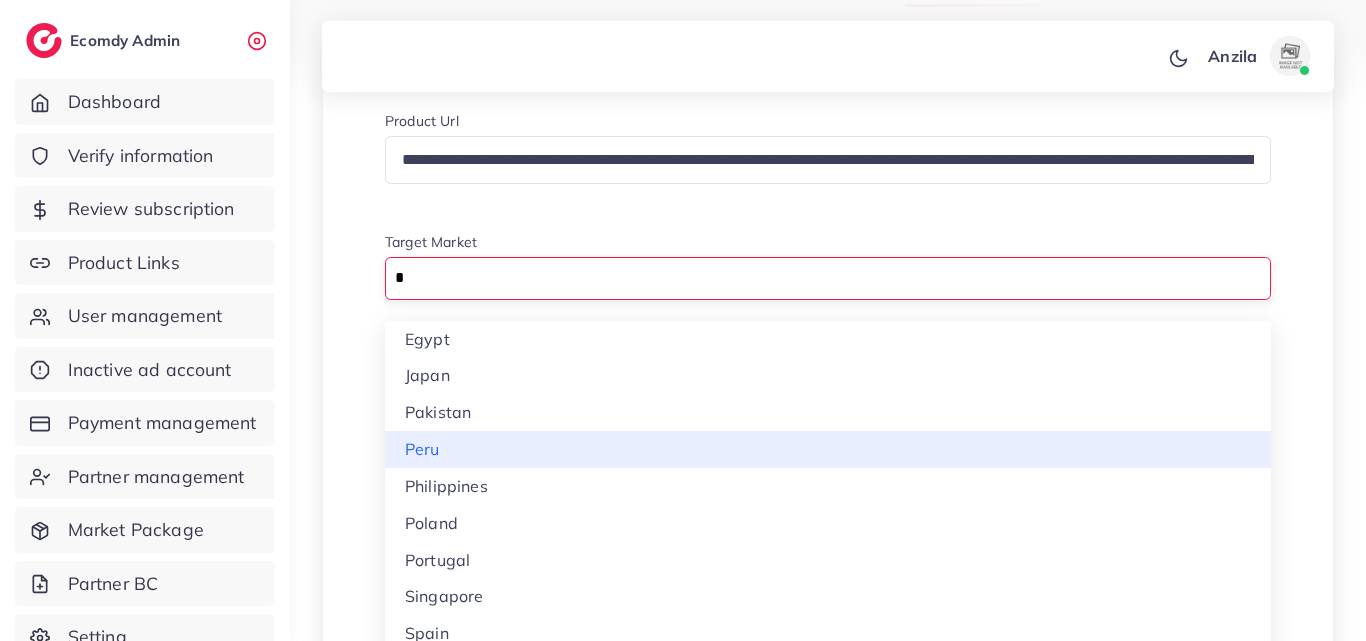 type on "*" 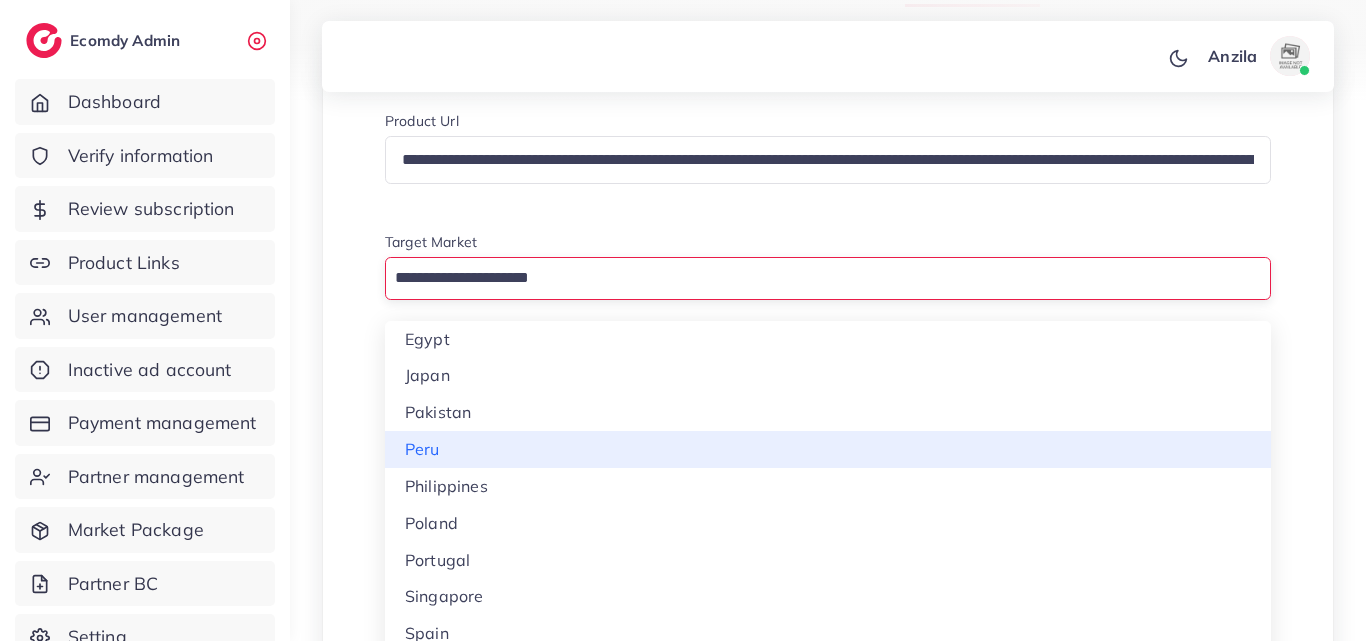 click on "**********" at bounding box center (828, 11526) 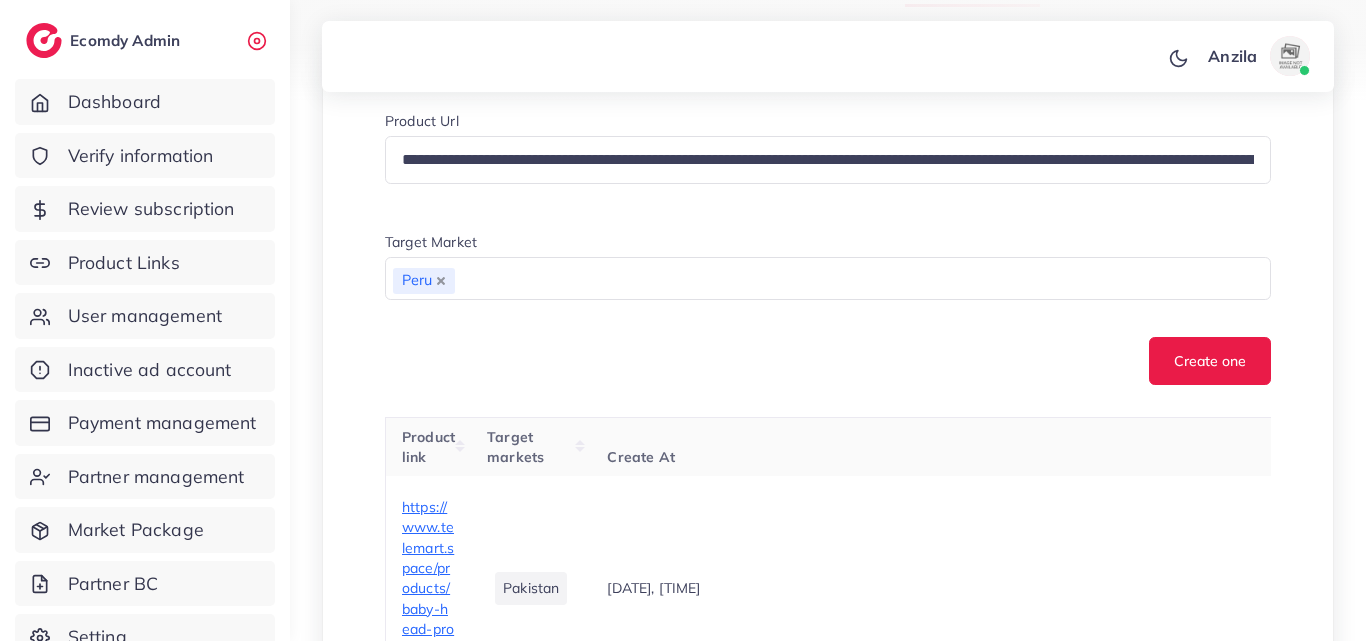 click at bounding box center [441, 281] 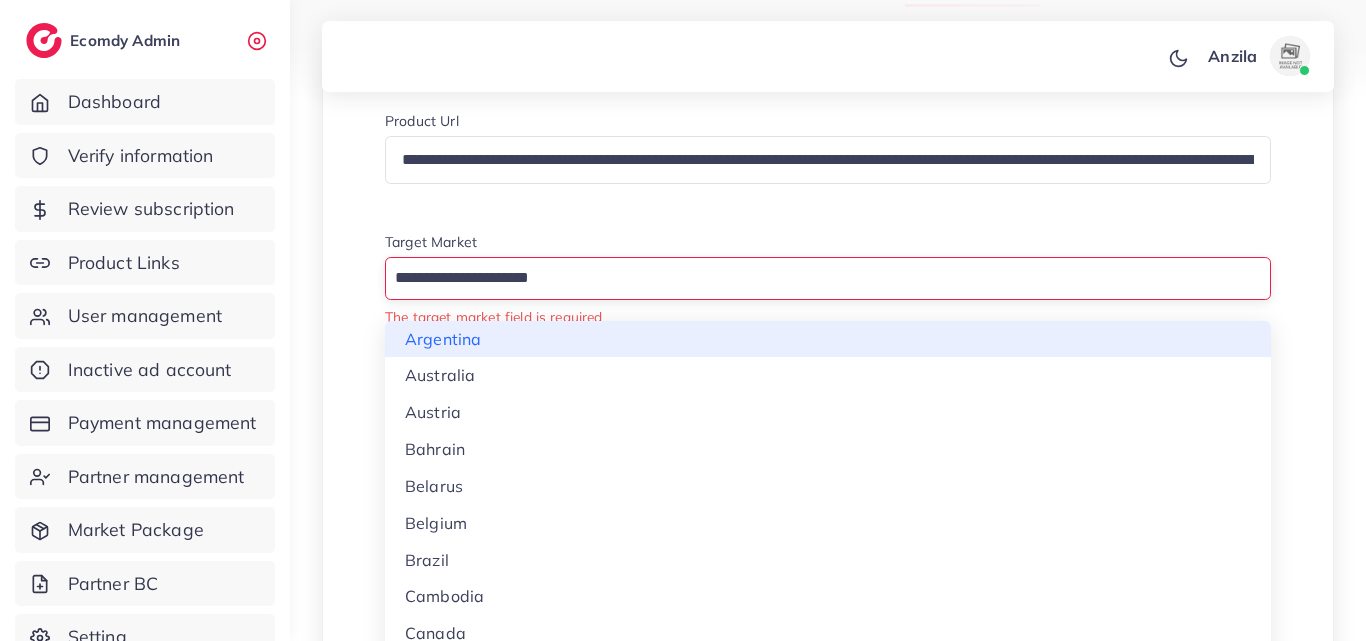 click at bounding box center (816, 278) 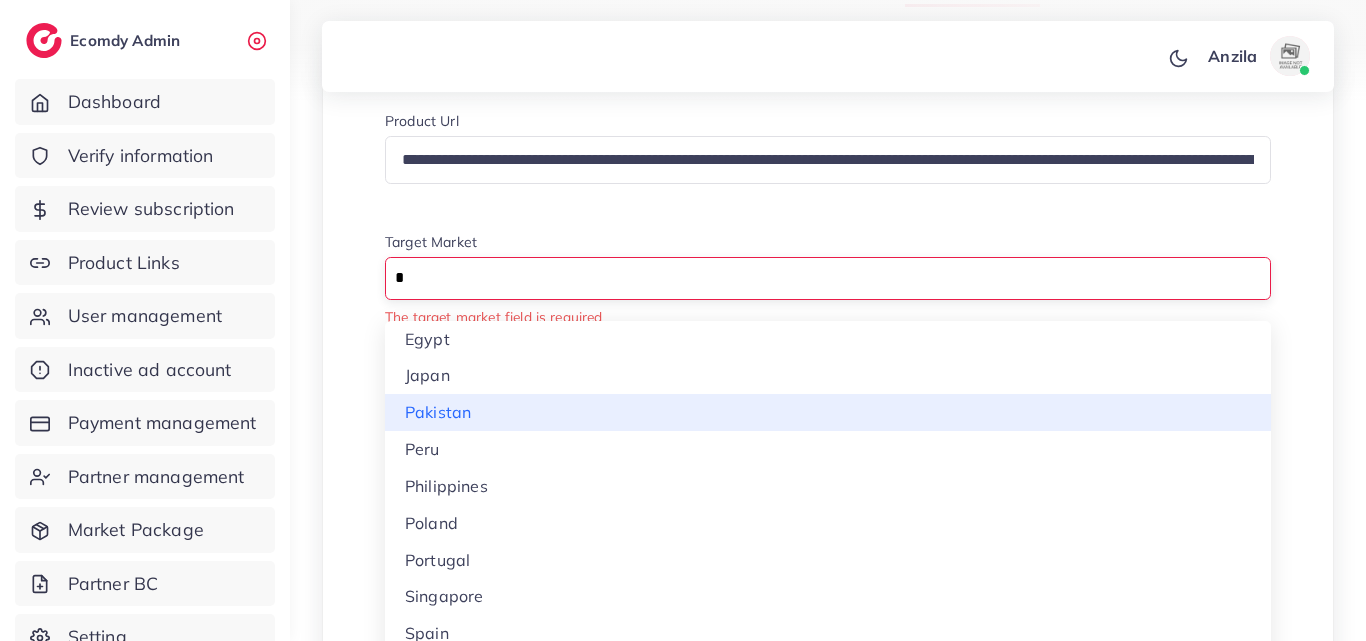 type on "*" 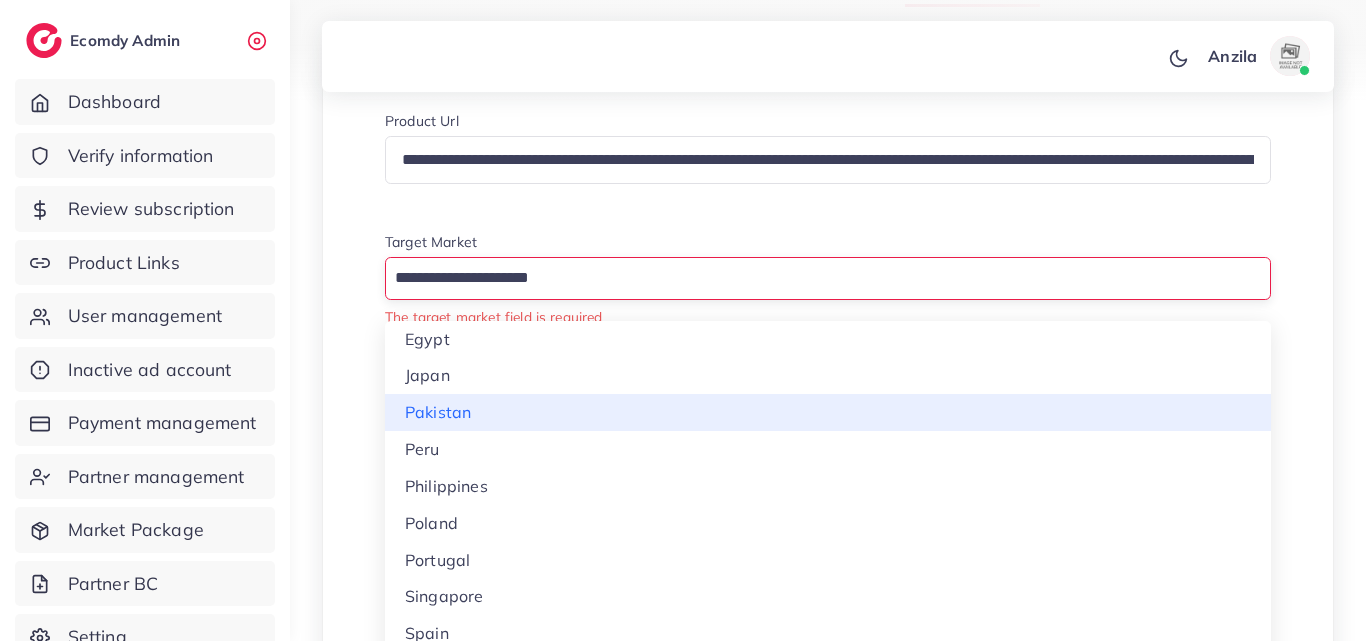 click on "**********" at bounding box center [828, 11538] 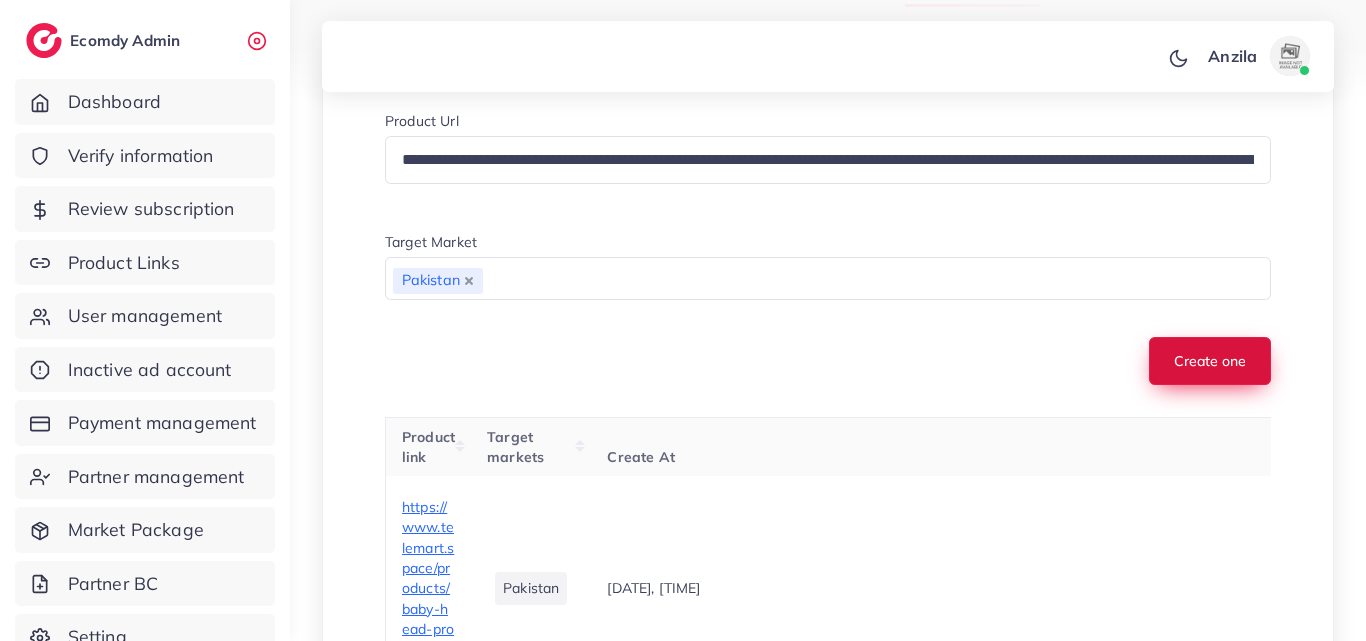 click on "Create one" at bounding box center (1210, 361) 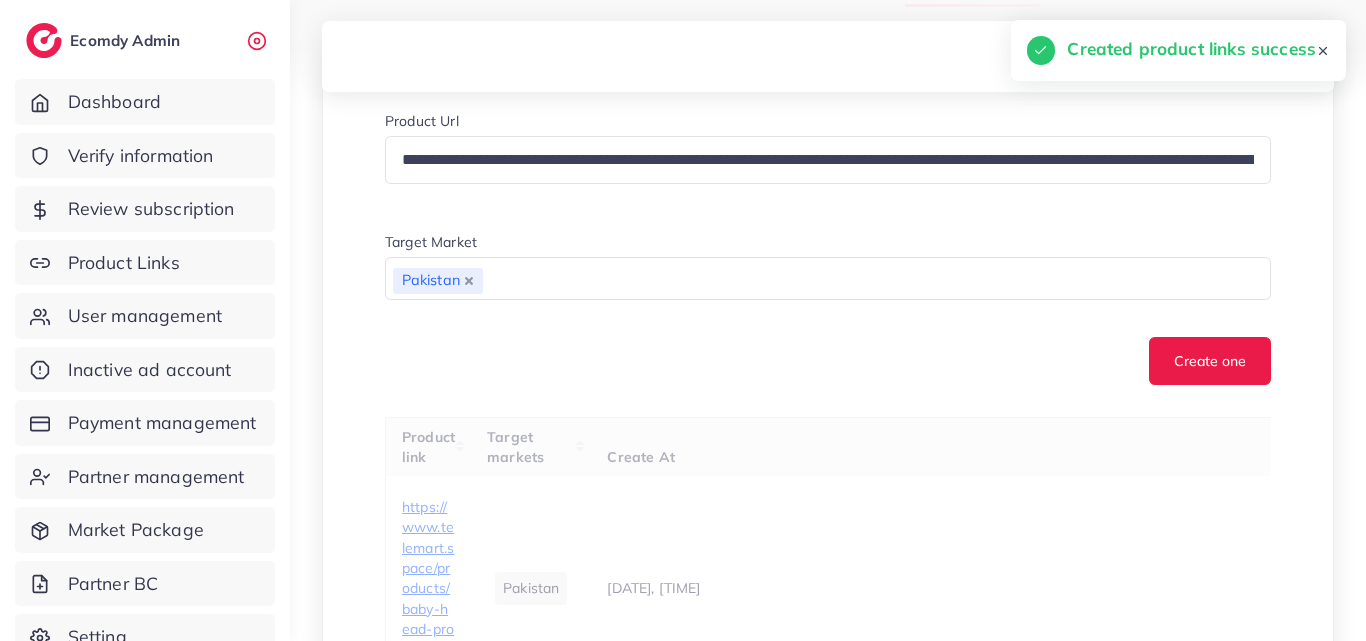 type 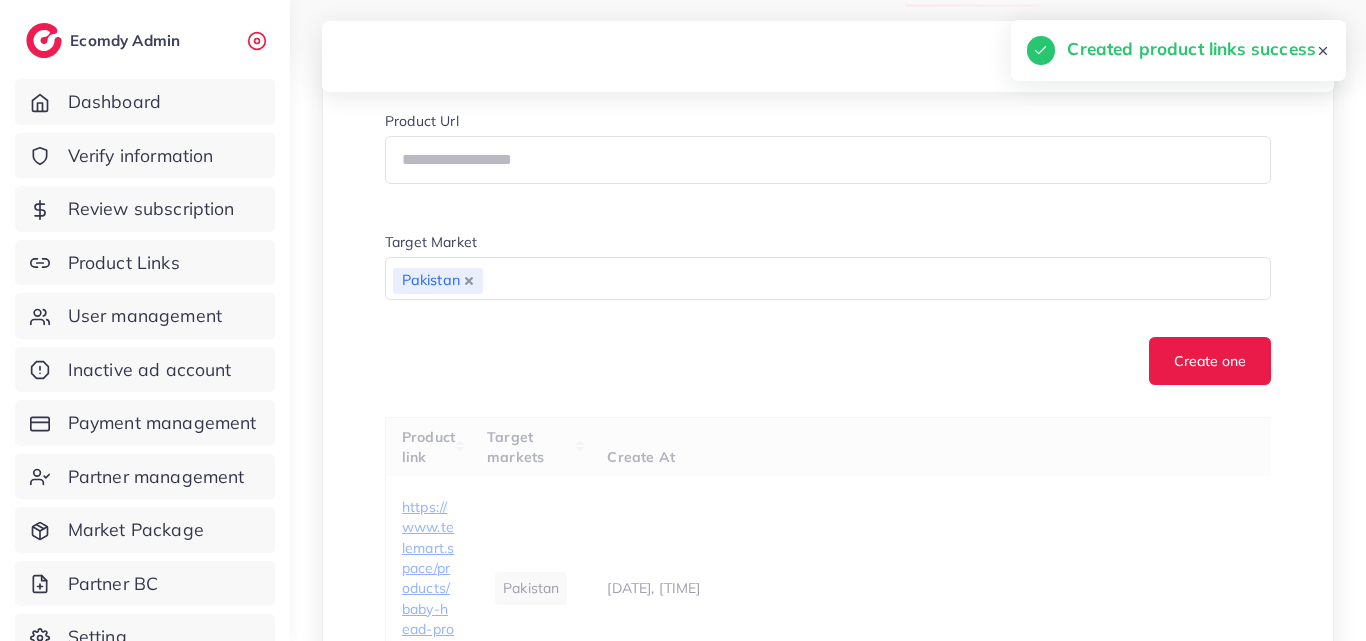 click on "Create one" at bounding box center (828, 361) 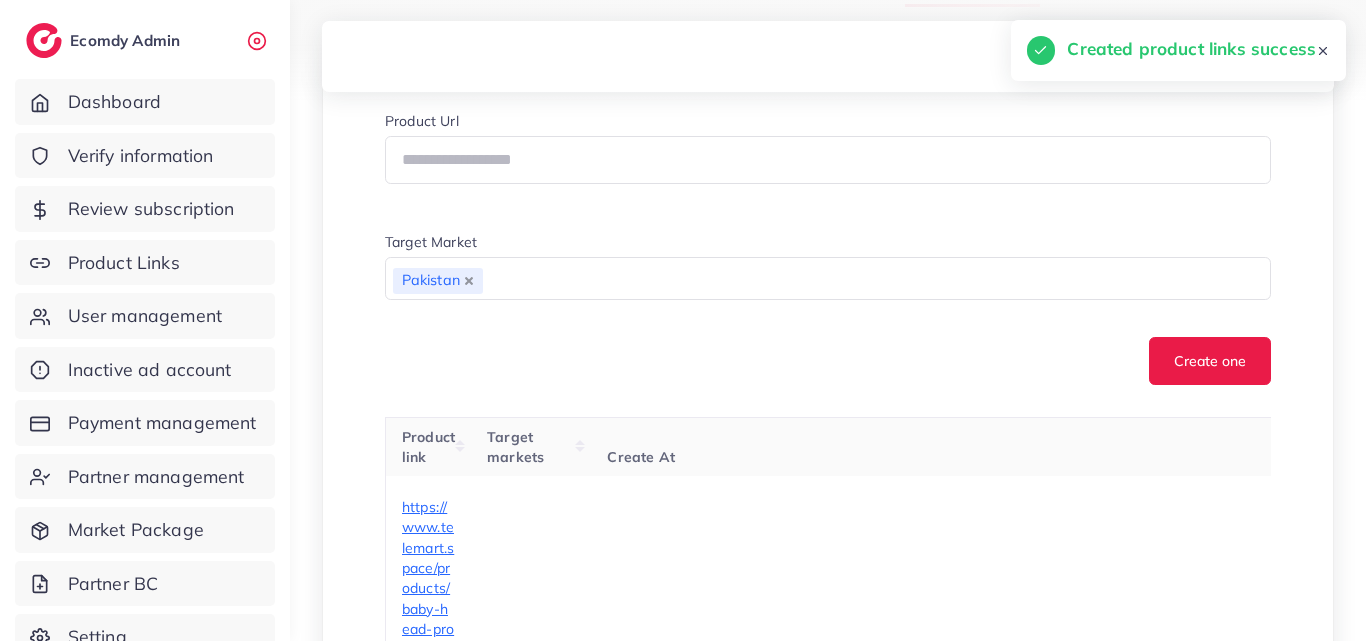 scroll, scrollTop: 600, scrollLeft: 0, axis: vertical 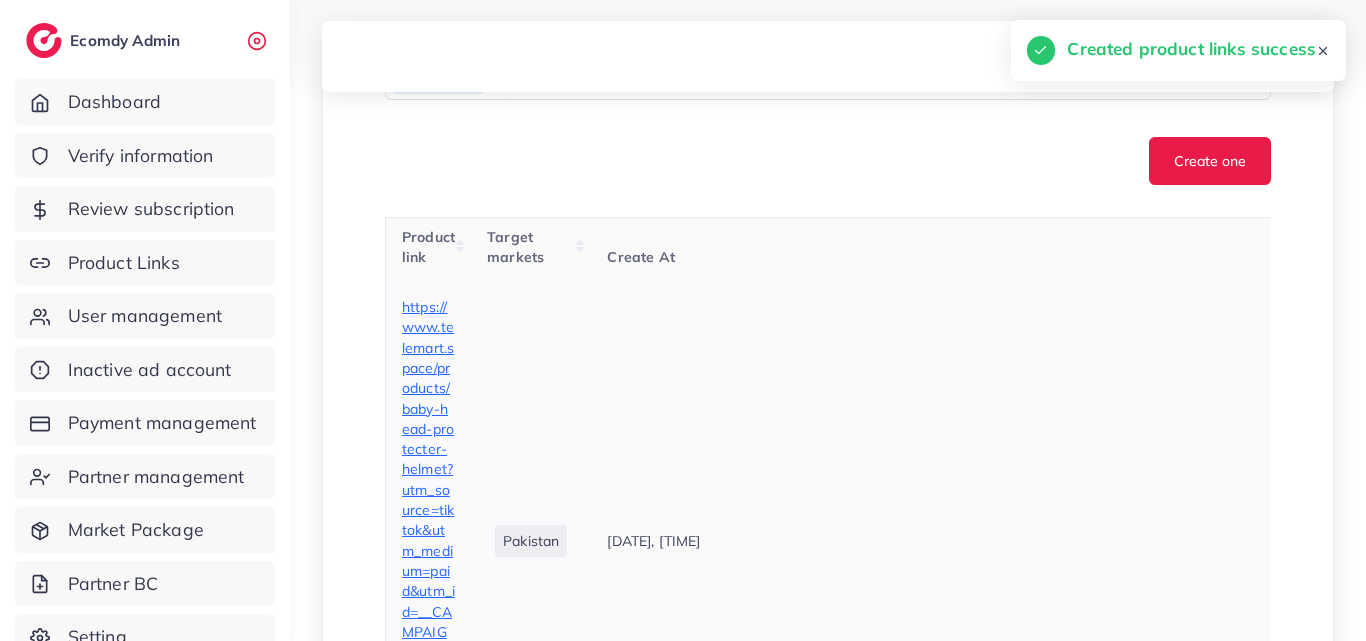 click on "https://www.telemart.space/products/baby-head-protecter-helmet?utm_source=tiktok&utm_medium=paid&utm_id=__CAMPAIGN_ID__&utm_campaign=__CAMPAIGN_NAME__" at bounding box center [428, 540] 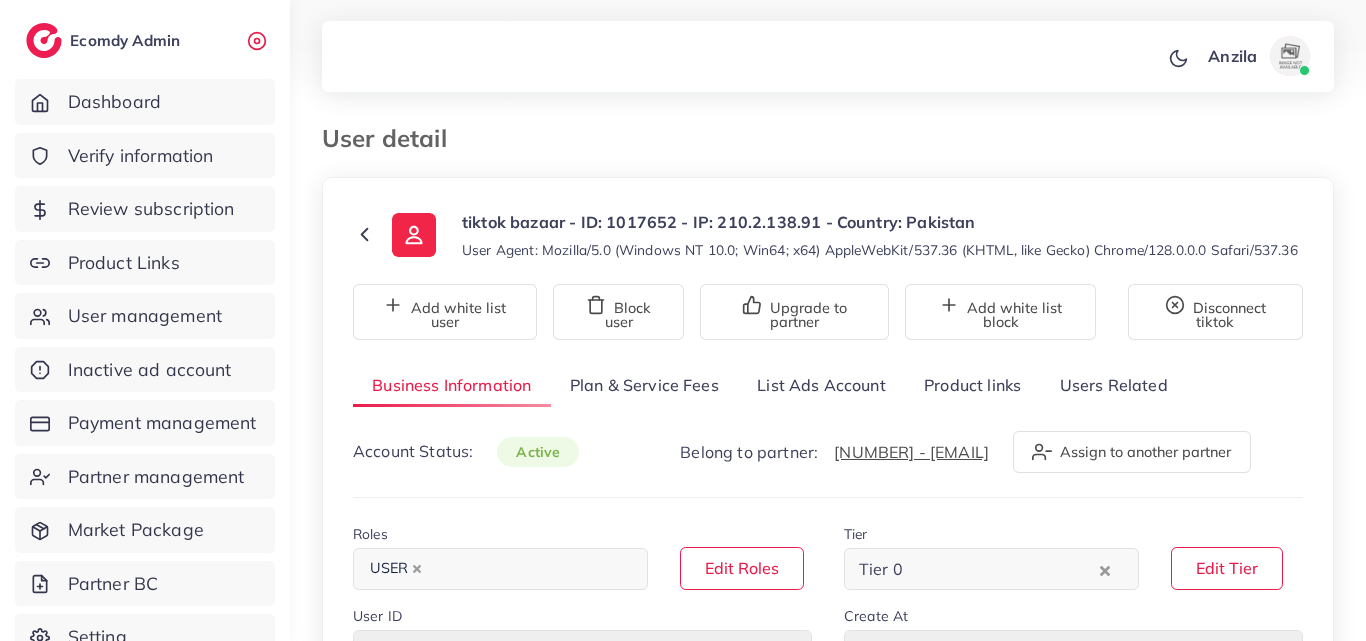 select on "********" 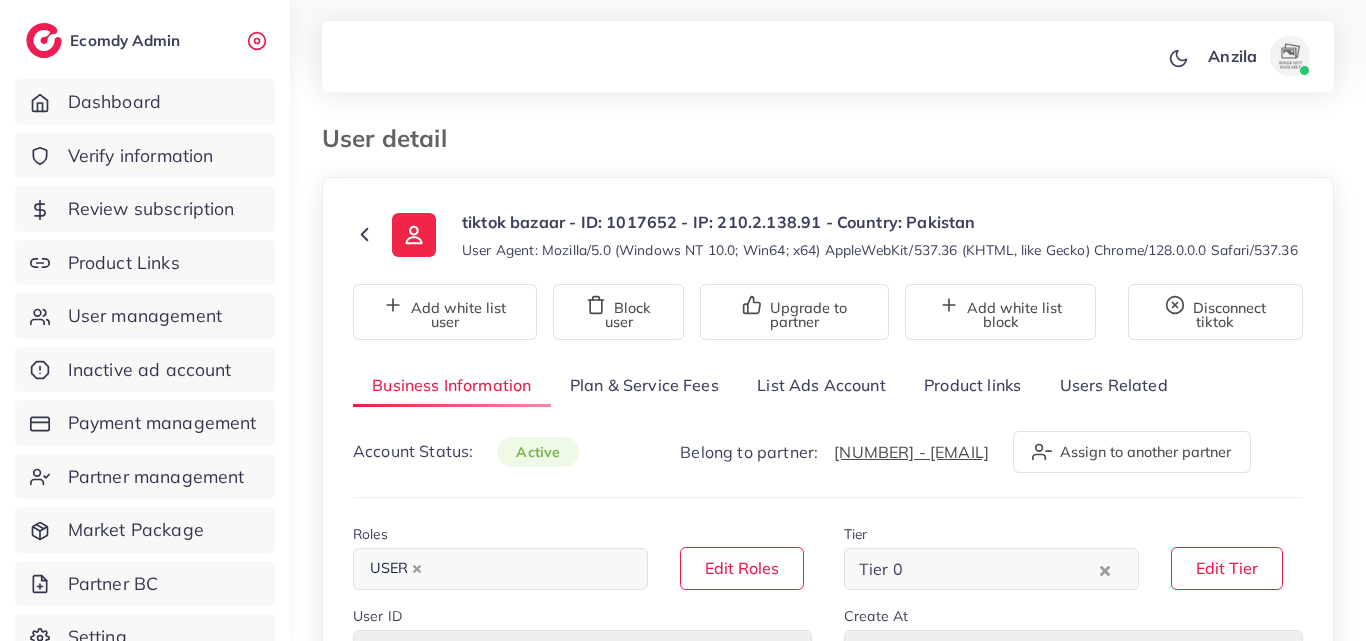 click on "Product links" at bounding box center (972, 385) 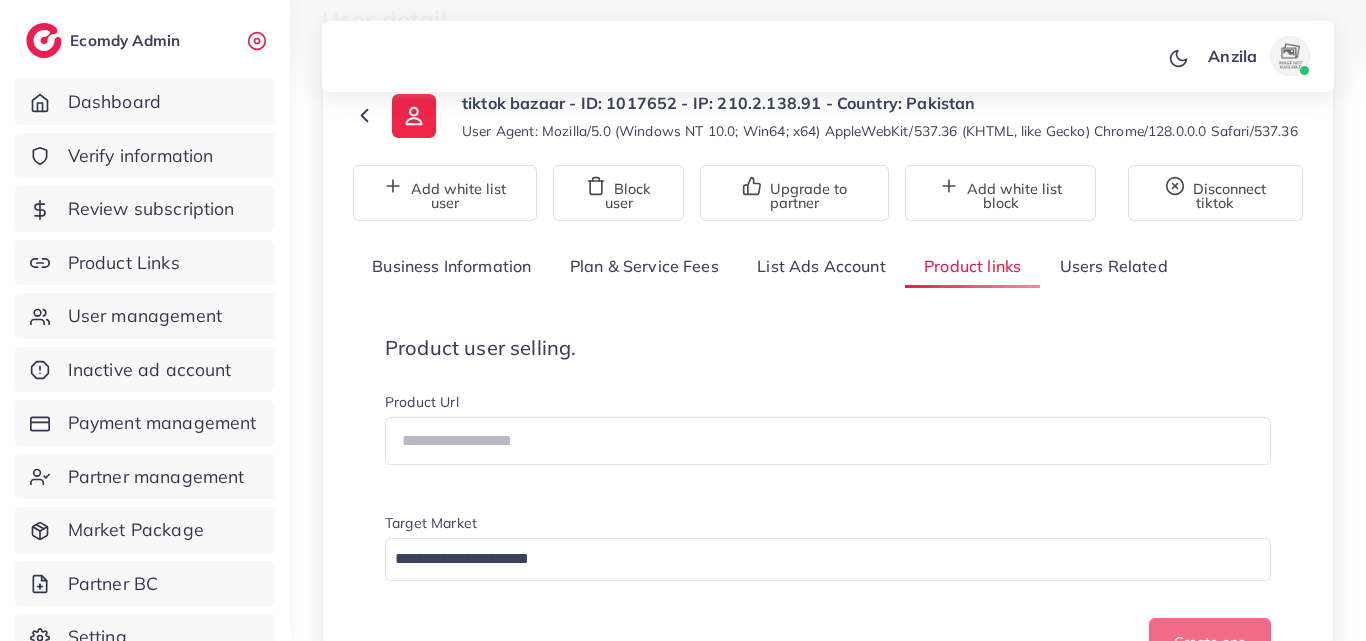 scroll, scrollTop: 200, scrollLeft: 0, axis: vertical 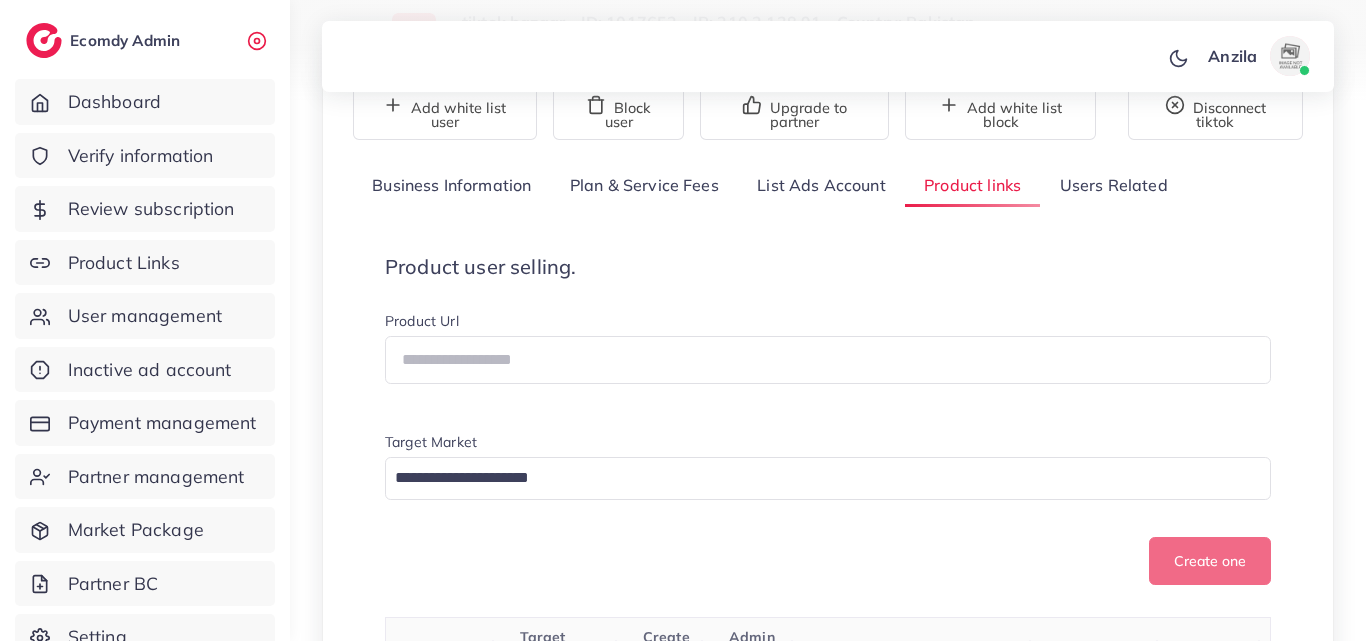 click on "Product user selling.   Product Url   Target Market            Loading...      Create one" at bounding box center (828, 420) 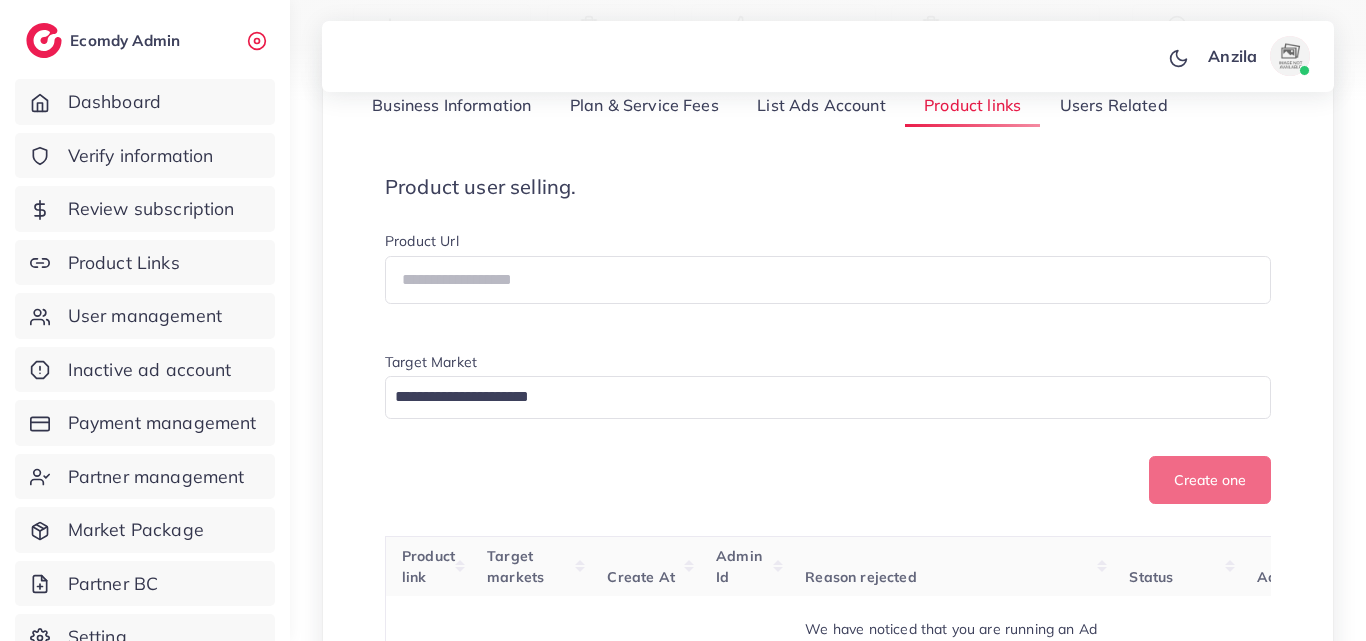 scroll, scrollTop: 300, scrollLeft: 0, axis: vertical 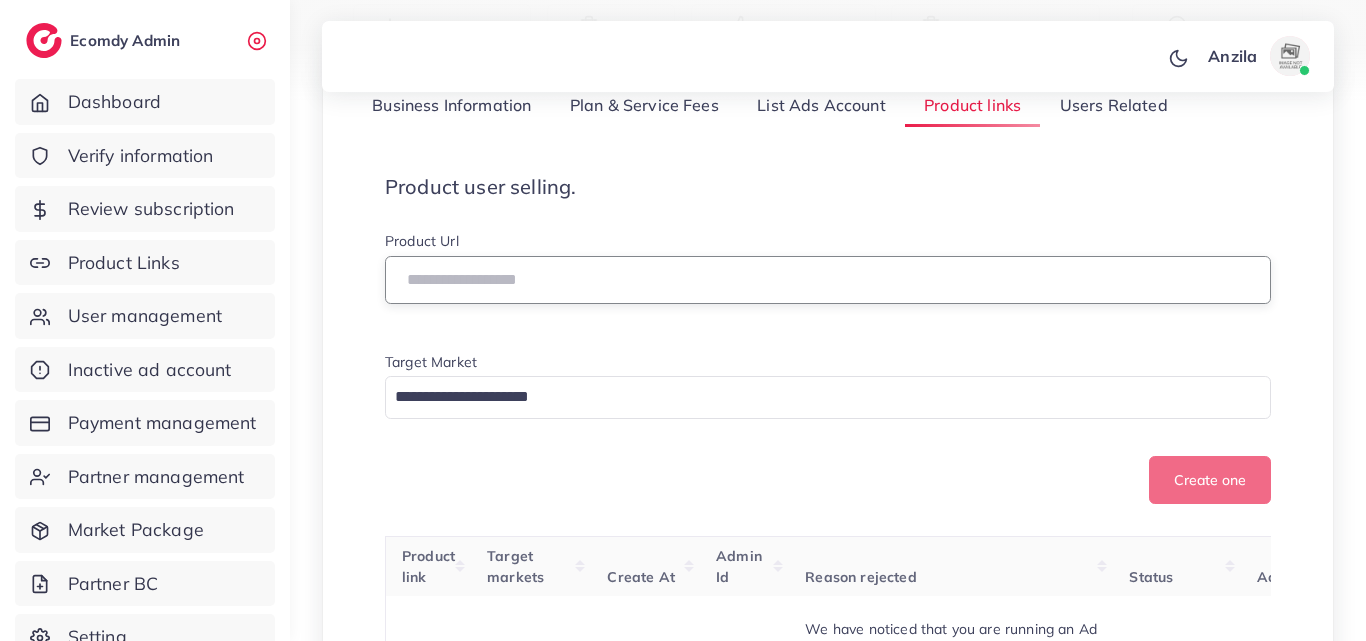 click at bounding box center (828, 280) 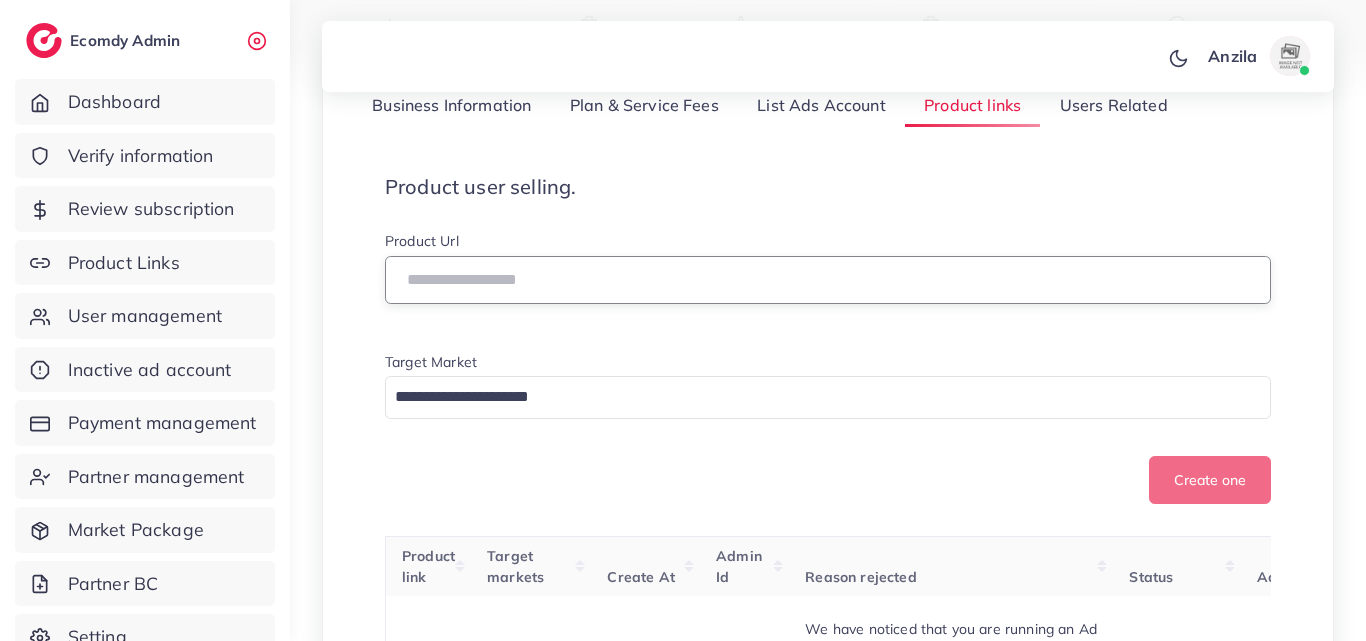 paste on "**********" 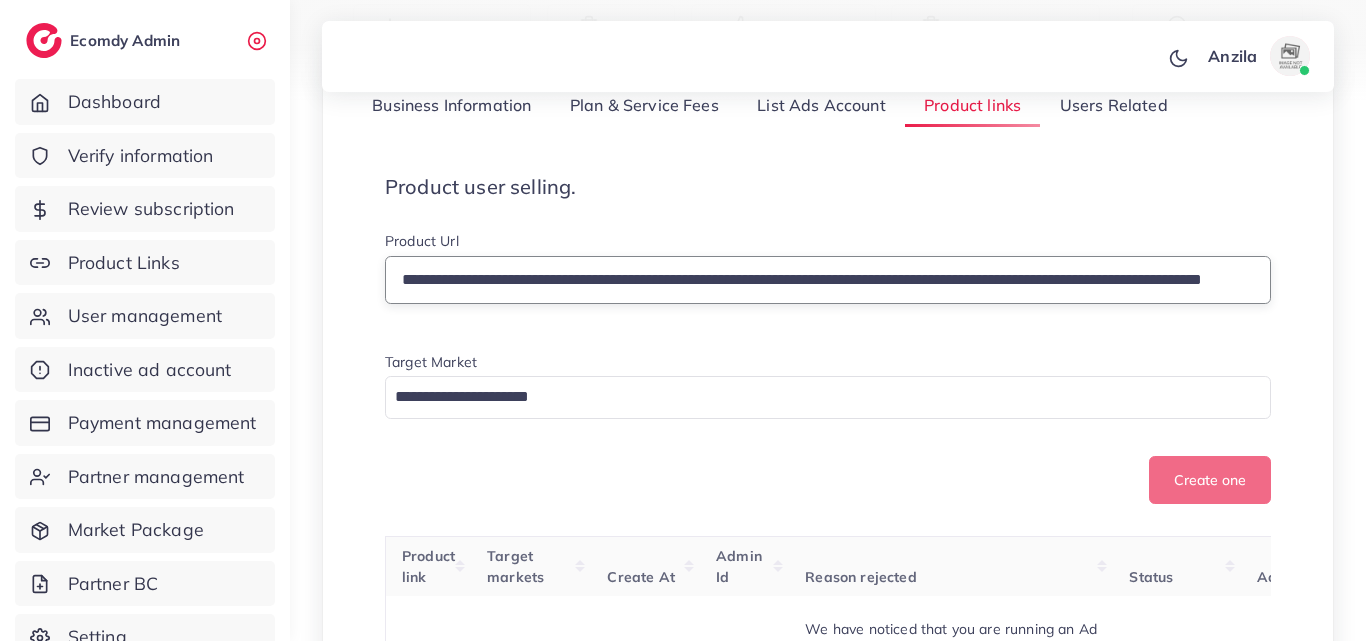scroll, scrollTop: 0, scrollLeft: 297, axis: horizontal 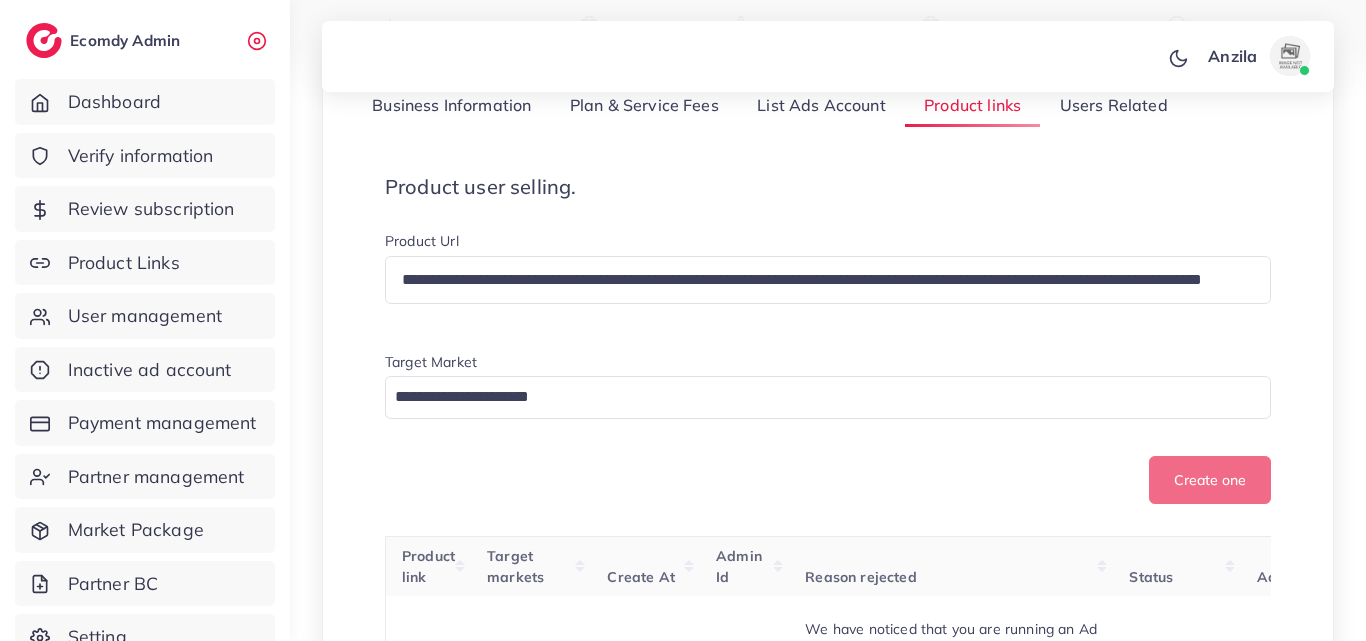 click on "Create one" at bounding box center (828, 480) 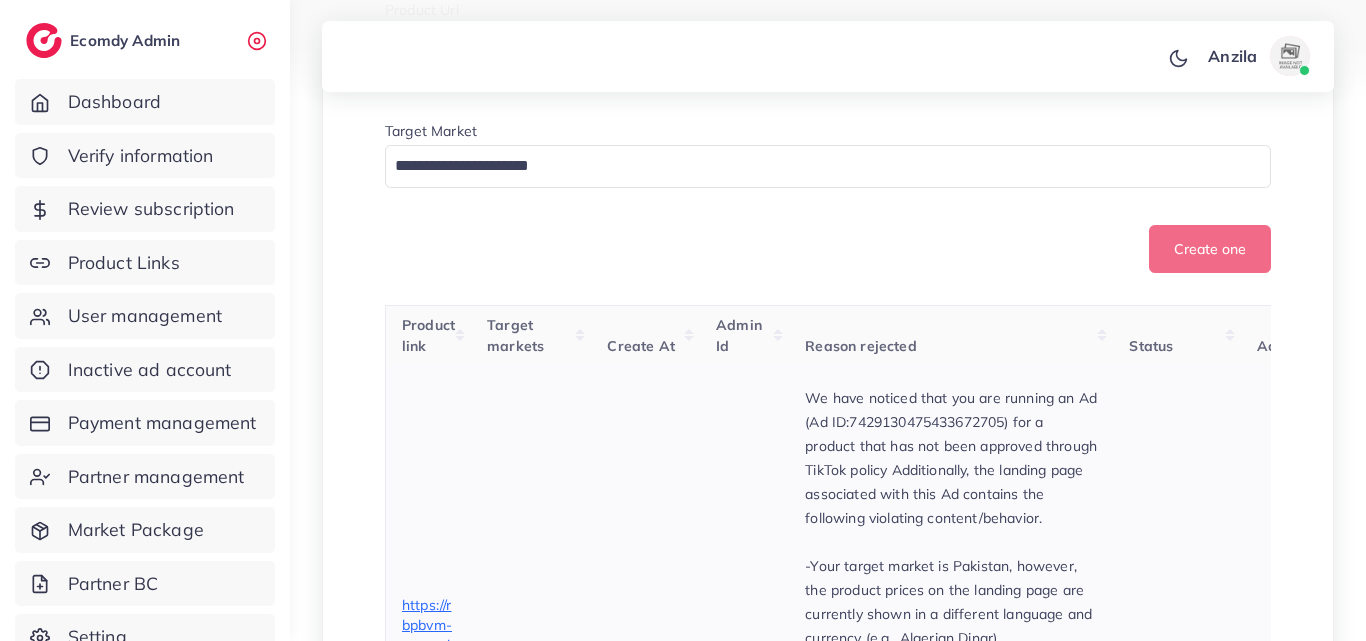 scroll, scrollTop: 500, scrollLeft: 0, axis: vertical 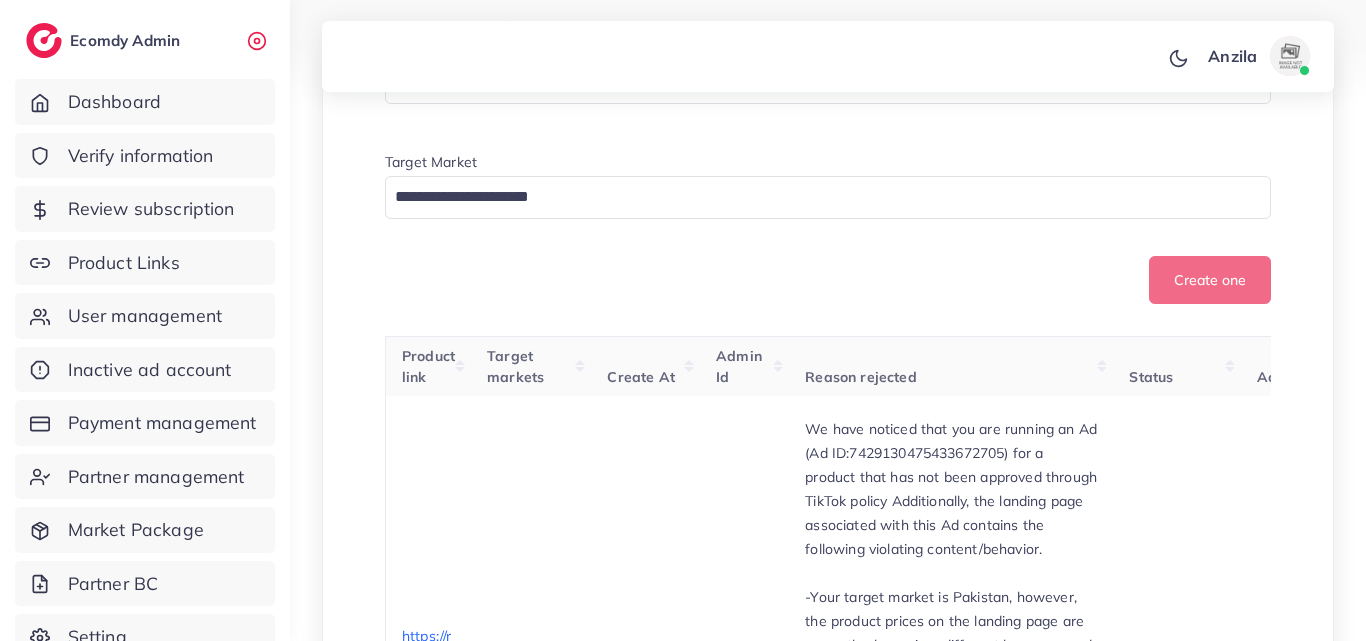 click at bounding box center [816, 197] 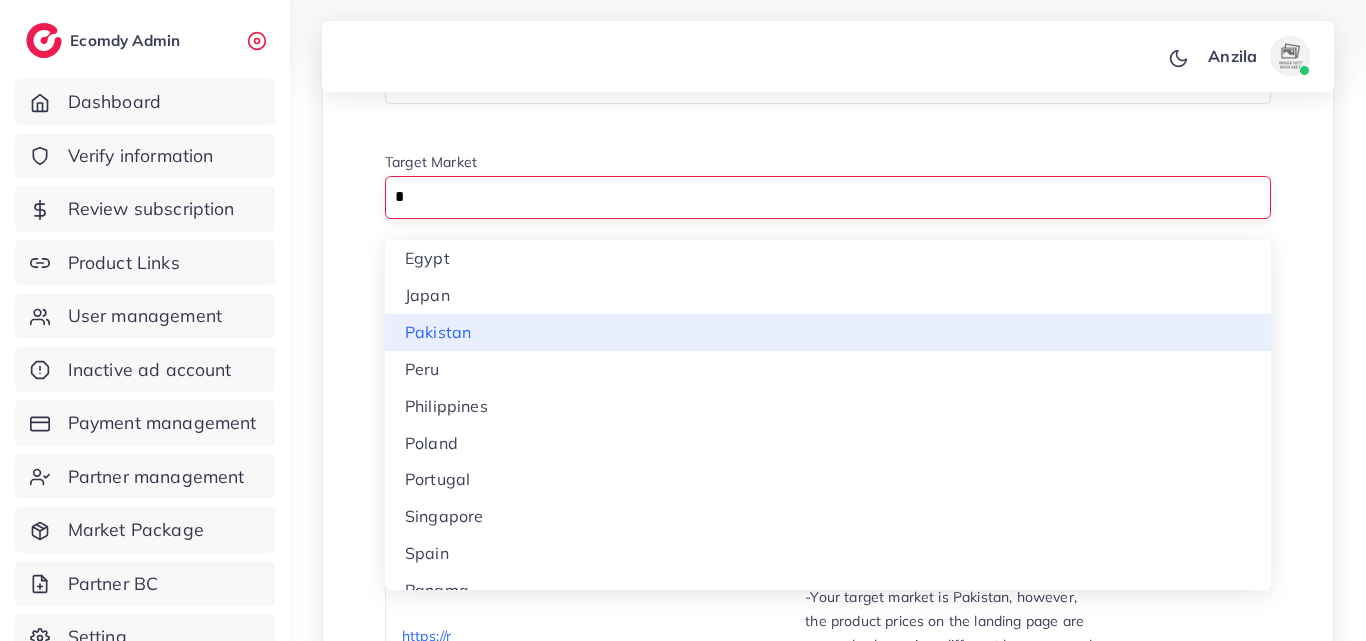 type on "*" 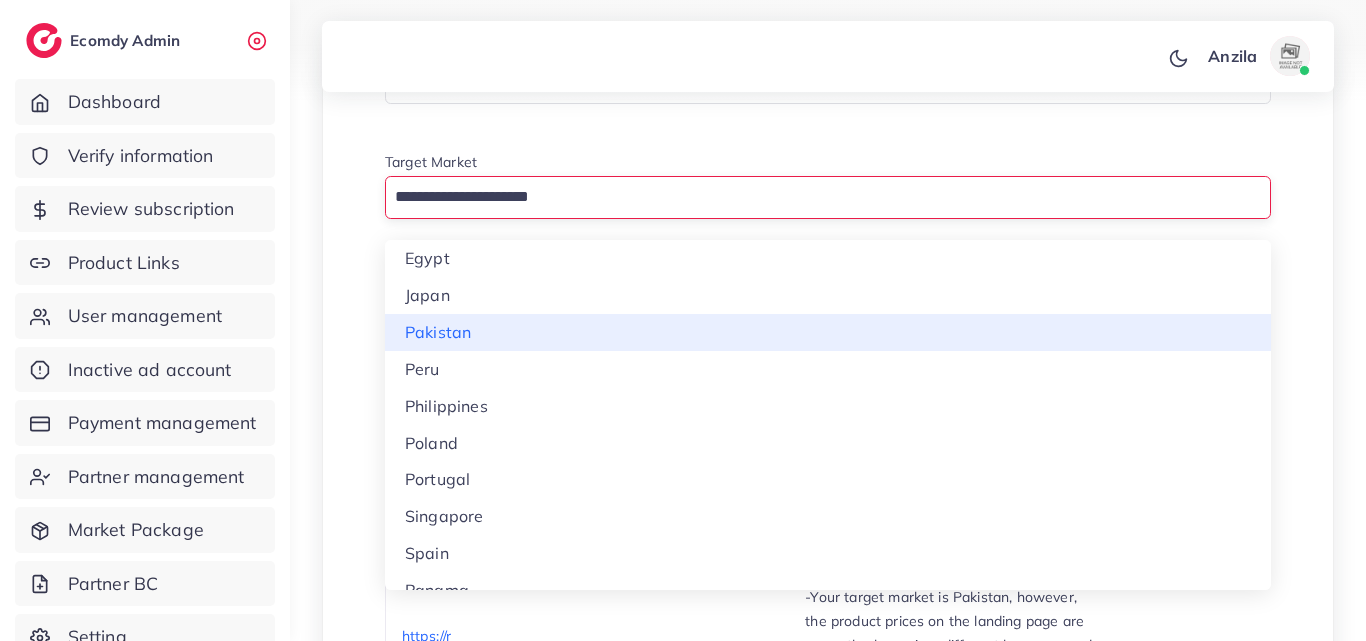 click on "**********" at bounding box center (828, 6337) 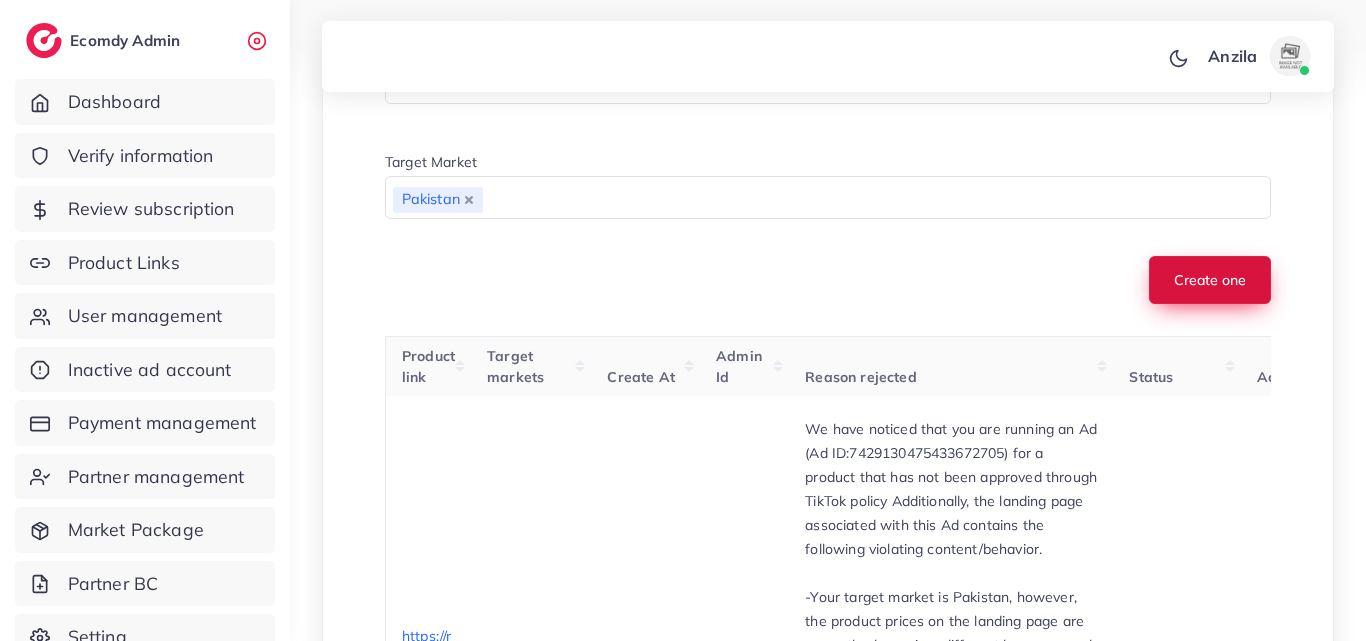 click on "Create one" at bounding box center [1210, 280] 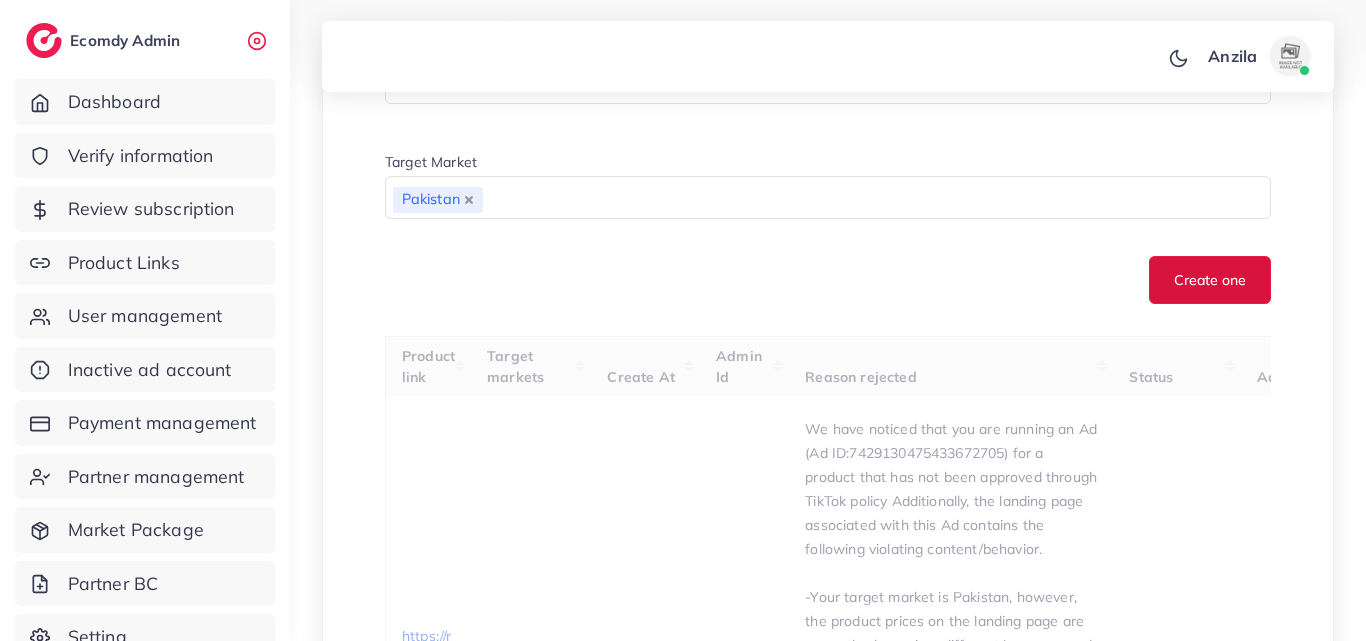 type 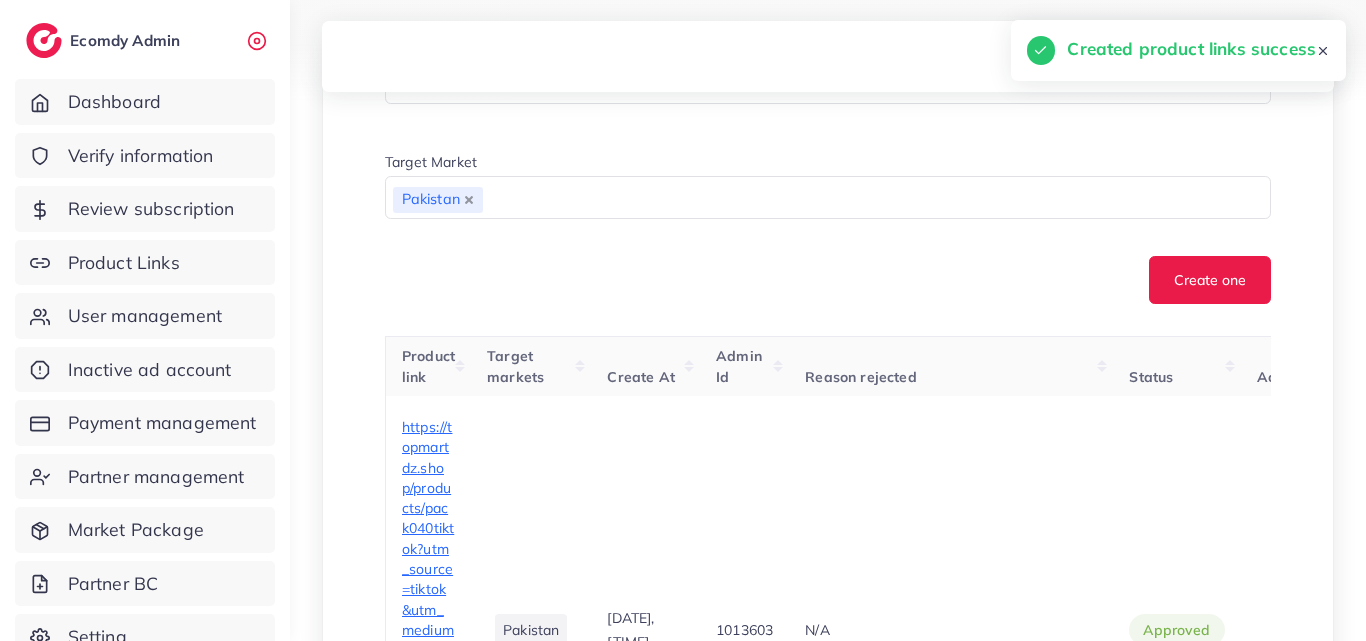 click on "Create one" at bounding box center (828, 280) 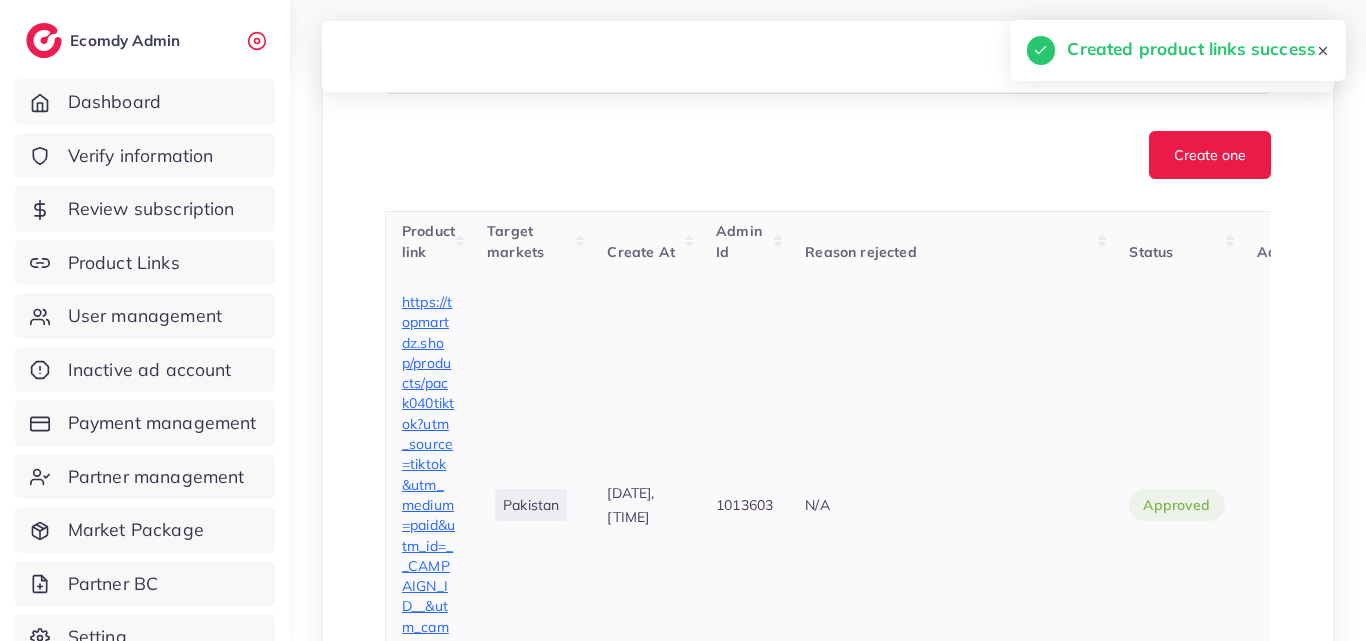 scroll, scrollTop: 800, scrollLeft: 0, axis: vertical 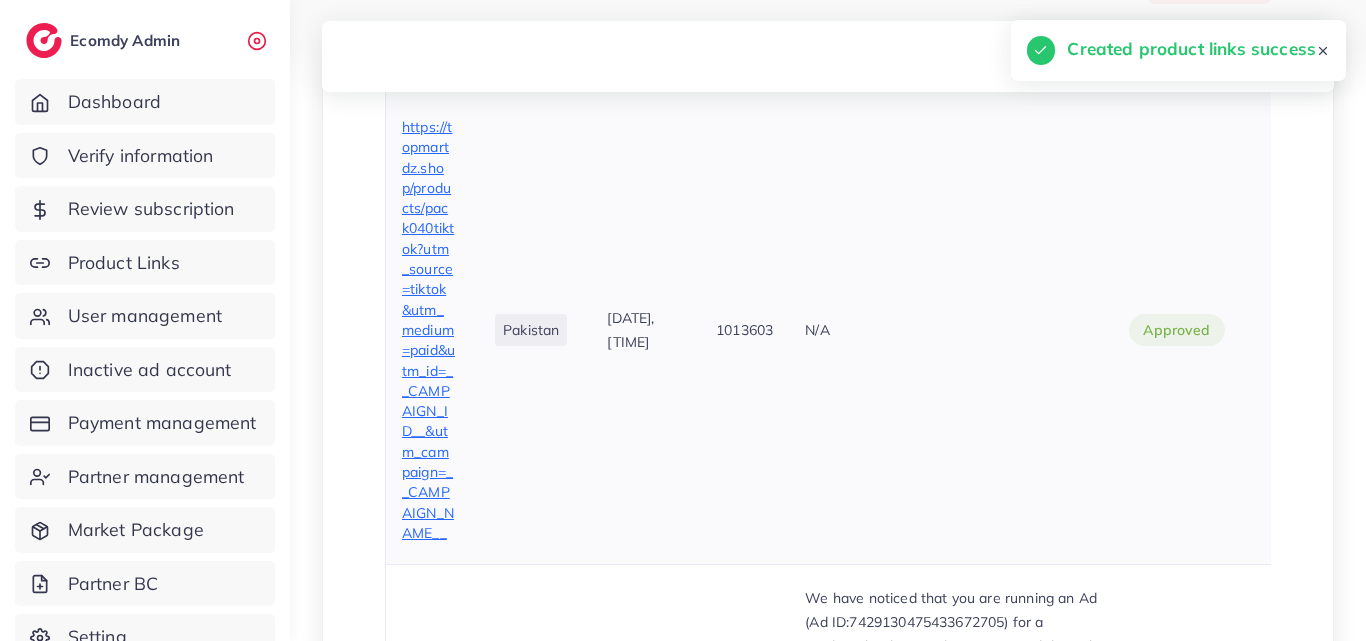 click on "https://topmartdz.shop/products/pack040tiktok?utm_source=tiktok&utm_medium=paid&utm_id=__CAMPAIGN_ID__&utm_campaign=__CAMPAIGN_NAME__" at bounding box center [428, 330] 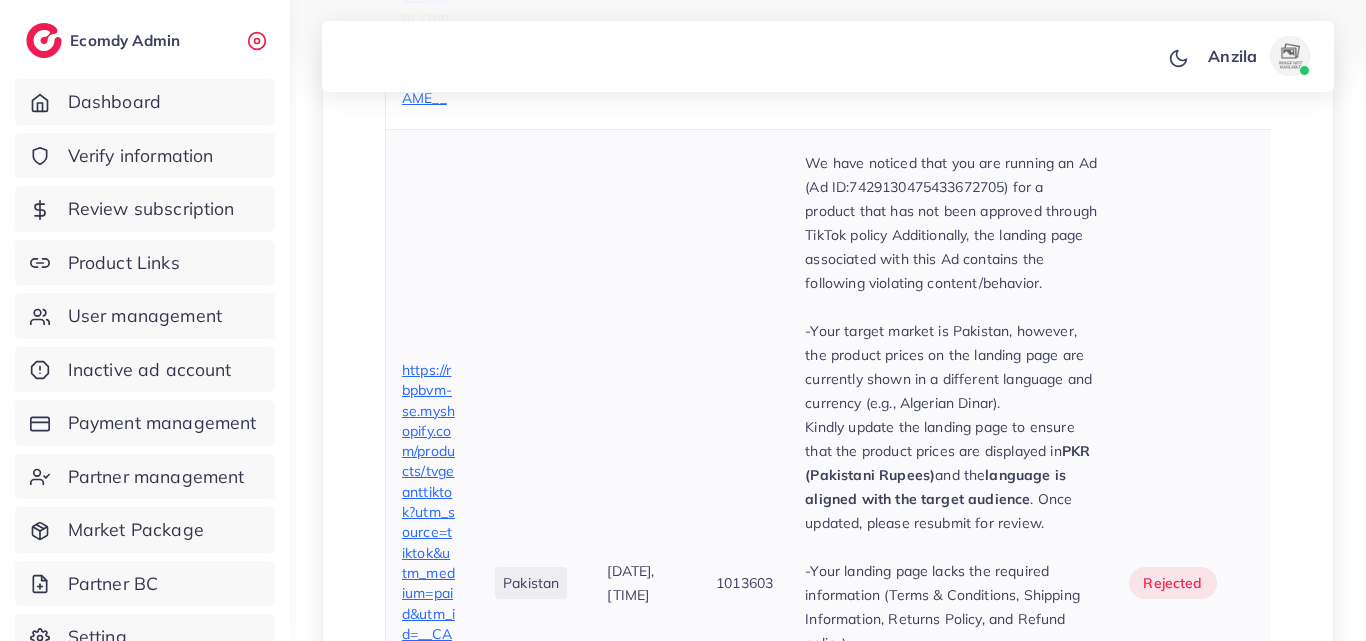 scroll, scrollTop: 1200, scrollLeft: 0, axis: vertical 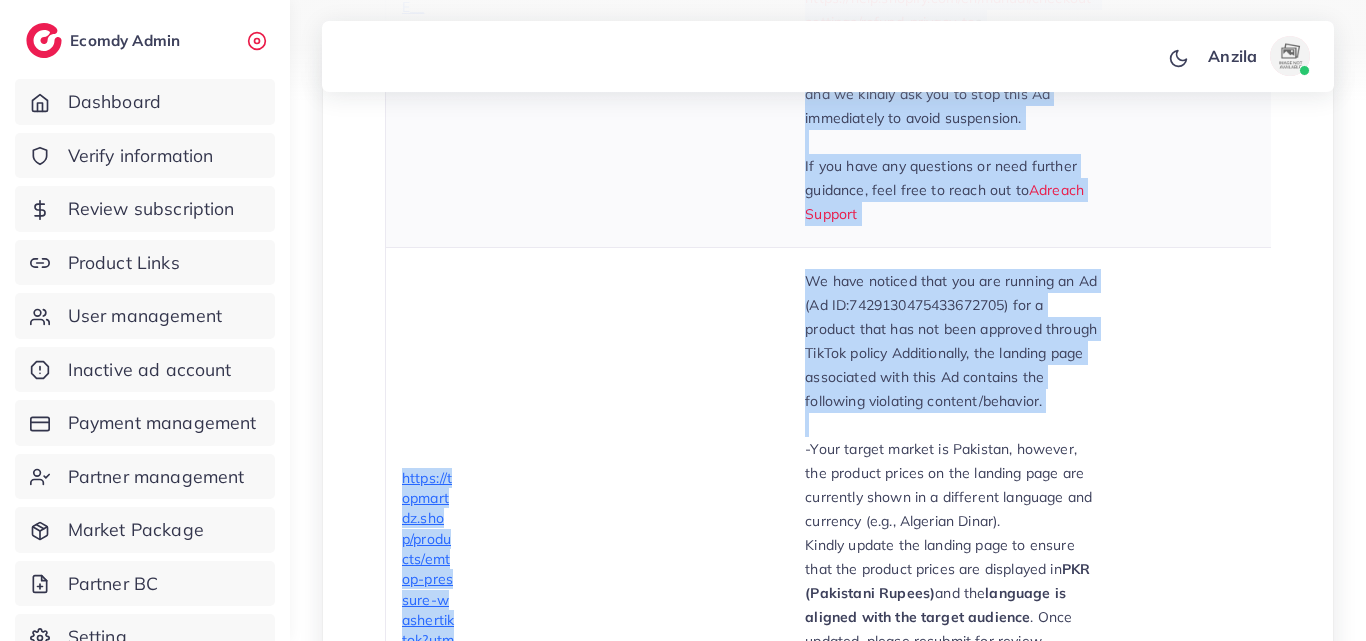 drag, startPoint x: 806, startPoint y: 222, endPoint x: 907, endPoint y: 247, distance: 104.048065 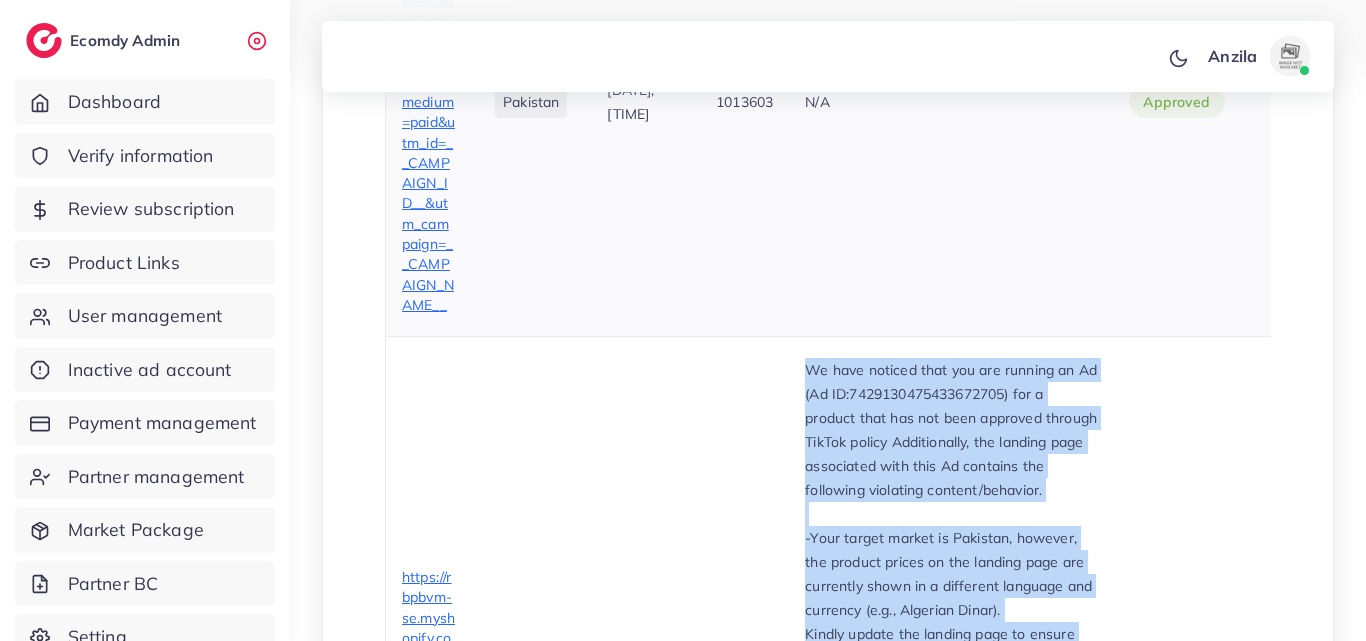 scroll, scrollTop: 1024, scrollLeft: 0, axis: vertical 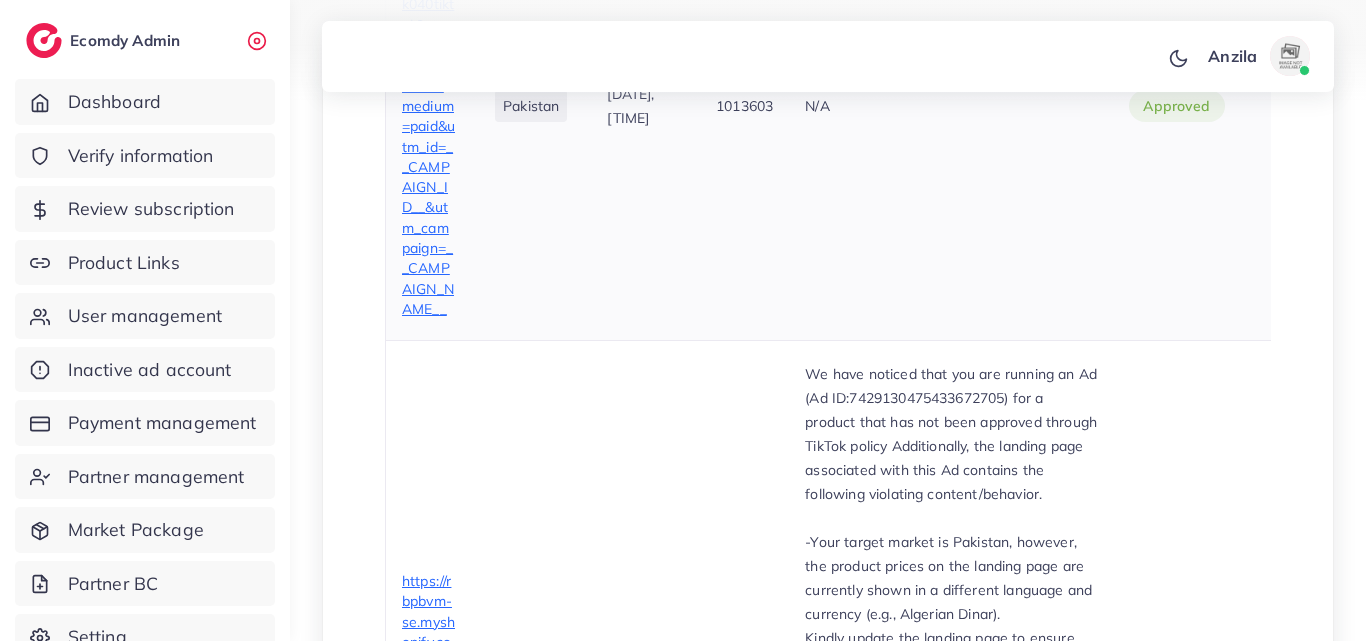 click on "N/A" at bounding box center [951, 106] 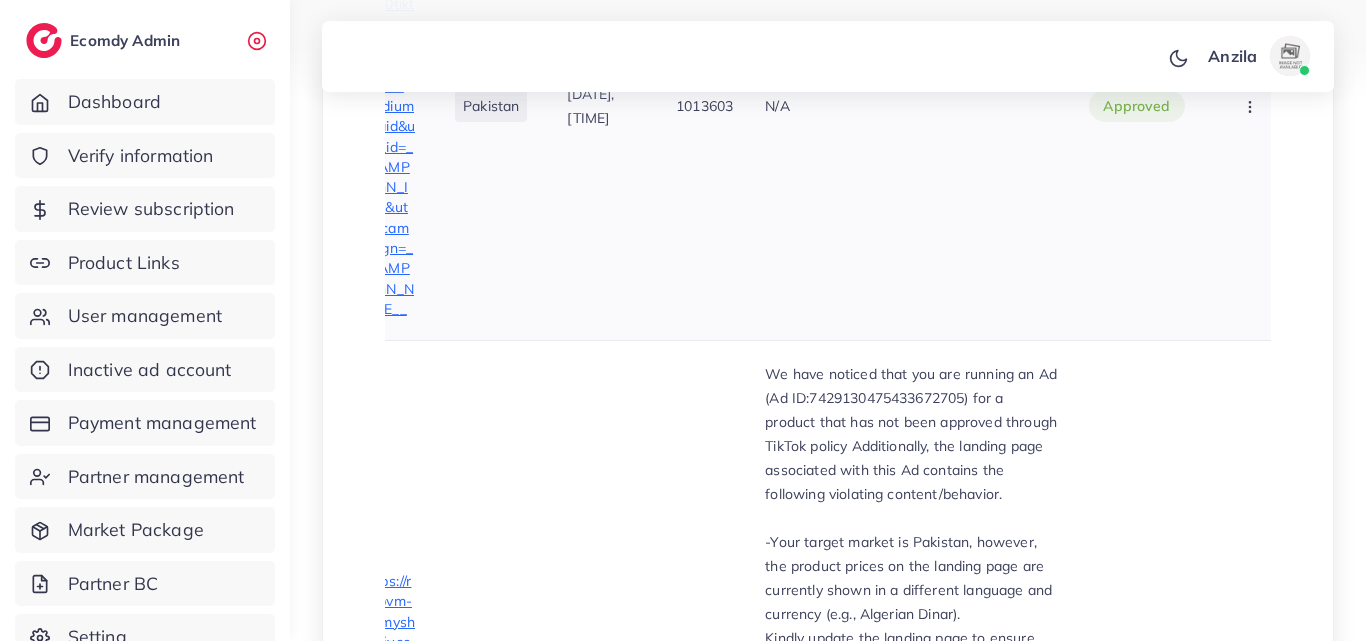 scroll, scrollTop: 0, scrollLeft: 82, axis: horizontal 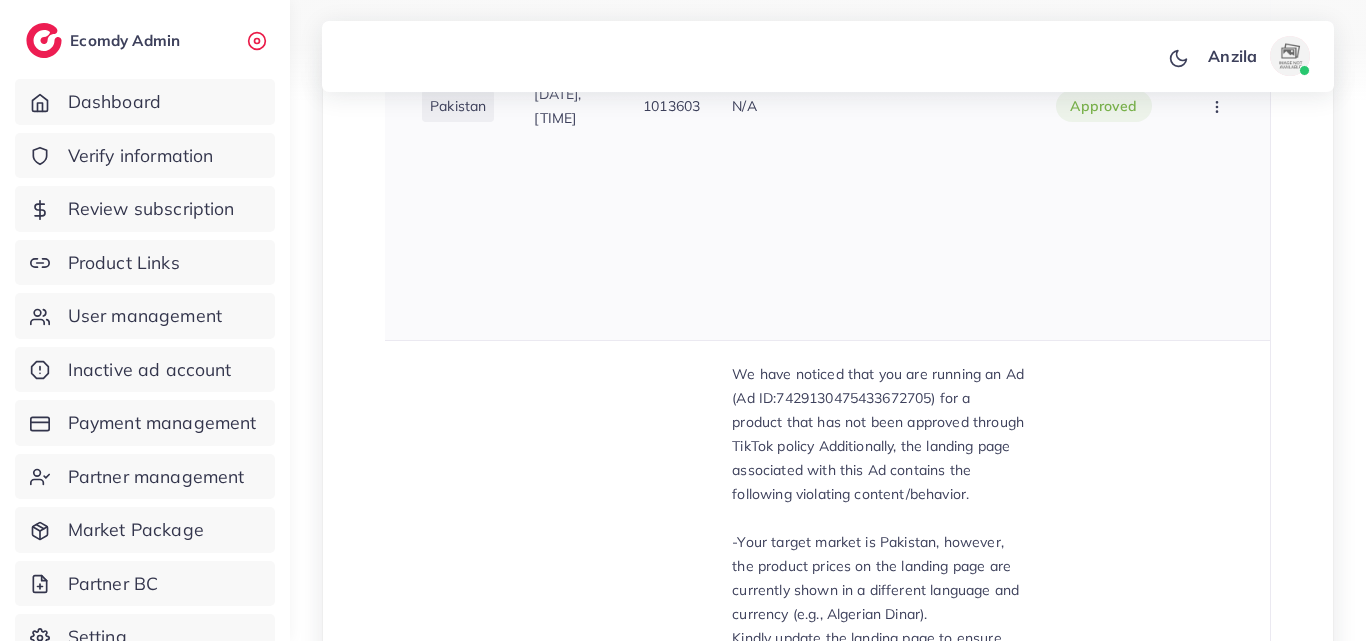 click at bounding box center (1219, 106) 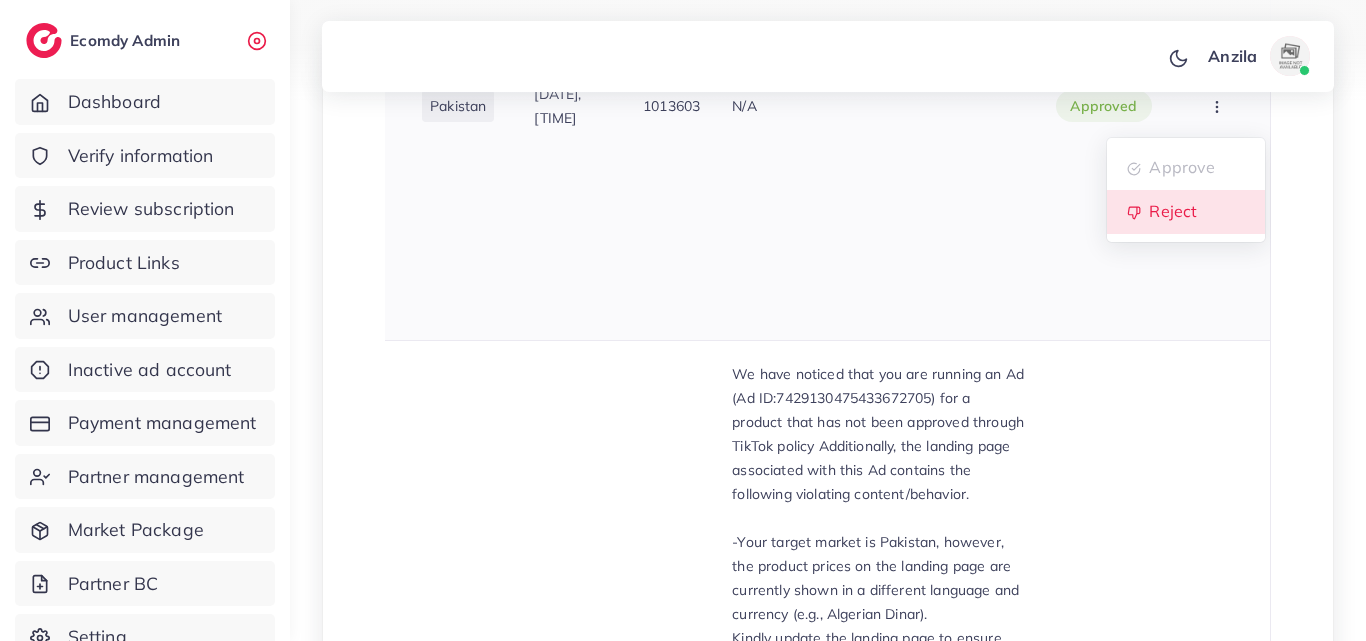 click on "Reject" at bounding box center [1186, 212] 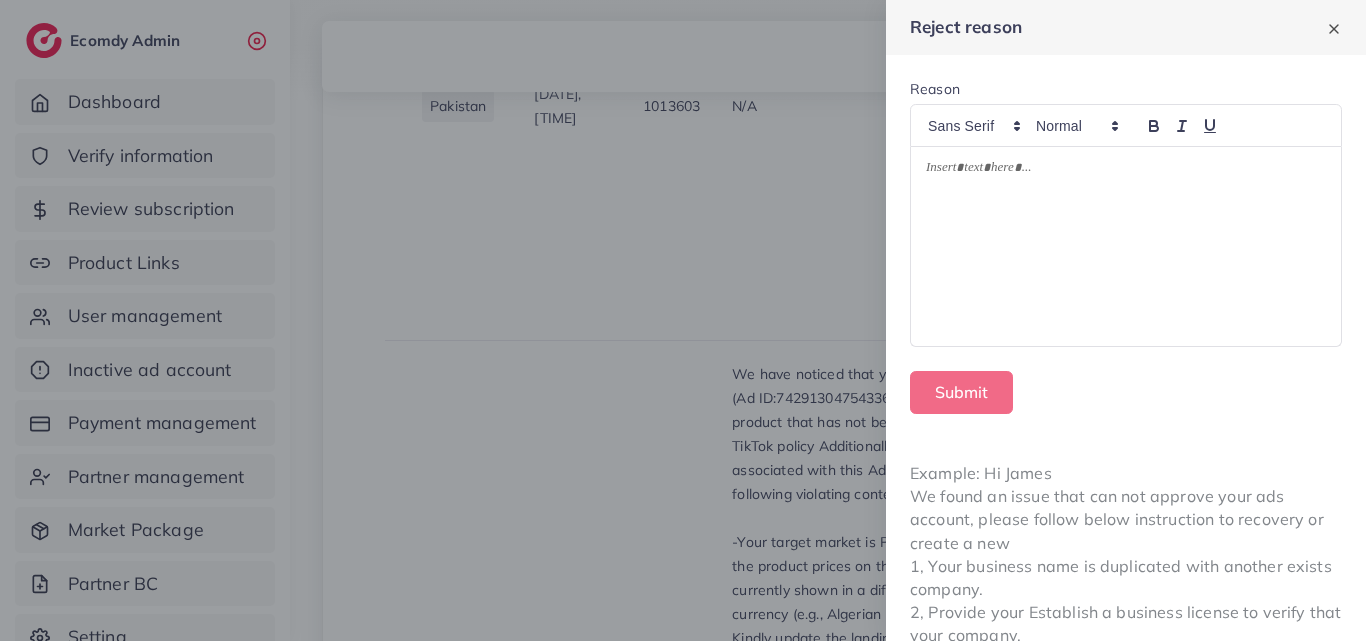 click at bounding box center [1126, 247] 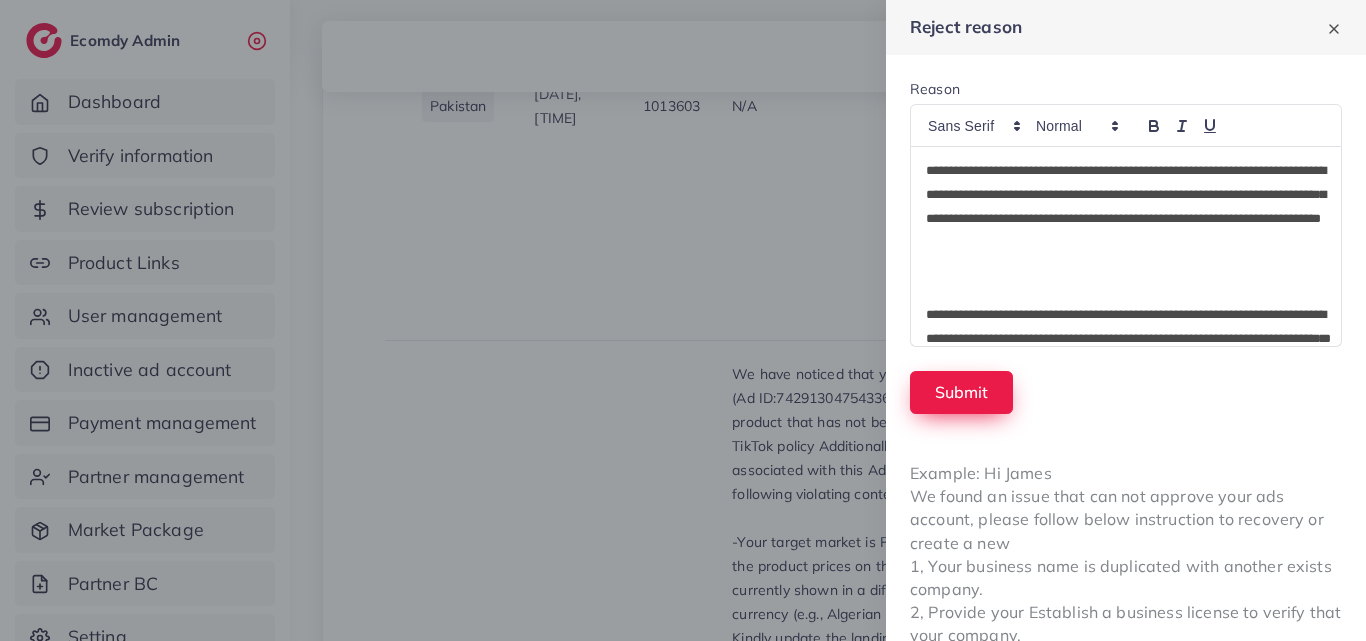 scroll, scrollTop: 504, scrollLeft: 0, axis: vertical 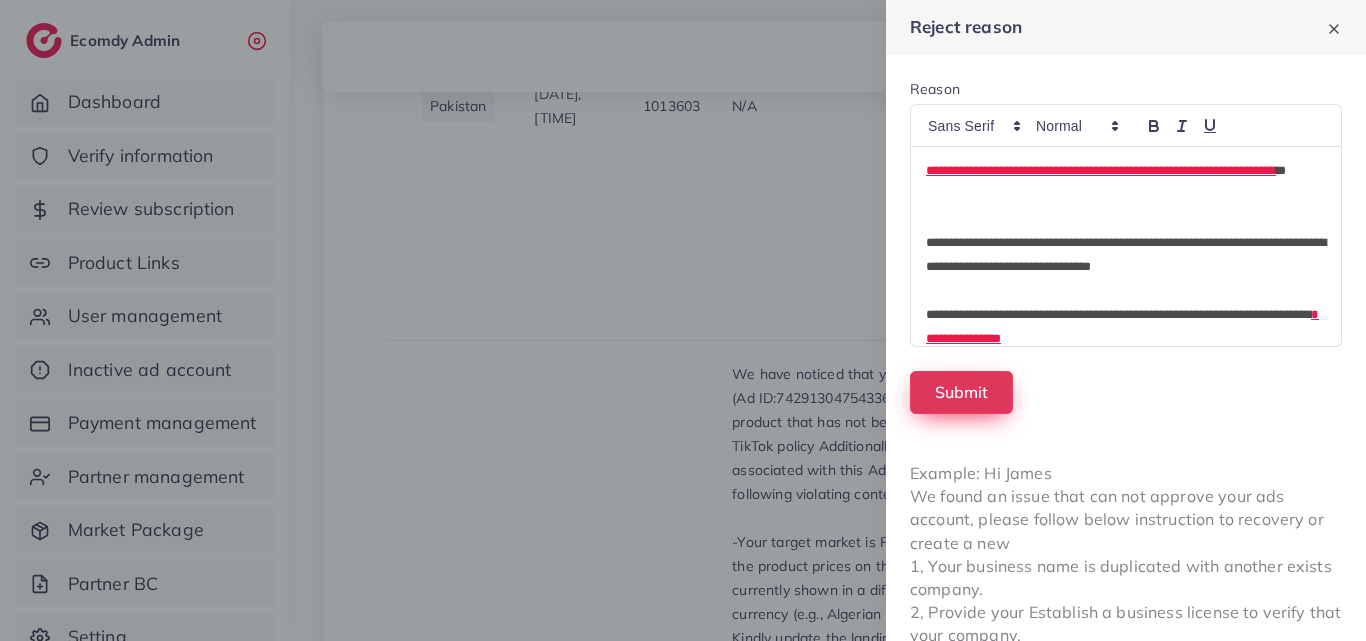 click on "Submit" at bounding box center (961, 392) 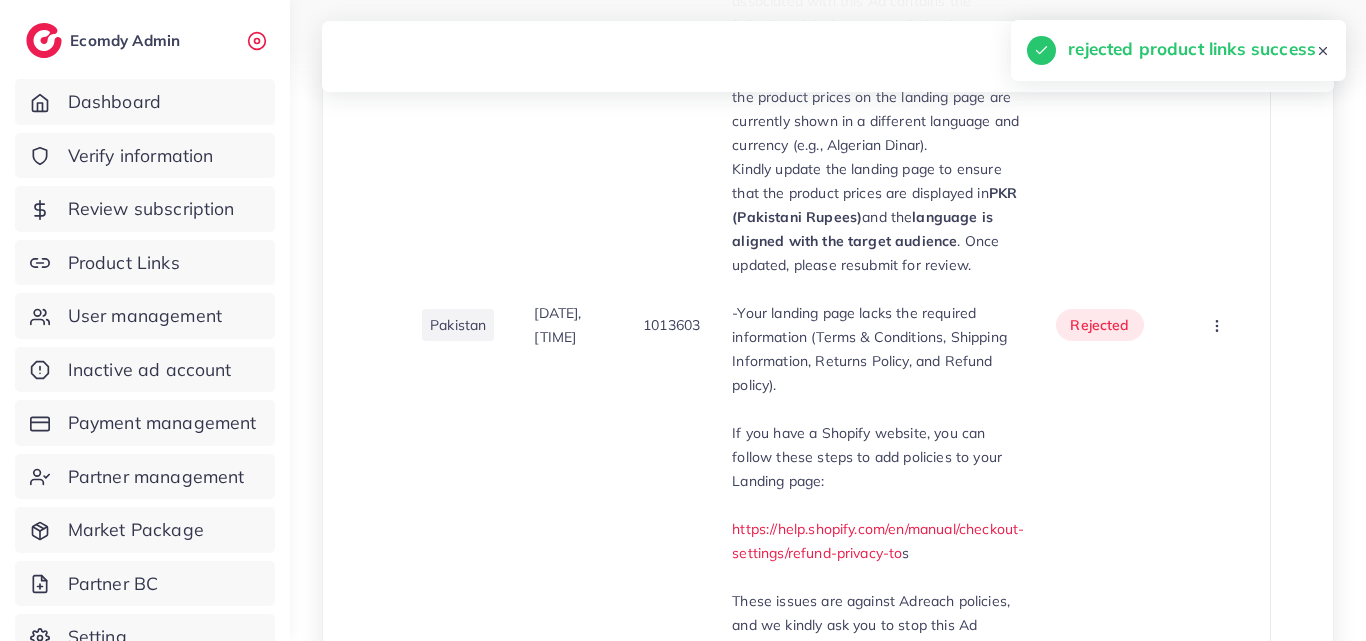 scroll, scrollTop: 1233, scrollLeft: 0, axis: vertical 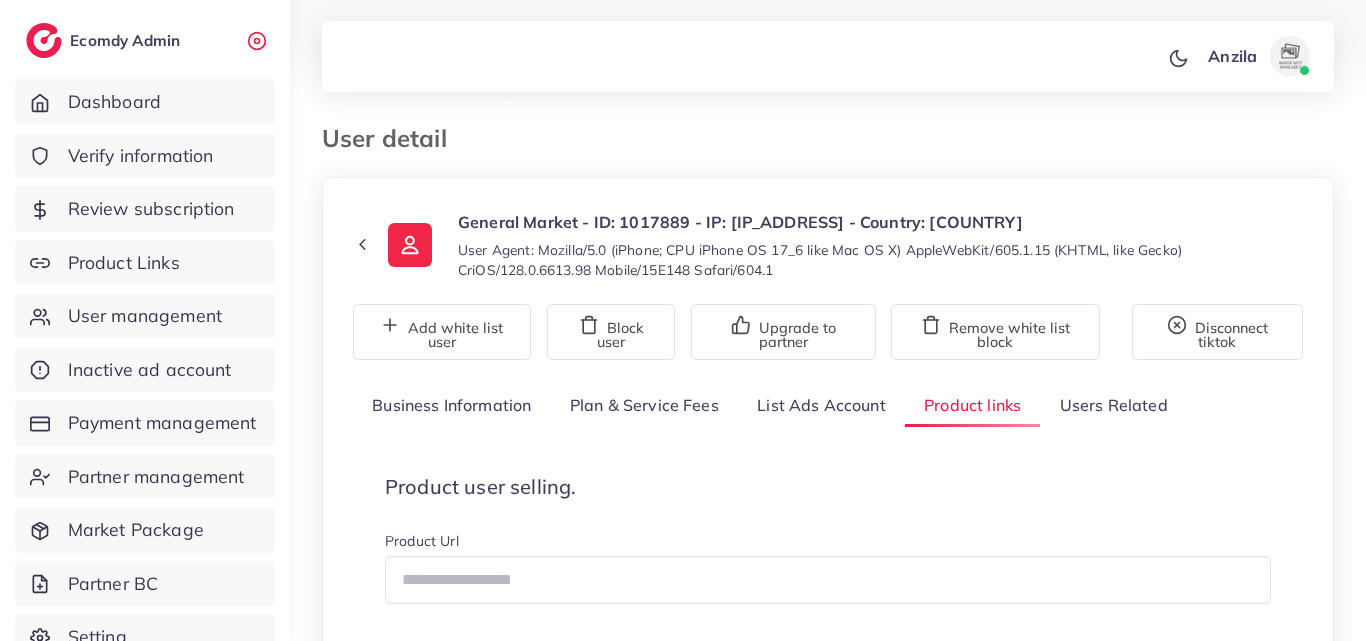 click on "Product user selling.   Product Url   Target Market            Loading...      Create one" at bounding box center [828, 640] 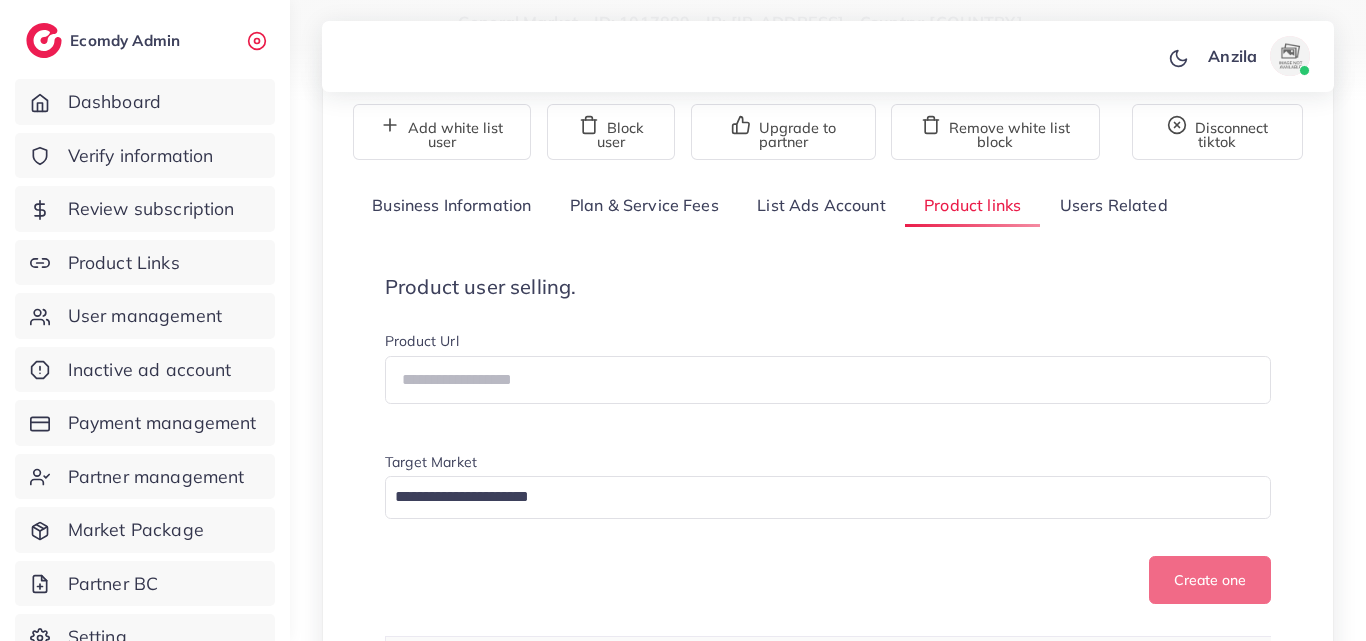 scroll, scrollTop: 200, scrollLeft: 0, axis: vertical 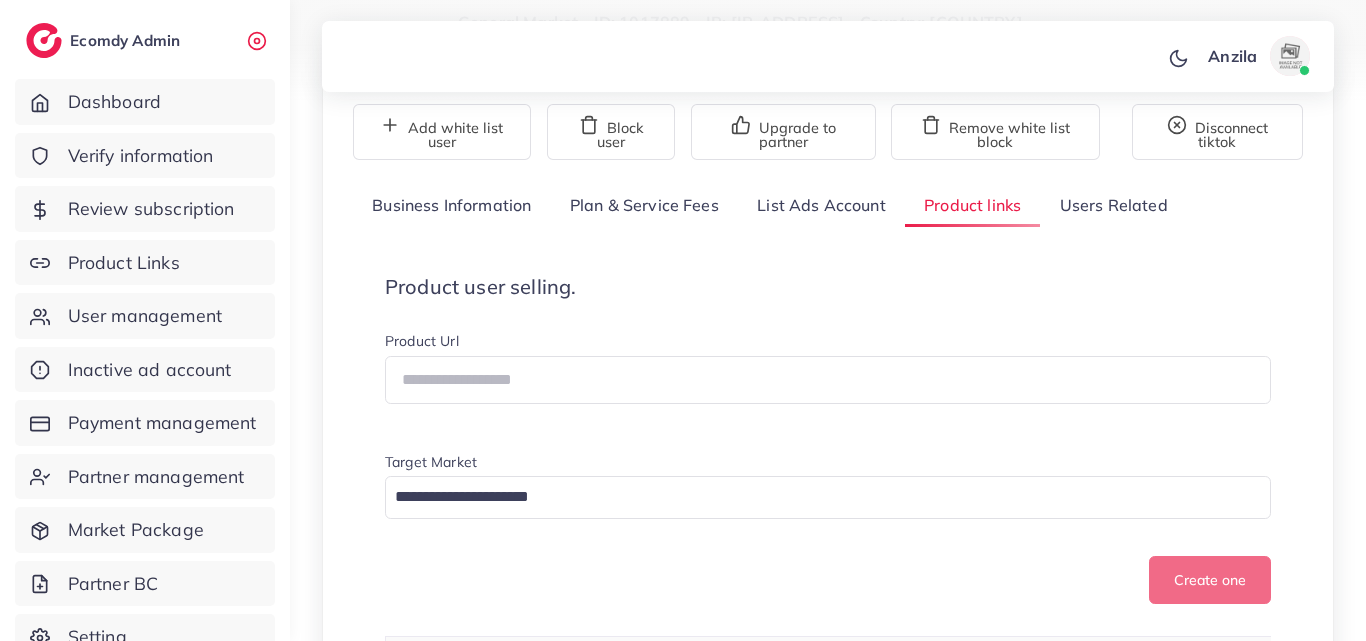 click on "Product user selling." at bounding box center (828, 287) 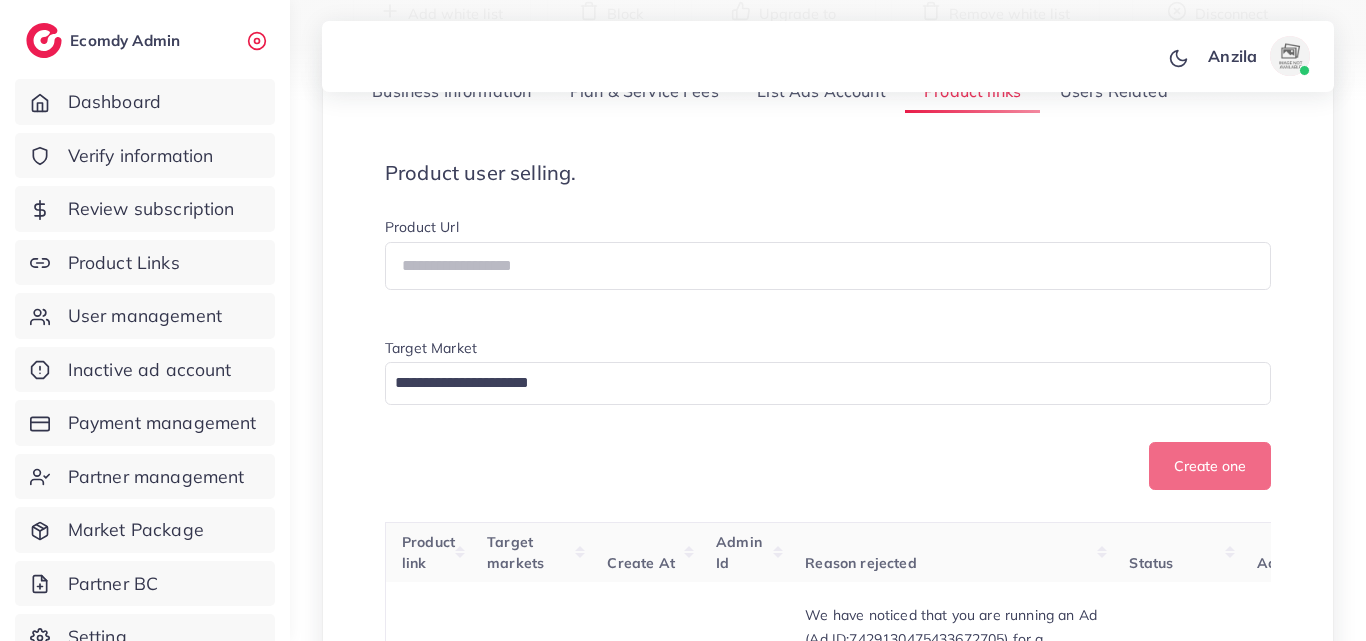 scroll, scrollTop: 400, scrollLeft: 0, axis: vertical 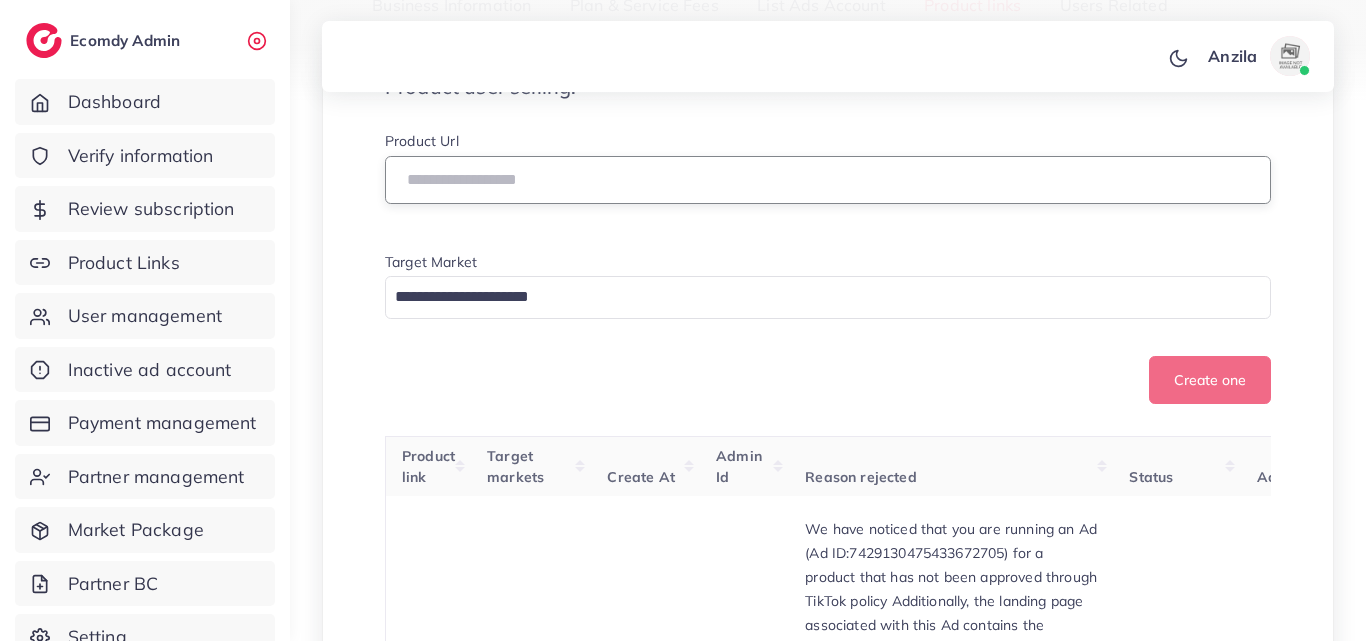 click at bounding box center [828, 180] 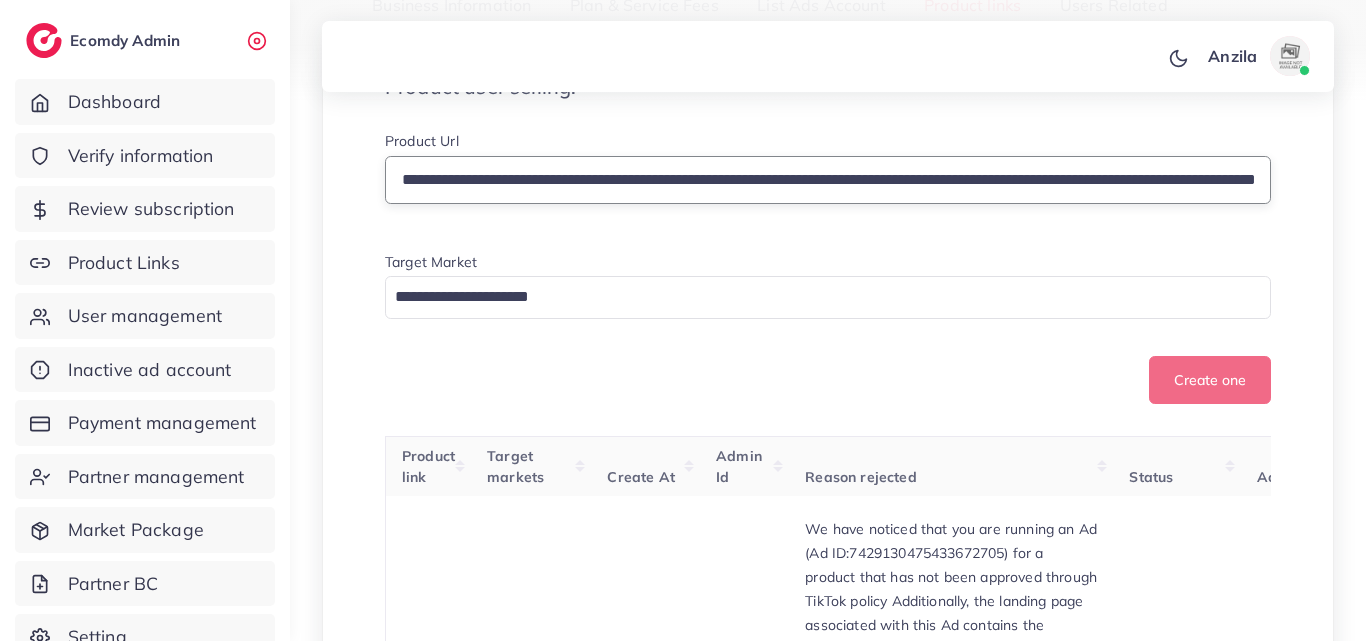 scroll, scrollTop: 0, scrollLeft: 373, axis: horizontal 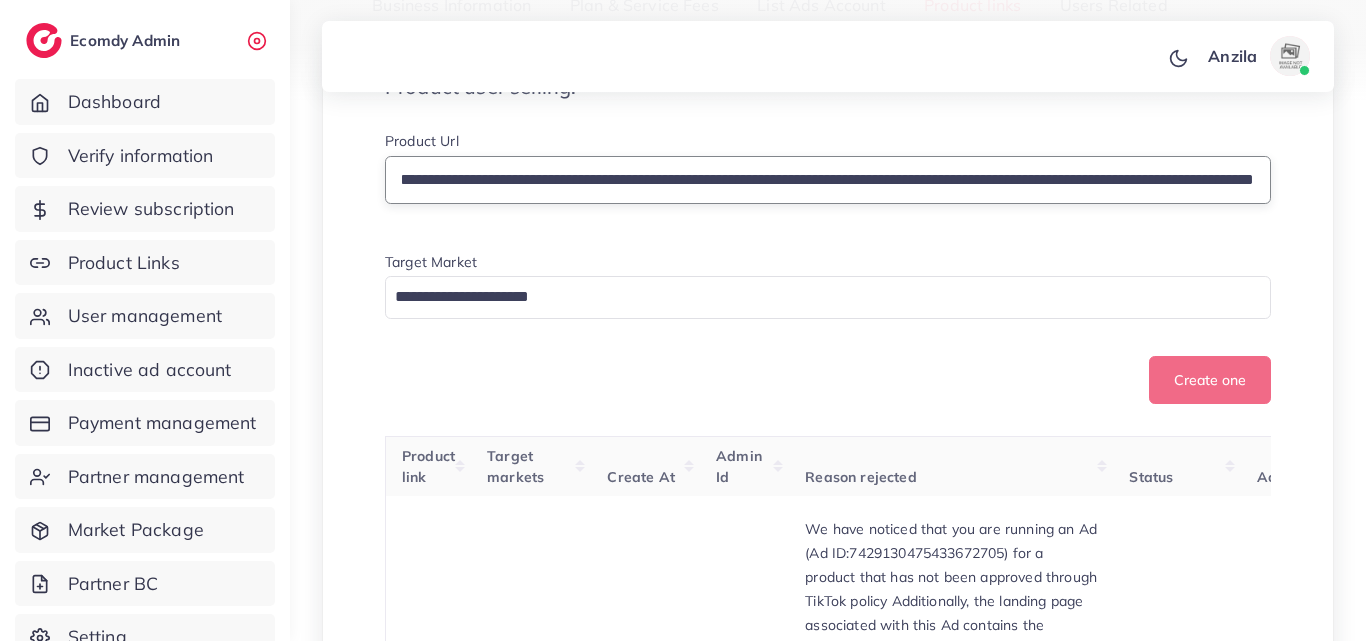 type on "**********" 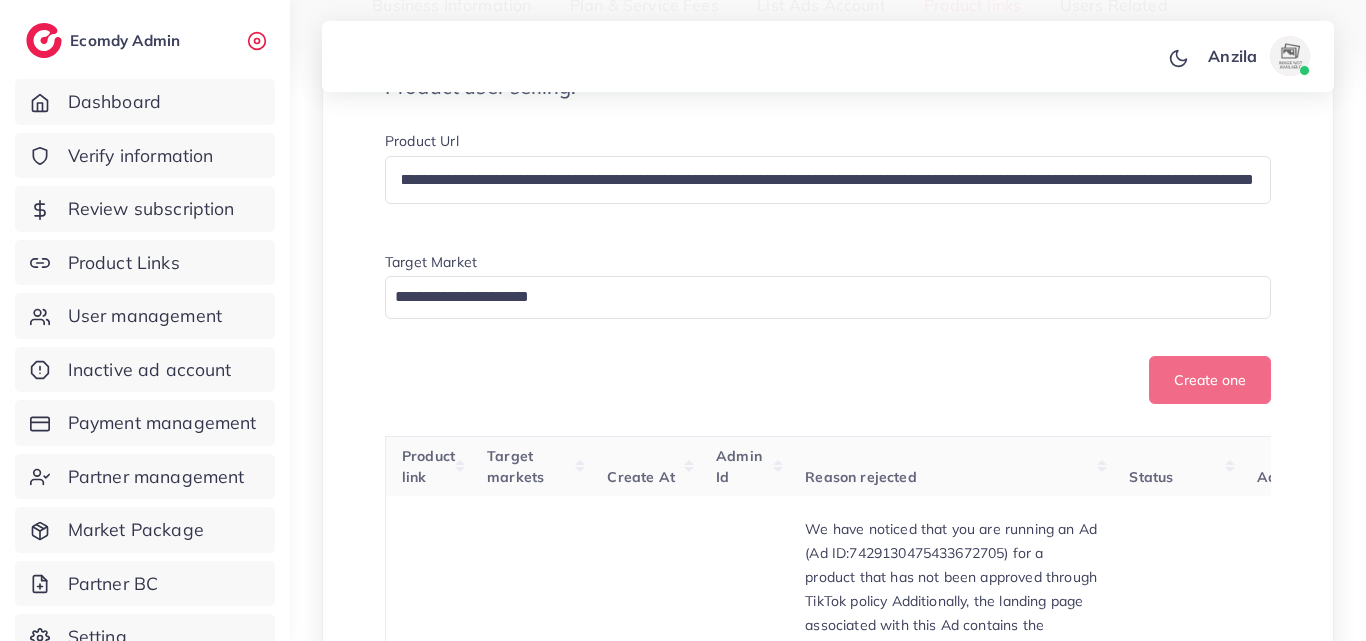 scroll, scrollTop: 0, scrollLeft: 0, axis: both 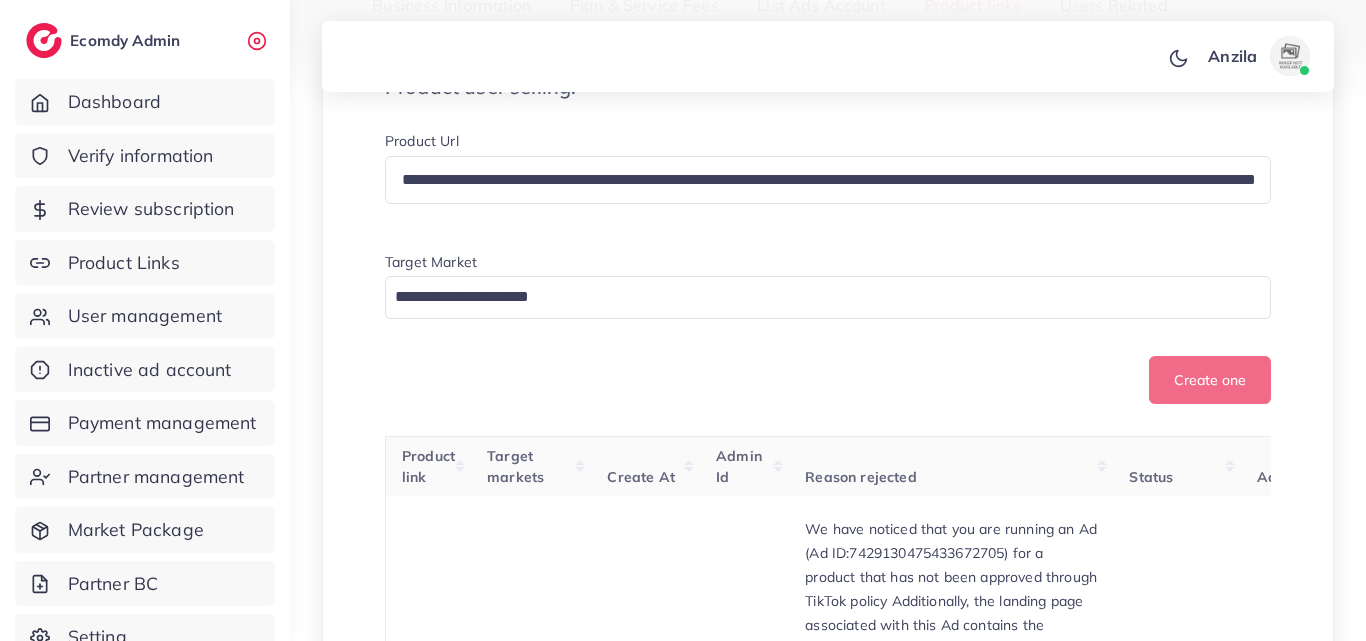 click on "Create one" at bounding box center (828, 380) 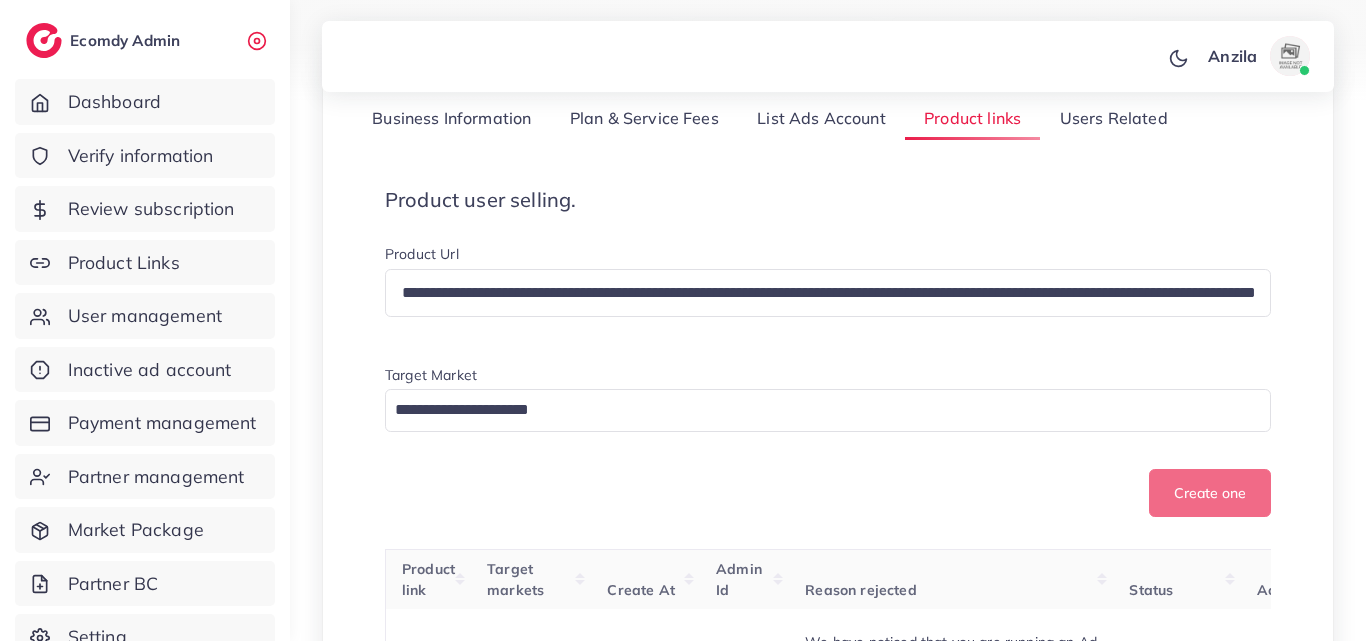 scroll, scrollTop: 400, scrollLeft: 0, axis: vertical 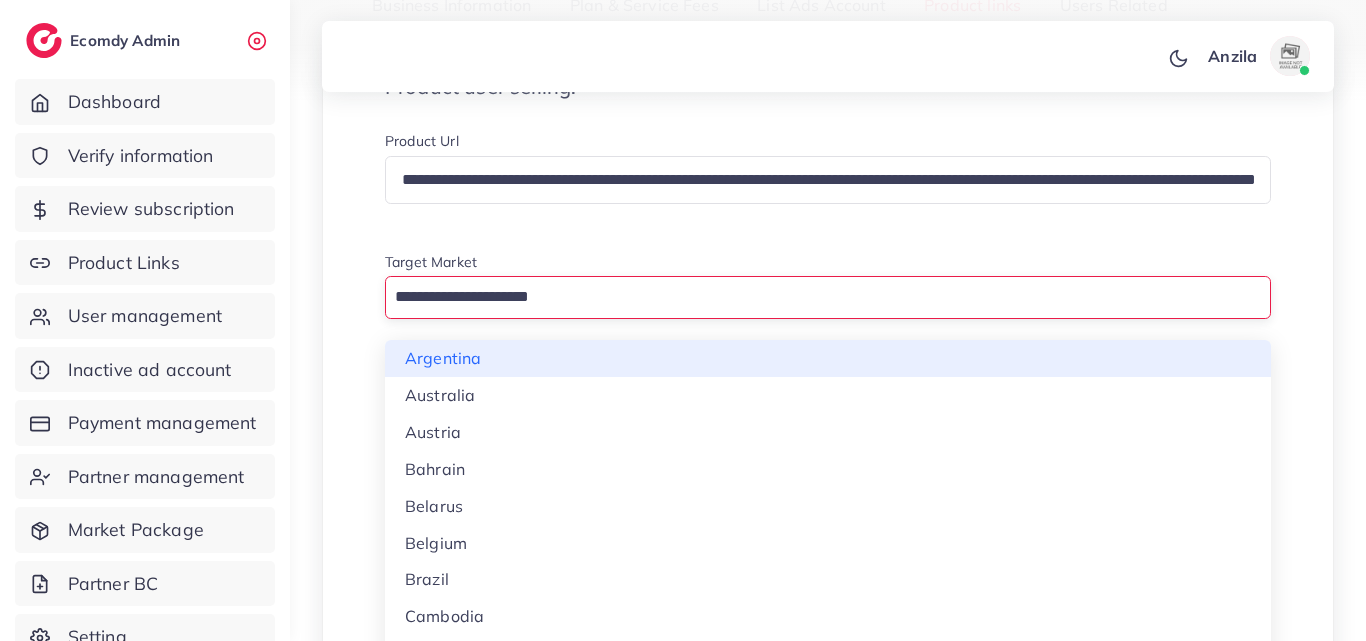 click at bounding box center (816, 297) 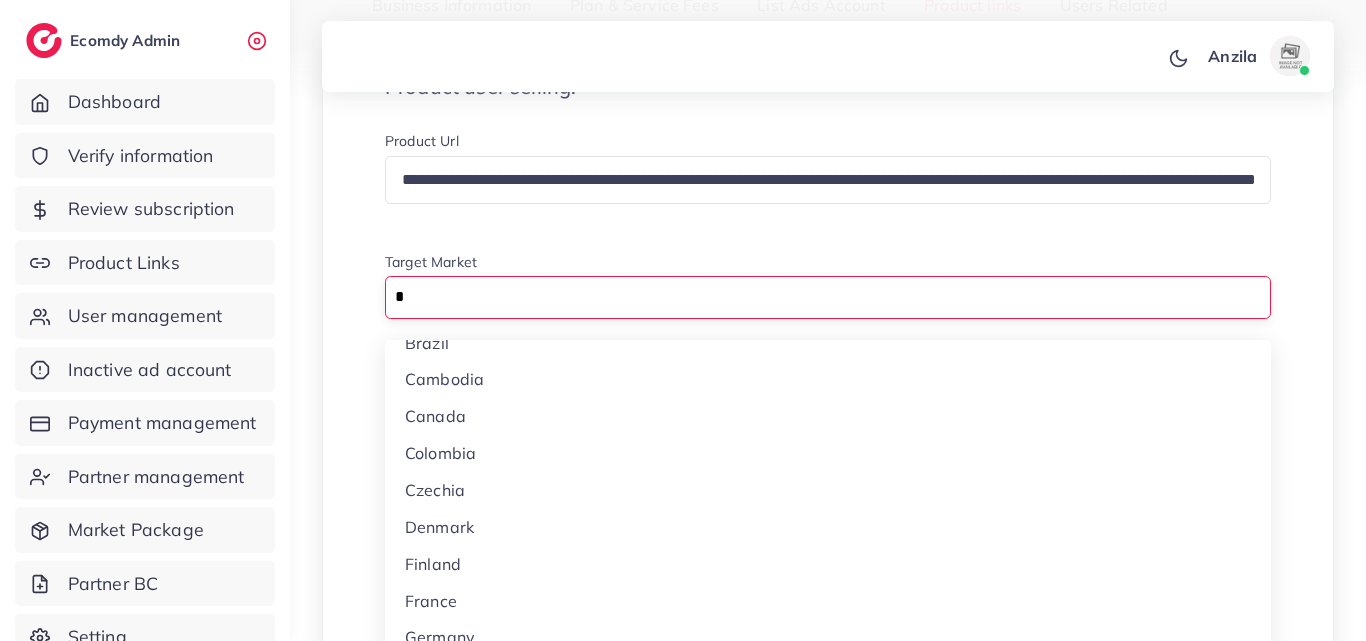 scroll, scrollTop: 0, scrollLeft: 0, axis: both 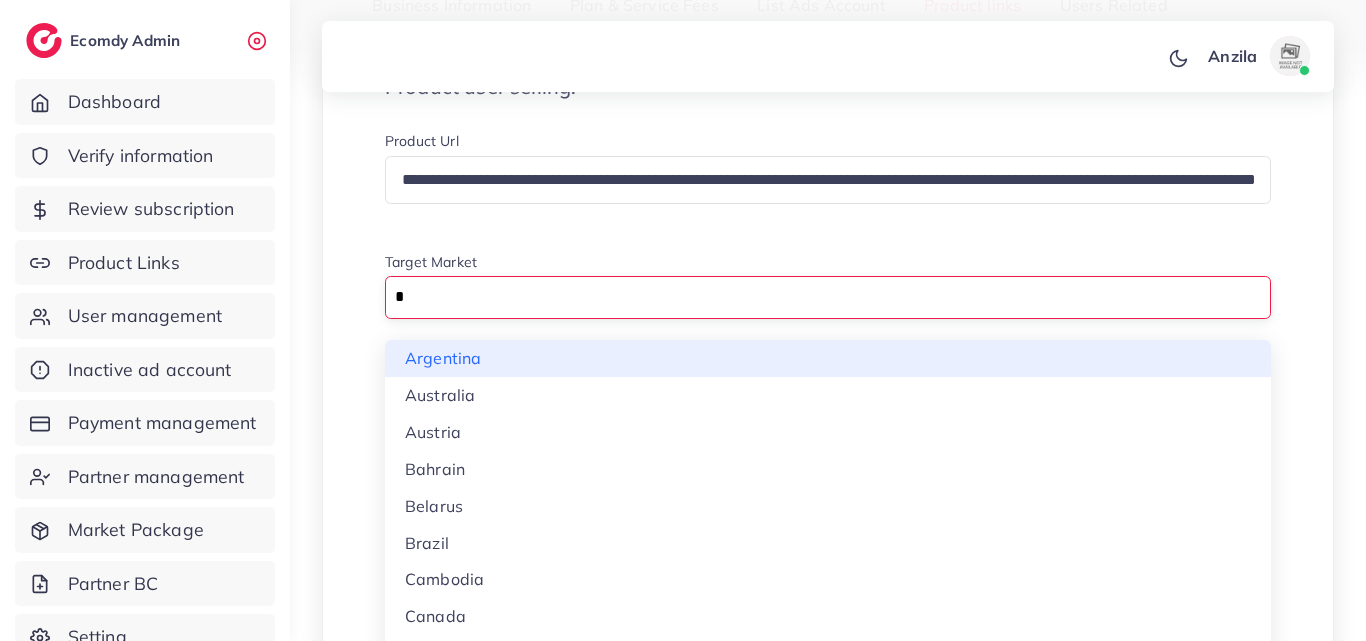 click on "*" at bounding box center (816, 297) 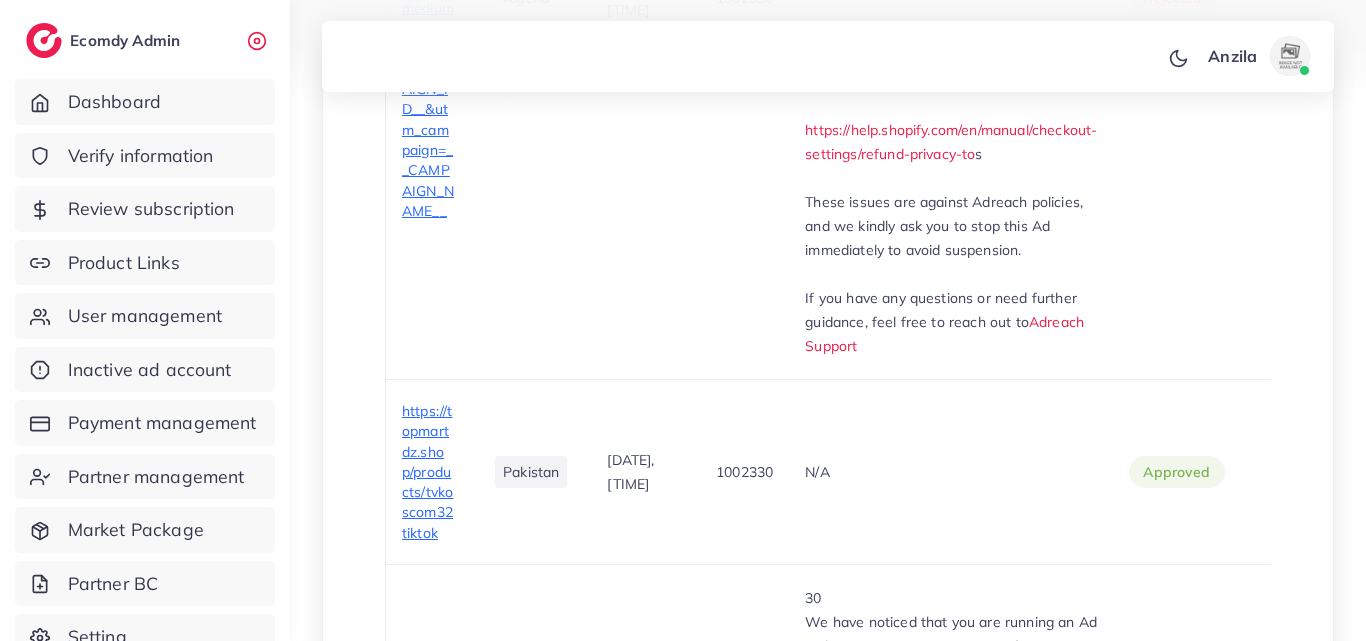 scroll, scrollTop: 3800, scrollLeft: 0, axis: vertical 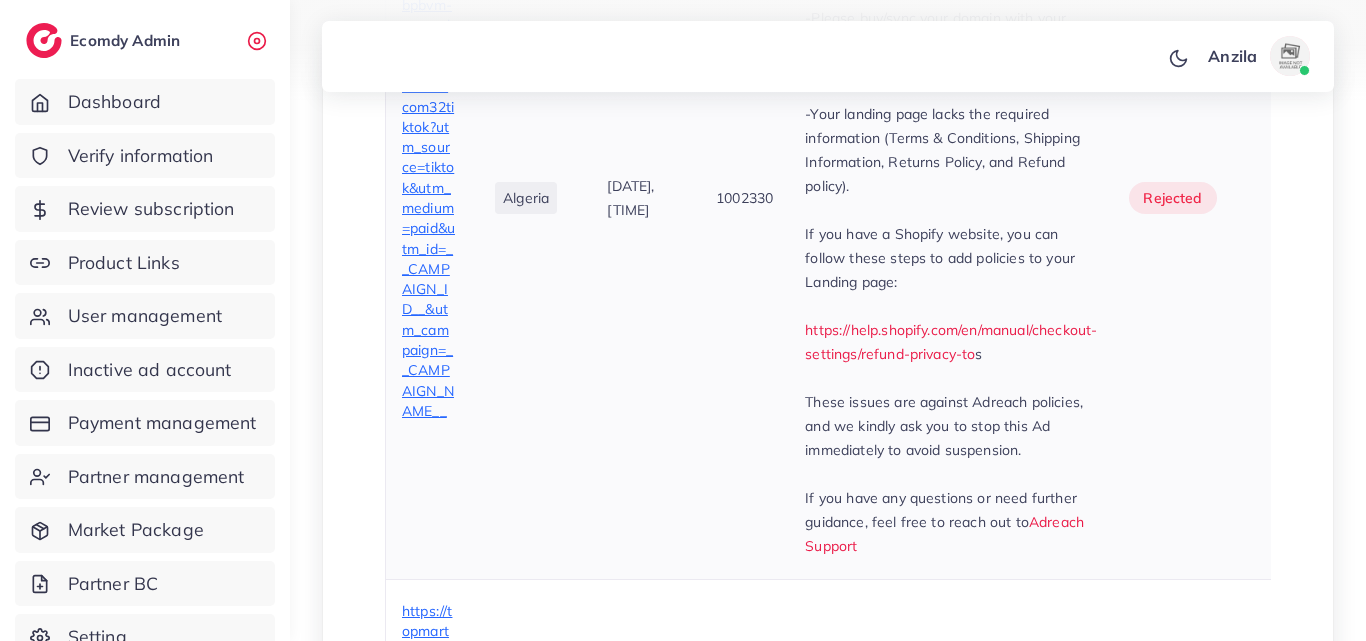 type on "**" 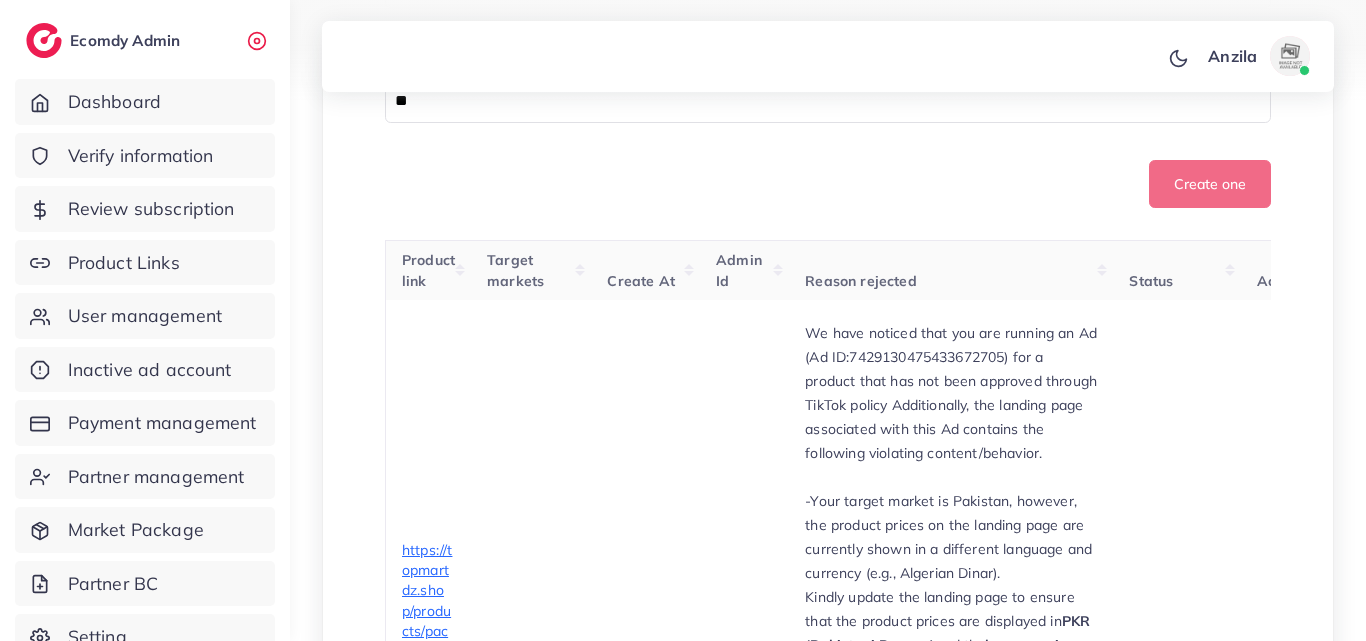 scroll, scrollTop: 500, scrollLeft: 0, axis: vertical 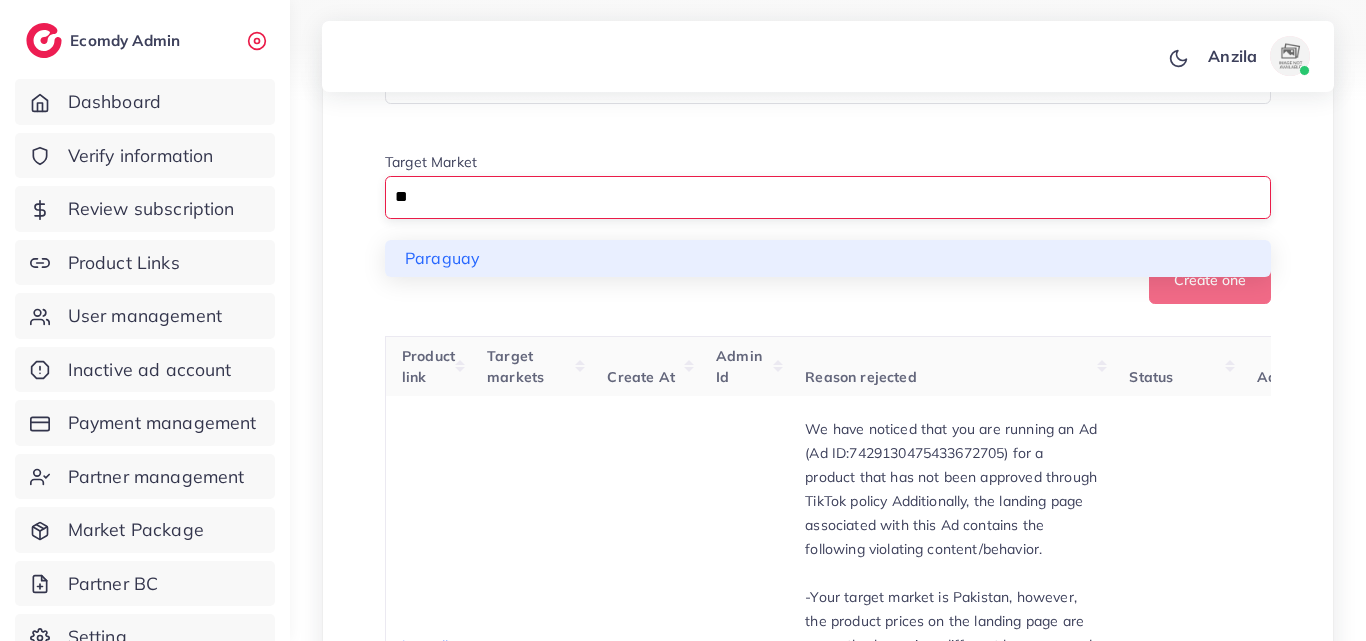 click on "**" at bounding box center [816, 197] 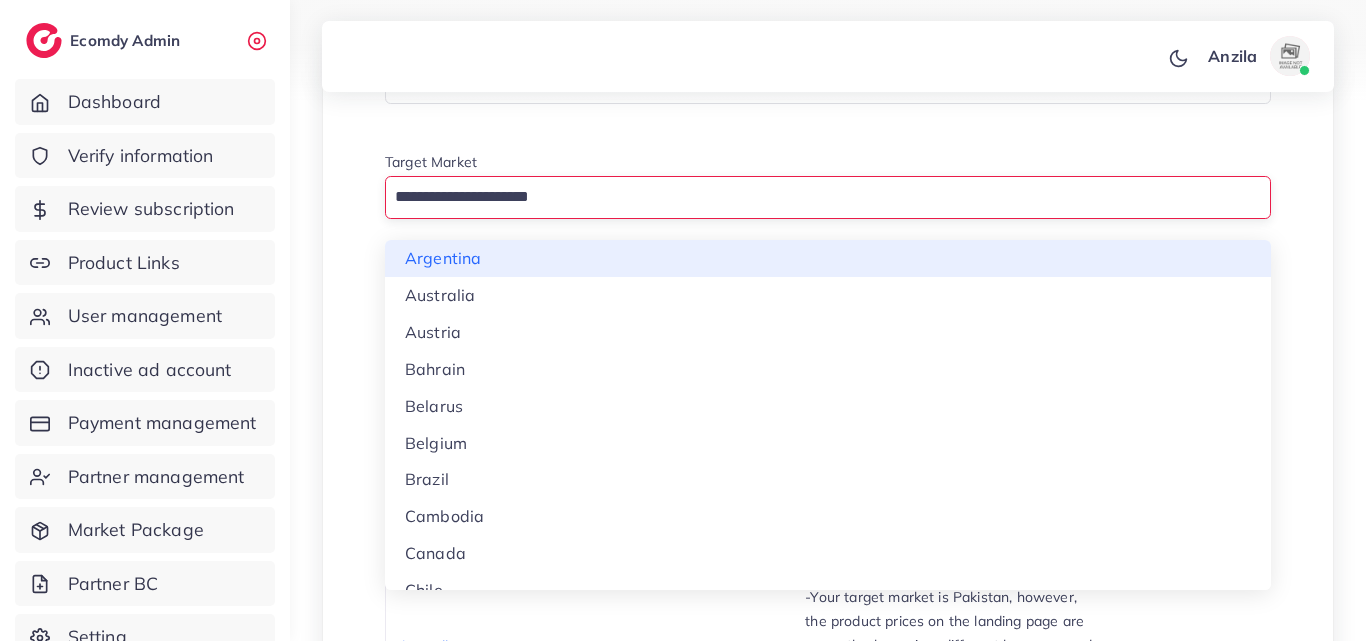 paste on "*******" 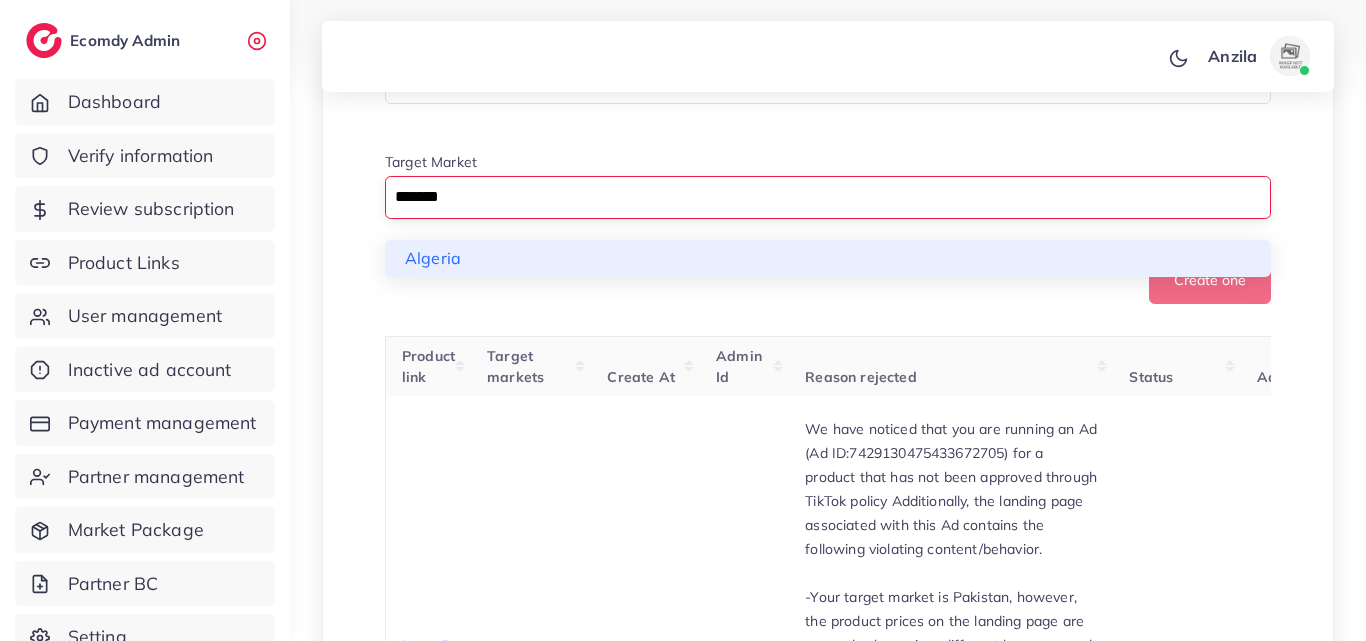 type on "*******" 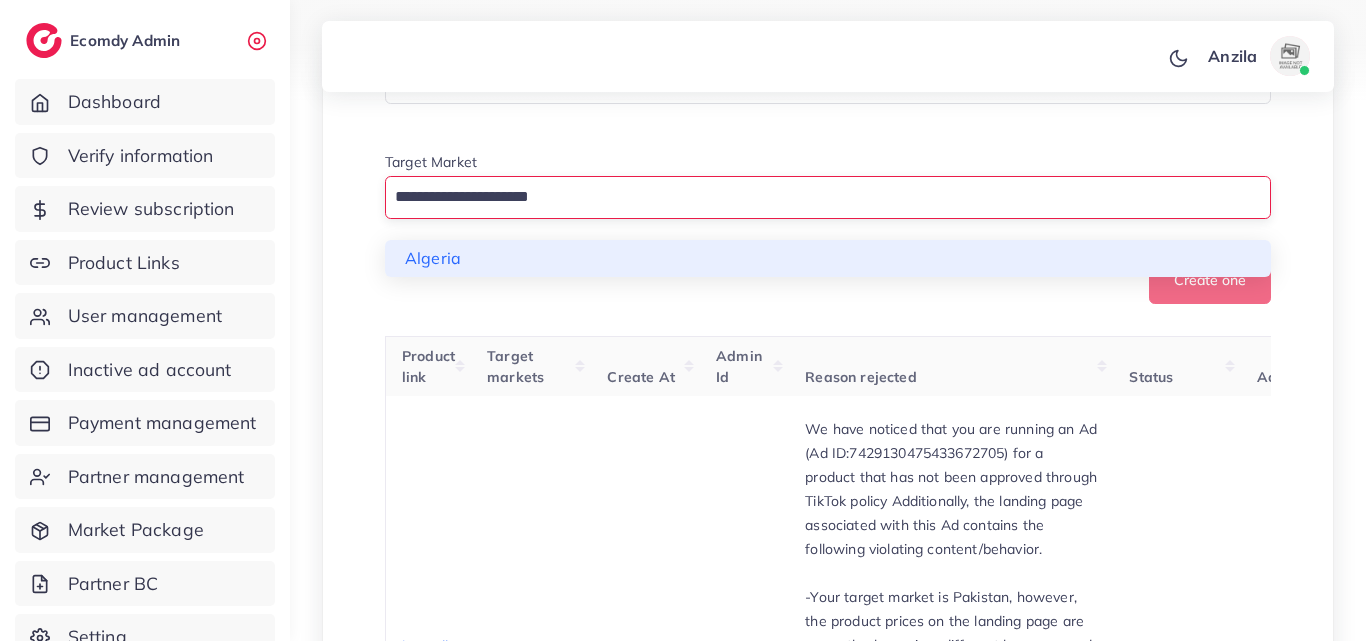 click on "**********" at bounding box center [828, 168] 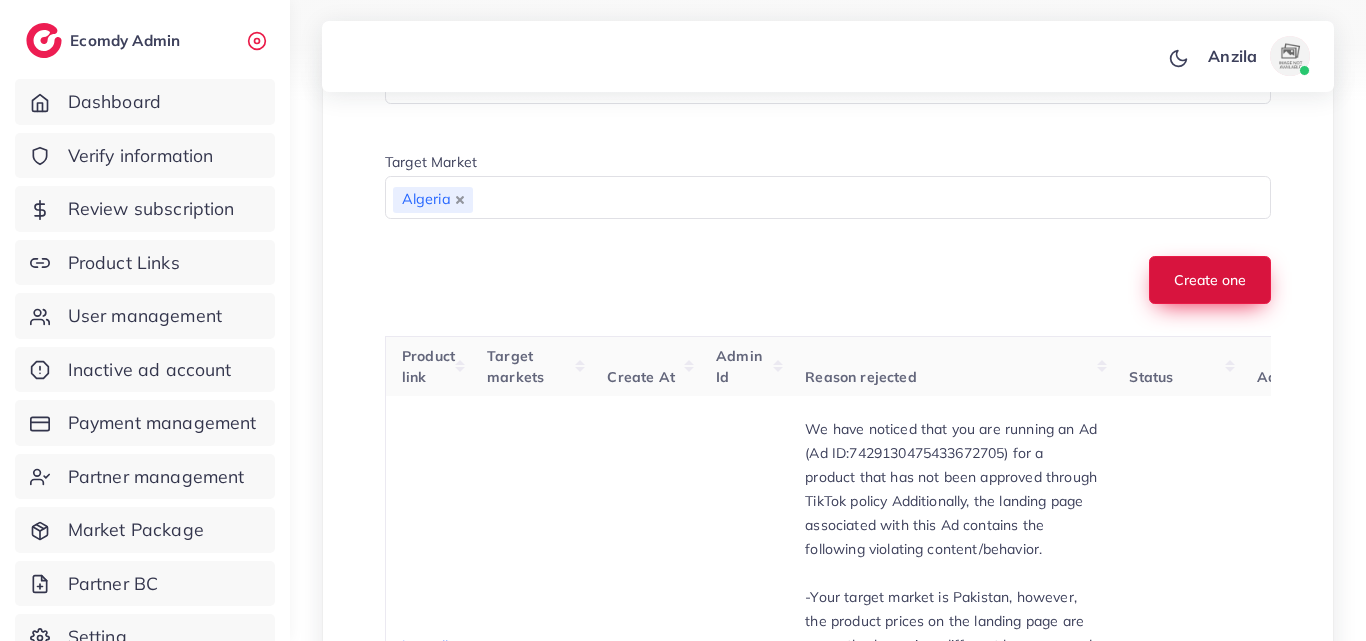 click on "Create one" at bounding box center [1210, 280] 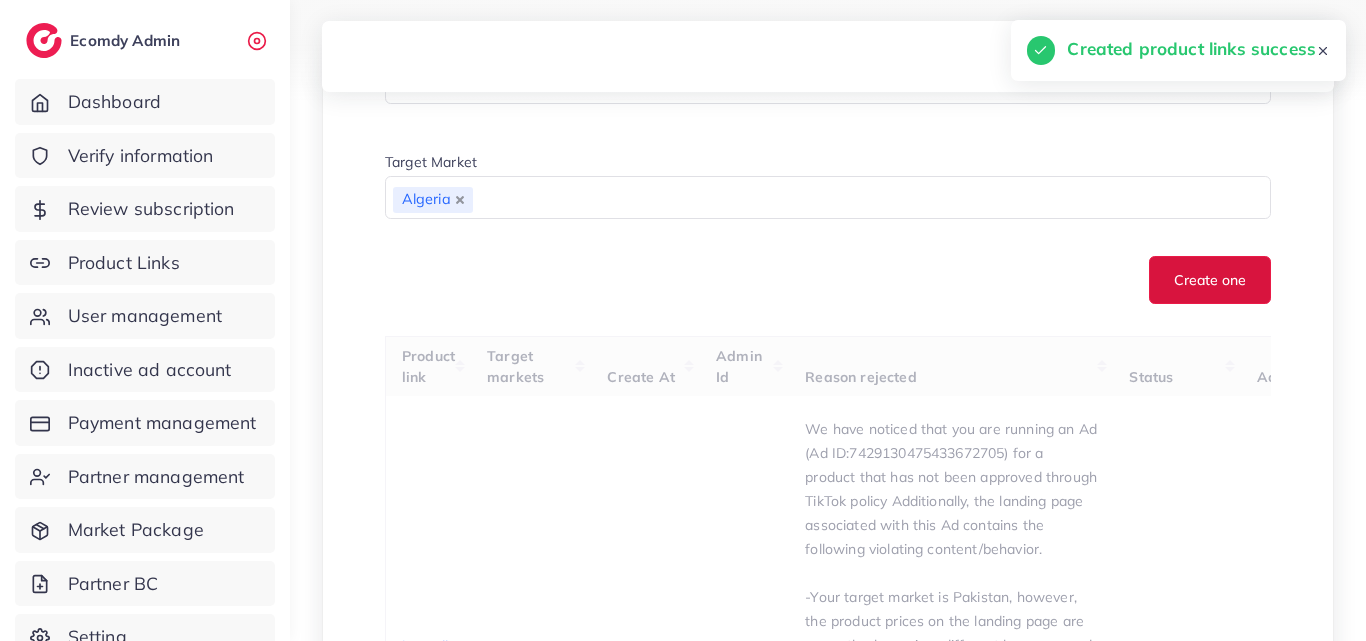type 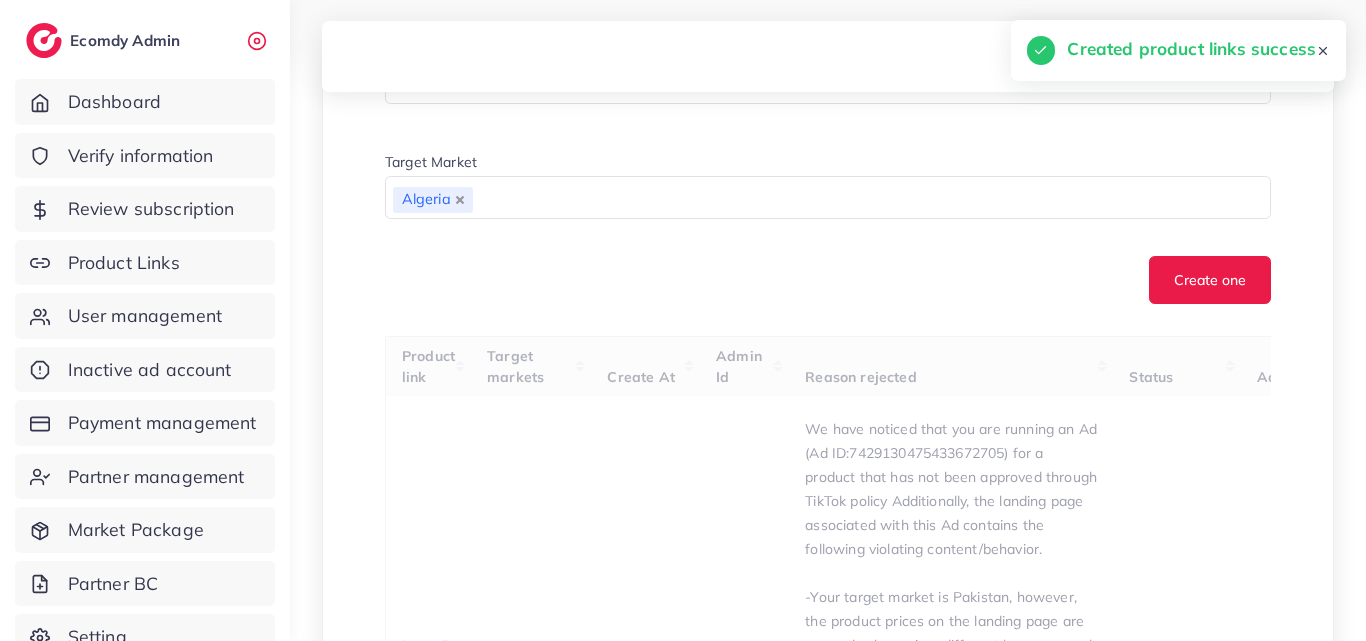 click on "Product user selling.   Product Url   Target Market
Algeria
Loading...      Create one                Product link Target markets Create At Admin Id Reason rejected Status Action           https://topmartdz.shop/products/pack040tiktok?utm_source=tiktok&utm_medium=paid&utm_id=__CAMPAIGN_ID__&utm_campaign=__CAMPAIGN_NAME__  Pakistan   05/08/2025, 19:13:58   1013603  We have noticed that you are running an Ad (Ad ID:7429130475433672705) for a product that has not been approved through TikTok policy Additionally, the landing page associated with this Ad contains the following violating content/behavior. -Your target market is Pakistan, however, the product prices on the landing page are currently shown in a different language and currency (e.g., Algerian Dinar). Kindly update the landing page to ensure that the product prices are displayed in  PKR (Pakistani Rupees)  and the  language is aligned with the target audience . Once updated, please resubmit for review.     s" at bounding box center (828, 6790) 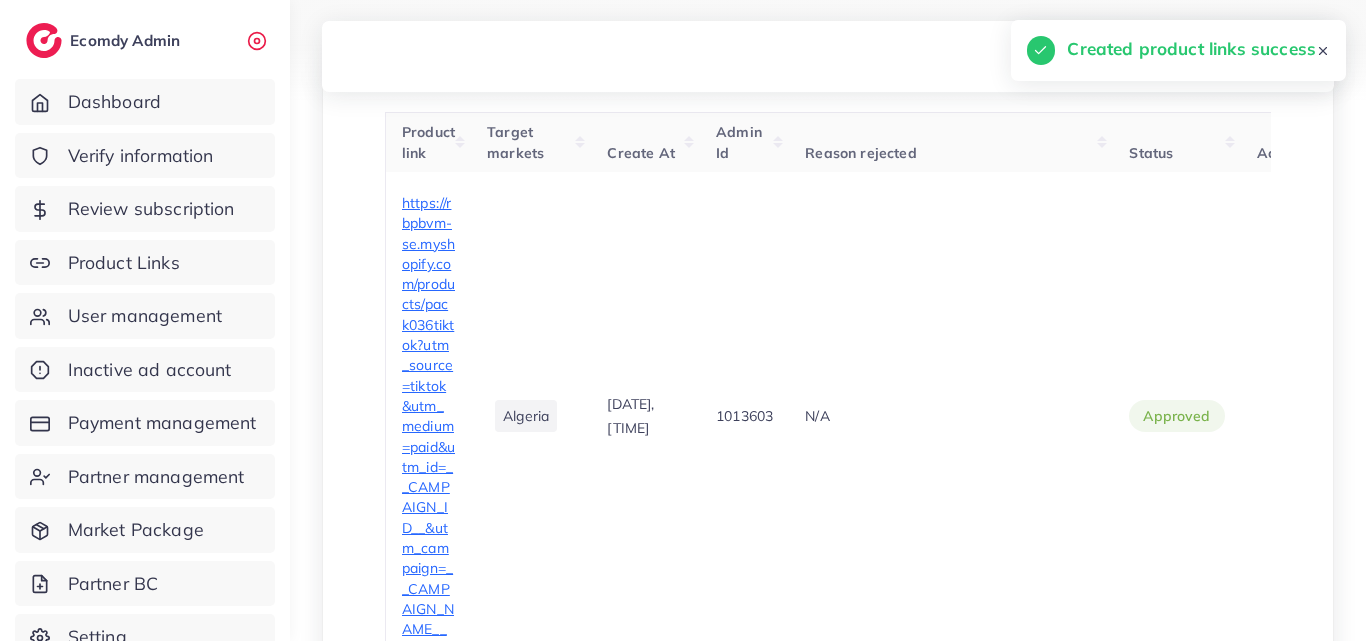 scroll, scrollTop: 700, scrollLeft: 0, axis: vertical 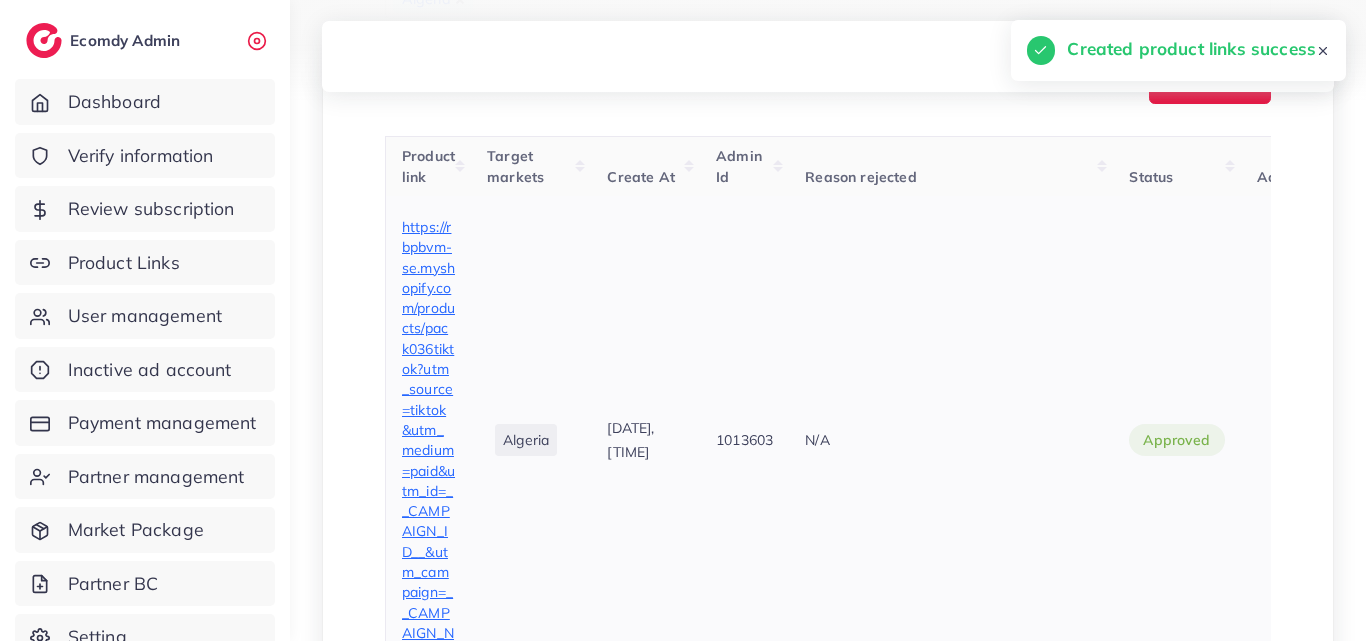 click on "https://rbpbvm-se.myshopify.com/products/pack036tiktok?utm_source=tiktok&utm_medium=paid&utm_id=__CAMPAIGN_ID__&utm_campaign=__CAMPAIGN_NAME__" at bounding box center (428, 440) 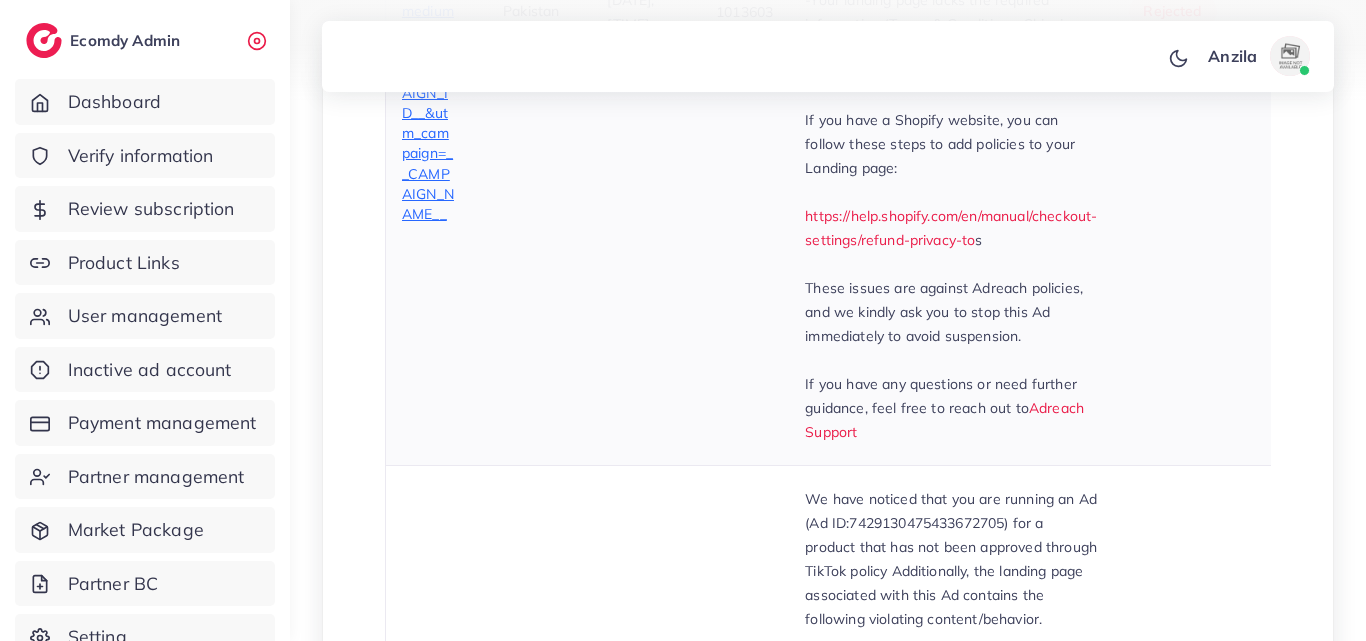 scroll, scrollTop: 1862, scrollLeft: 0, axis: vertical 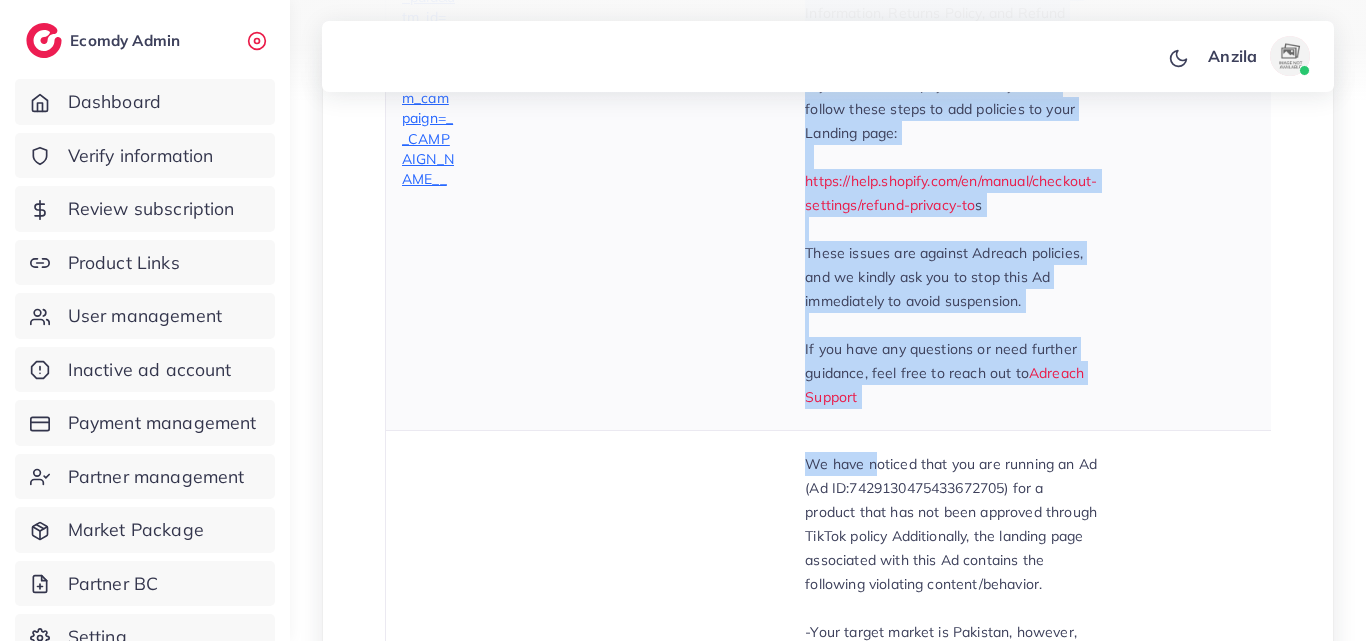 drag, startPoint x: 807, startPoint y: 322, endPoint x: 881, endPoint y: 476, distance: 170.85666 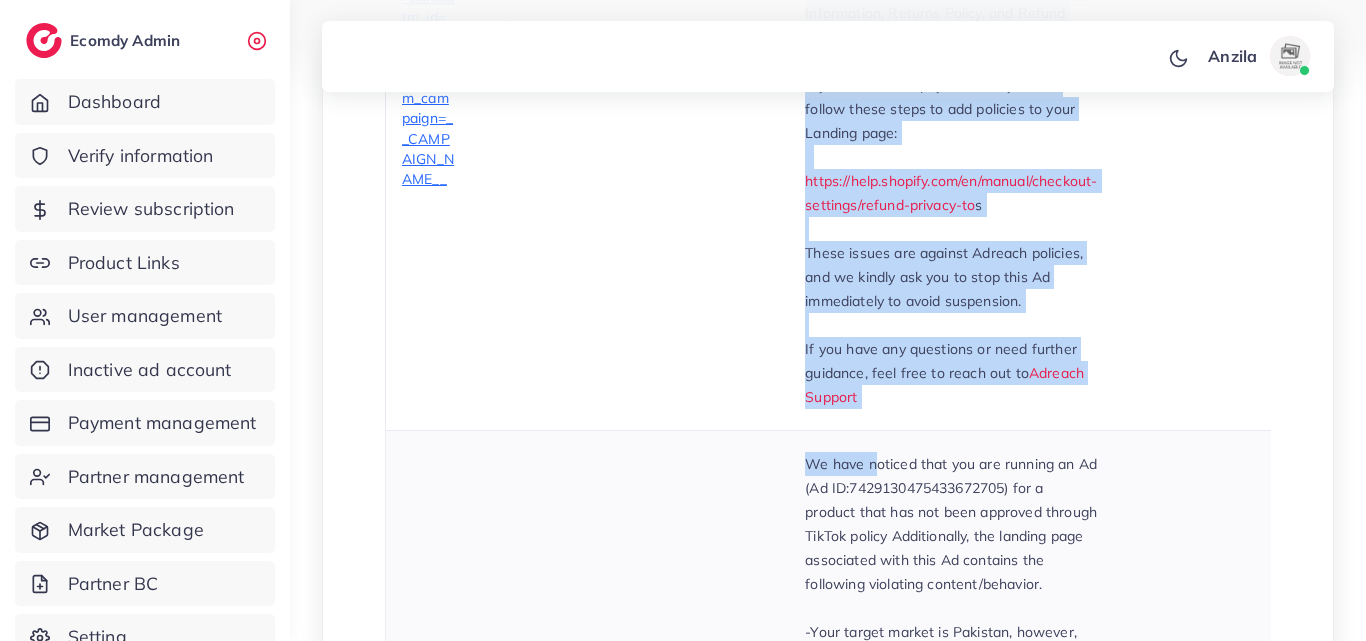 click on "We have noticed that you are running an Ad (Ad ID:7429130475433672705) for a product that has not been approved through TikTok policy Additionally, the landing page associated with this Ad contains the following violating content/behavior." at bounding box center [951, 524] 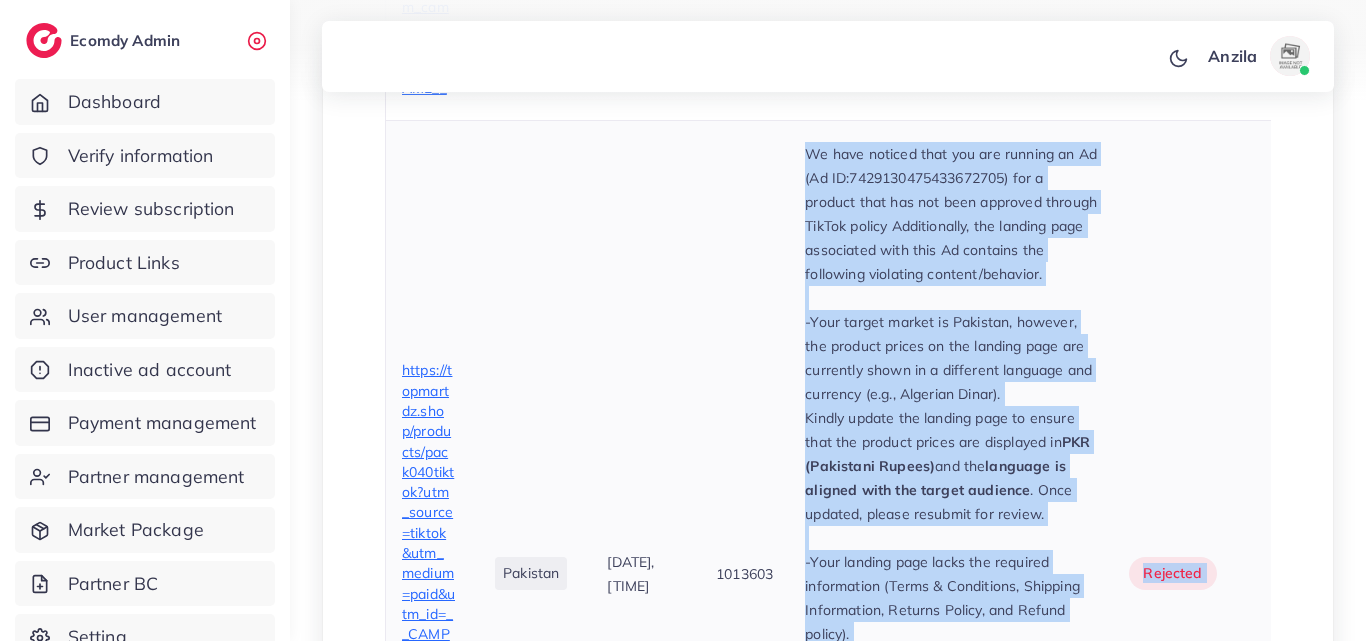 scroll, scrollTop: 1262, scrollLeft: 0, axis: vertical 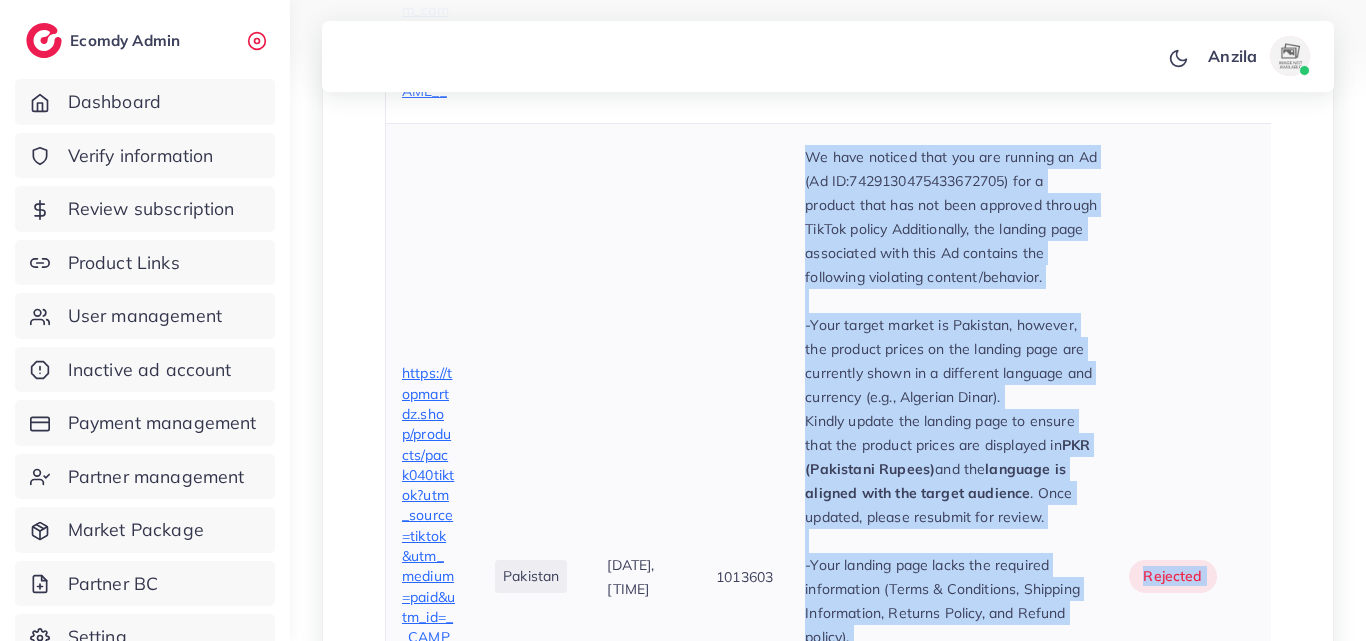drag, startPoint x: 901, startPoint y: 426, endPoint x: 800, endPoint y: 182, distance: 264.07764 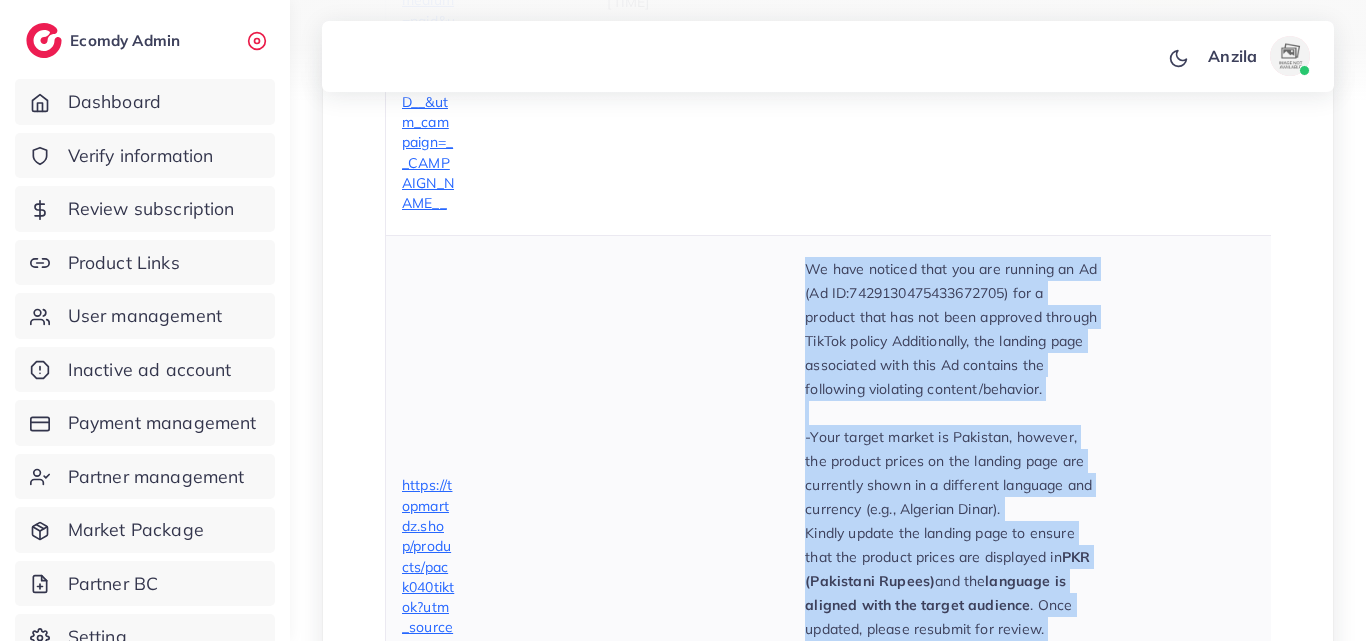 scroll, scrollTop: 862, scrollLeft: 0, axis: vertical 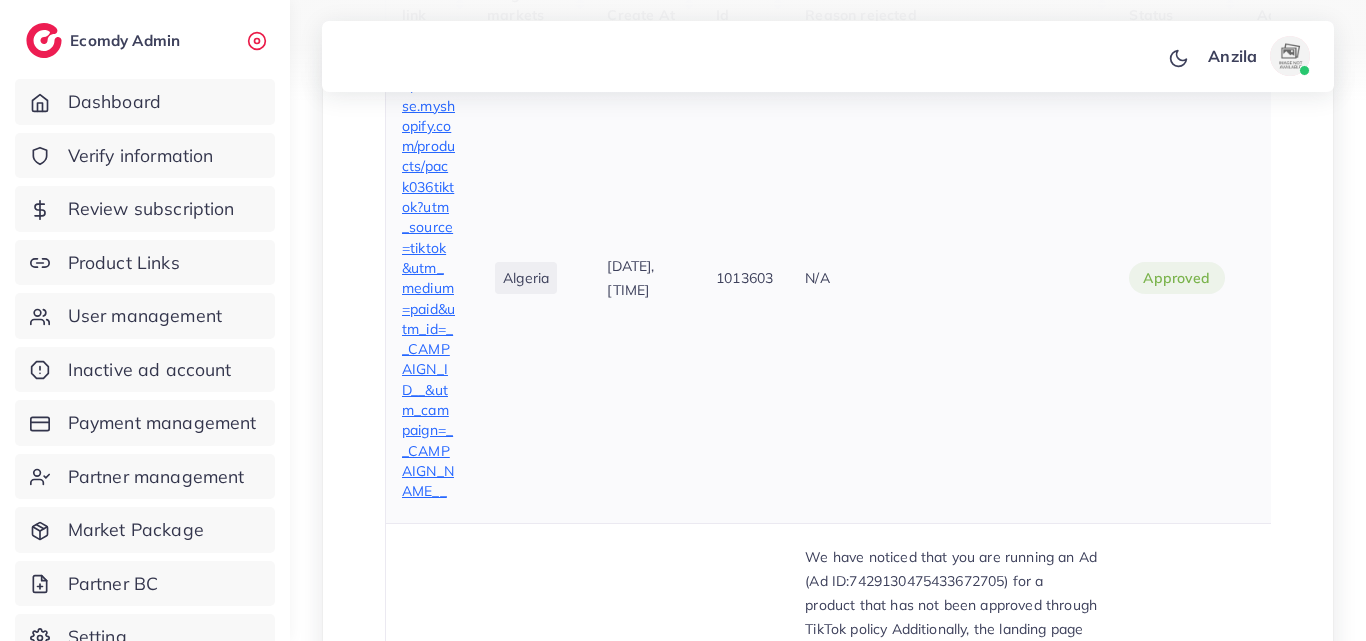 click on "N/A" at bounding box center [951, 278] 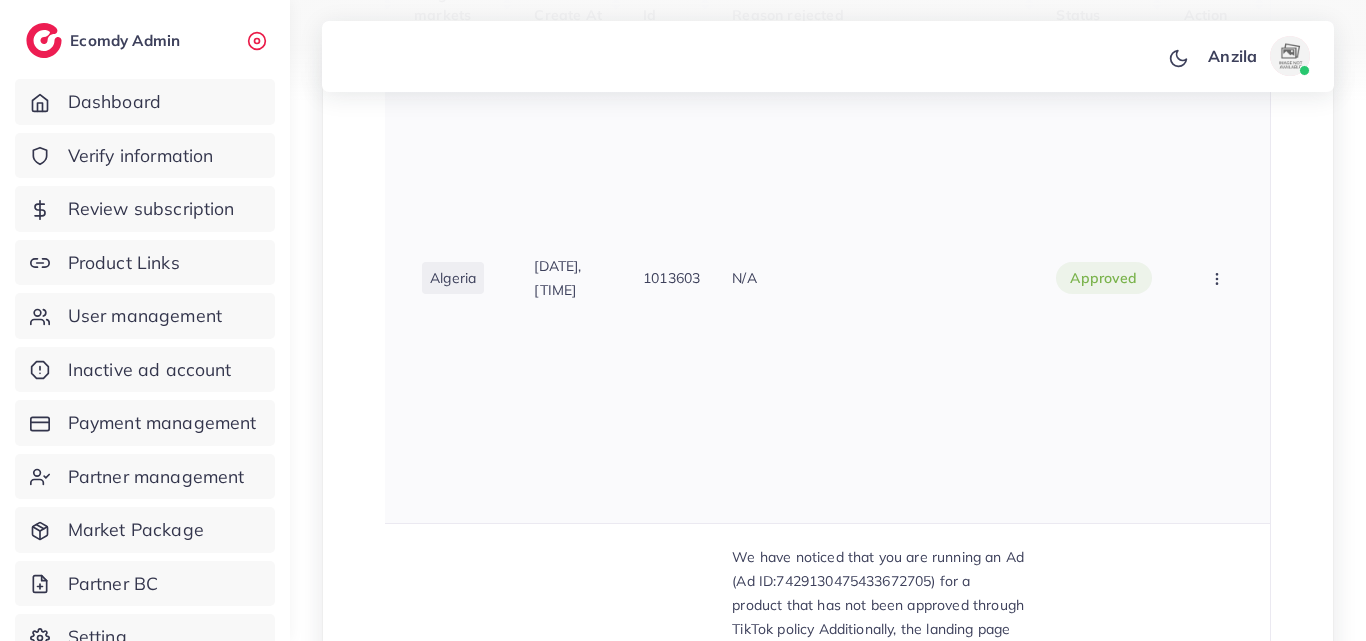 scroll, scrollTop: 0, scrollLeft: 82, axis: horizontal 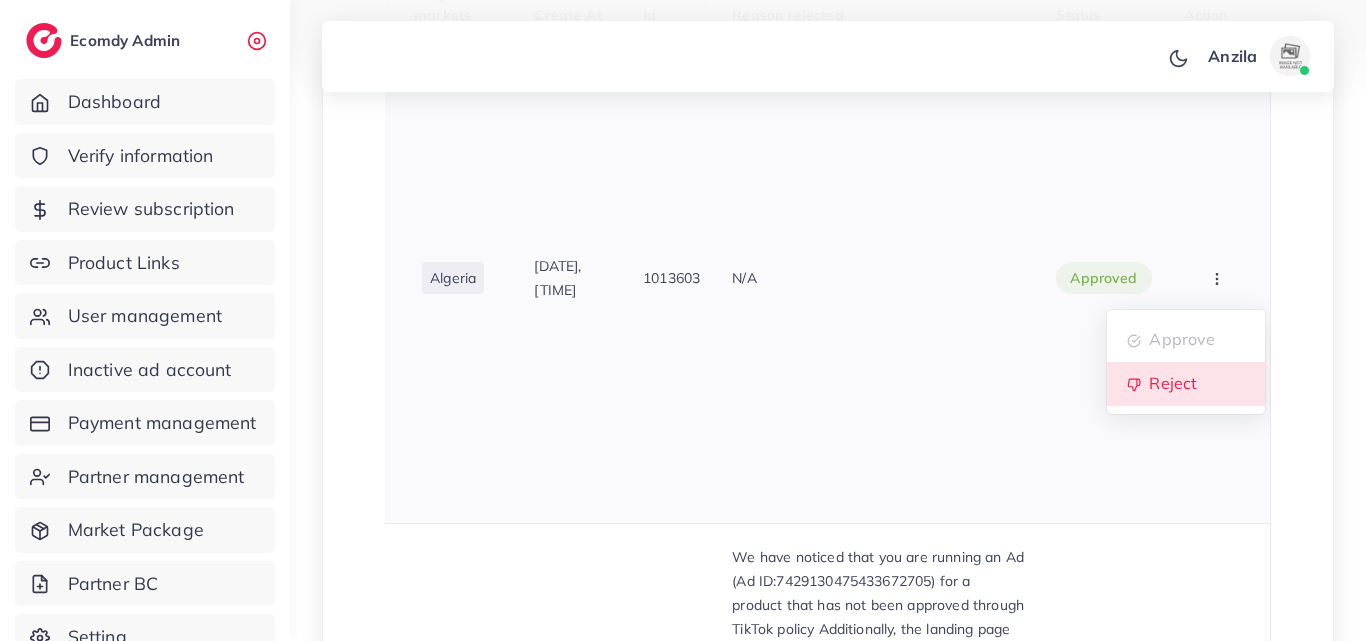 click on "Reject" at bounding box center (1173, 383) 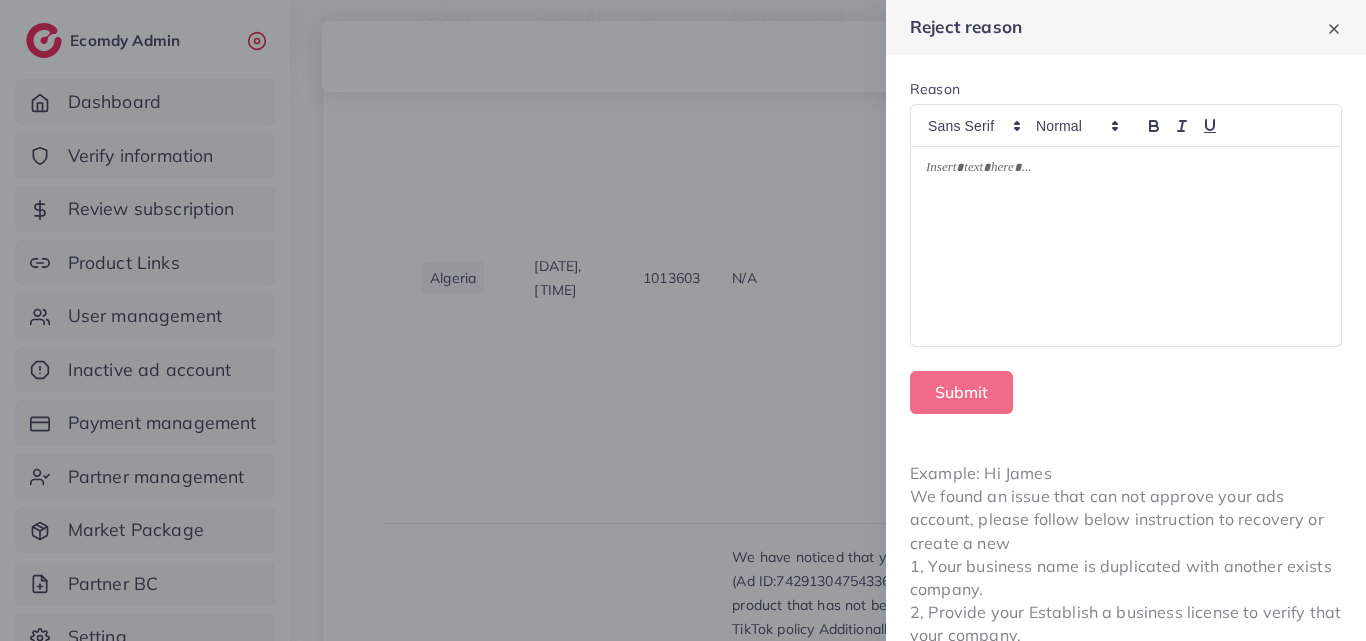 click at bounding box center (1126, 247) 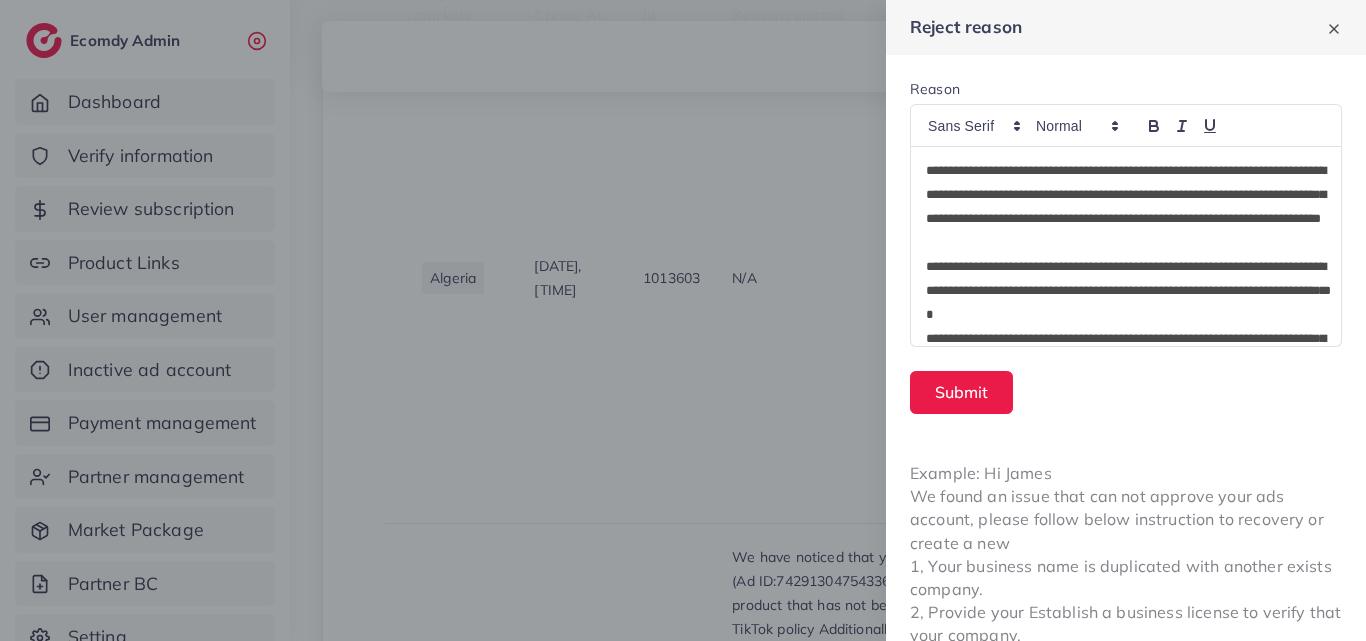 scroll, scrollTop: 0, scrollLeft: 0, axis: both 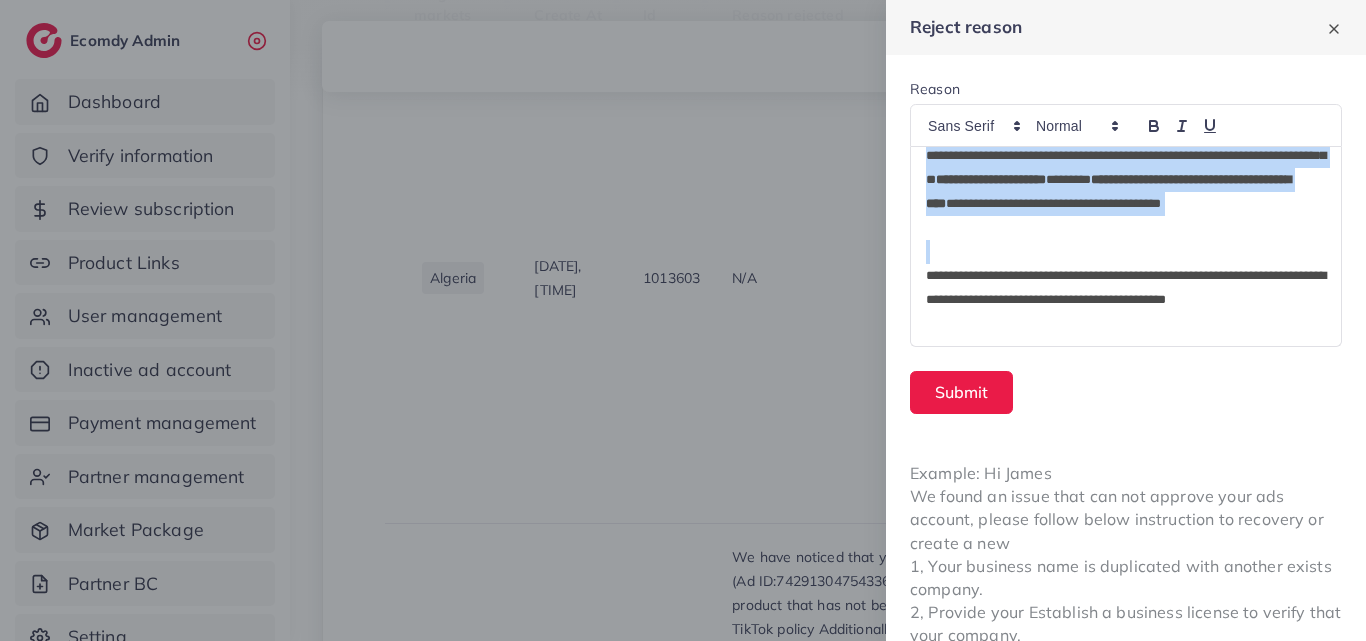 drag, startPoint x: 923, startPoint y: 216, endPoint x: 1147, endPoint y: 243, distance: 225.62137 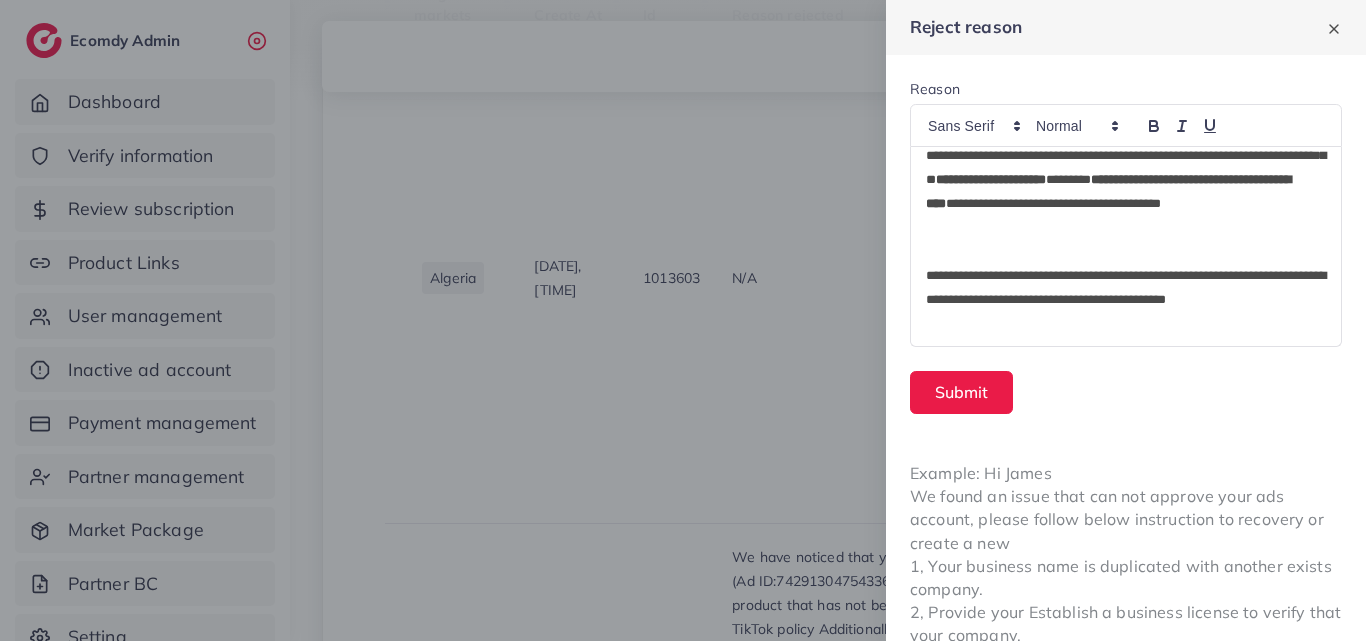 scroll, scrollTop: 63, scrollLeft: 0, axis: vertical 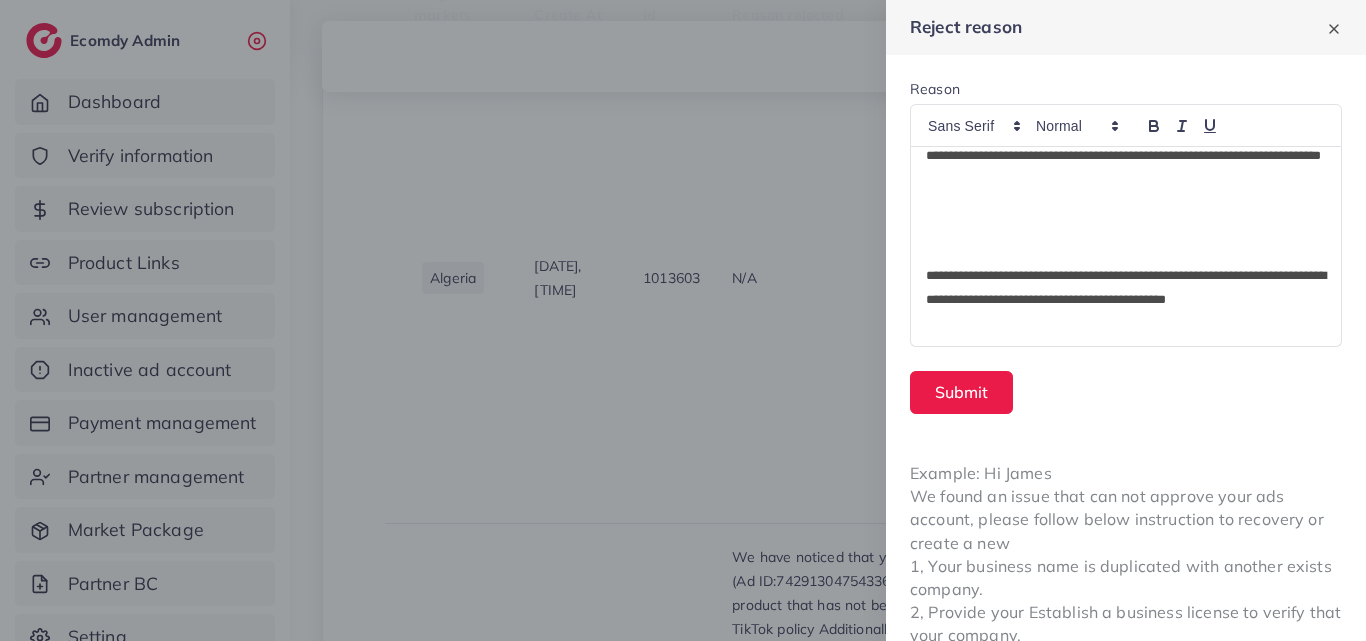 type 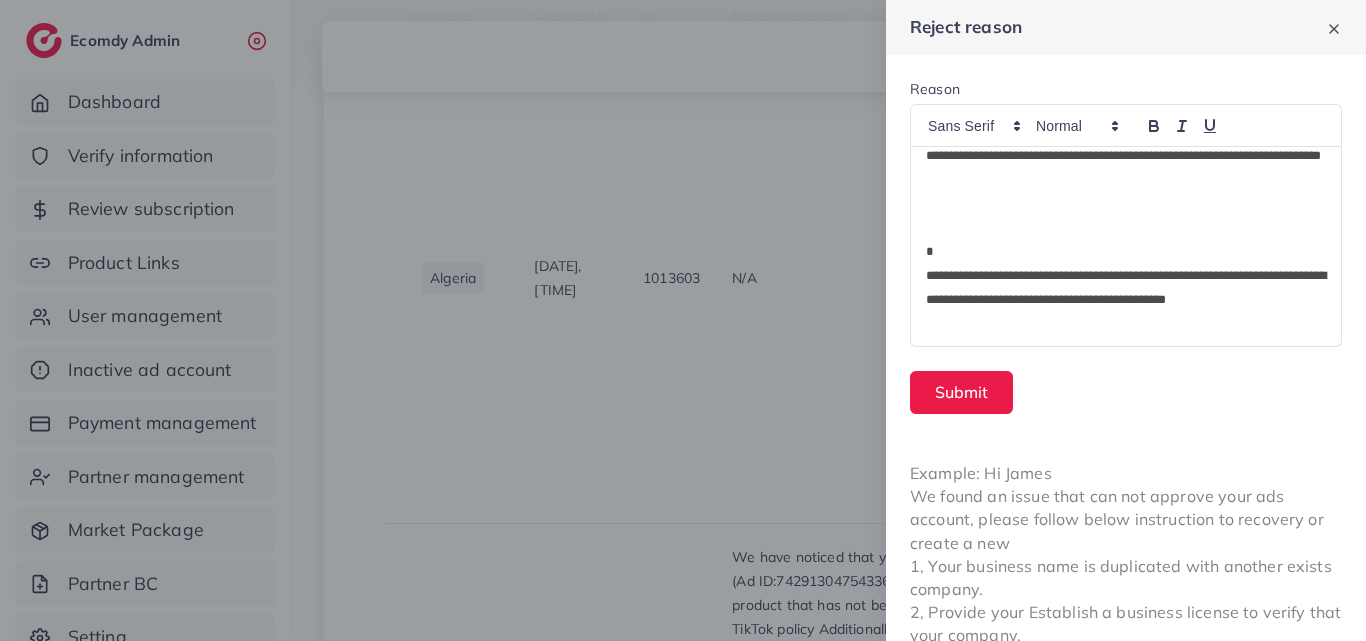scroll, scrollTop: 0, scrollLeft: 0, axis: both 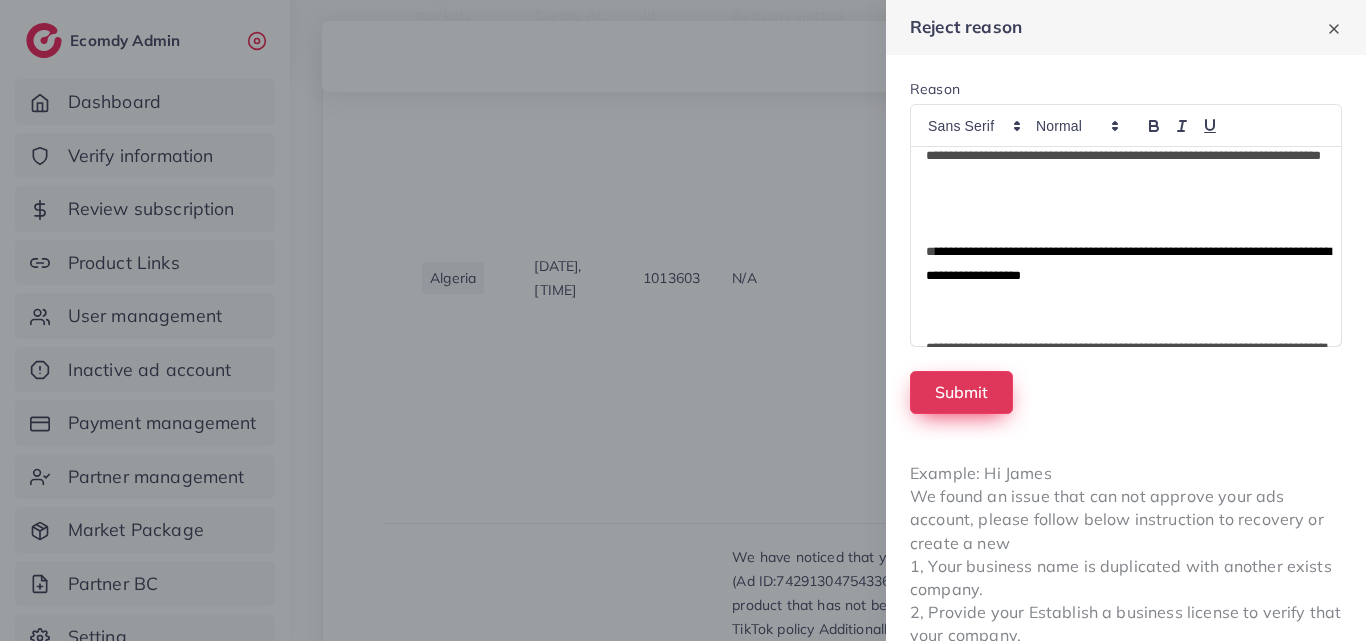 click on "Submit" at bounding box center (961, 392) 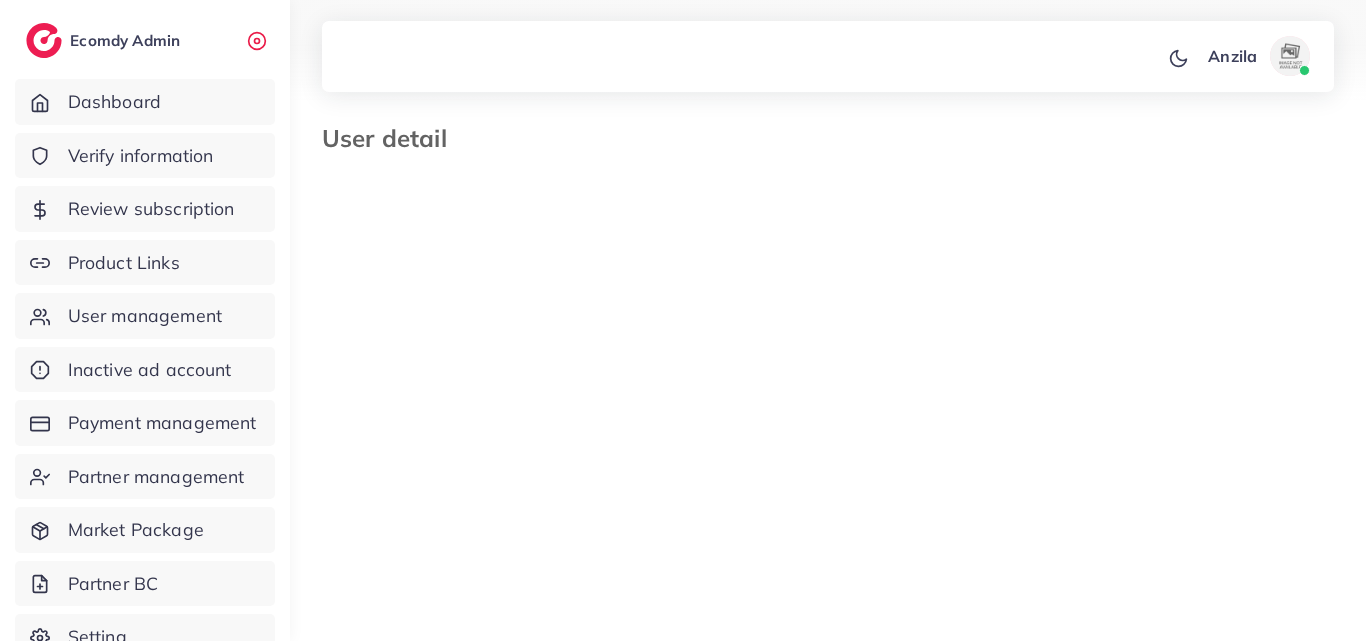 select on "*******" 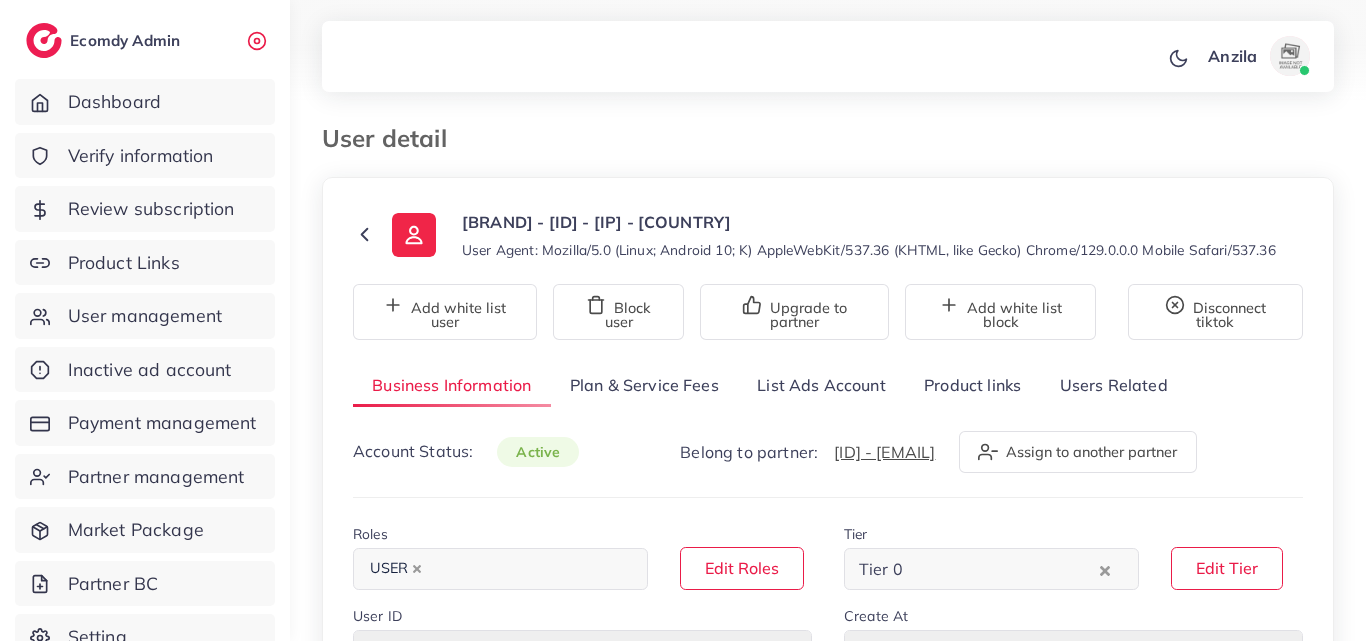 scroll, scrollTop: 0, scrollLeft: 0, axis: both 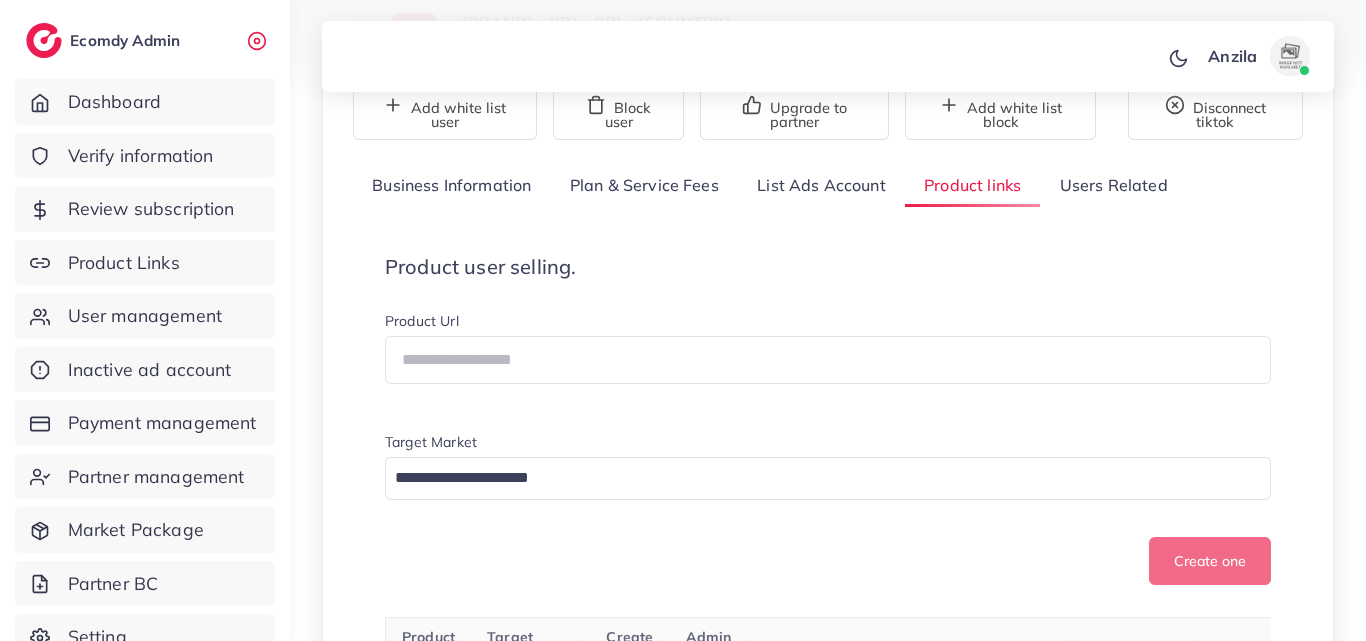 click on "Product Url" at bounding box center [828, 323] 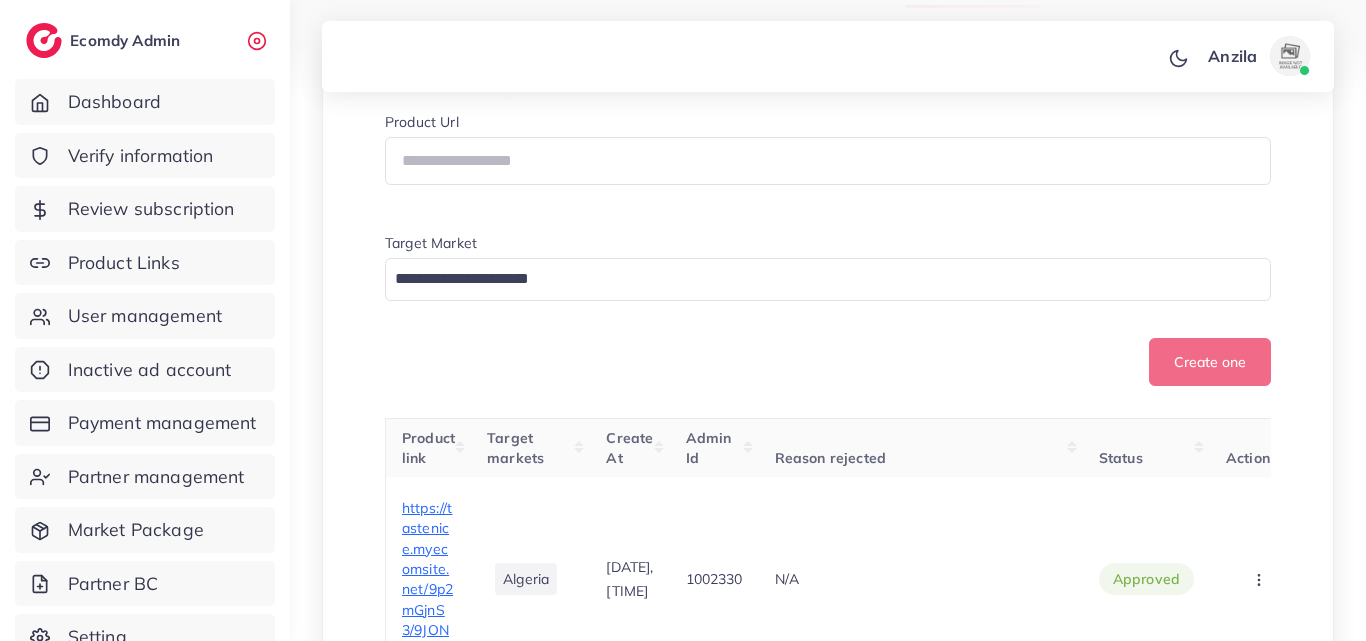scroll, scrollTop: 400, scrollLeft: 0, axis: vertical 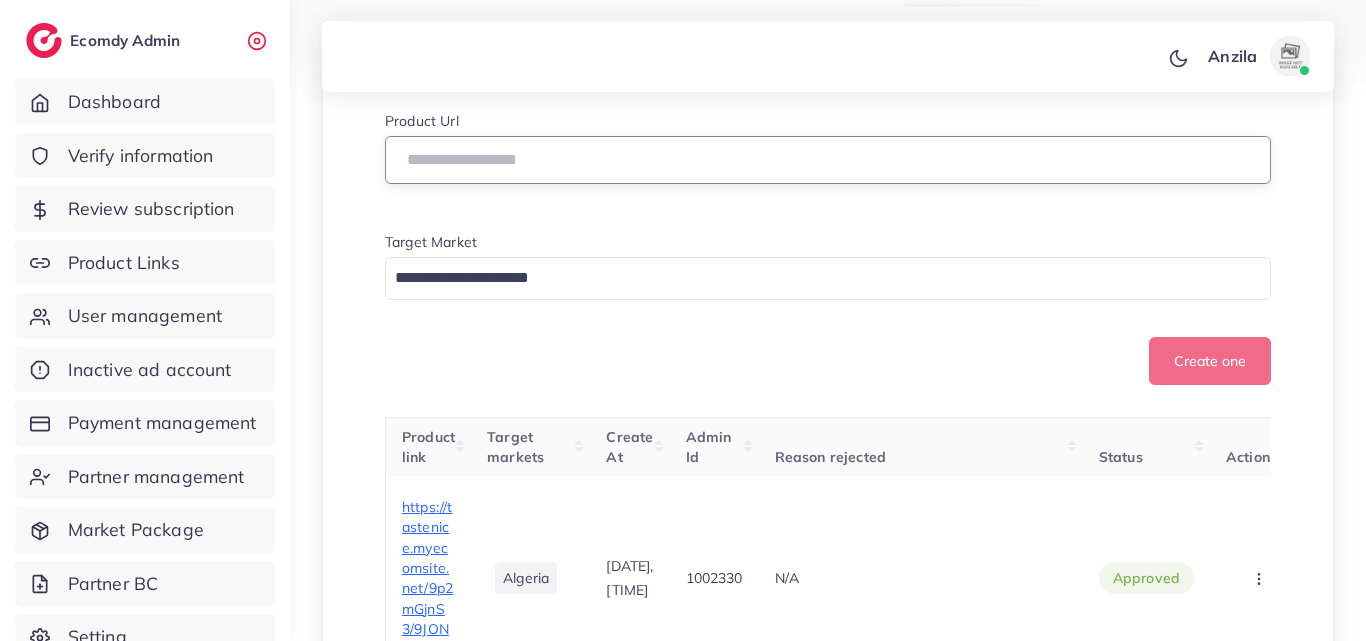 click at bounding box center (828, 160) 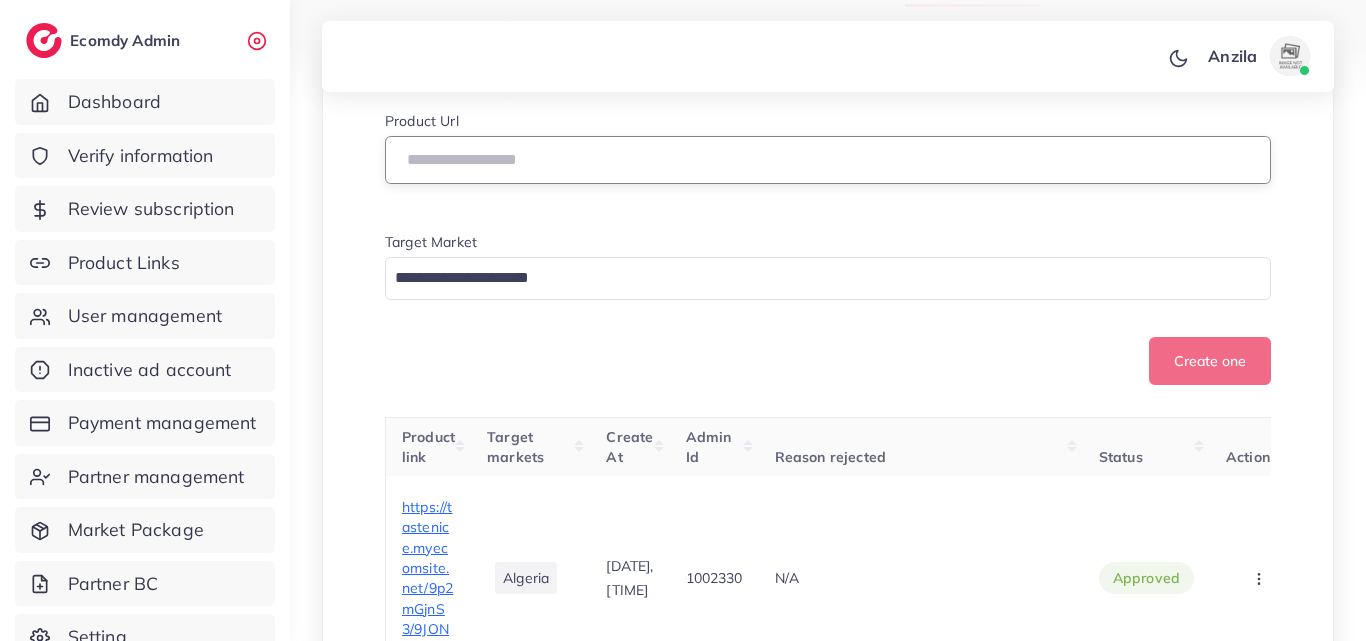 paste on "**********" 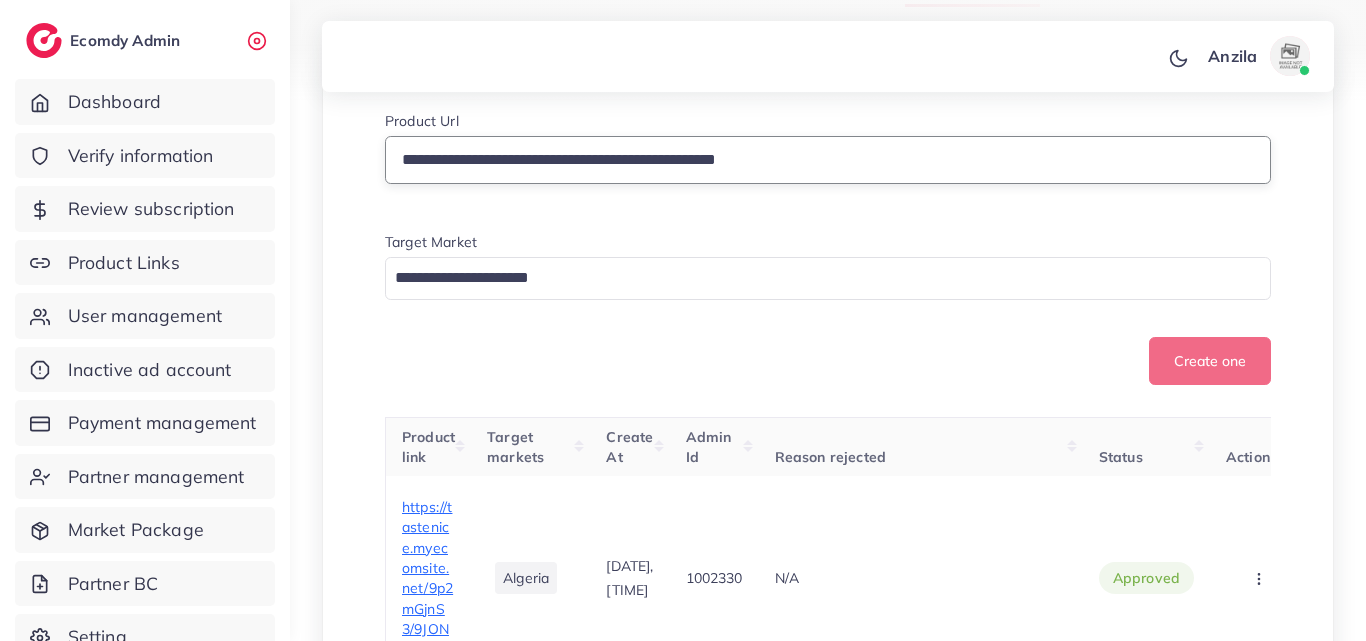 type on "**********" 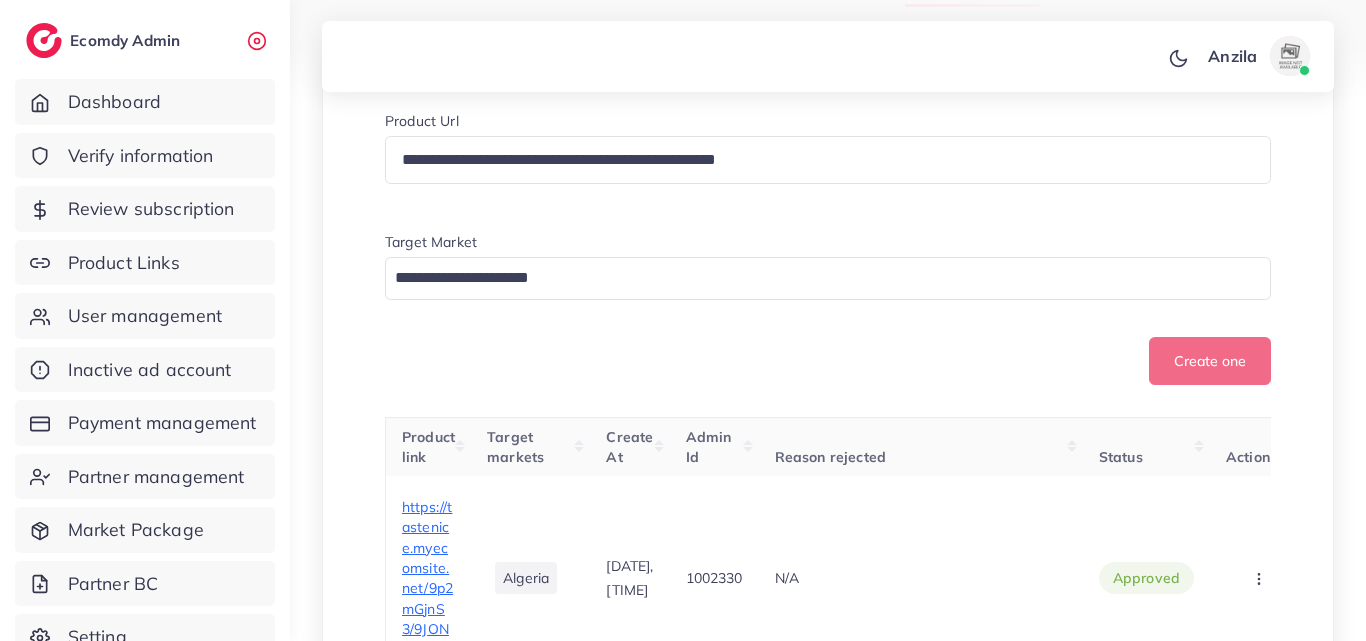 click on "Create one" at bounding box center (828, 361) 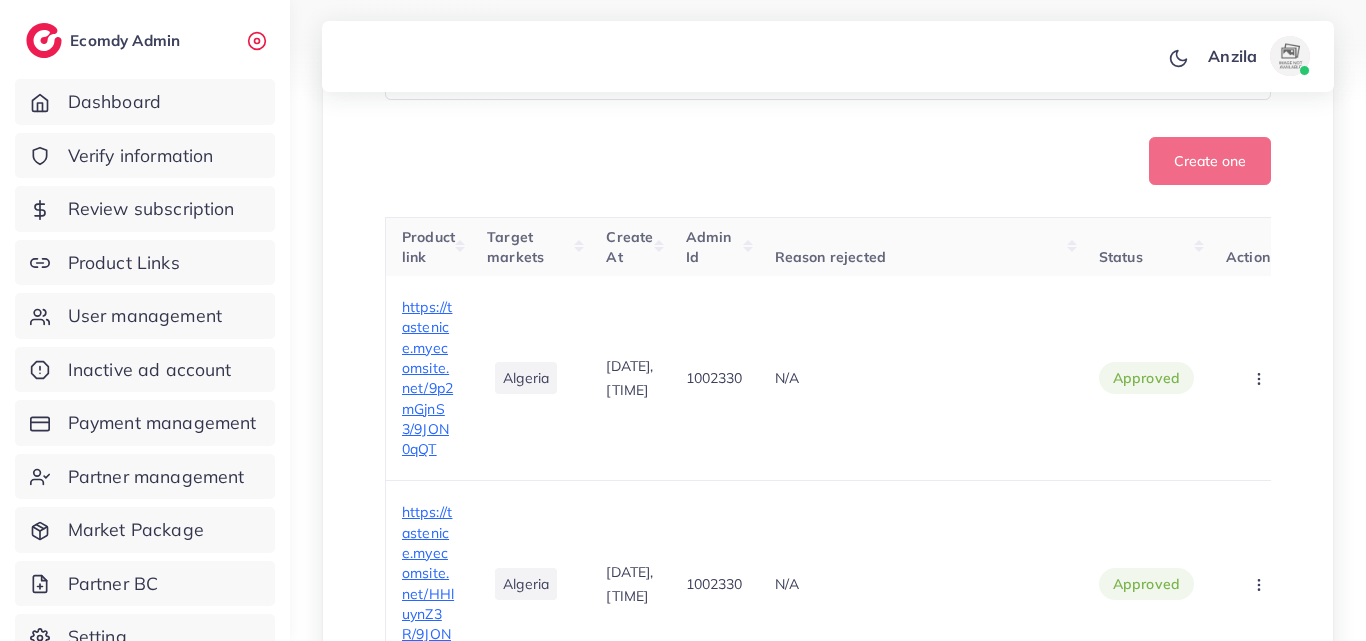 scroll, scrollTop: 500, scrollLeft: 0, axis: vertical 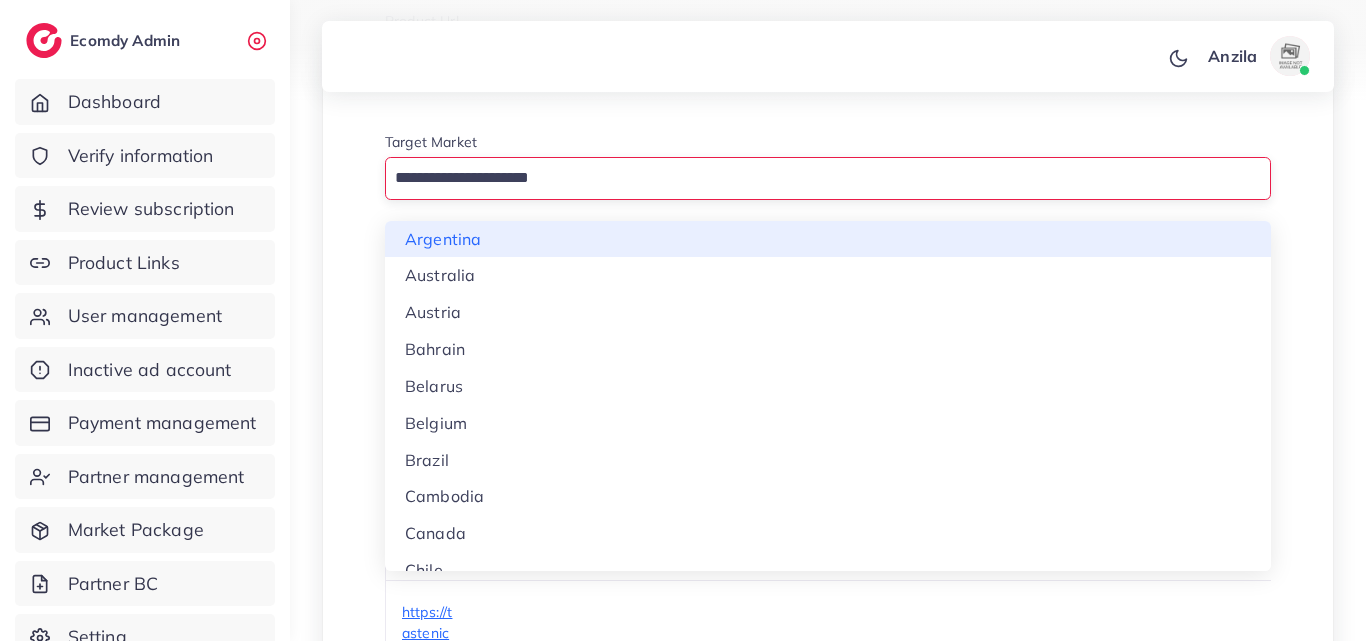 click on "Loading..." at bounding box center [828, 178] 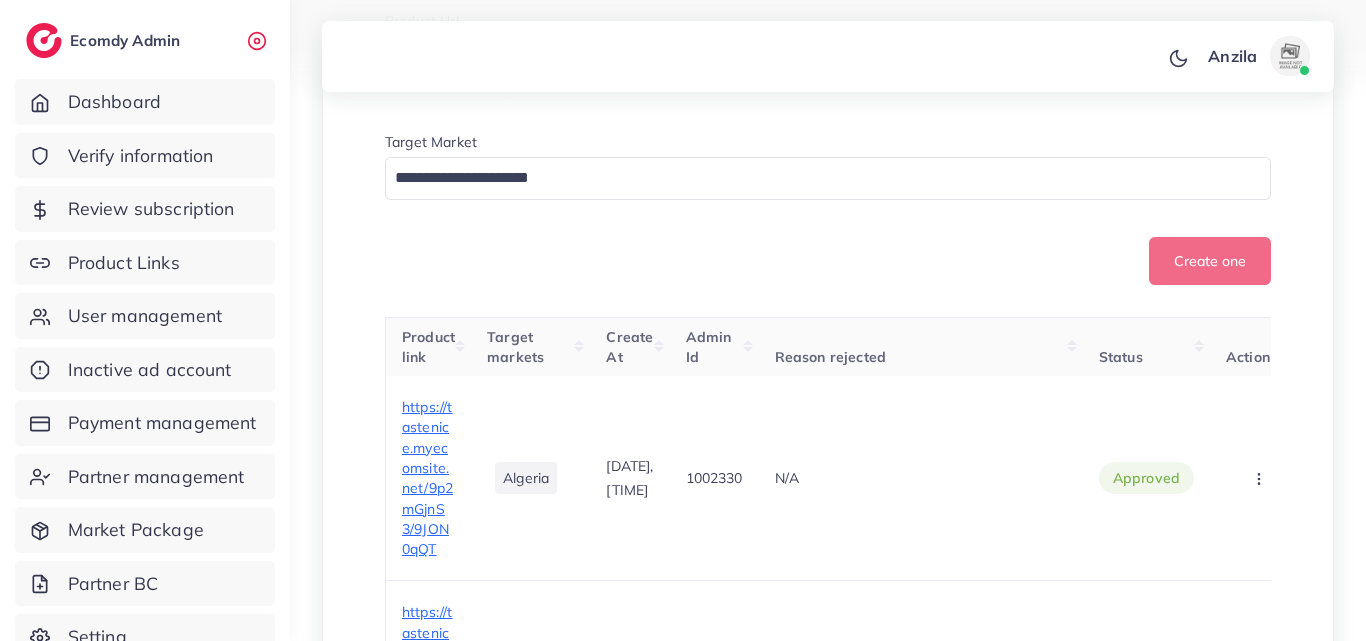 click on "Target Market" at bounding box center [828, 144] 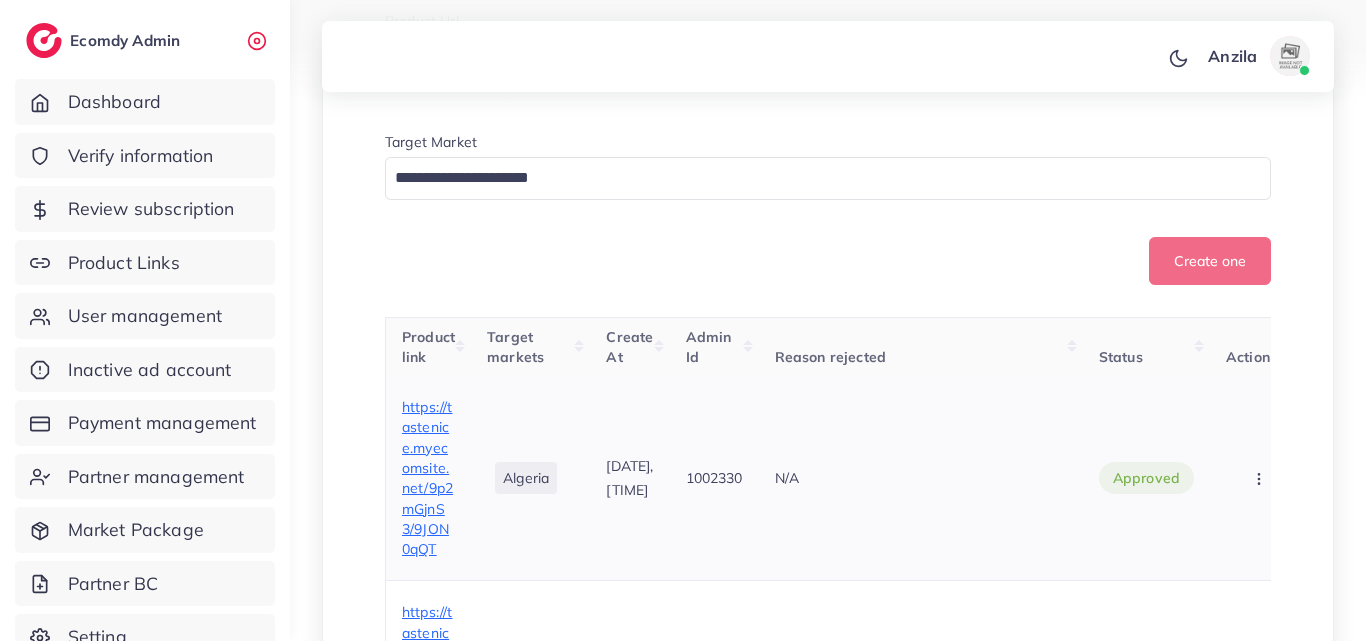 click on "Algeria" at bounding box center (526, 478) 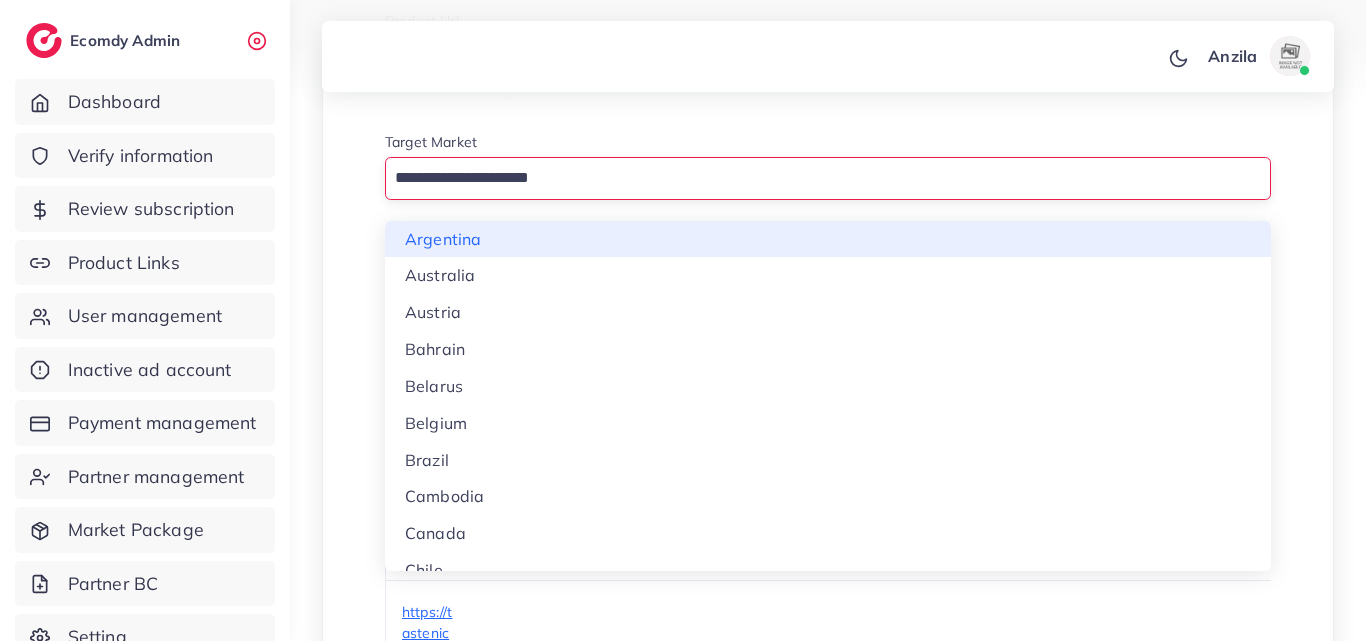 paste on "*******" 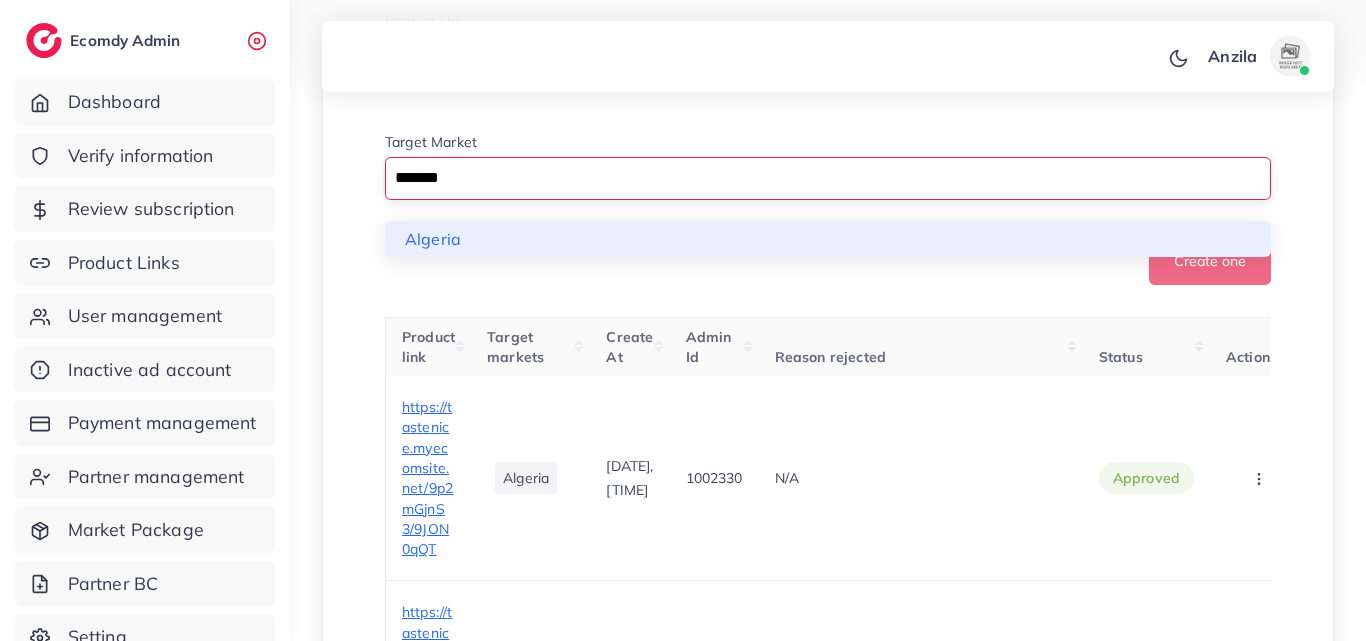 type on "*******" 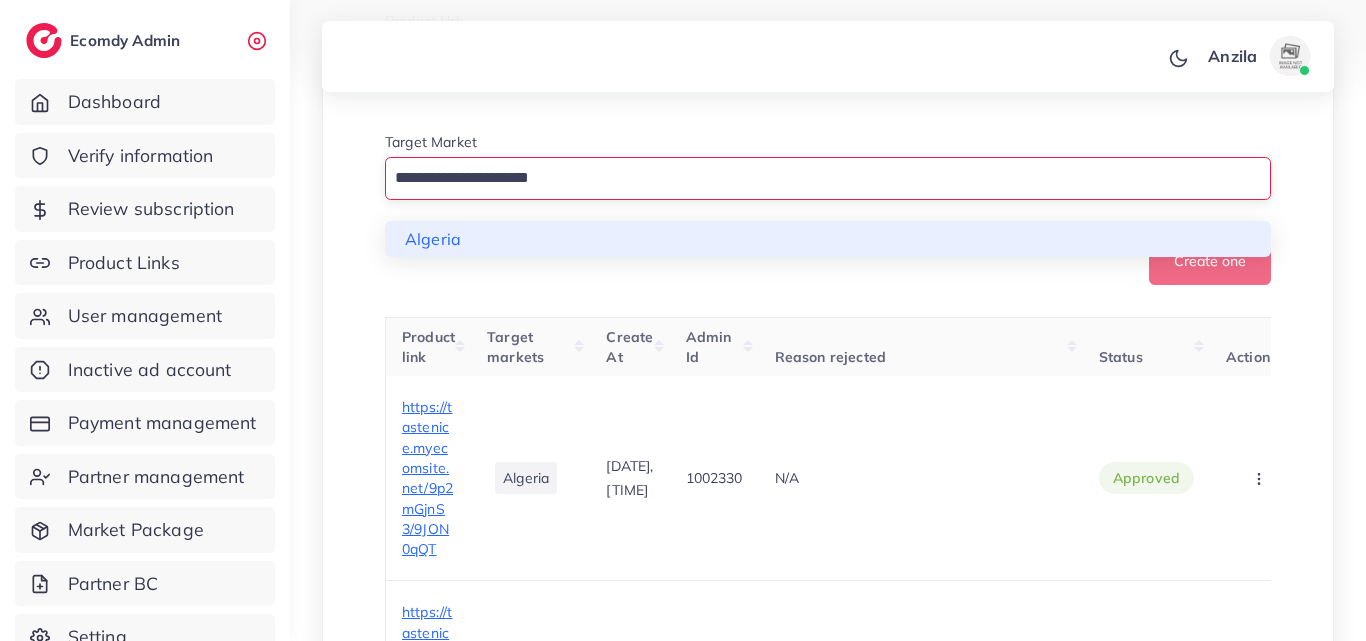click on "**********" at bounding box center [828, 148] 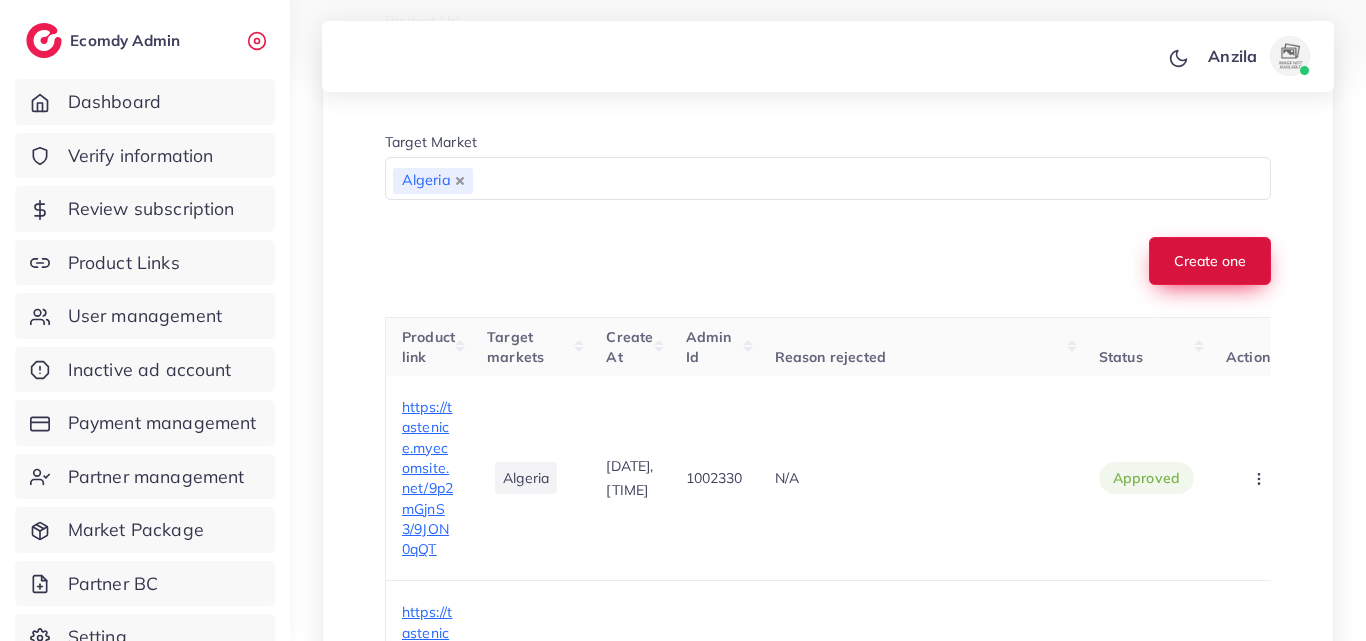 click on "Create one" at bounding box center (1210, 261) 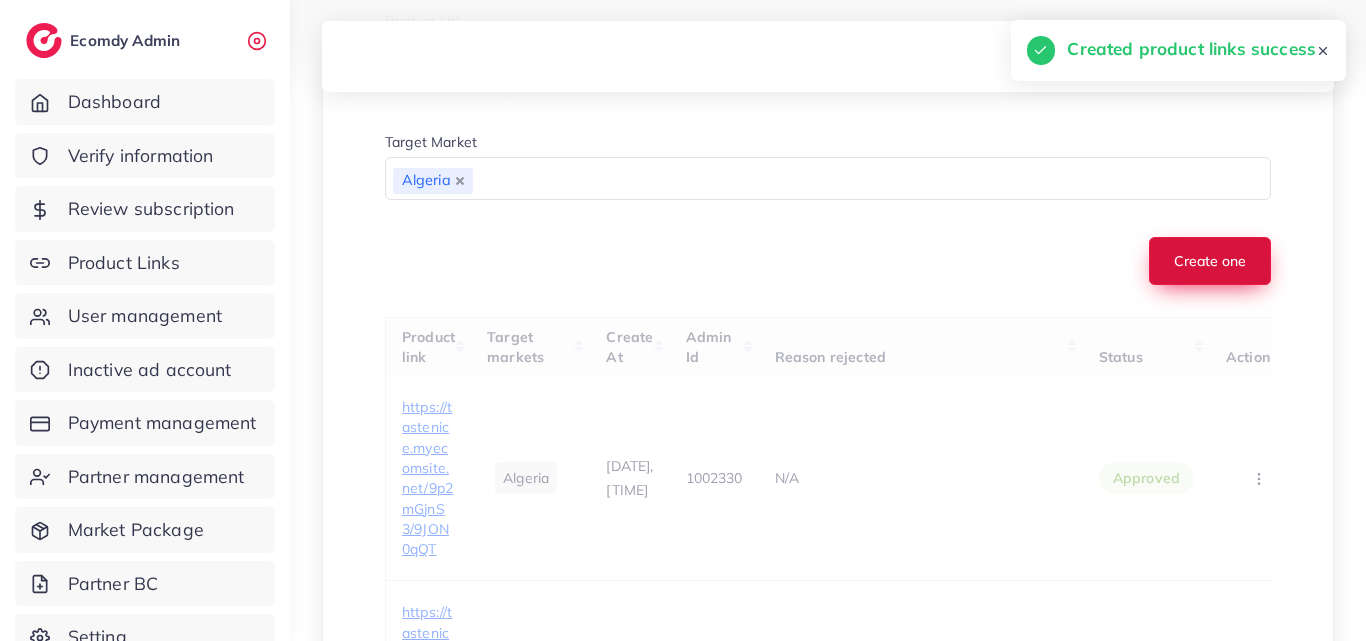 type 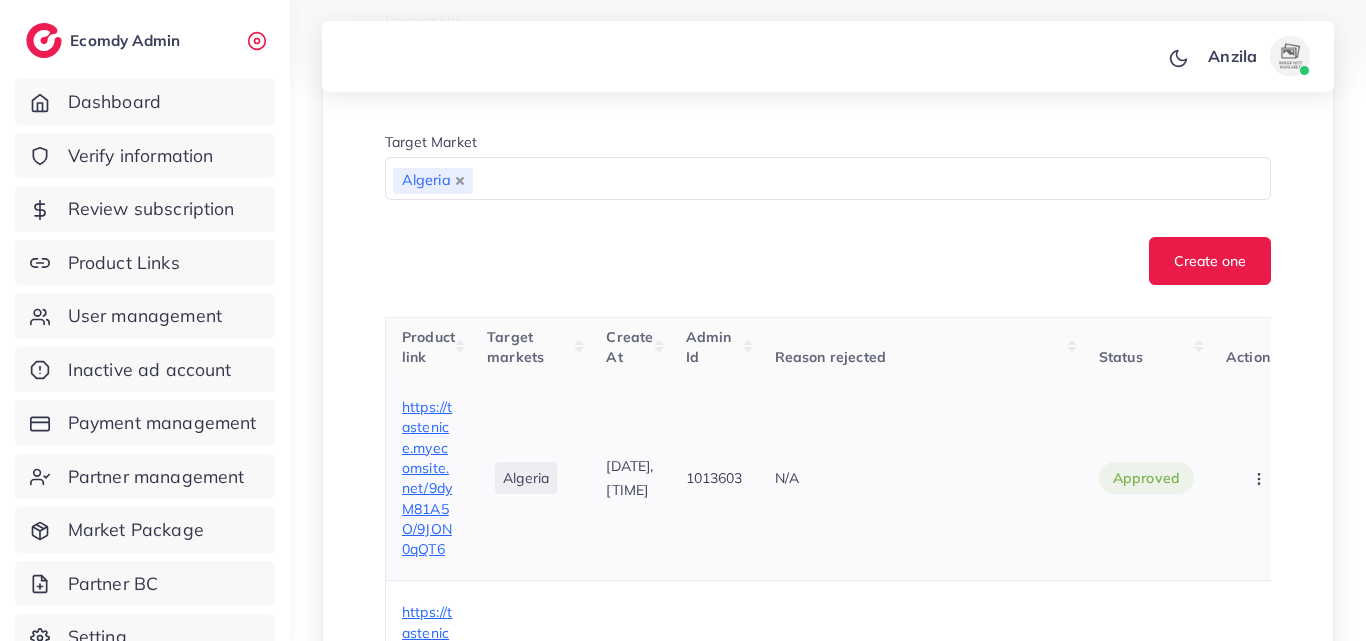 click on "https://tastenice.myecomsite.net/9dyM81A5O/9JON0qQT6" at bounding box center (427, 478) 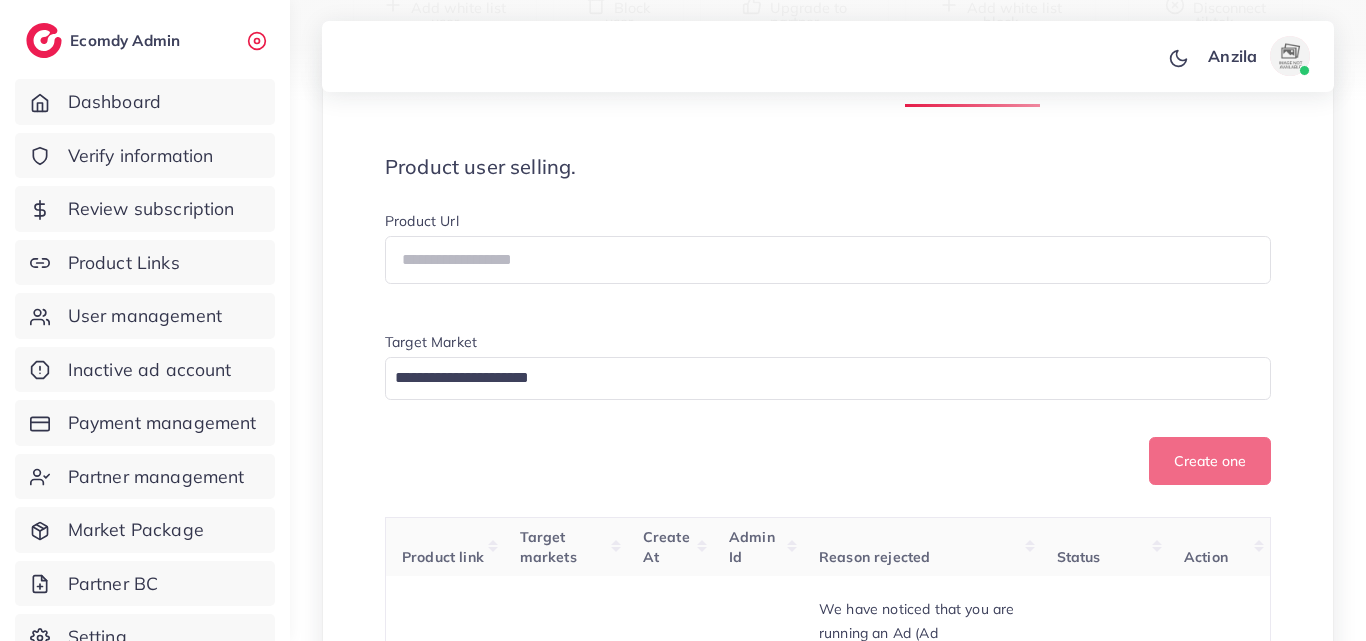 click on "Product user selling.   Product Url   Target Market            Loading...      Create one" at bounding box center [828, 320] 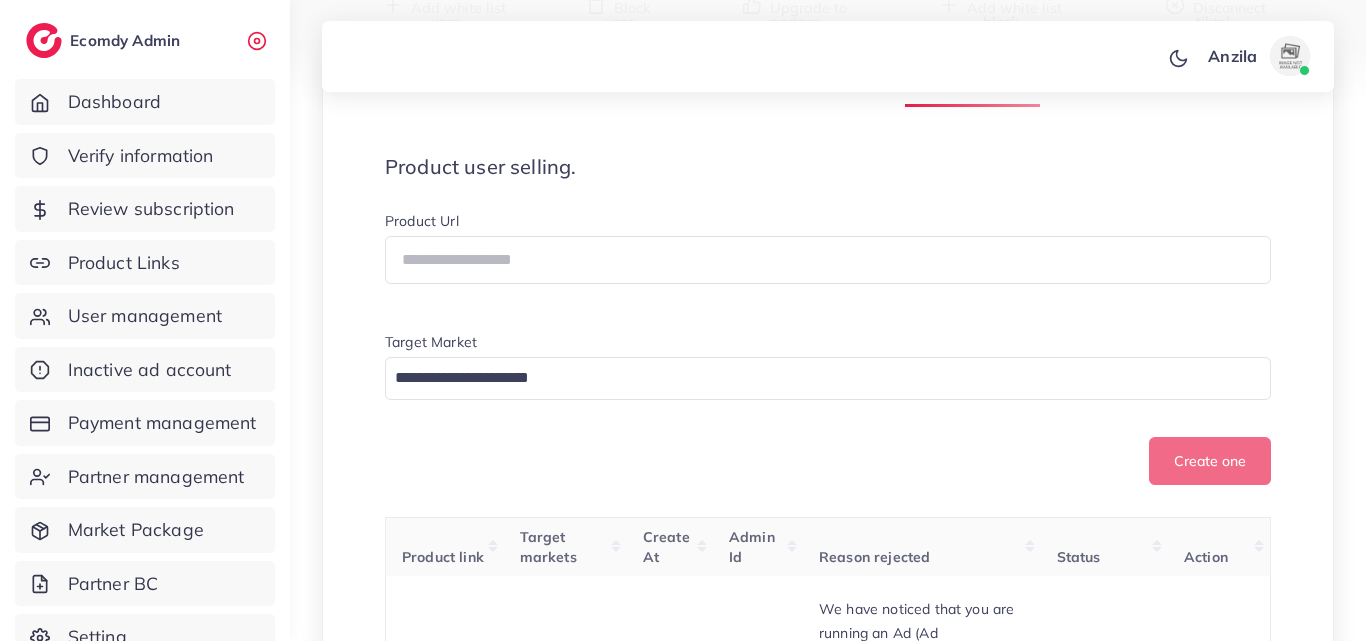 scroll, scrollTop: 11768, scrollLeft: 0, axis: vertical 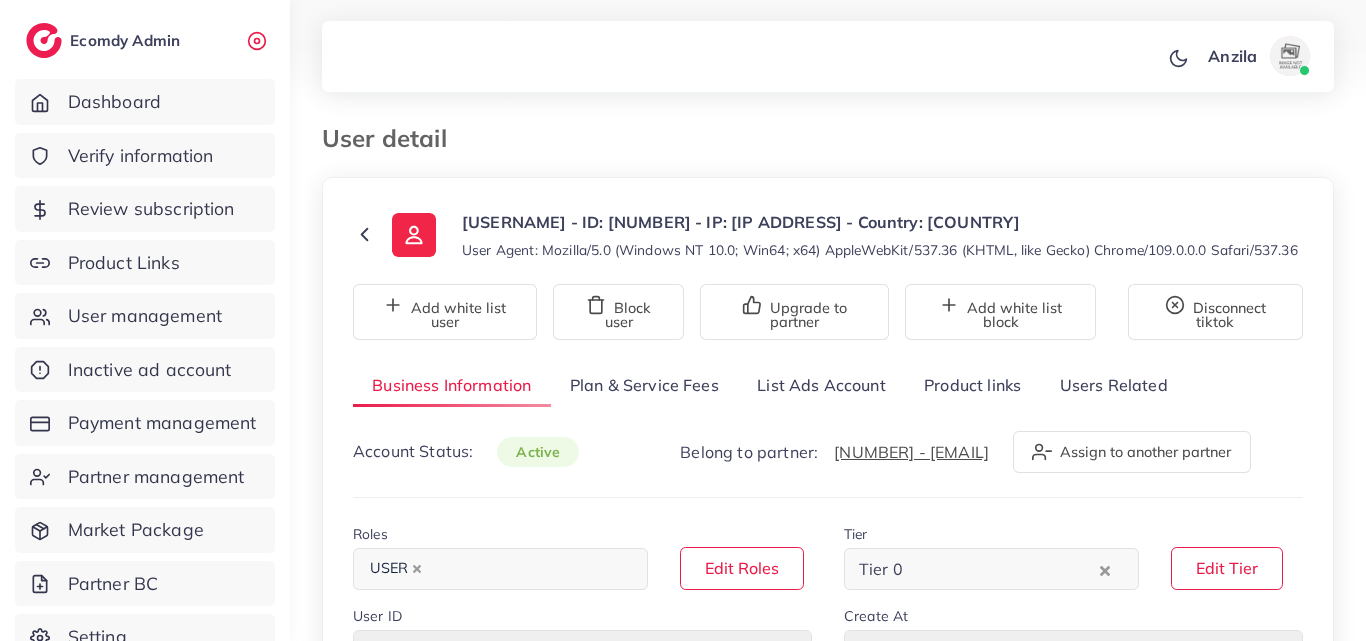 select on "********" 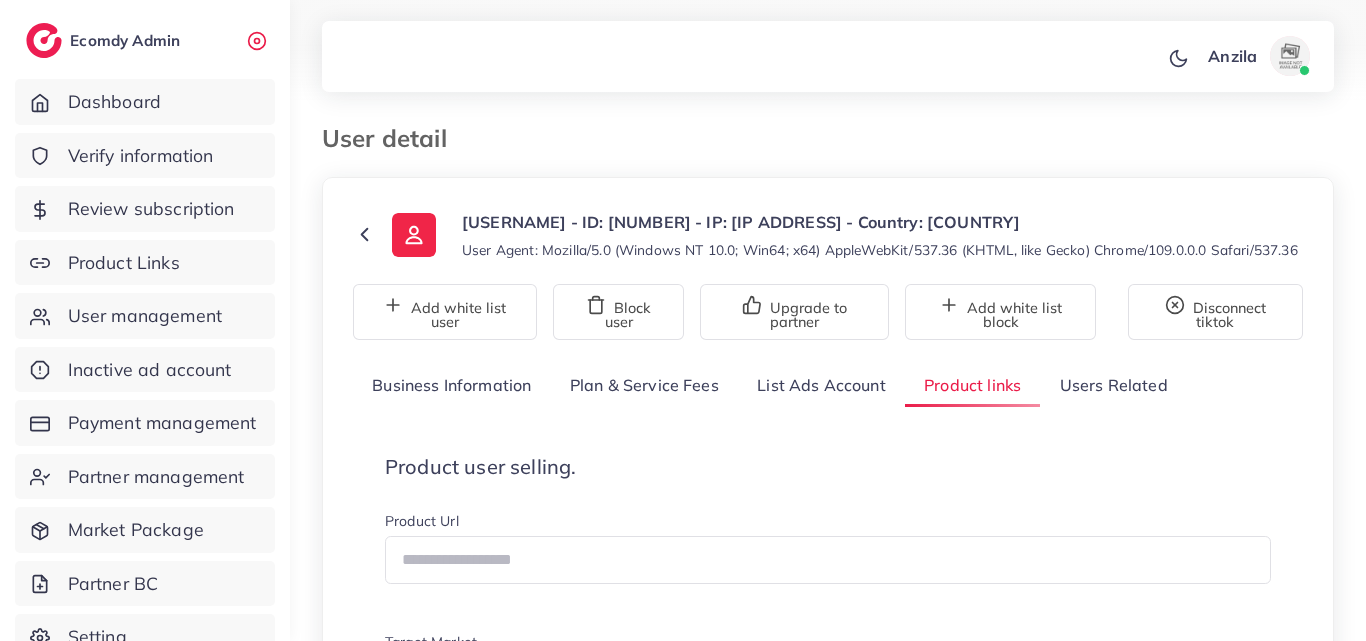 scroll, scrollTop: 200, scrollLeft: 0, axis: vertical 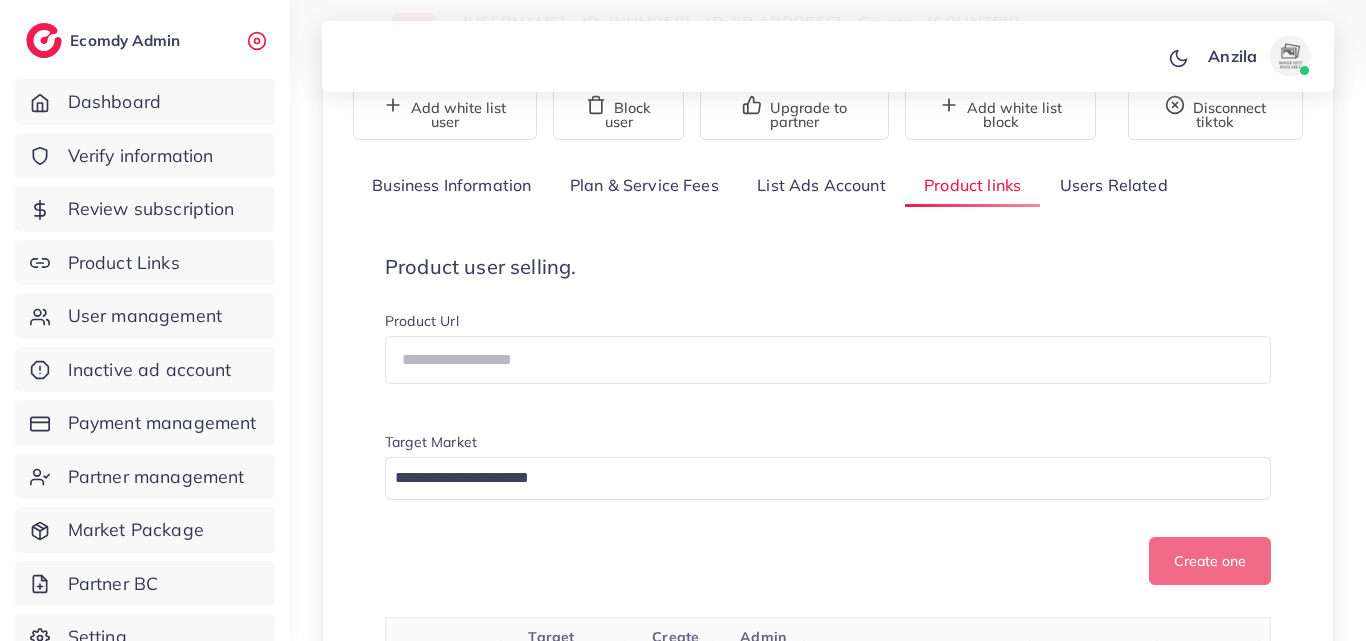 click on "Product user selling." at bounding box center (828, 267) 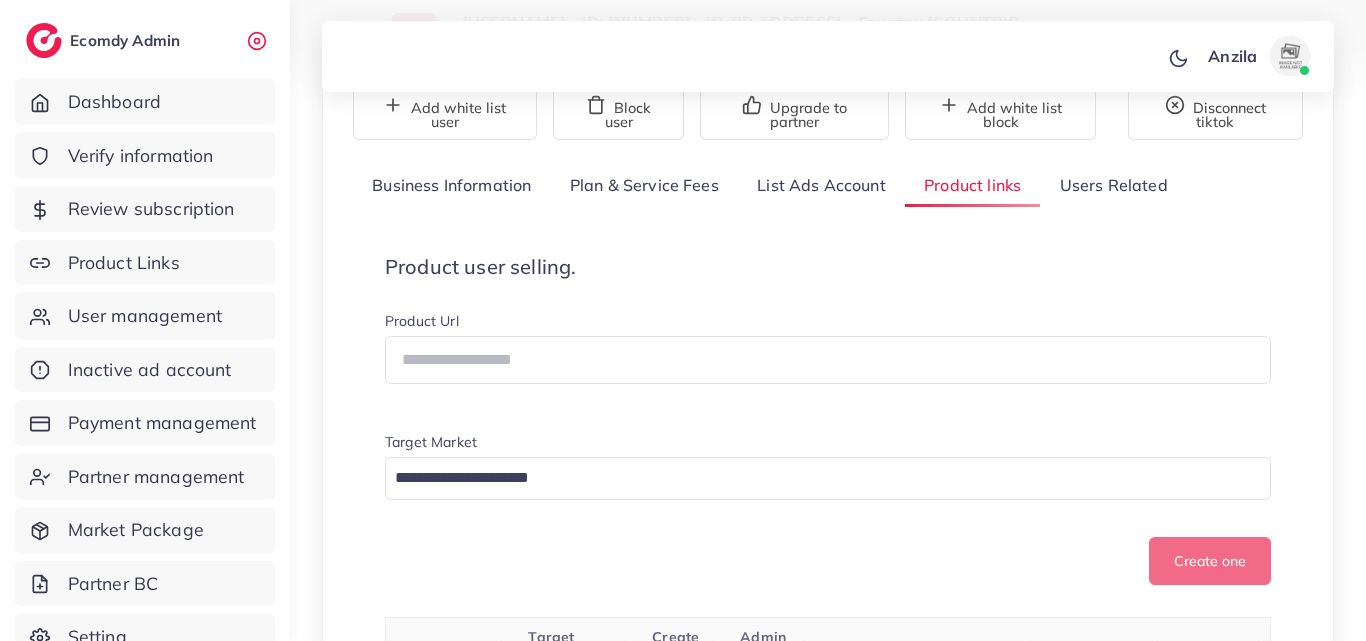 click on "Product user selling." at bounding box center [828, 267] 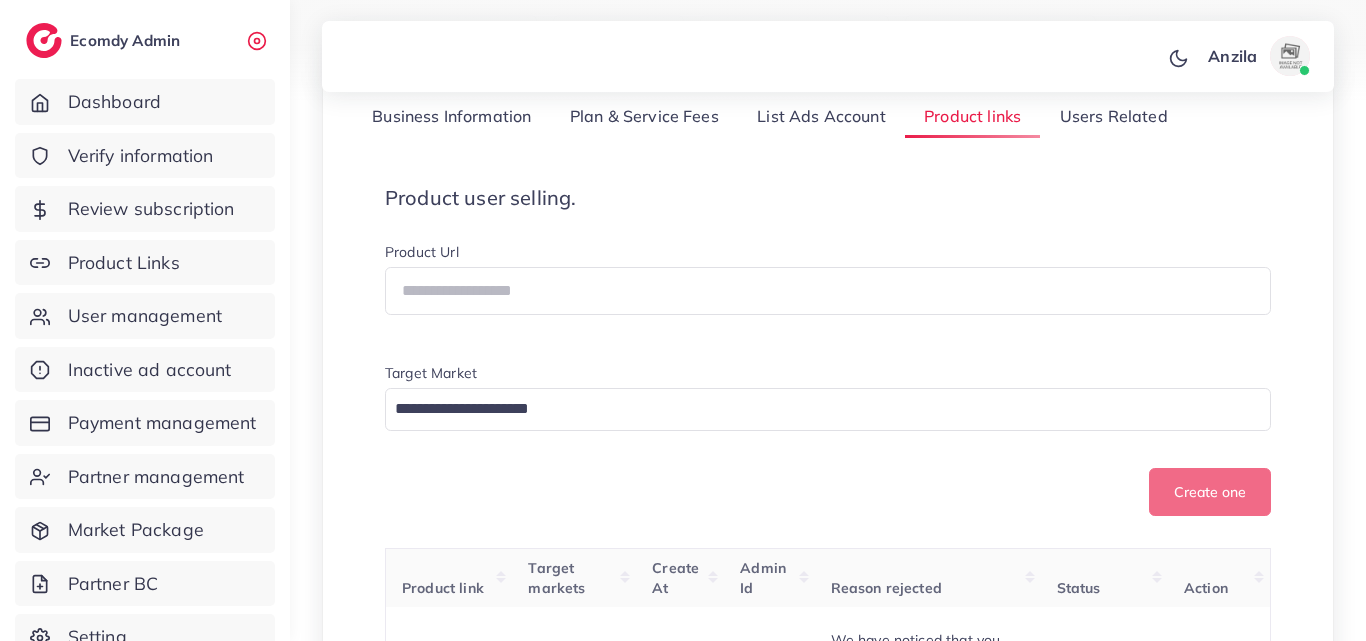 scroll, scrollTop: 300, scrollLeft: 0, axis: vertical 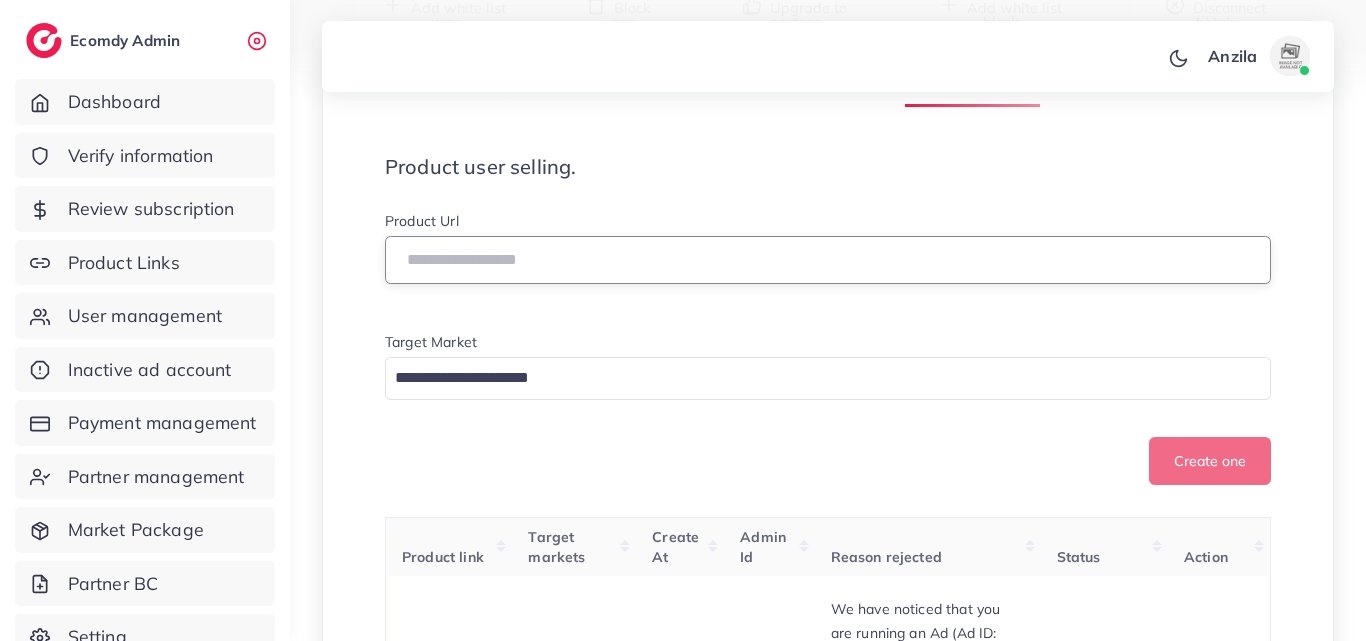 click at bounding box center [828, 260] 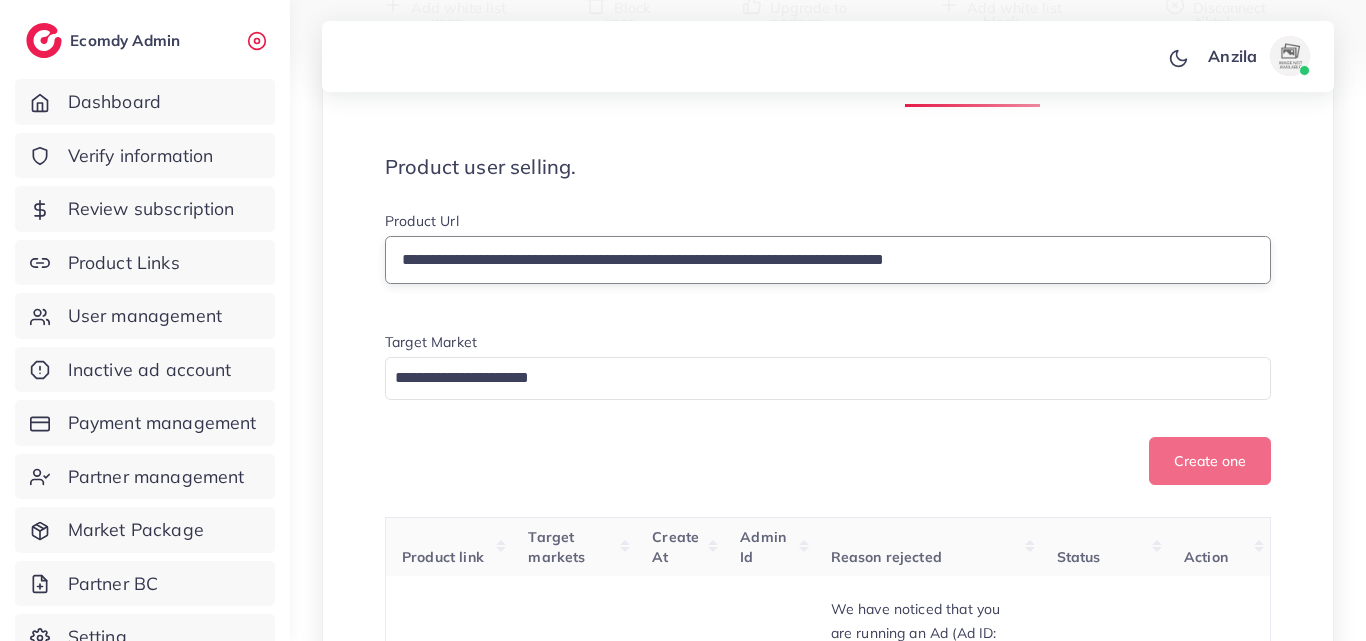 type on "**********" 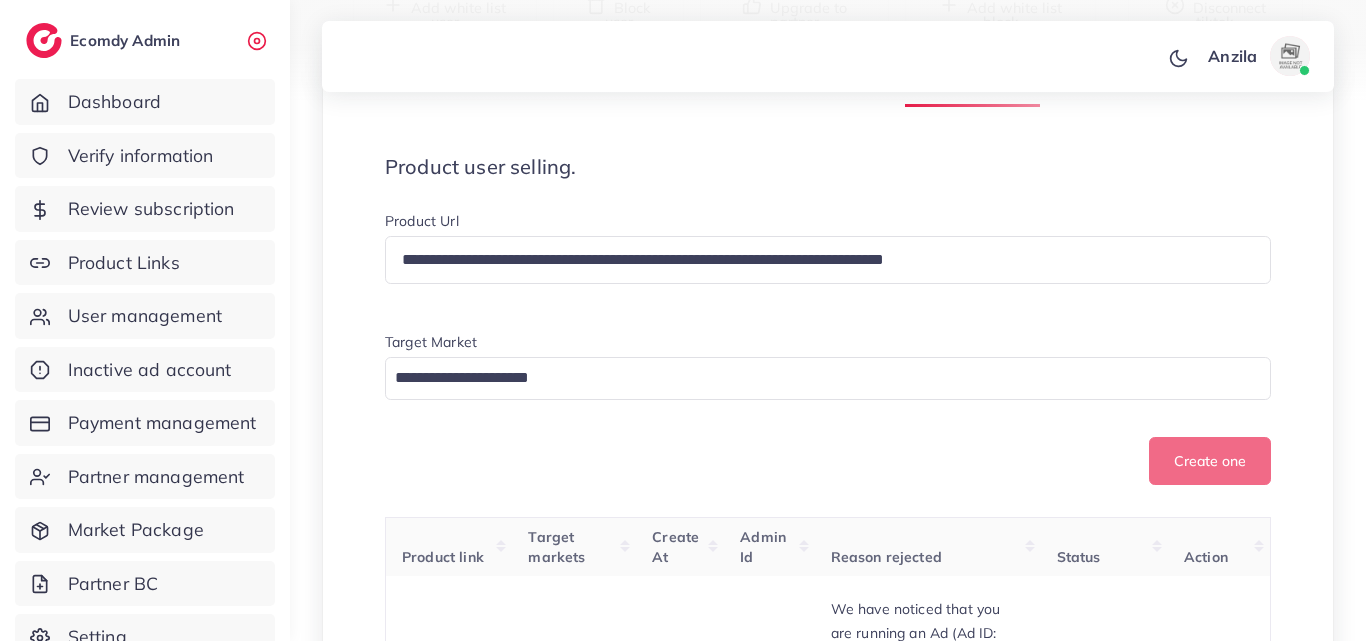 click on "Create one" at bounding box center (828, 461) 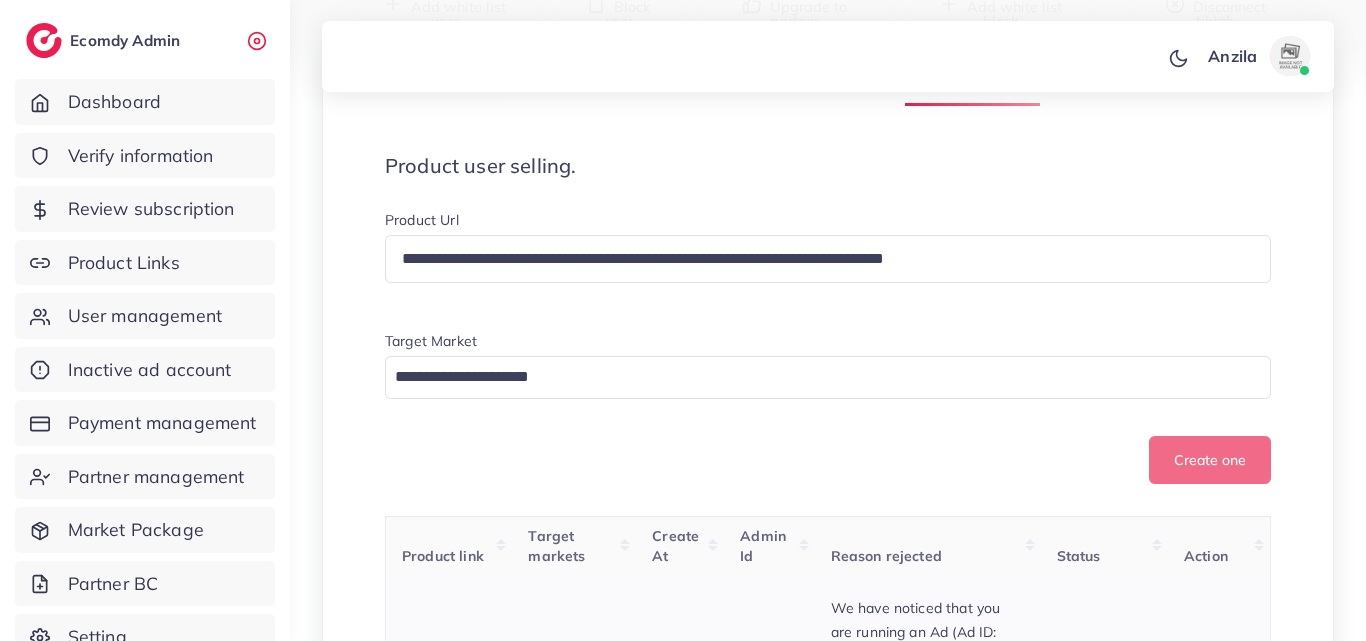 scroll, scrollTop: 300, scrollLeft: 0, axis: vertical 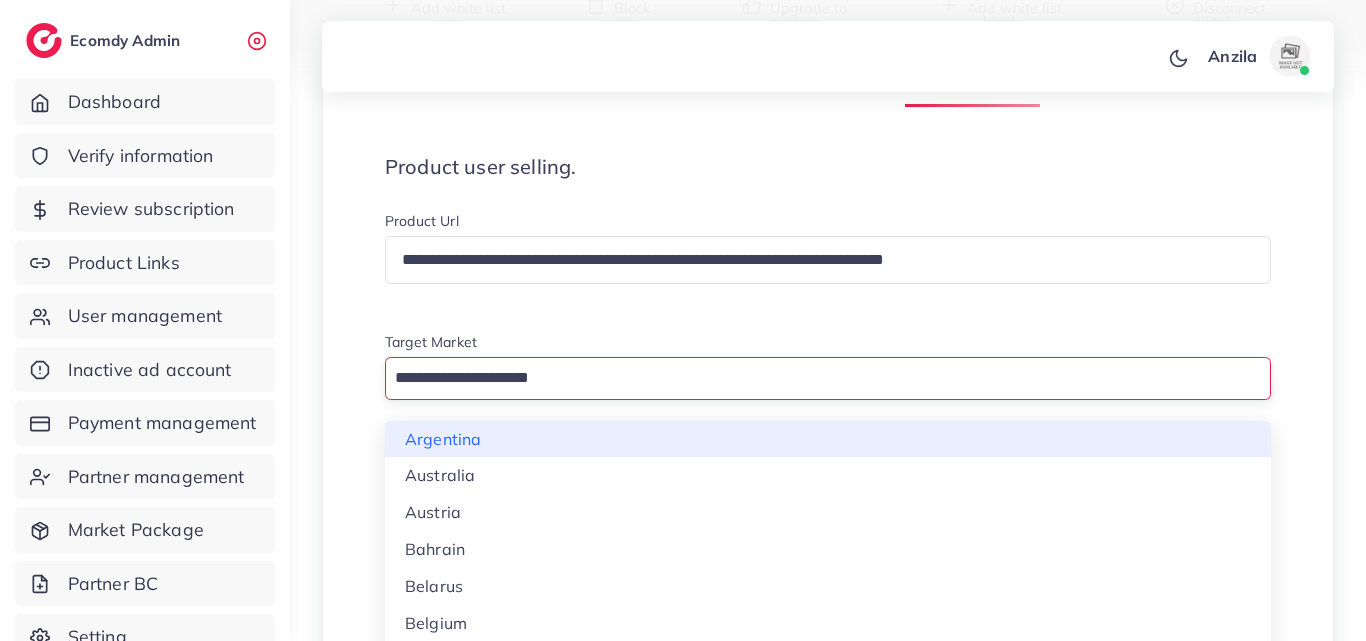 click at bounding box center (816, 378) 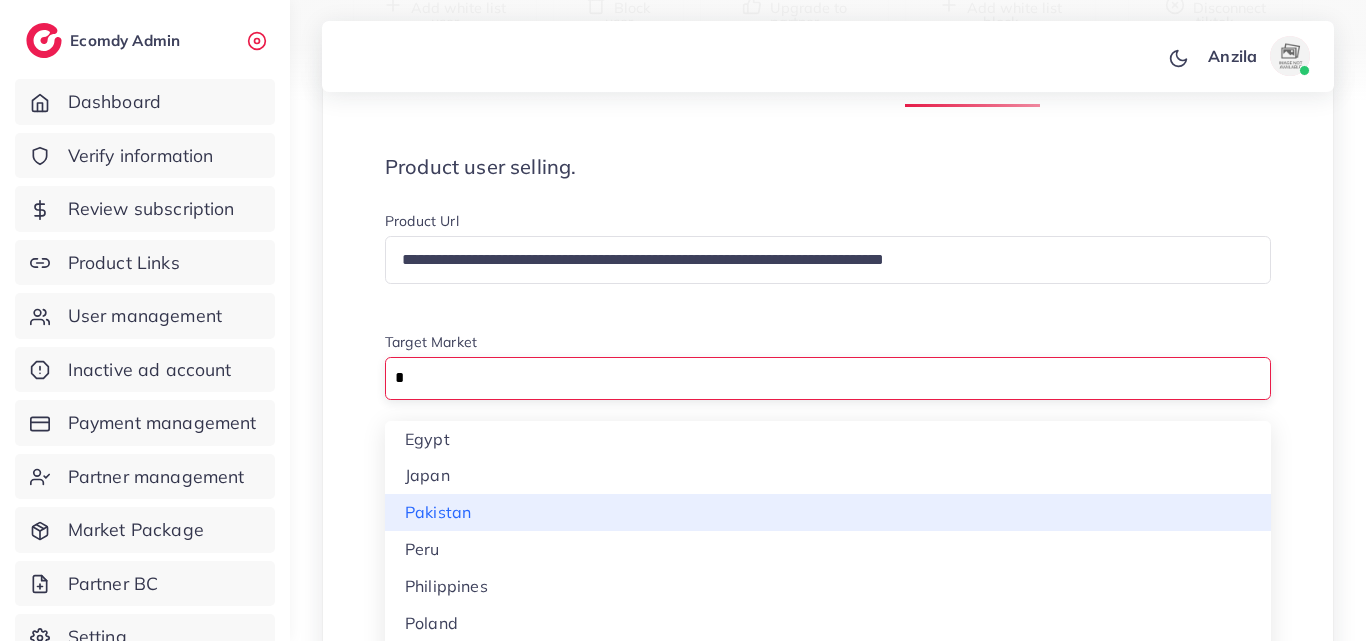 type on "*" 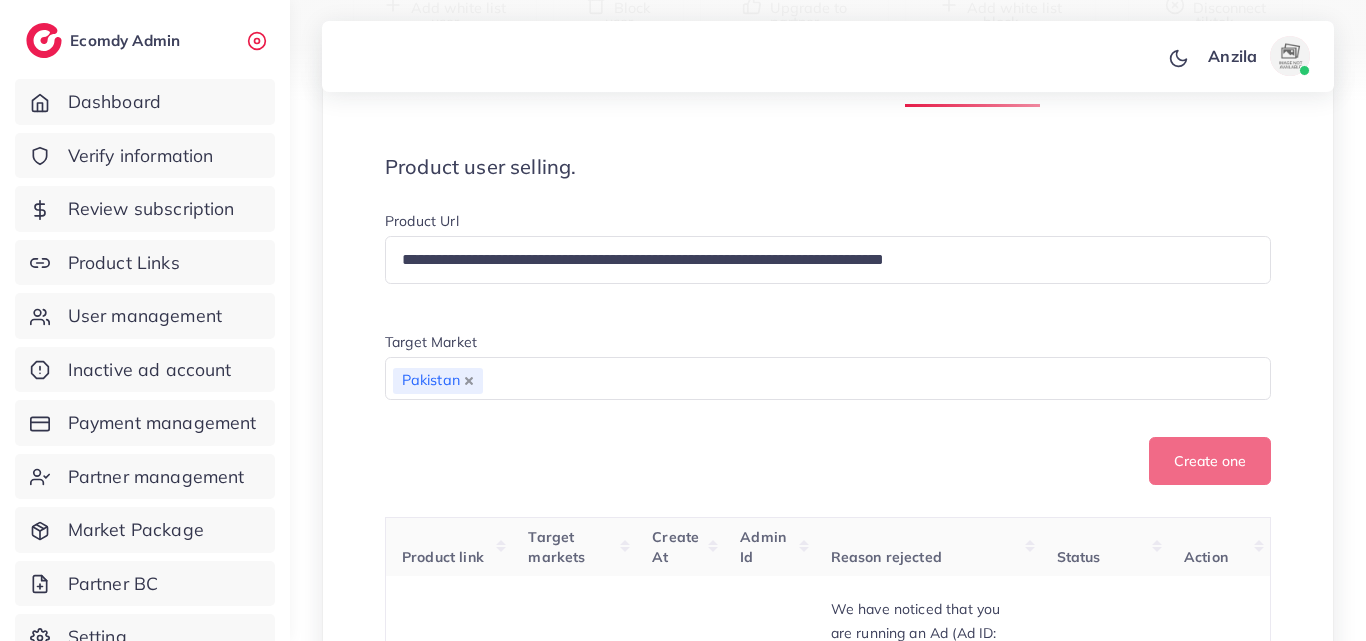 click on "**********" at bounding box center [828, 4050] 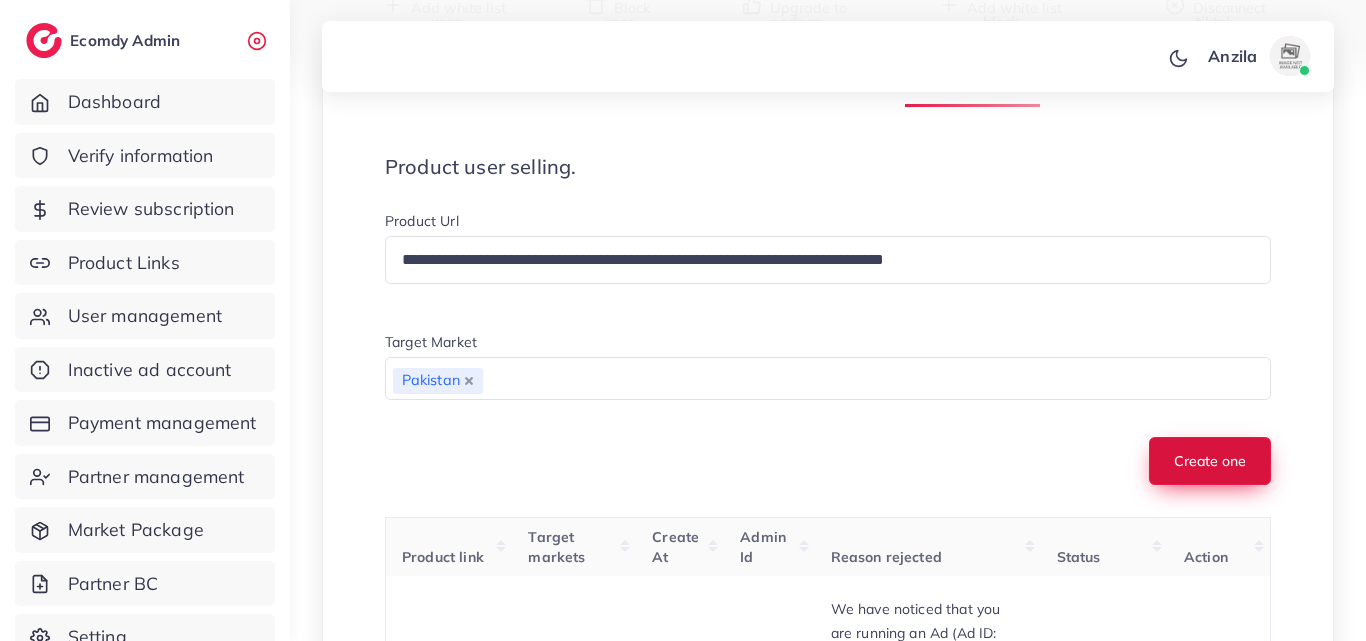 click on "Create one" at bounding box center [1210, 461] 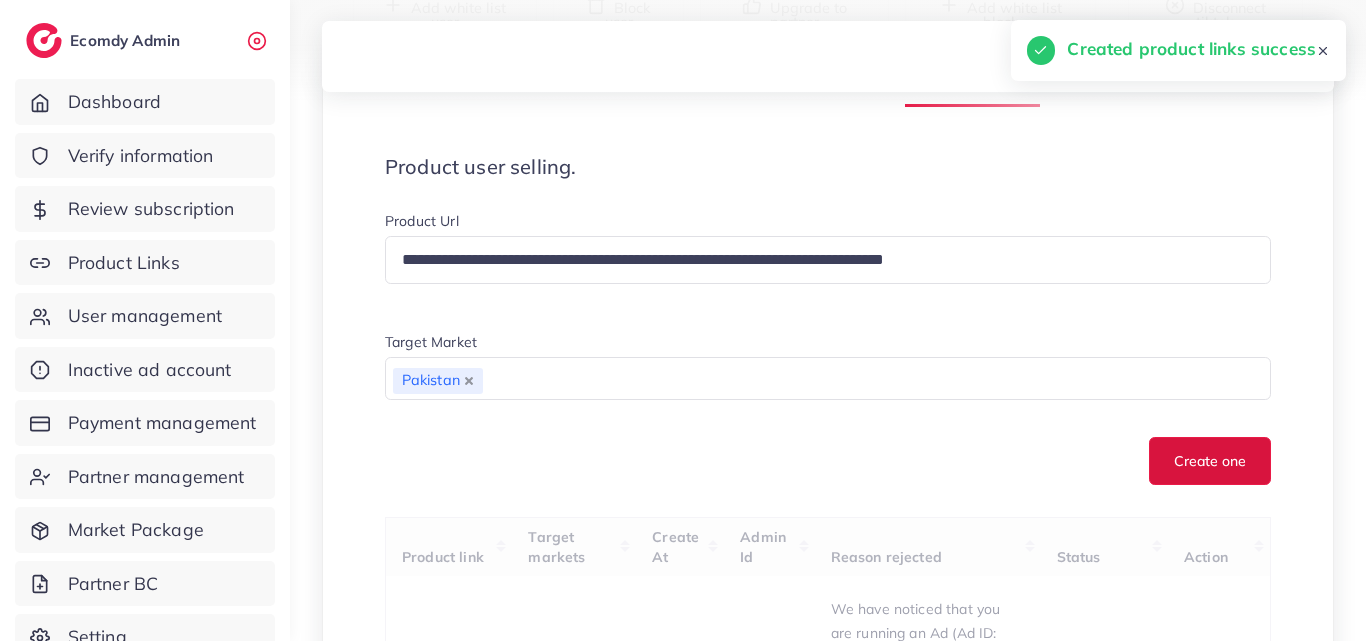 type 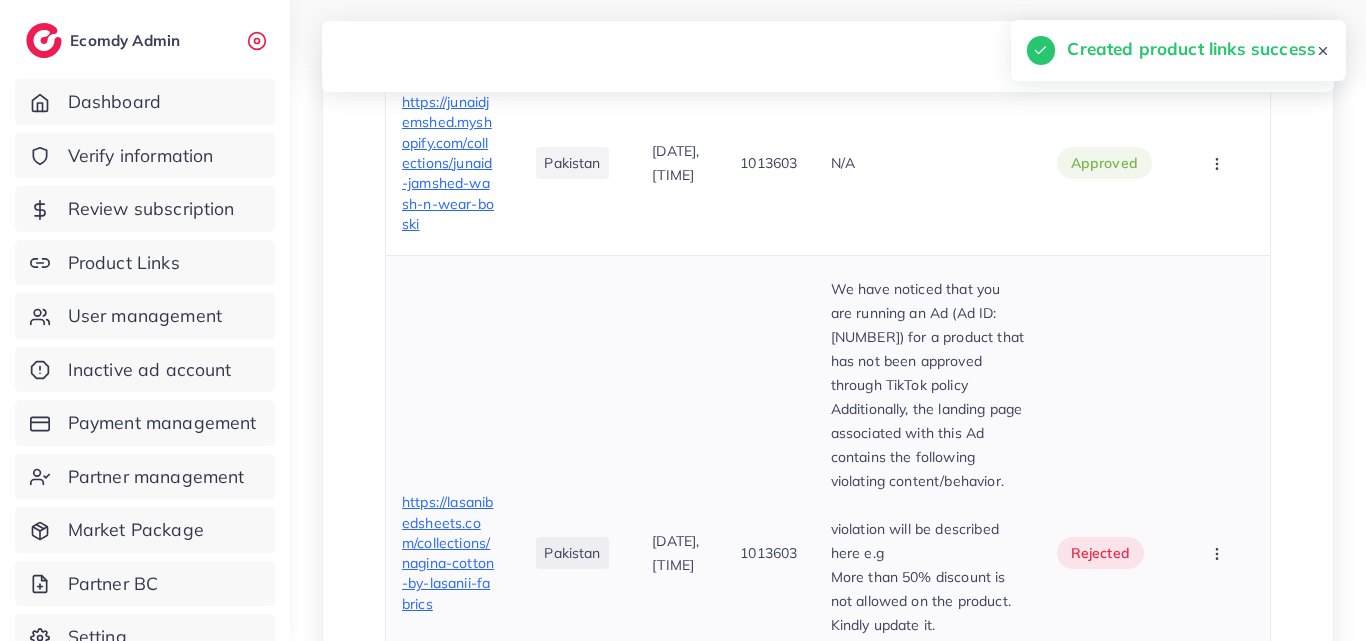 scroll, scrollTop: 900, scrollLeft: 0, axis: vertical 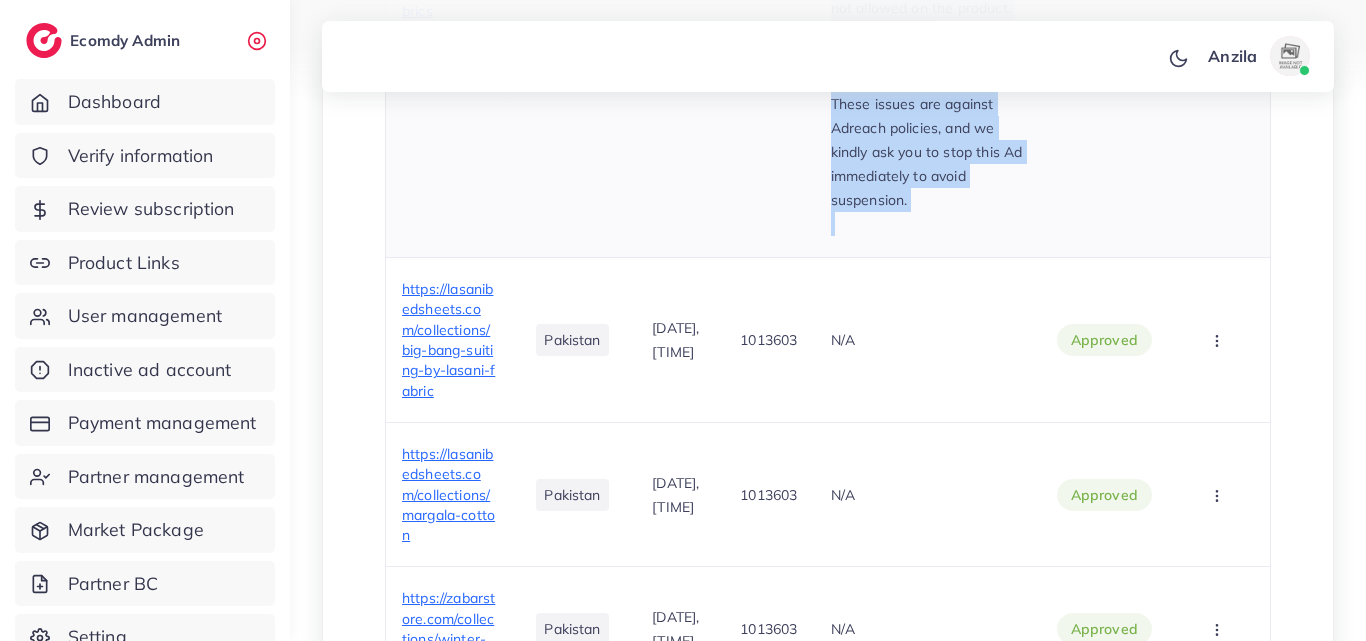 drag, startPoint x: 819, startPoint y: 264, endPoint x: 881, endPoint y: 332, distance: 92.021736 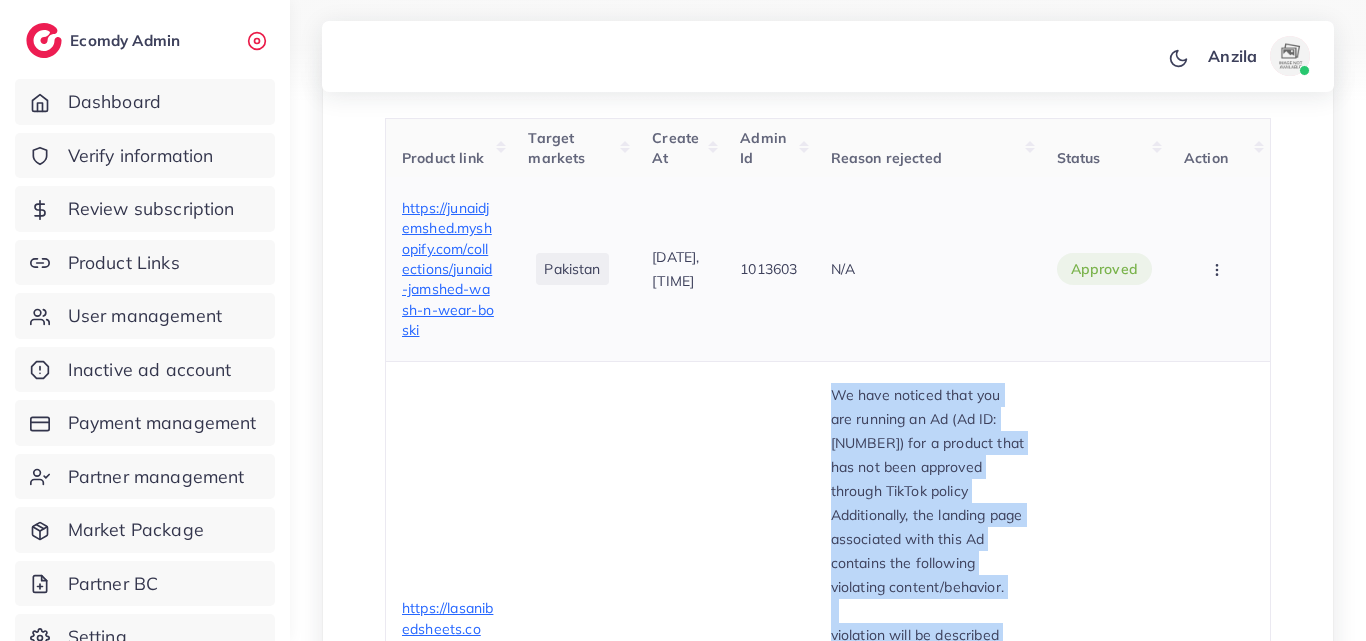 scroll, scrollTop: 698, scrollLeft: 0, axis: vertical 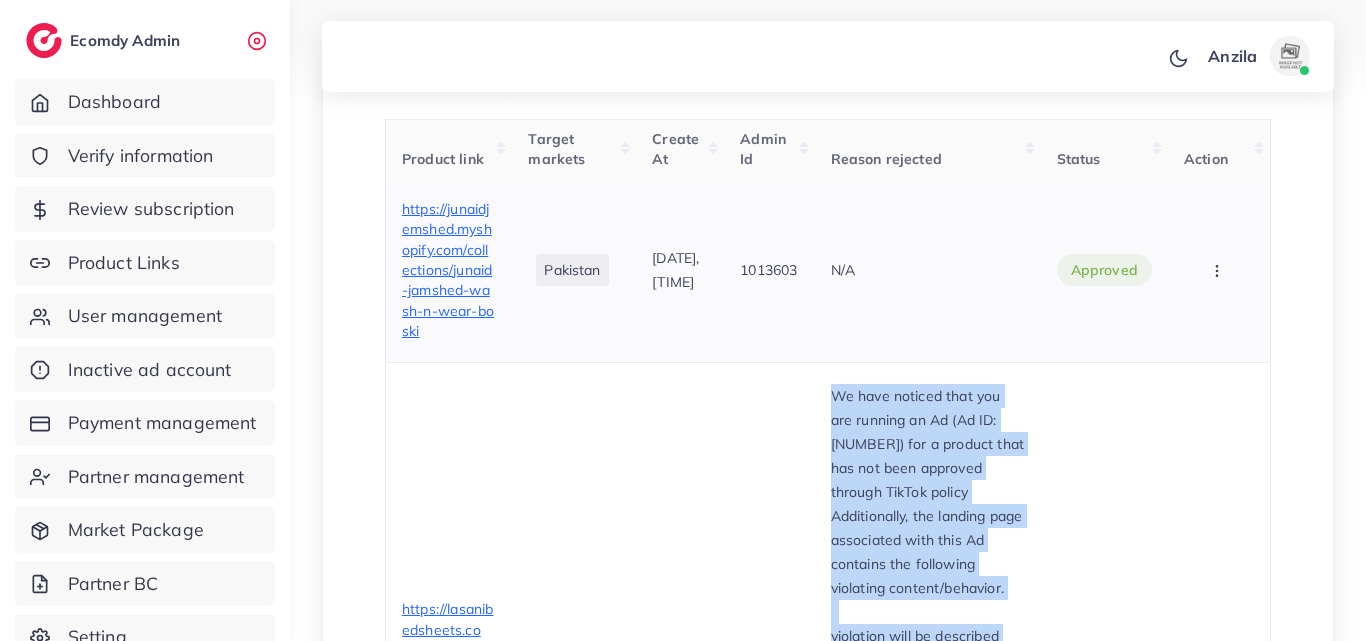 click at bounding box center [1219, 270] 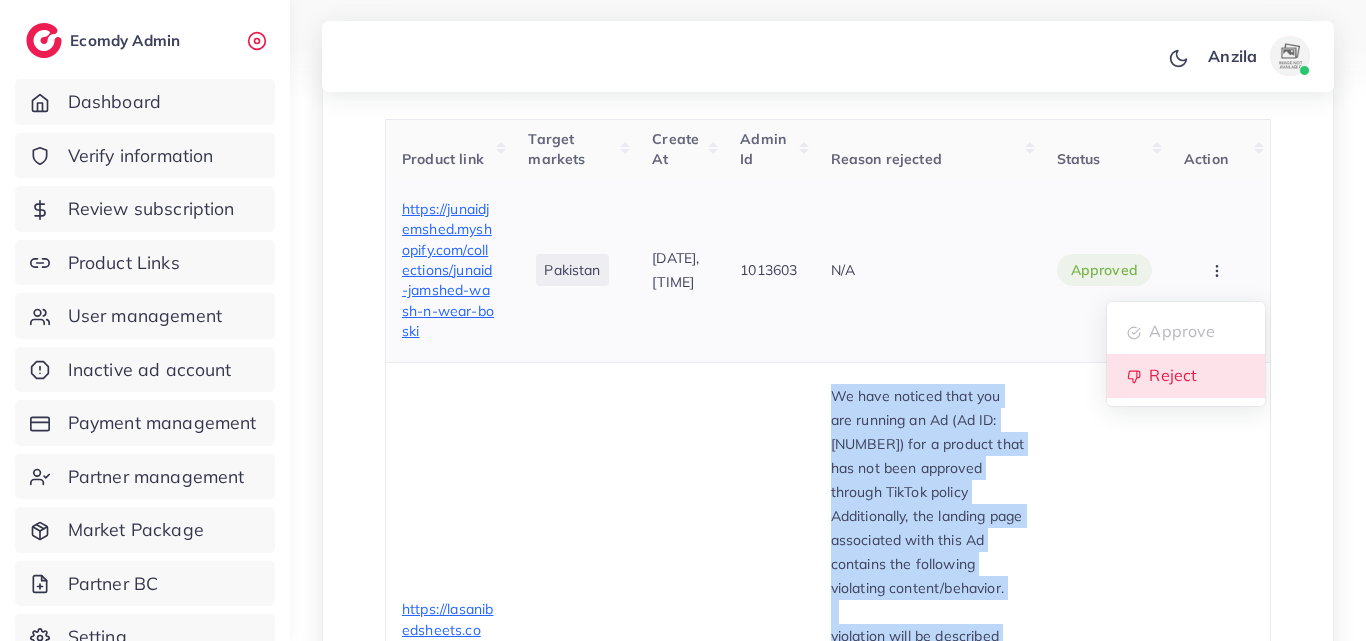 click on "Reject" at bounding box center [1186, 376] 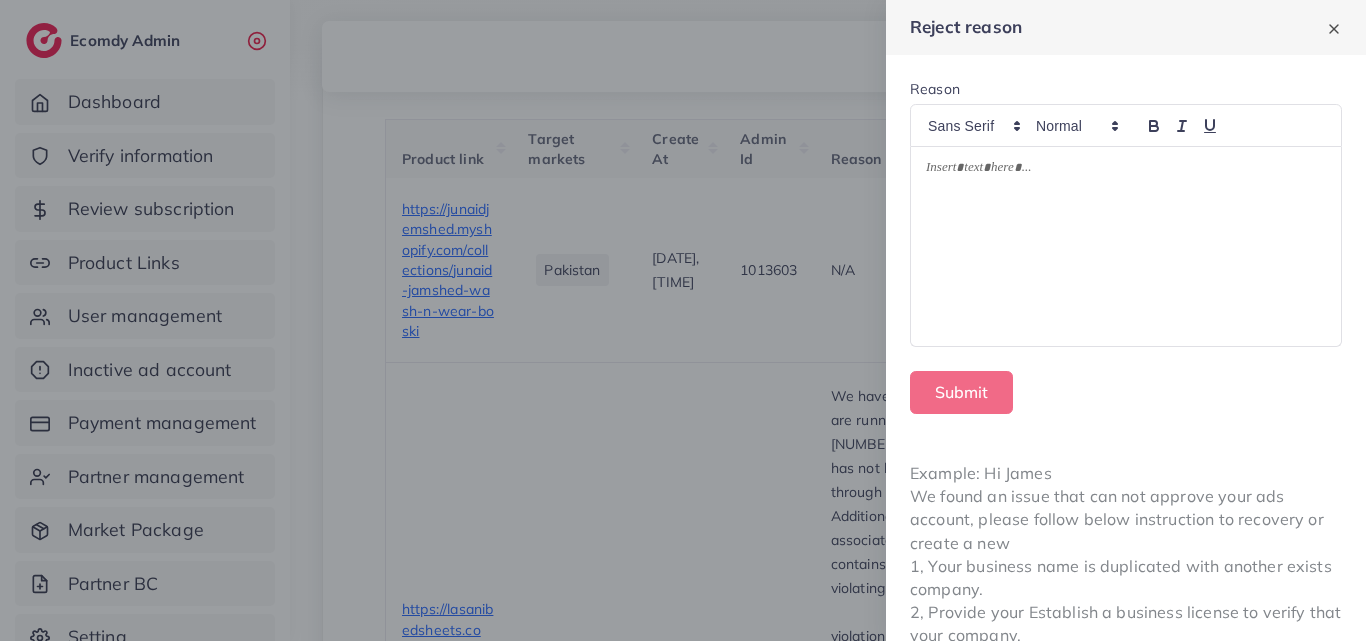 click at bounding box center (1126, 247) 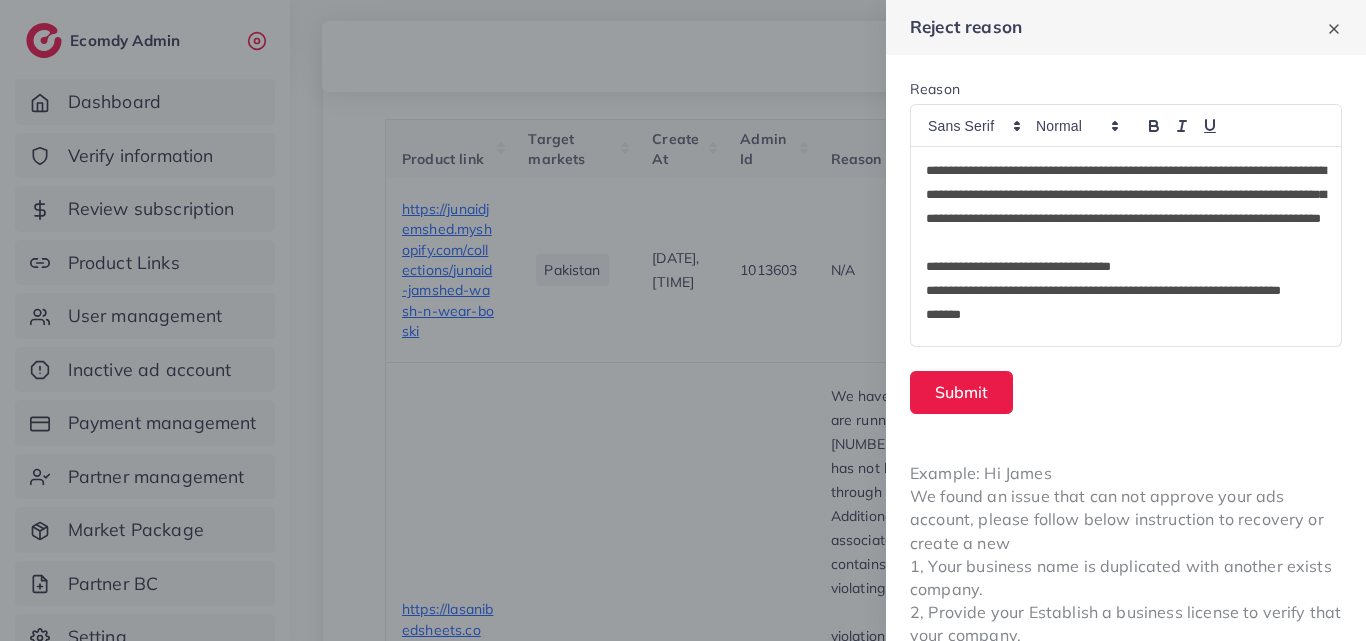 scroll, scrollTop: 144, scrollLeft: 0, axis: vertical 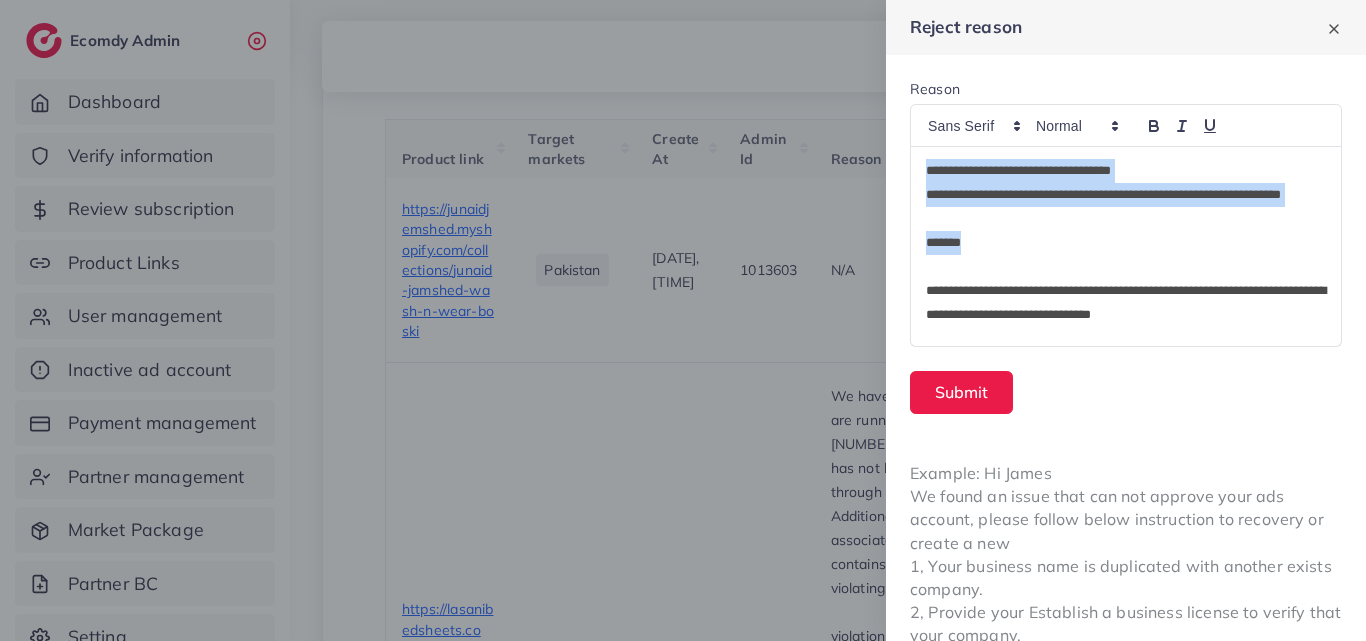 drag, startPoint x: 915, startPoint y: 172, endPoint x: 1018, endPoint y: 235, distance: 120.73939 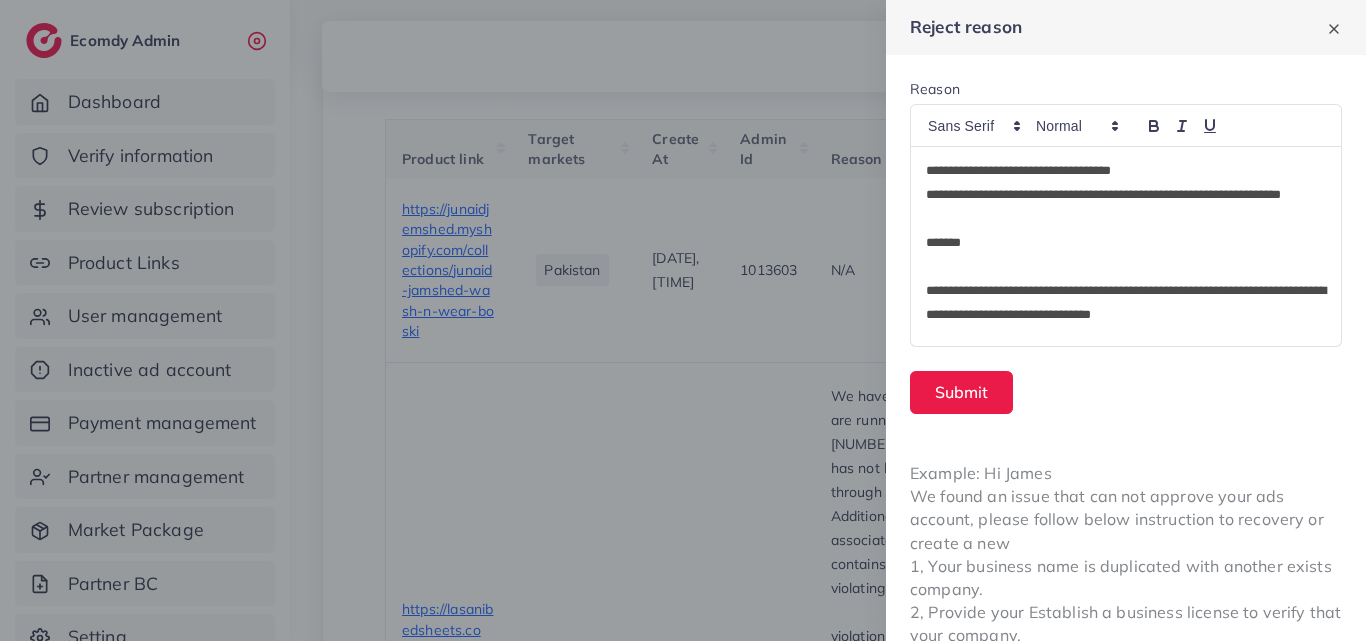 scroll, scrollTop: 88, scrollLeft: 0, axis: vertical 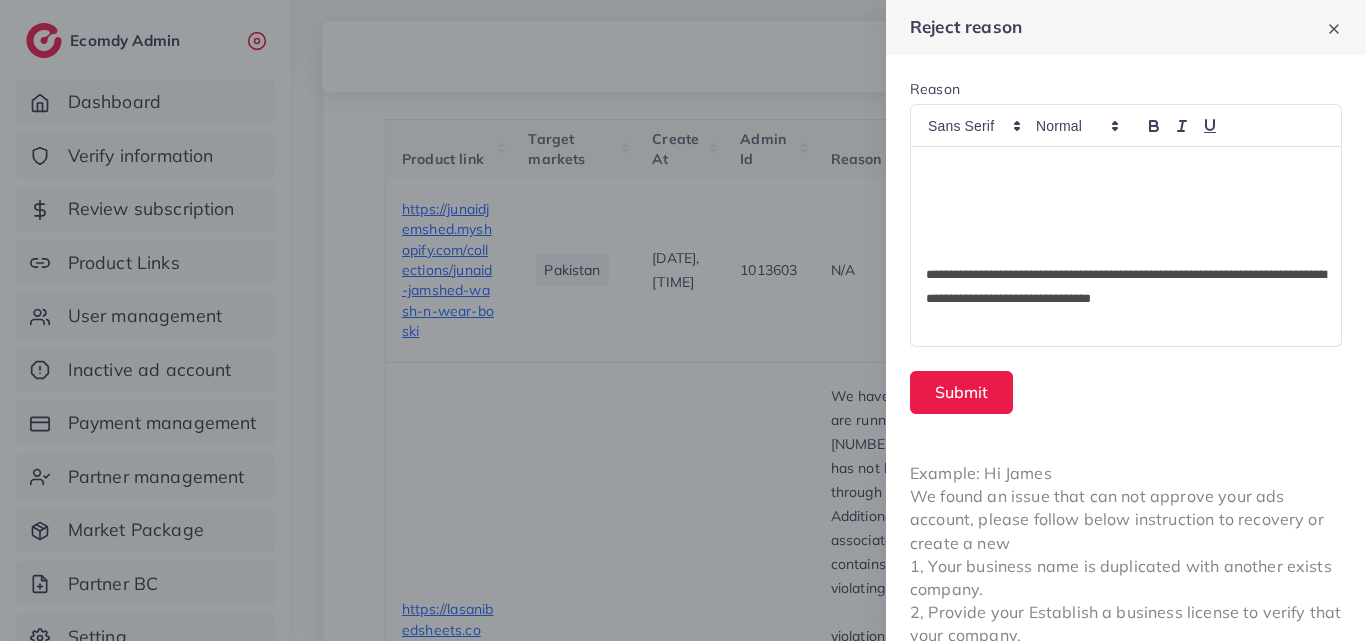 type 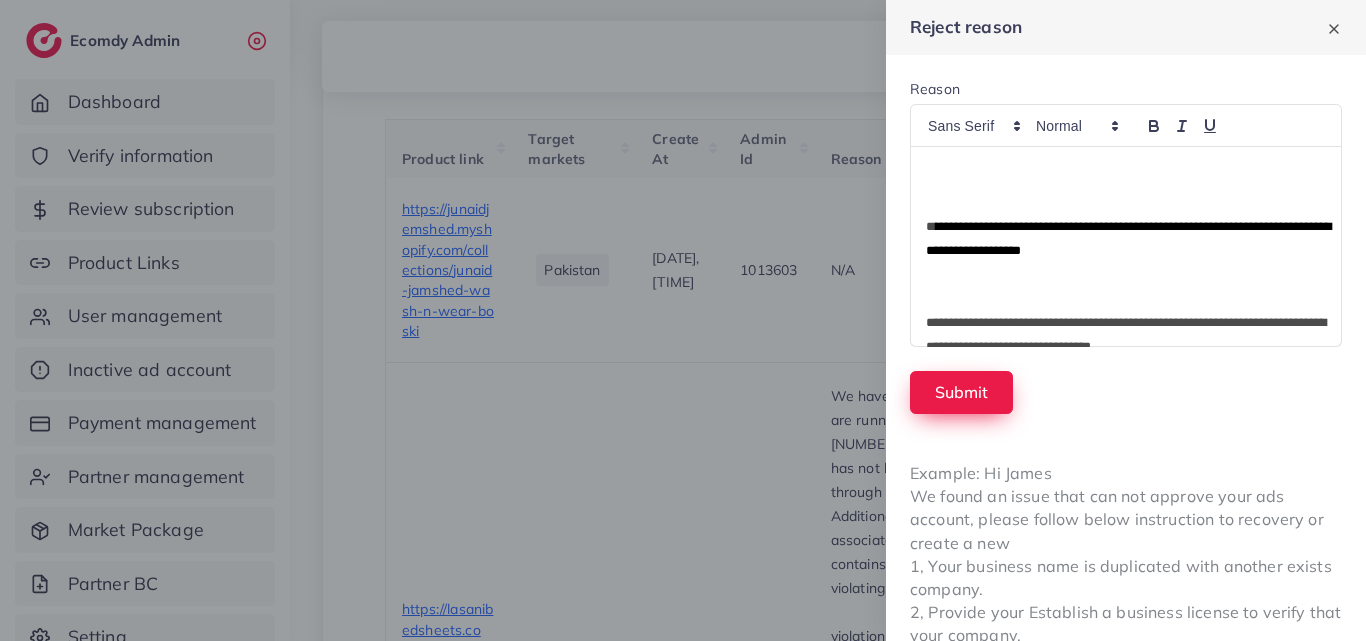 scroll, scrollTop: 0, scrollLeft: 0, axis: both 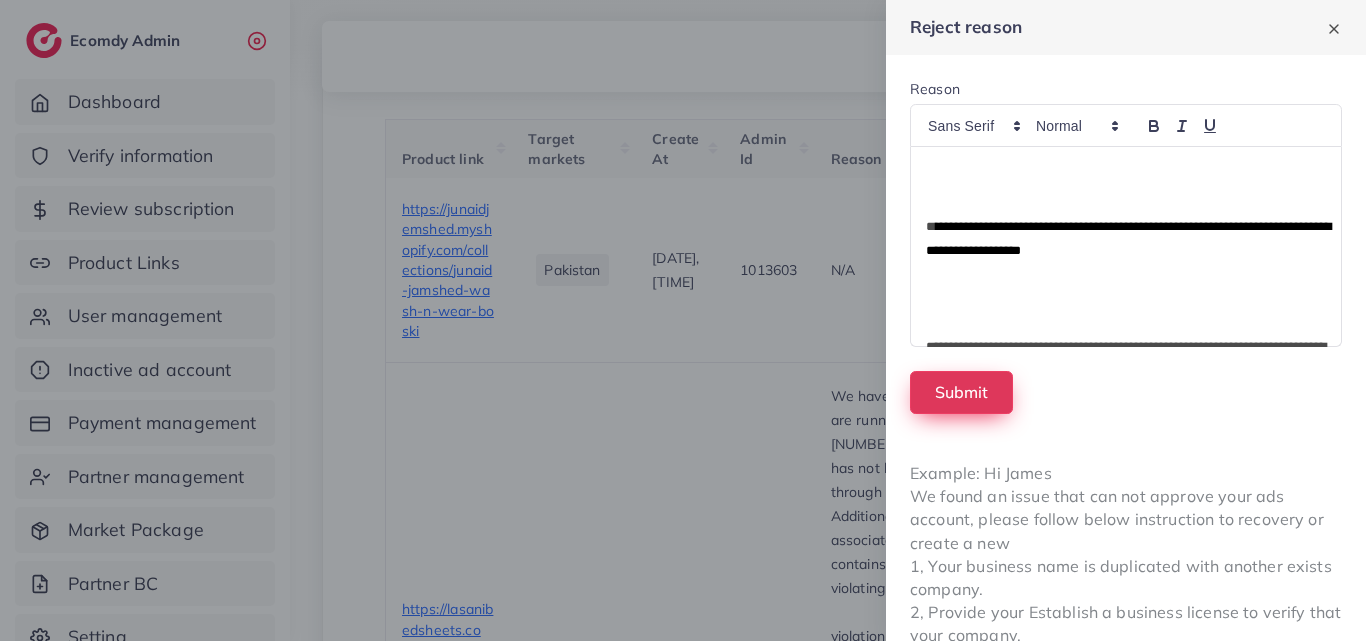 click on "Submit" at bounding box center [961, 392] 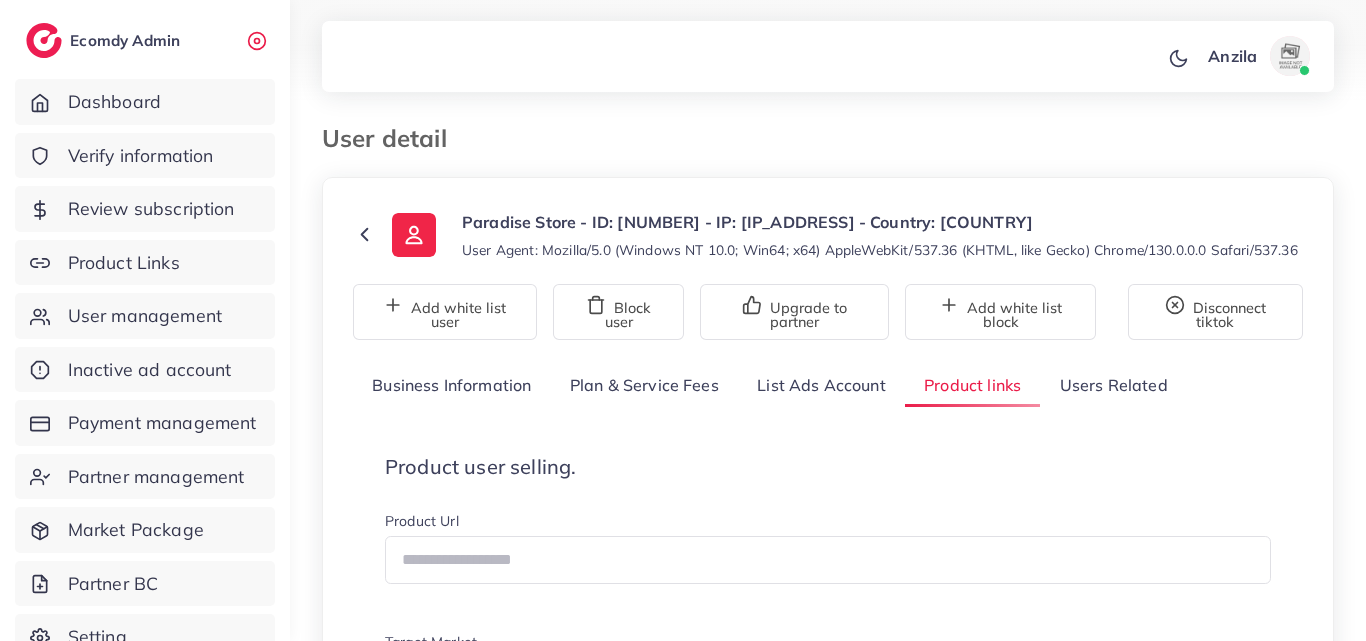 drag, startPoint x: 0, startPoint y: 0, endPoint x: 803, endPoint y: 433, distance: 912.30365 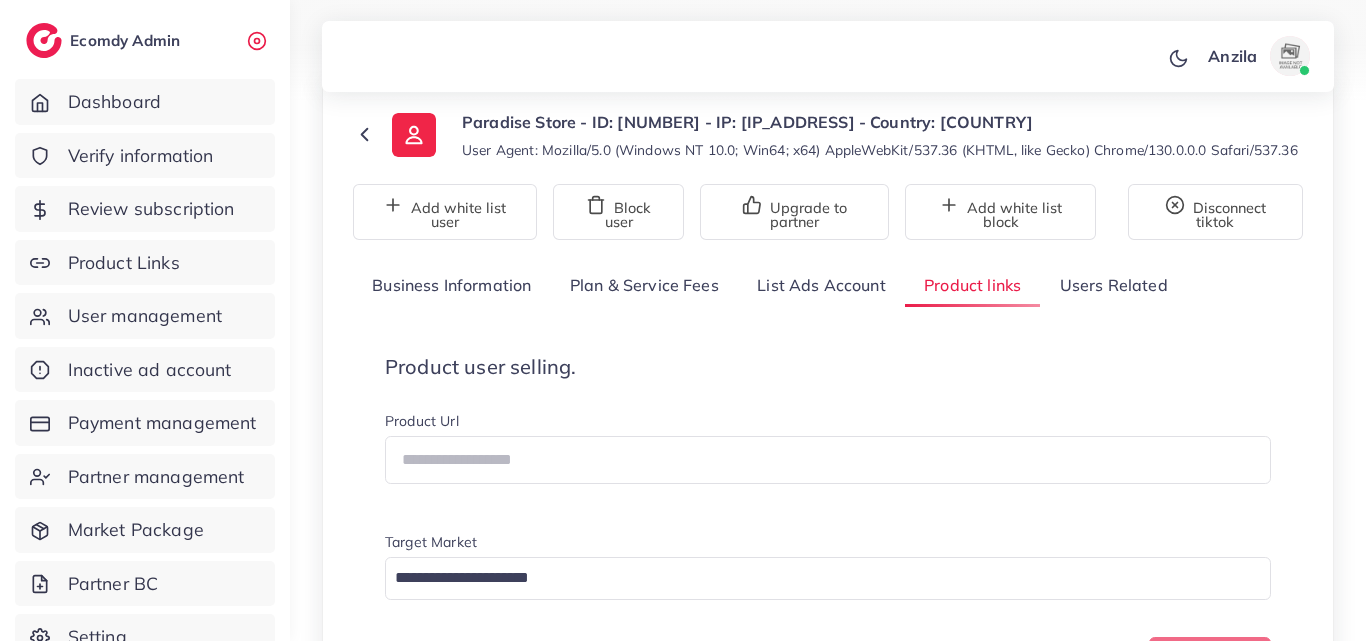 scroll, scrollTop: 100, scrollLeft: 0, axis: vertical 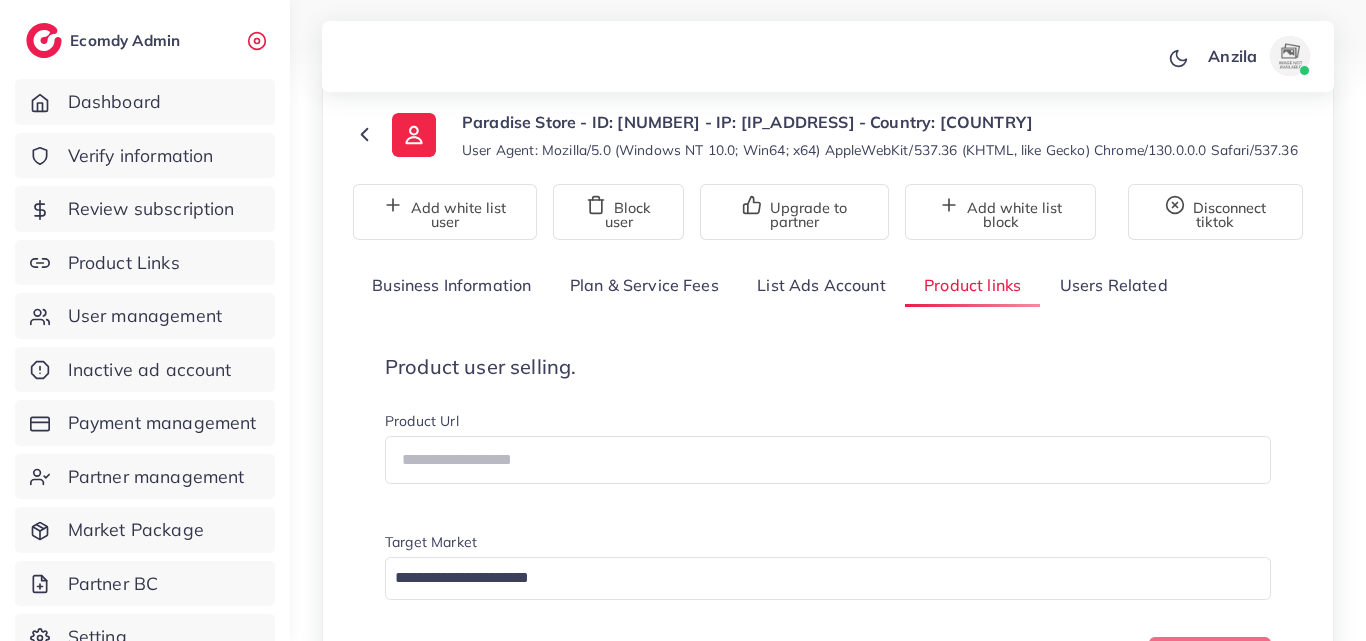 click on "Product user selling.   Product Url   Target Market            Loading...      Create one" at bounding box center [828, 520] 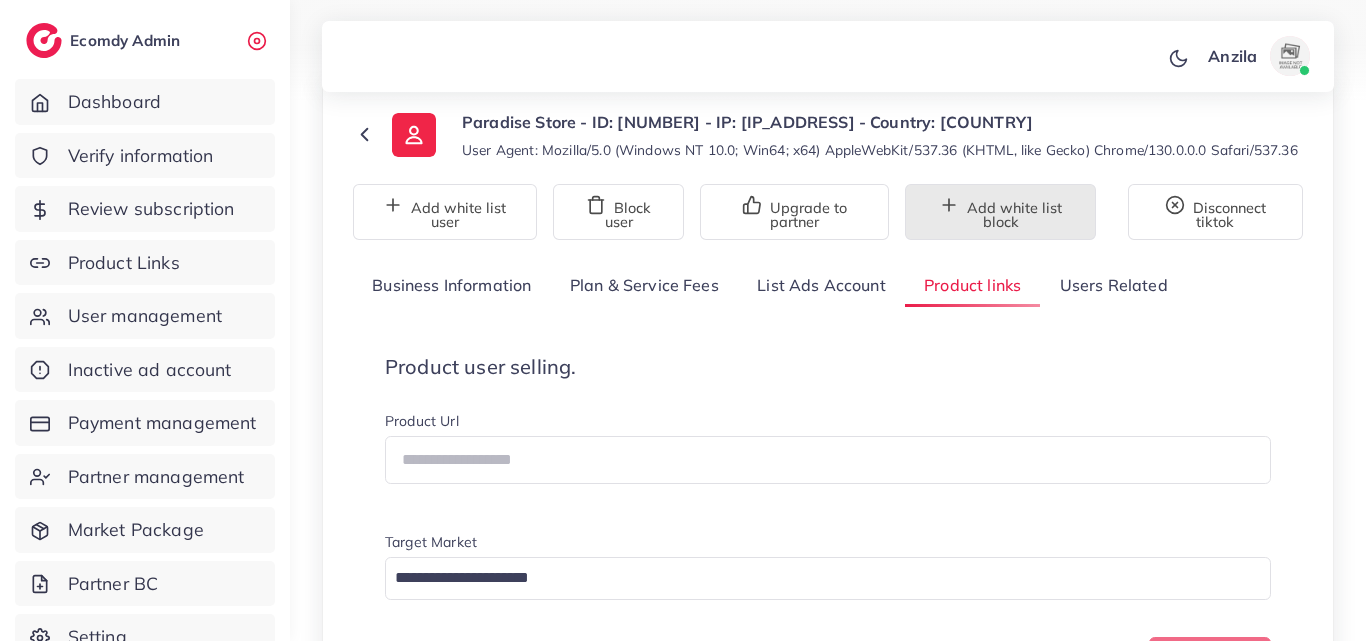 scroll, scrollTop: 1264, scrollLeft: 0, axis: vertical 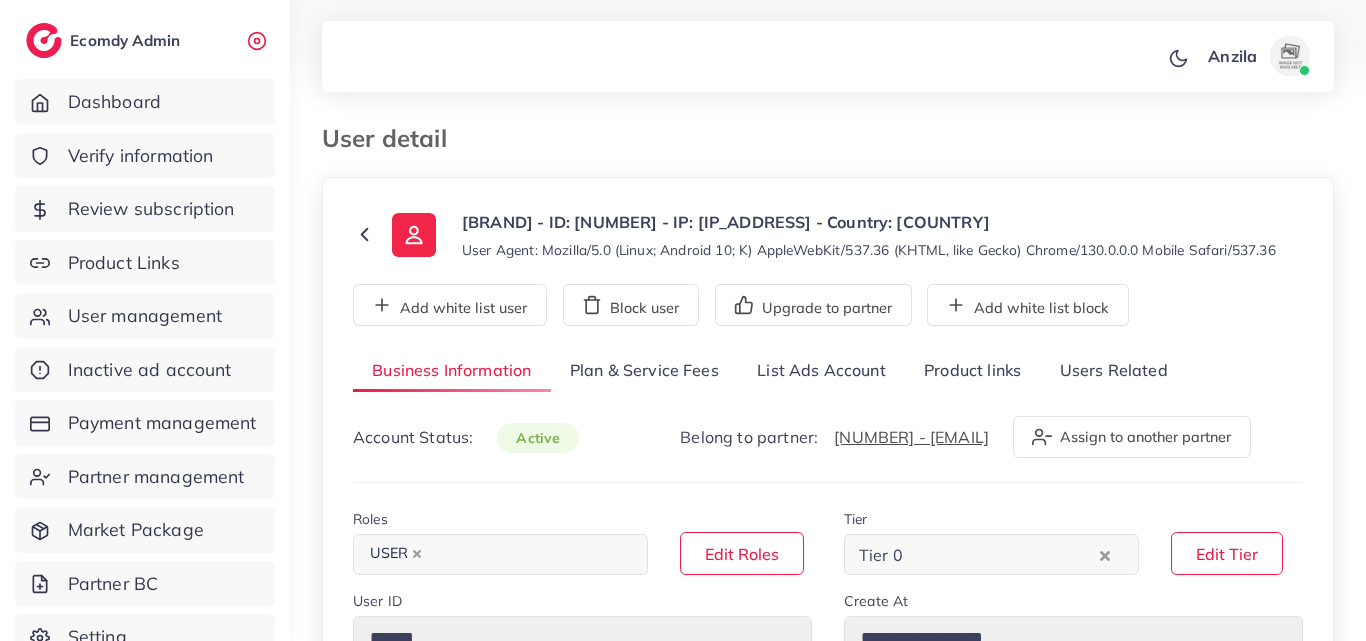 select on "********" 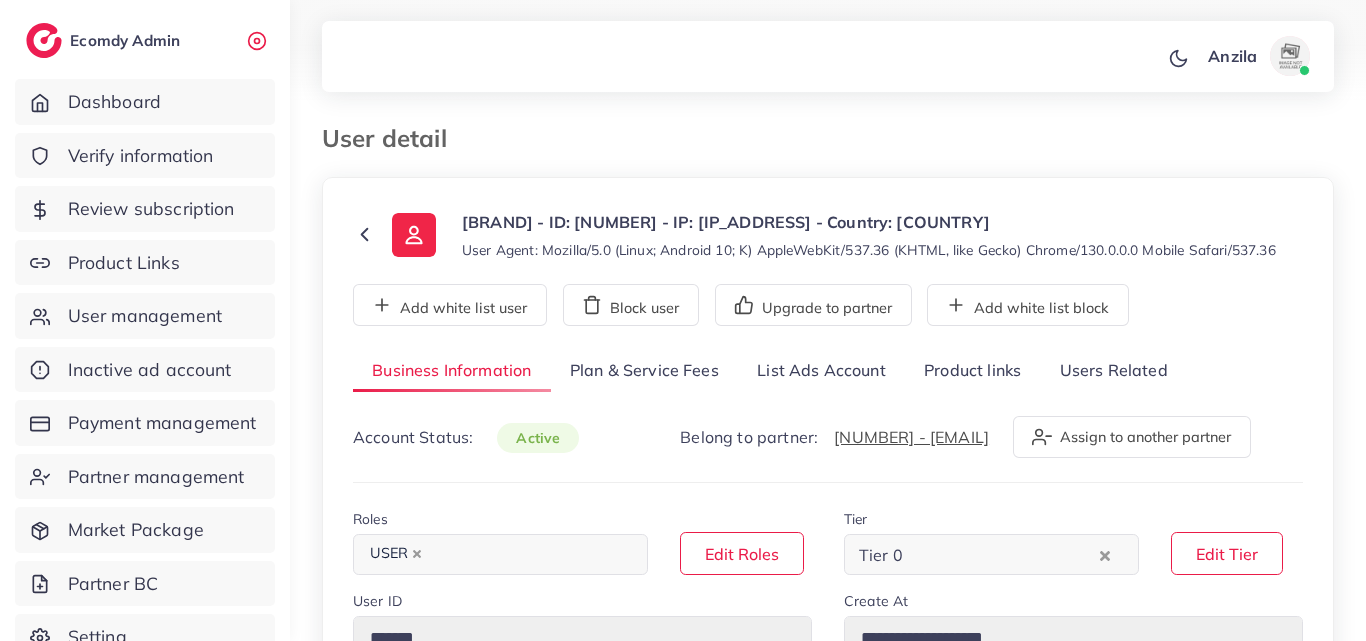 click on "Product links" at bounding box center [972, 371] 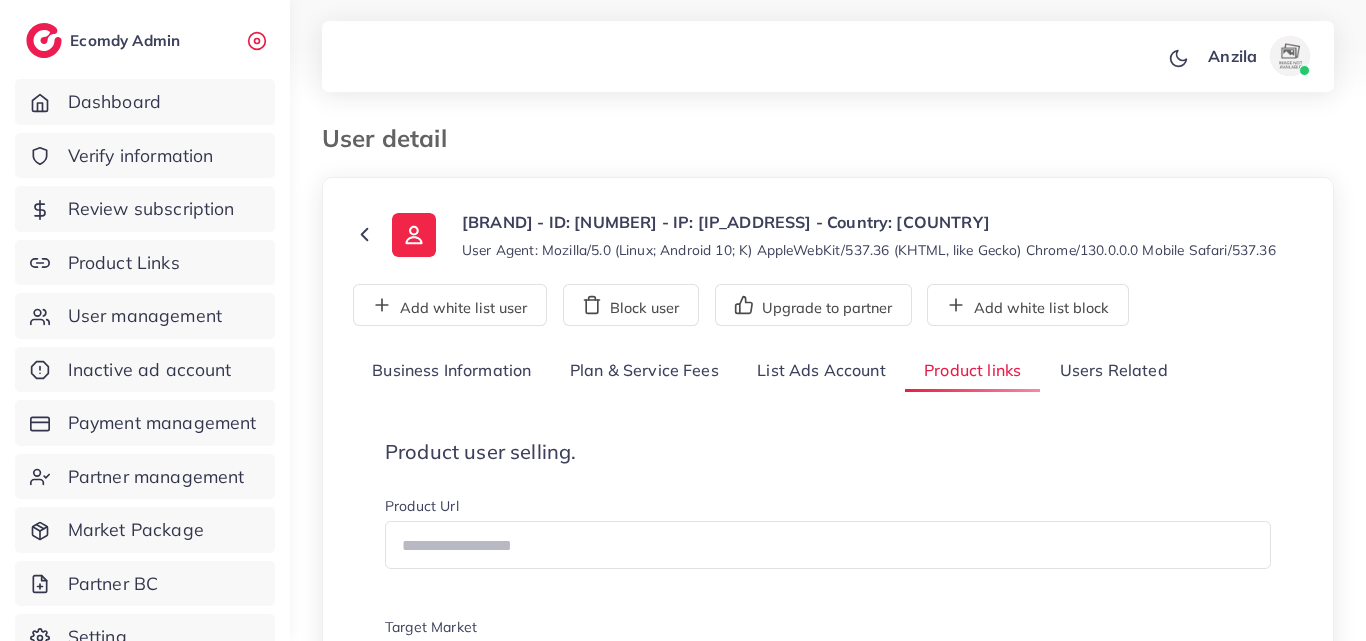 scroll, scrollTop: 200, scrollLeft: 0, axis: vertical 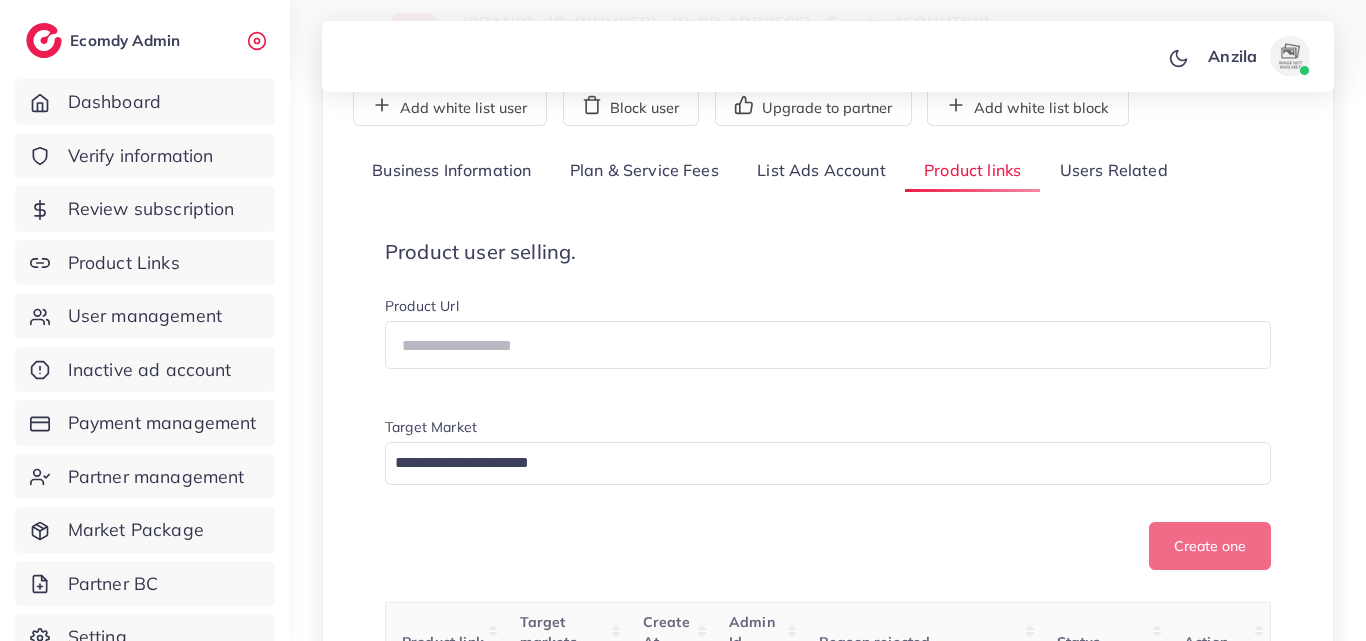 click on "Product user selling.   Product Url   Target Market            Loading...      Create one" at bounding box center [828, 405] 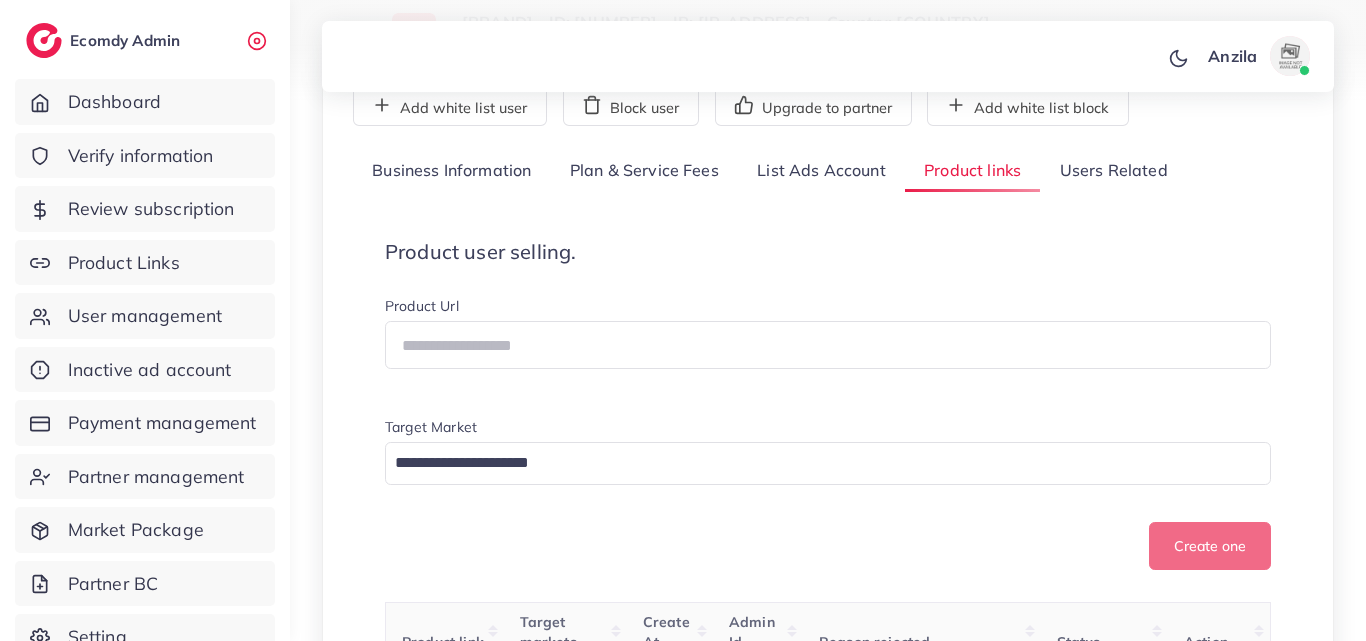 scroll, scrollTop: 694, scrollLeft: 0, axis: vertical 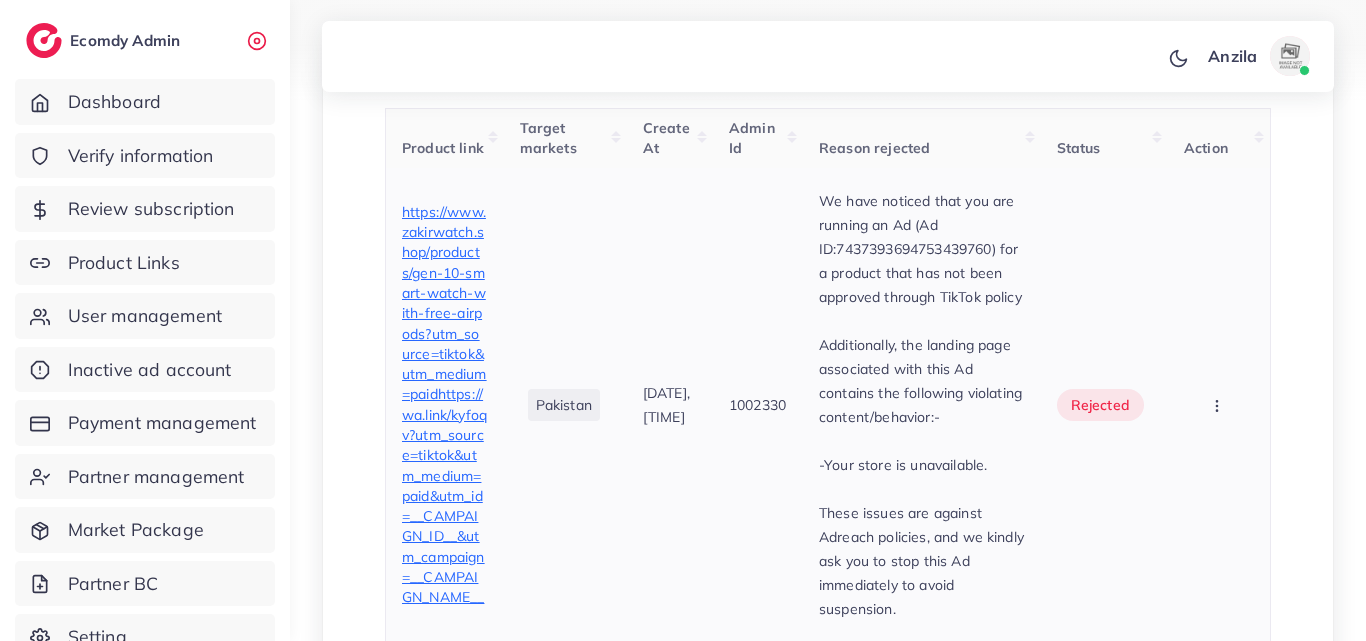 click on "[DATE], [TIME]" at bounding box center (670, 405) 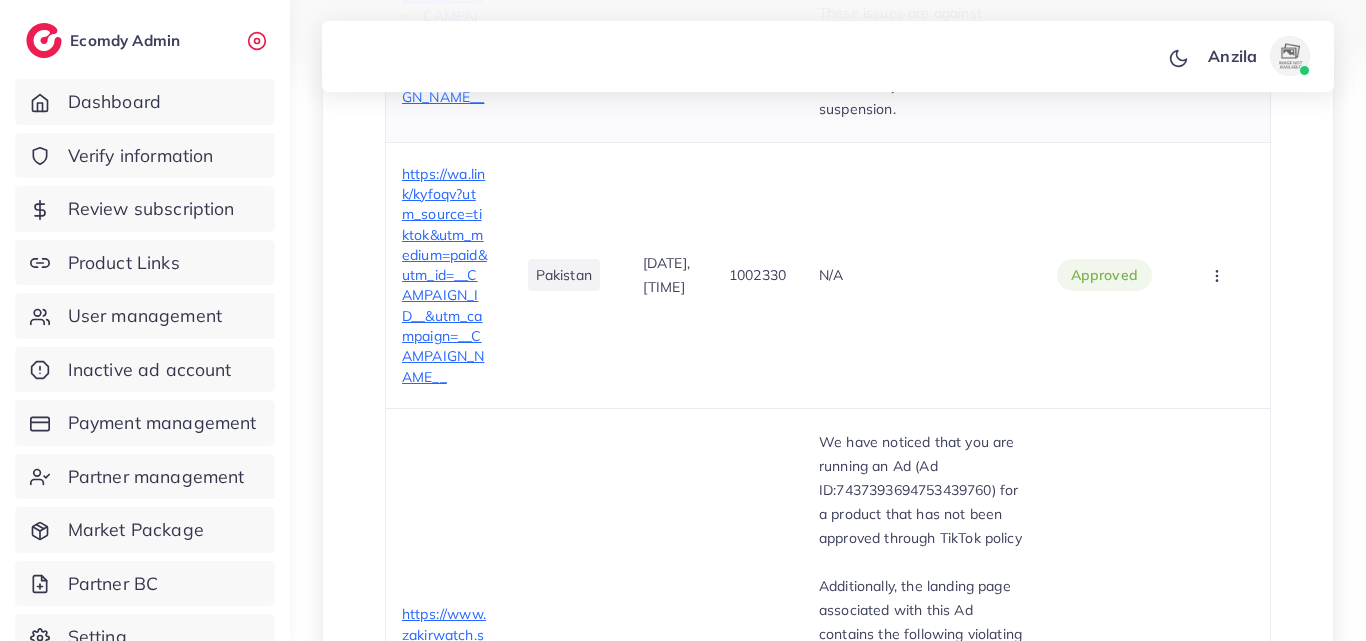 scroll, scrollTop: 1594, scrollLeft: 0, axis: vertical 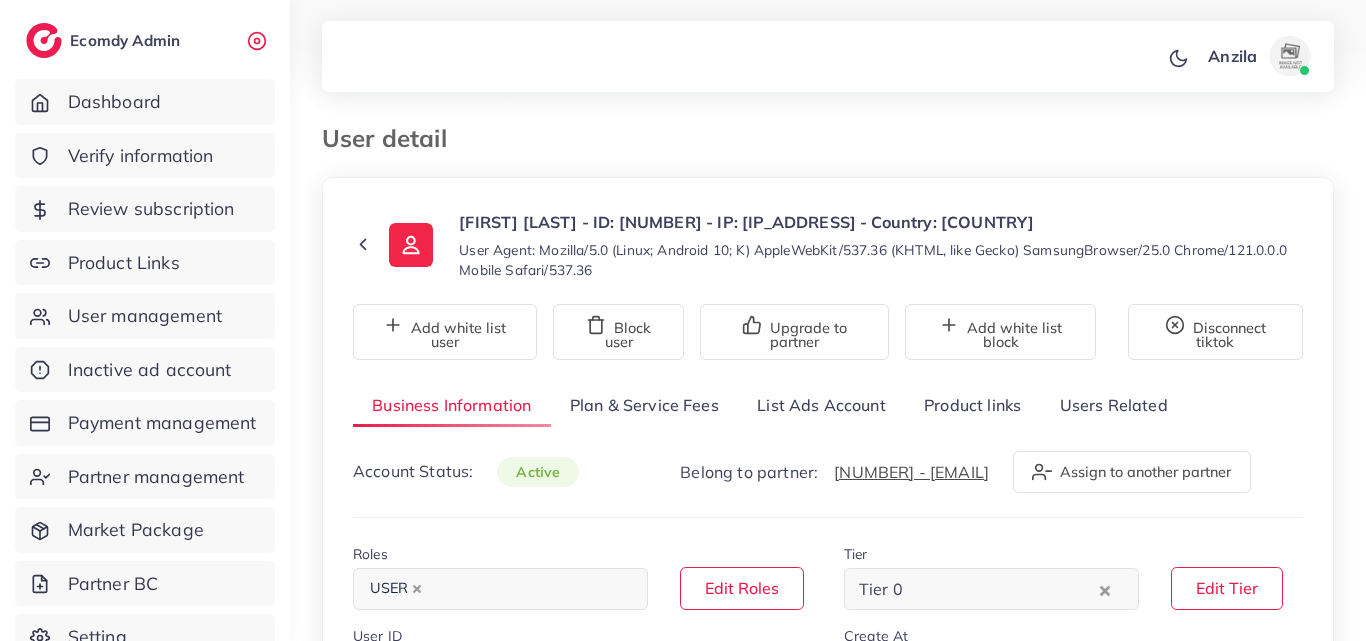 select on "**********" 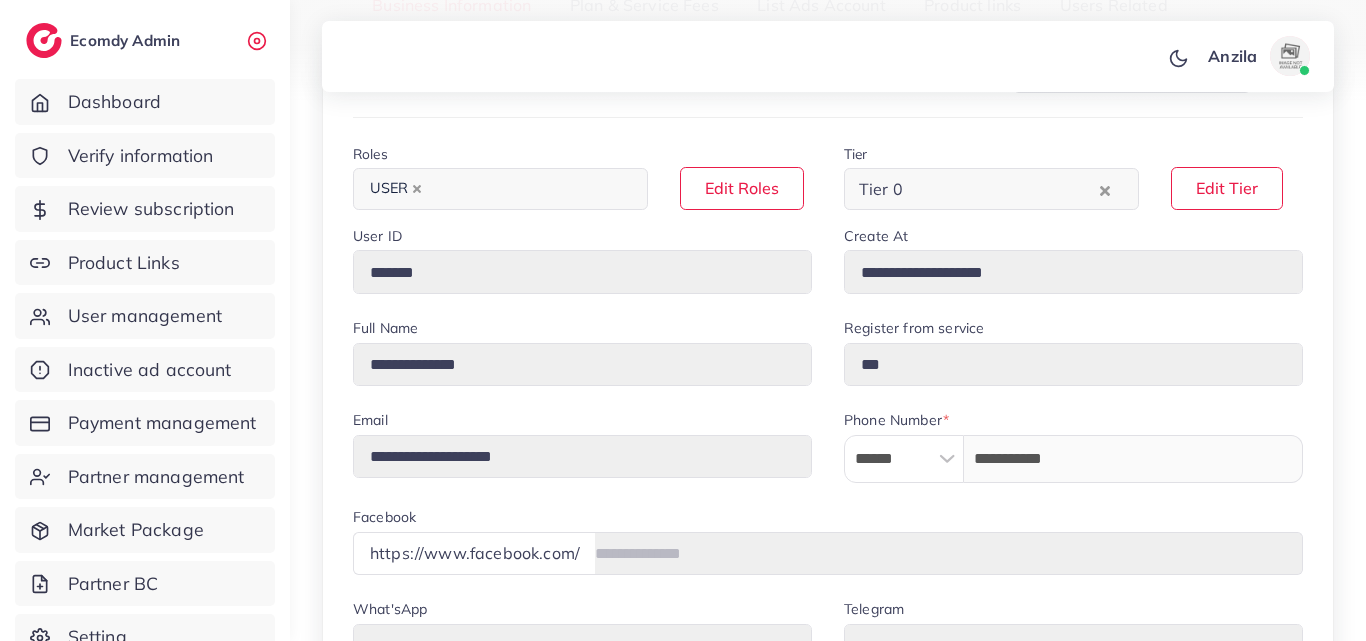 scroll, scrollTop: 200, scrollLeft: 0, axis: vertical 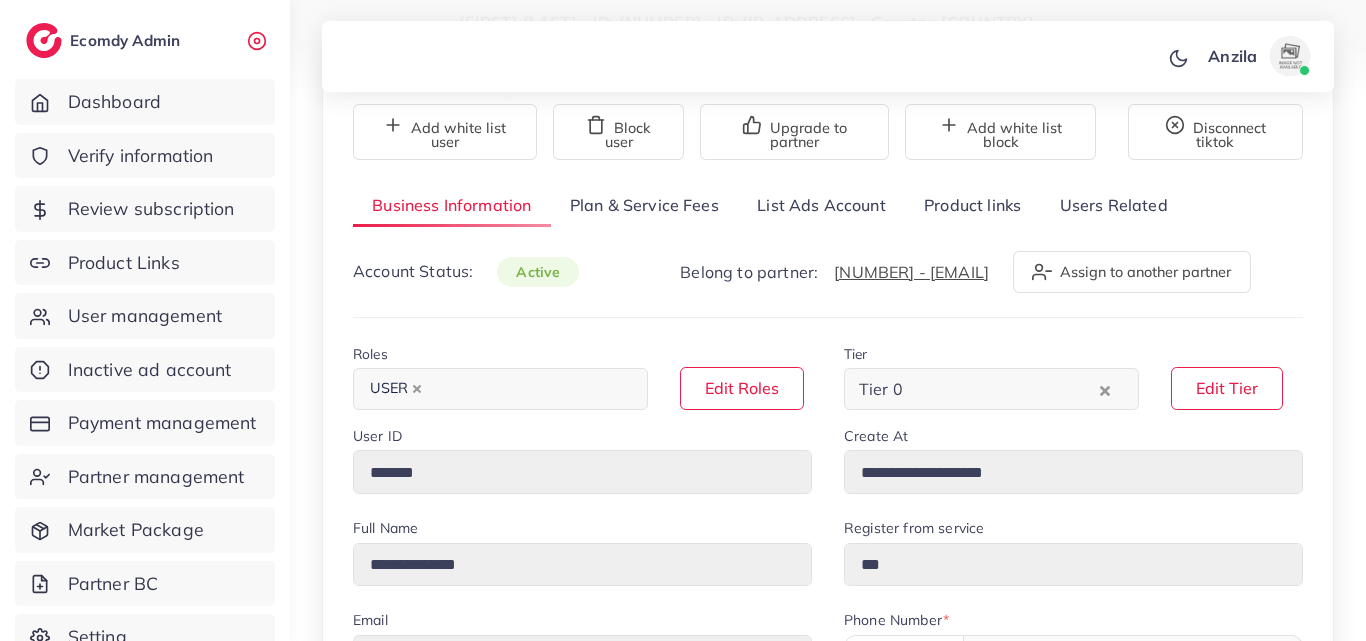 click on "Product links" at bounding box center [972, 205] 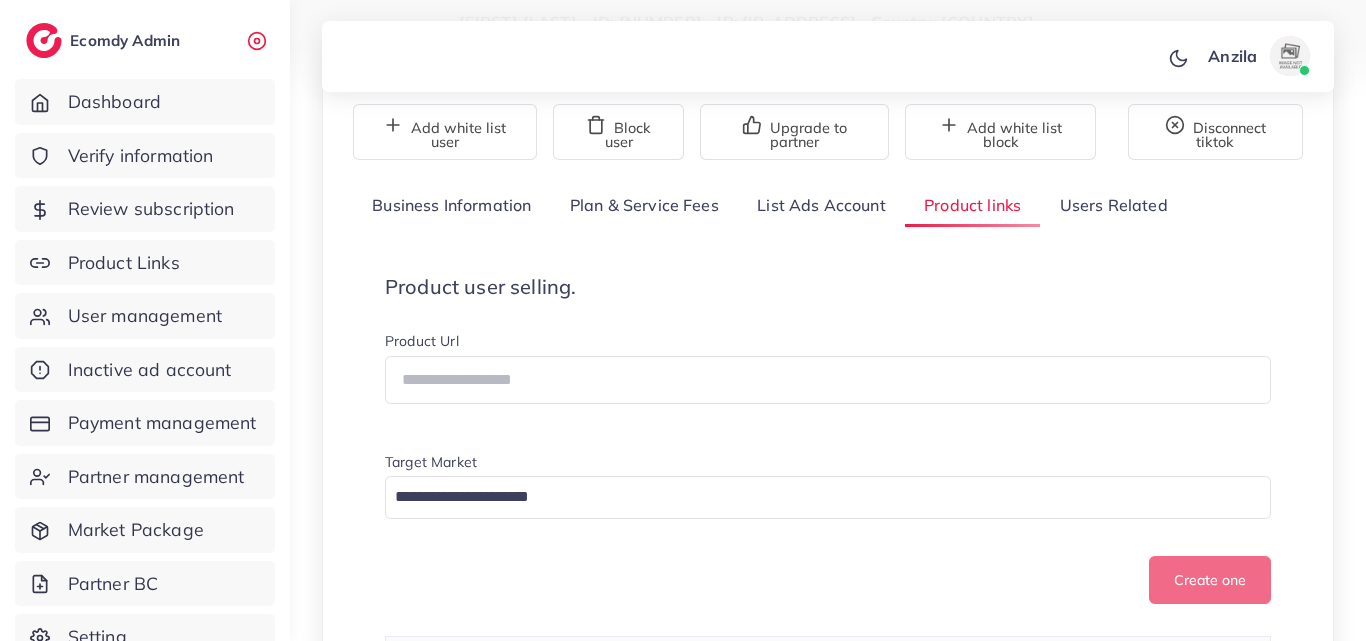 scroll, scrollTop: 1834, scrollLeft: 0, axis: vertical 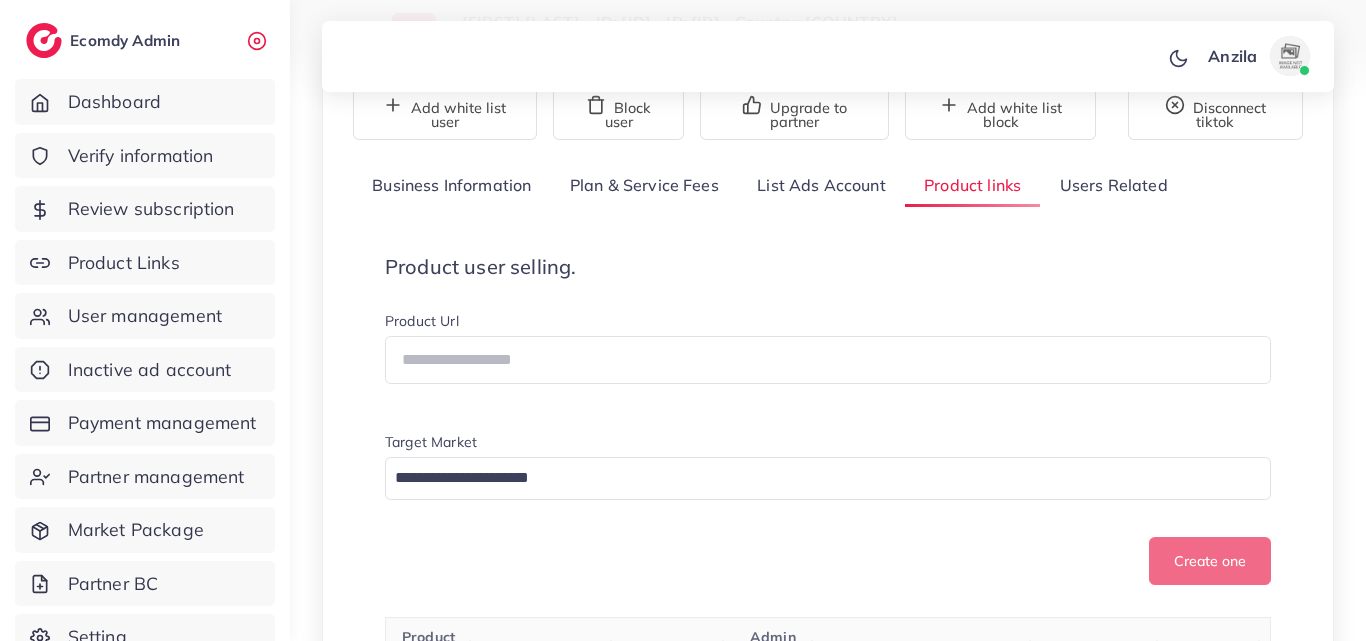 click on "Product user selling.   Product Url   Target Market            Loading...      Create one" at bounding box center [828, 420] 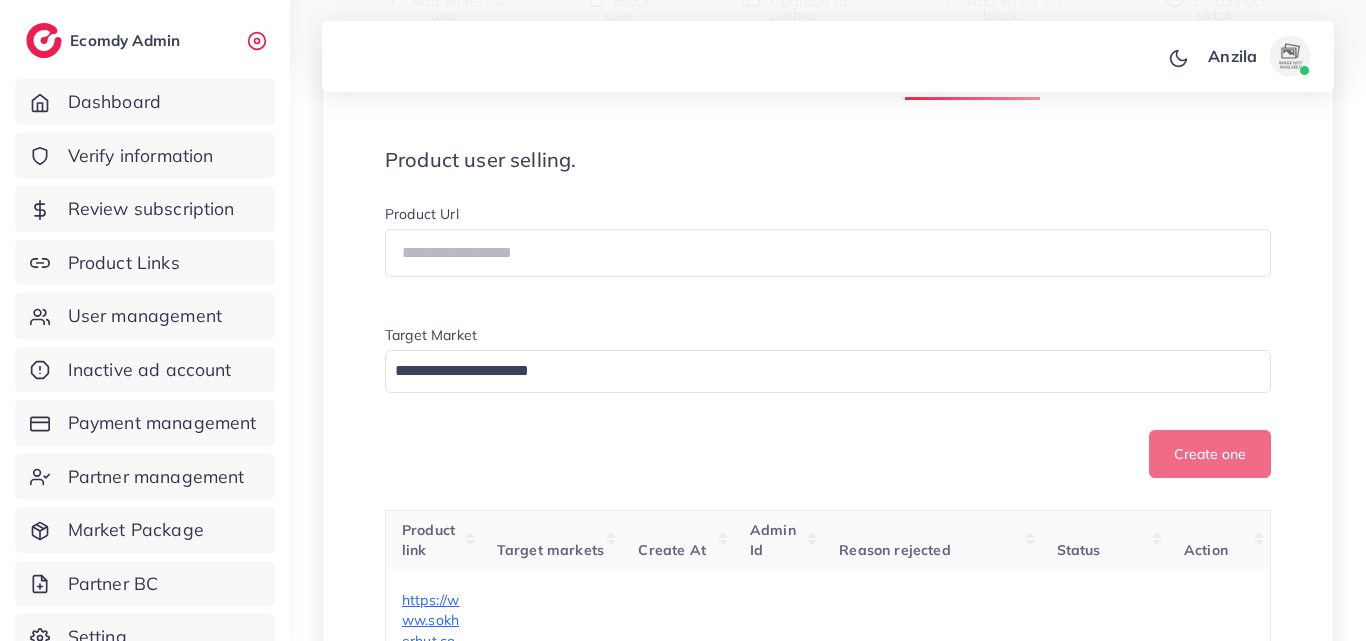 scroll, scrollTop: 400, scrollLeft: 0, axis: vertical 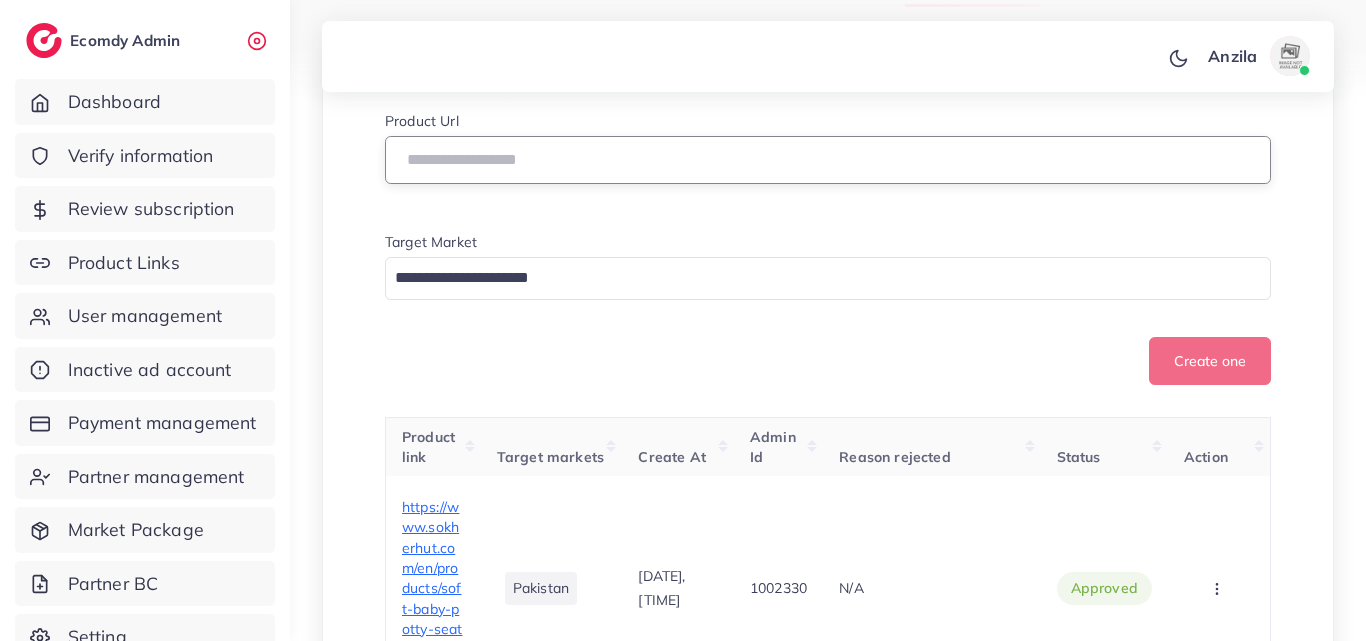 click at bounding box center [828, 160] 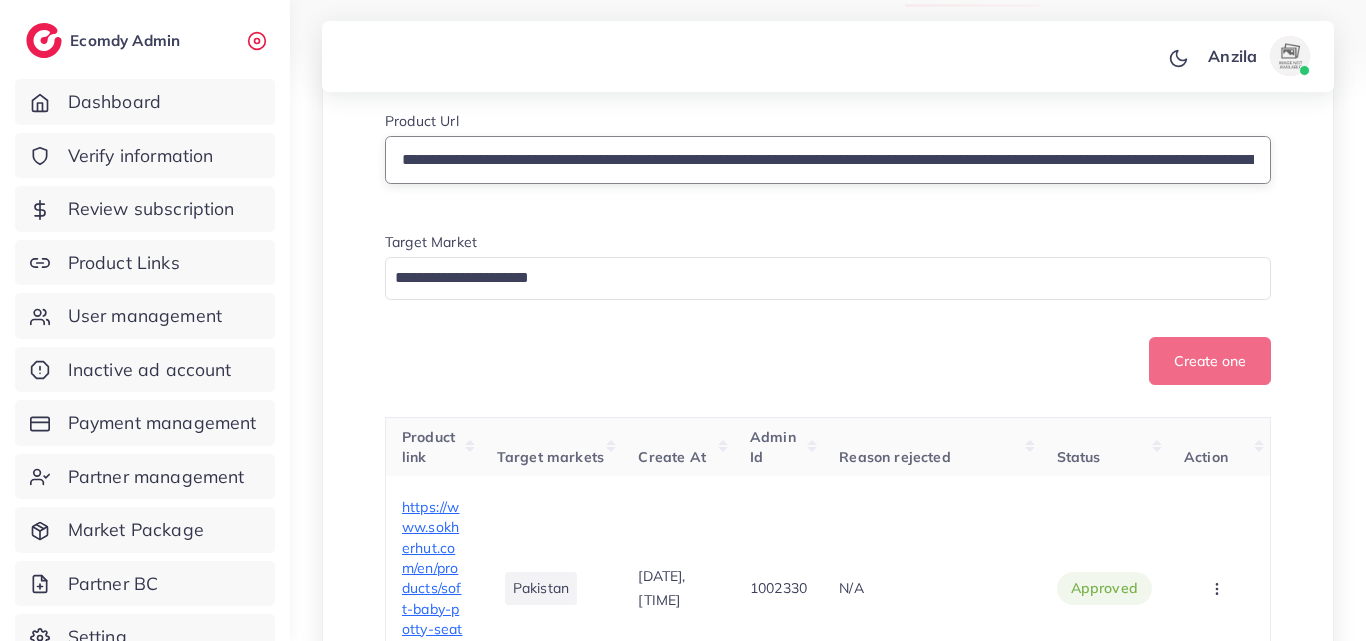 scroll, scrollTop: 0, scrollLeft: 612, axis: horizontal 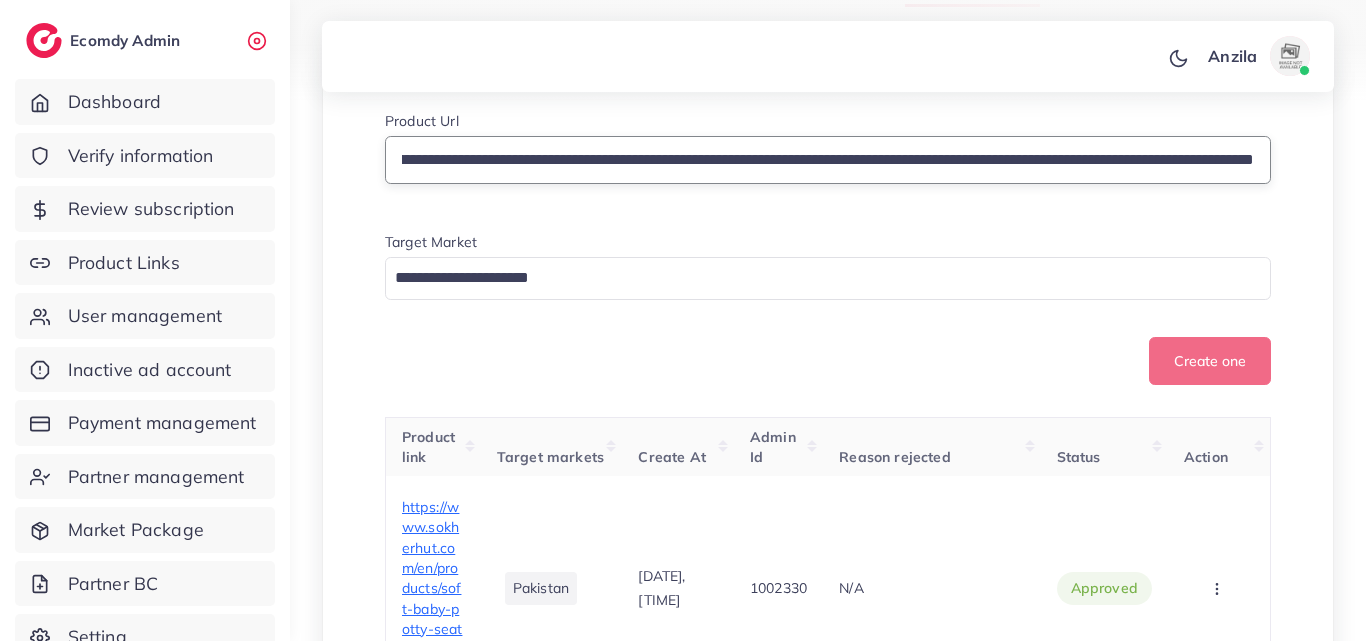 type on "**********" 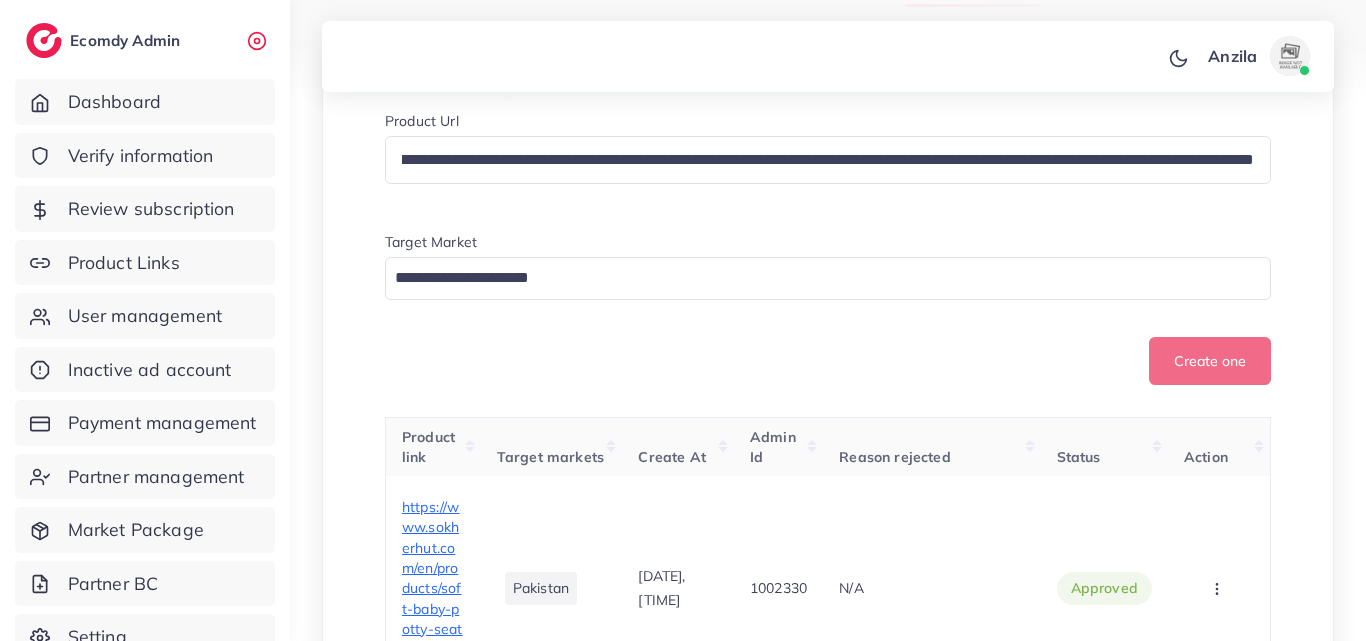 click on "**********" at bounding box center (828, 248) 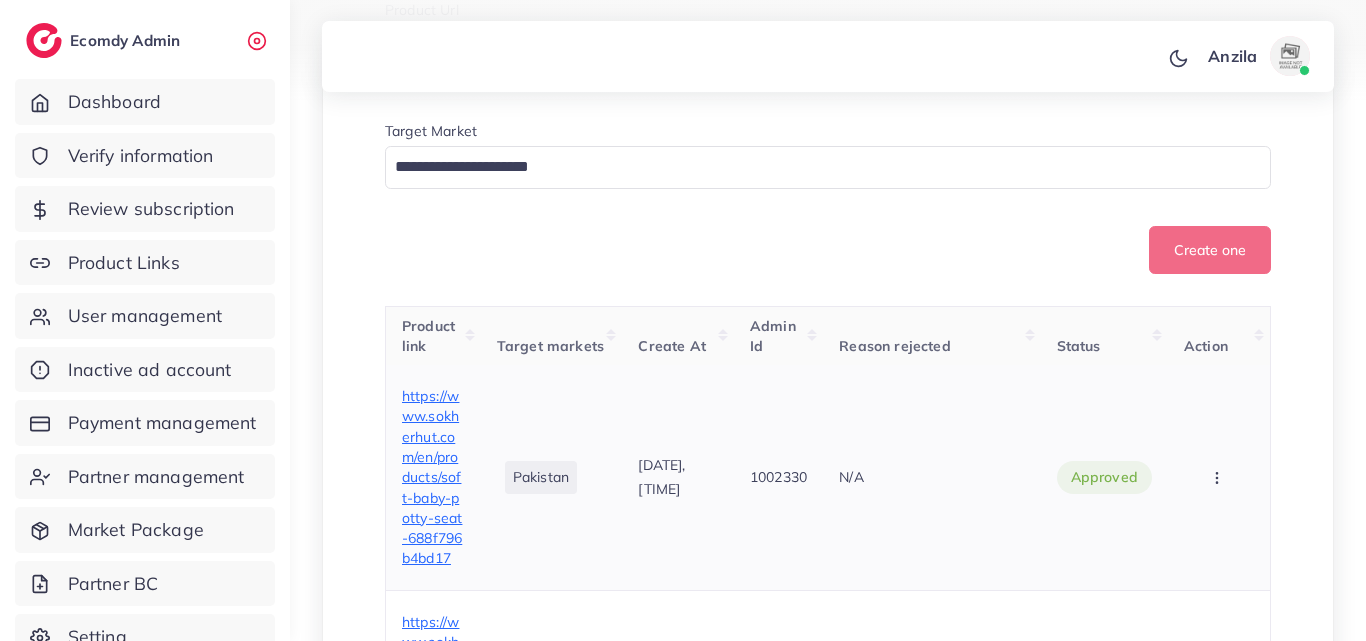 scroll, scrollTop: 400, scrollLeft: 0, axis: vertical 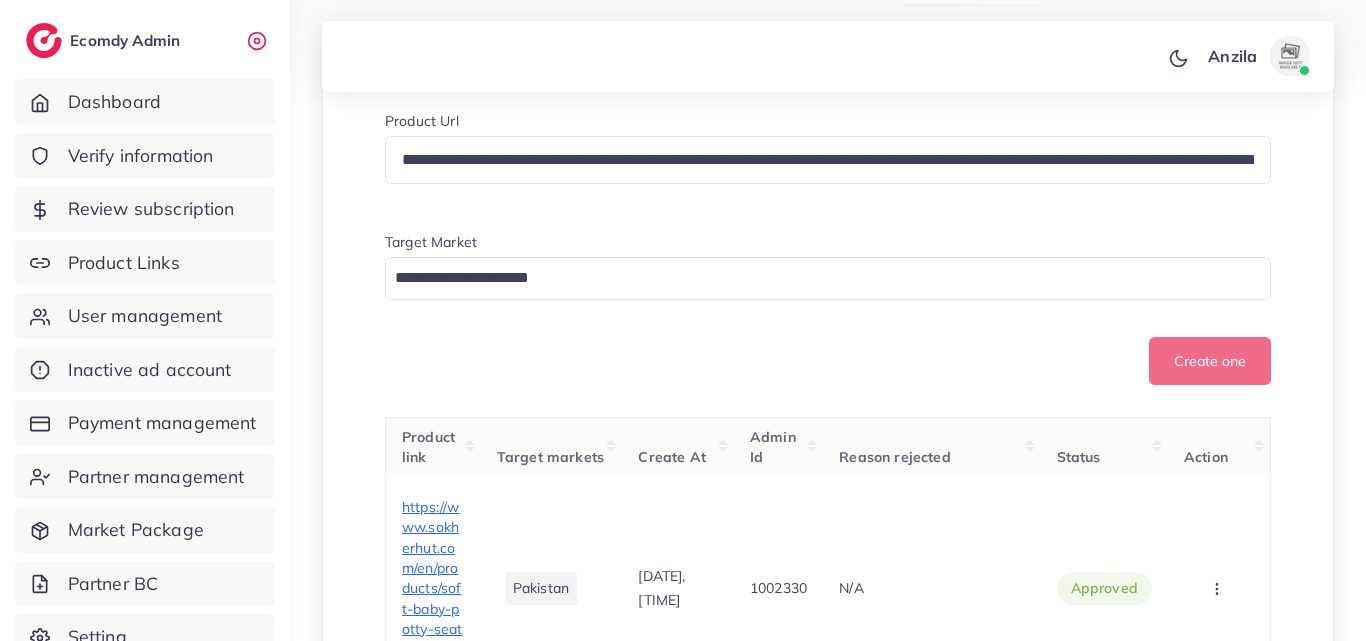 click at bounding box center [816, 278] 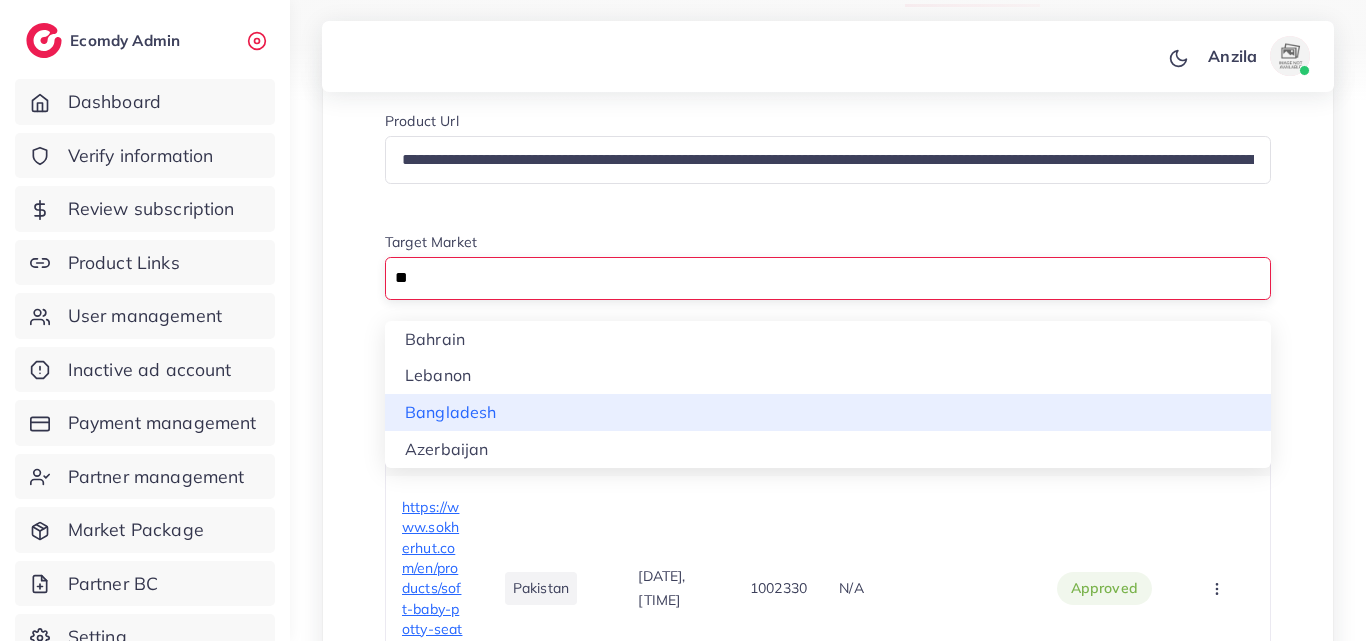 type on "**" 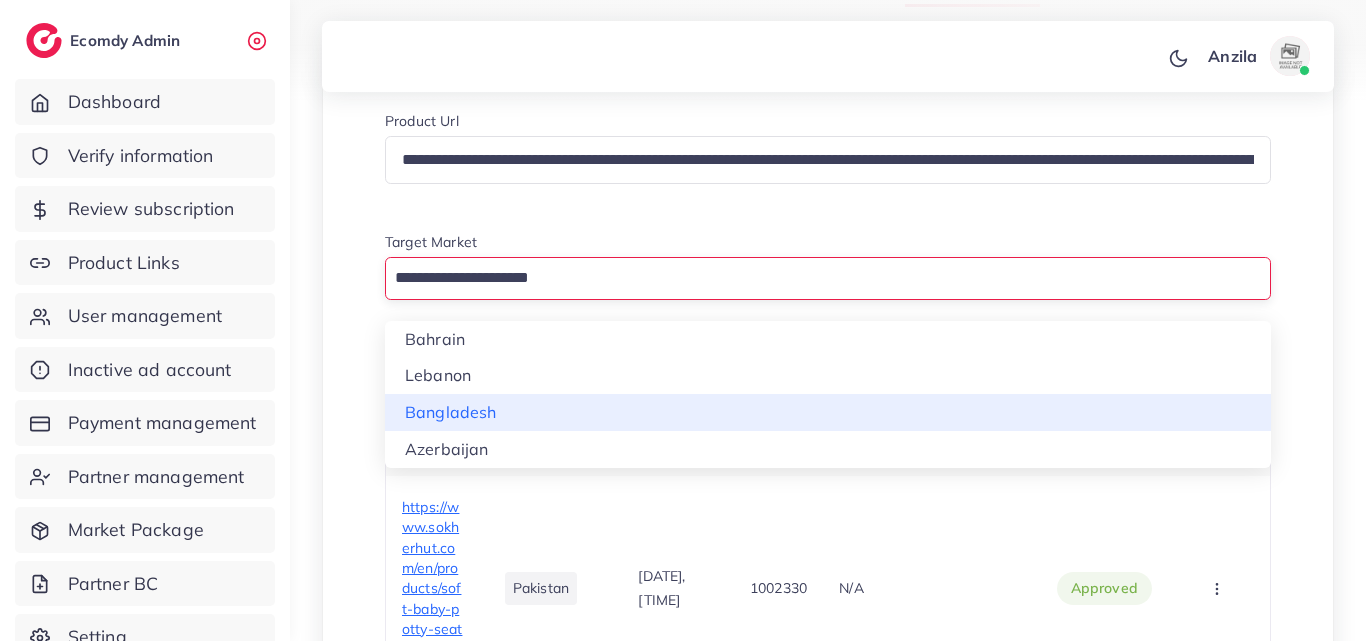 click on "**********" at bounding box center (828, 3392) 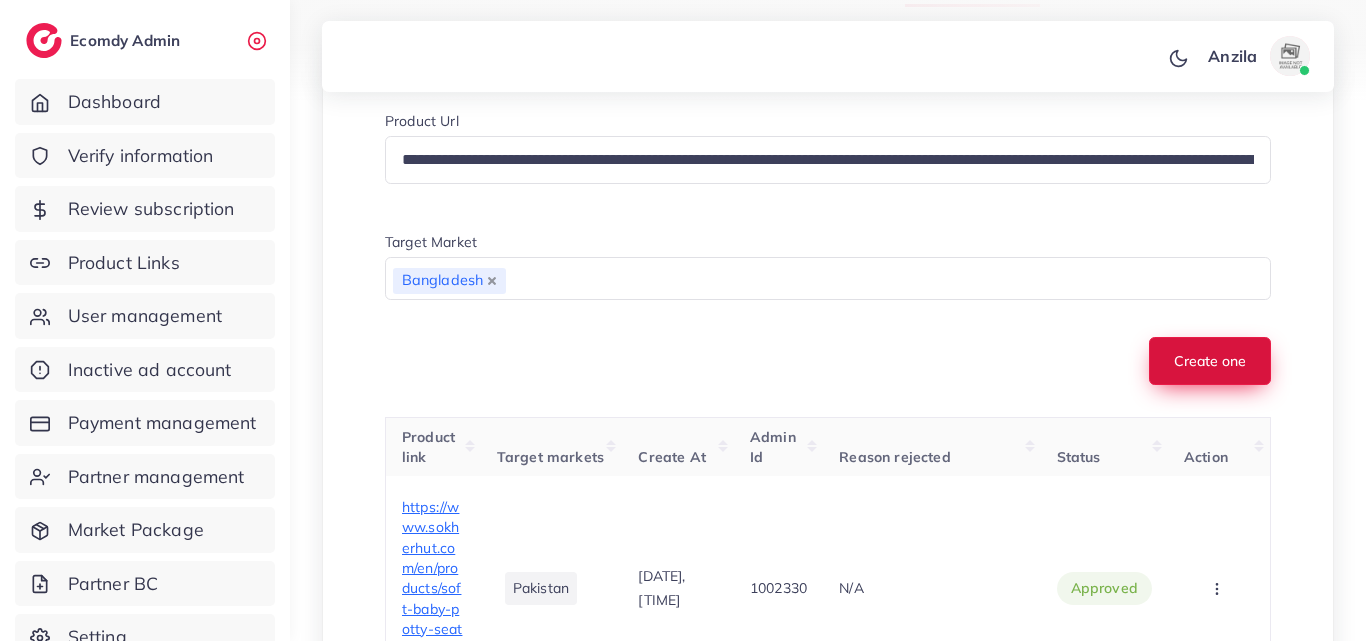click on "Create one" at bounding box center [1210, 361] 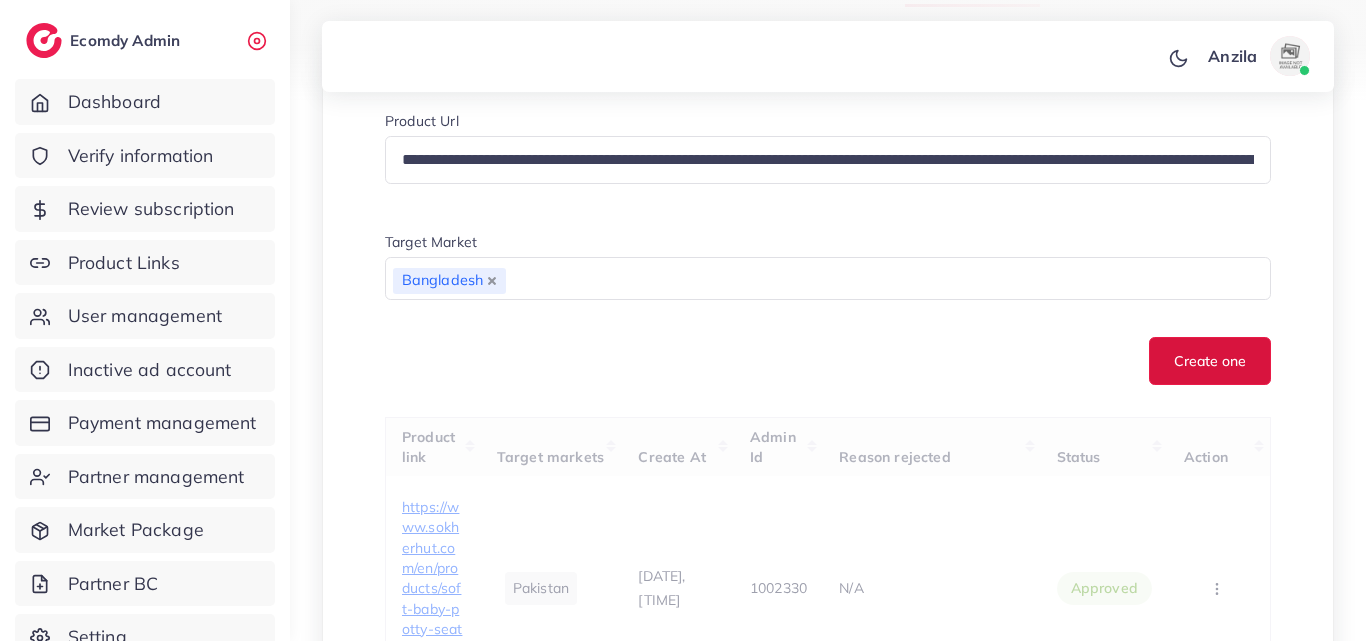 type 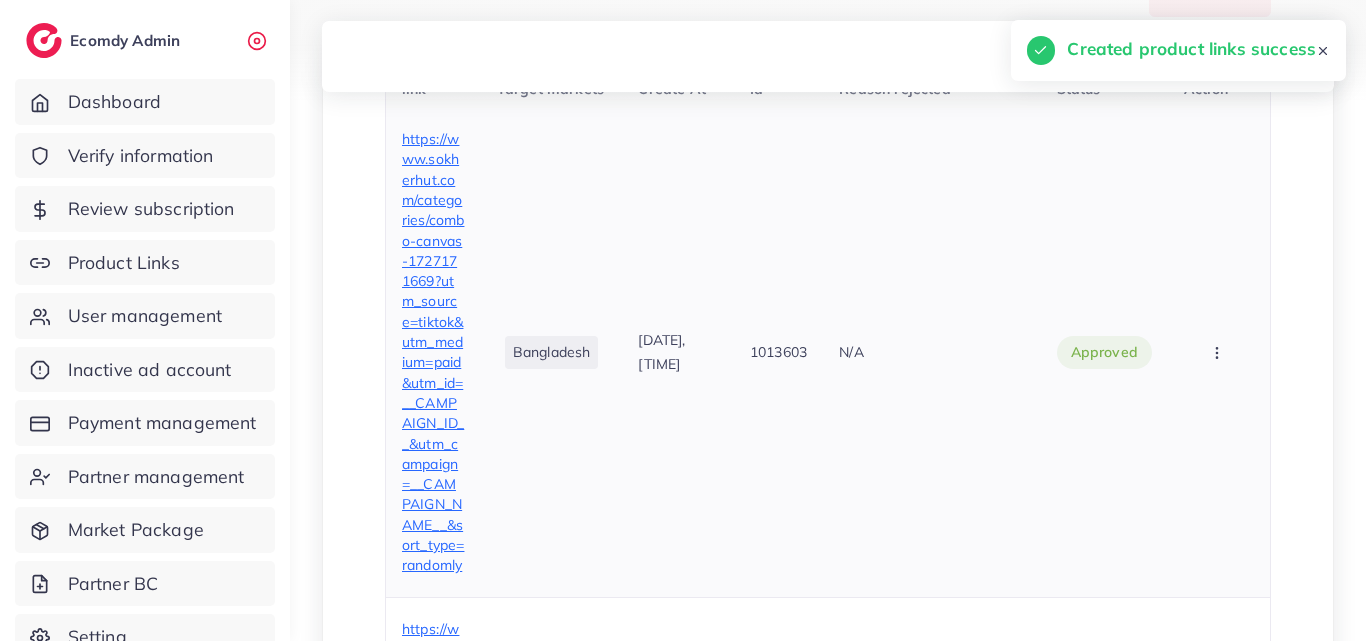 scroll, scrollTop: 800, scrollLeft: 0, axis: vertical 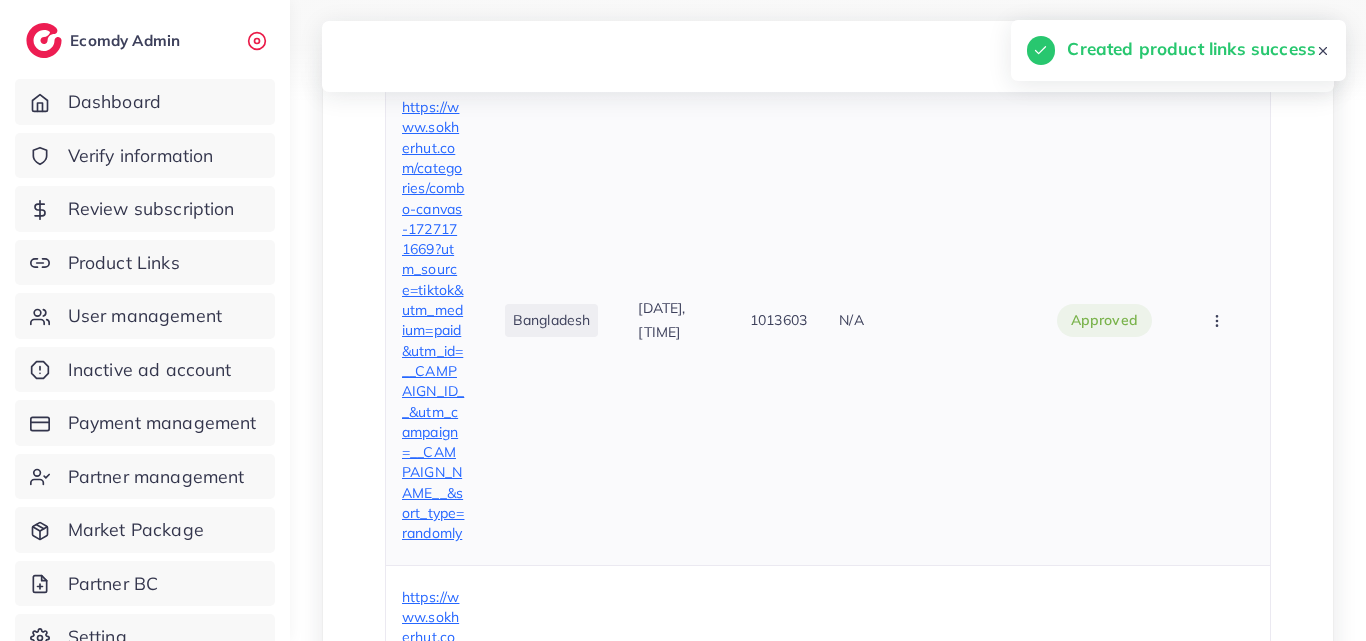click on "https://www.sokherhut.com/categories/combo-canvas-1727171669?utm_source=tiktok&utm_medium=paid&utm_id=__CAMPAIGN_ID__&utm_campaign=__CAMPAIGN_NAME__&sort_type=randomly" at bounding box center (433, 320) 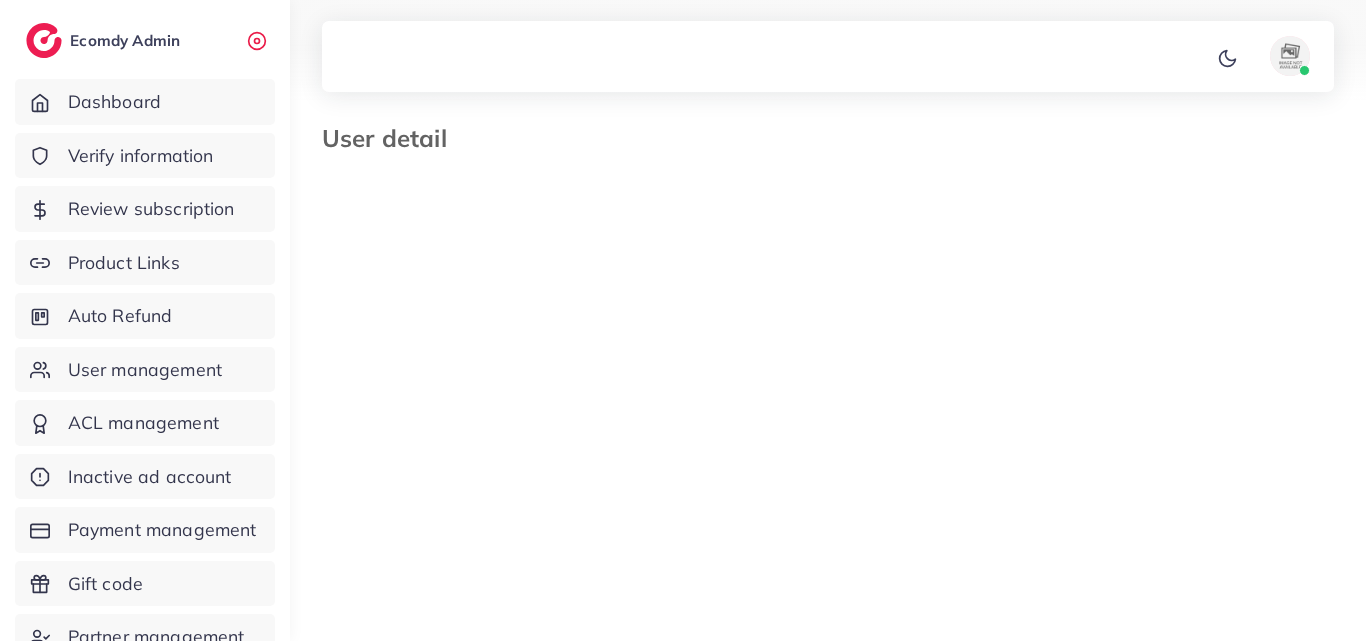 click on "[USER_ID] [EMAIL] [PHONE_NUMBER]" at bounding box center (828, 927) 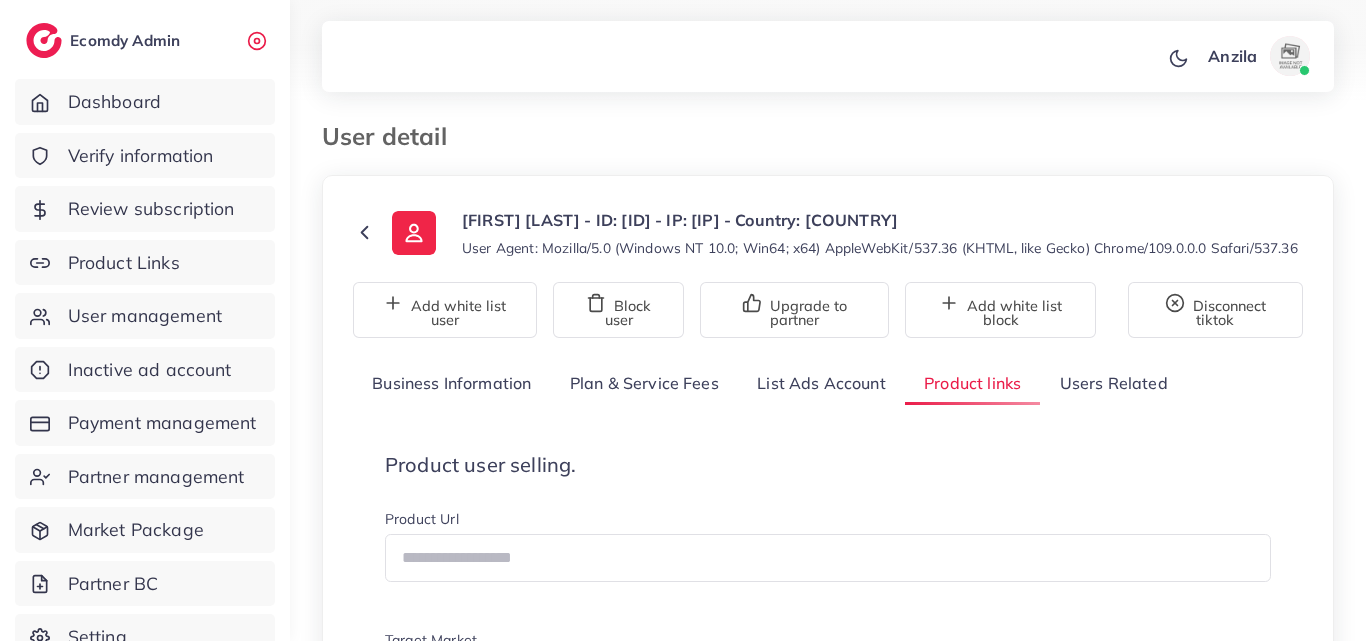 scroll, scrollTop: 300, scrollLeft: 0, axis: vertical 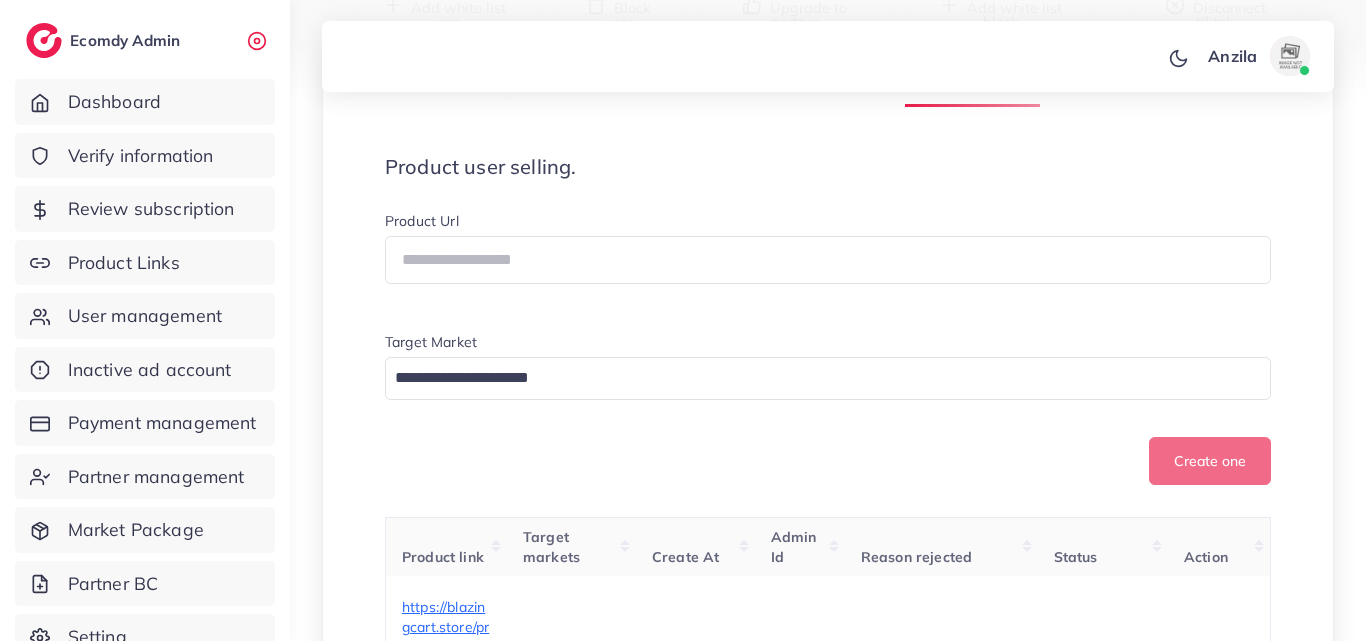 click on "Product user selling.   Product Url   Target Market            Loading...      Create one" at bounding box center (828, 320) 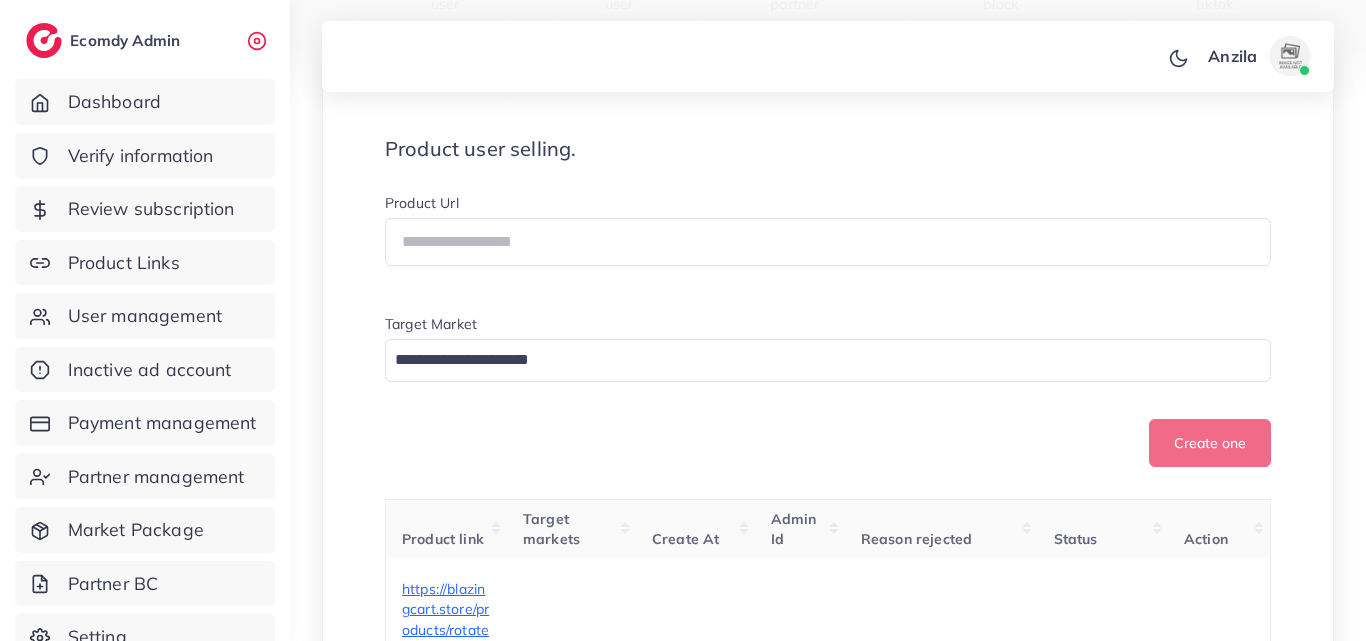 scroll, scrollTop: 300, scrollLeft: 0, axis: vertical 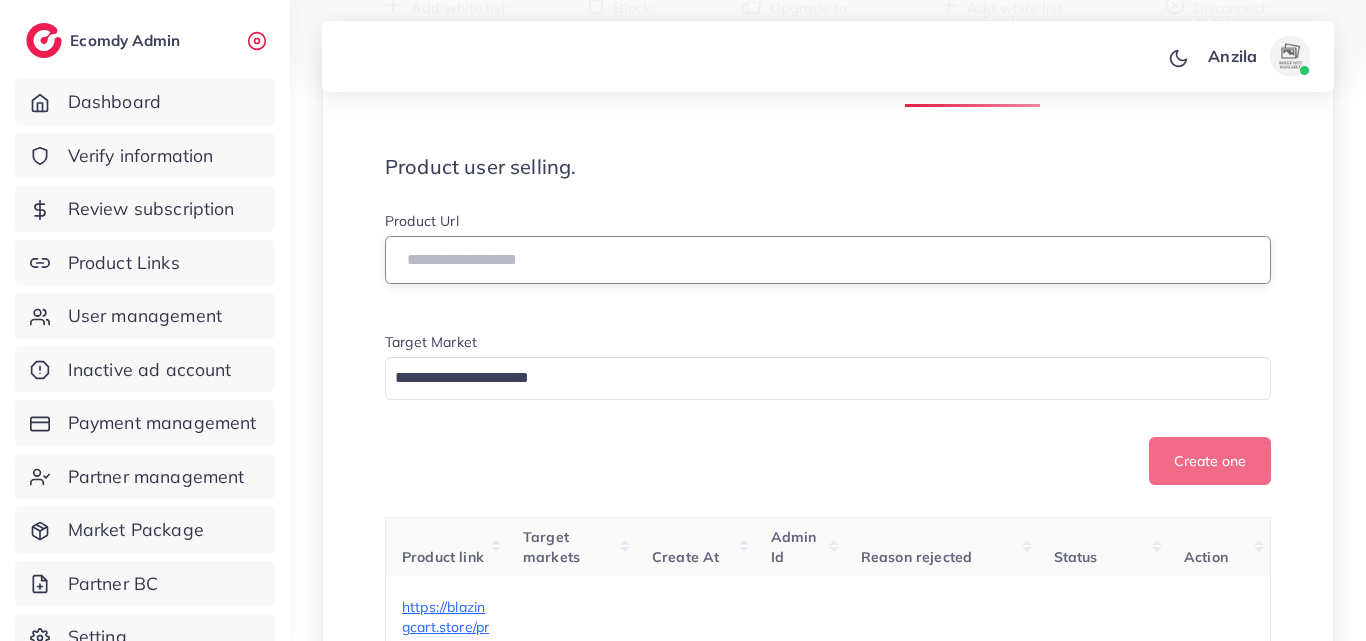 click at bounding box center [828, 260] 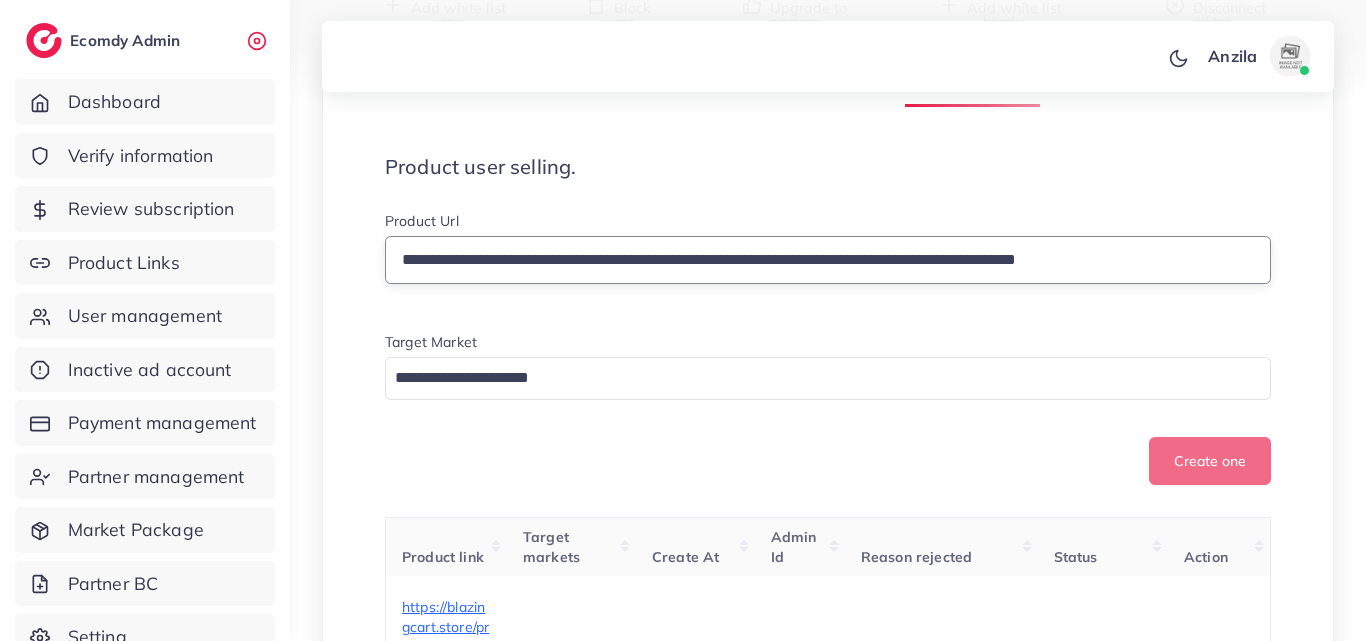 type on "**********" 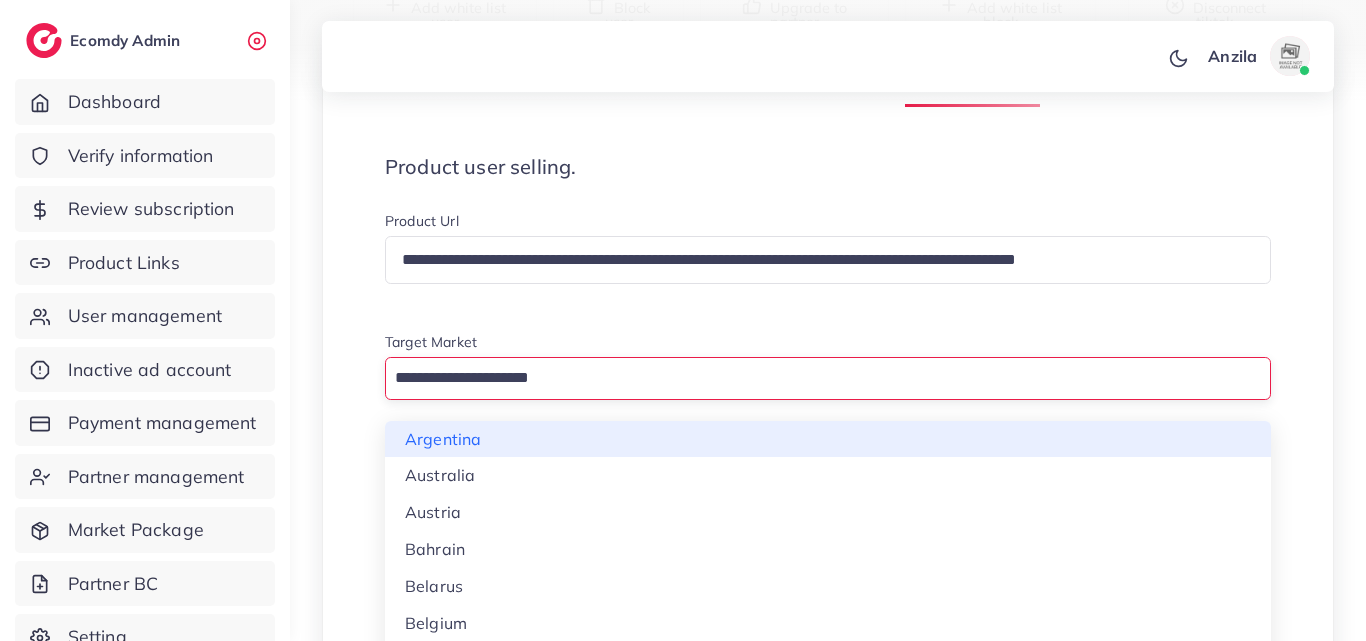 click at bounding box center (816, 378) 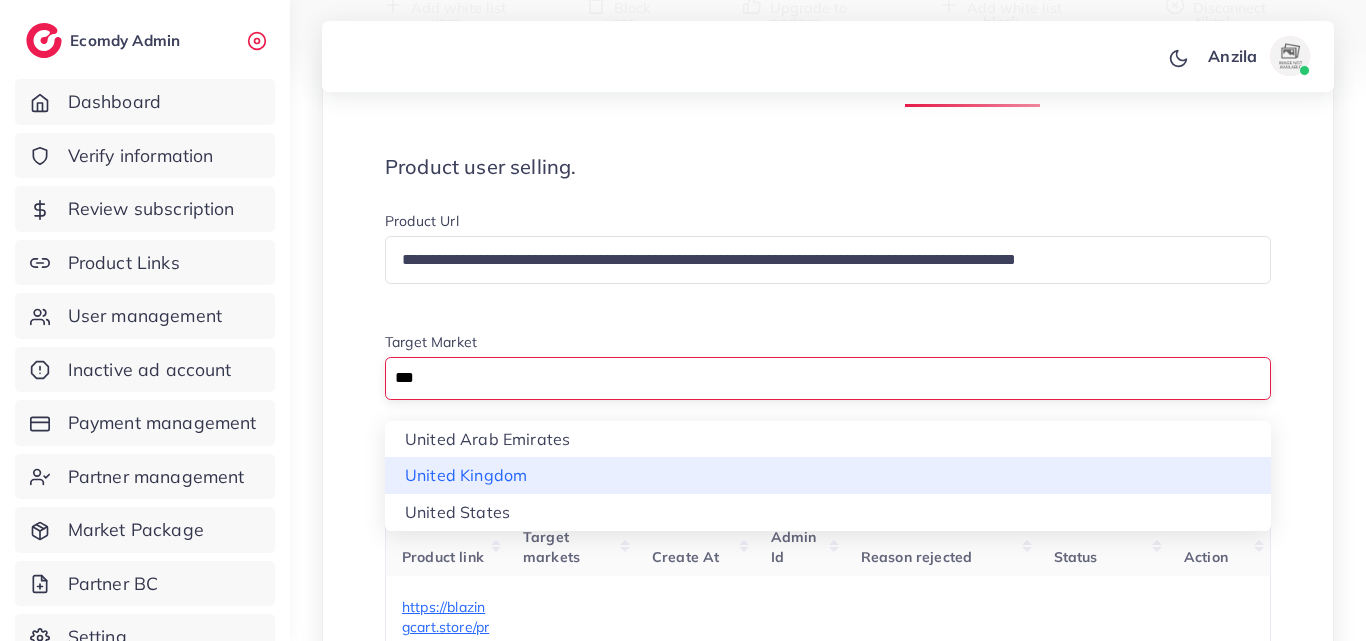 type on "***" 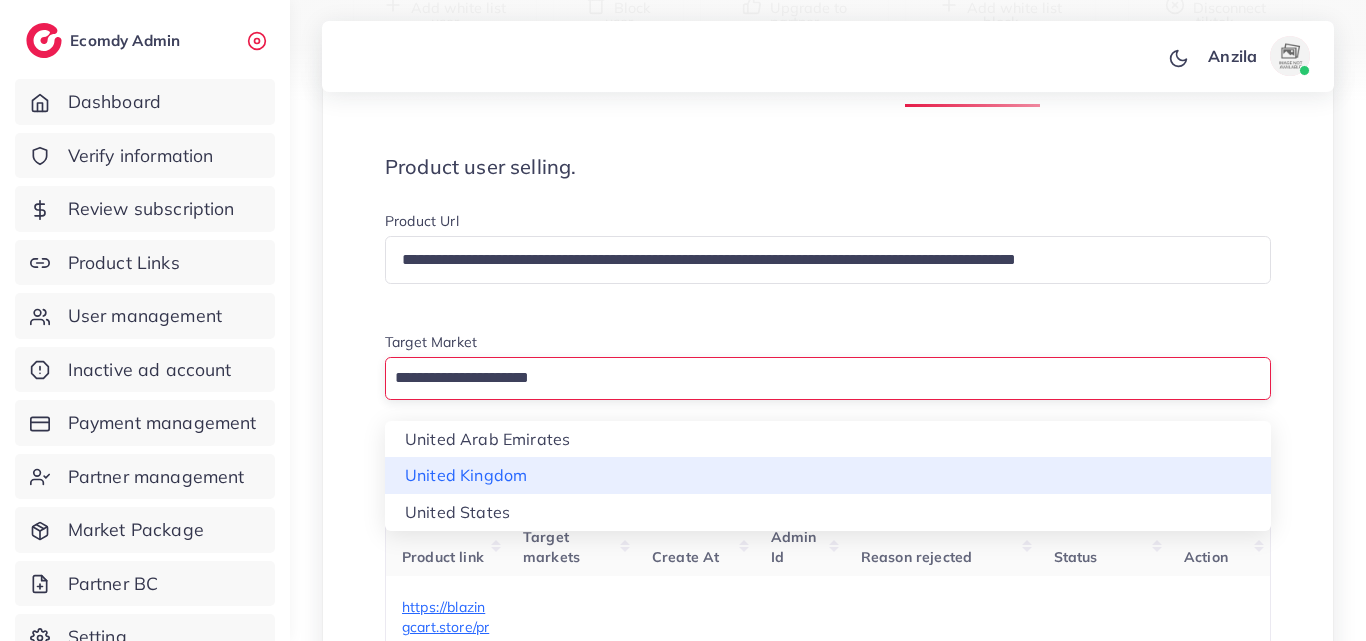 click on "**********" at bounding box center (828, 348) 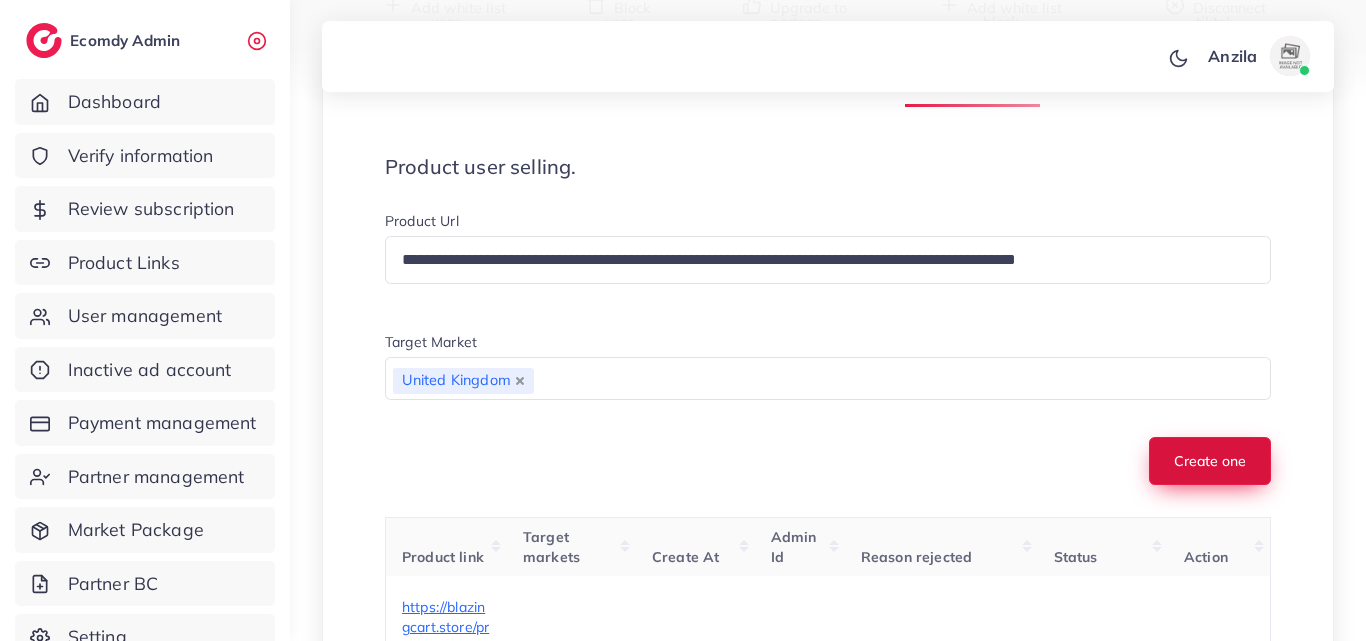 click on "Create one" at bounding box center (1210, 461) 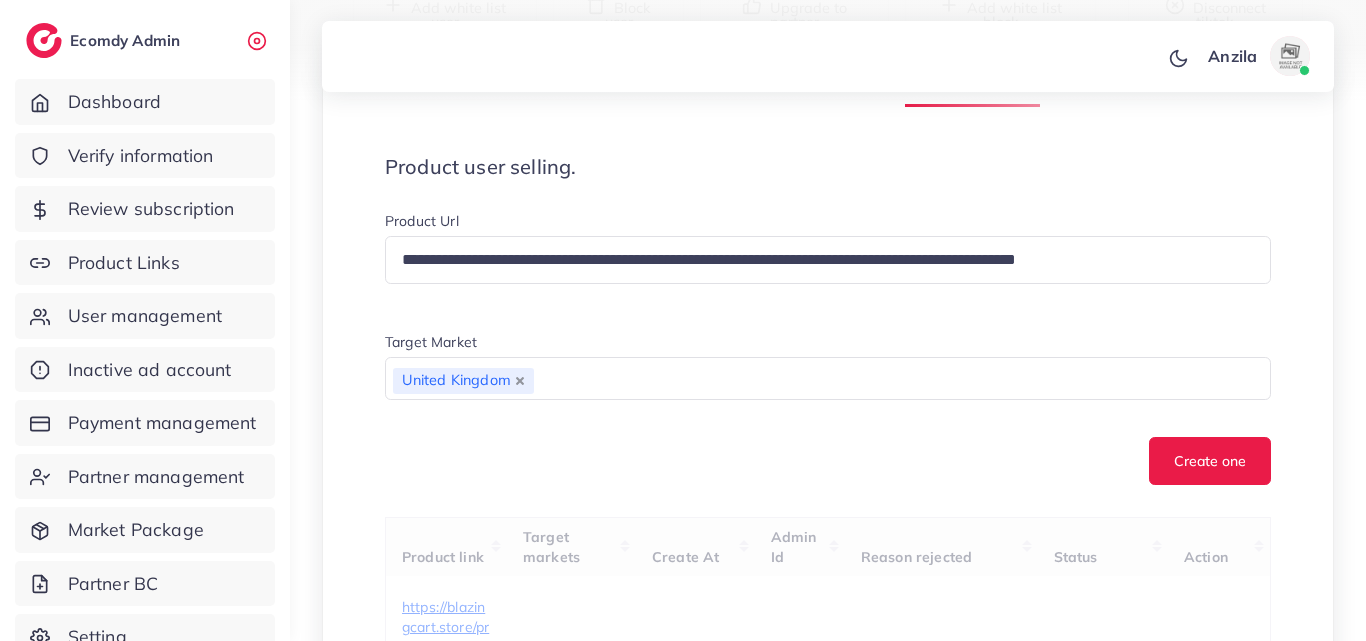 click on "Create one" at bounding box center (828, 461) 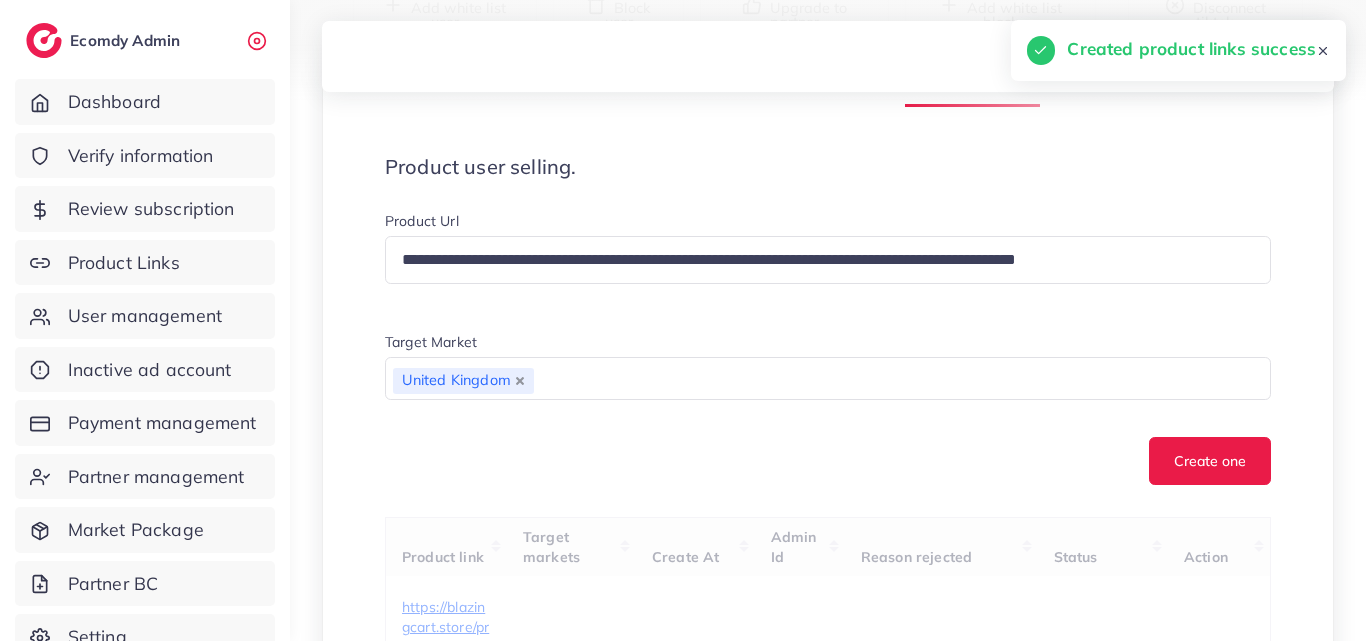 type 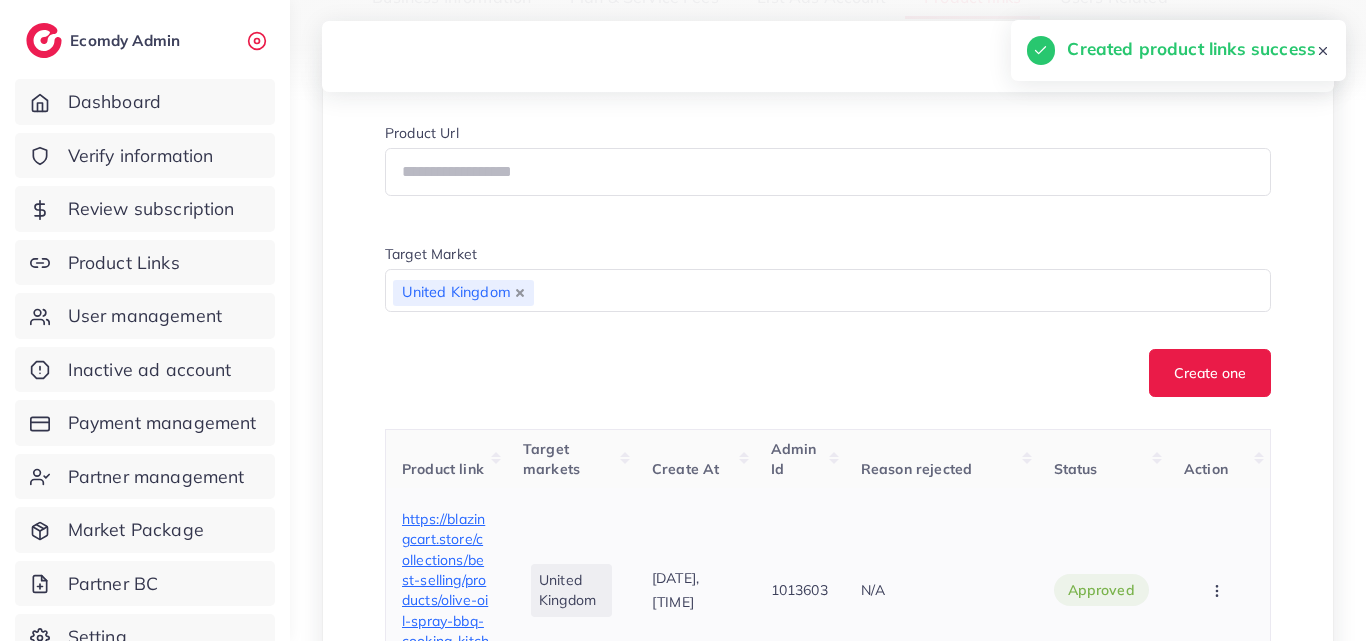 scroll, scrollTop: 600, scrollLeft: 0, axis: vertical 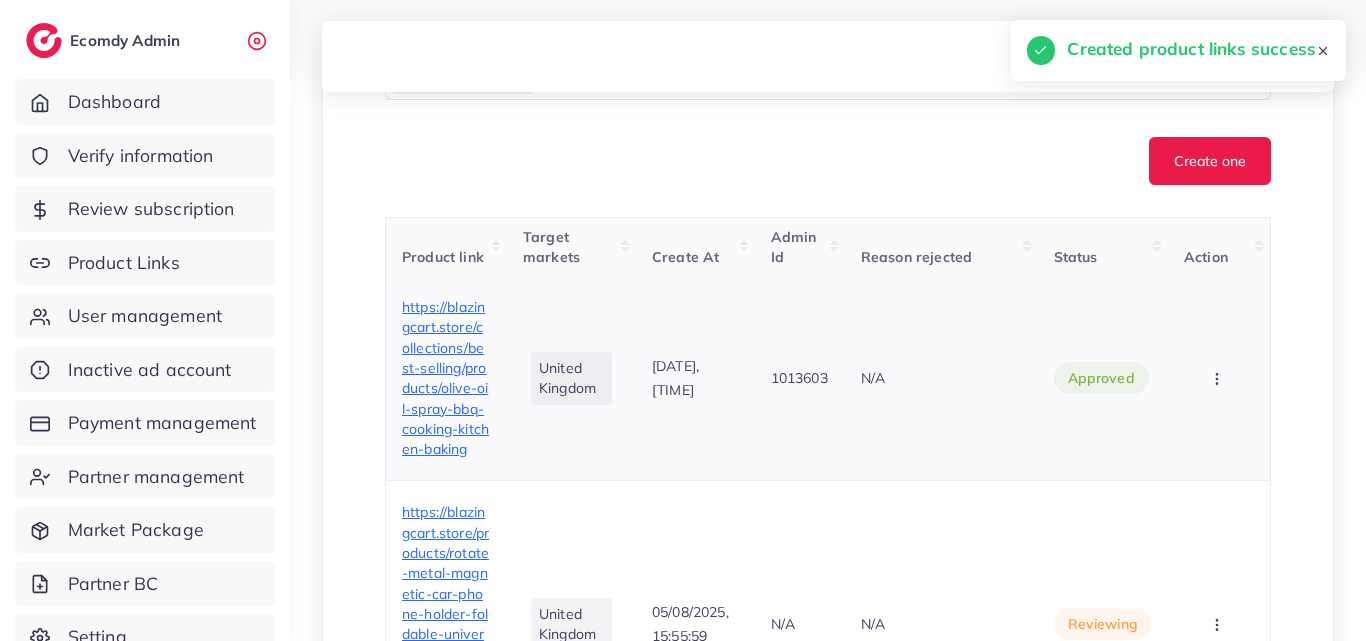 click on "https://blazingcart.store/collections/best-selling/products/olive-oil-spray-bbq-cooking-kitchen-baking" at bounding box center [445, 378] 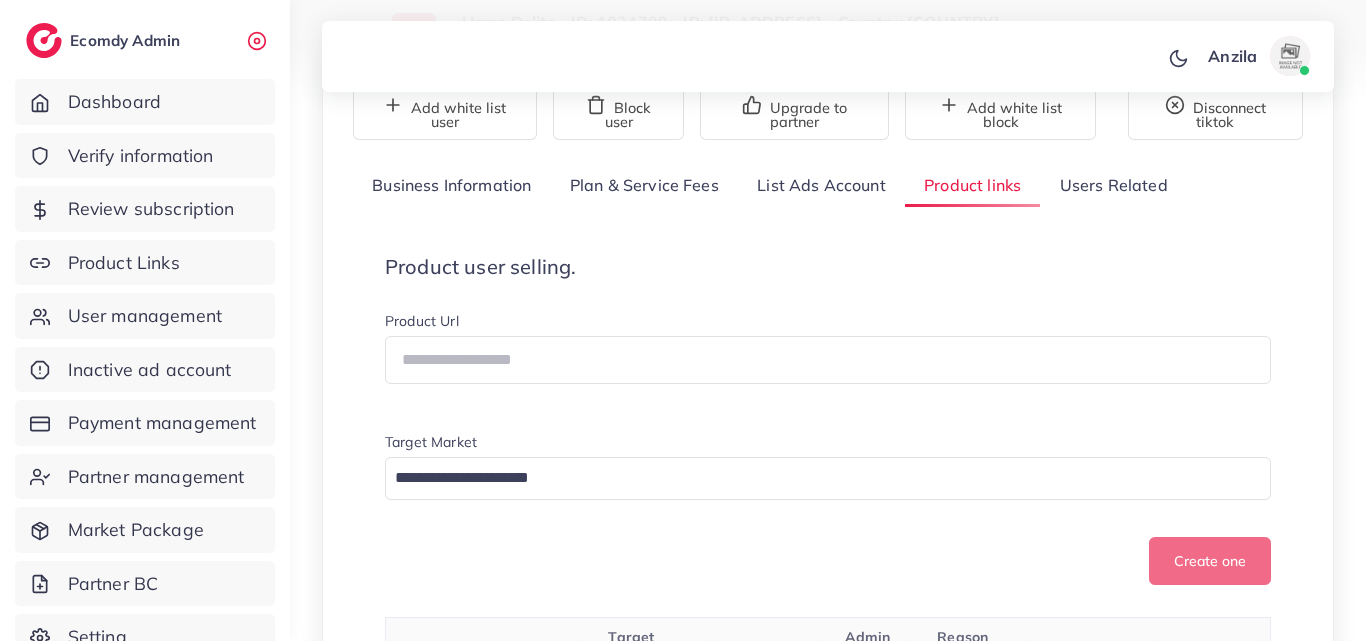 scroll, scrollTop: 200, scrollLeft: 0, axis: vertical 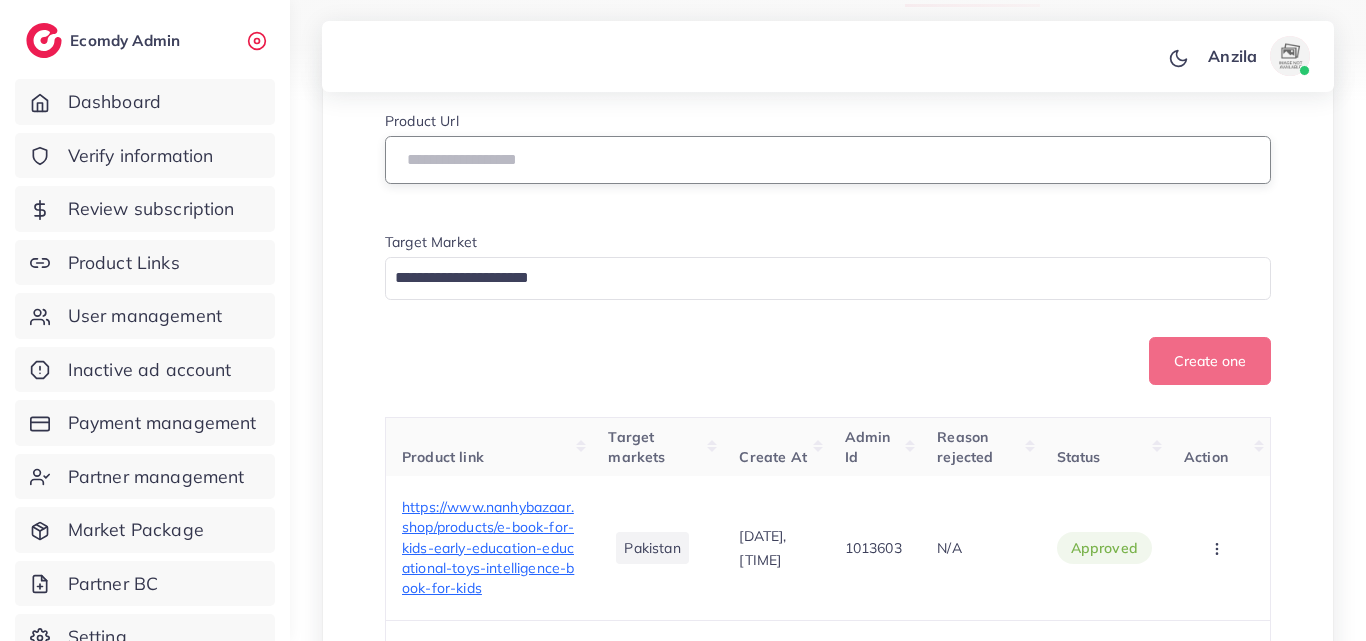 click at bounding box center [828, 160] 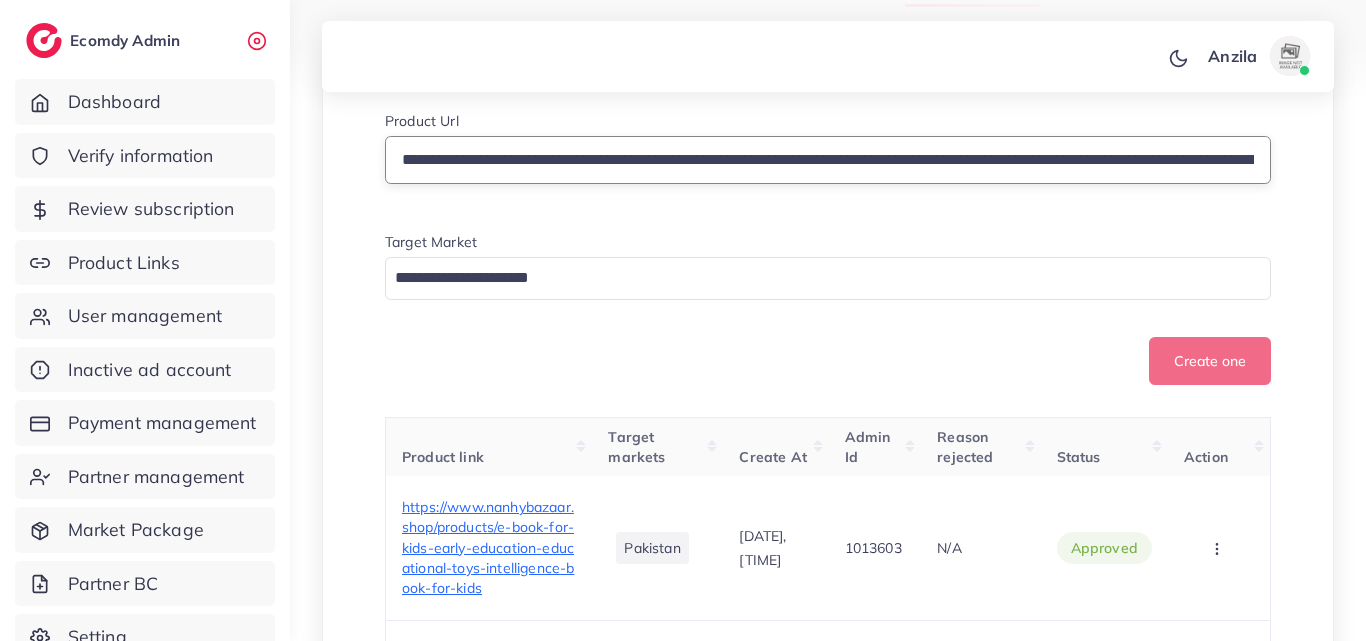 scroll, scrollTop: 0, scrollLeft: 822, axis: horizontal 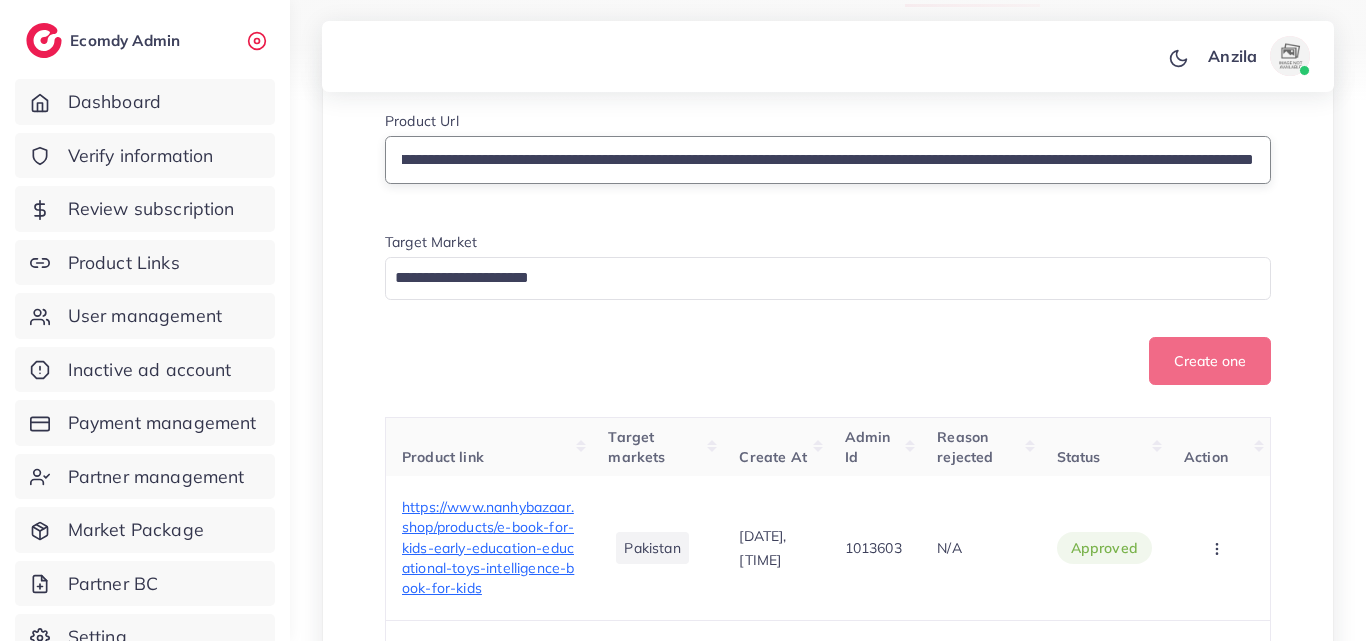 type on "**********" 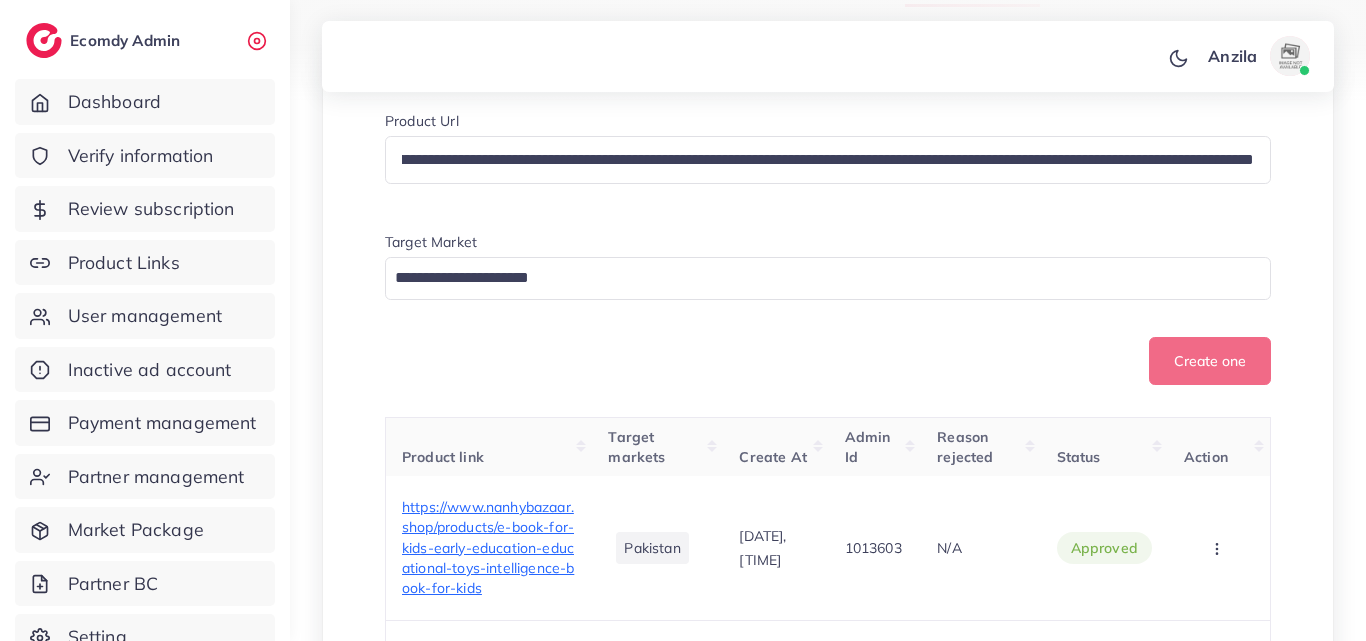 scroll, scrollTop: 0, scrollLeft: 0, axis: both 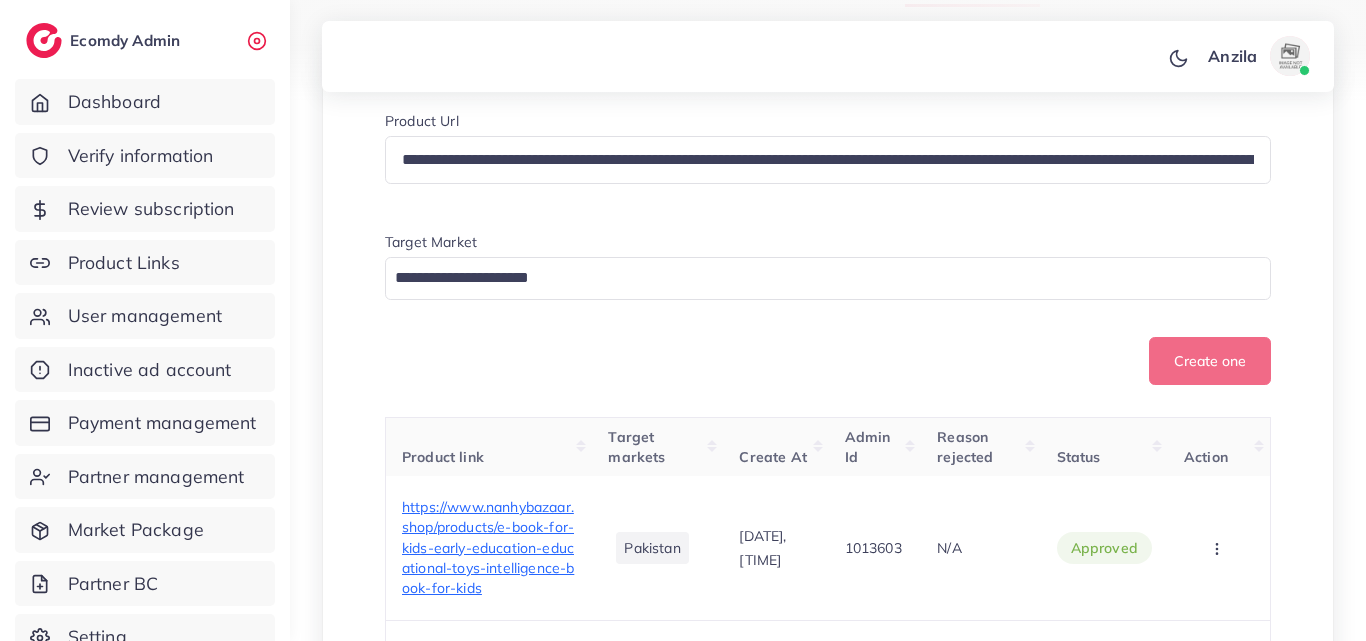 click on "Create one" at bounding box center [828, 361] 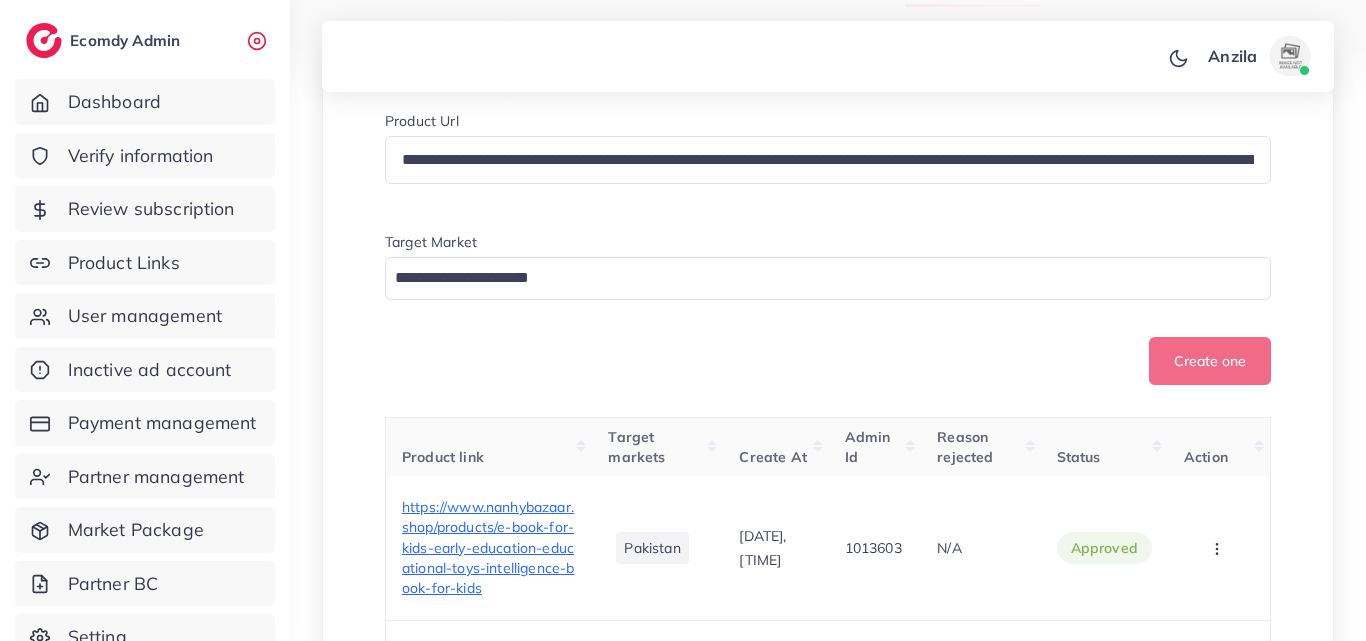 click at bounding box center (816, 278) 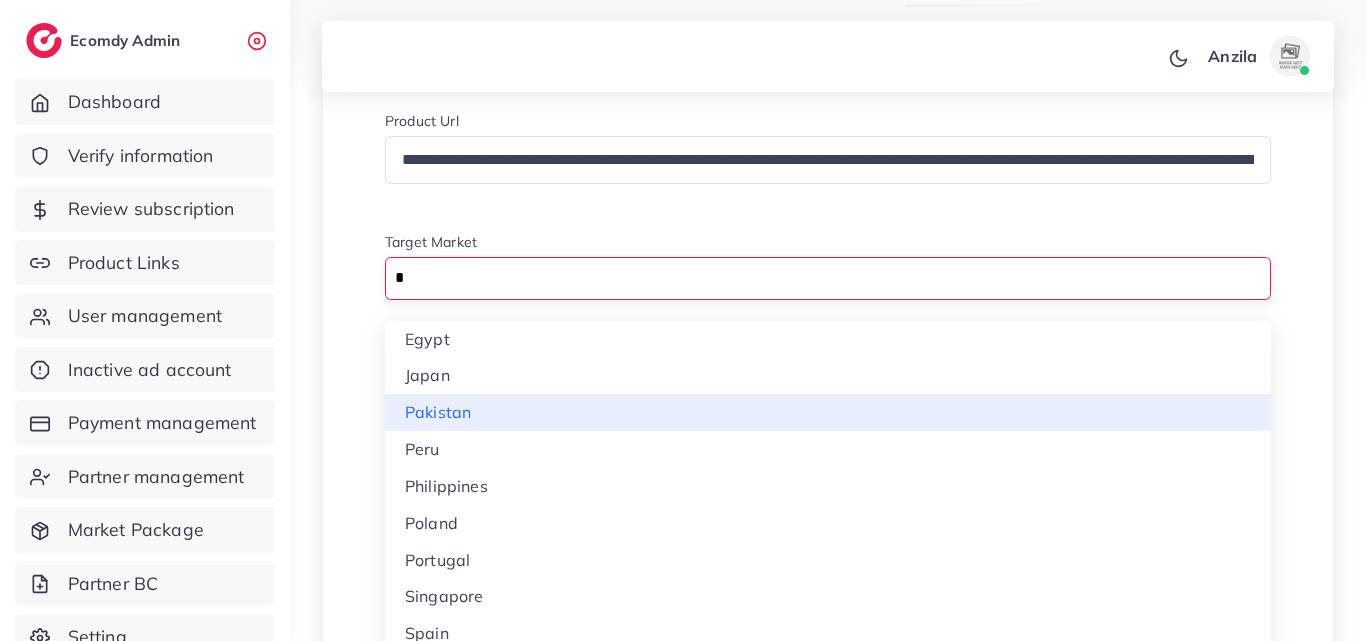 type on "*" 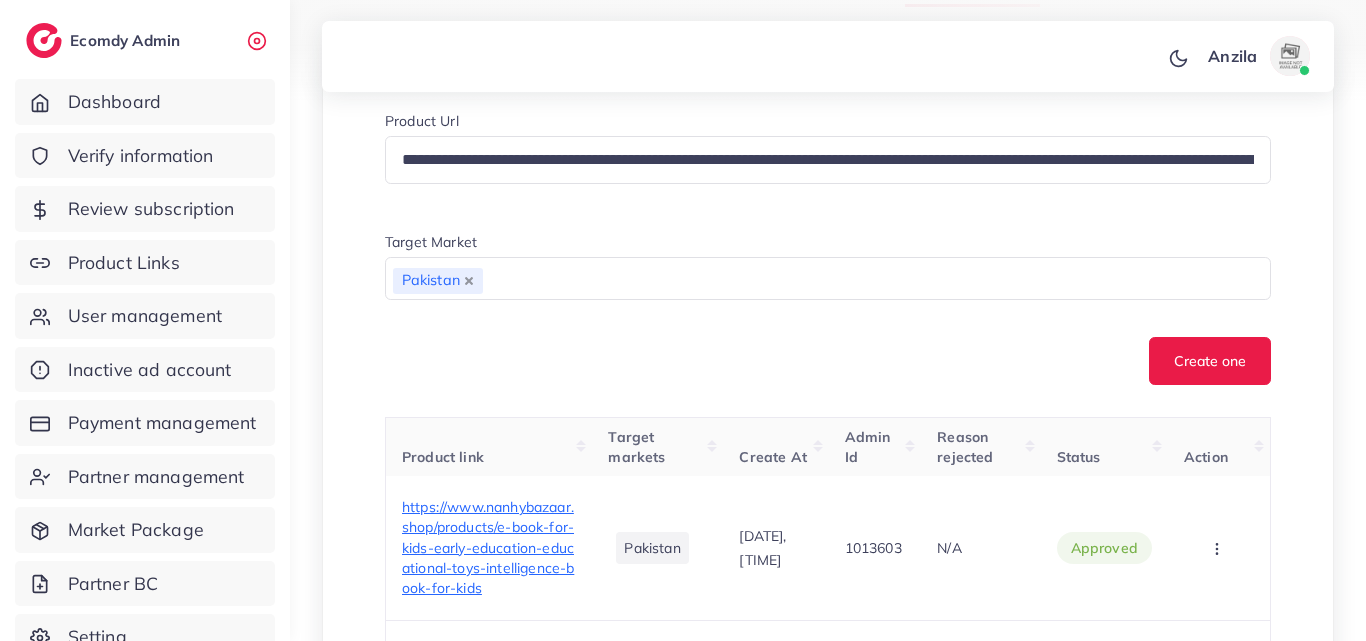 click on "**********" at bounding box center [828, 411] 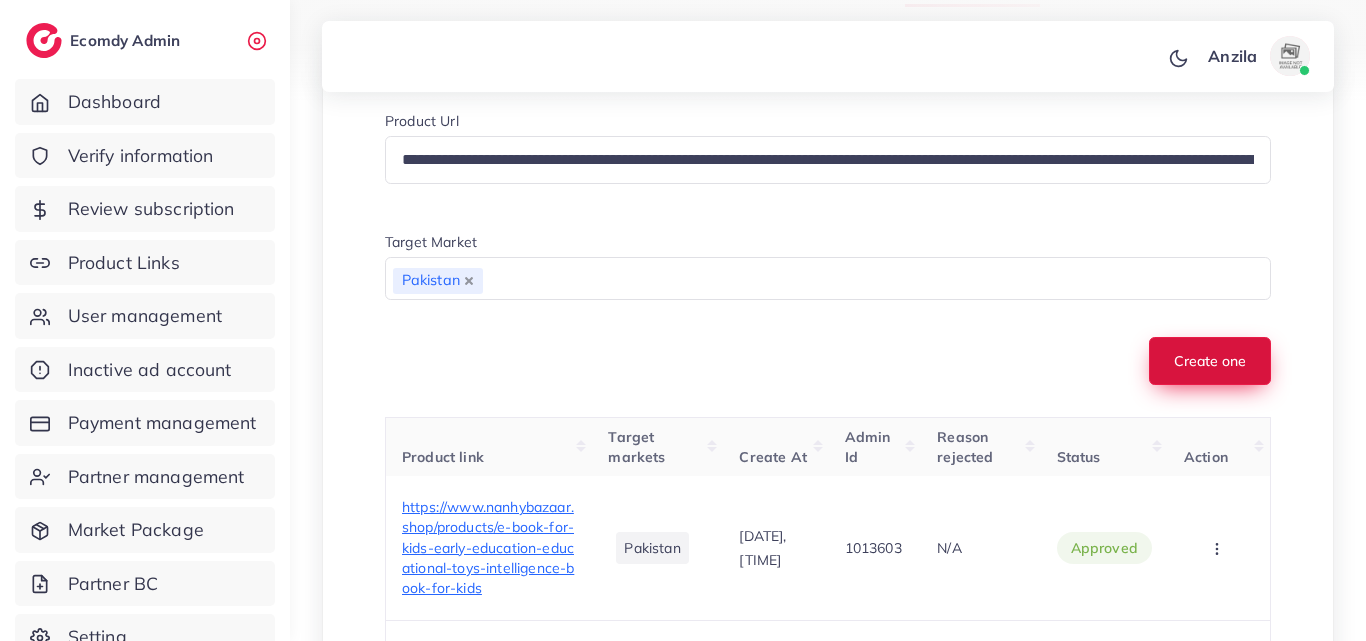click on "Create one" at bounding box center [1210, 361] 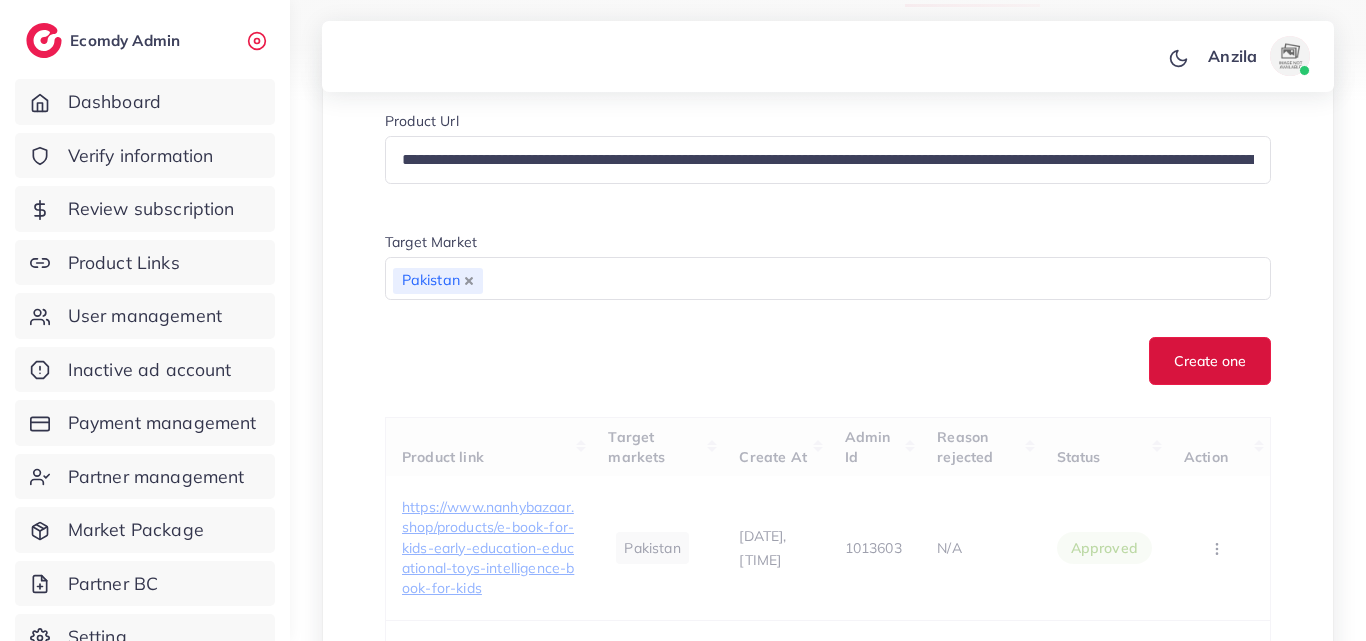 type 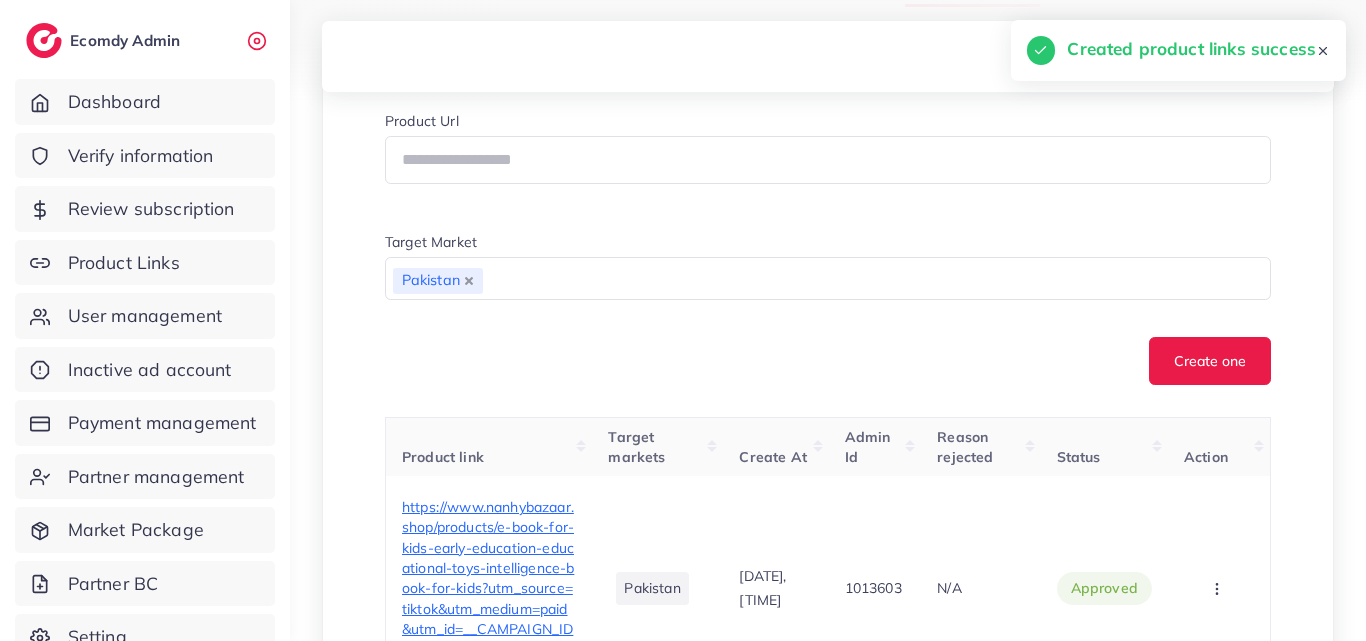 click on "Create one" at bounding box center [828, 361] 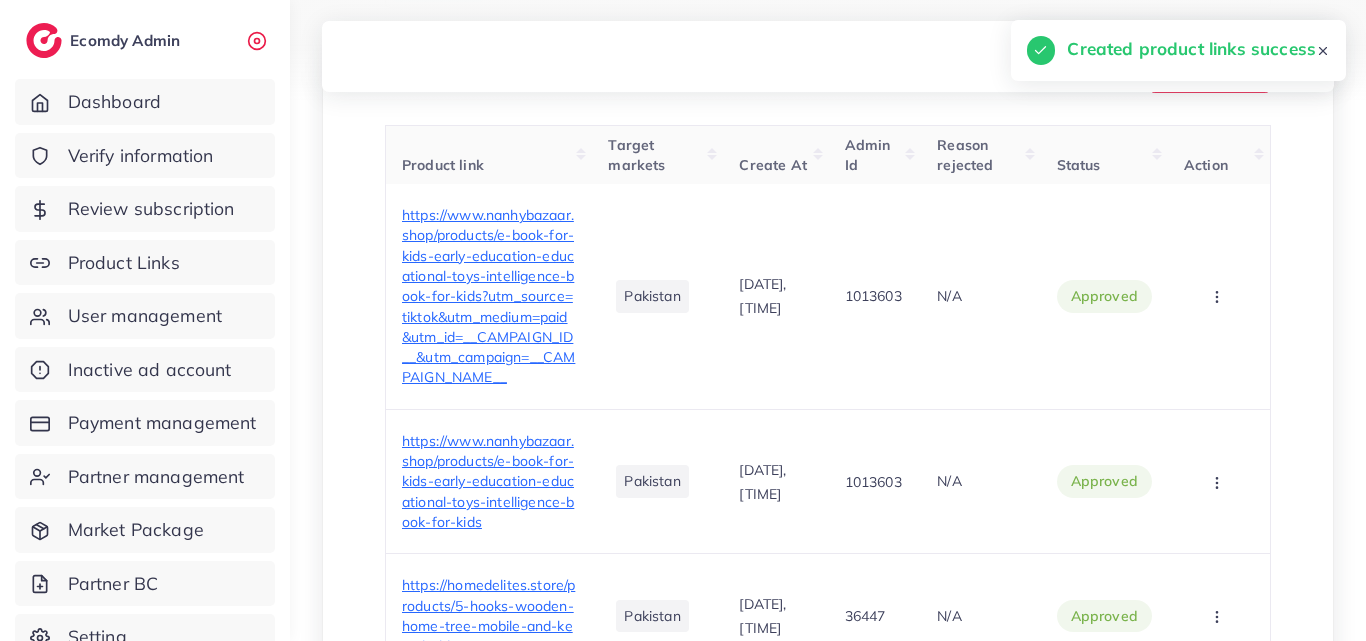 scroll, scrollTop: 800, scrollLeft: 0, axis: vertical 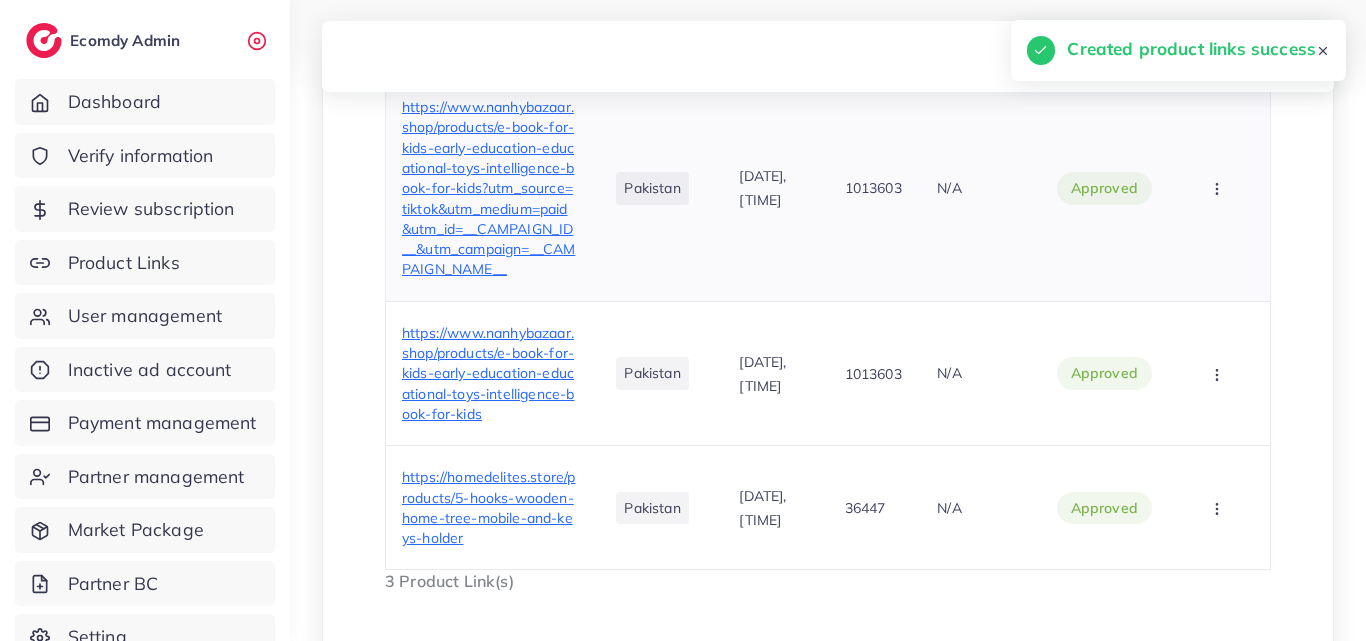click on "https://www.nanhybazaar.shop/products/e-book-for-kids-early-education-educational-toys-intelligence-book-for-kids?utm_source=tiktok&utm_medium=paid&utm_id=__CAMPAIGN_ID__&utm_campaign=__CAMPAIGN_NAME__" at bounding box center [488, 188] 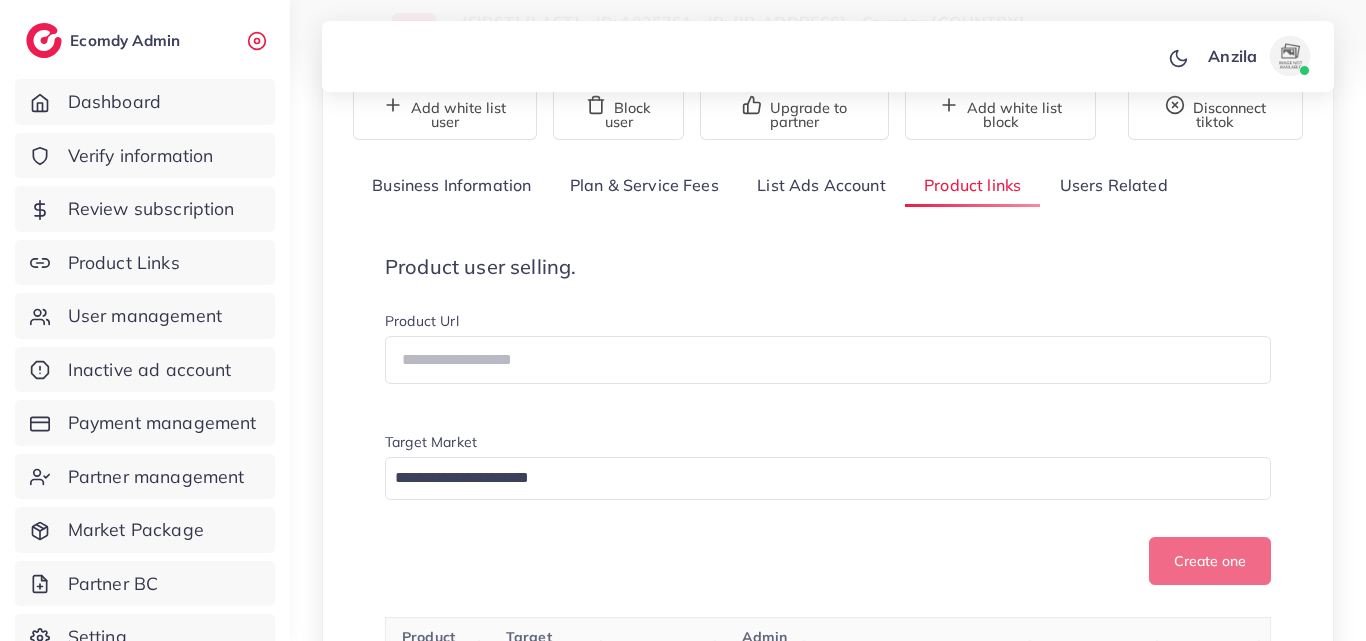 type 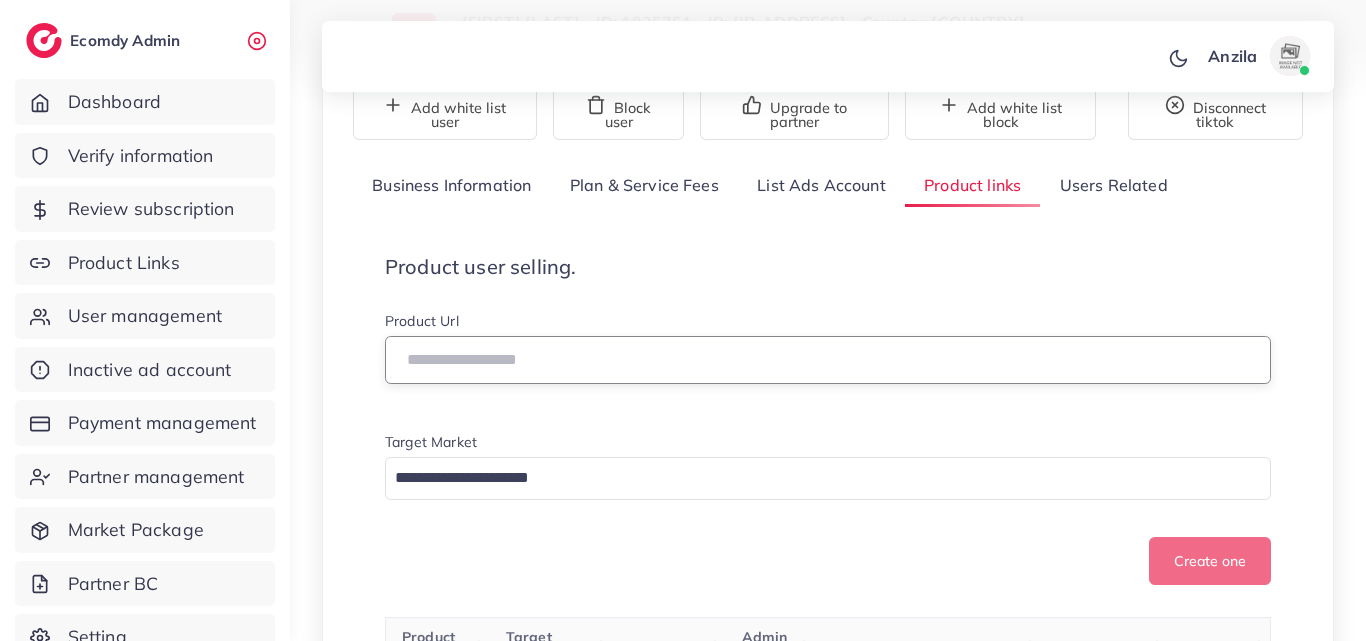 click at bounding box center [828, 360] 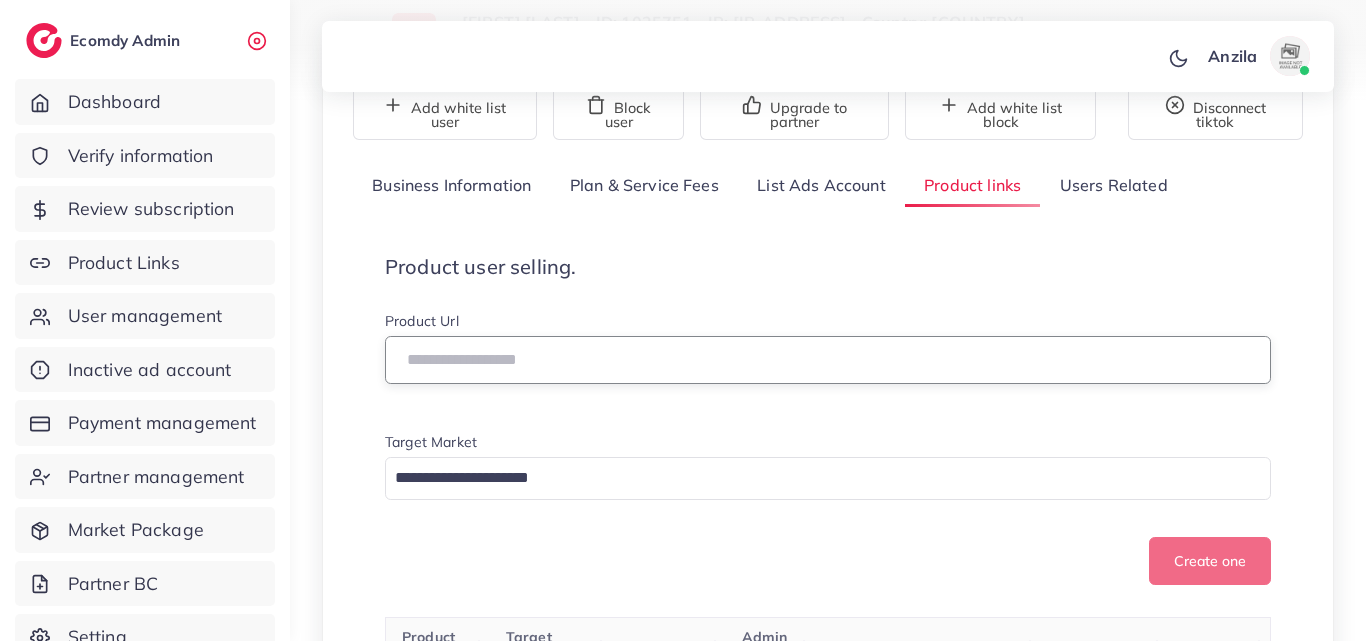 paste on "**********" 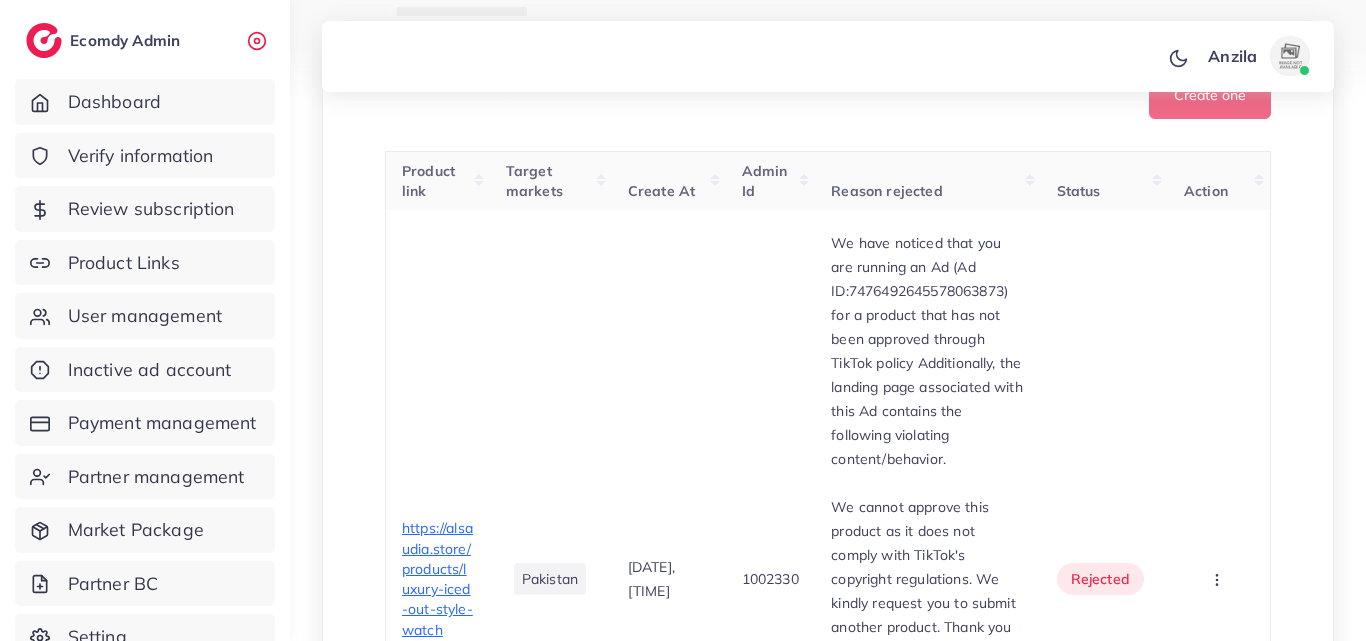 scroll, scrollTop: 500, scrollLeft: 0, axis: vertical 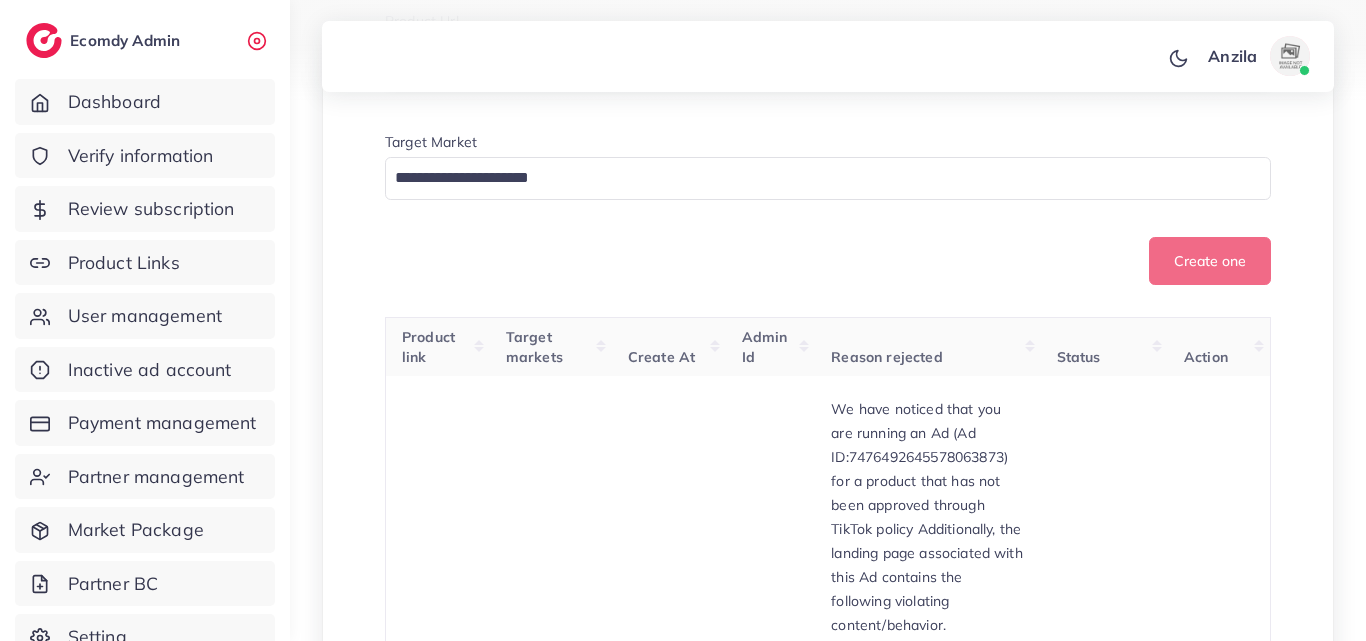 type on "**********" 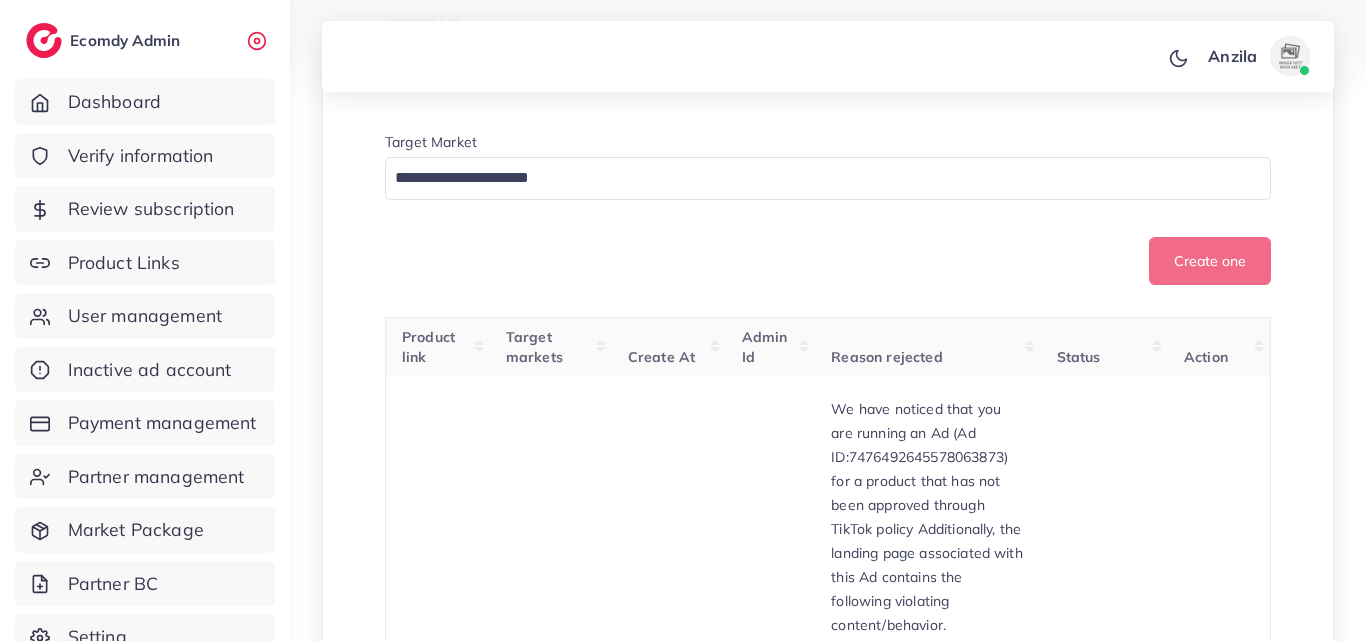 click at bounding box center (816, 178) 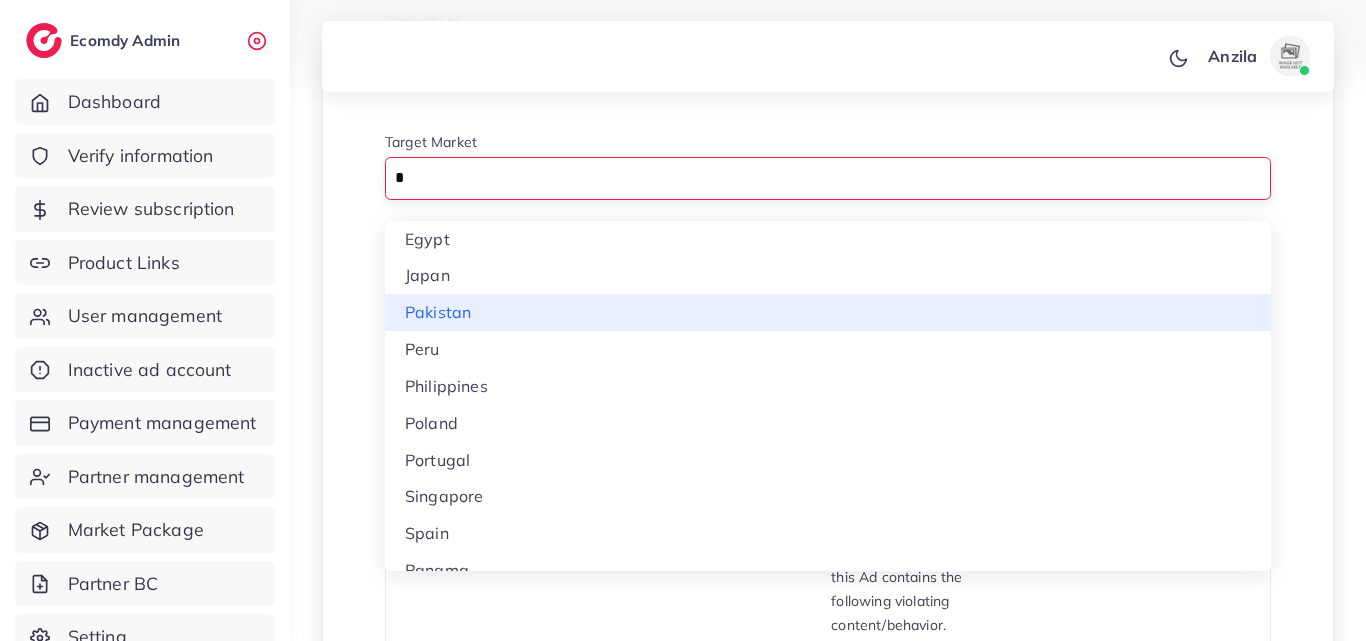 type on "*" 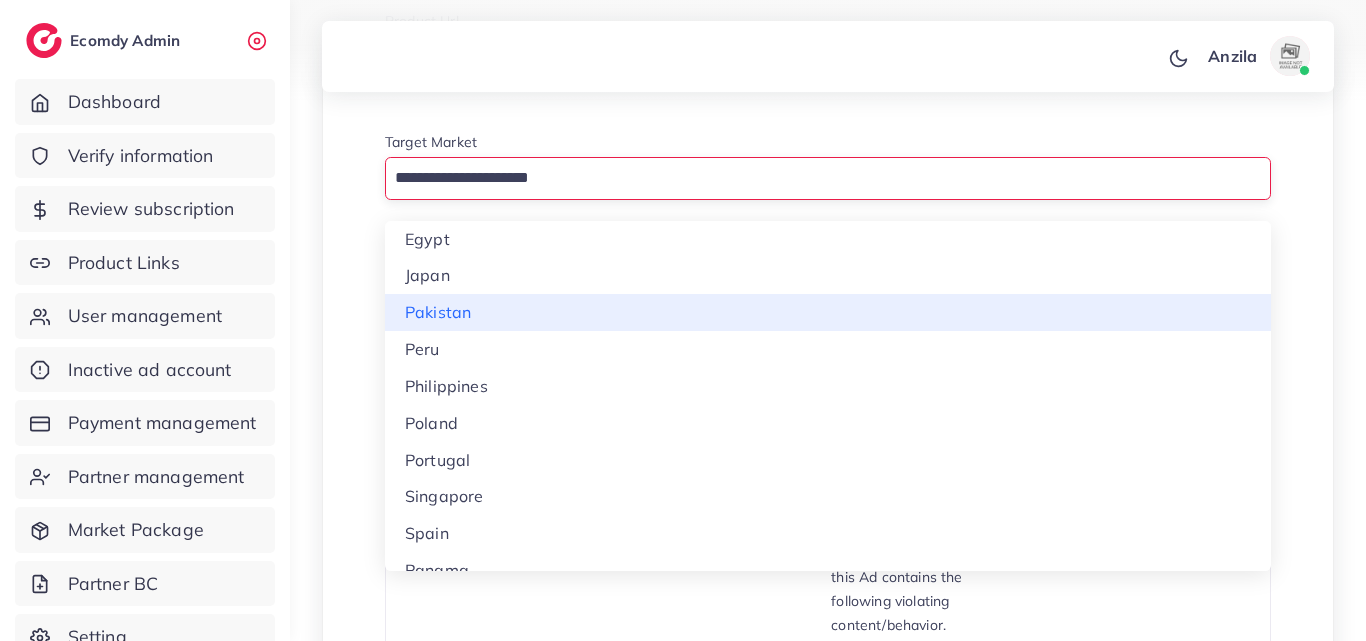 click on "**********" at bounding box center (828, 3536) 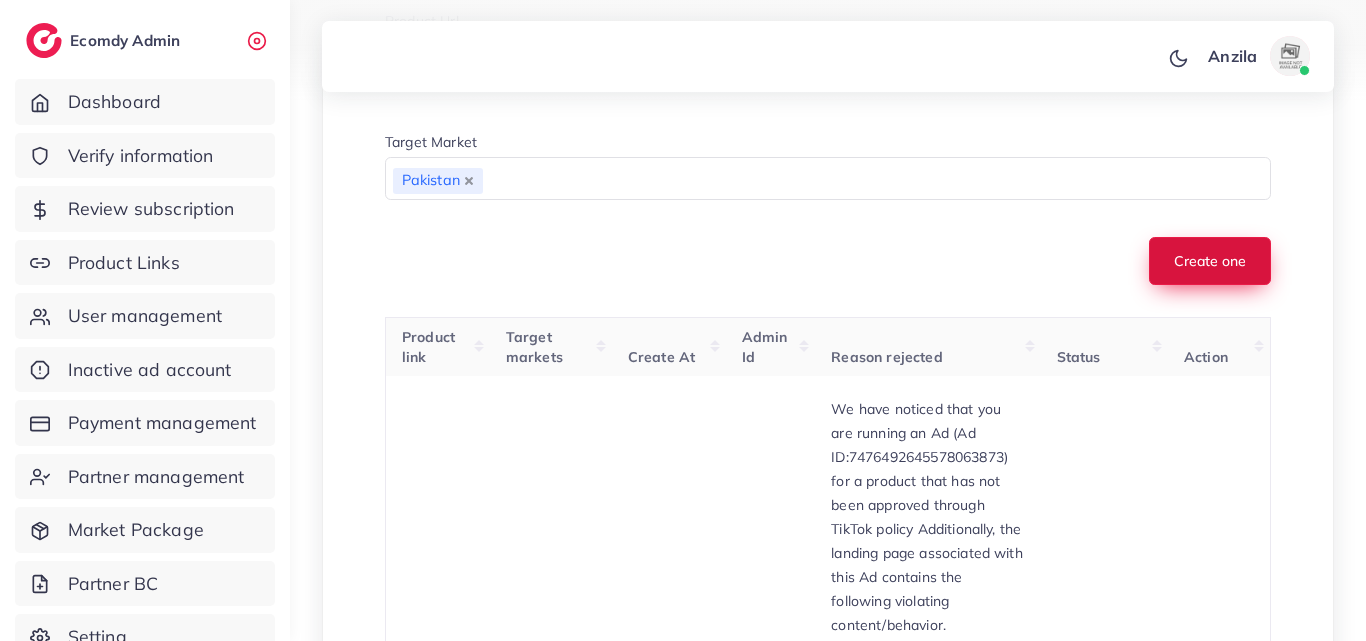 click on "Create one" at bounding box center [1210, 261] 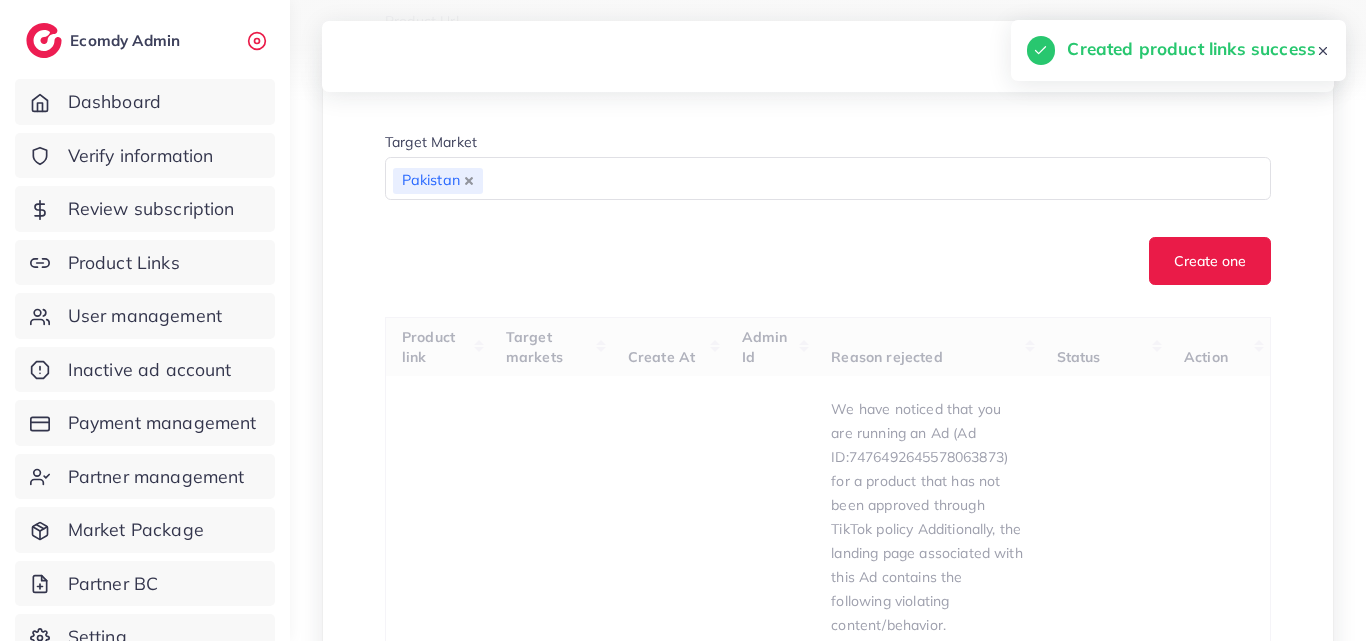 type 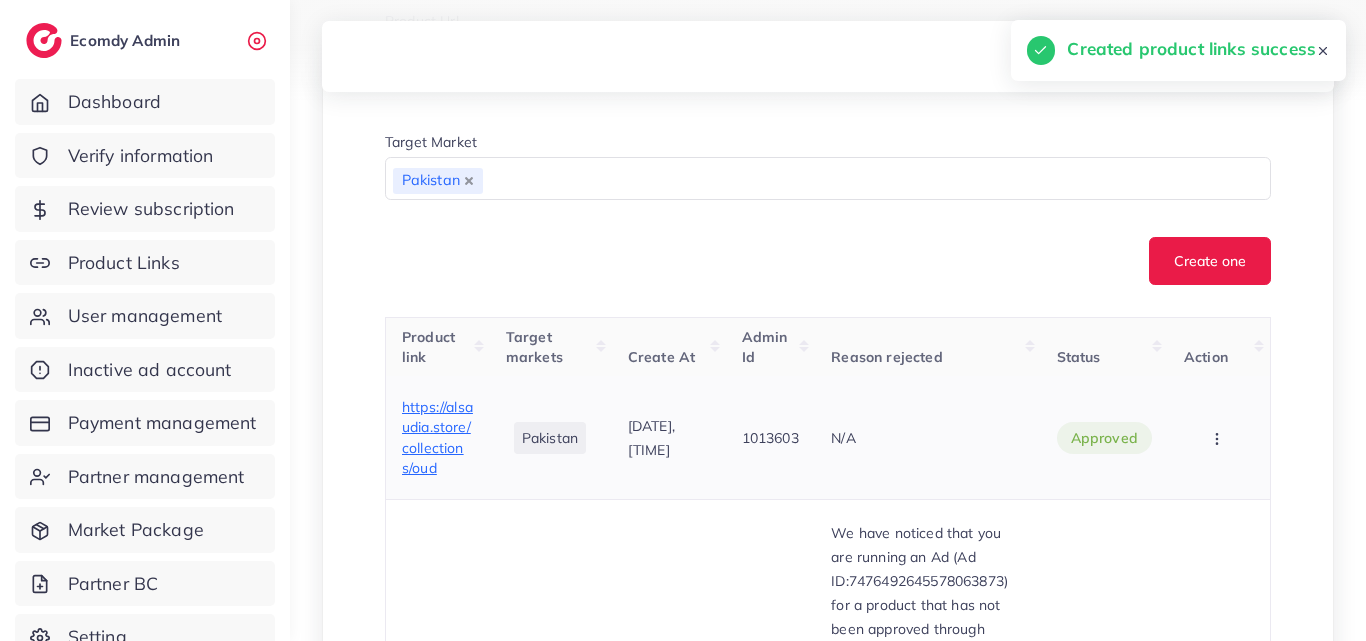 click on "https://alsaudia.store/collections/oud" at bounding box center (437, 437) 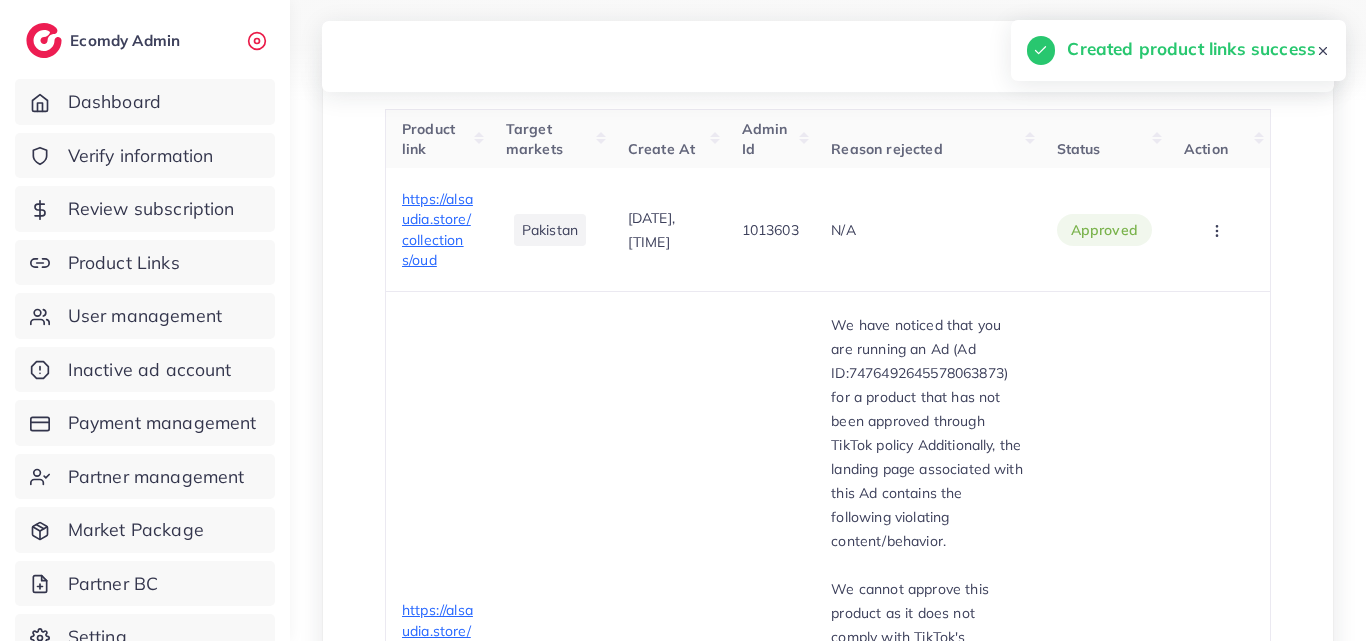 scroll, scrollTop: 800, scrollLeft: 0, axis: vertical 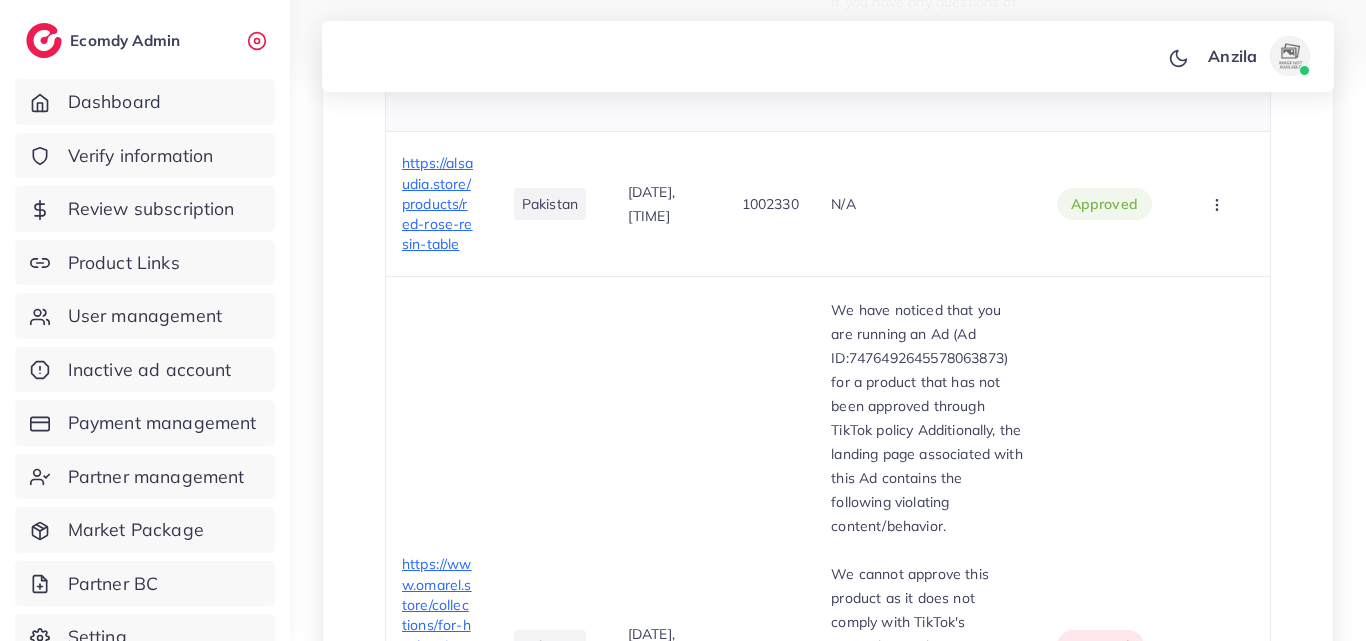 drag, startPoint x: 811, startPoint y: 246, endPoint x: 910, endPoint y: 132, distance: 150.98676 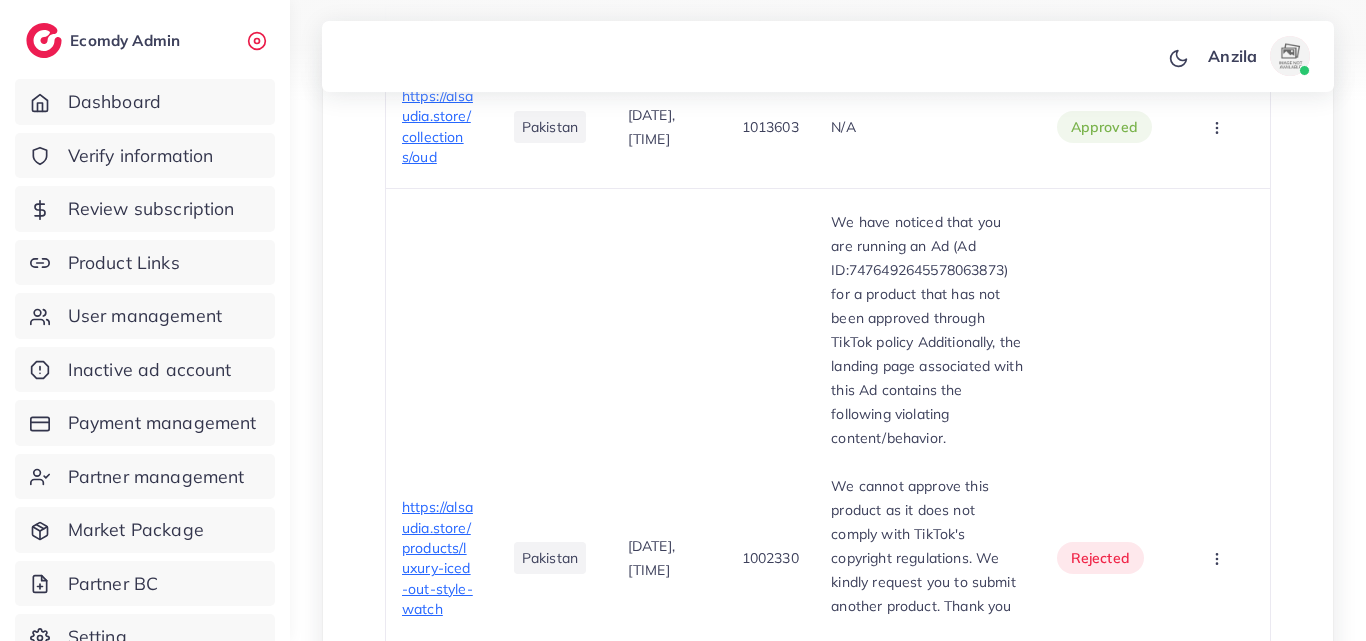 scroll, scrollTop: 807, scrollLeft: 0, axis: vertical 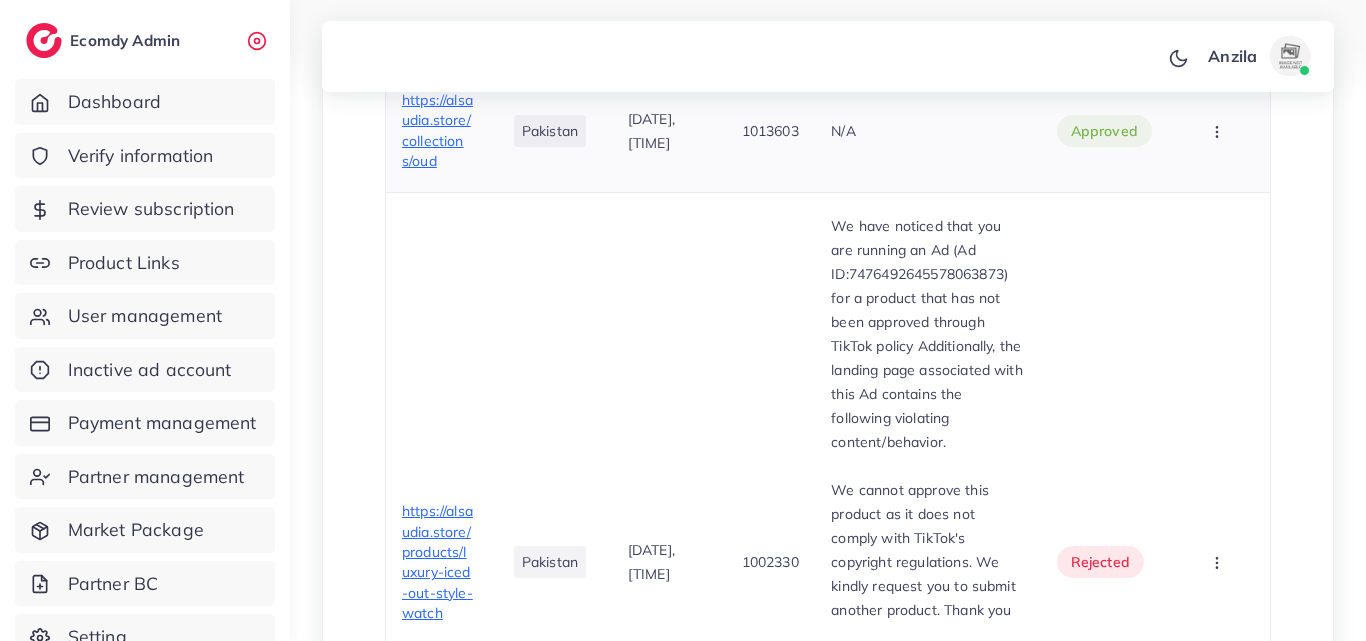 click at bounding box center [1219, 130] 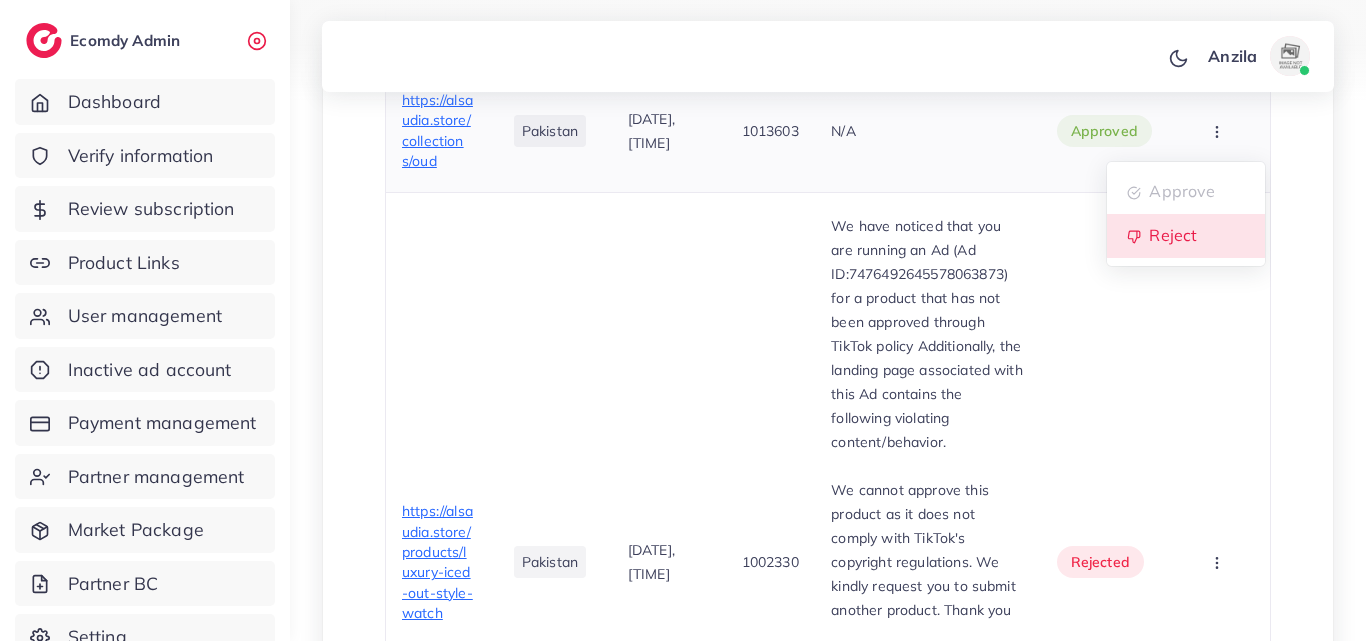 click on "Reject" at bounding box center [1186, 236] 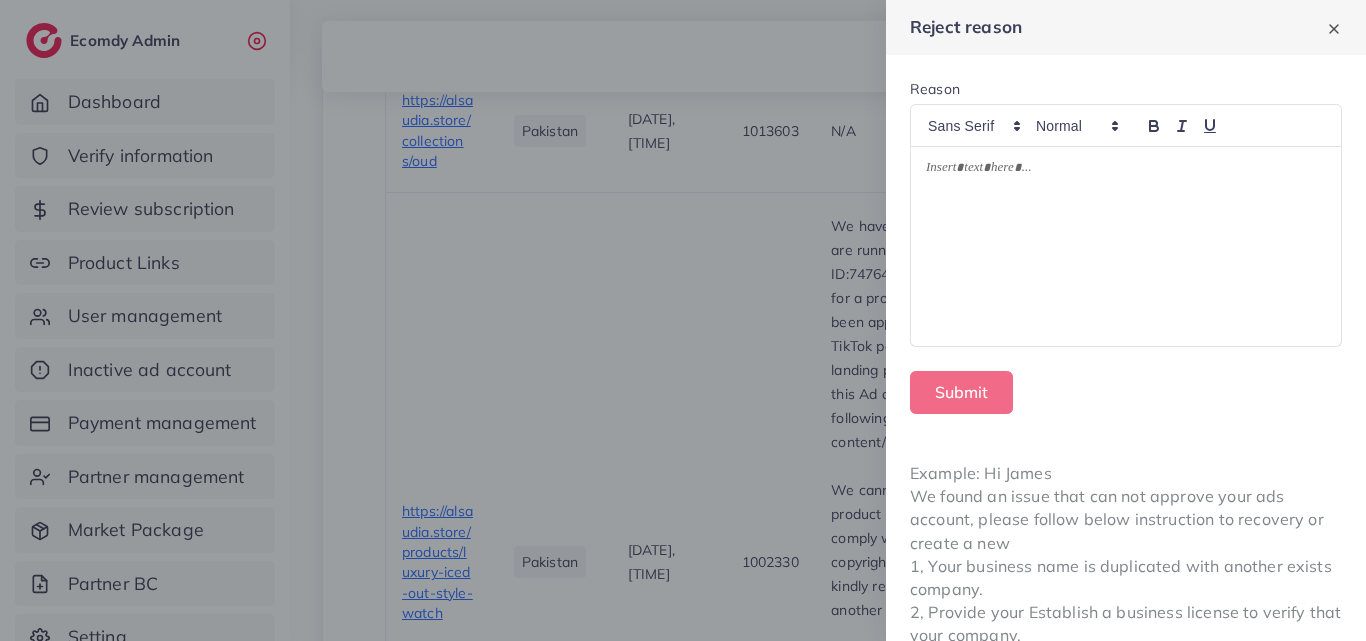 scroll, scrollTop: 0, scrollLeft: 0, axis: both 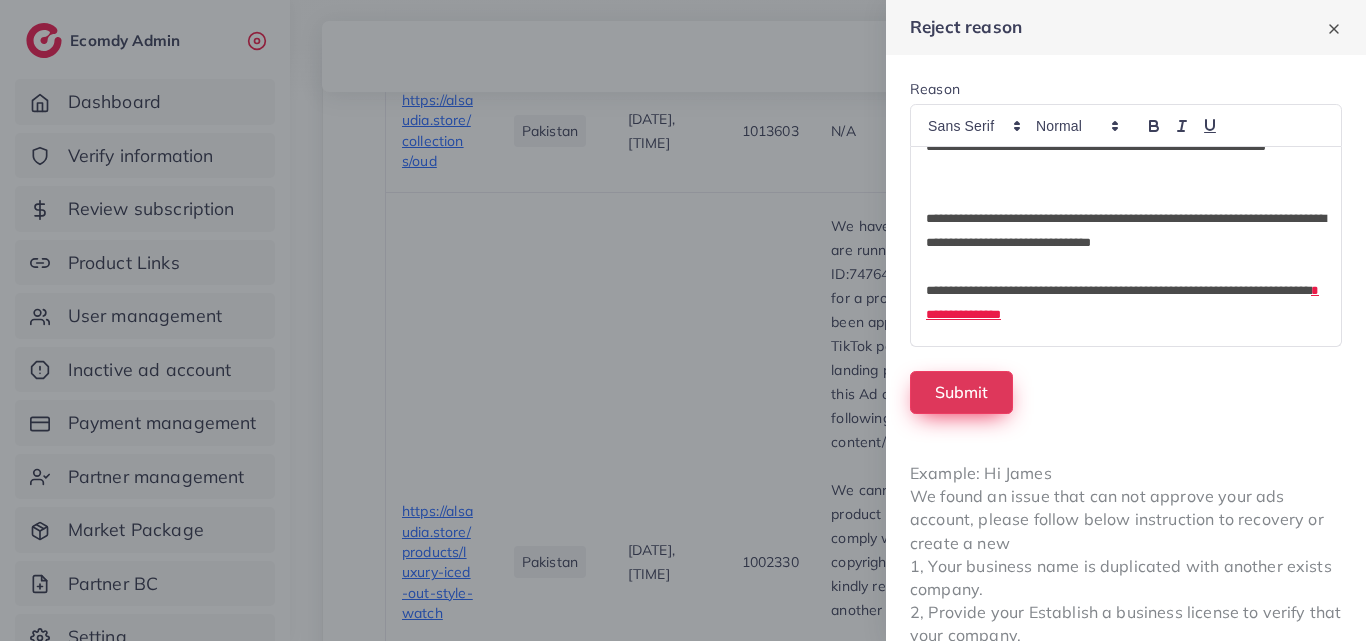click on "Submit" at bounding box center [961, 392] 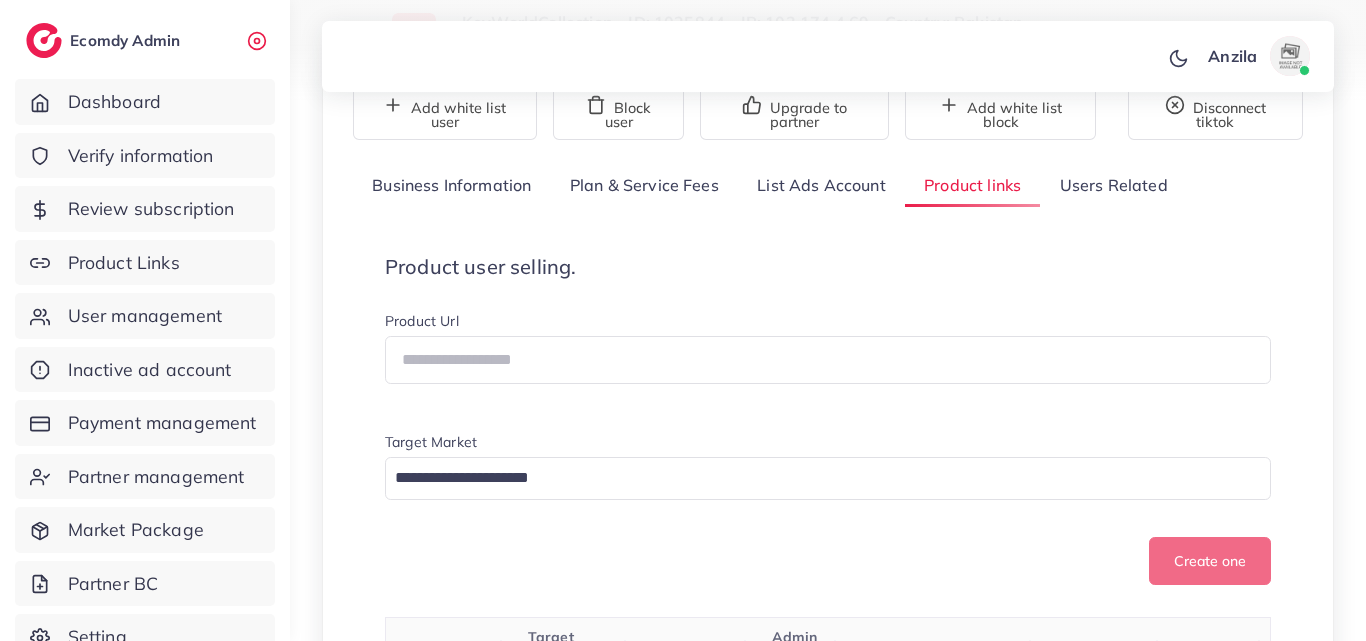 scroll, scrollTop: 200, scrollLeft: 0, axis: vertical 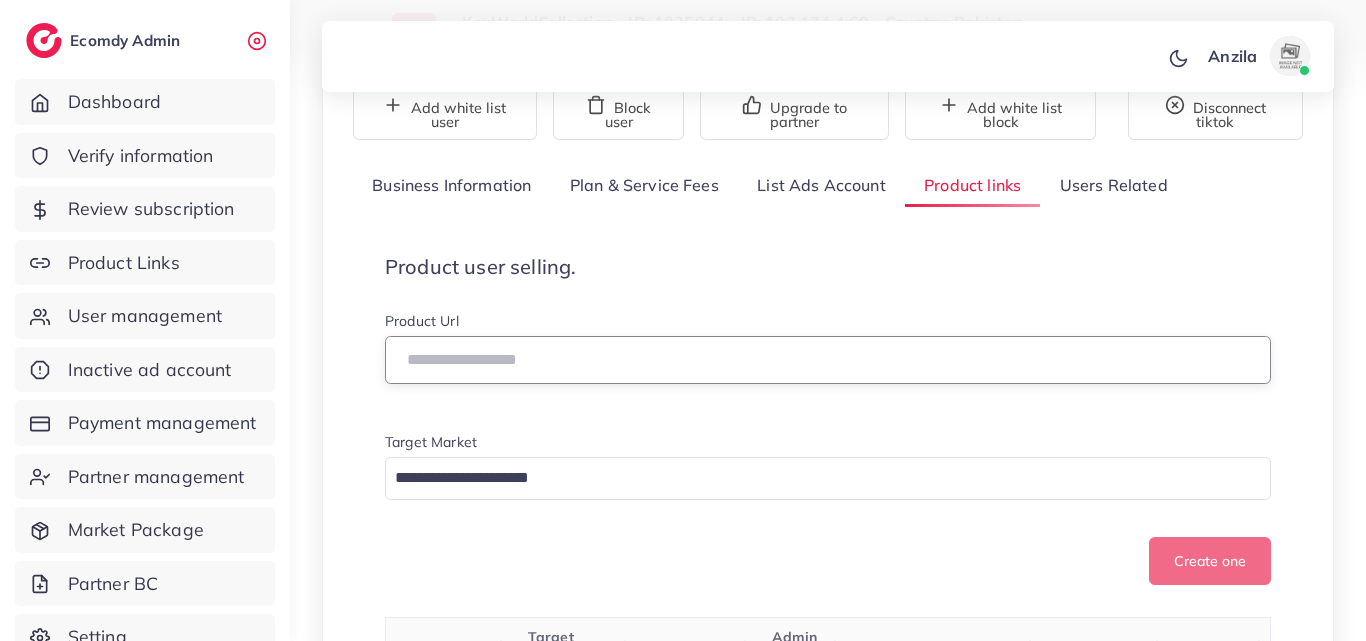 click at bounding box center (828, 360) 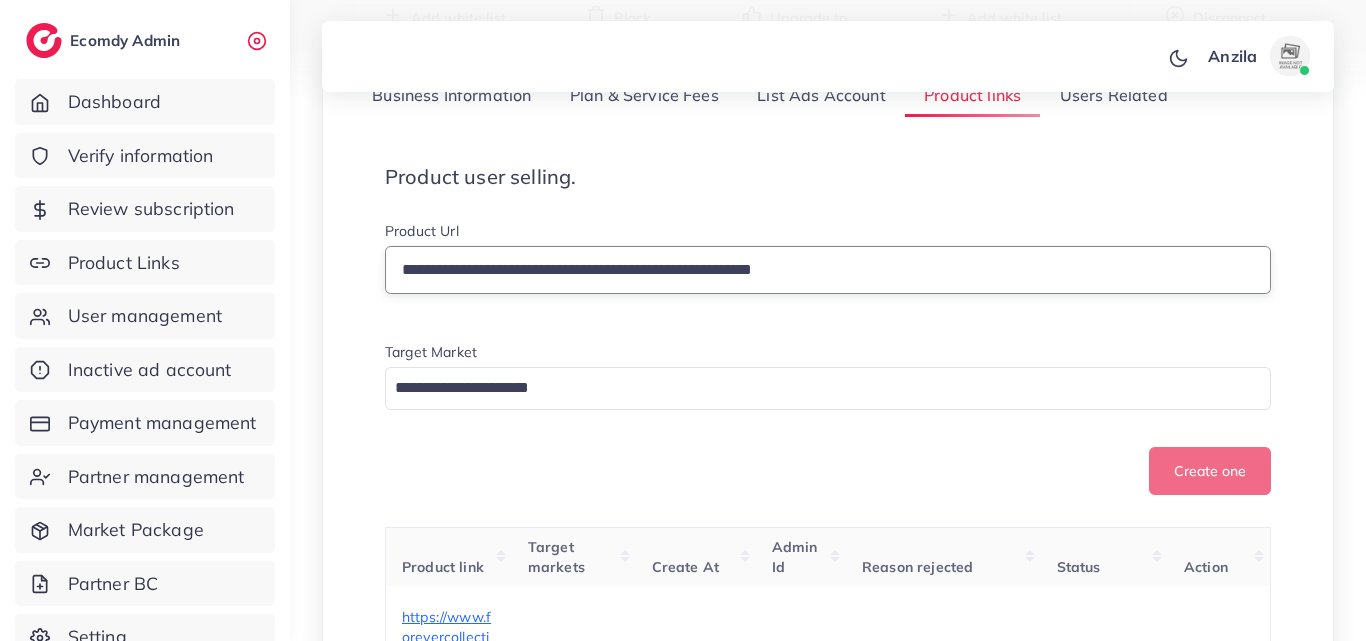 scroll, scrollTop: 400, scrollLeft: 0, axis: vertical 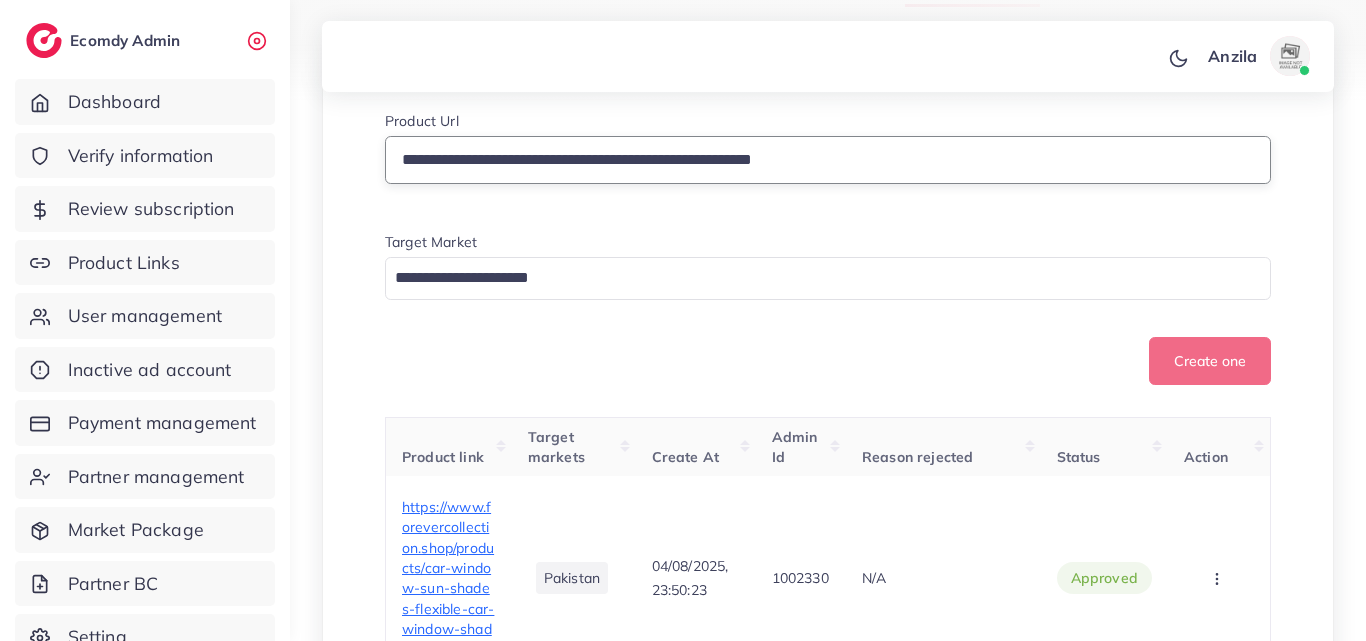 type on "**********" 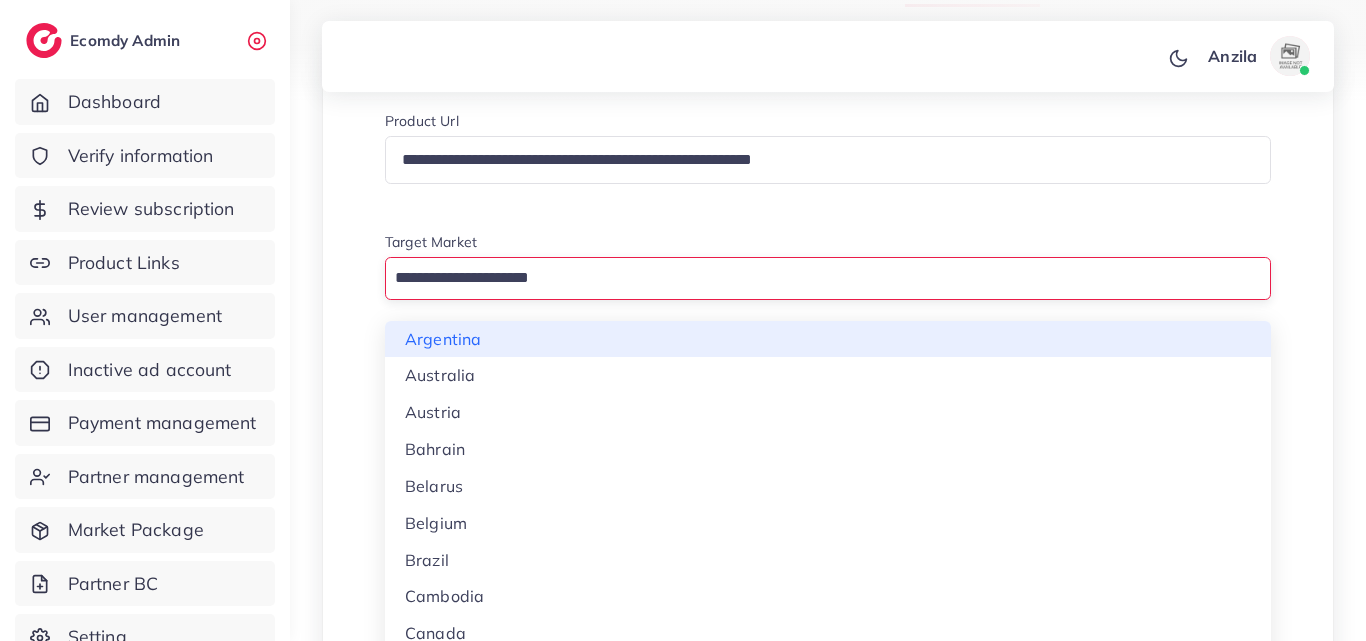 click at bounding box center (816, 278) 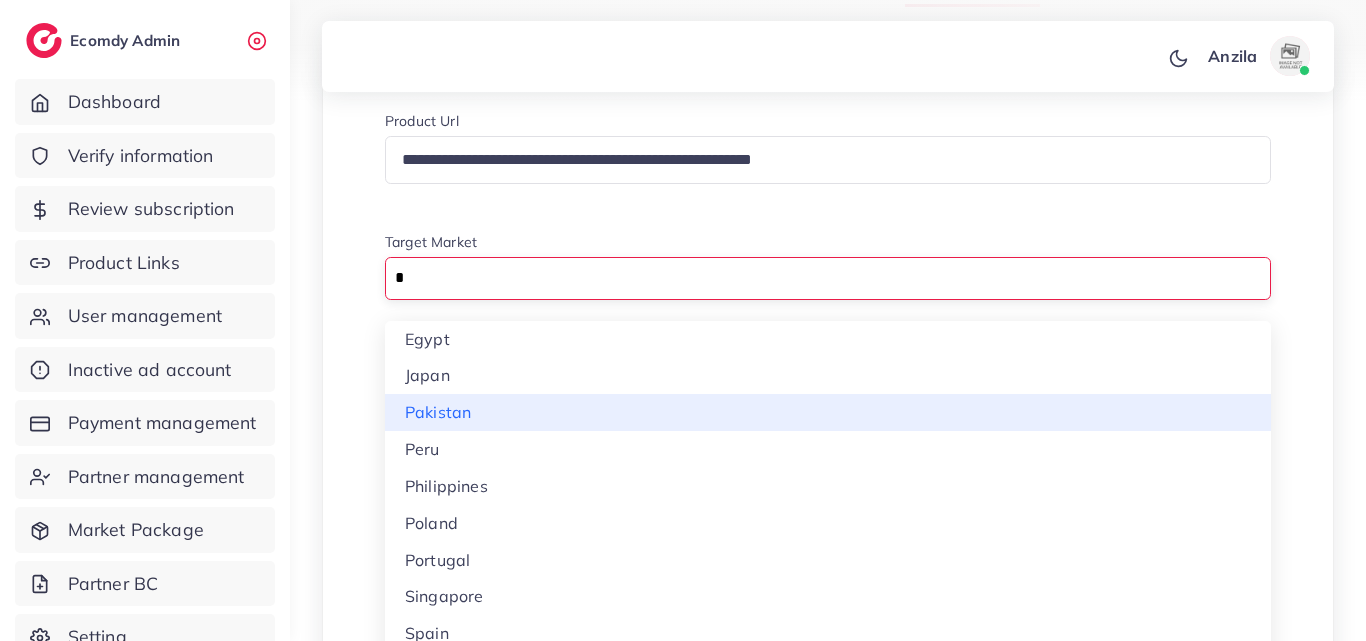 type on "*" 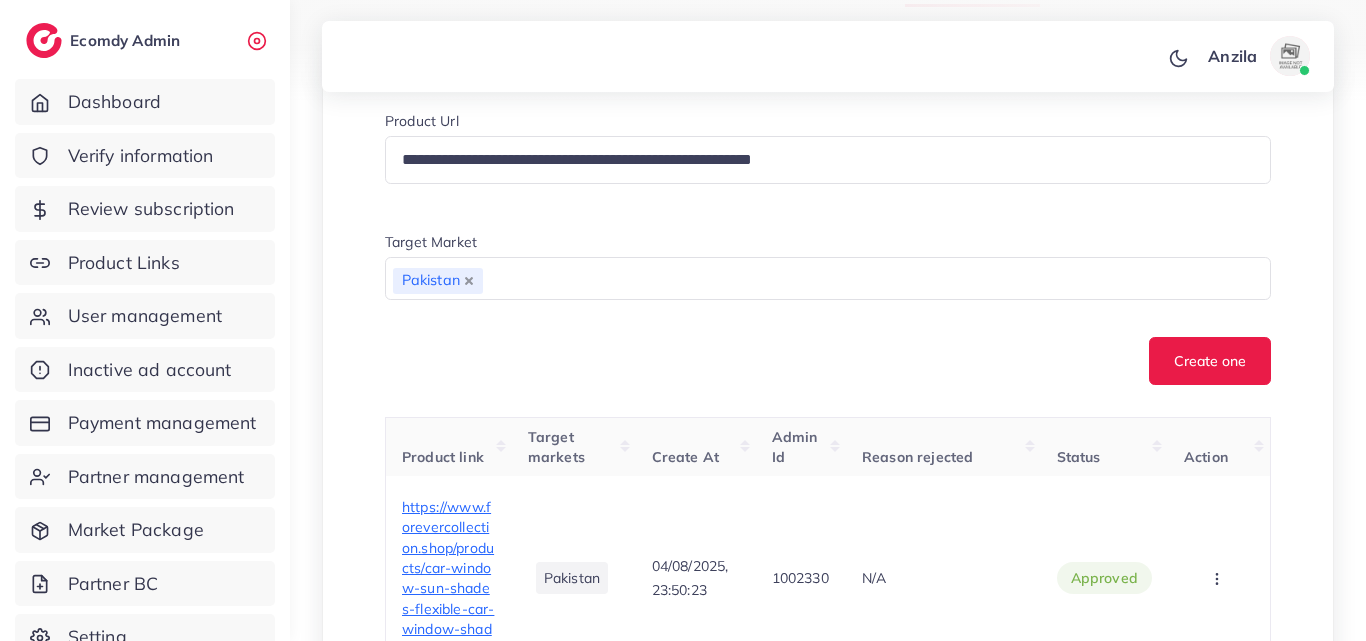click on "**********" at bounding box center [828, 7259] 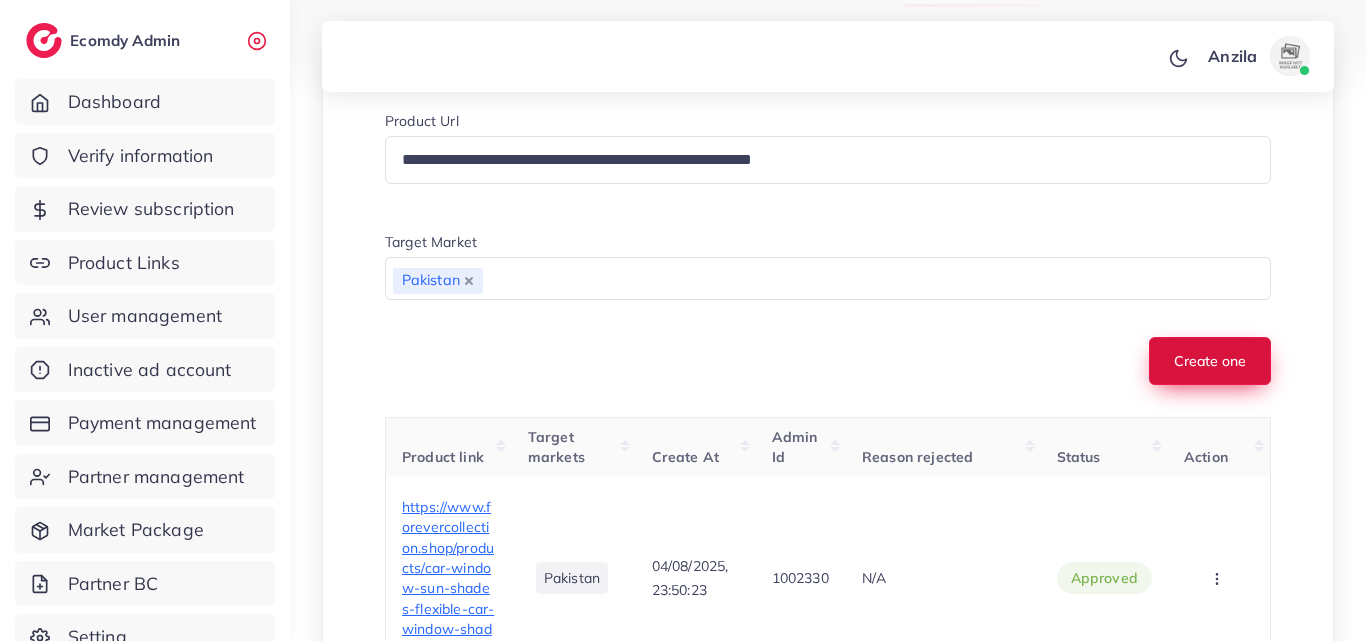 click on "Create one" at bounding box center [1210, 361] 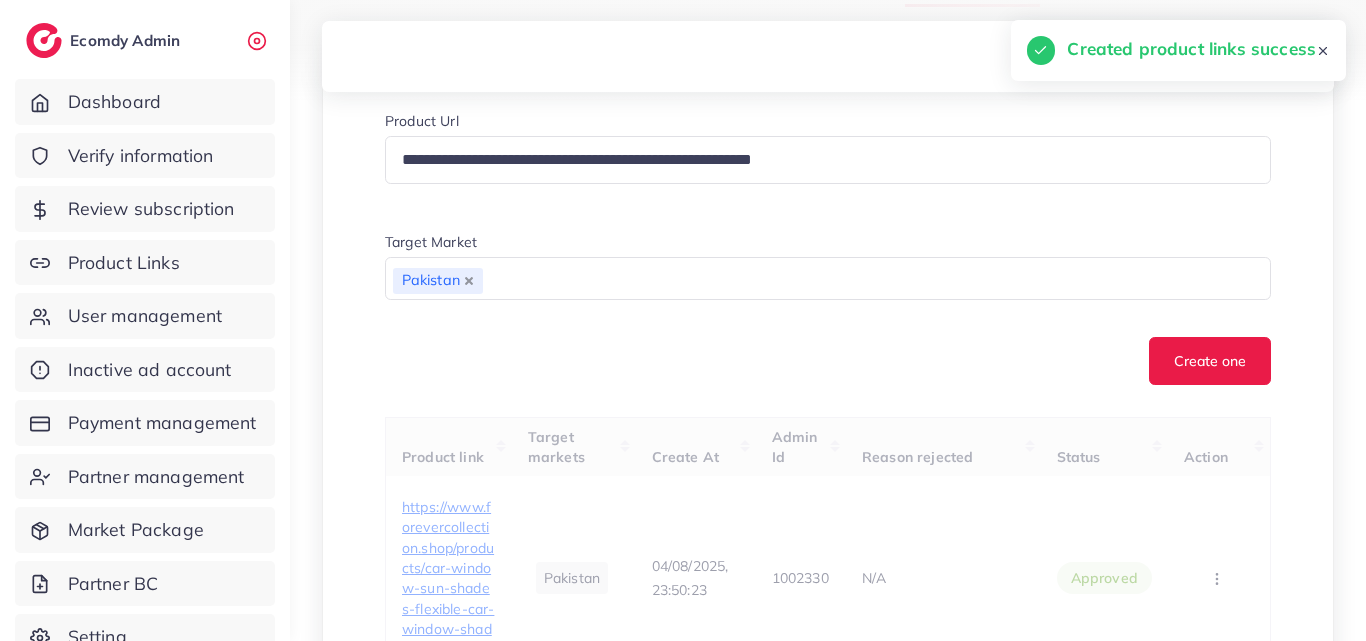 type 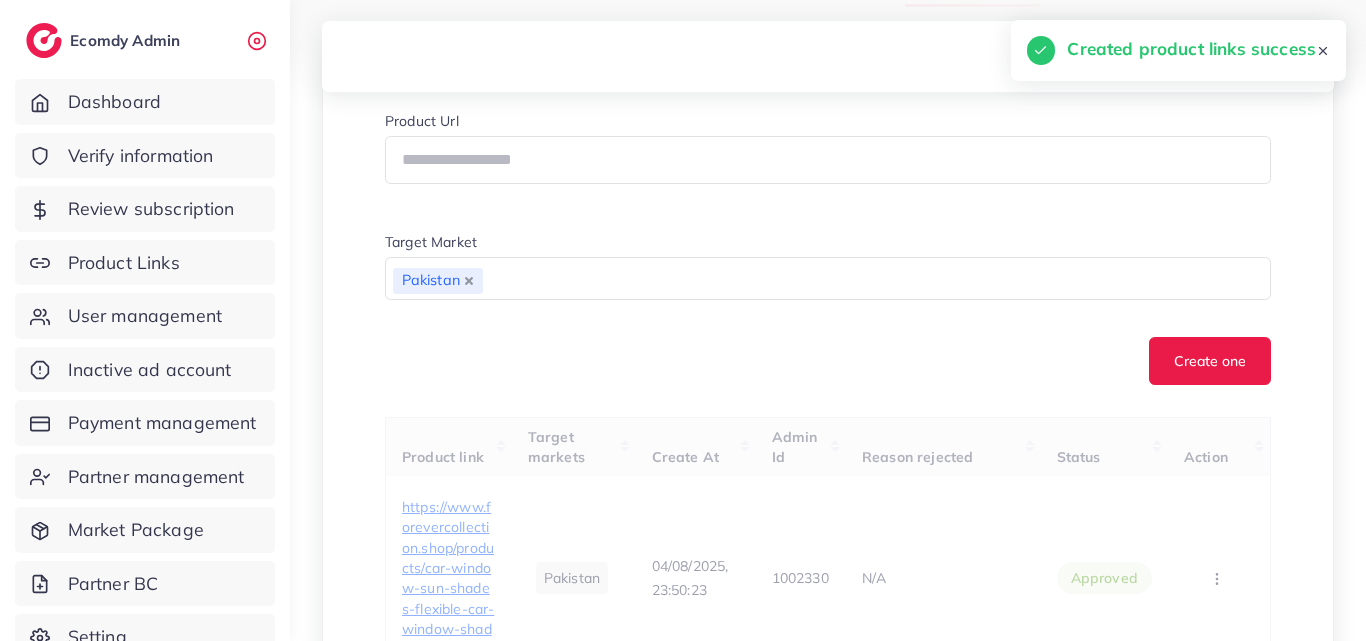 scroll, scrollTop: 600, scrollLeft: 0, axis: vertical 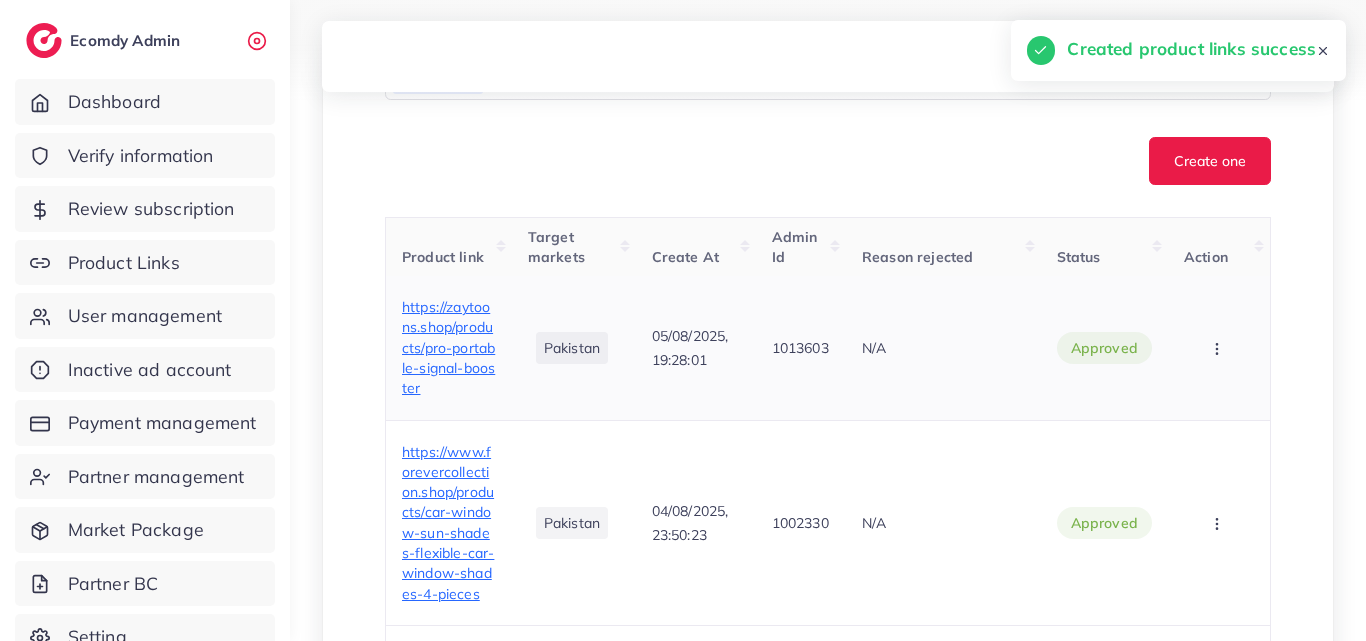click on "https://zaytoons.shop/products/pro-portable-signal-booster" at bounding box center [448, 347] 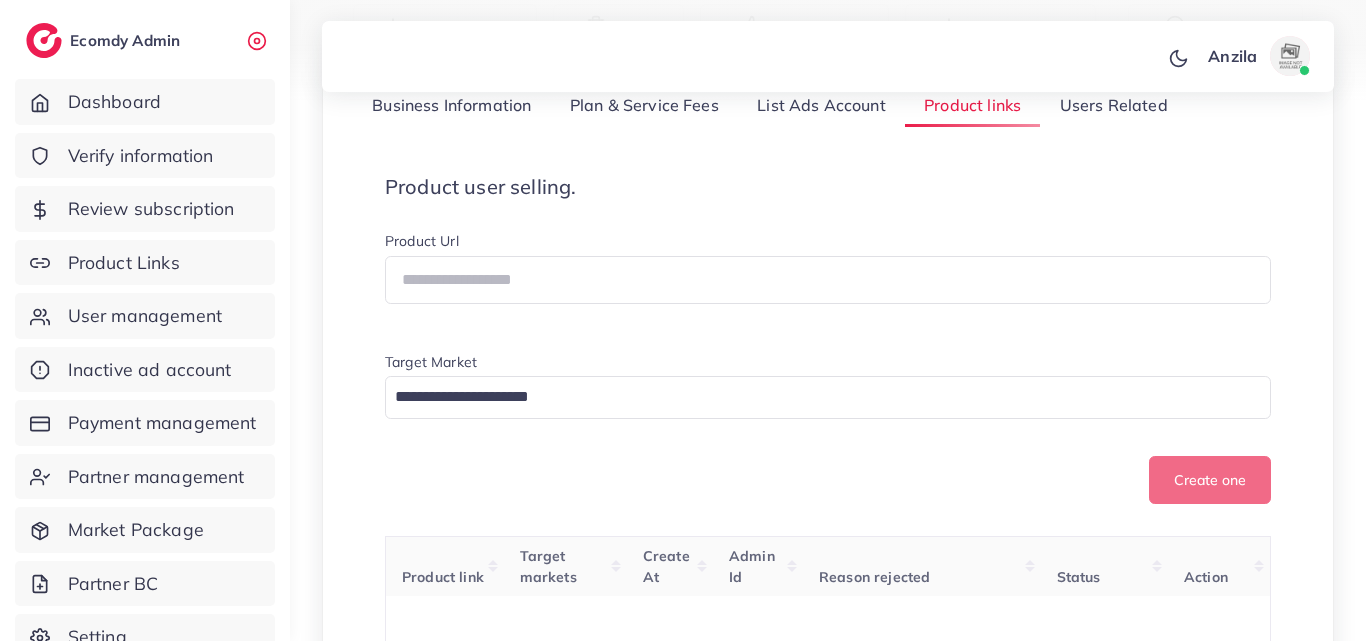 click on "Product user selling.   Product Url   Target Market            Loading...      Create one" at bounding box center [828, 340] 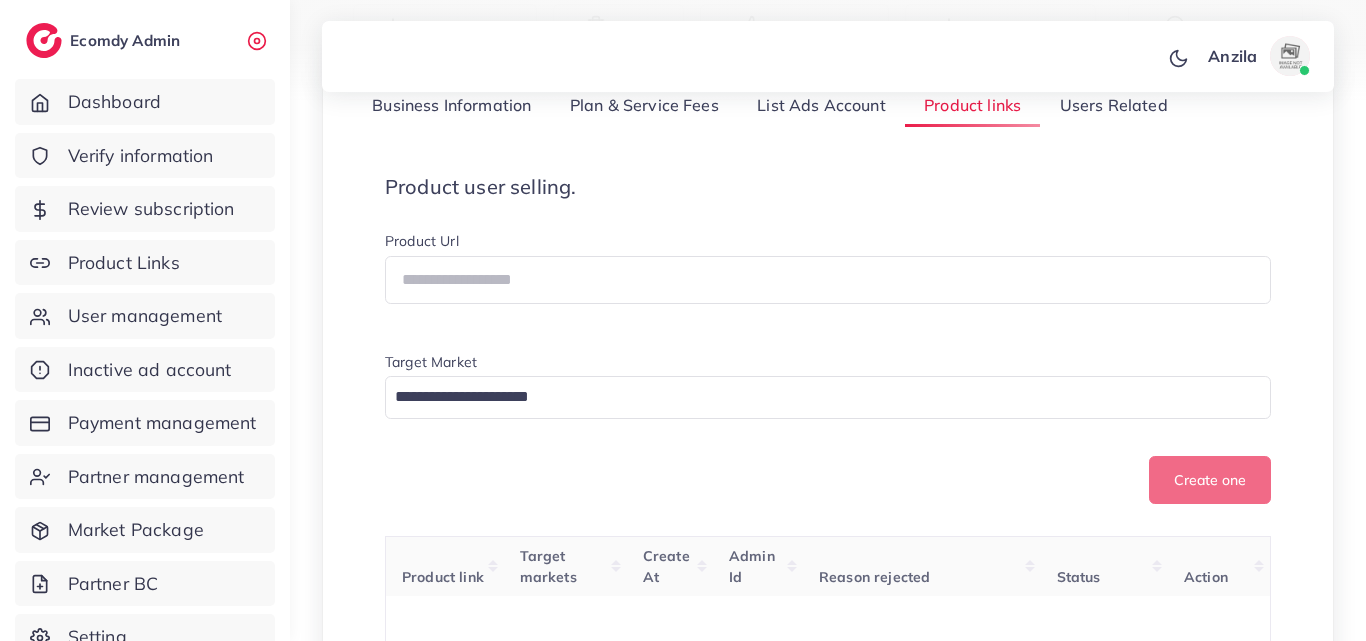 scroll, scrollTop: 945, scrollLeft: 0, axis: vertical 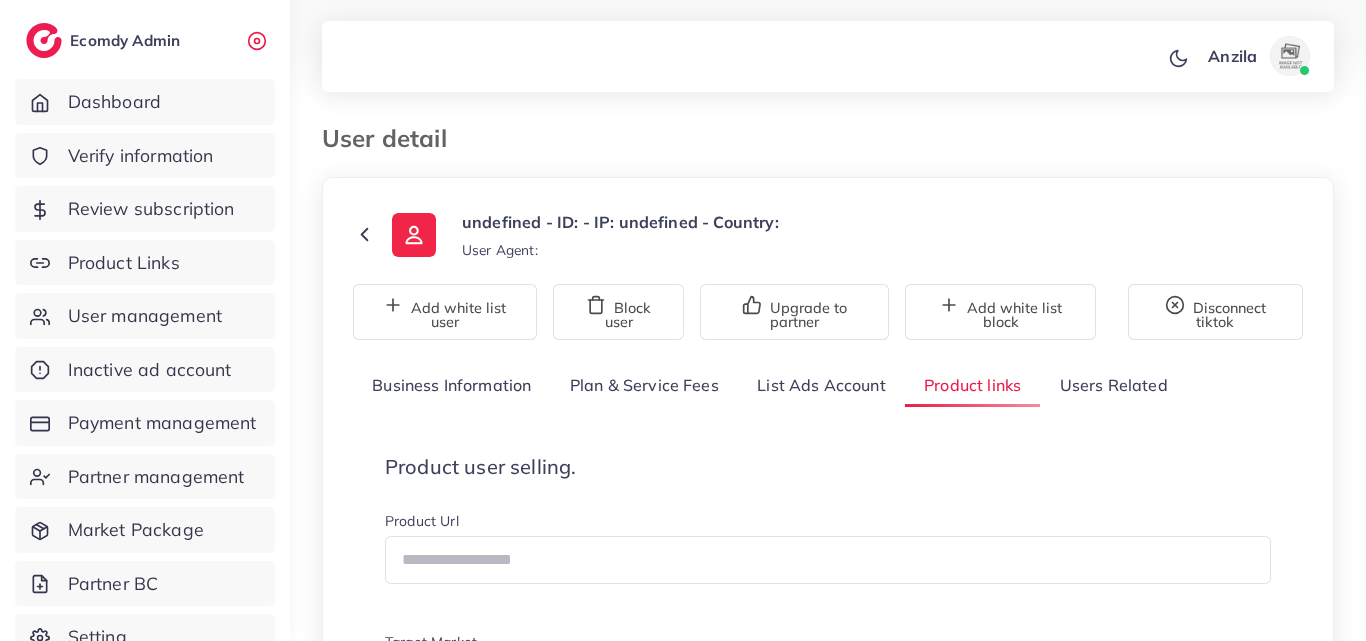 click on "Product user selling." at bounding box center [828, 467] 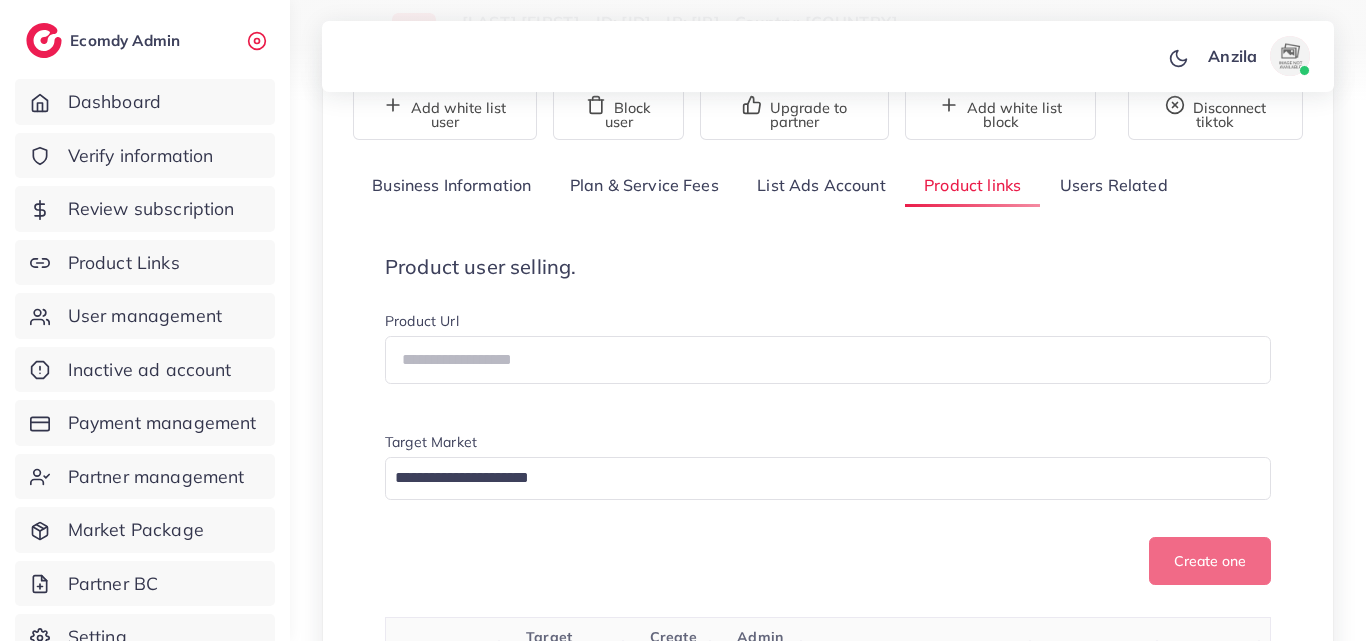 scroll, scrollTop: 200, scrollLeft: 0, axis: vertical 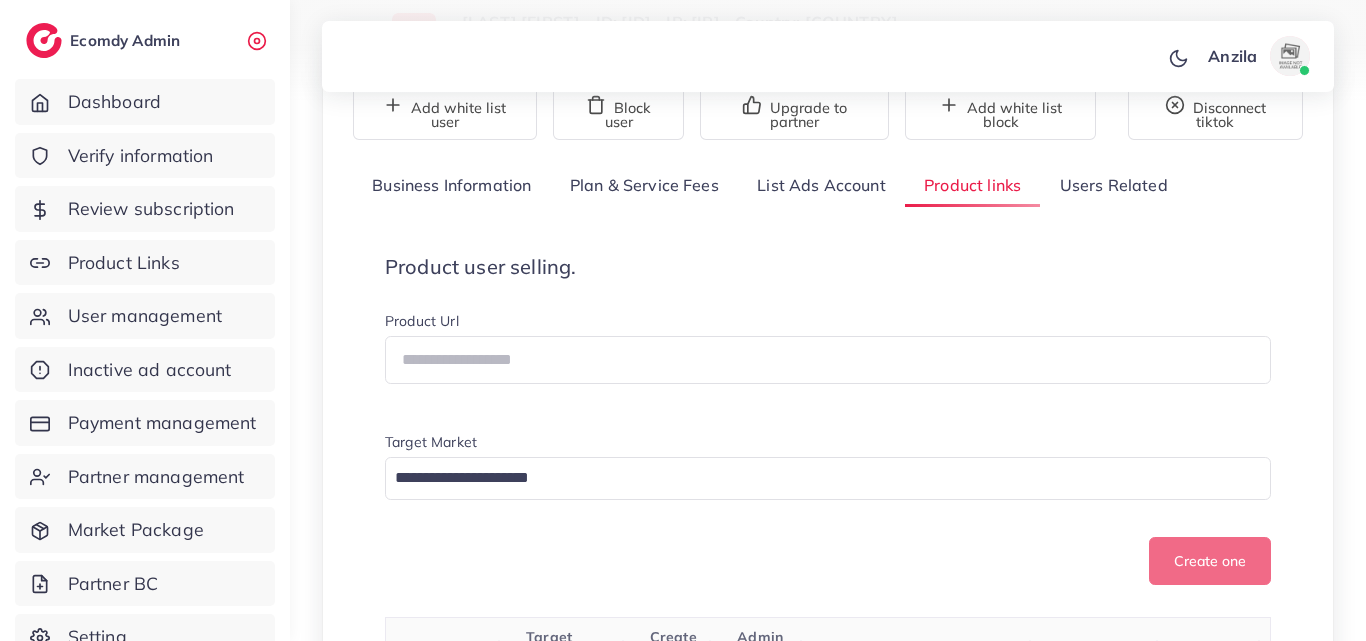 click on "Product user selling.   Product Url   Target Market            Loading...      Create one                Product link Target markets Create At Admin Id Reason rejected Status Action           https://vm.tiktok.com/ZNdHKqSCS/?utm_source=tiktok&utm_medium=paid&utm_id=__CAMPAIGN_ID__&utm_campaign=__CAMPAIGN_NAME__  Pakistan   02/08/2025, 01:50:48   1002330  We have noticed that you are running an Ad (Ad ID: 7491377711093530640) for a product that has not been approved through TikTok policy Additionally, the landing page associated with this Ad contains the following violating content/behavior: -Showing cryptocurrency trading or scams is not allowed on TikTok. Thank you! These issues are against Adreach policies, and we kindly ask you to stop this Ad immediately to avoid suspension. If you have any questions or need further guidance, feel free to reach out to  Adreach Support rejected  Approve  Reject     https://vm.tiktok.com/ZNd91ec3y/  Pakistan   02/08/2025, 01:49:26   1002330   Adreach Support rejected" at bounding box center (828, 2758) 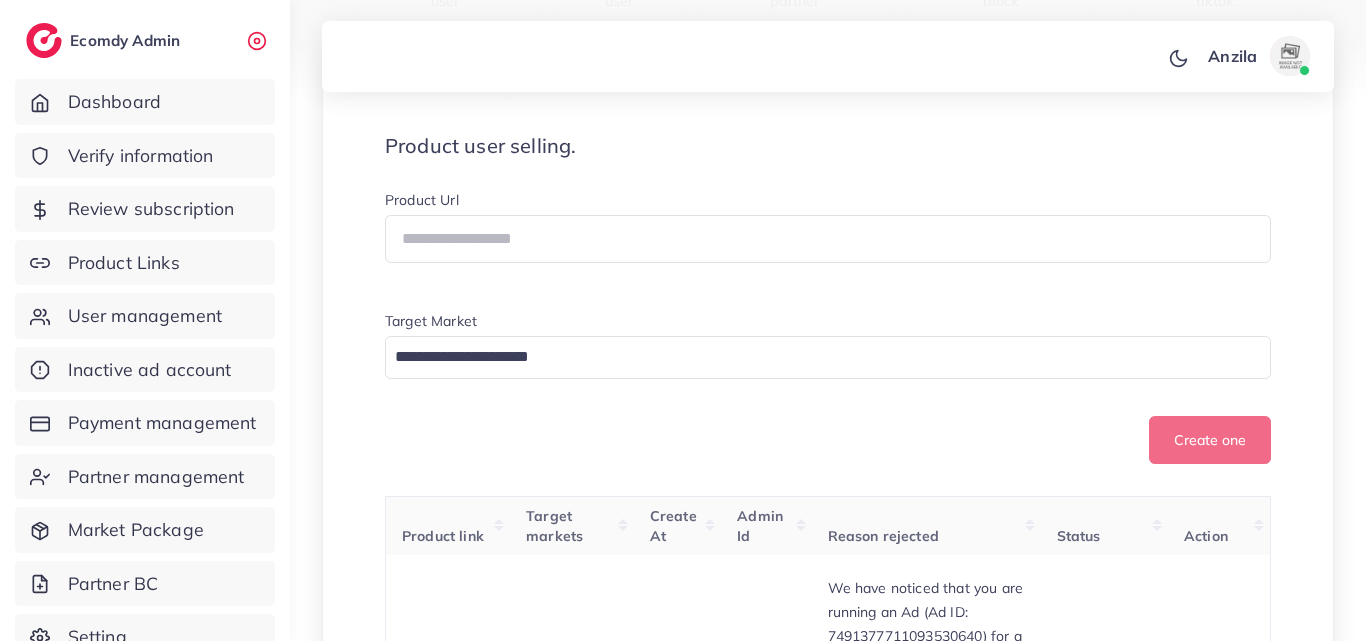scroll, scrollTop: 400, scrollLeft: 0, axis: vertical 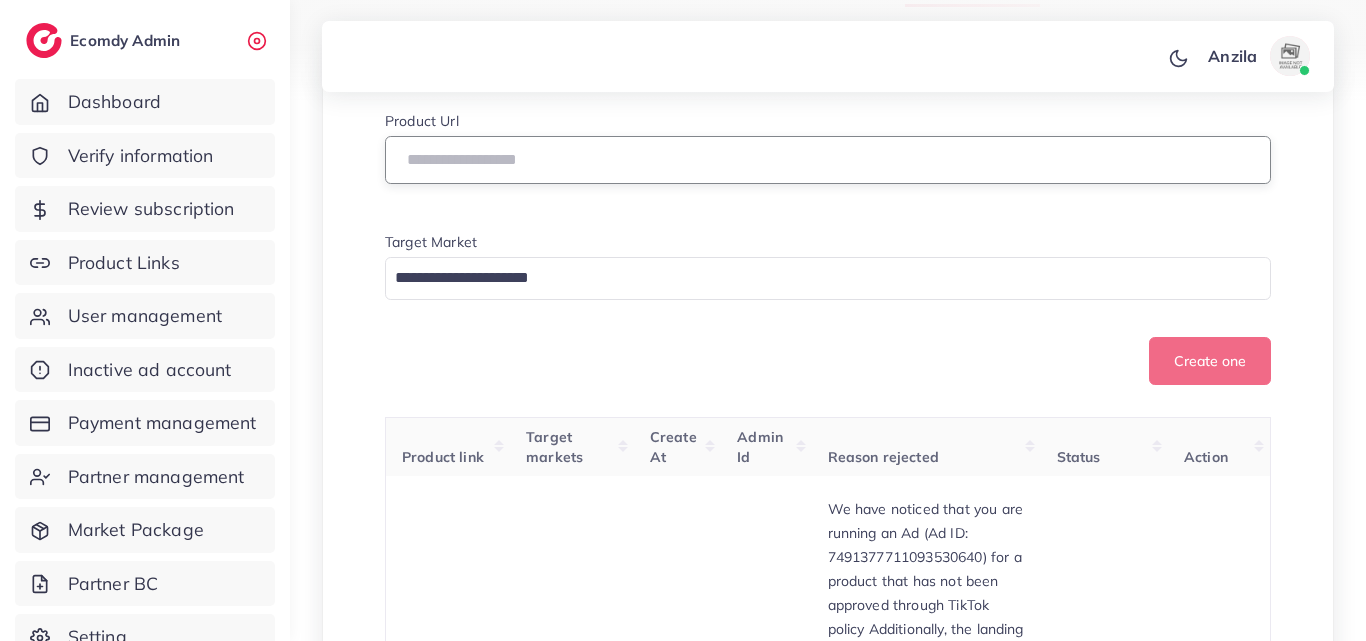 click at bounding box center [828, 160] 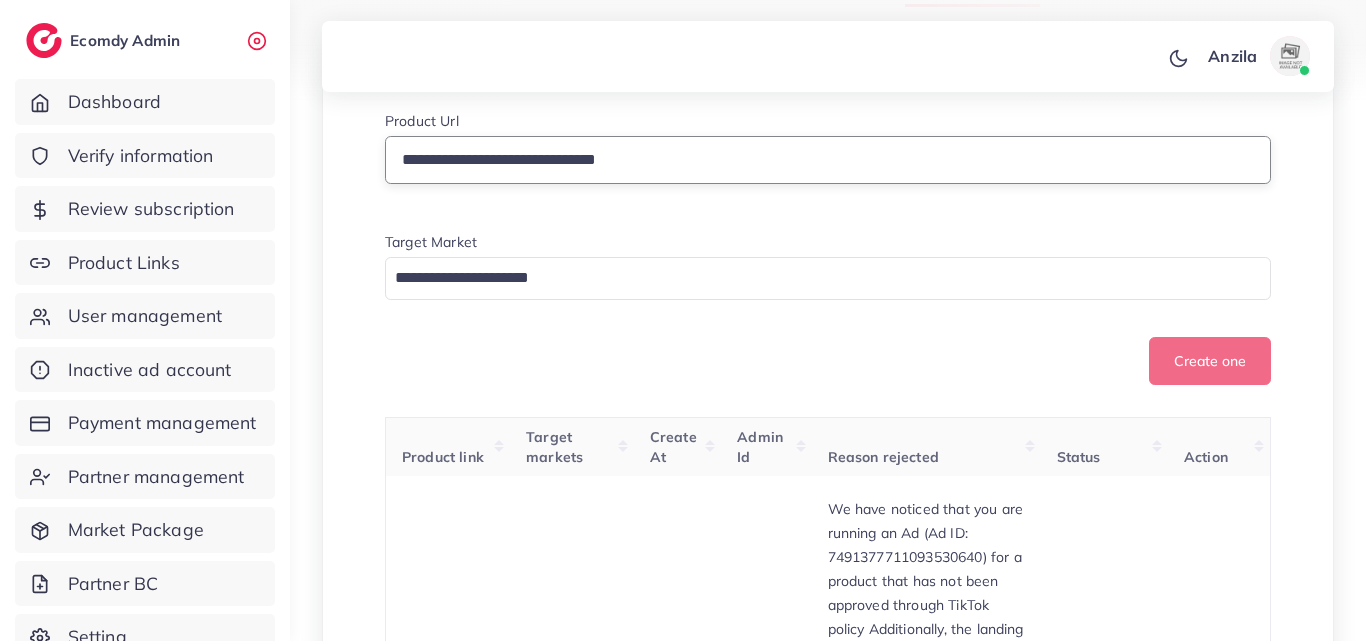 type on "**********" 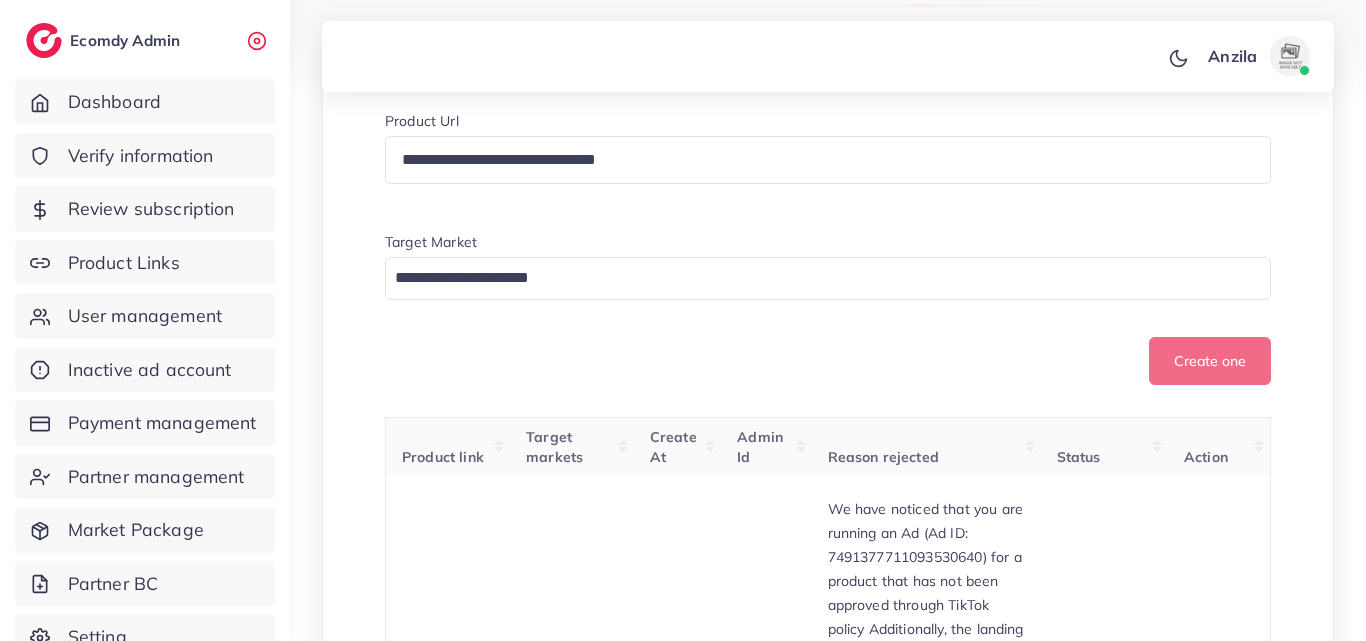click on "Target Market" at bounding box center [828, 244] 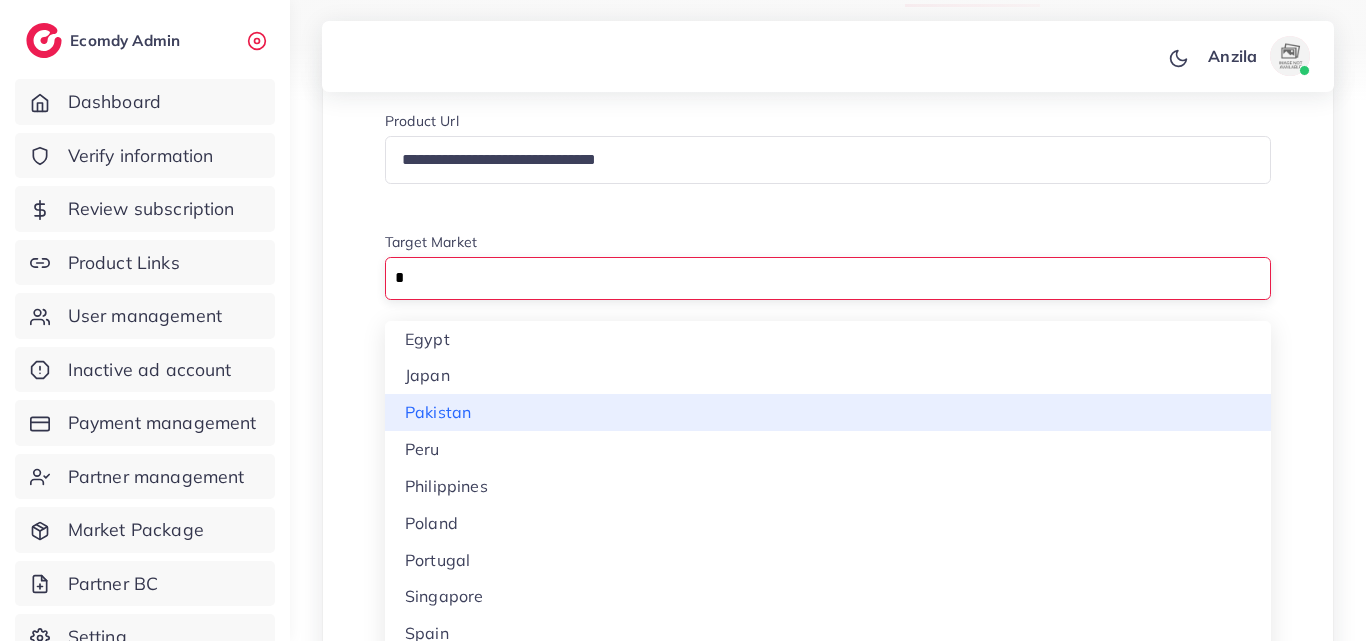 type on "*" 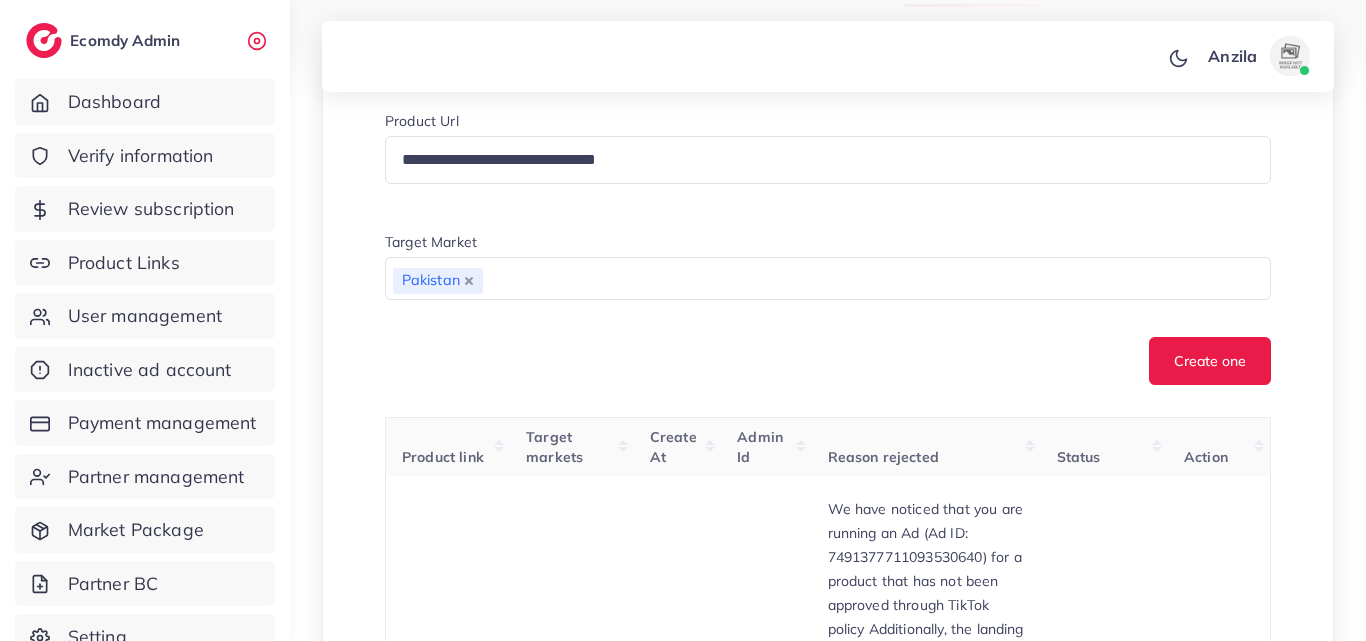 click on "**********" at bounding box center [828, 2558] 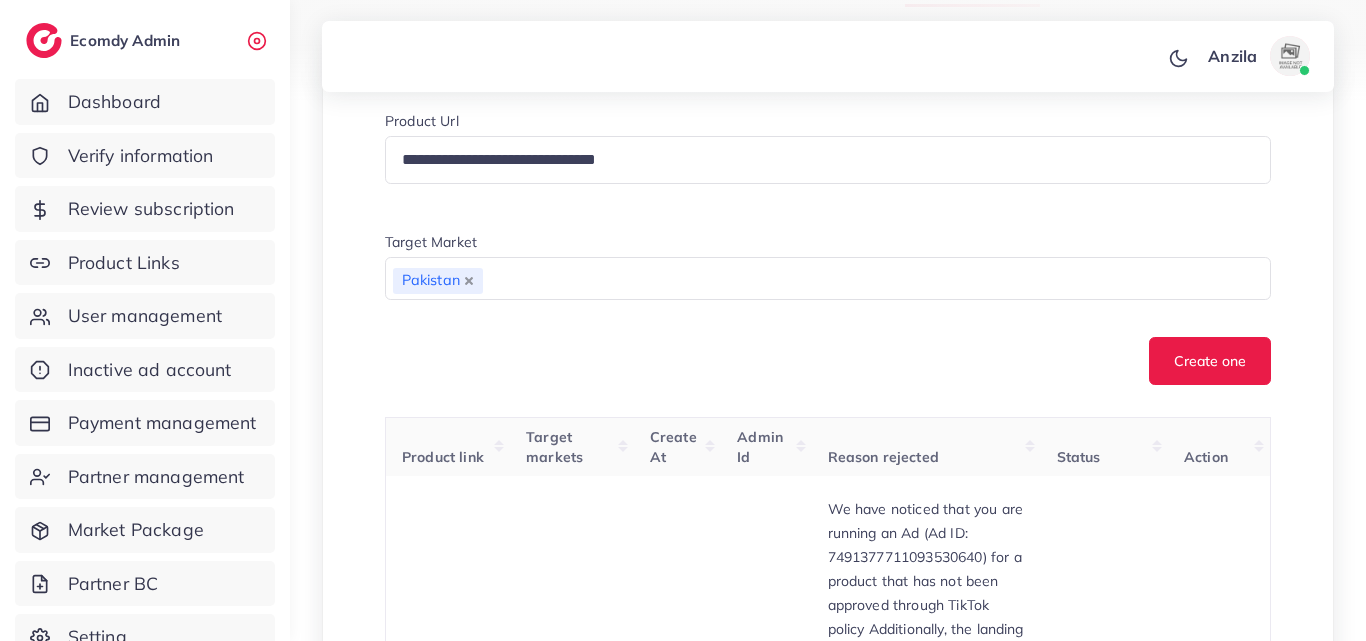 click on "**********" at bounding box center (828, 2558) 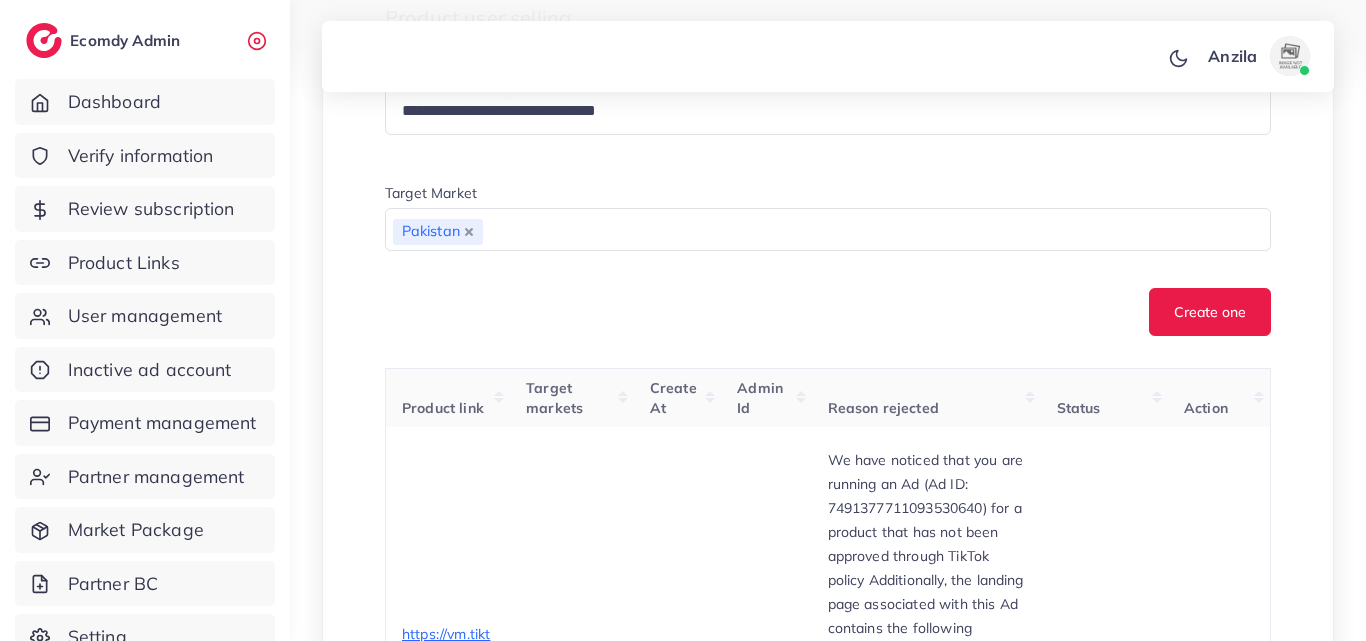 scroll, scrollTop: 400, scrollLeft: 0, axis: vertical 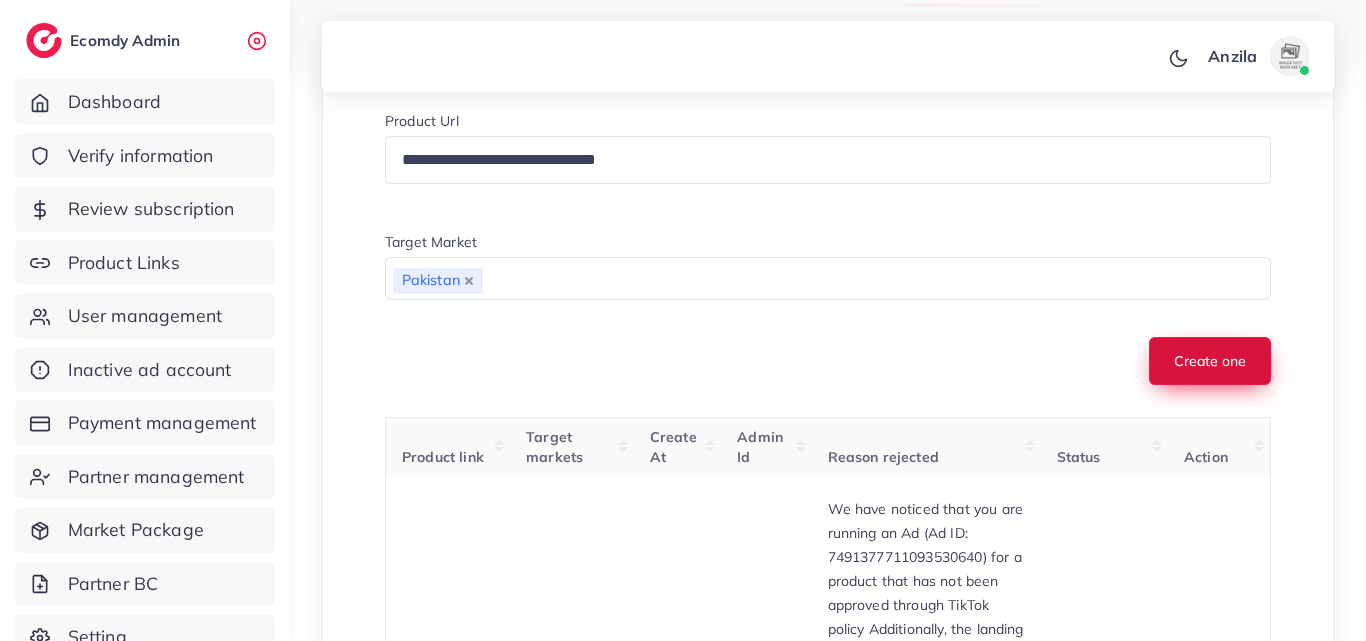 click on "Create one" at bounding box center (1210, 361) 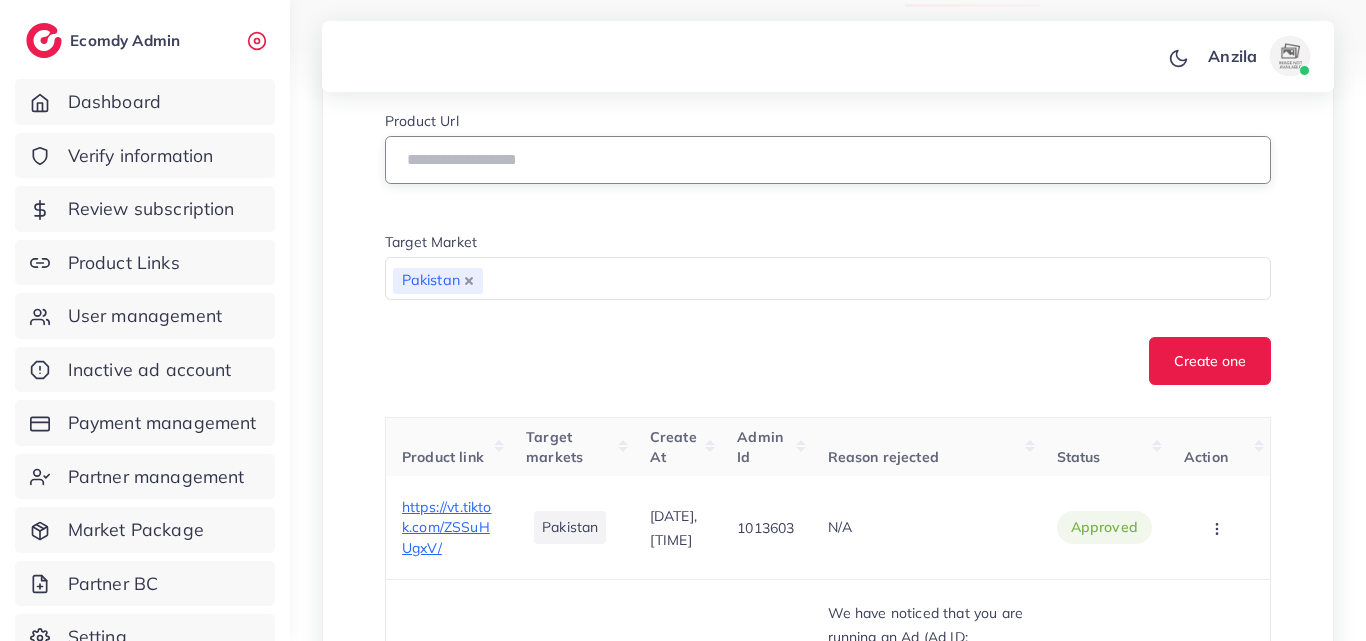 click at bounding box center [828, 160] 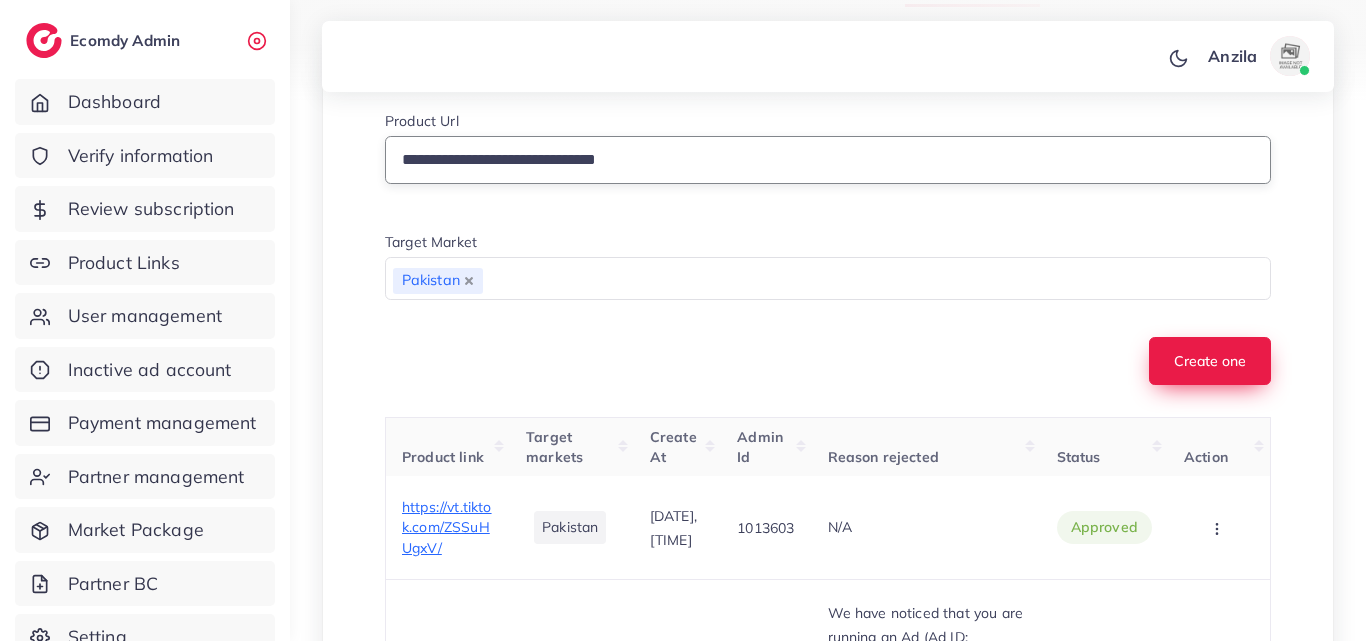 type on "**********" 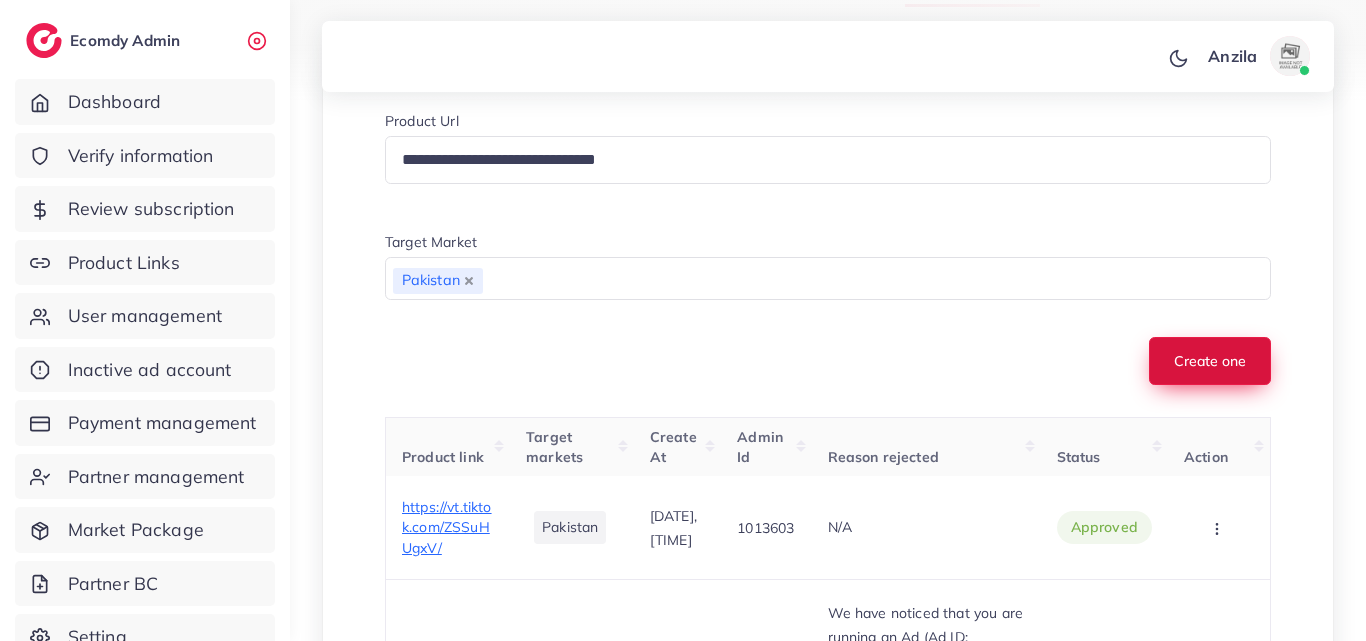 click on "Create one" at bounding box center (1210, 361) 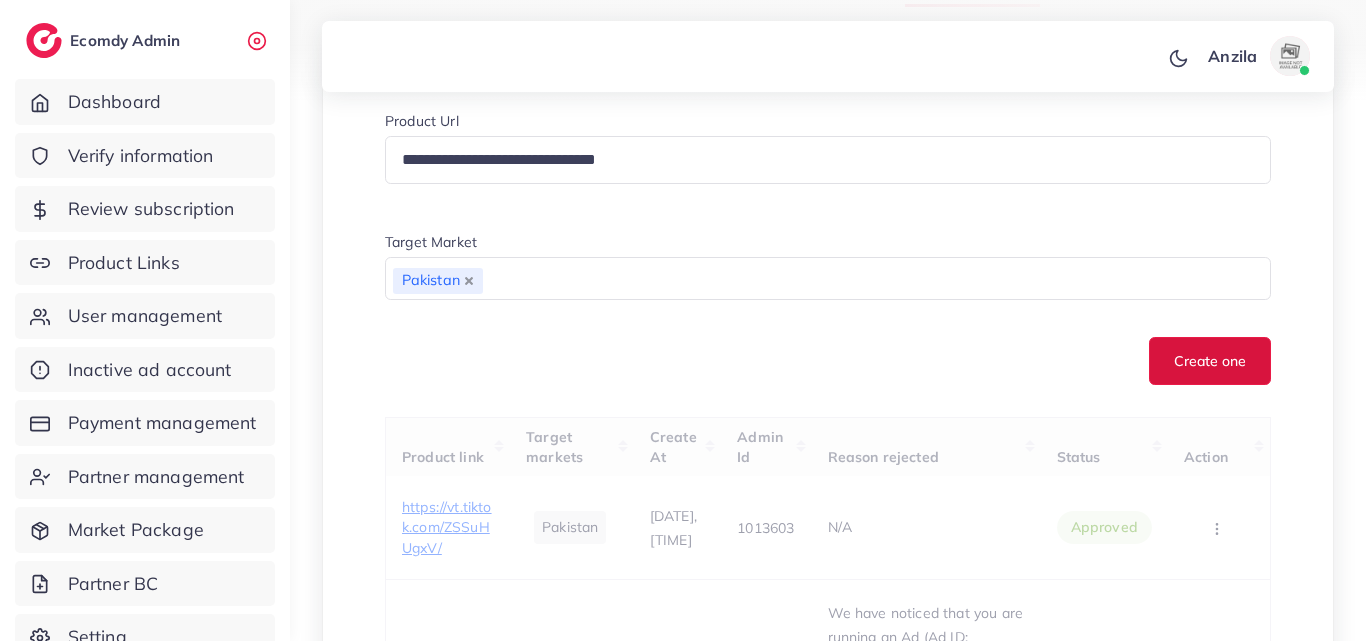 type 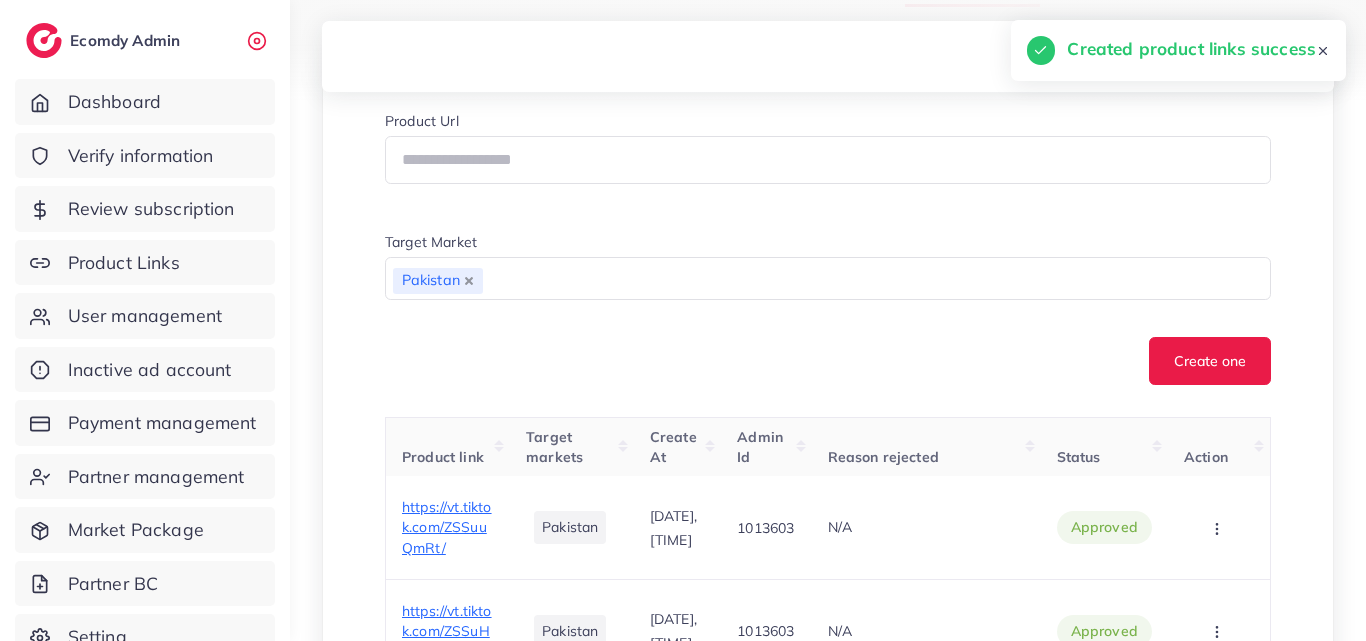 scroll, scrollTop: 3057, scrollLeft: 0, axis: vertical 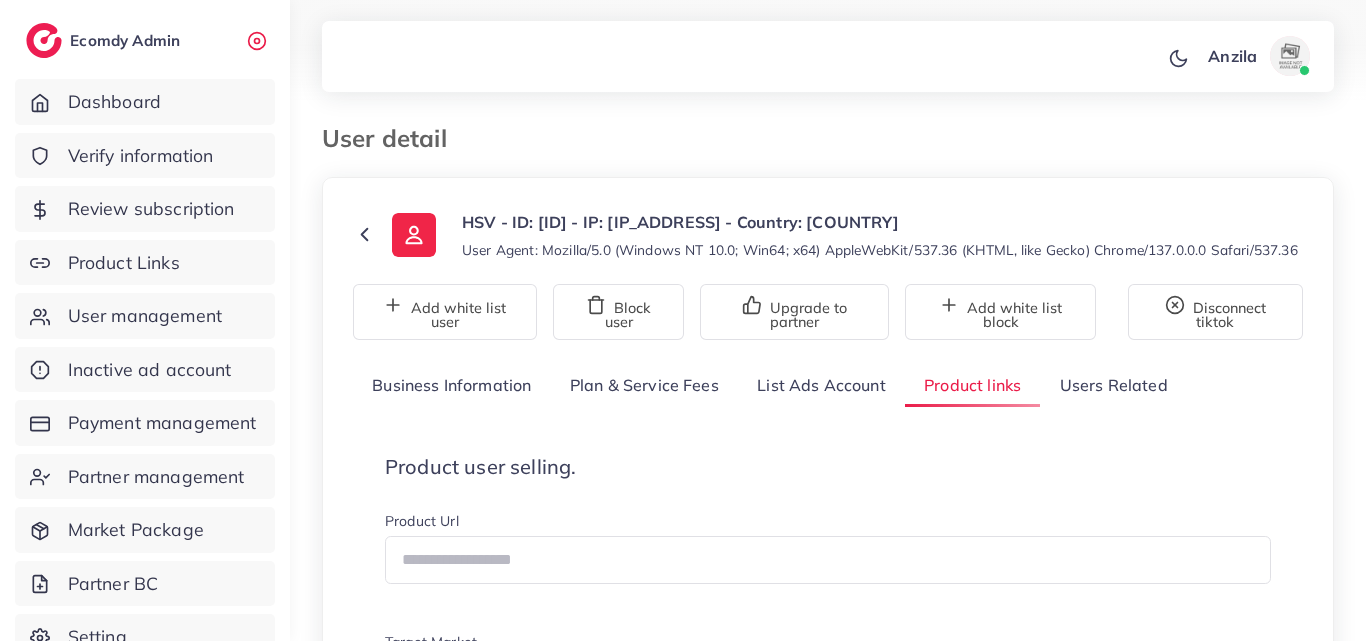 click on "Product user selling." at bounding box center [828, 467] 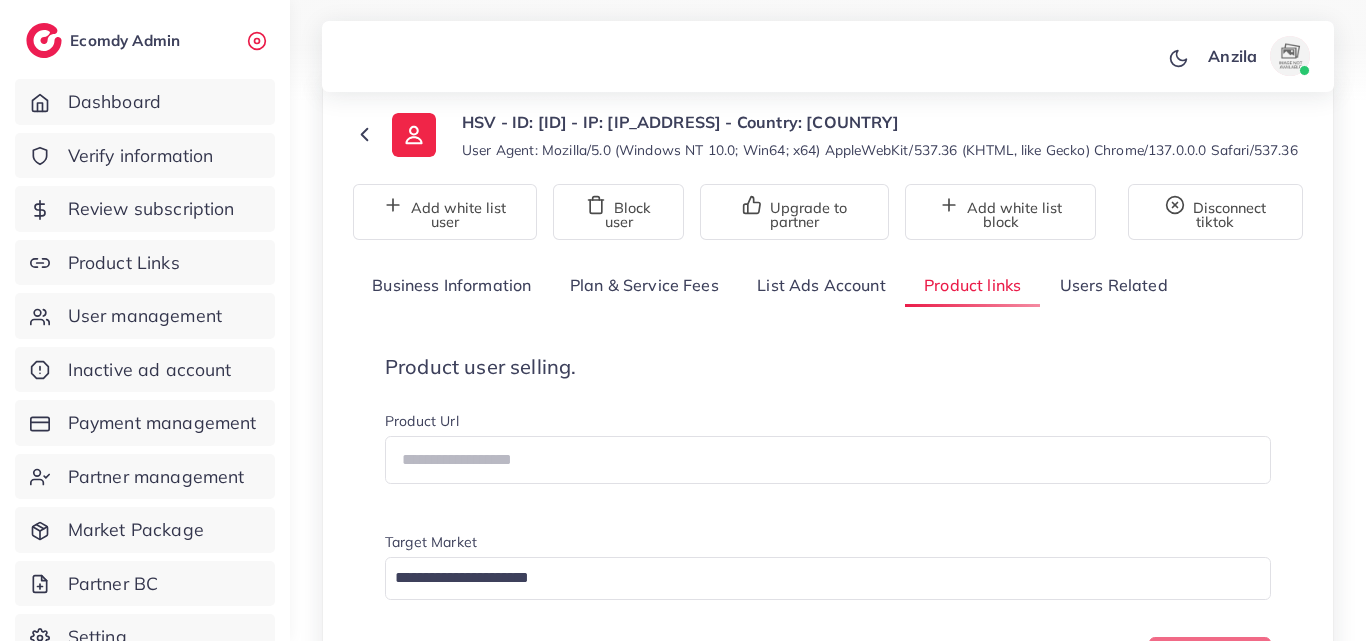 scroll, scrollTop: 100, scrollLeft: 0, axis: vertical 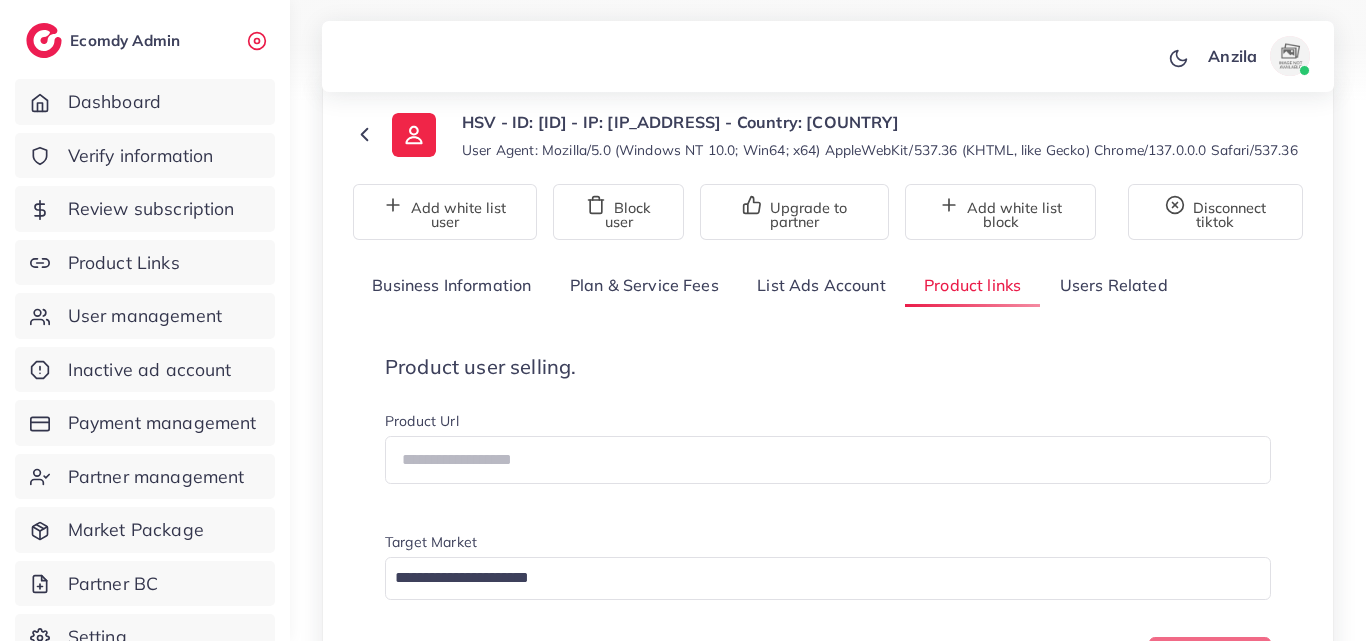 click on "Product user selling." at bounding box center (828, 367) 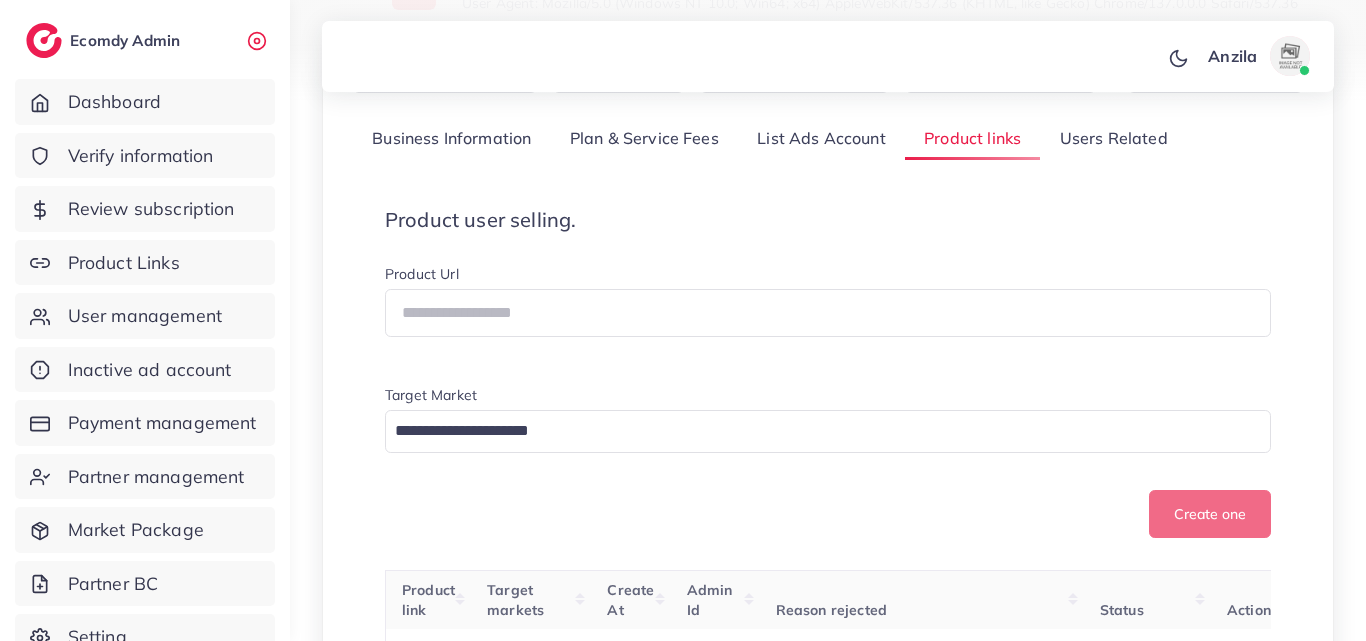scroll, scrollTop: 300, scrollLeft: 0, axis: vertical 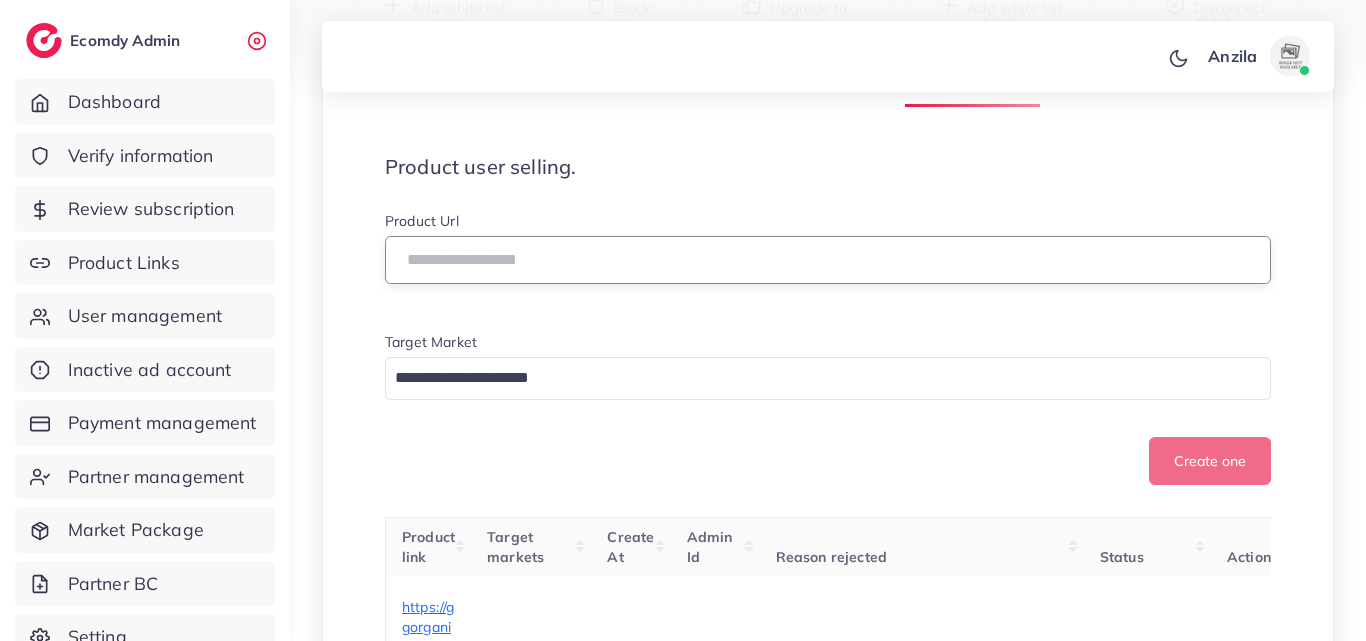 click at bounding box center [828, 260] 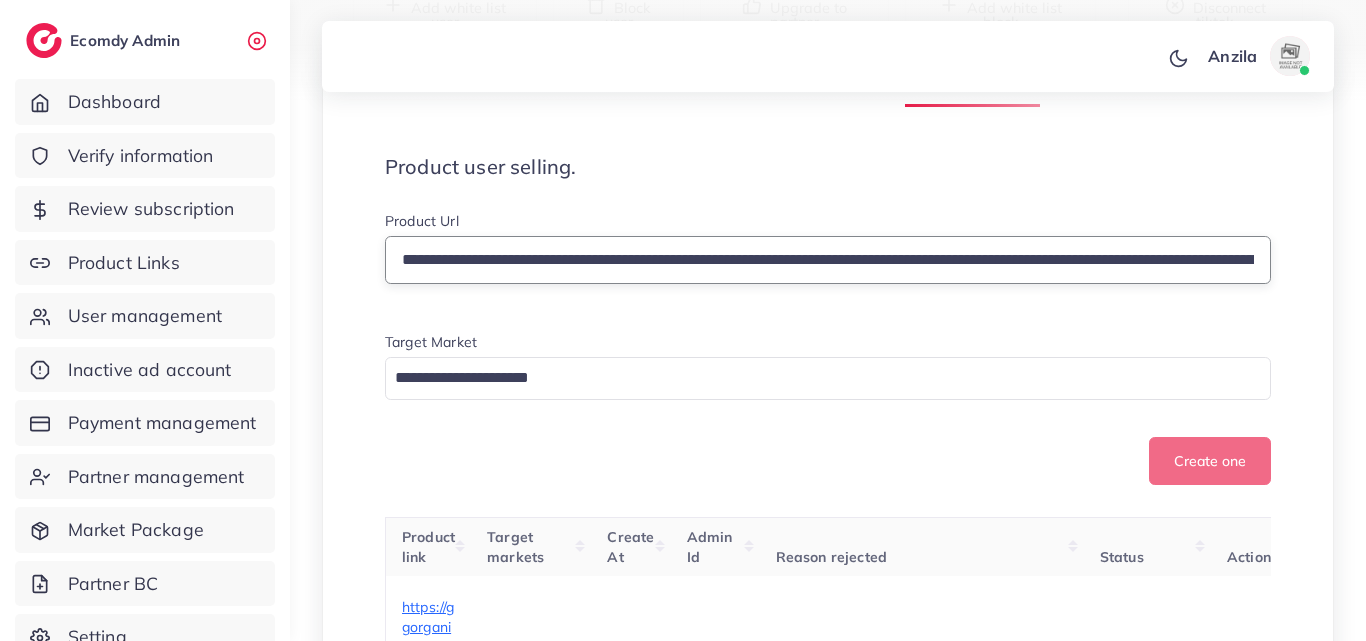 scroll, scrollTop: 0, scrollLeft: 509, axis: horizontal 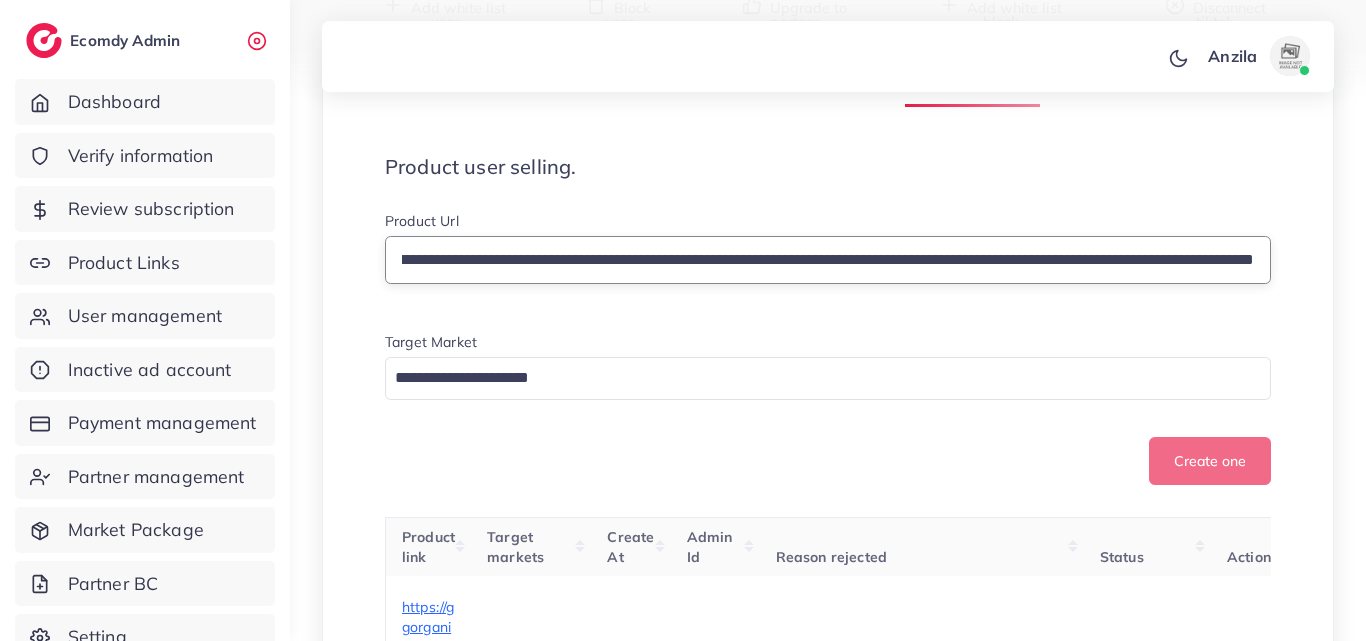 type on "**********" 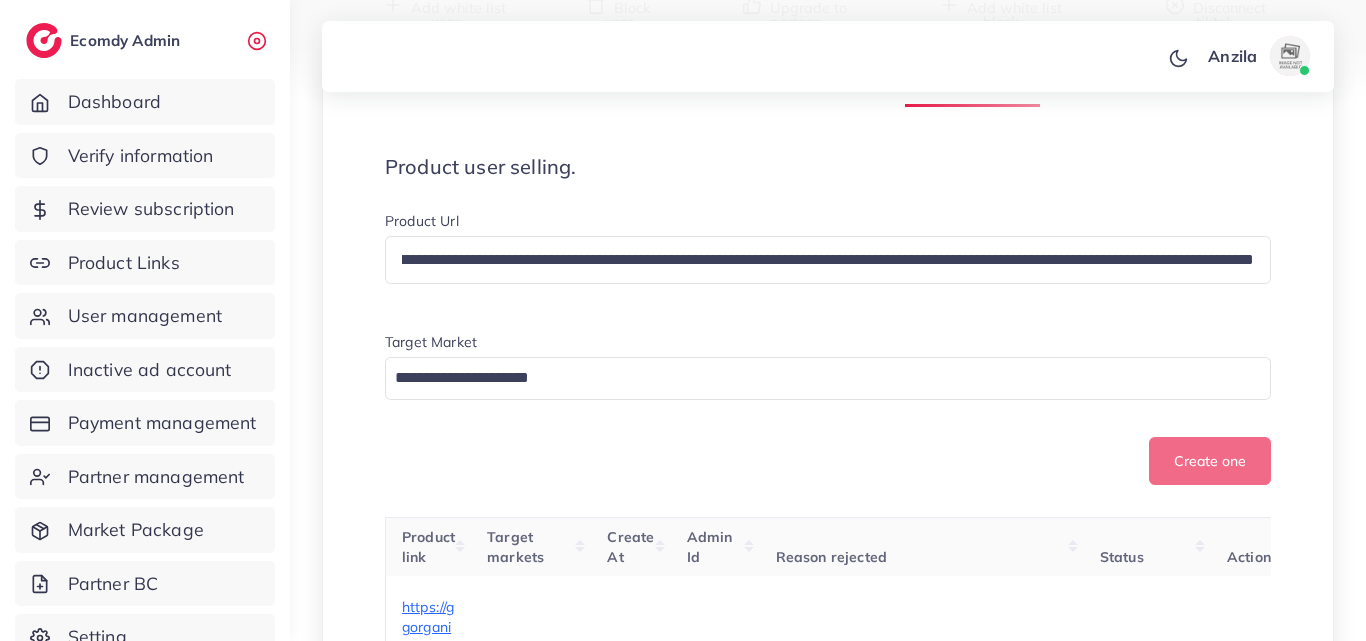 scroll, scrollTop: 0, scrollLeft: 0, axis: both 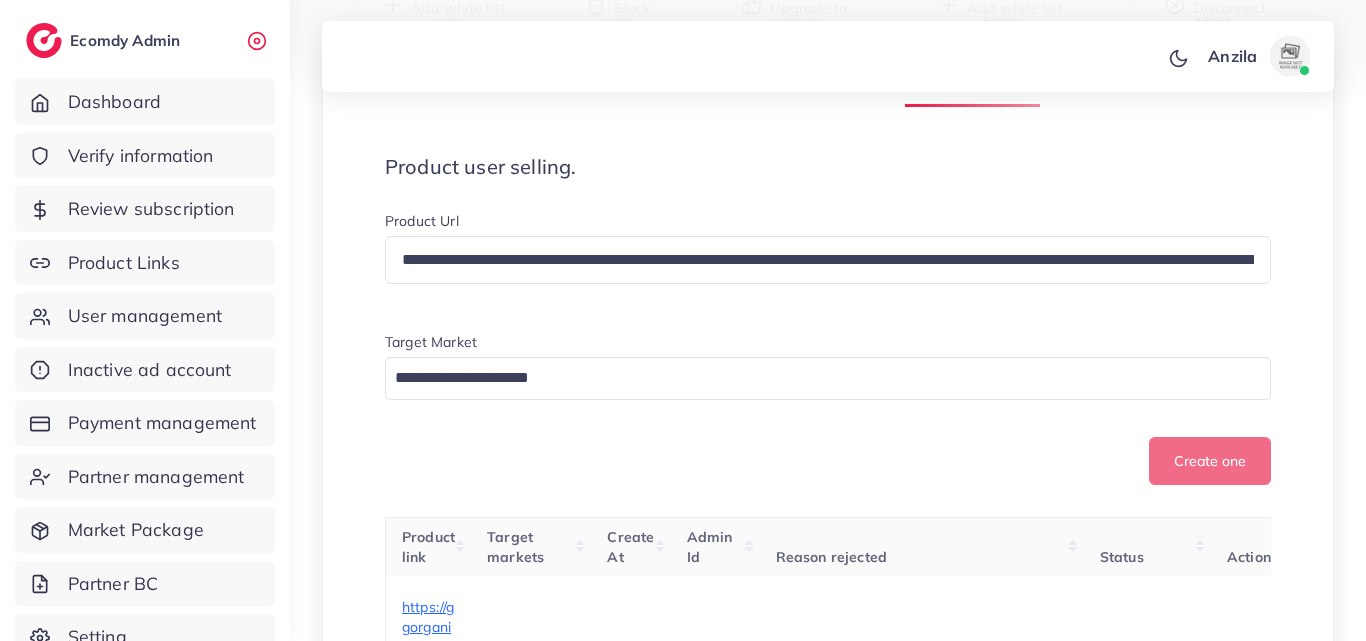 click on "Create one" at bounding box center (828, 461) 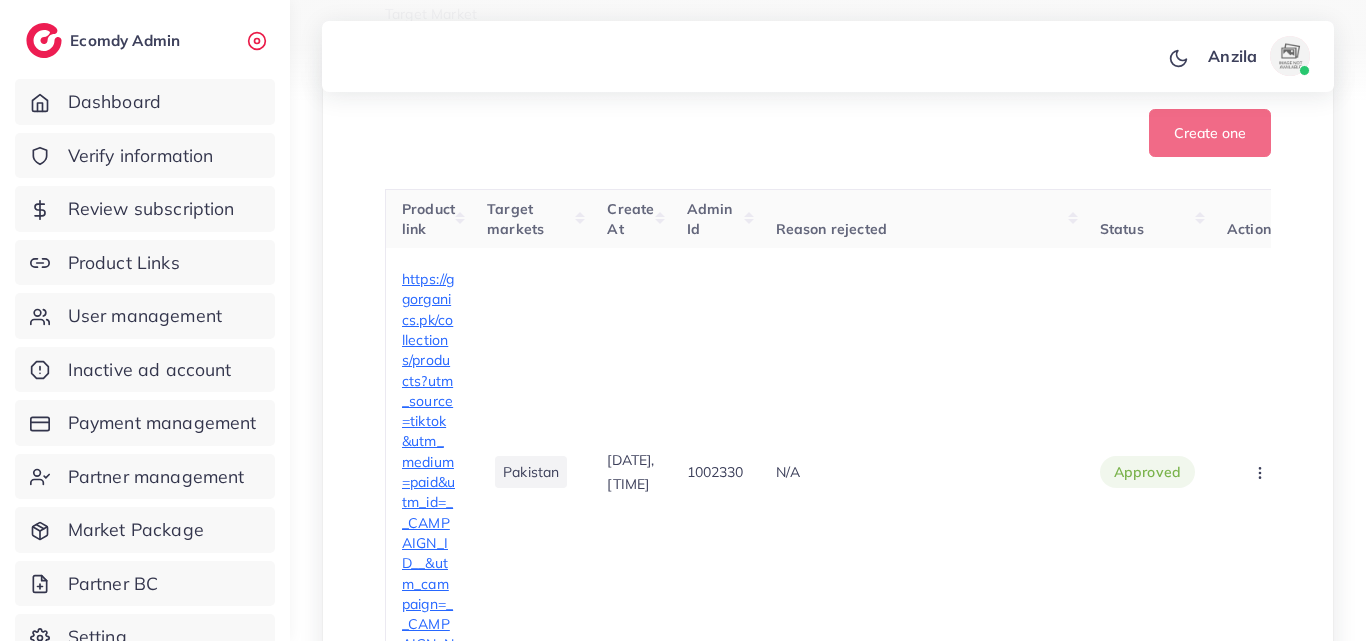 scroll, scrollTop: 400, scrollLeft: 0, axis: vertical 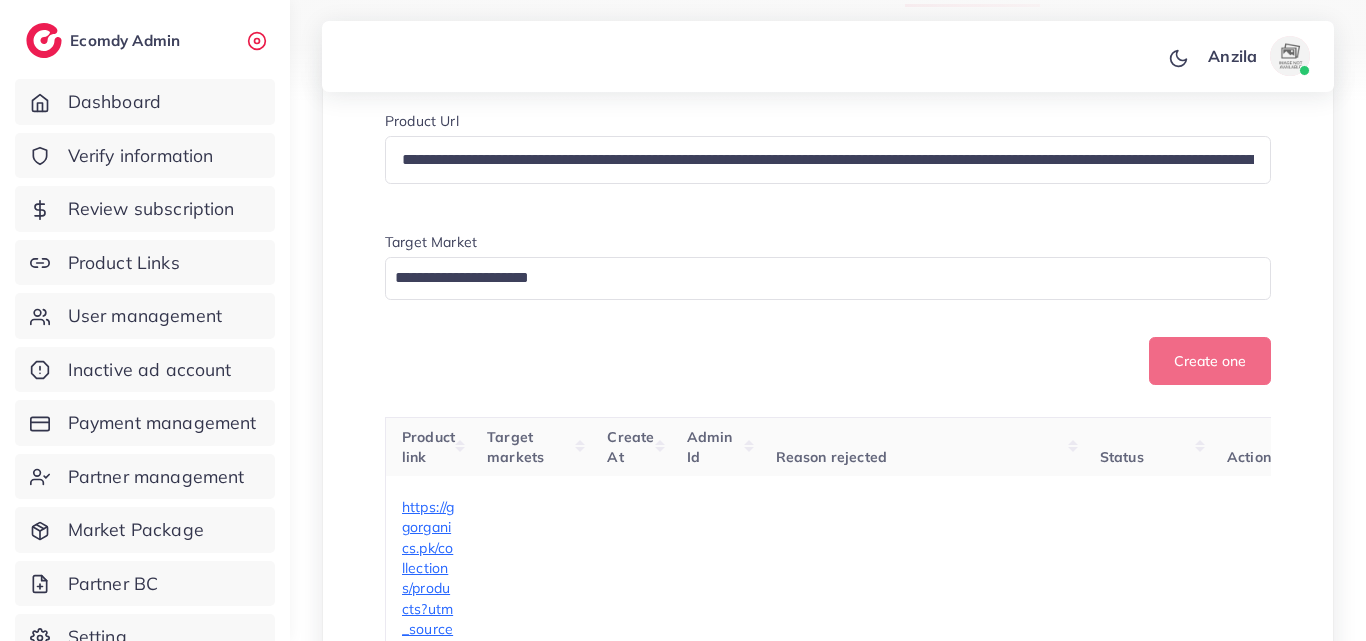 click at bounding box center (816, 278) 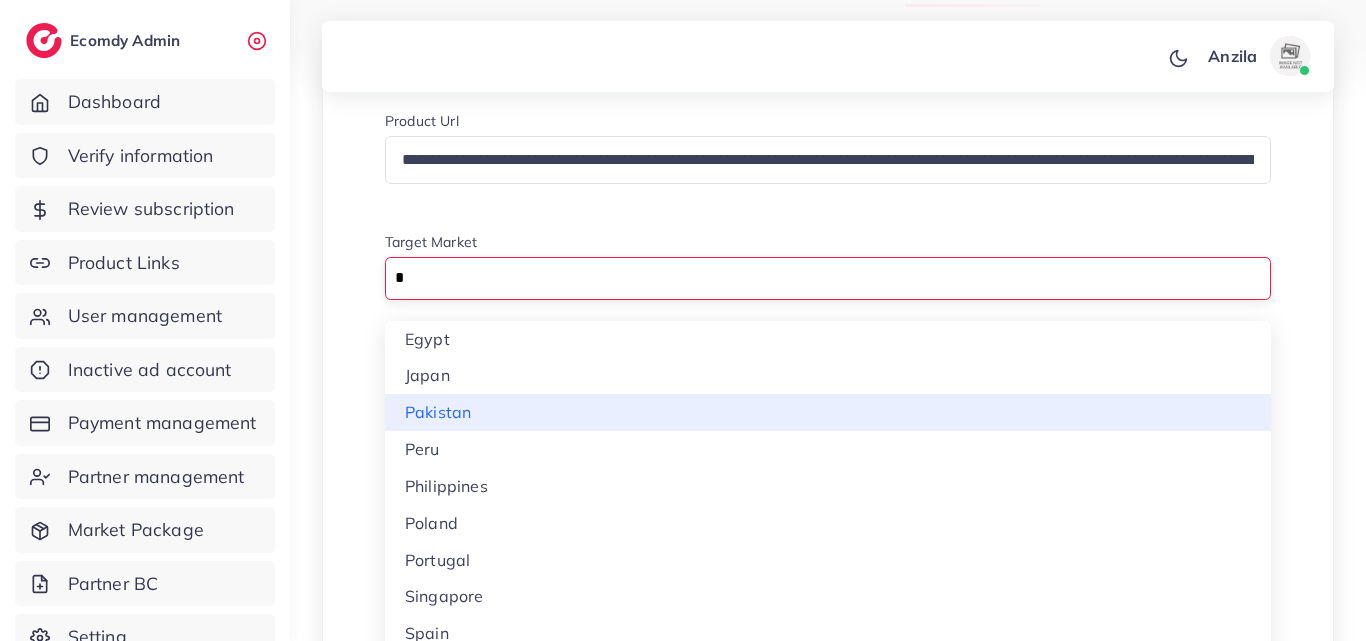 type on "*" 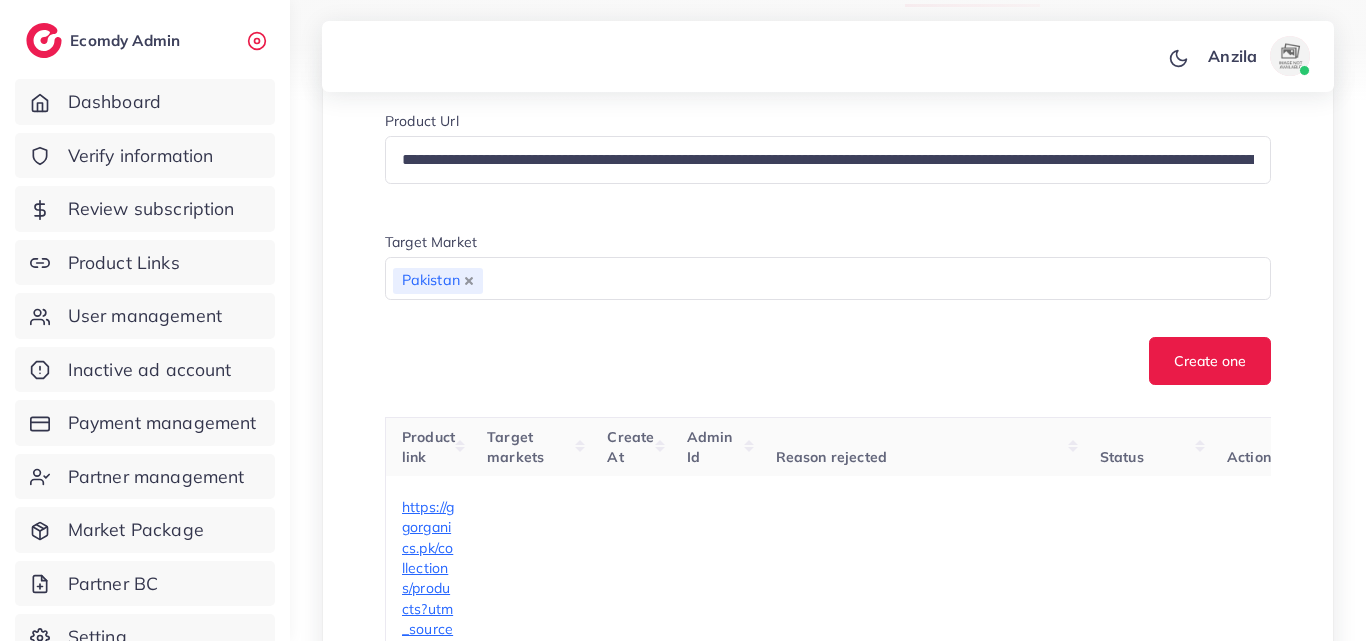 click on "**********" at bounding box center (828, 8465) 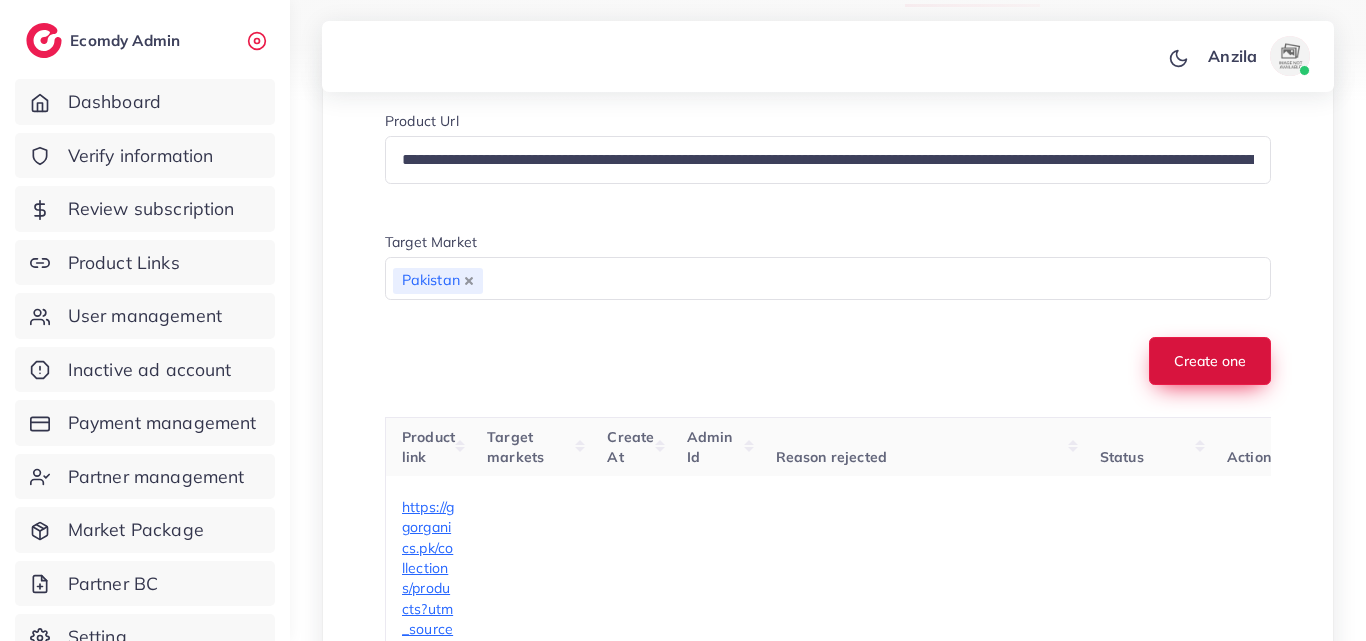 click on "Create one" at bounding box center (1210, 361) 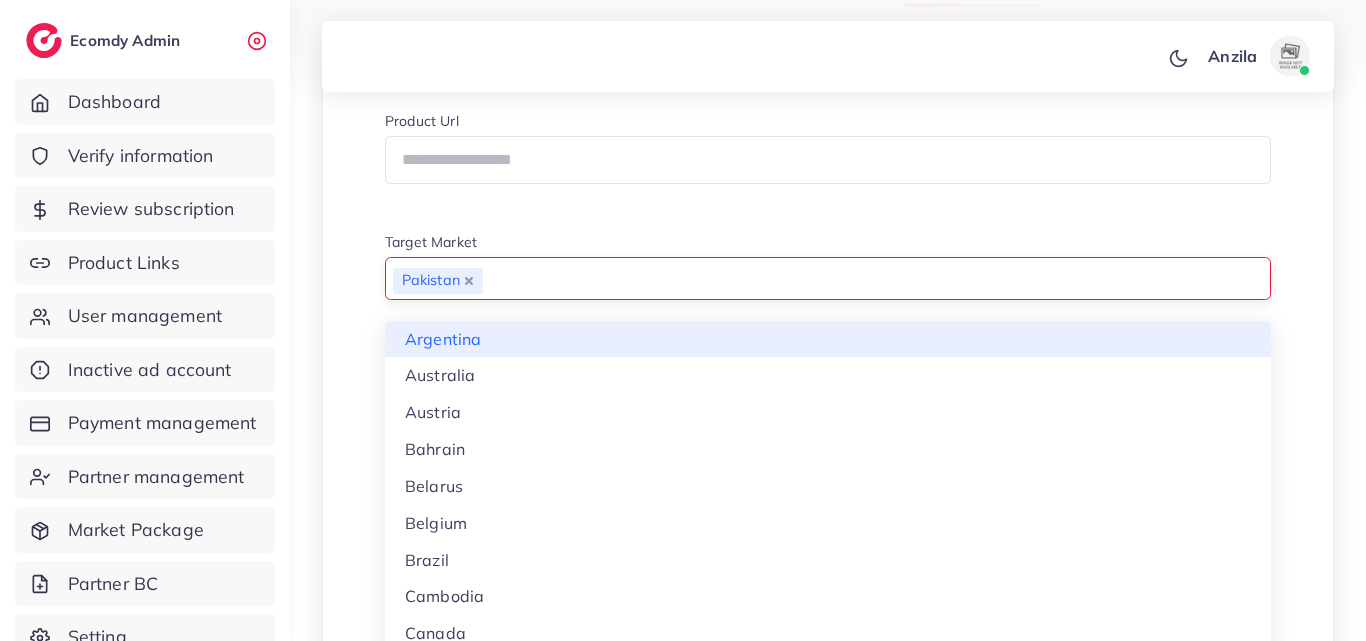 click at bounding box center (865, 279) 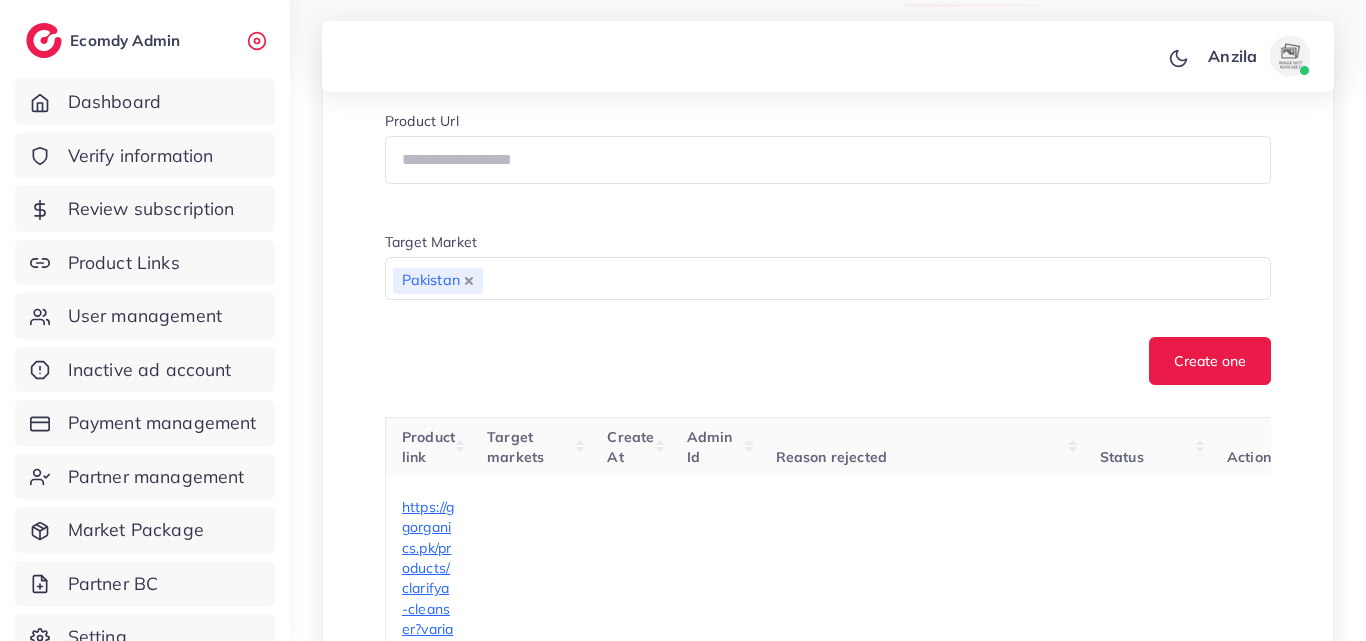click on "Product Url   Target Market
Pakistan
Loading...
Argentina
Australia
Austria
Bahrain
Belarus
Belgium
Brazil
Cambodia
Canada
Chile
Colombia
Czechia
Denmark
Egypt
Finland
France
Germany
Greece
Hungary
Indonesia
Iraq
Ireland
Israel
Italy
Japan
Jordan
Kazakhstan
Korea
Kuwait
Lebanon
Malaysia
Mexico
Morocco" at bounding box center (828, 208) 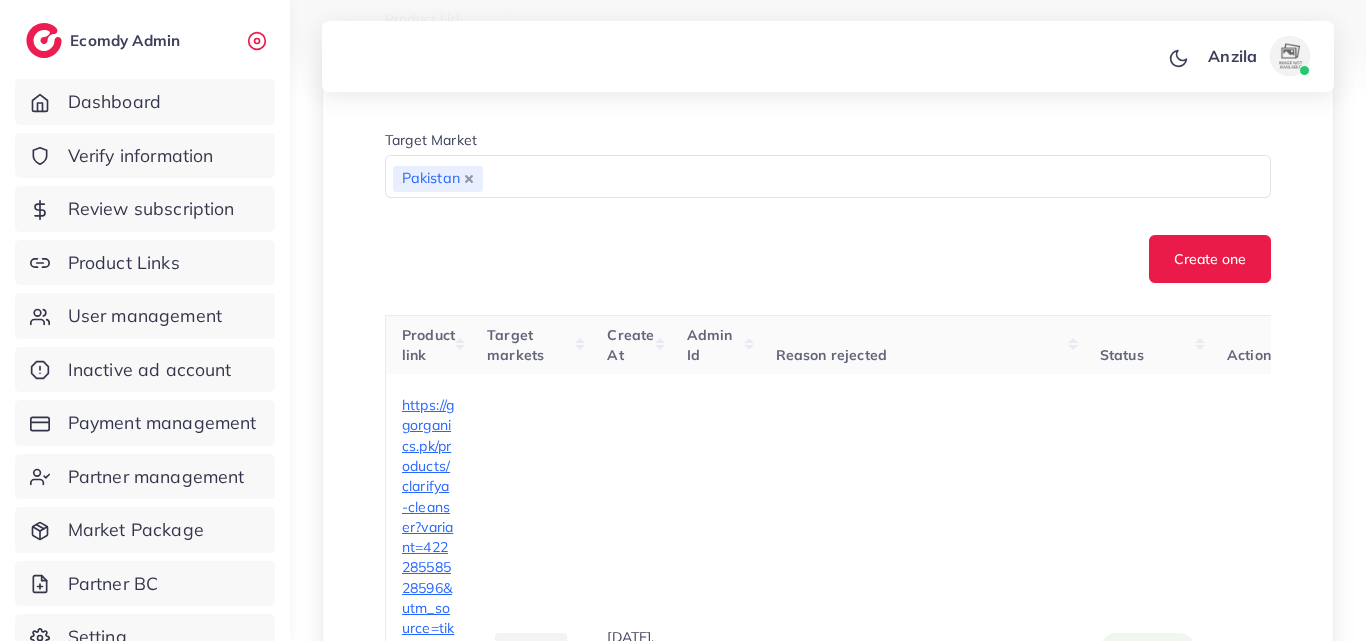 scroll, scrollTop: 800, scrollLeft: 0, axis: vertical 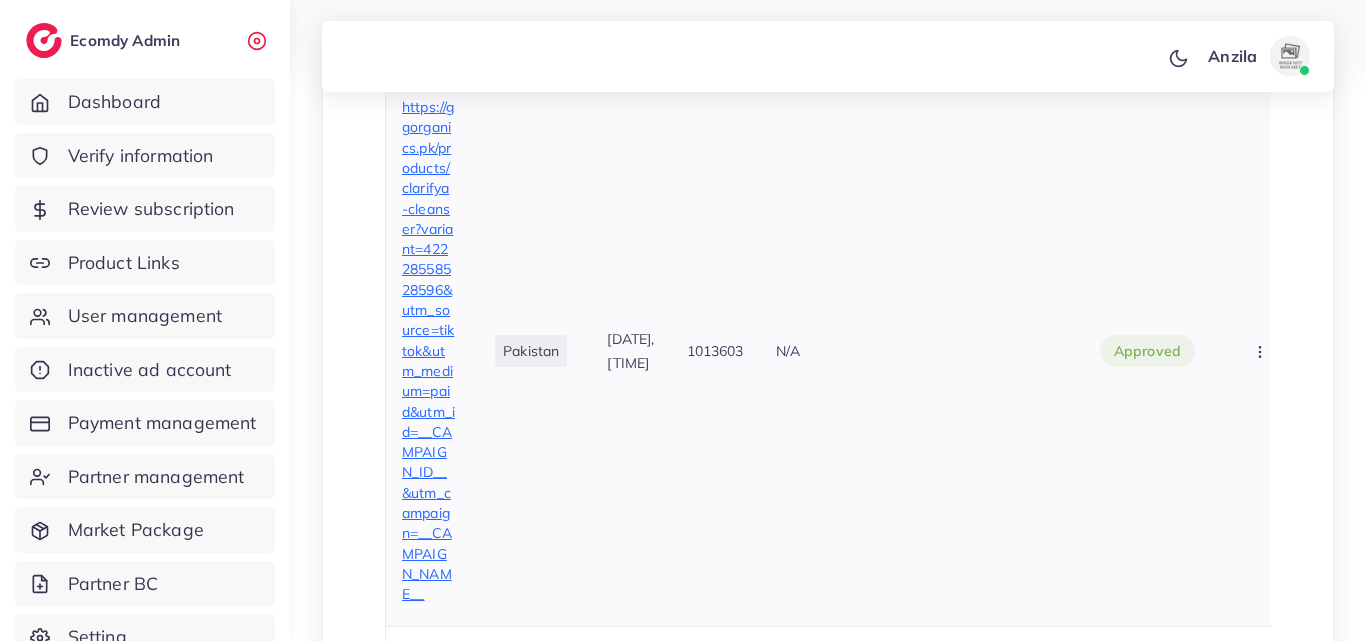 click on "https://ggorganics.pk/products/clarifya-cleanser?variant=42228558528596&utm_source=tiktok&utm_medium=paid&utm_id=__CAMPAIGN_ID__&utm_campaign=__CAMPAIGN_NAME__" at bounding box center [428, 350] 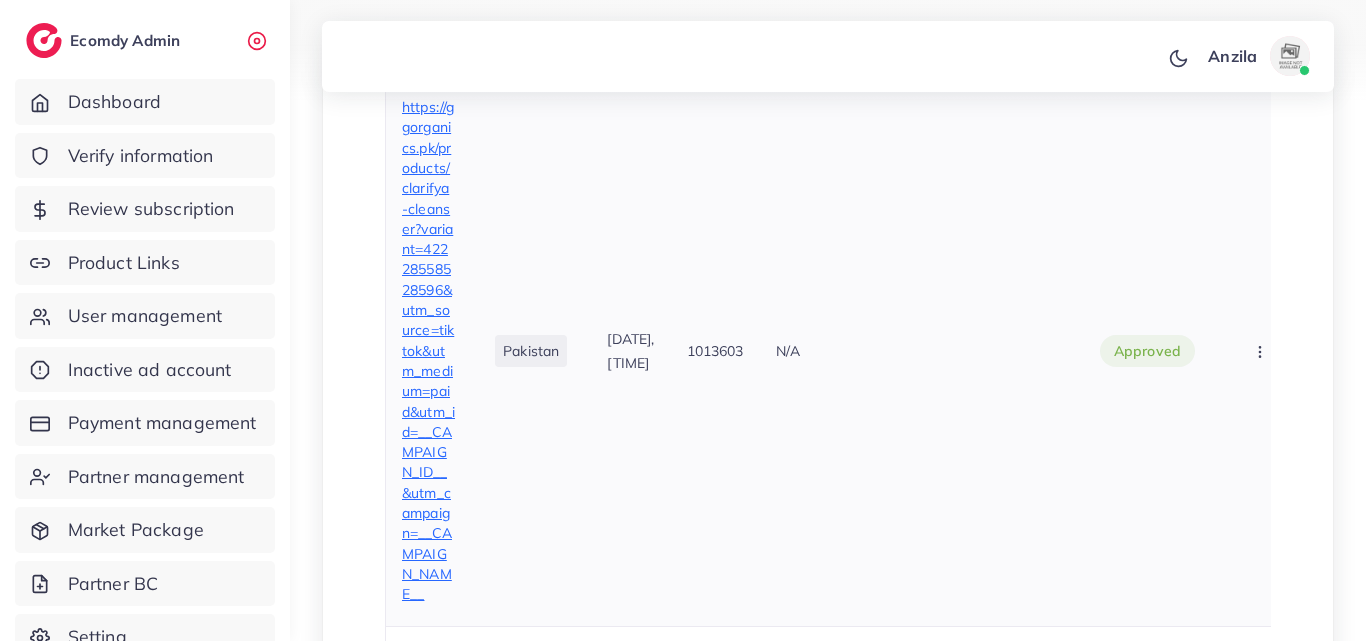 click on "https://ggorganics.pk/products/clarifya-cleanser?variant=42228558528596&utm_source=tiktok&utm_medium=paid&utm_id=__CAMPAIGN_ID__&utm_campaign=__CAMPAIGN_NAME__" at bounding box center (428, 350) 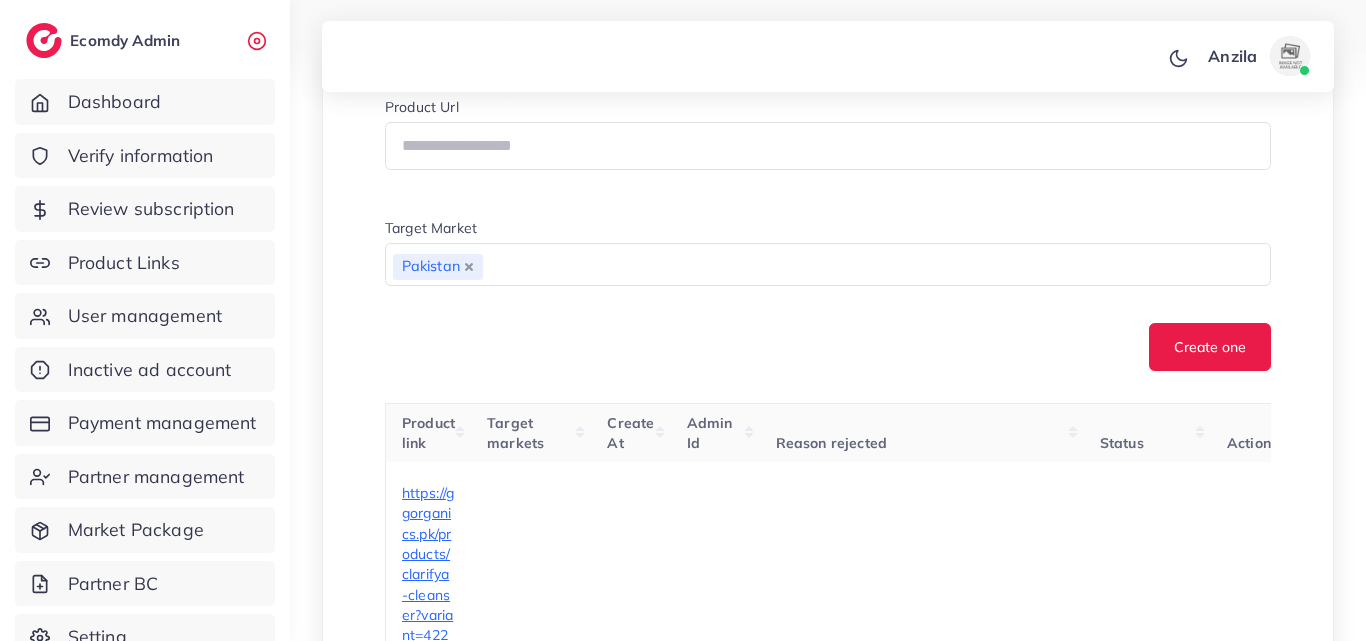 scroll, scrollTop: 400, scrollLeft: 0, axis: vertical 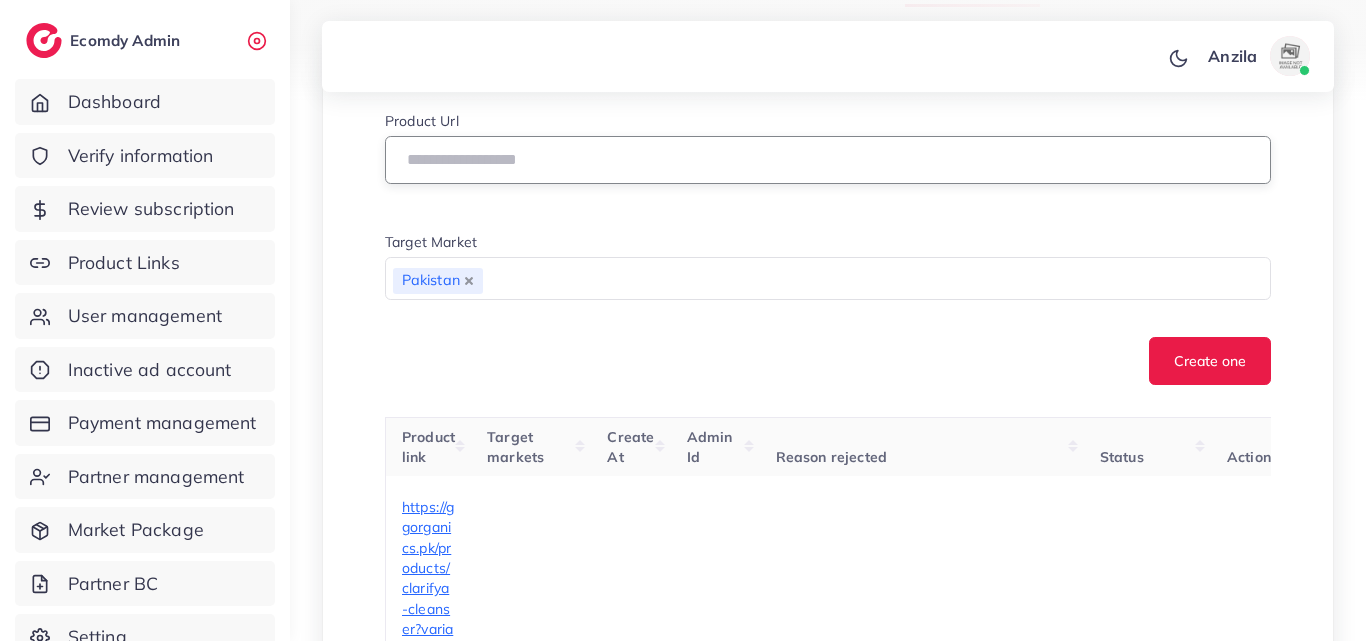 click at bounding box center [828, 160] 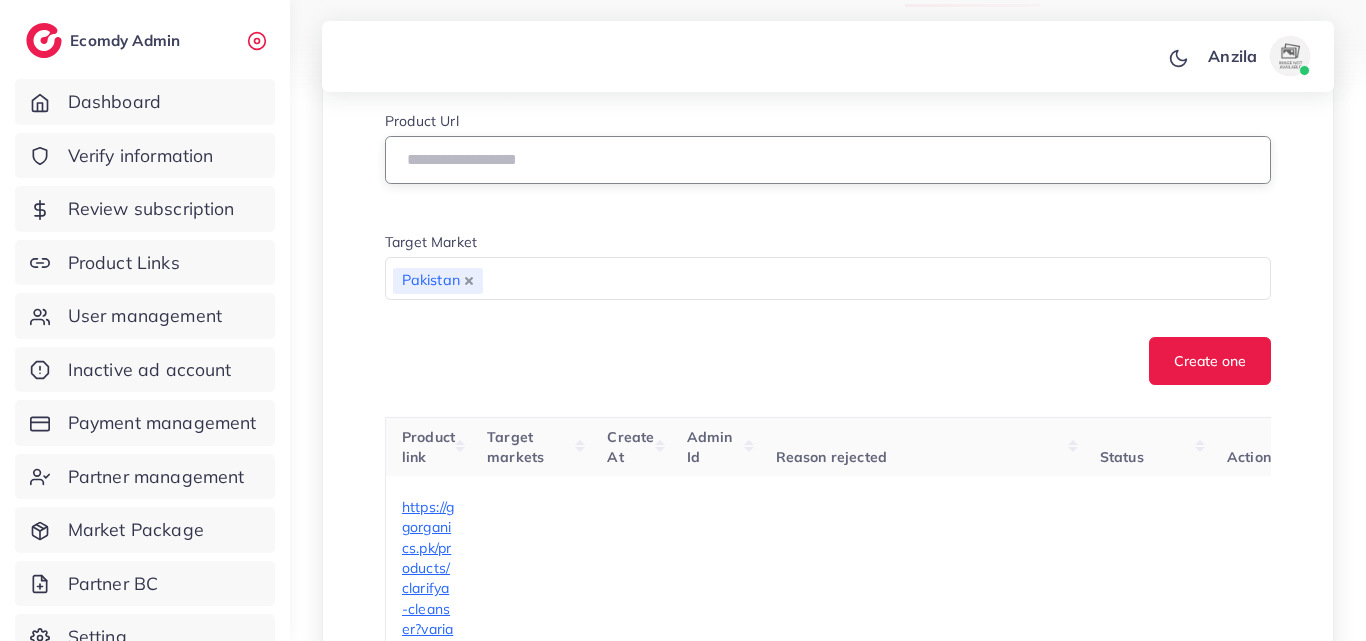 paste on "**********" 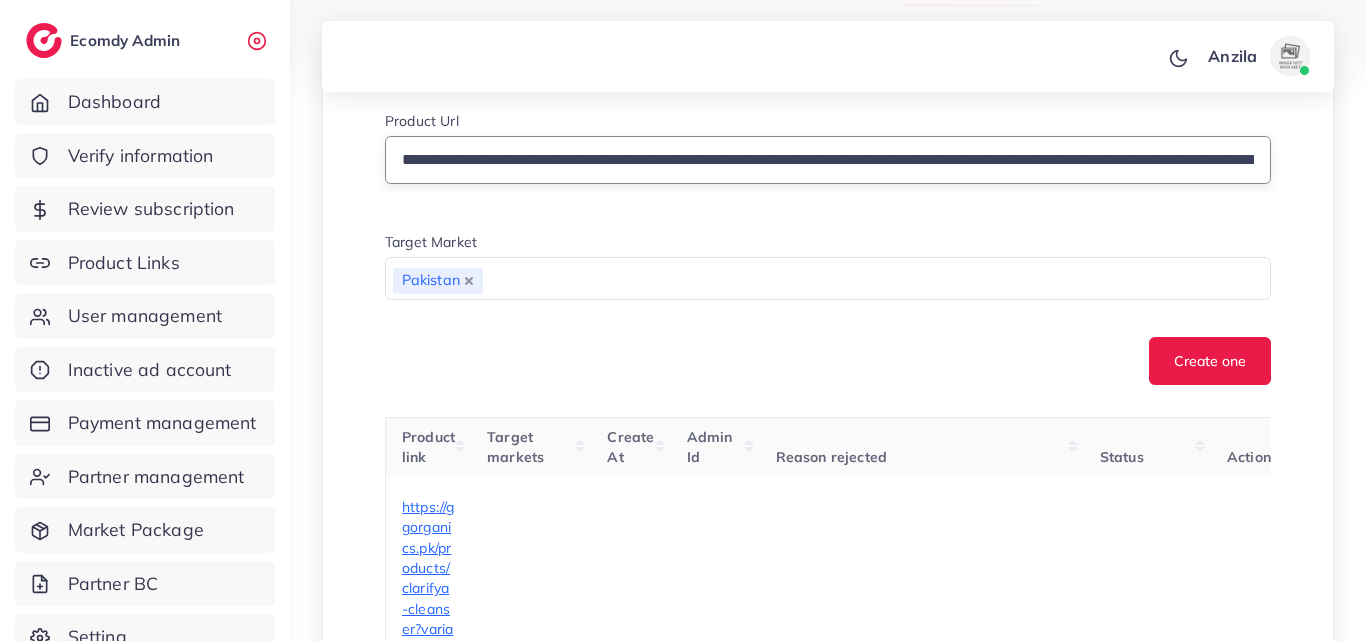 scroll, scrollTop: 0, scrollLeft: 624, axis: horizontal 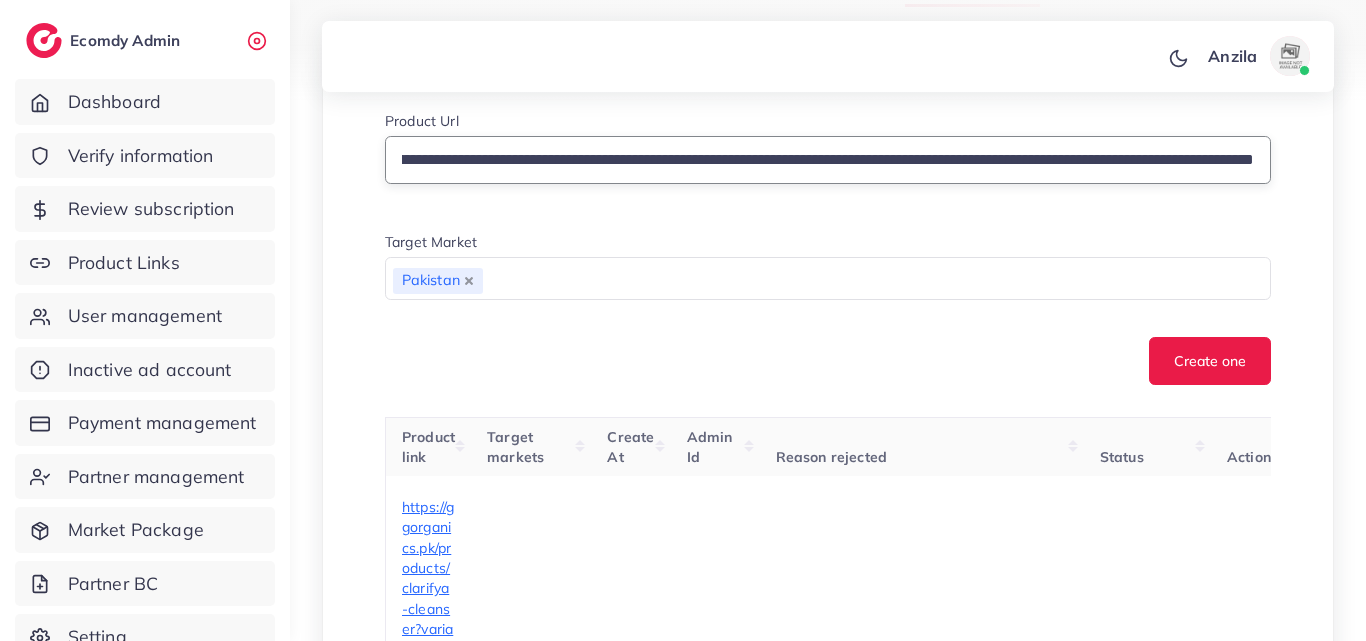 type on "**********" 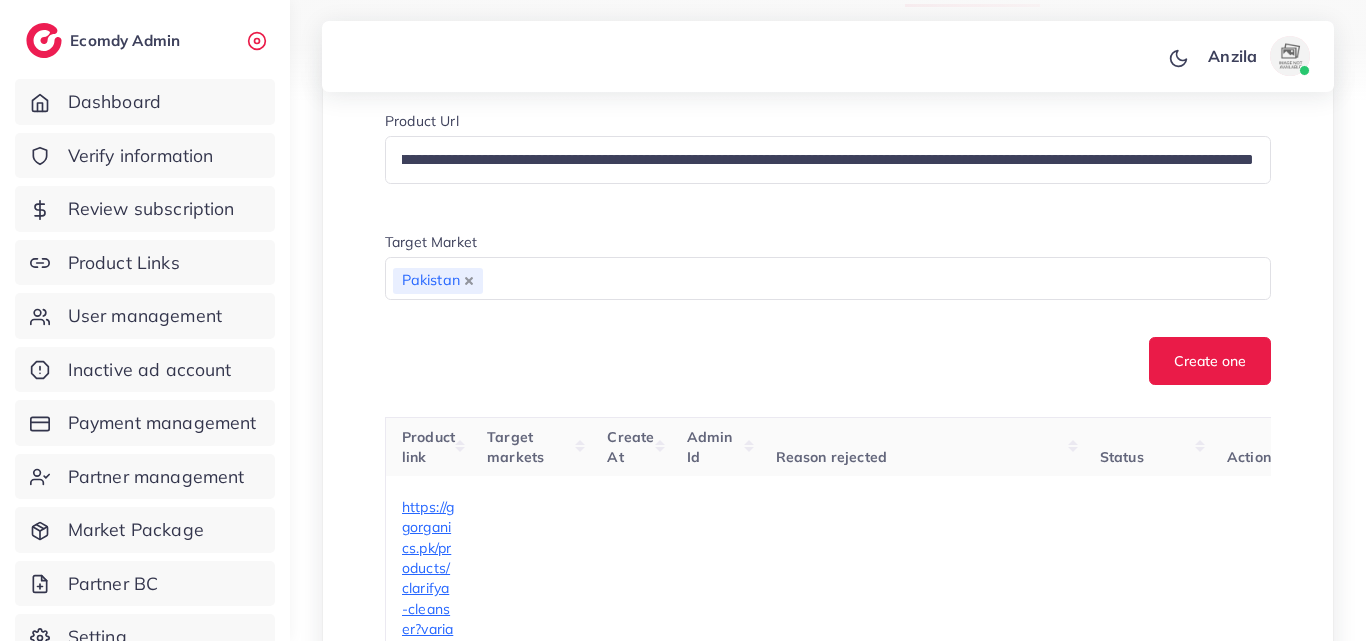scroll, scrollTop: 0, scrollLeft: 0, axis: both 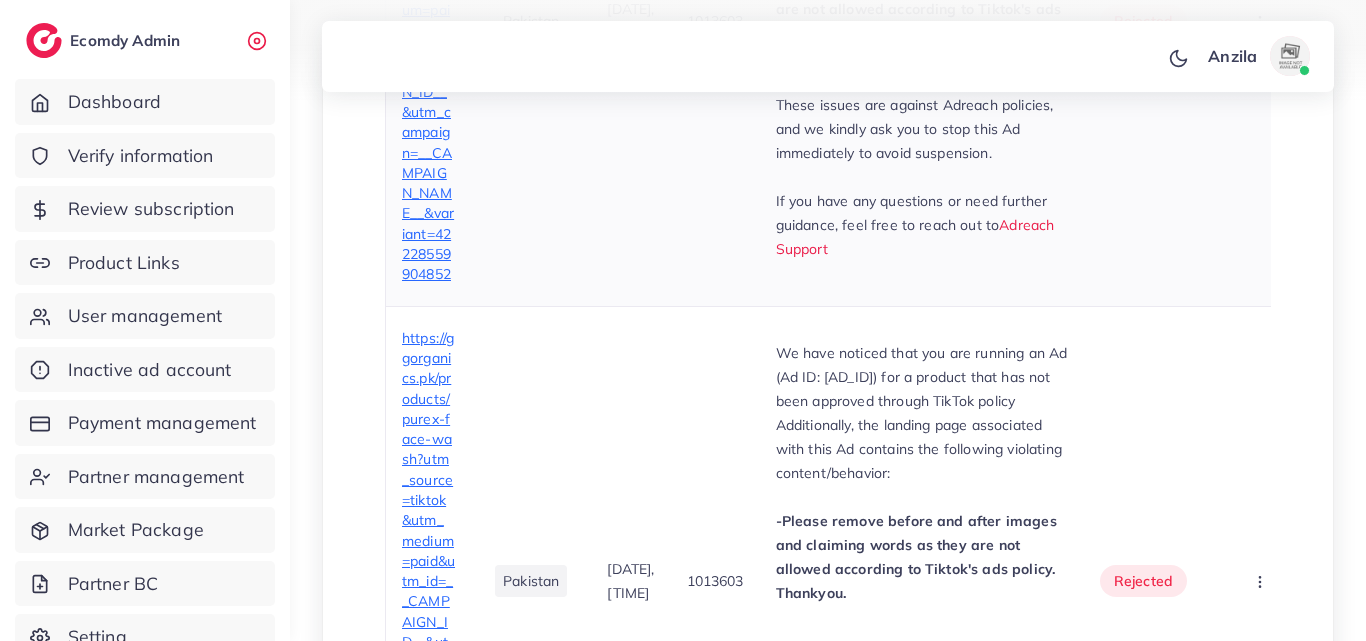 drag, startPoint x: 786, startPoint y: 173, endPoint x: 905, endPoint y: 384, distance: 242.24368 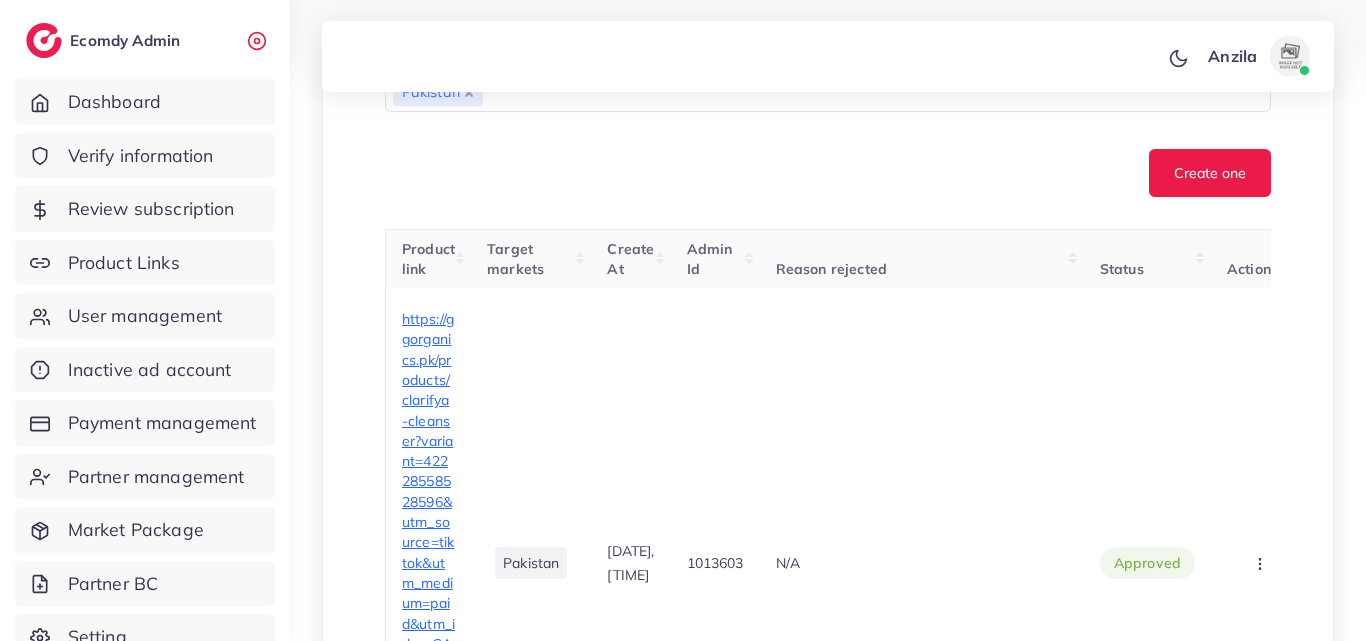 scroll, scrollTop: 581, scrollLeft: 0, axis: vertical 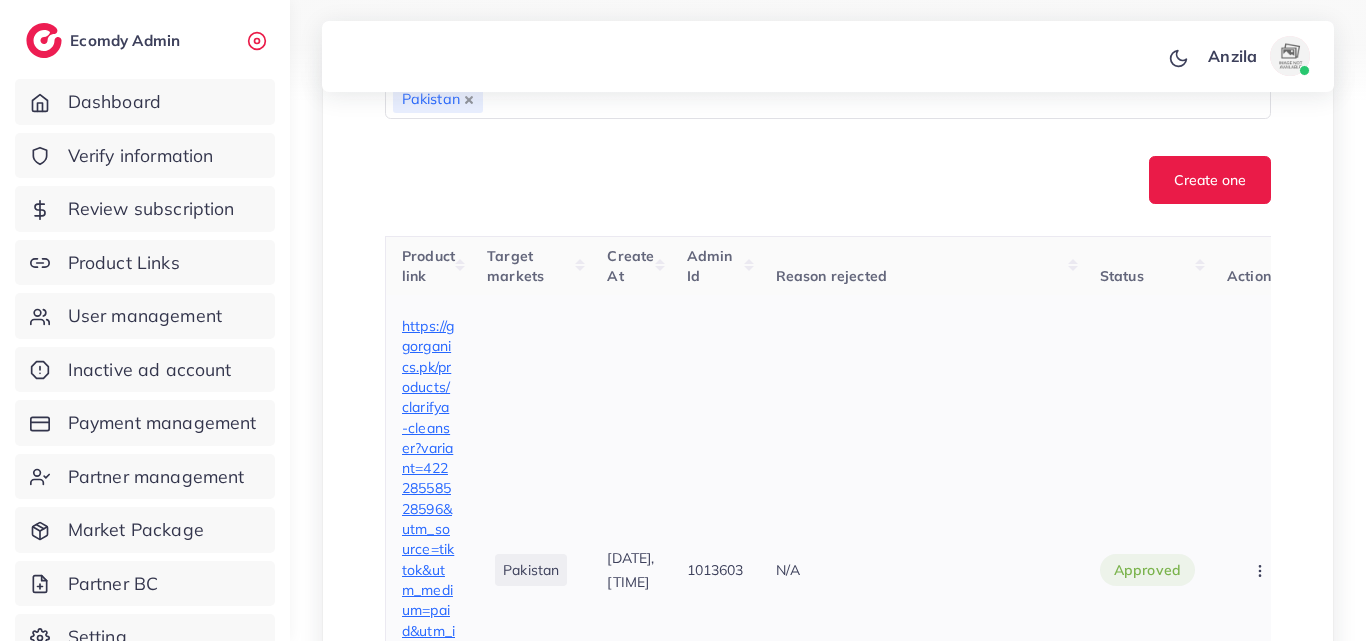 click on "N/A" at bounding box center (922, 570) 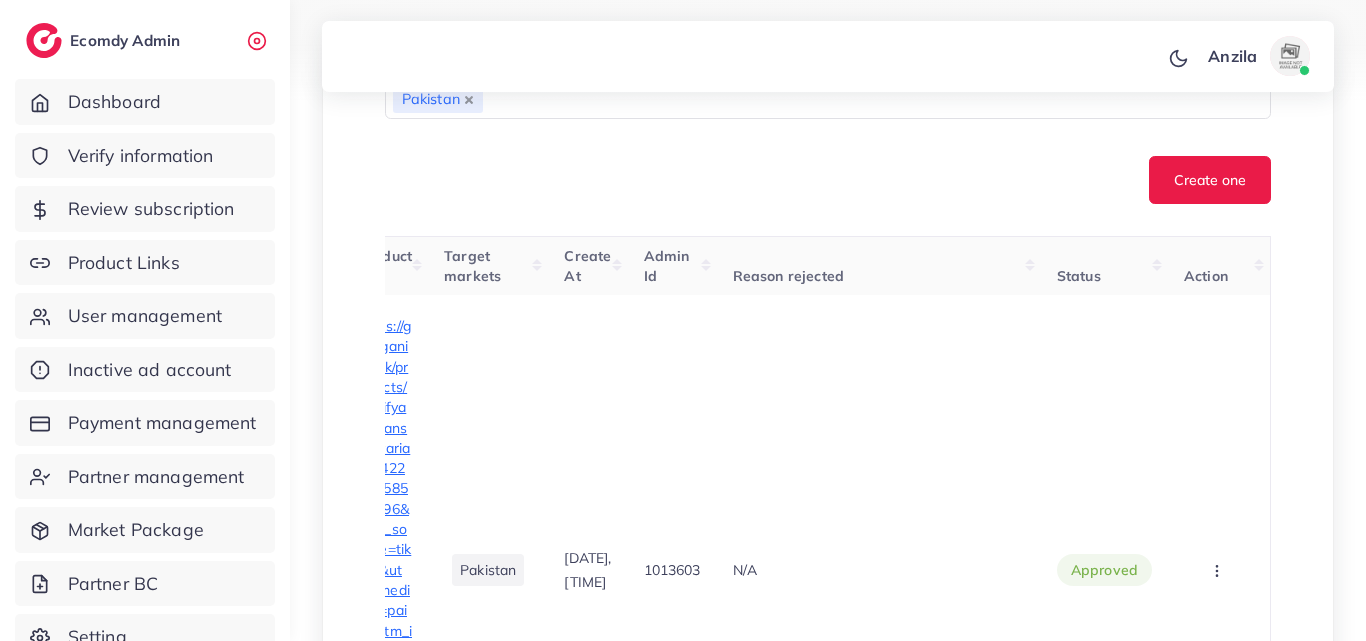 scroll, scrollTop: 0, scrollLeft: 82, axis: horizontal 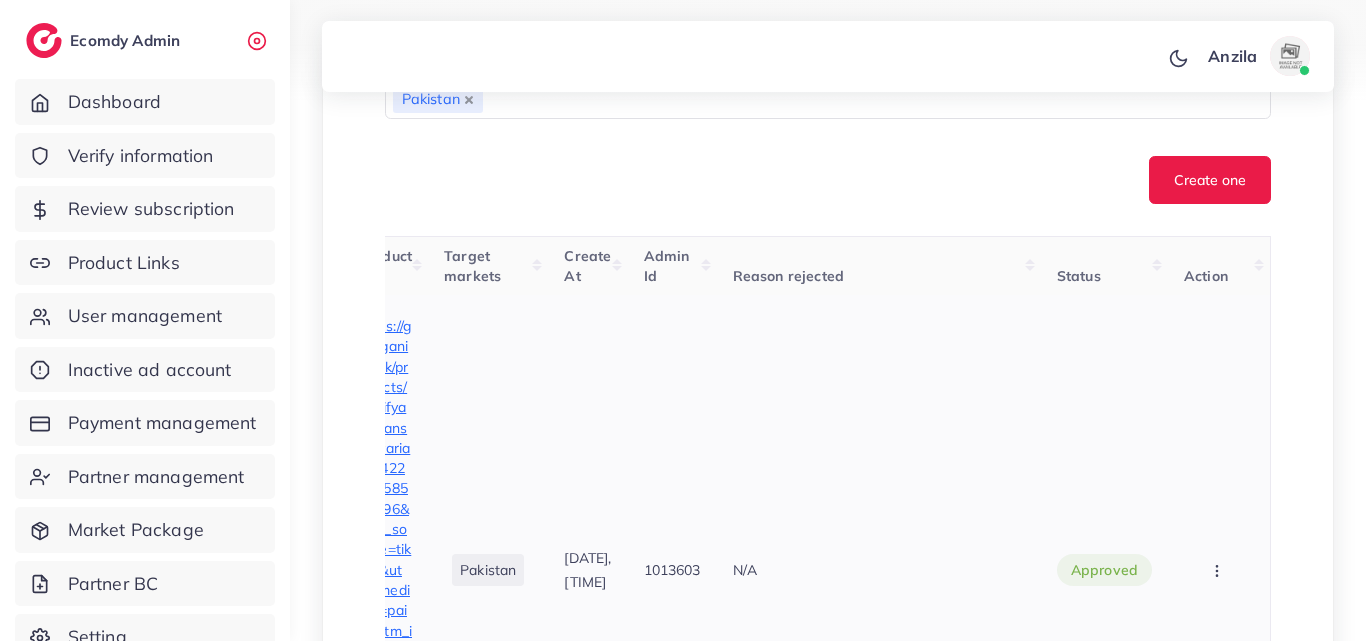 click at bounding box center (1219, 569) 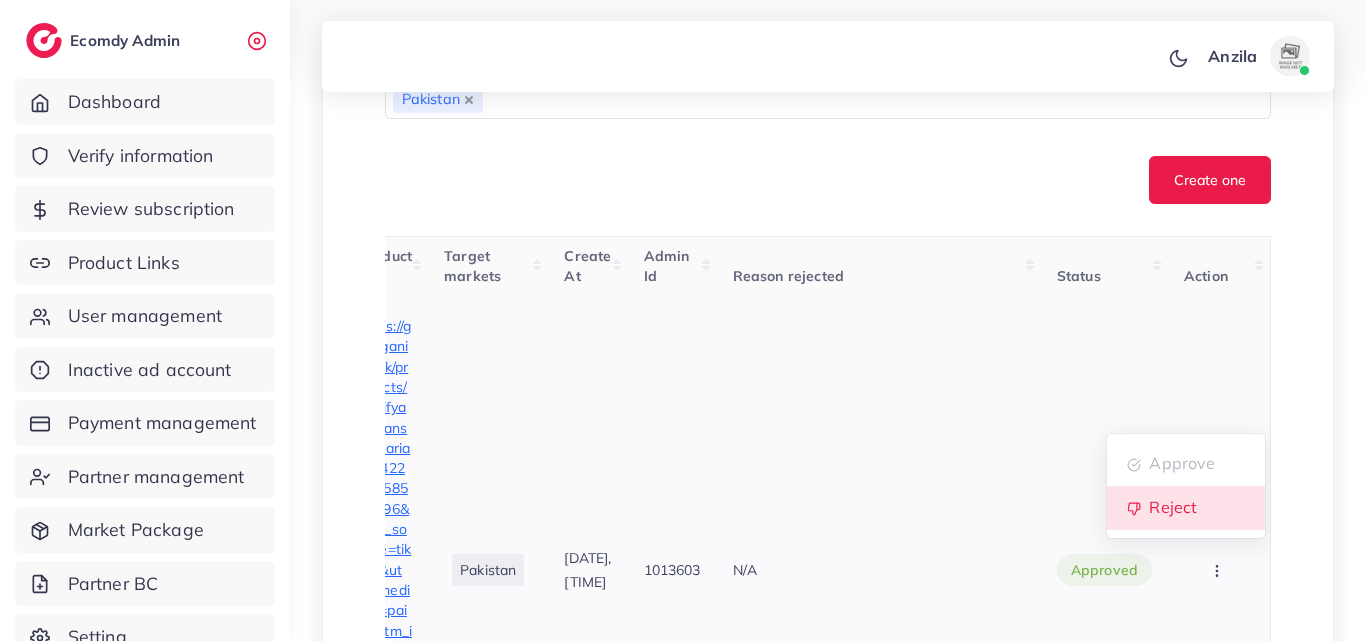 click on "Reject" at bounding box center [1173, 508] 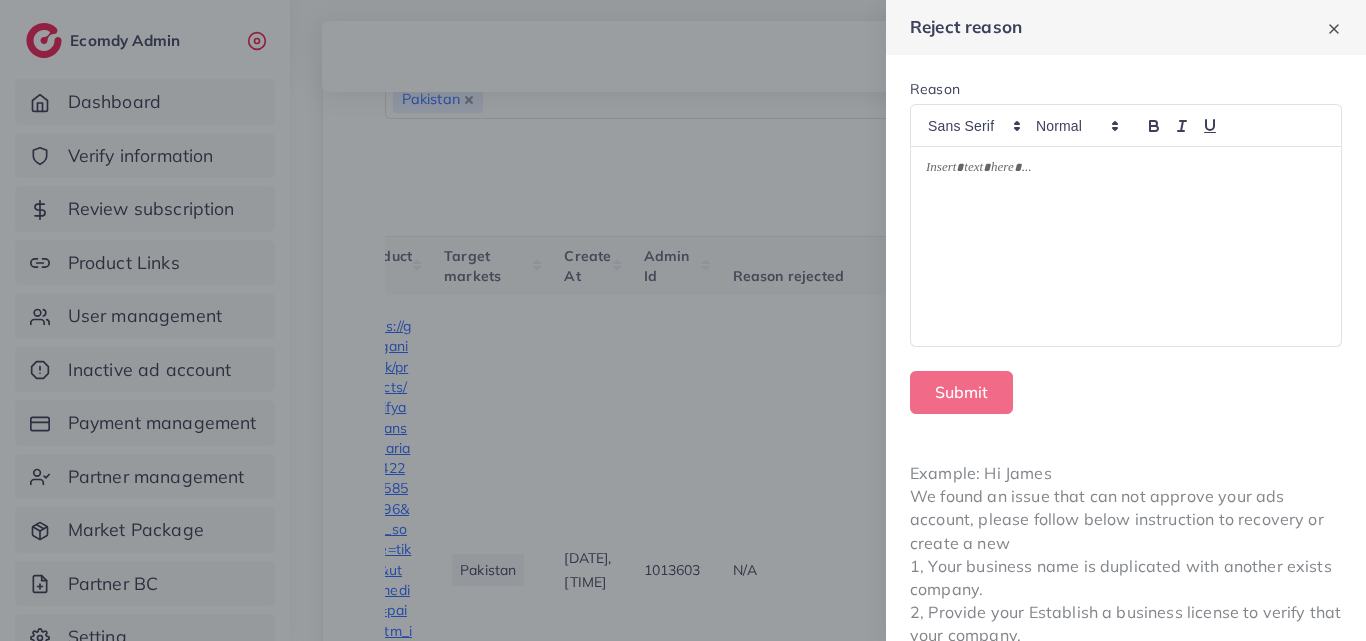 click at bounding box center (1126, 247) 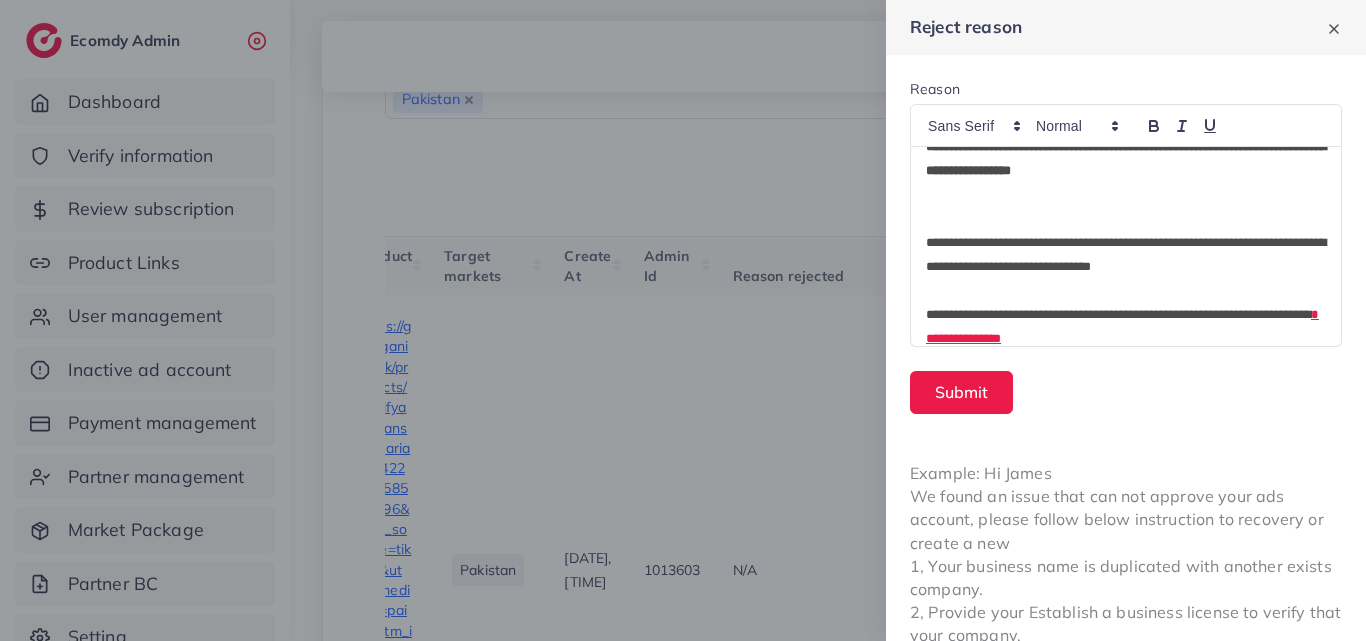 scroll, scrollTop: 116, scrollLeft: 0, axis: vertical 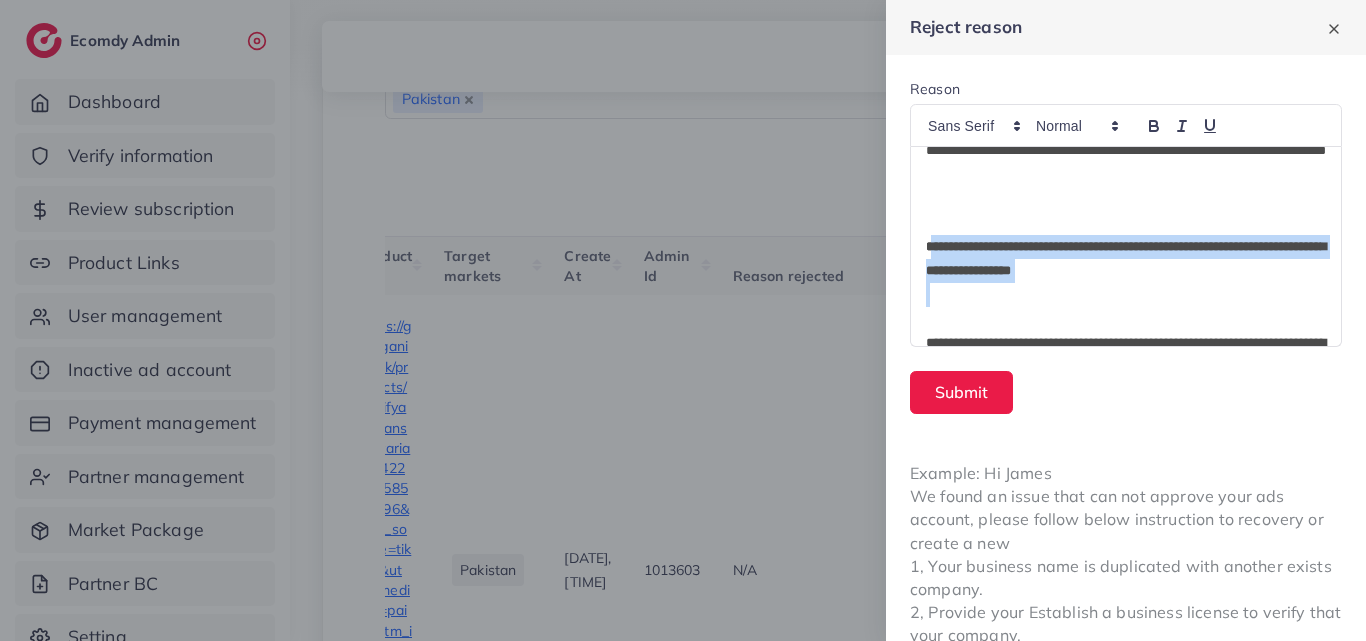 drag, startPoint x: 935, startPoint y: 241, endPoint x: 1218, endPoint y: 282, distance: 285.95453 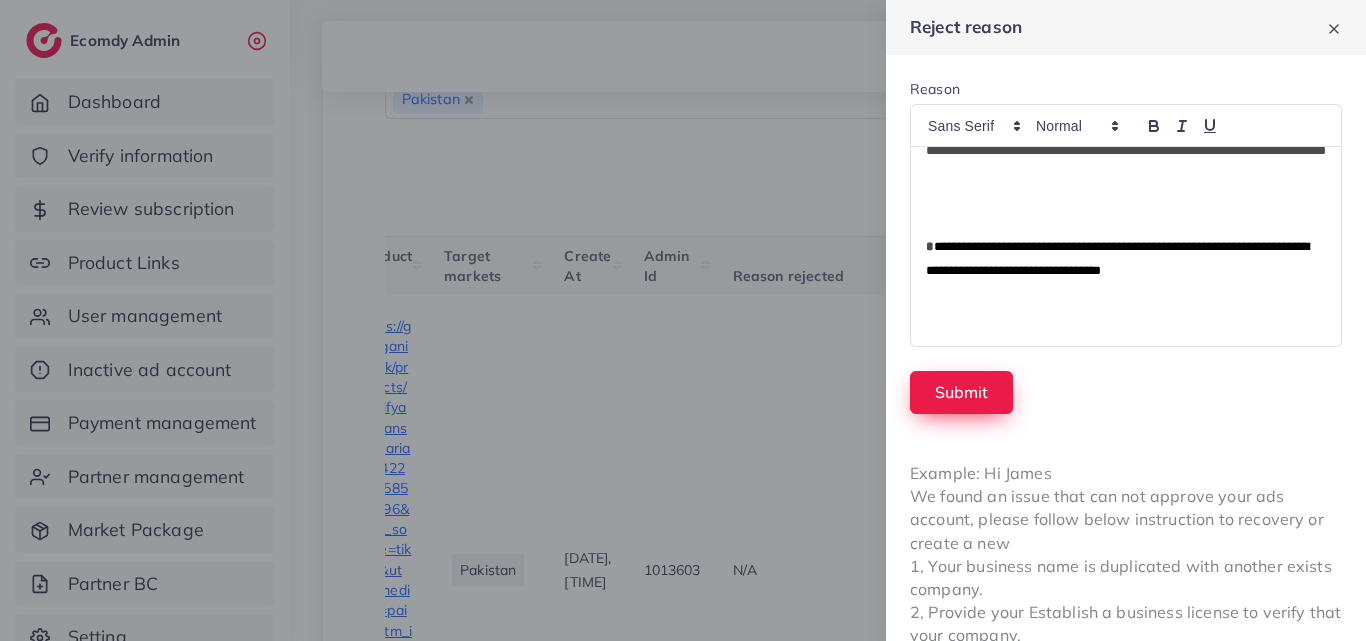 scroll, scrollTop: 0, scrollLeft: 0, axis: both 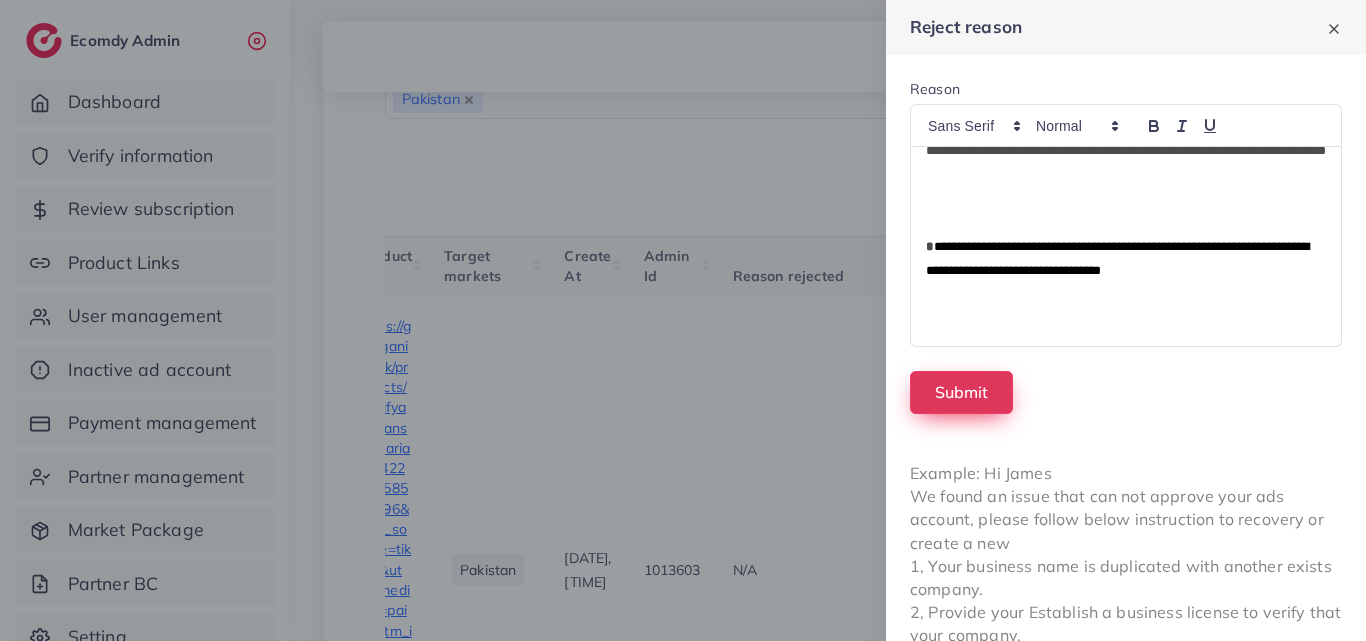 click on "Submit" at bounding box center (961, 392) 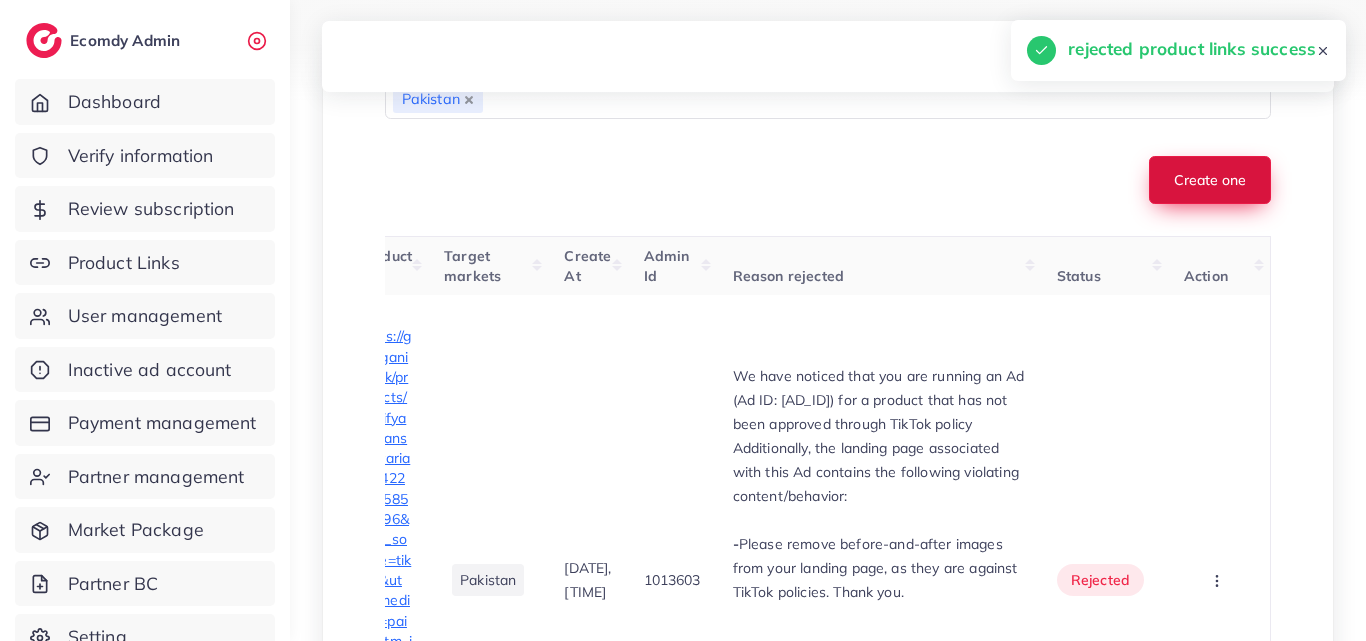 click on "Create one" at bounding box center (1210, 180) 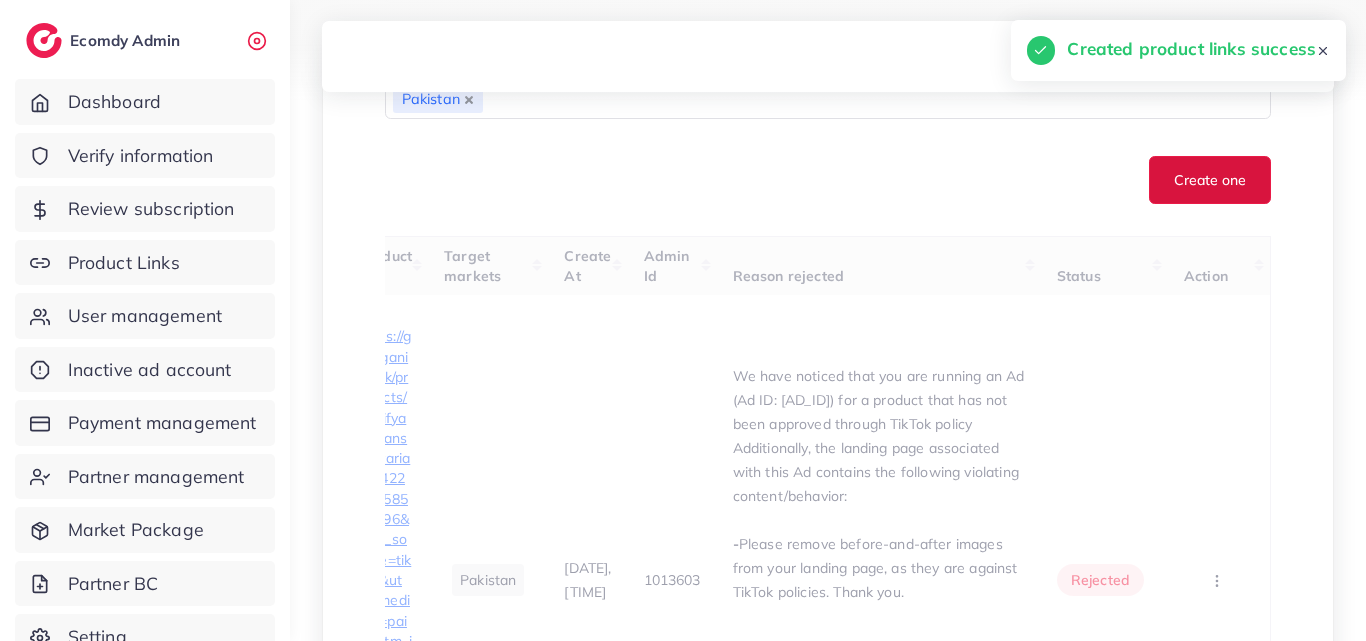 scroll, scrollTop: 681, scrollLeft: 0, axis: vertical 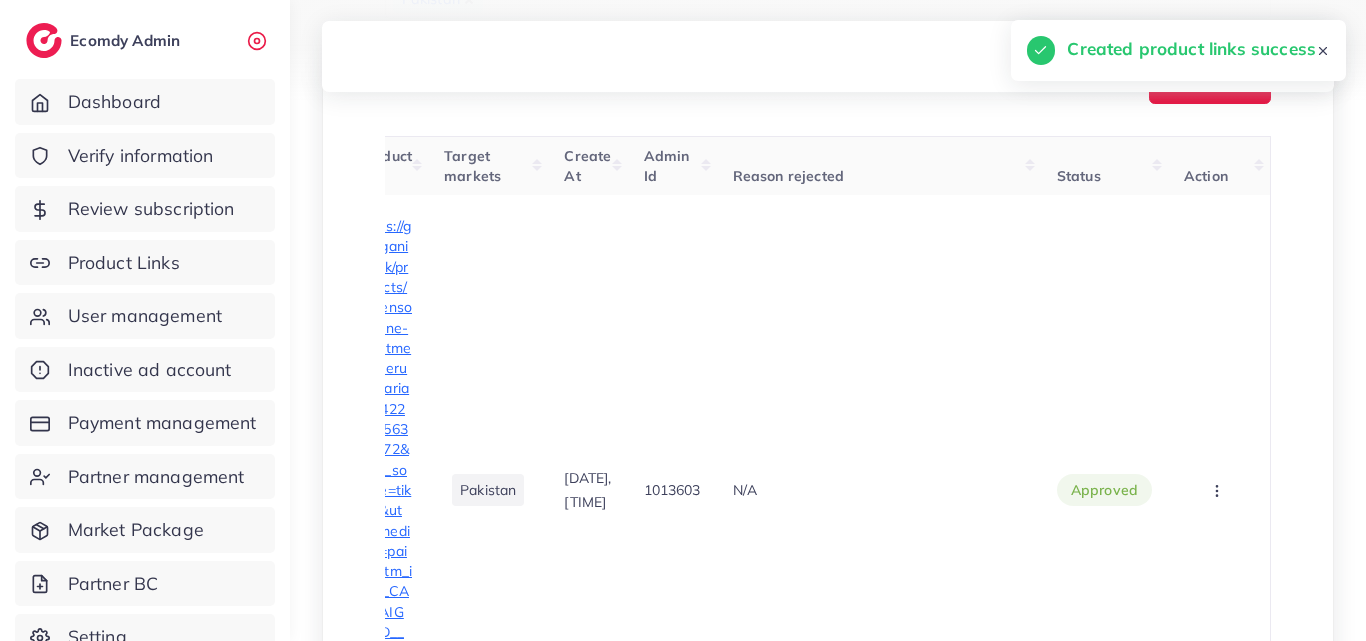 click on "1013603" at bounding box center [672, 490] 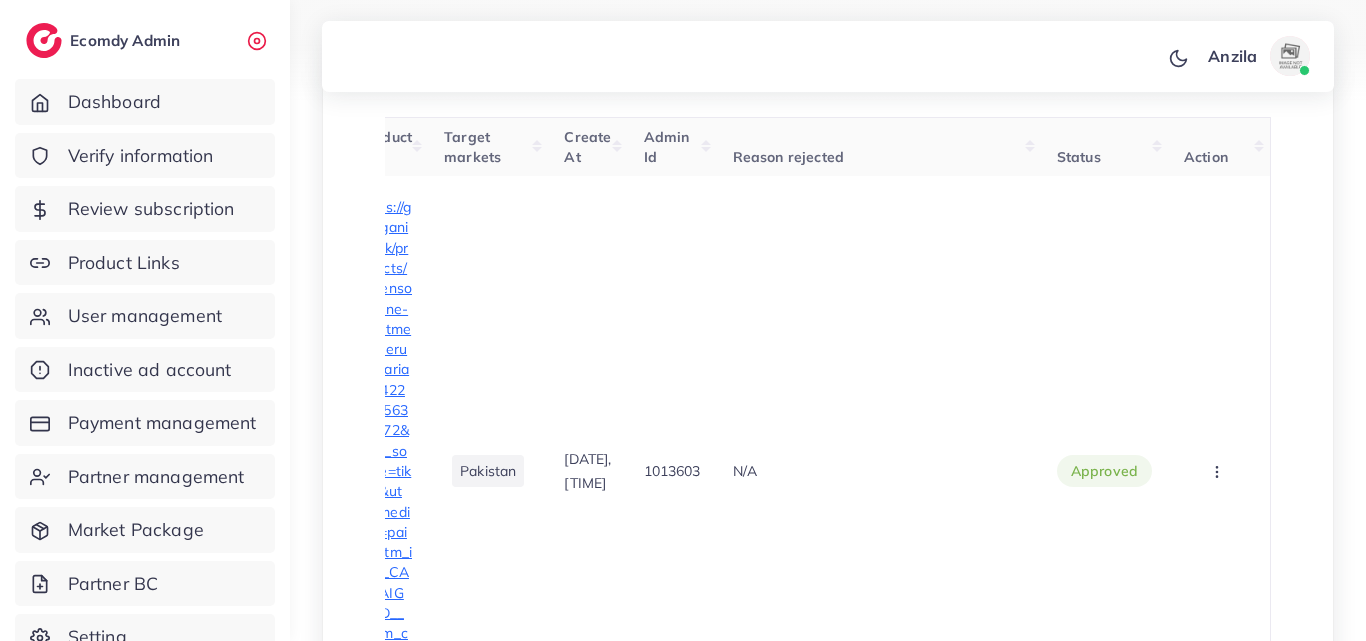 scroll, scrollTop: 681, scrollLeft: 0, axis: vertical 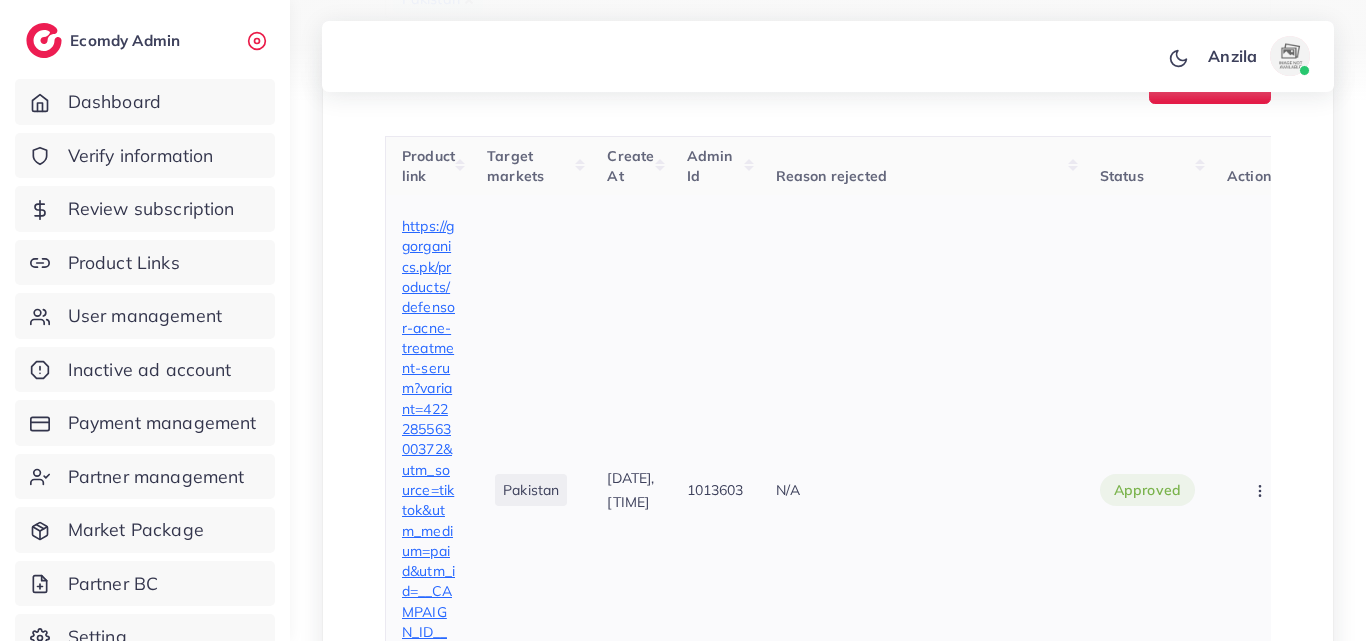 click on "https://ggorganics.pk/products/defensor-acne-treatment-serum?variant=42228556300372&utm_source=tiktok&utm_medium=paid&utm_id=__CAMPAIGN_ID__&utm_campaign=__CAMPAIGN_NAME__" at bounding box center (428, 490) 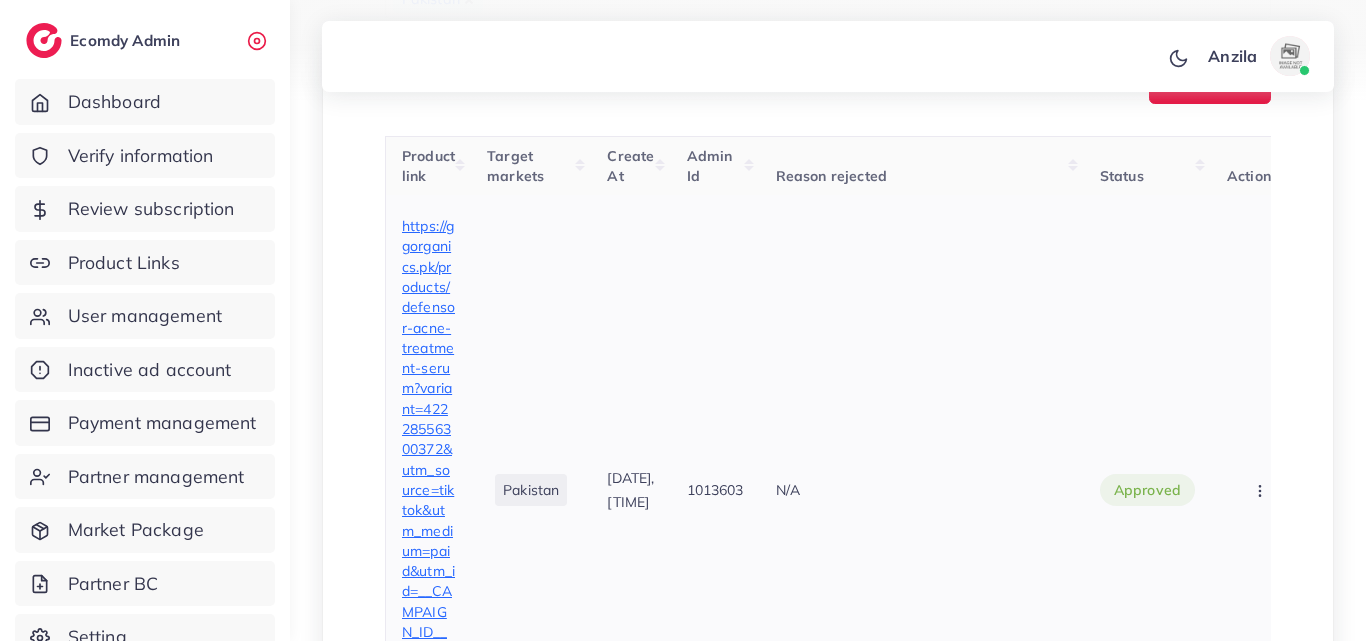 scroll, scrollTop: 1081, scrollLeft: 0, axis: vertical 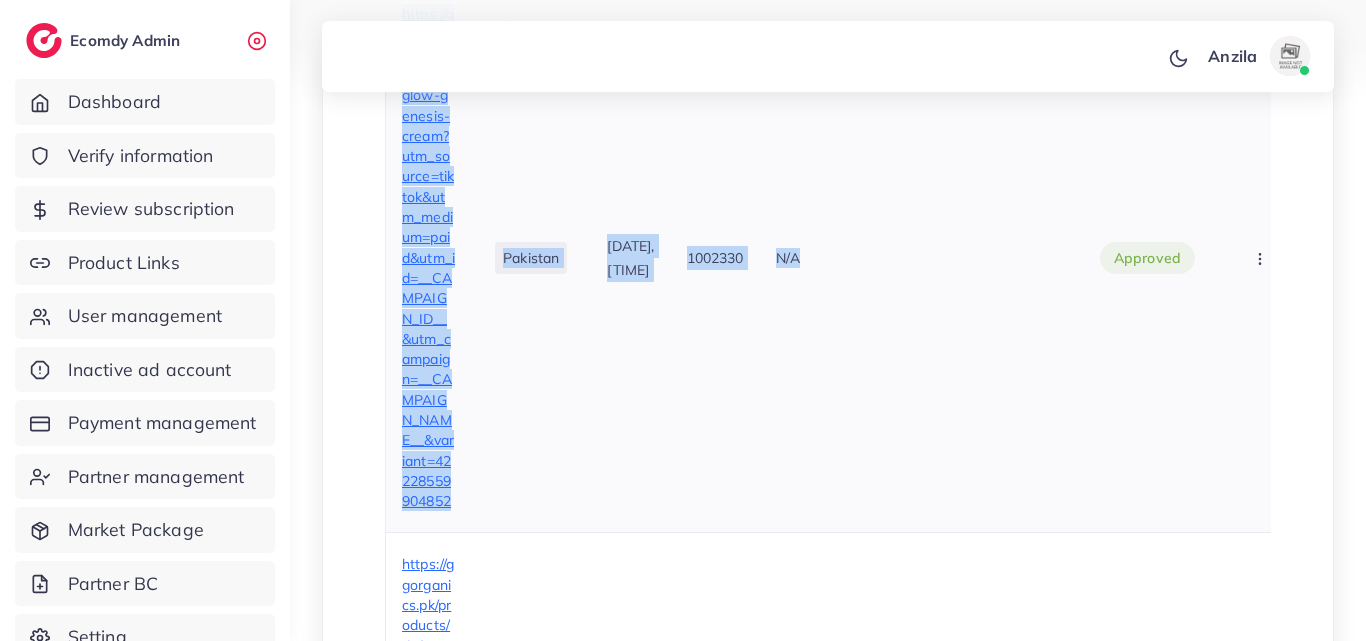 drag, startPoint x: 802, startPoint y: 484, endPoint x: 935, endPoint y: 460, distance: 135.14807 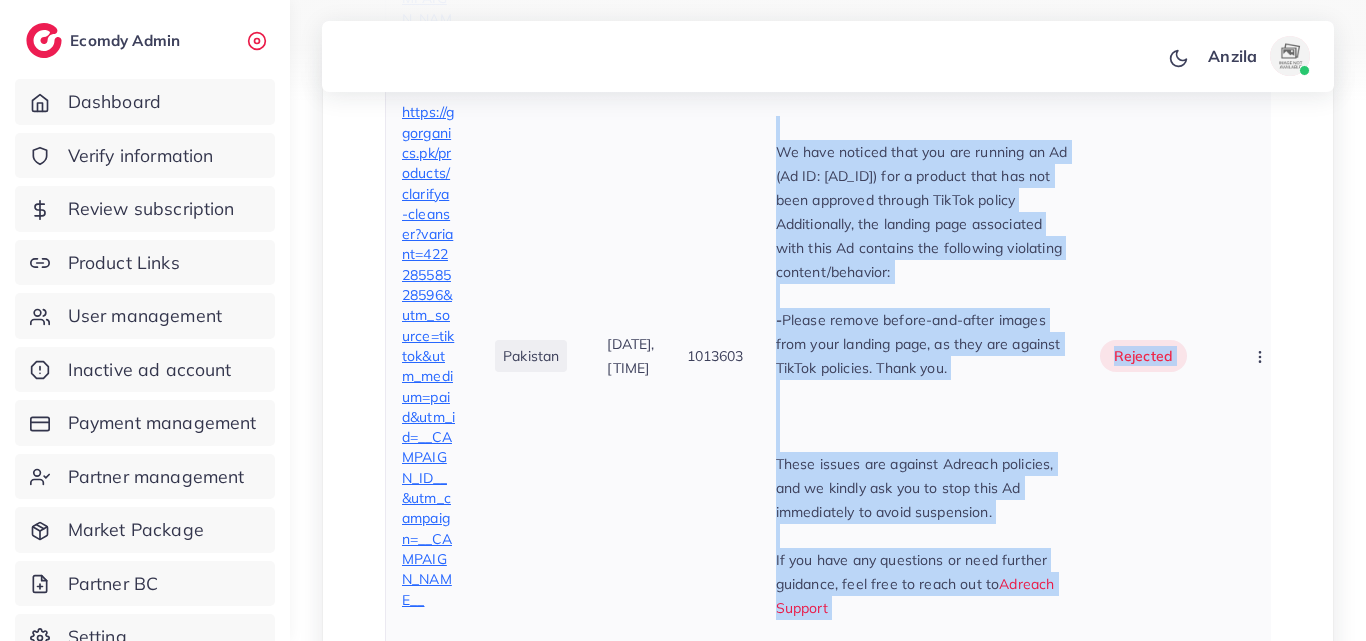 scroll, scrollTop: 1384, scrollLeft: 0, axis: vertical 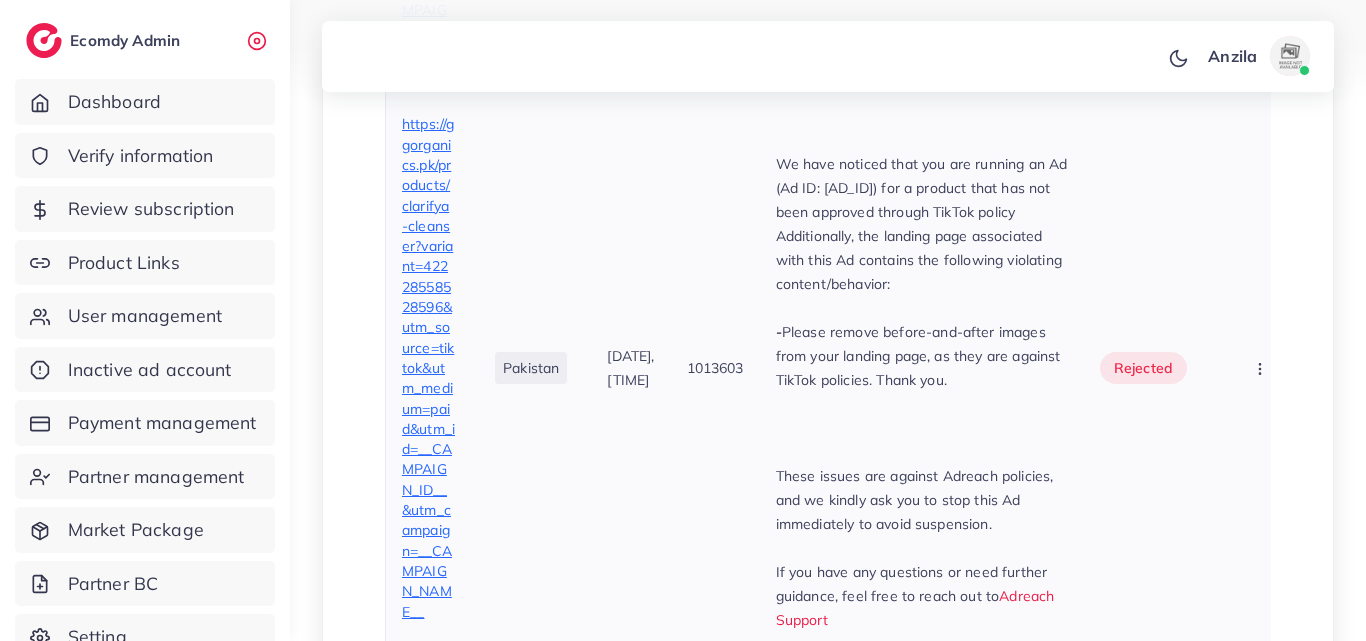 click on "1013603" at bounding box center [715, 368] 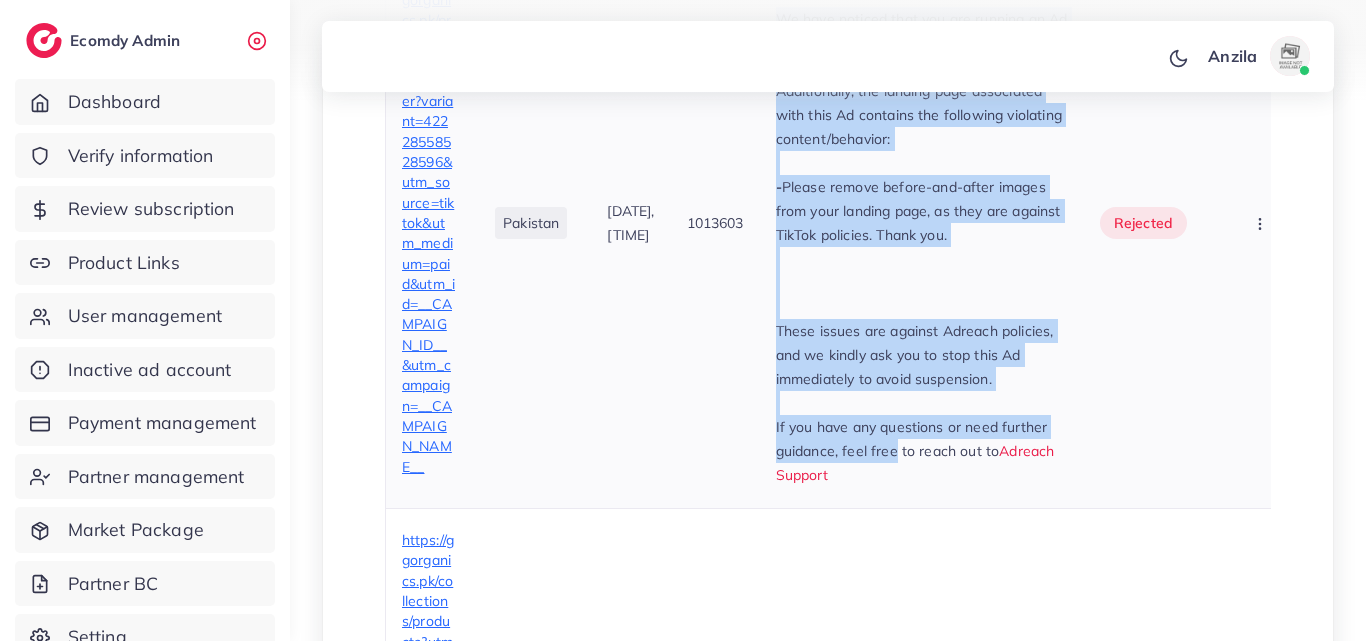 scroll, scrollTop: 1584, scrollLeft: 0, axis: vertical 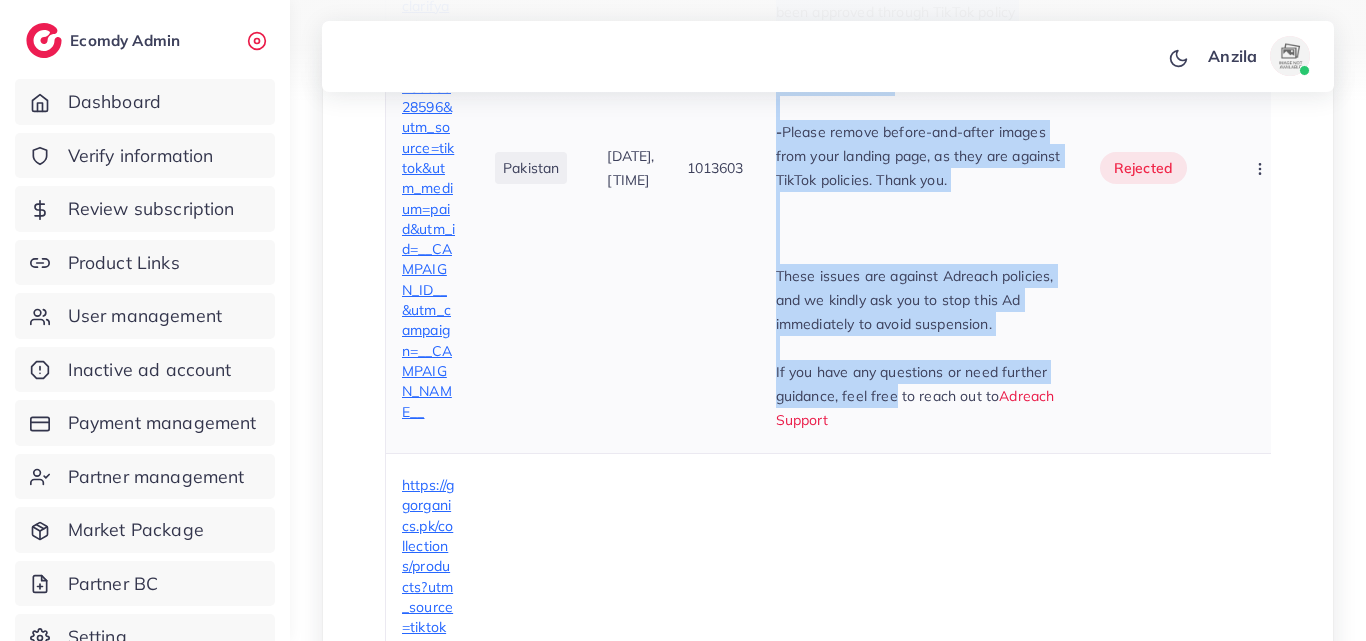 drag, startPoint x: 807, startPoint y: 200, endPoint x: 935, endPoint y: 485, distance: 312.42438 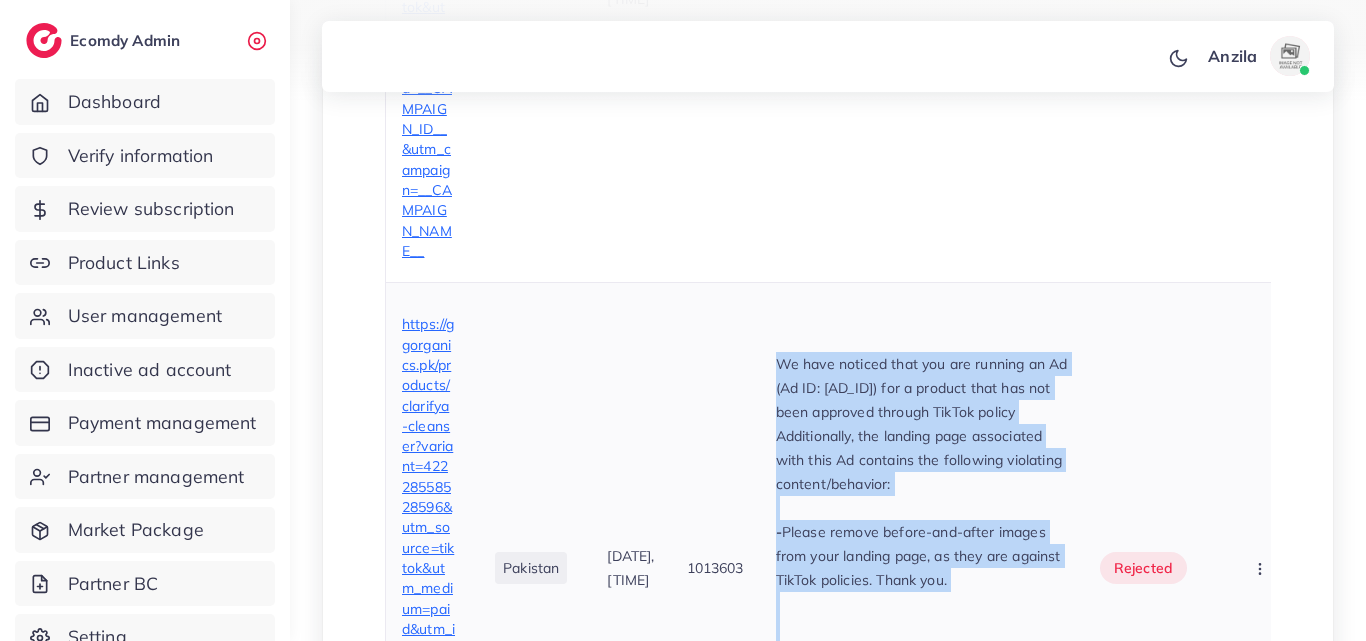 scroll, scrollTop: 784, scrollLeft: 0, axis: vertical 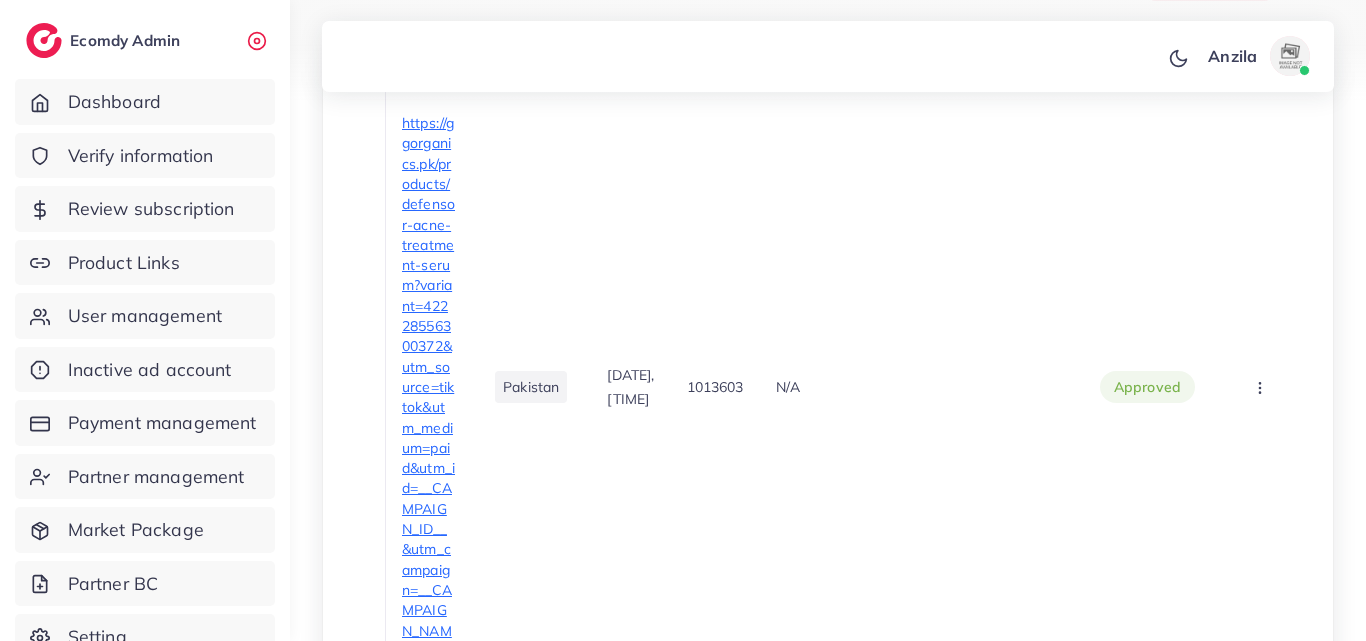 click on "N/A" at bounding box center [922, 387] 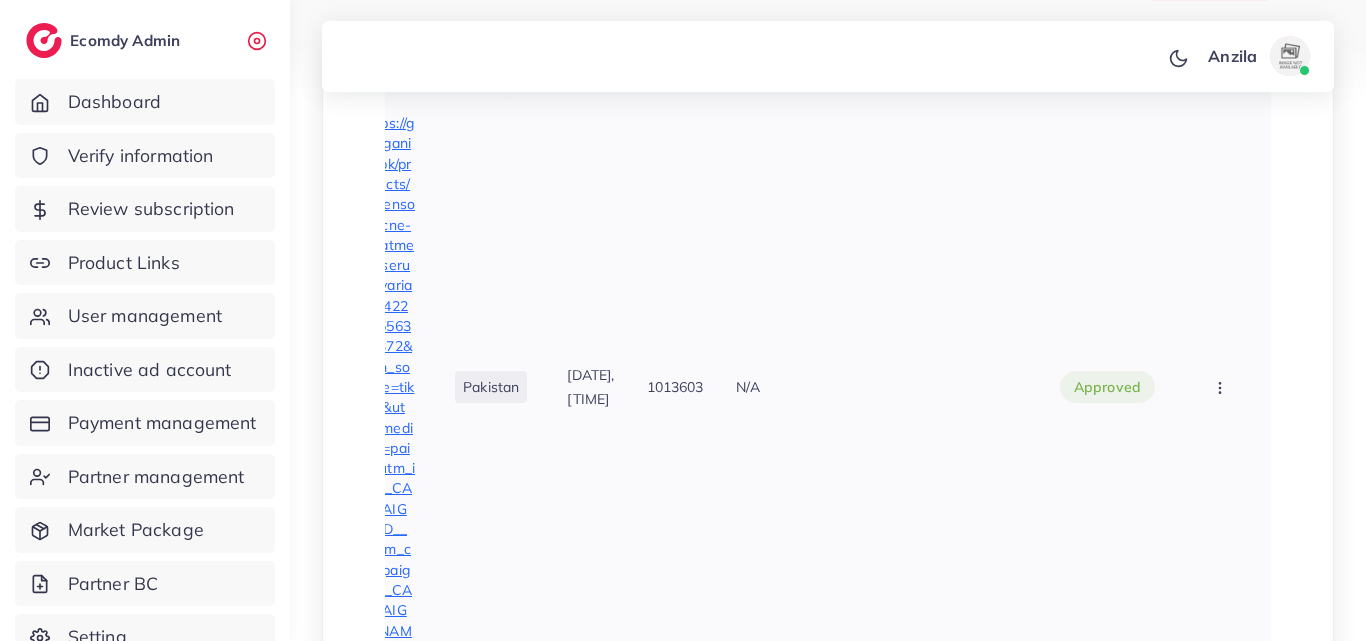 scroll, scrollTop: 0, scrollLeft: 80, axis: horizontal 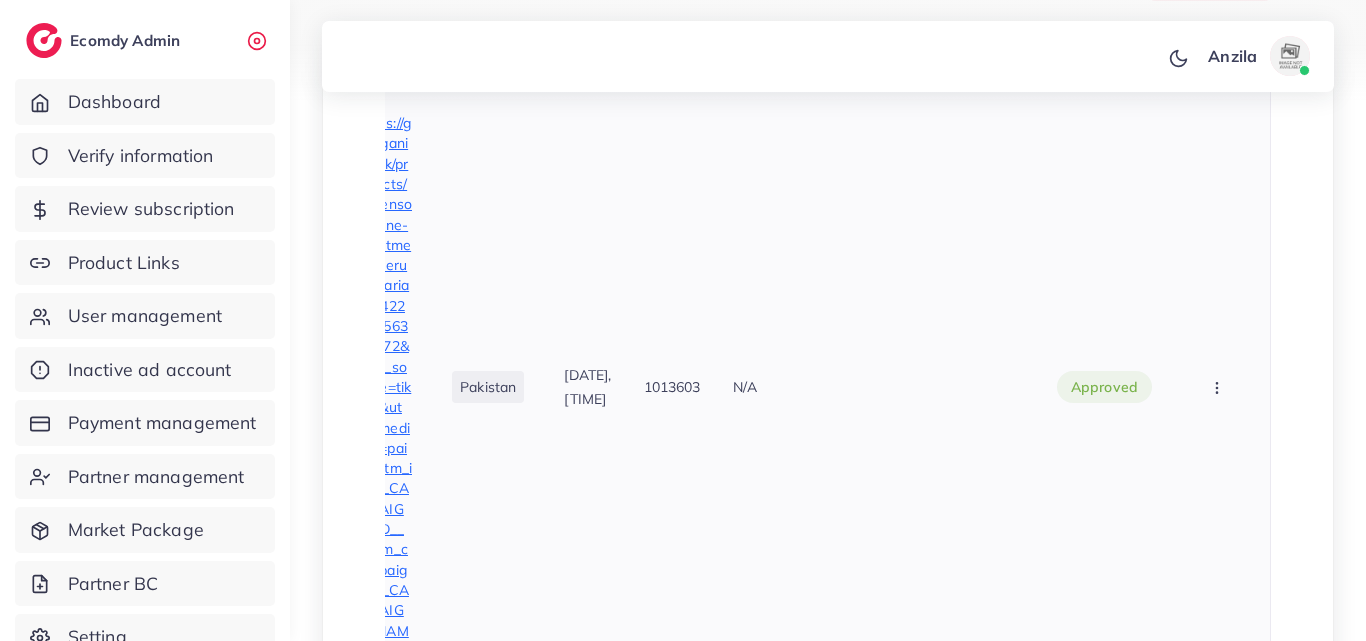 click at bounding box center (1219, 387) 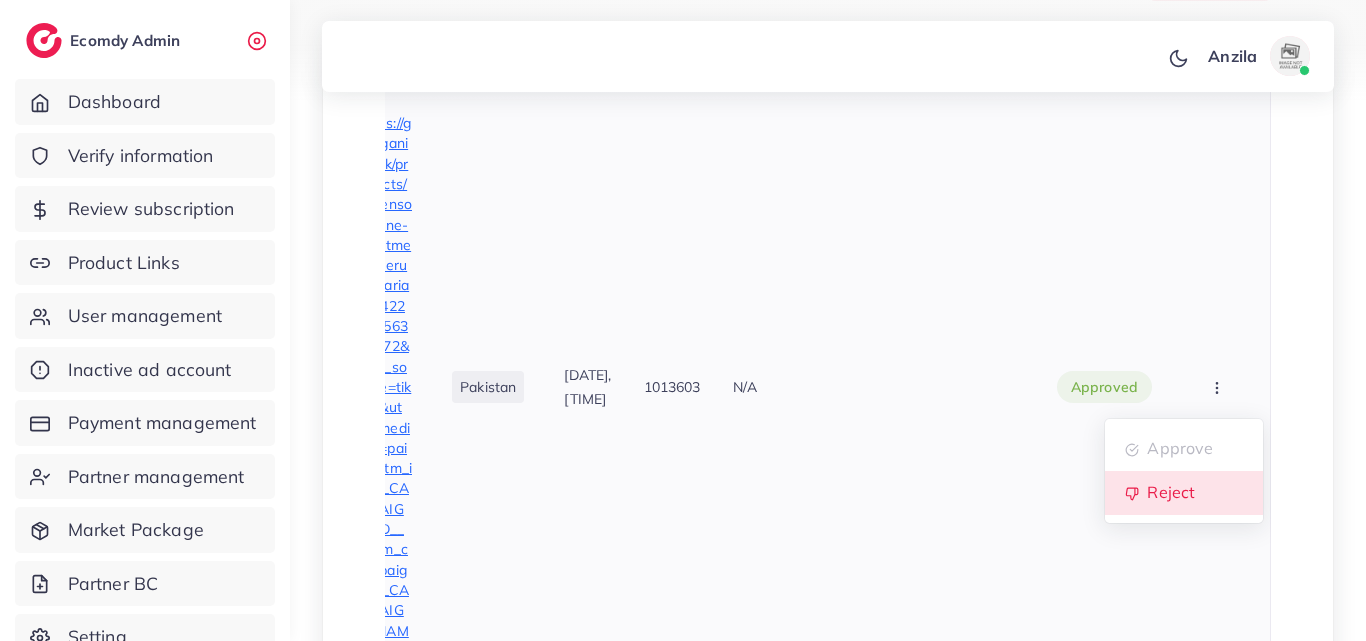 click on "Reject" at bounding box center (1184, 493) 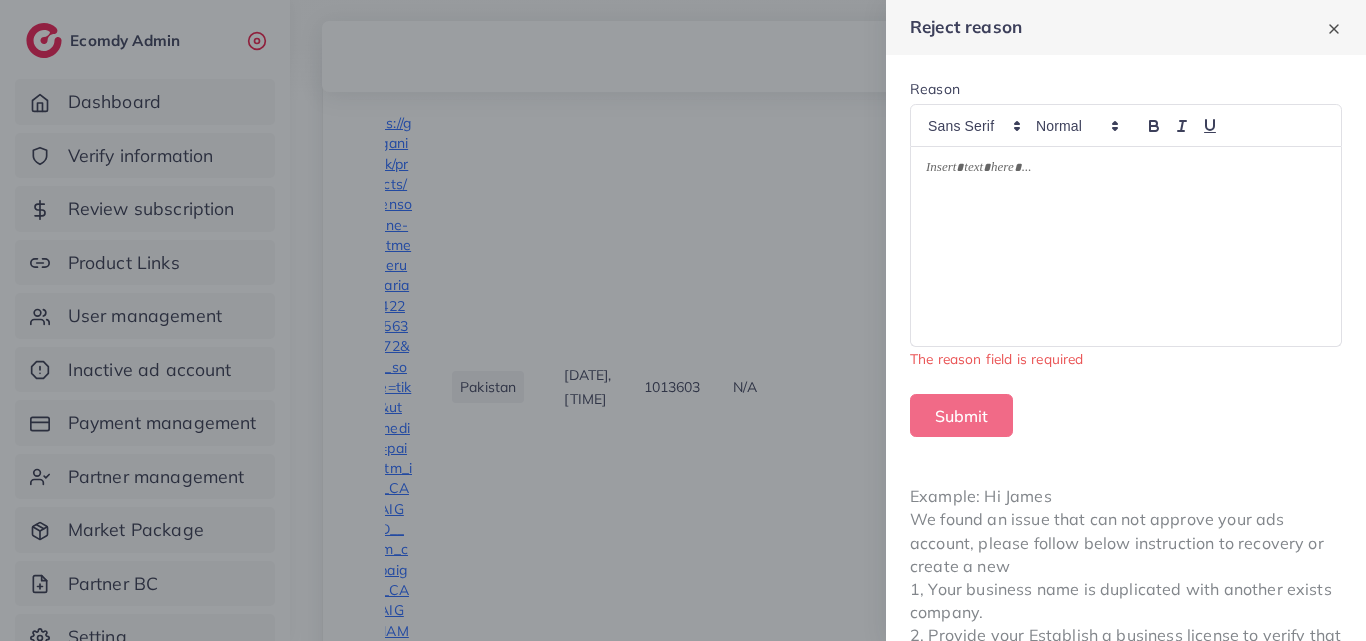 click at bounding box center [1126, 247] 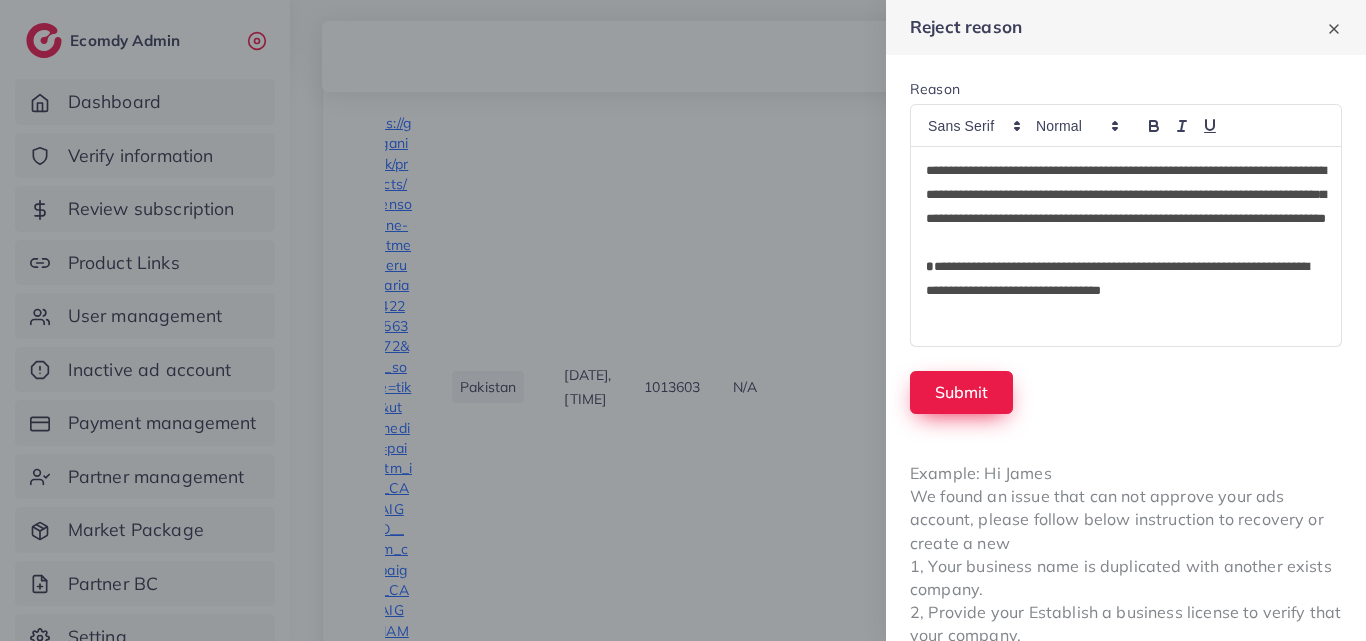 scroll, scrollTop: 192, scrollLeft: 0, axis: vertical 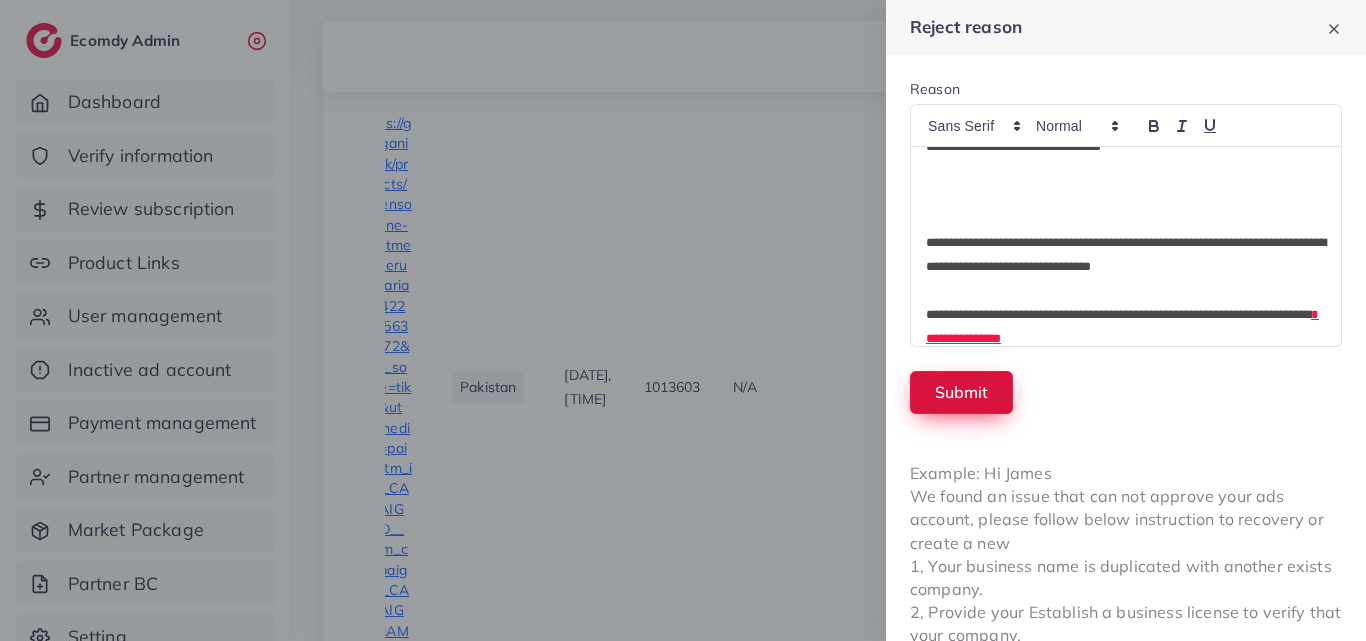 click on "Submit" at bounding box center (961, 392) 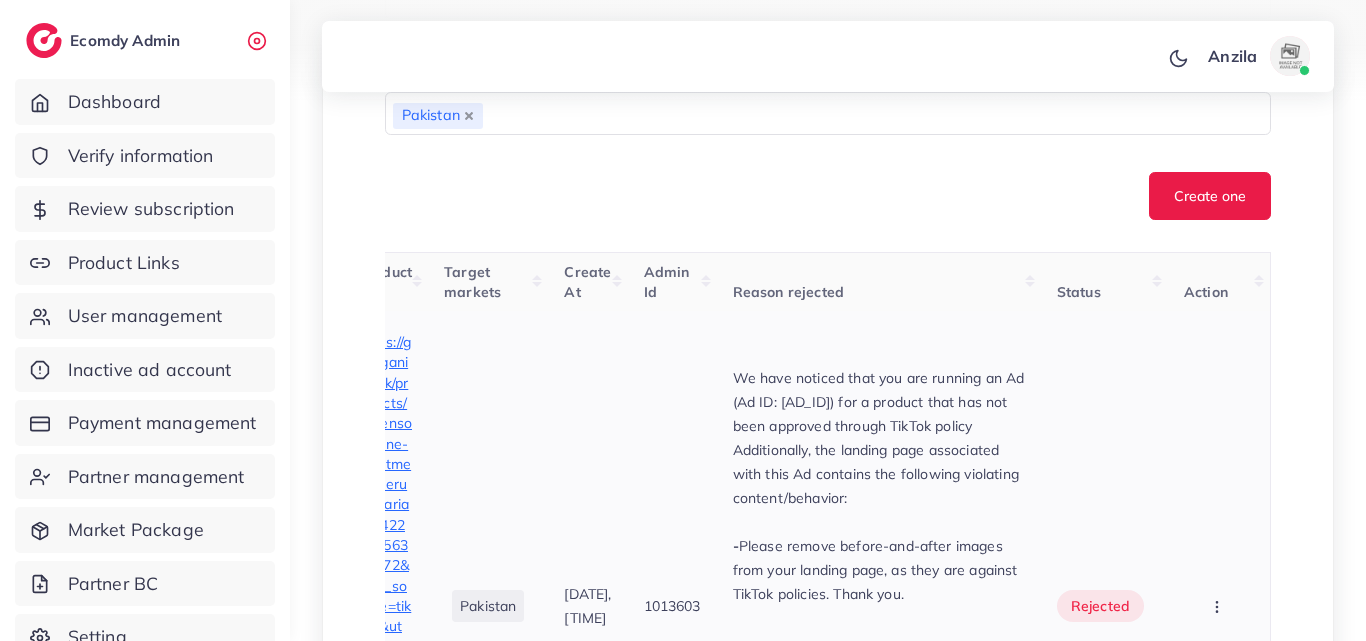 scroll, scrollTop: 384, scrollLeft: 0, axis: vertical 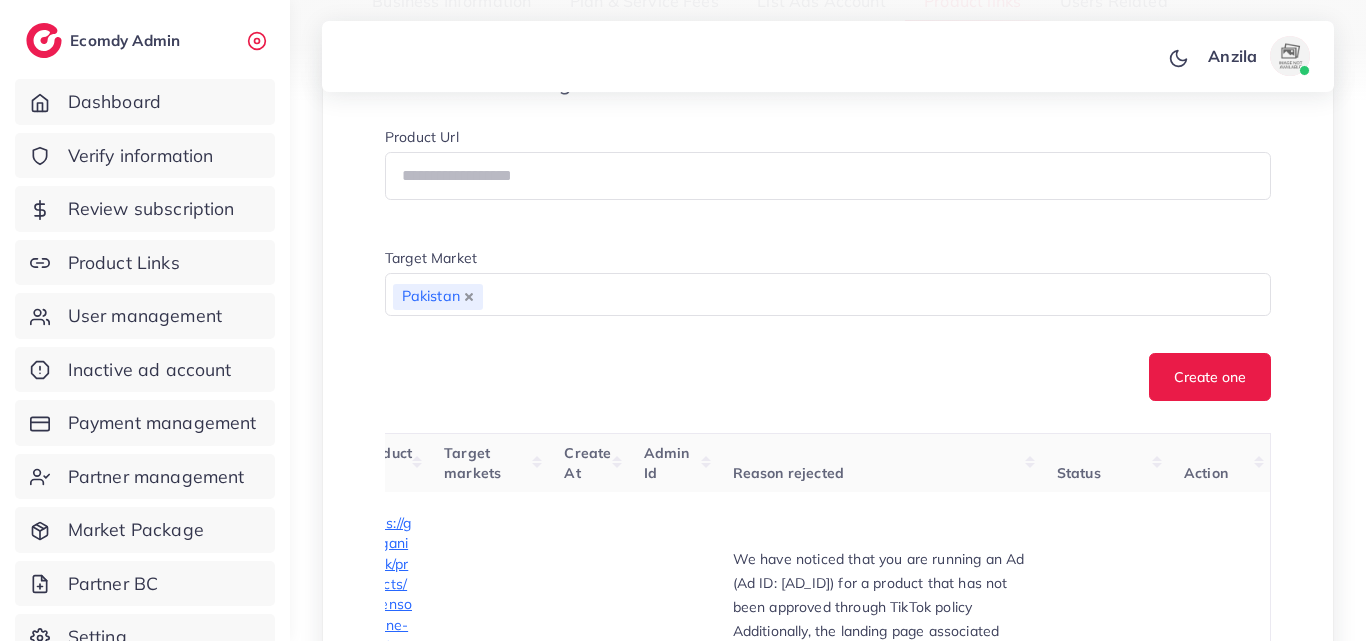 click on "Product Url" at bounding box center [828, 171] 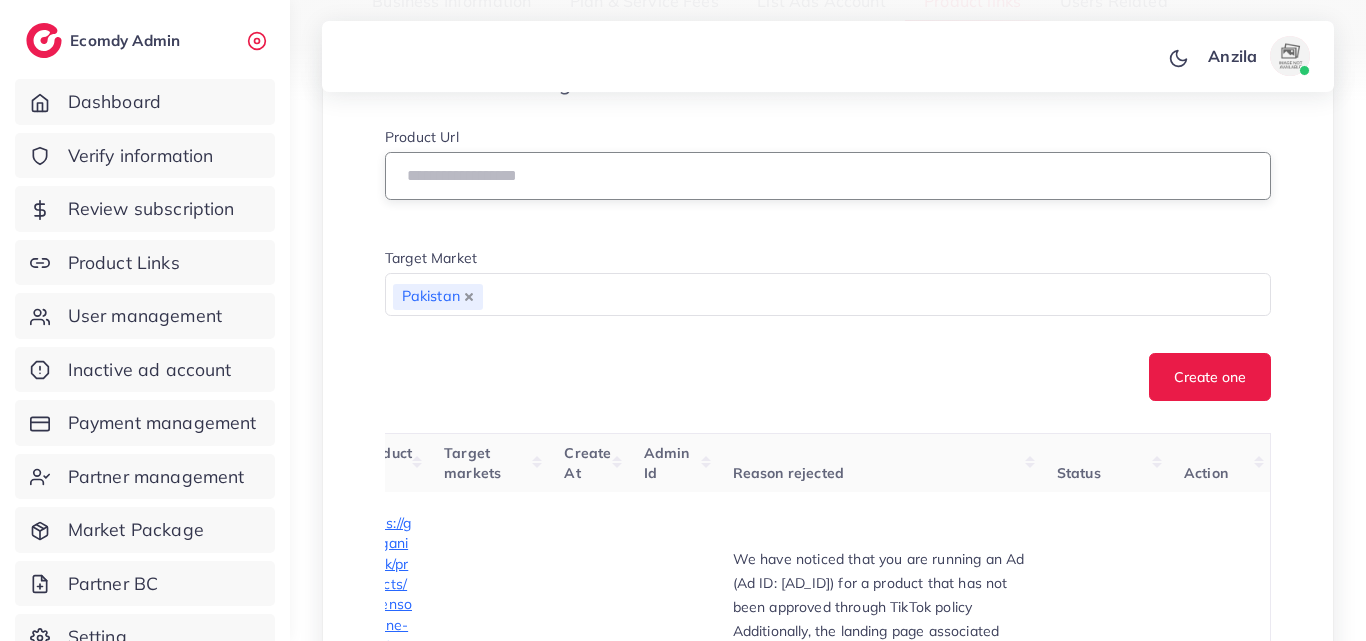 click at bounding box center [828, 176] 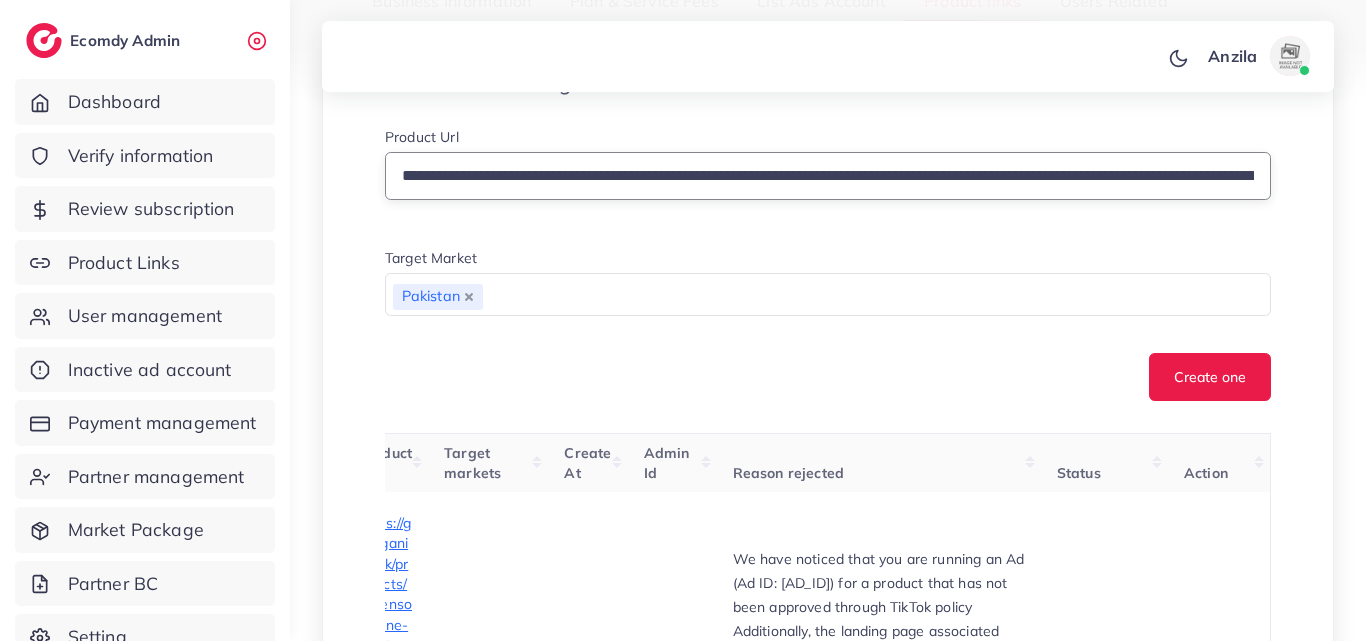scroll, scrollTop: 0, scrollLeft: 512, axis: horizontal 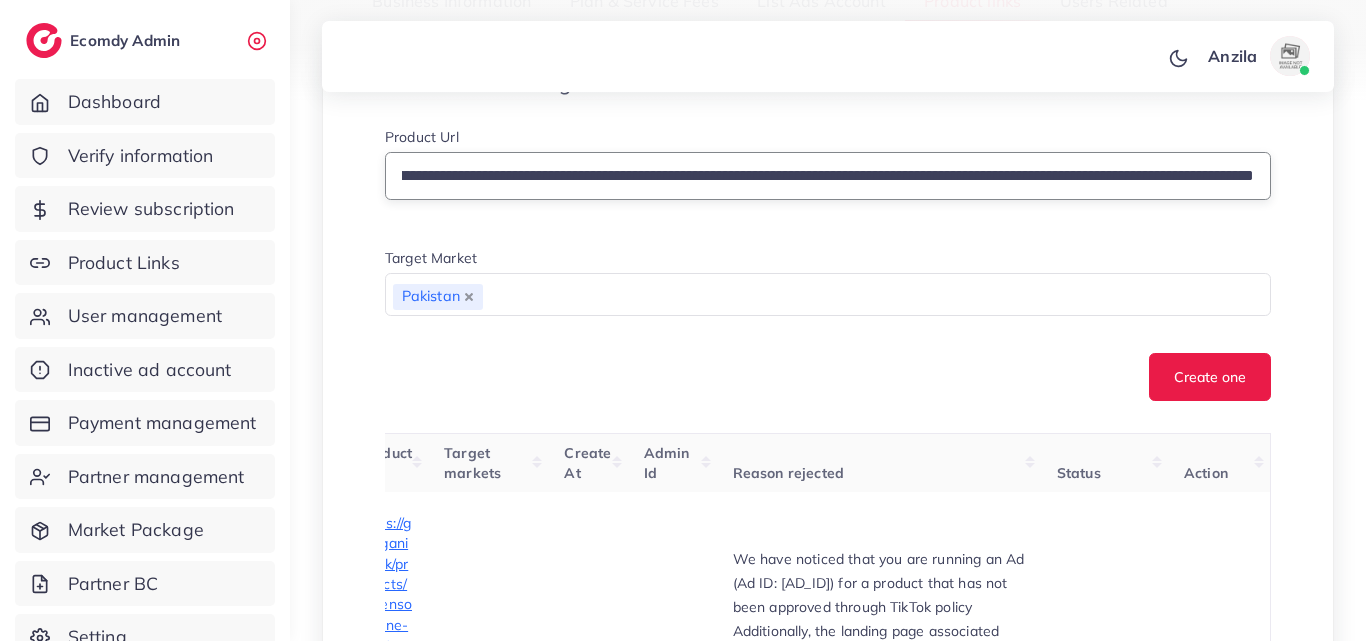 type on "**********" 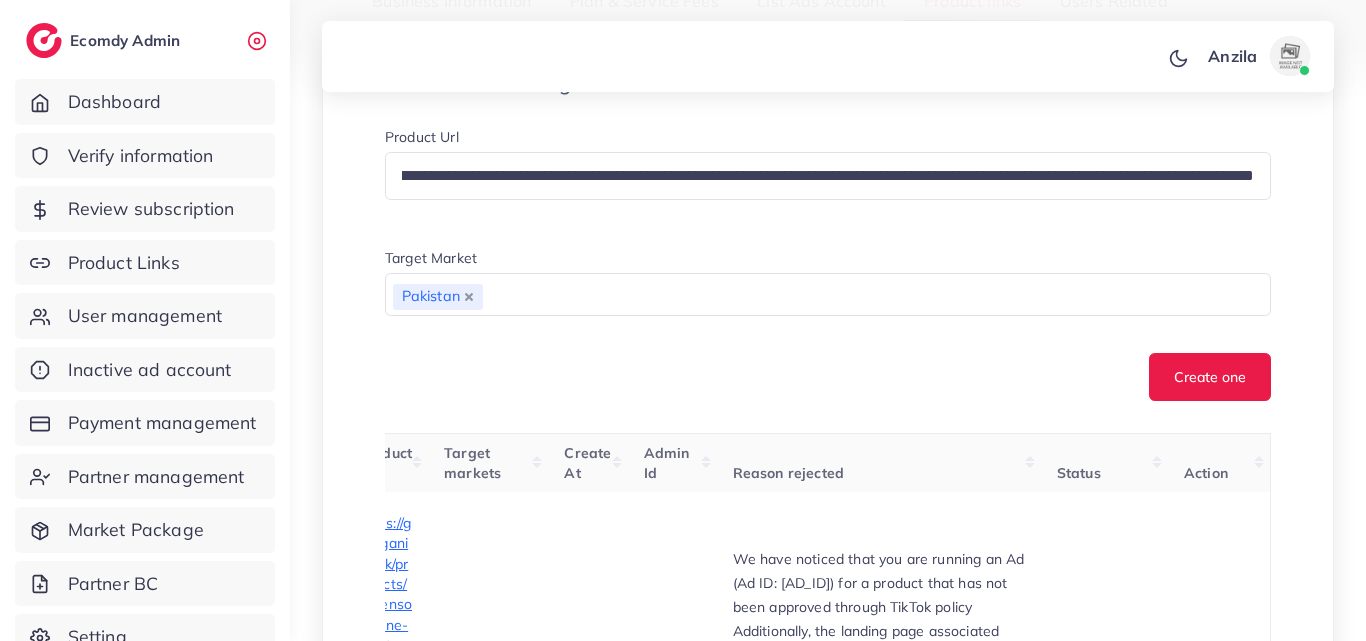 scroll, scrollTop: 0, scrollLeft: 0, axis: both 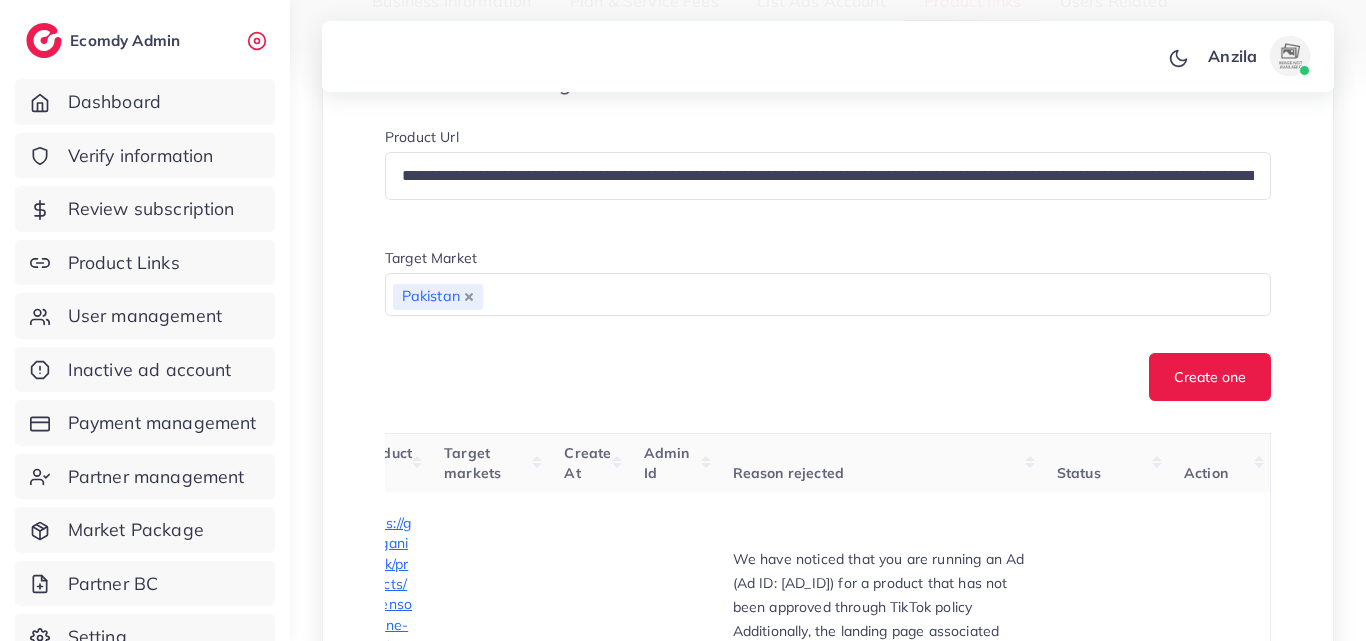 click on "**********" at bounding box center [828, 264] 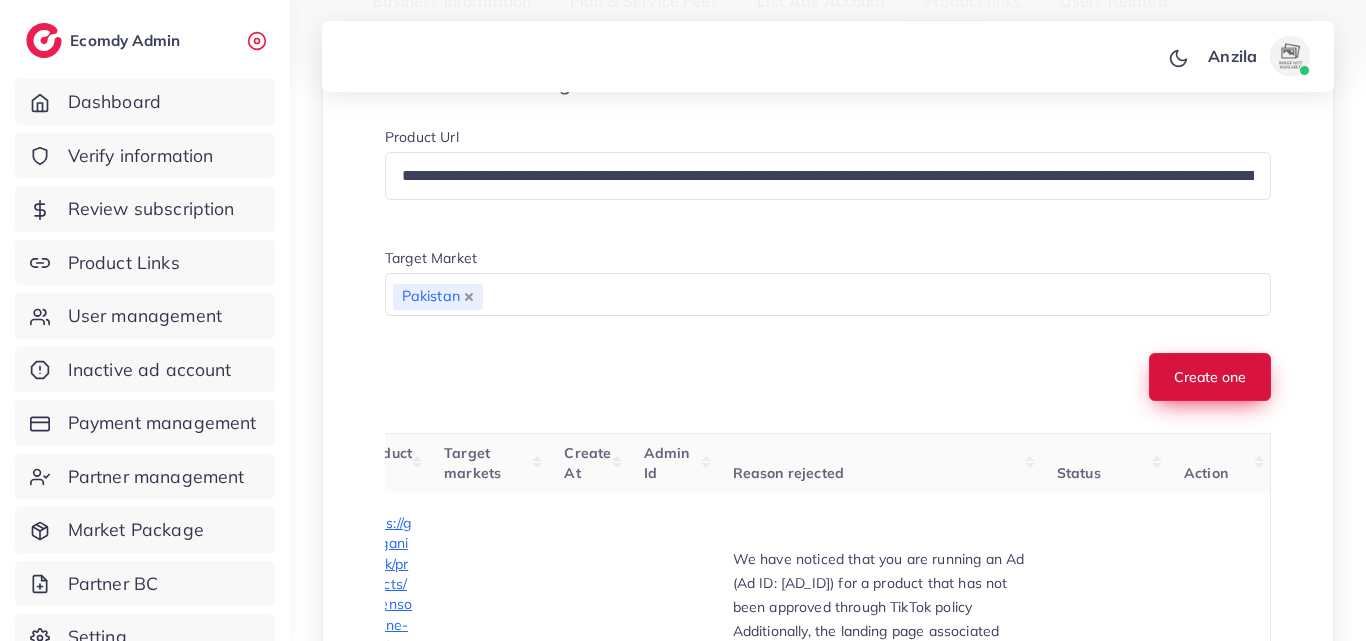 click on "Create one" at bounding box center (1210, 377) 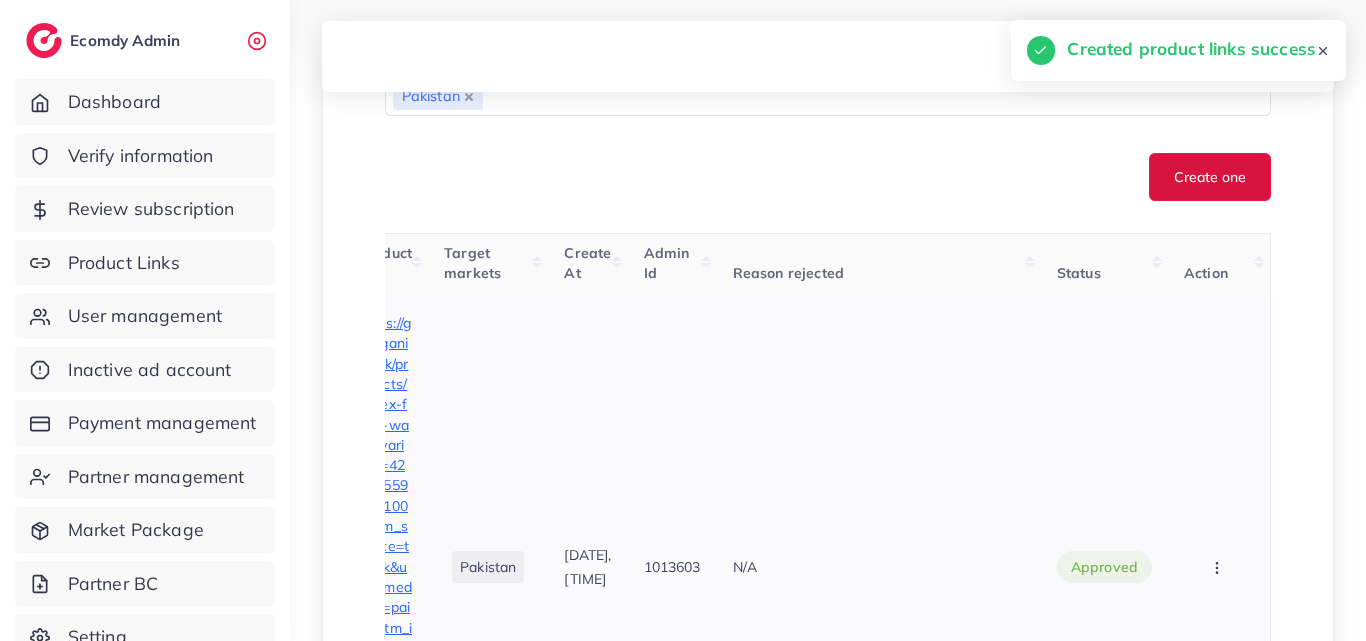 scroll, scrollTop: 984, scrollLeft: 0, axis: vertical 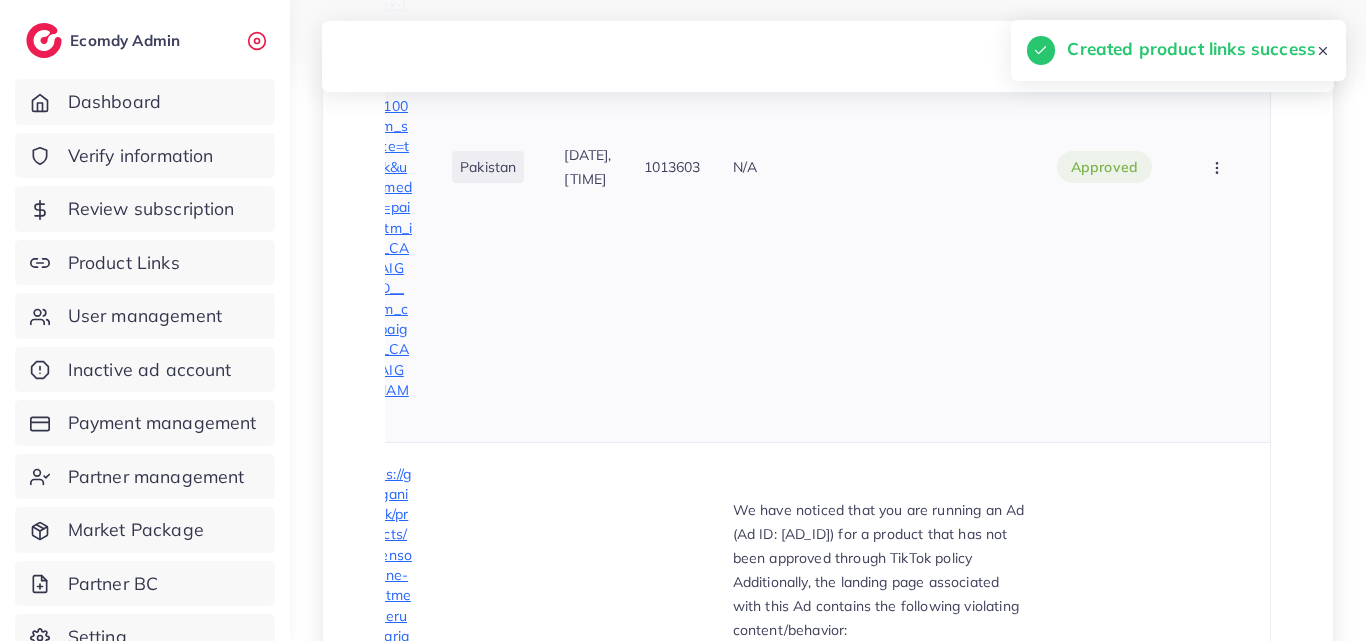 click on "1013603" at bounding box center [672, 167] 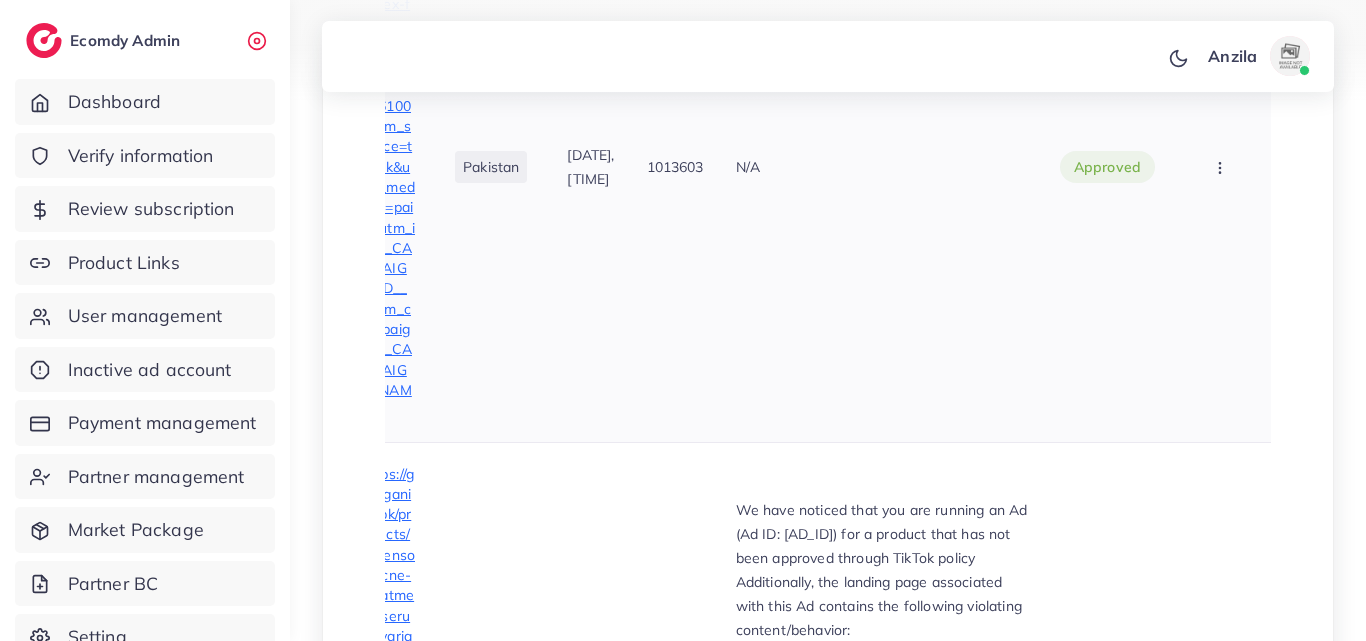 scroll, scrollTop: 0, scrollLeft: 0, axis: both 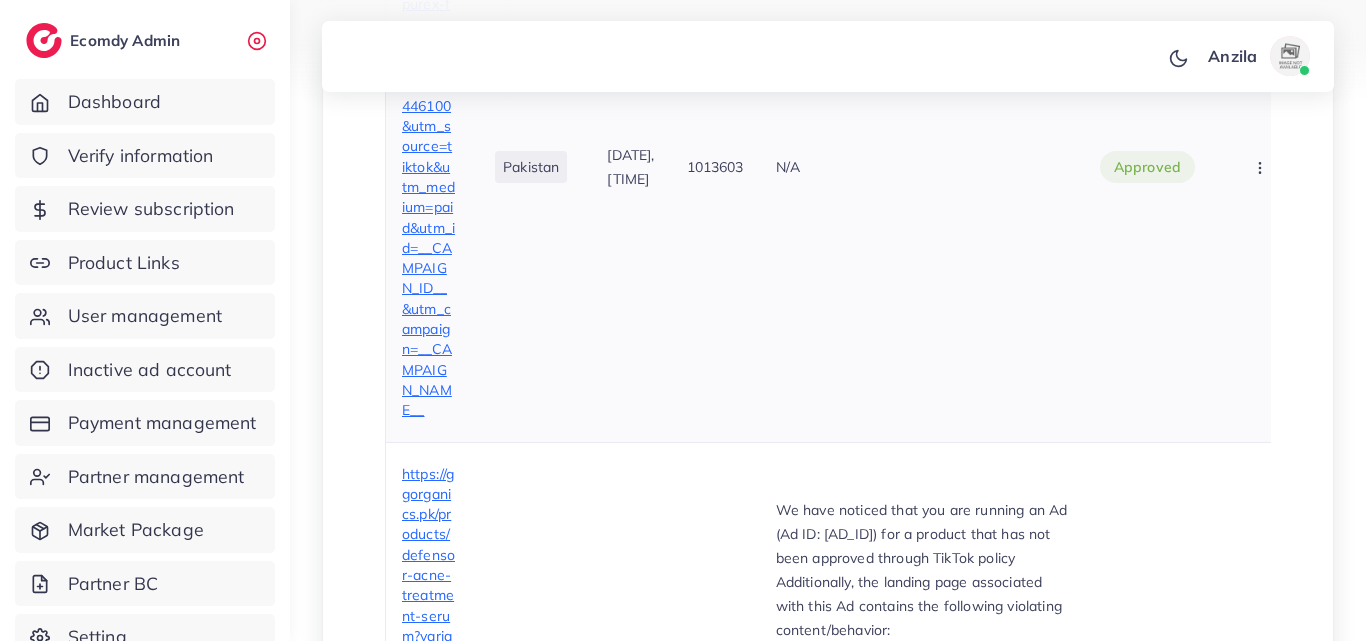 click on "https://ggorganics.pk/products/purex-face-wash?variant=42228559446100&utm_source=tiktok&utm_medium=paid&utm_id=__CAMPAIGN_ID__&utm_campaign=__CAMPAIGN_NAME__" at bounding box center [428, 166] 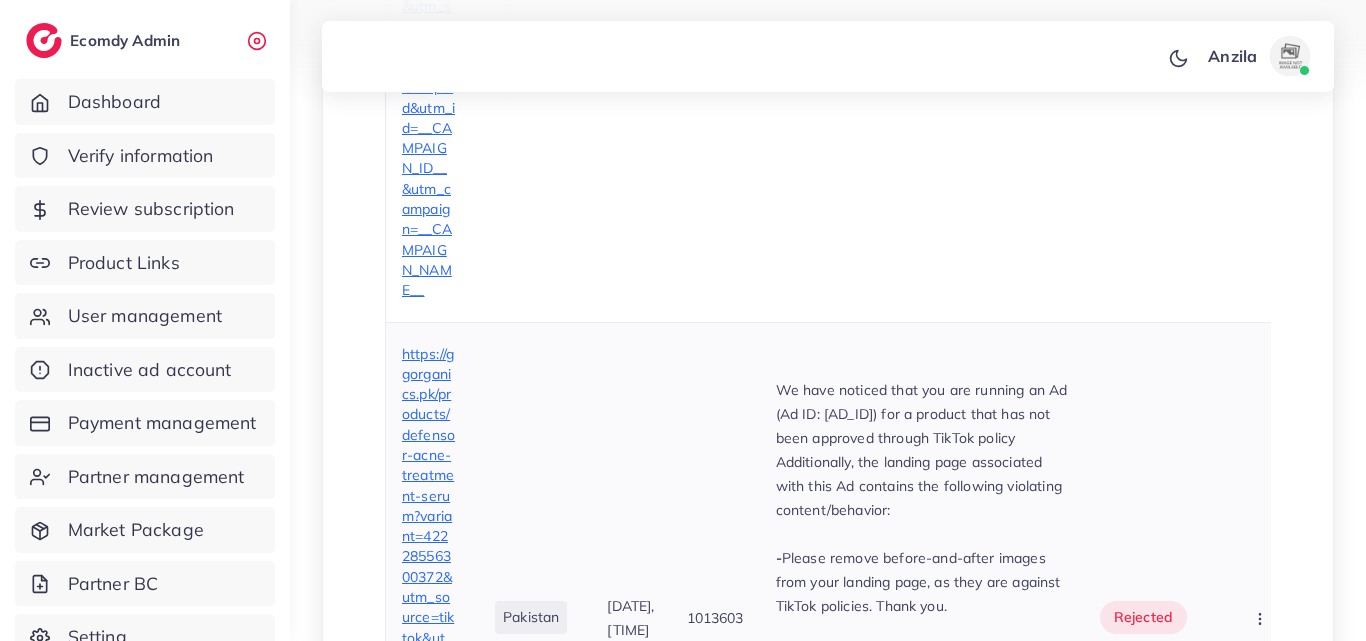 scroll, scrollTop: 1284, scrollLeft: 0, axis: vertical 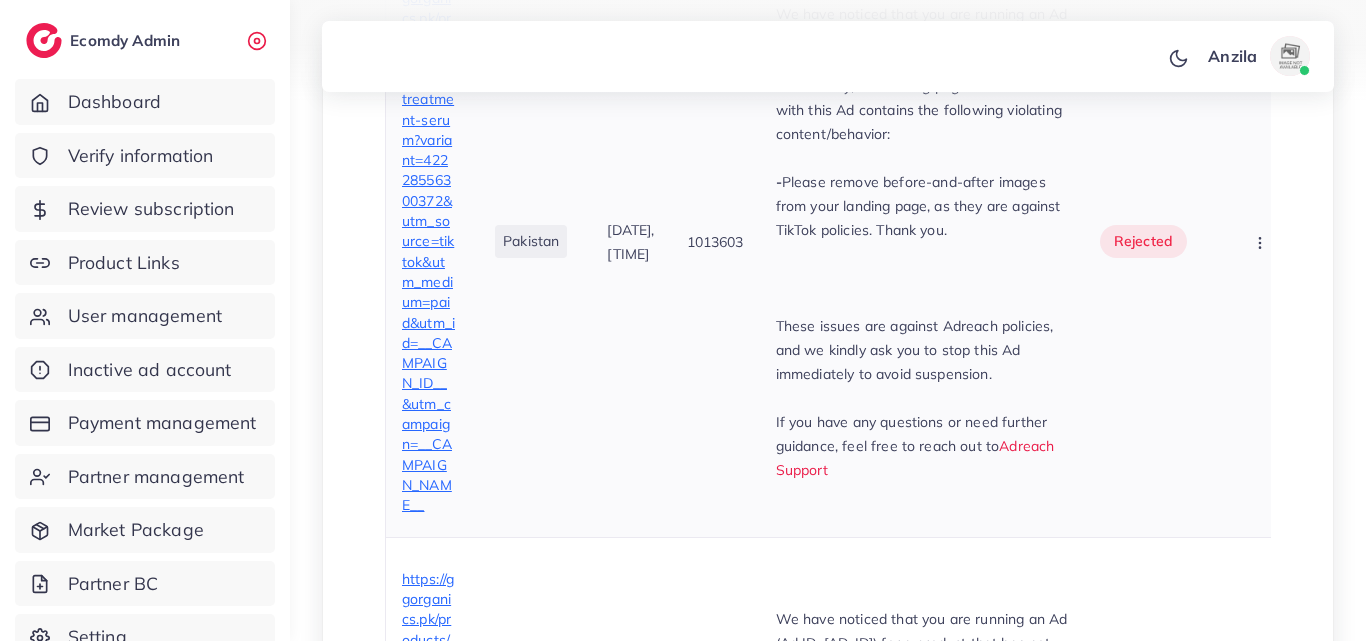 drag, startPoint x: 786, startPoint y: 230, endPoint x: 923, endPoint y: 508, distance: 309.9242 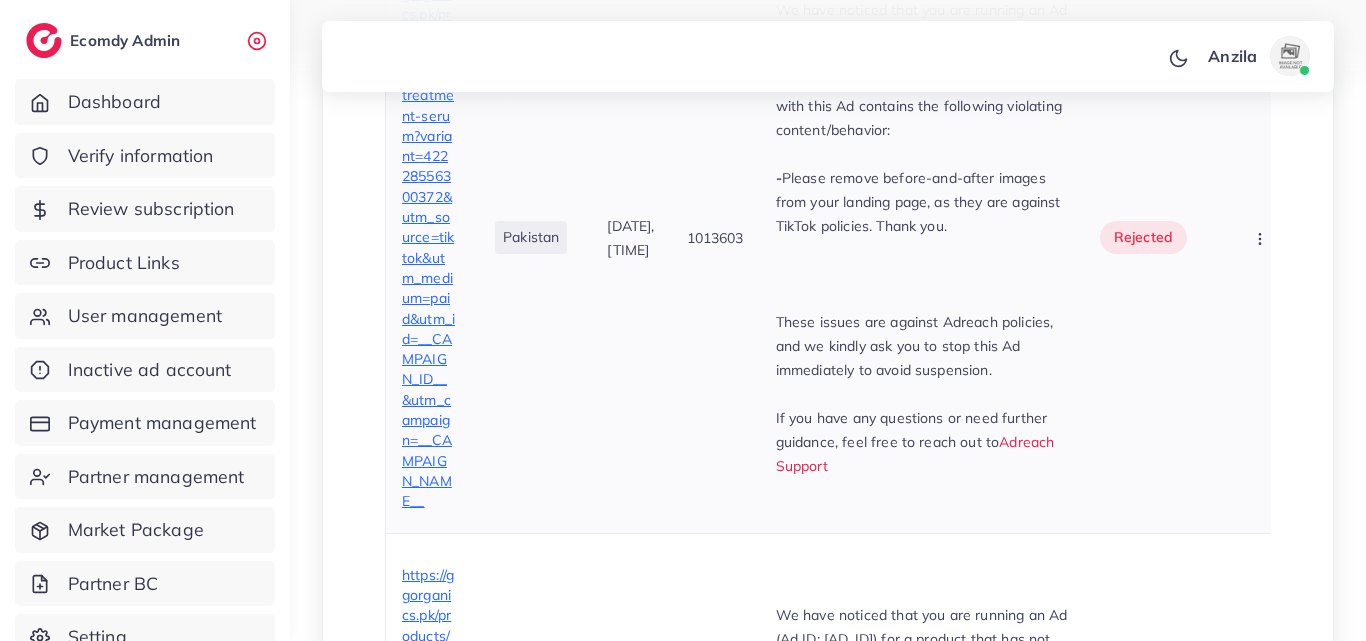 copy on "We have noticed that you are running an Ad (Ad ID: 7524311264504410000) for a product that has not been approved through TikTok policy Additionally, the landing page associated with this Ad contains the following violating content/behavior: - Please remove before-and-after images from your landing page, as they are against TikTok policies. Thank you.  These issues are against Adreach policies, and we kindly ask you to stop this Ad immediately to avoid suspension. If you have any questions or need further guidance, feel free to reach out to  Adreach Support" 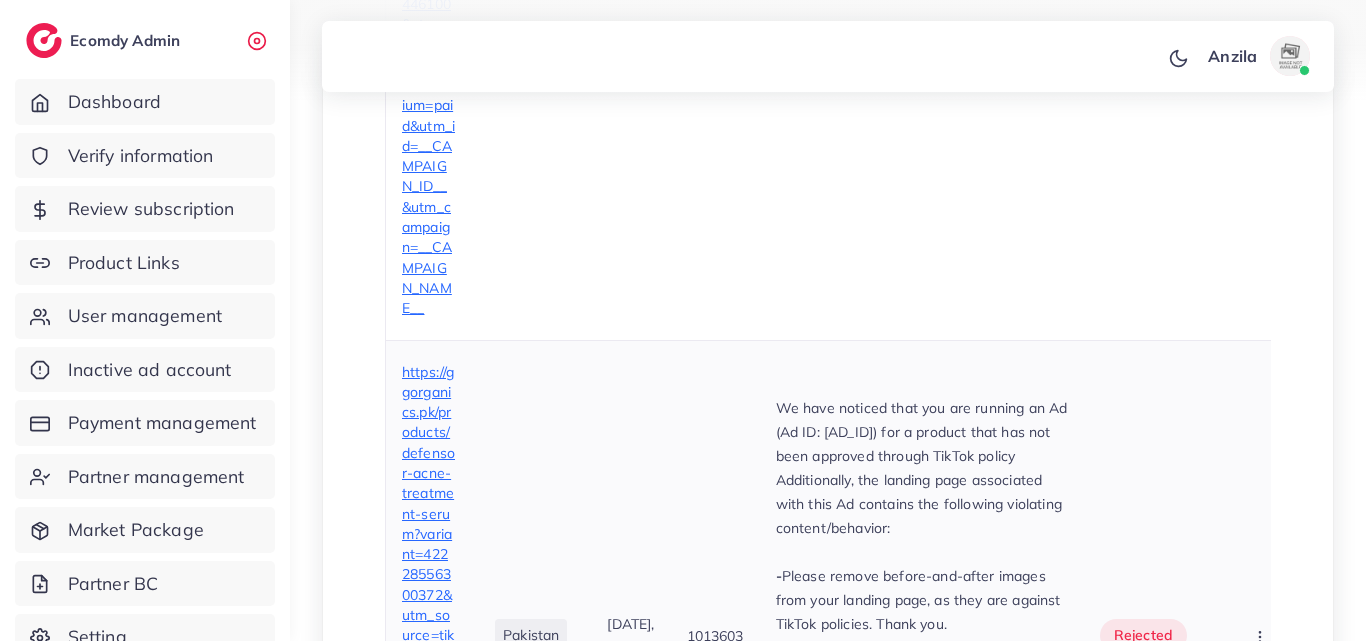 scroll, scrollTop: 1084, scrollLeft: 0, axis: vertical 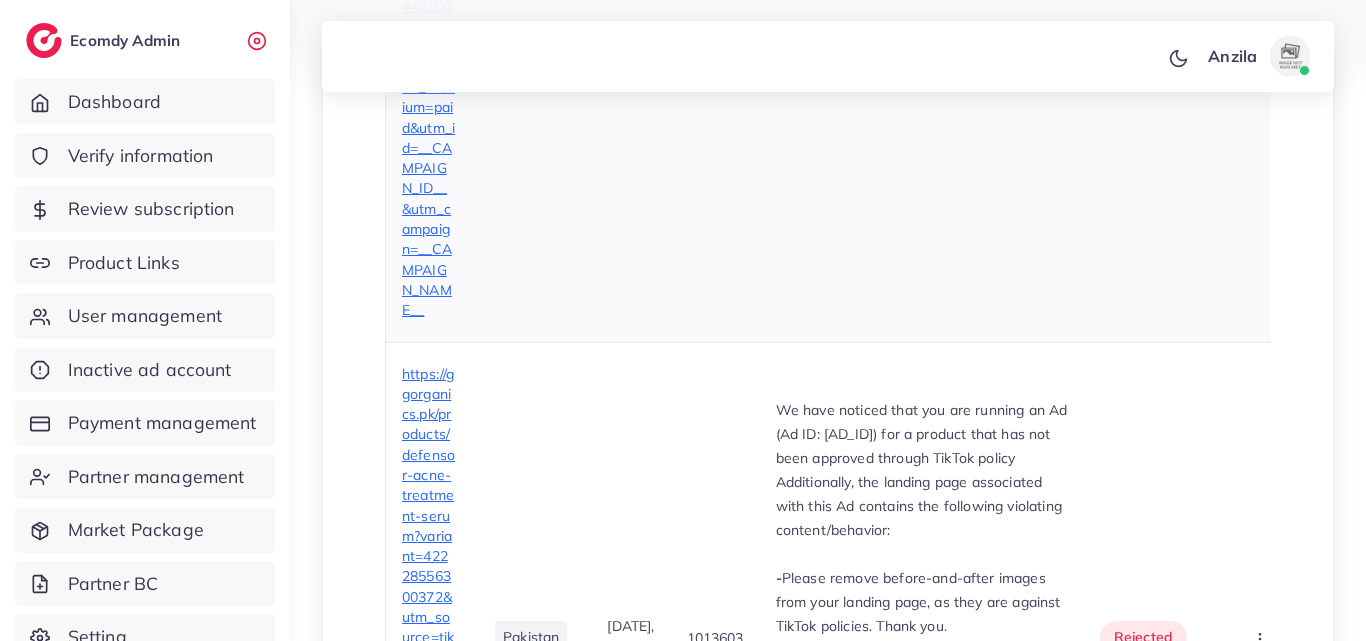 click on "N/A" at bounding box center (922, 67) 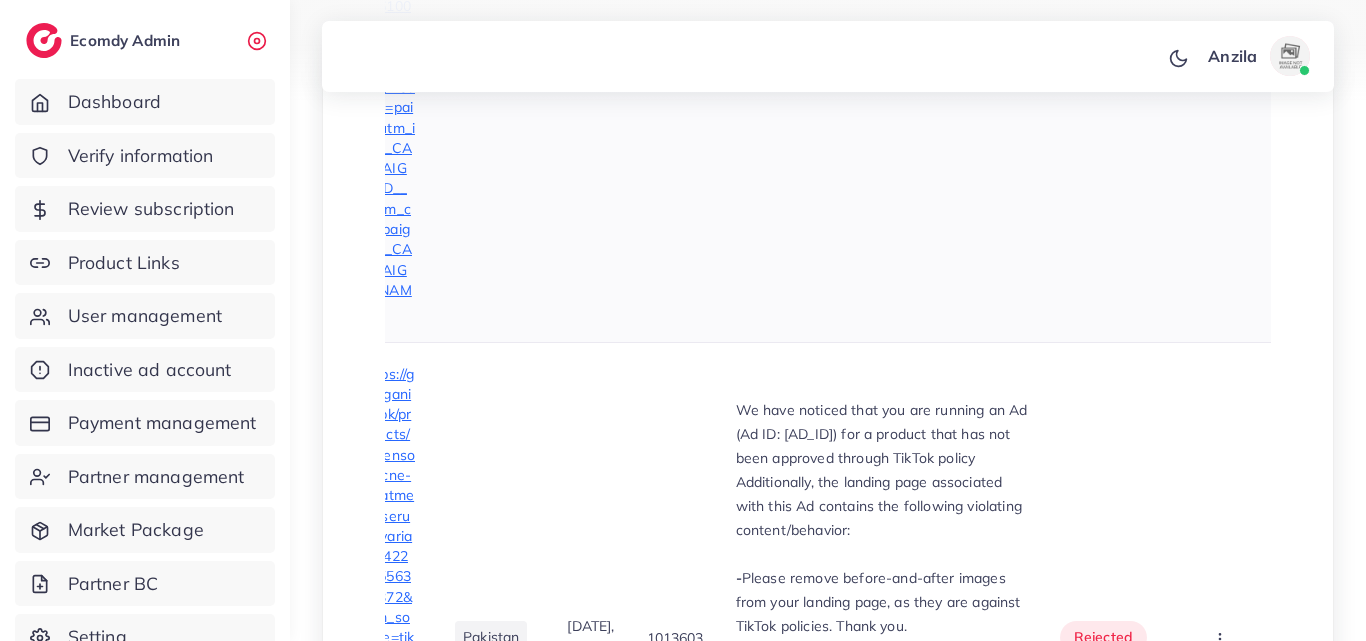 scroll, scrollTop: 0, scrollLeft: 82, axis: horizontal 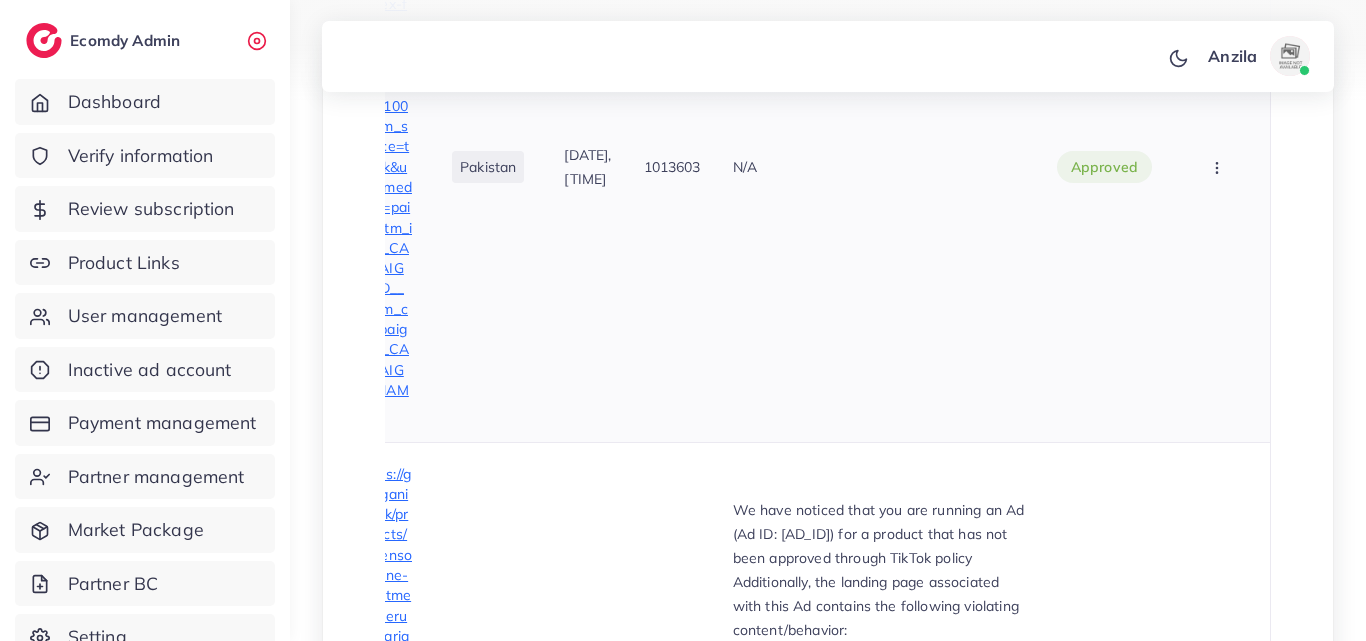 click at bounding box center (1219, 166) 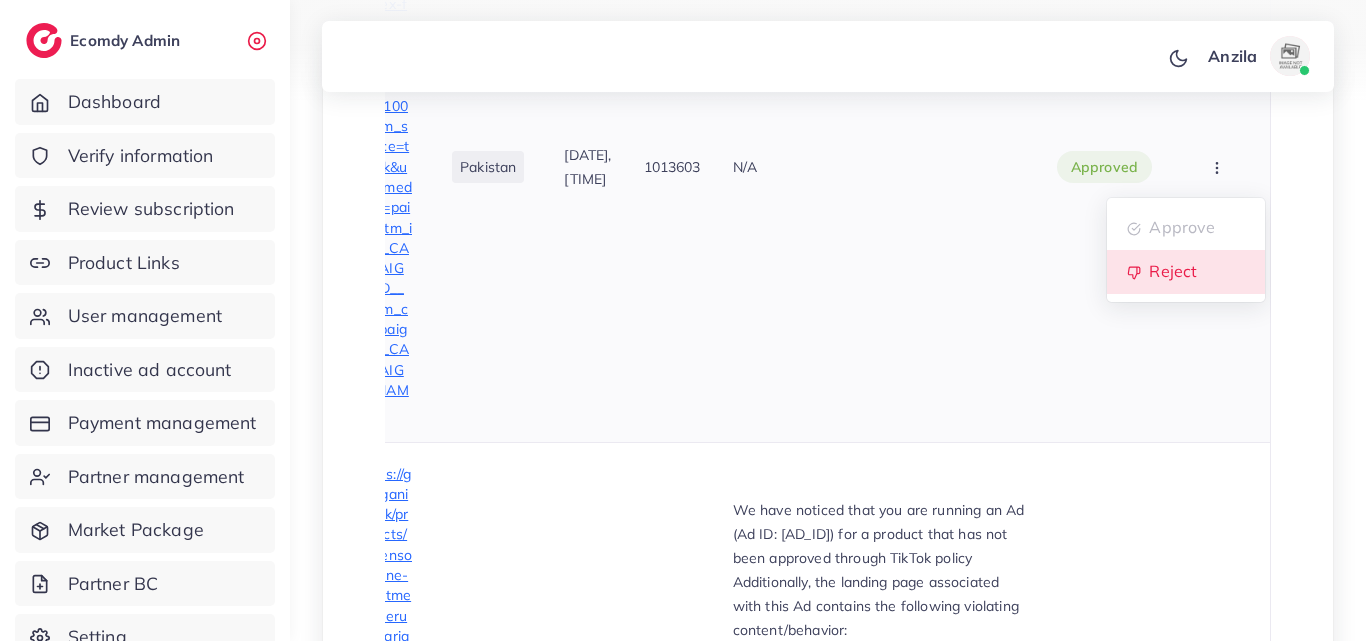 click on "Reject" at bounding box center (1186, 272) 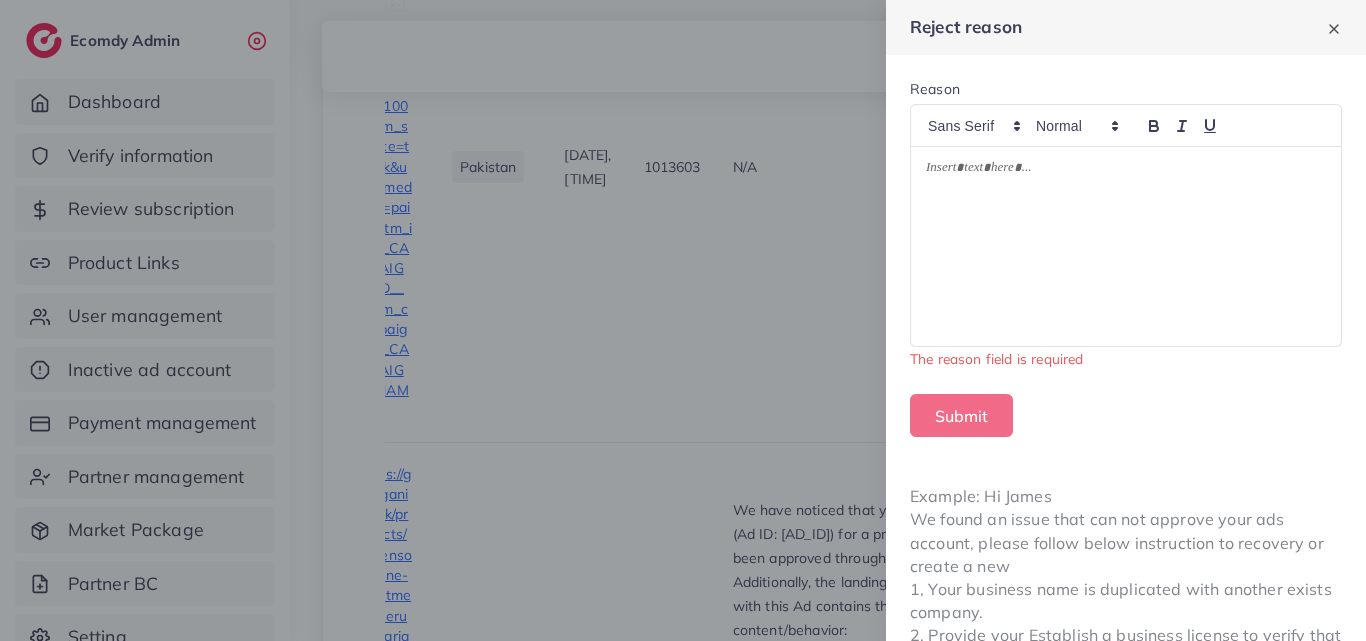 click at bounding box center [1126, 247] 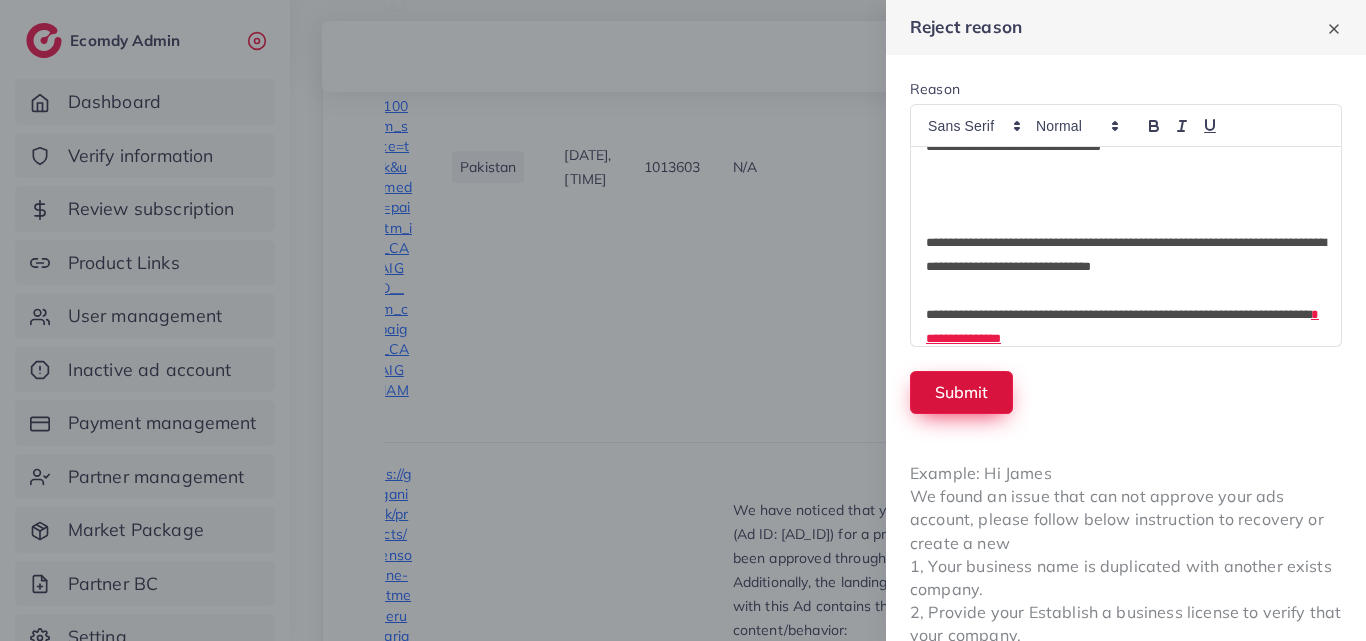 click on "Submit" at bounding box center (961, 392) 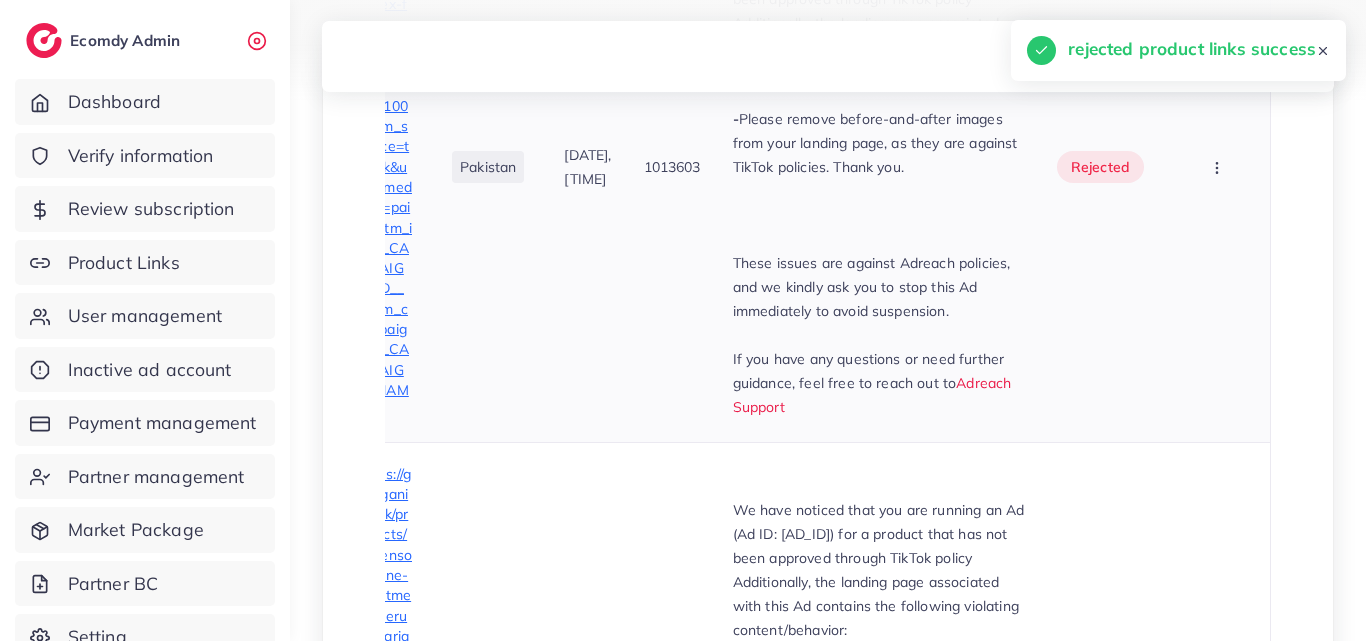click at bounding box center [879, 335] 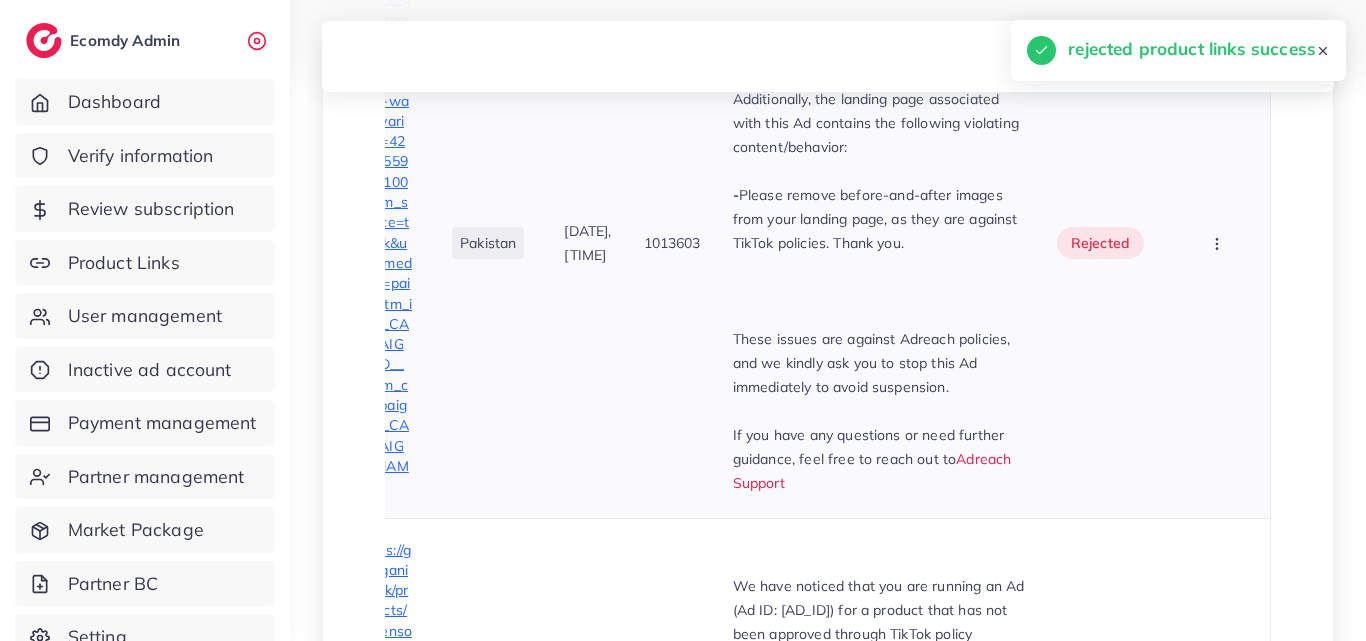 scroll, scrollTop: 784, scrollLeft: 0, axis: vertical 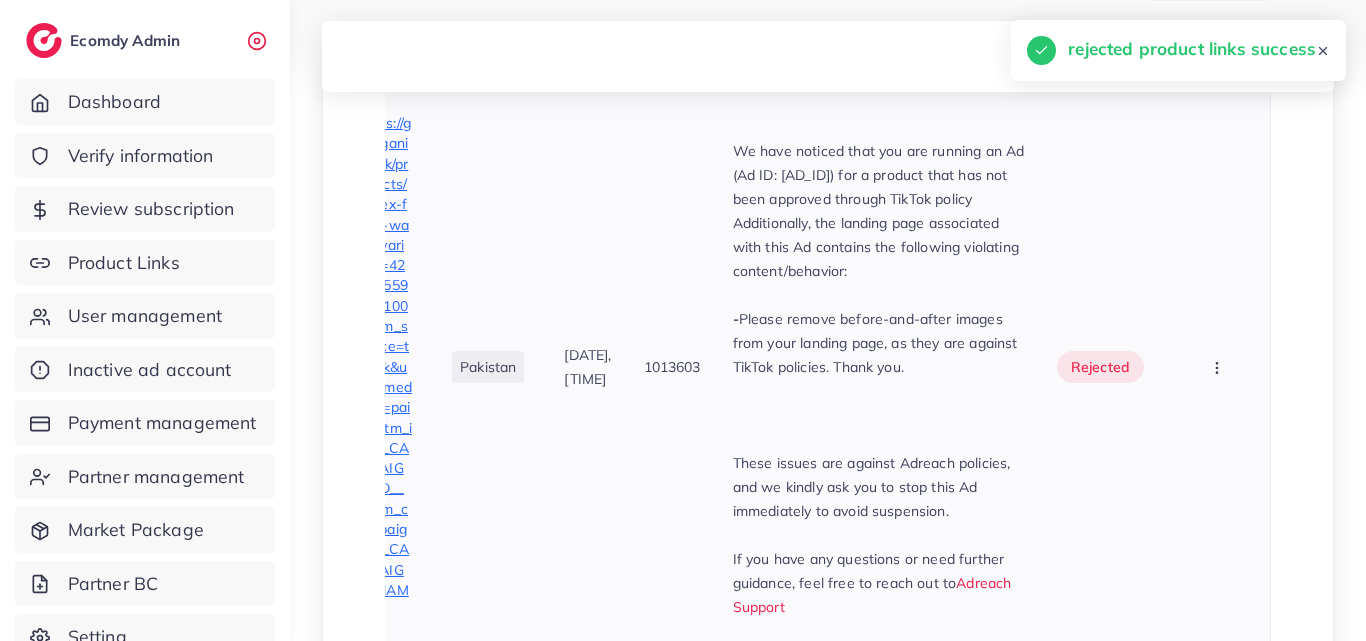 click on "05/08/2025, 19:33:34" at bounding box center (587, 367) 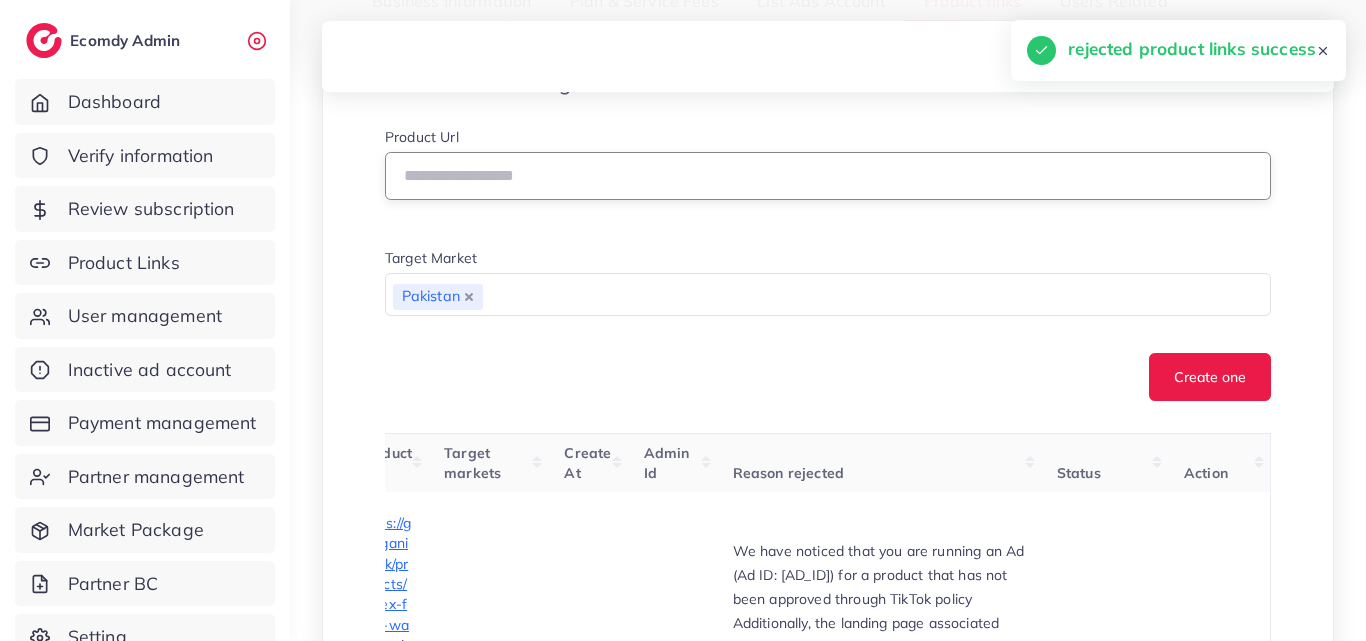 click at bounding box center [828, 176] 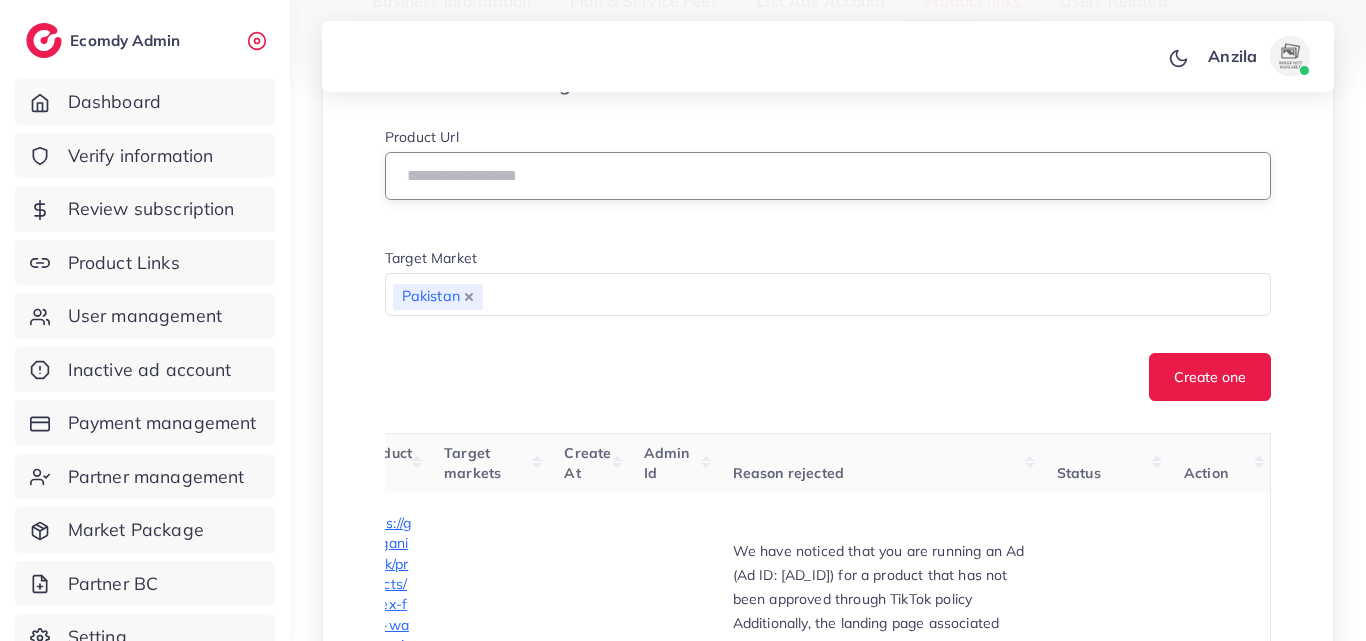 paste on "**********" 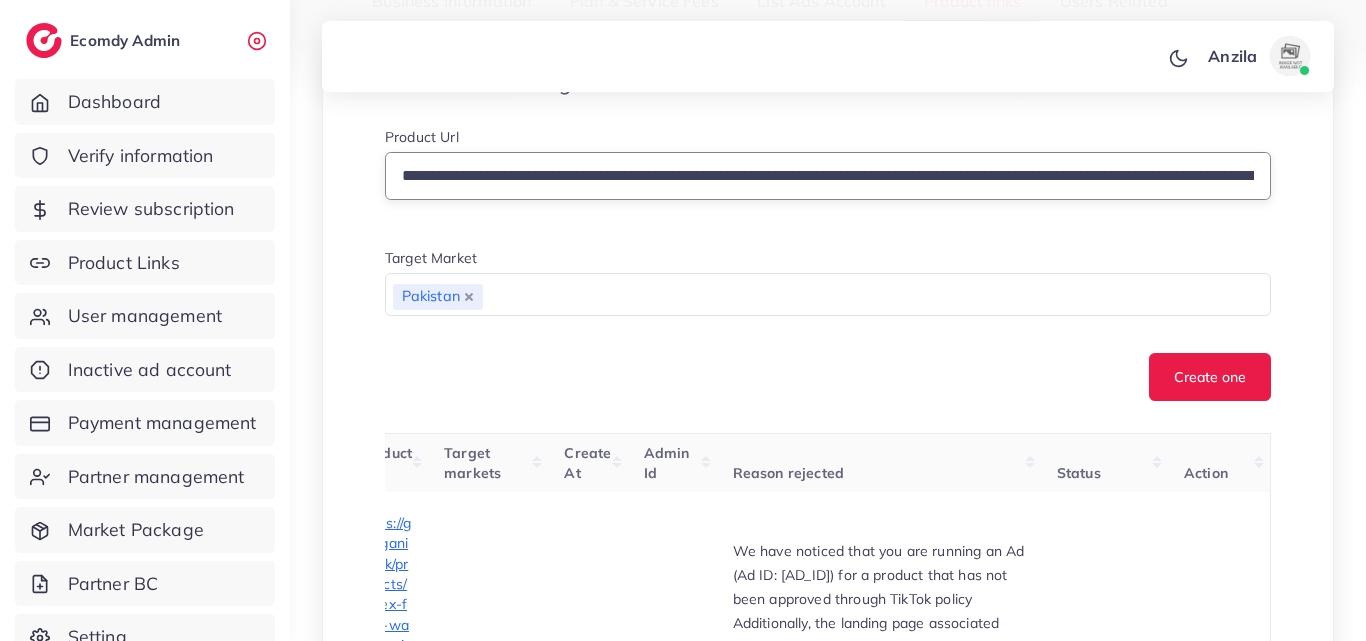 scroll, scrollTop: 0, scrollLeft: 490, axis: horizontal 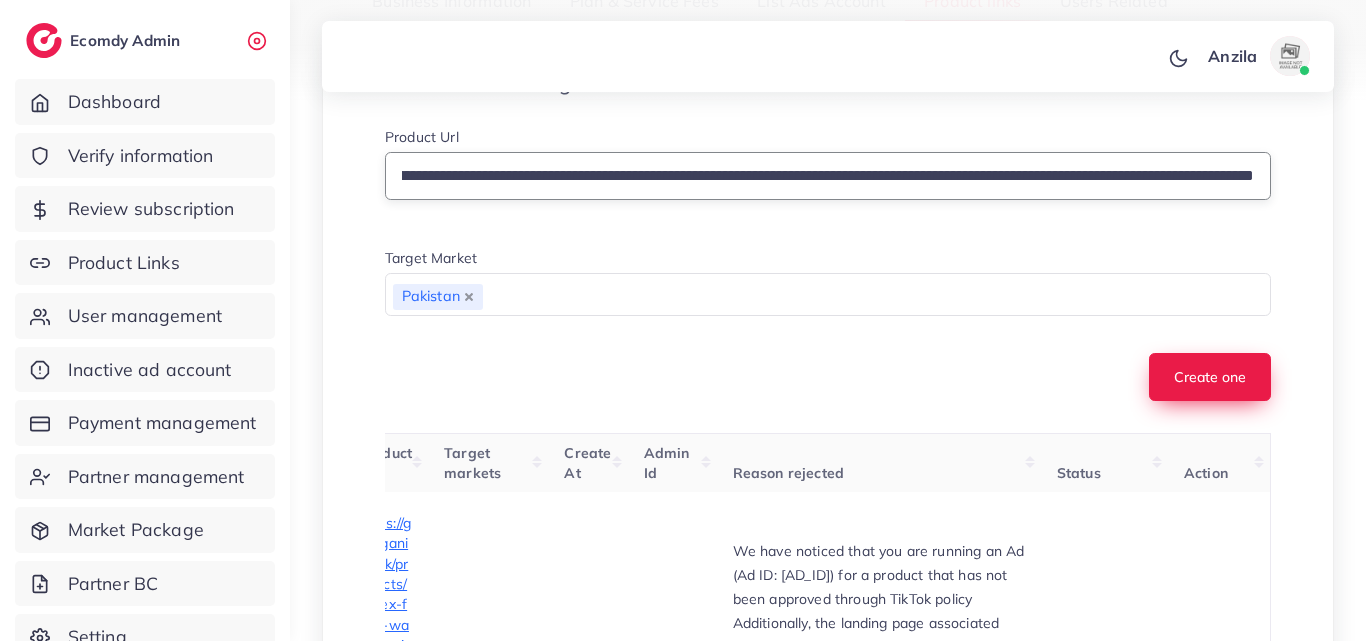 type on "**********" 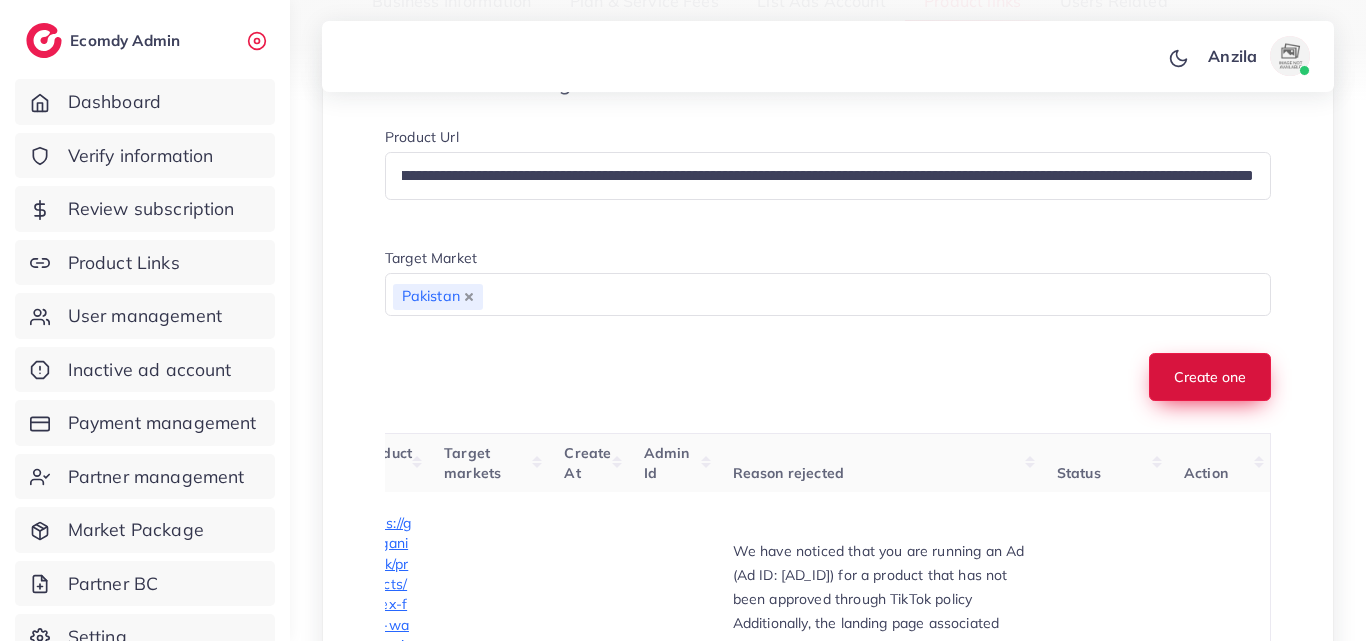 scroll, scrollTop: 0, scrollLeft: 0, axis: both 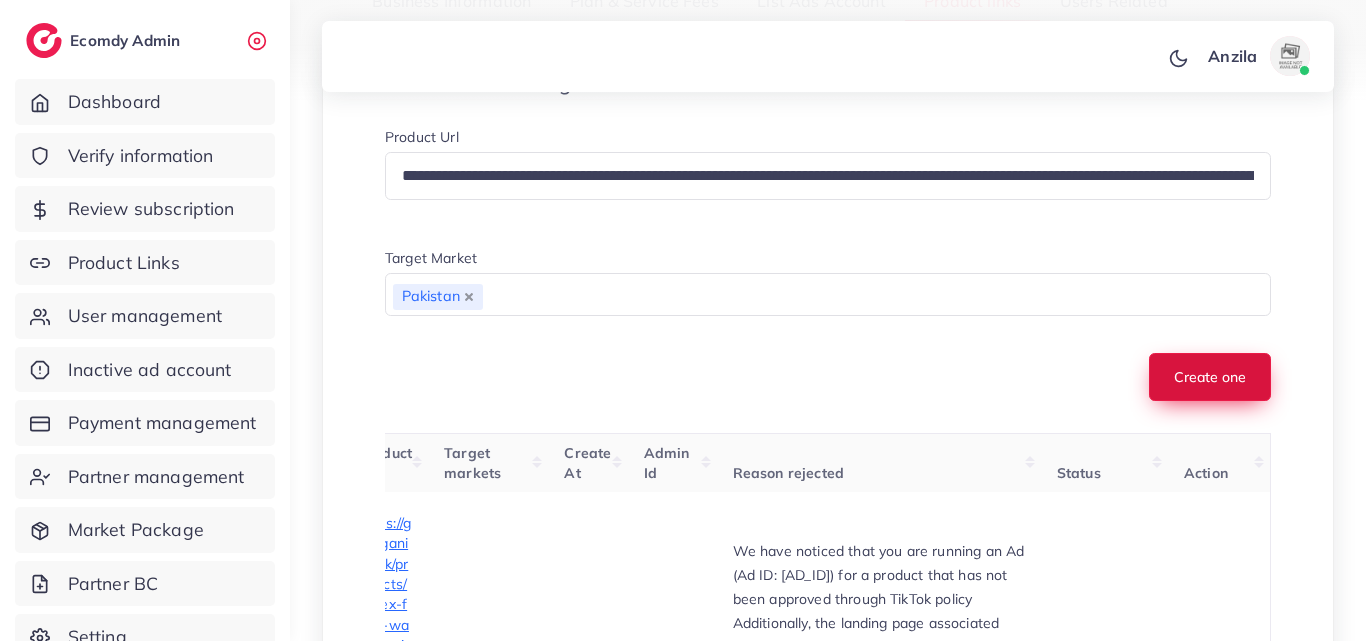 click on "Create one" at bounding box center (1210, 377) 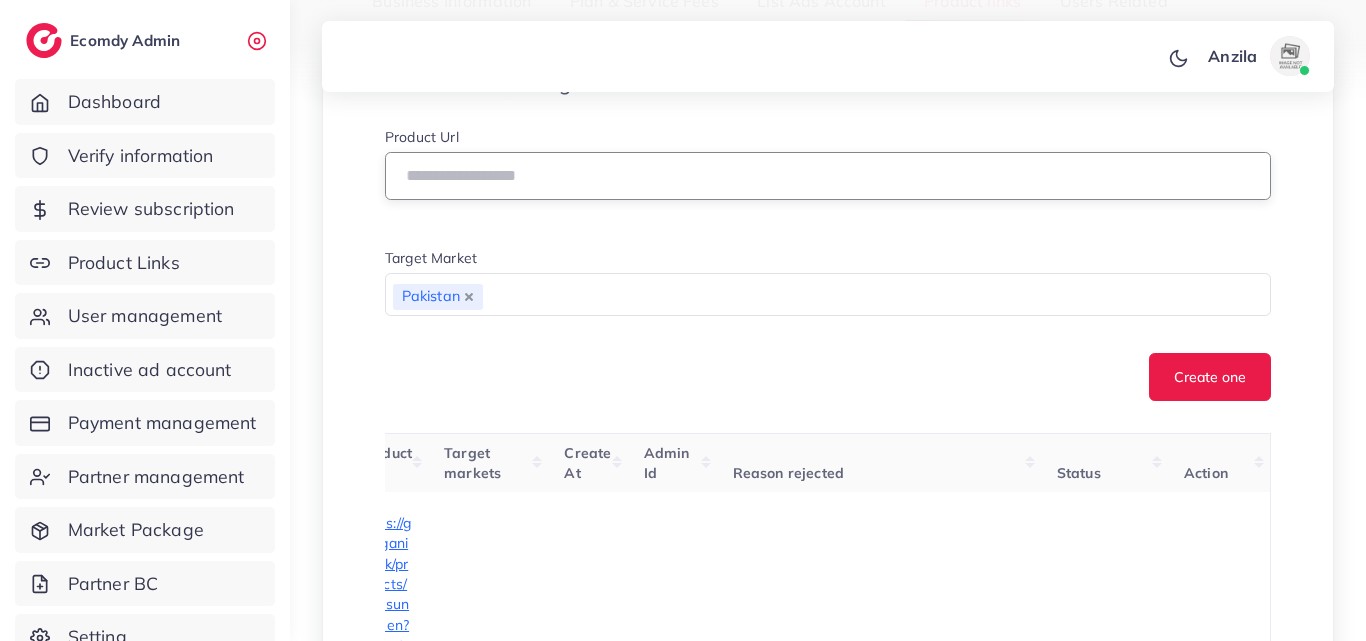 click at bounding box center [828, 176] 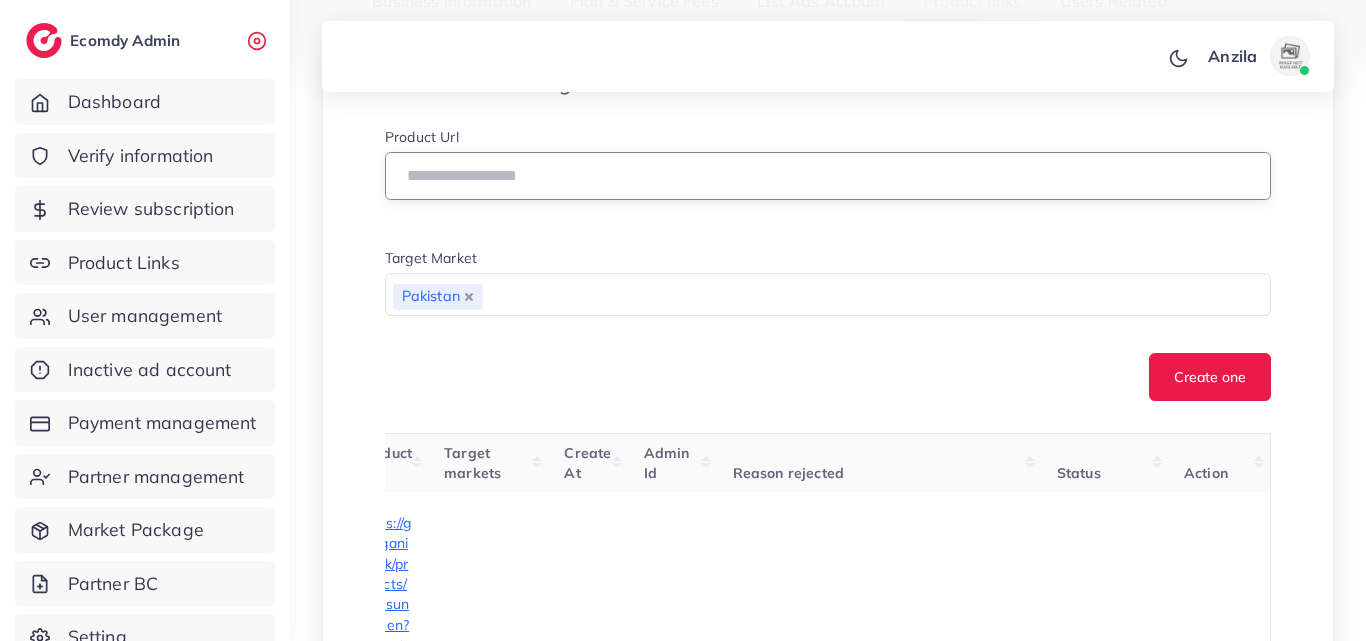 paste on "**********" 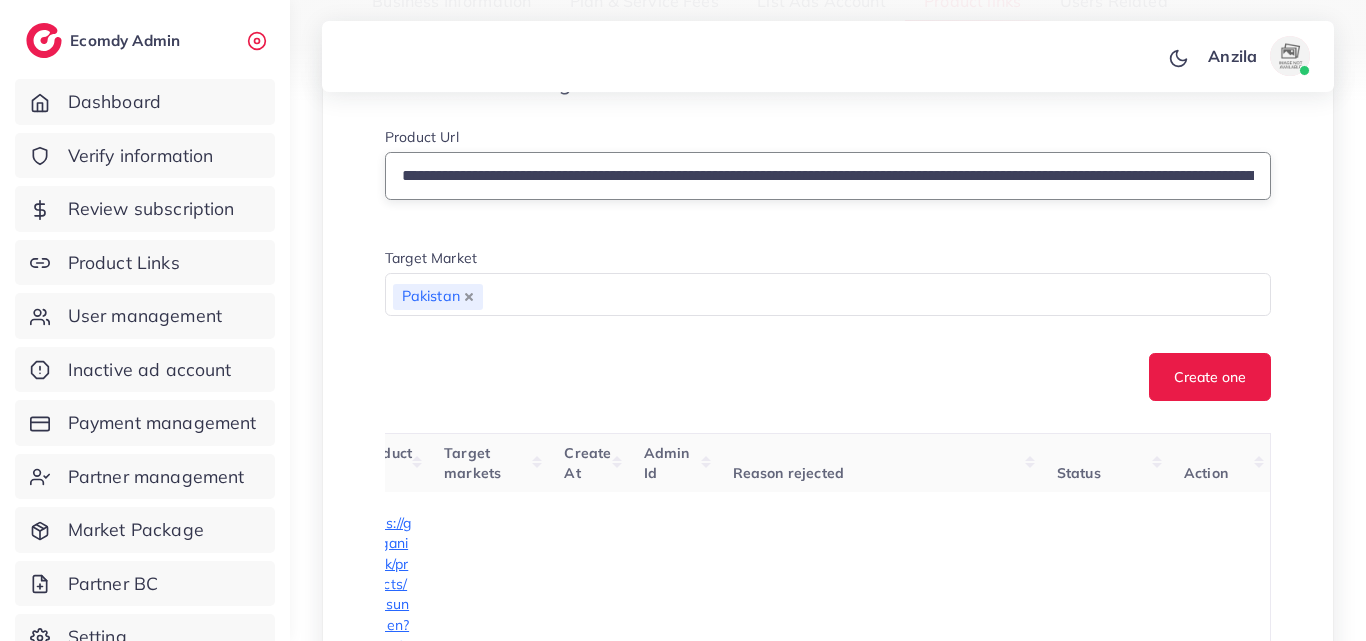 scroll, scrollTop: 0, scrollLeft: 490, axis: horizontal 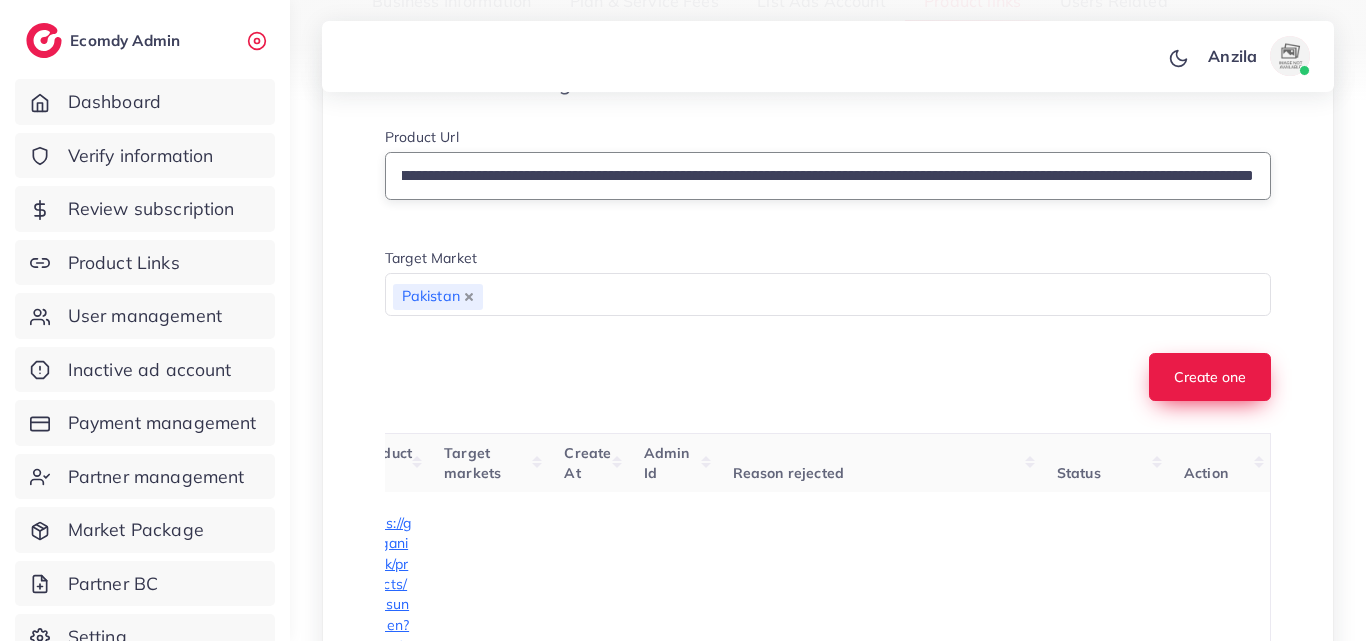 type on "**********" 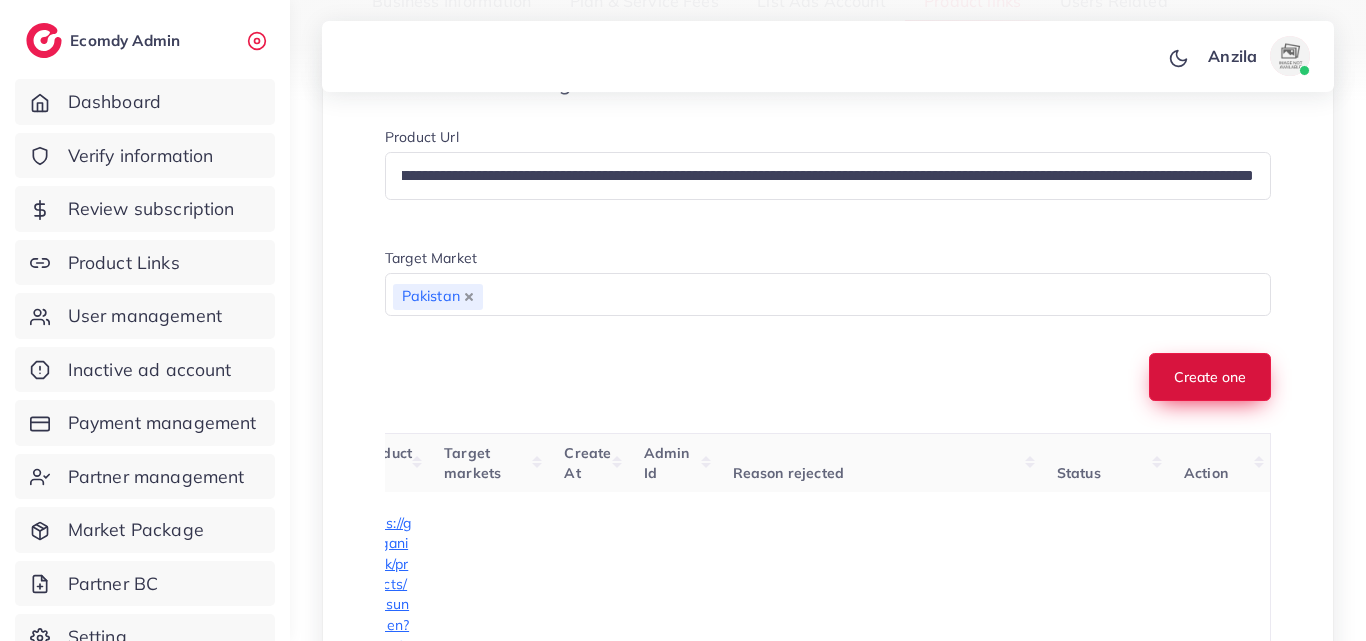 scroll, scrollTop: 0, scrollLeft: 0, axis: both 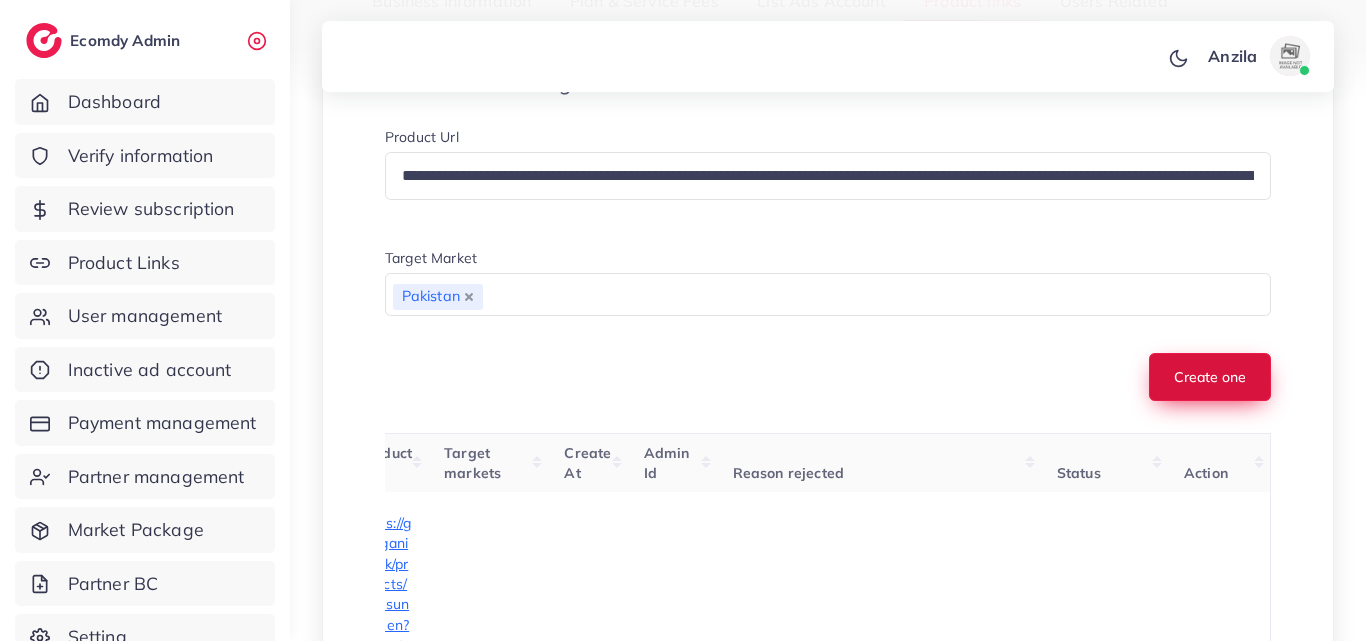 click on "Create one" at bounding box center [1210, 377] 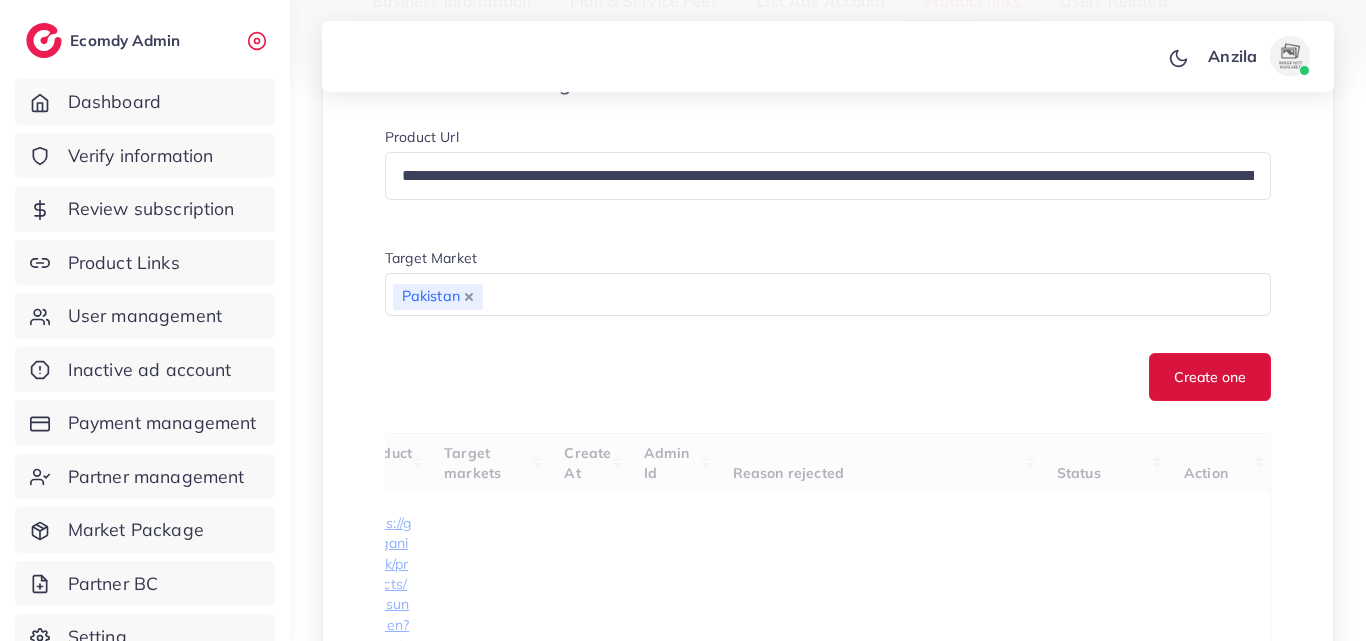 type 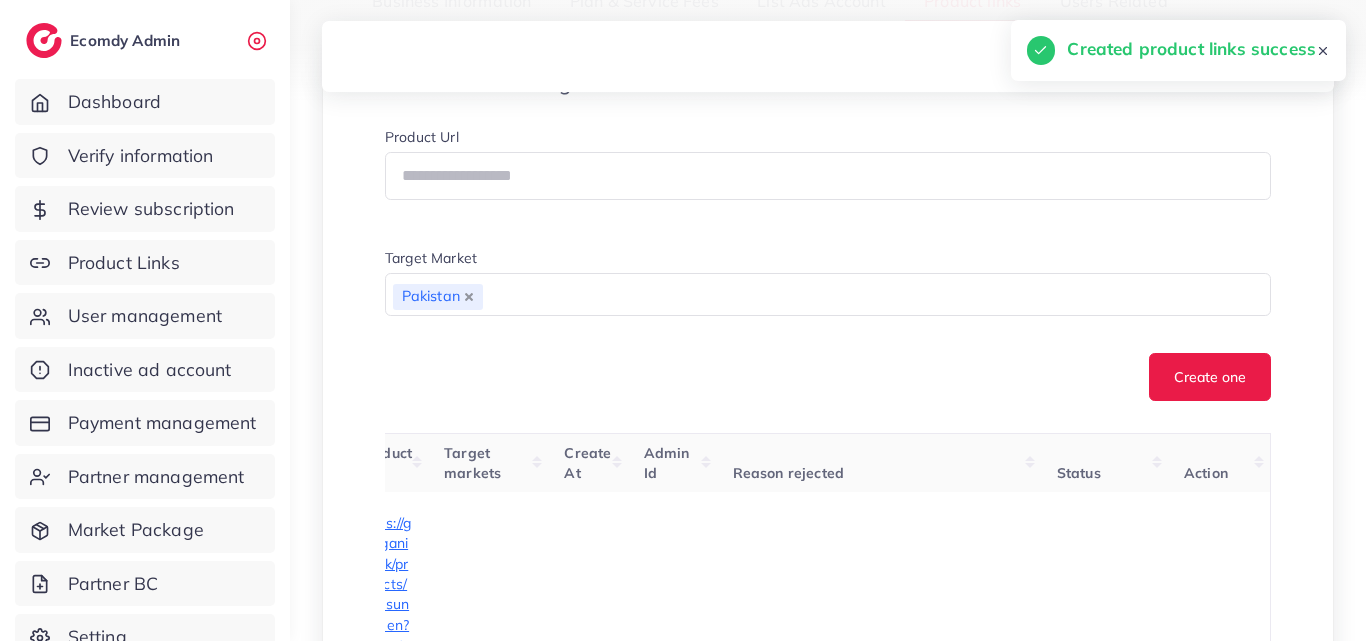 click on "Create one" at bounding box center [828, 377] 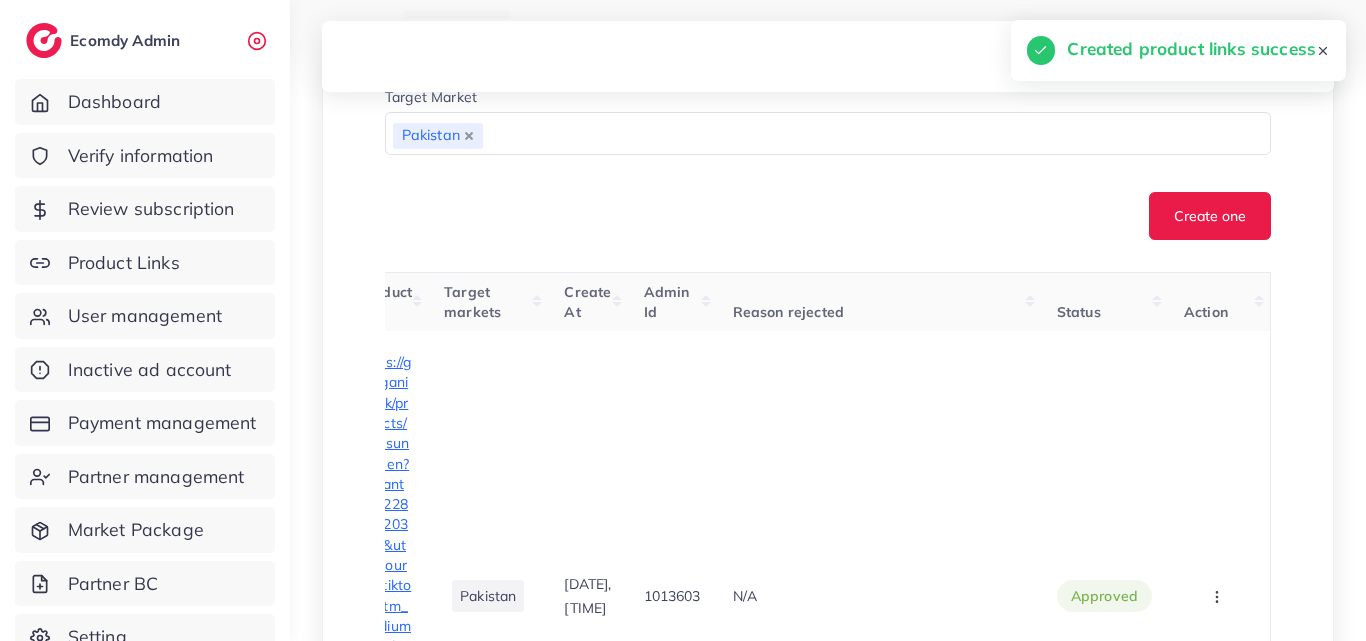 scroll, scrollTop: 784, scrollLeft: 0, axis: vertical 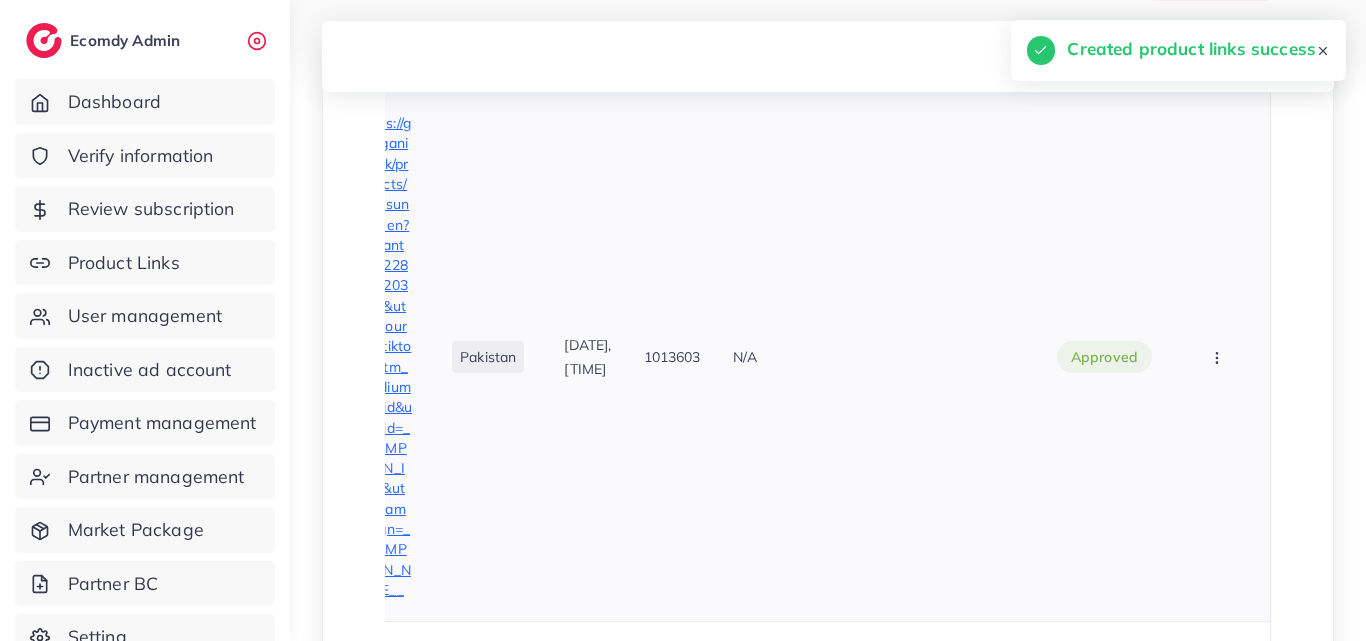 click on "N/A" at bounding box center [879, 357] 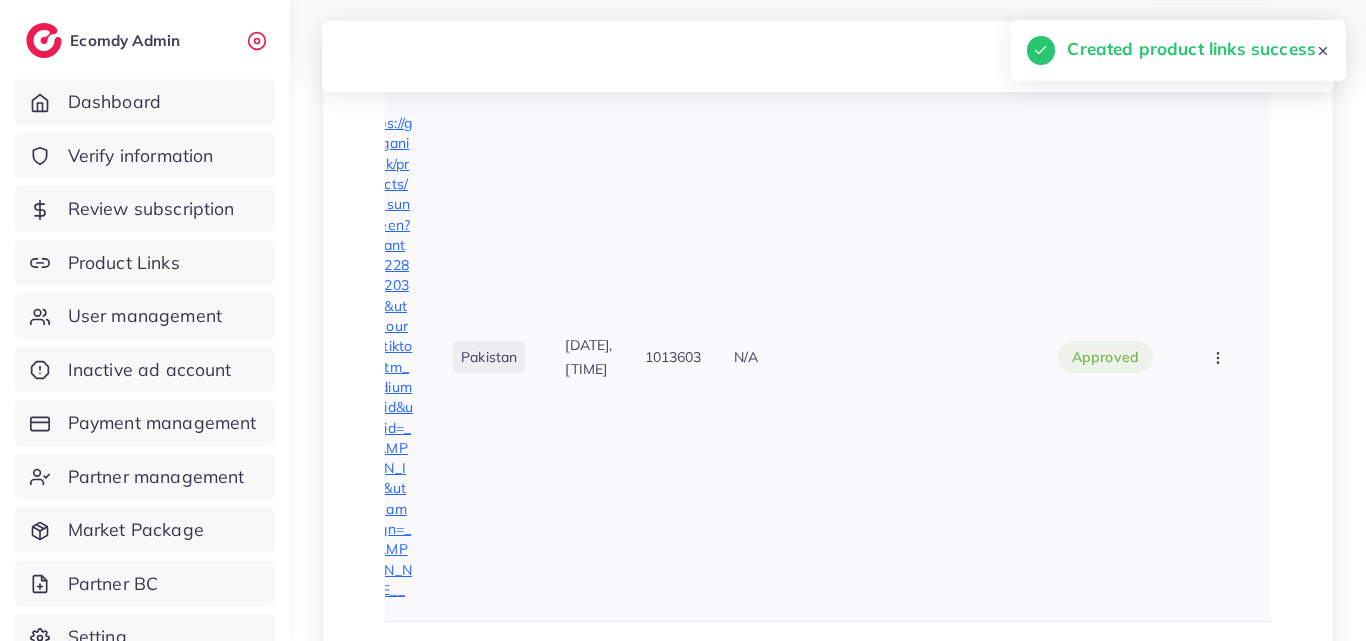 scroll, scrollTop: 0, scrollLeft: 0, axis: both 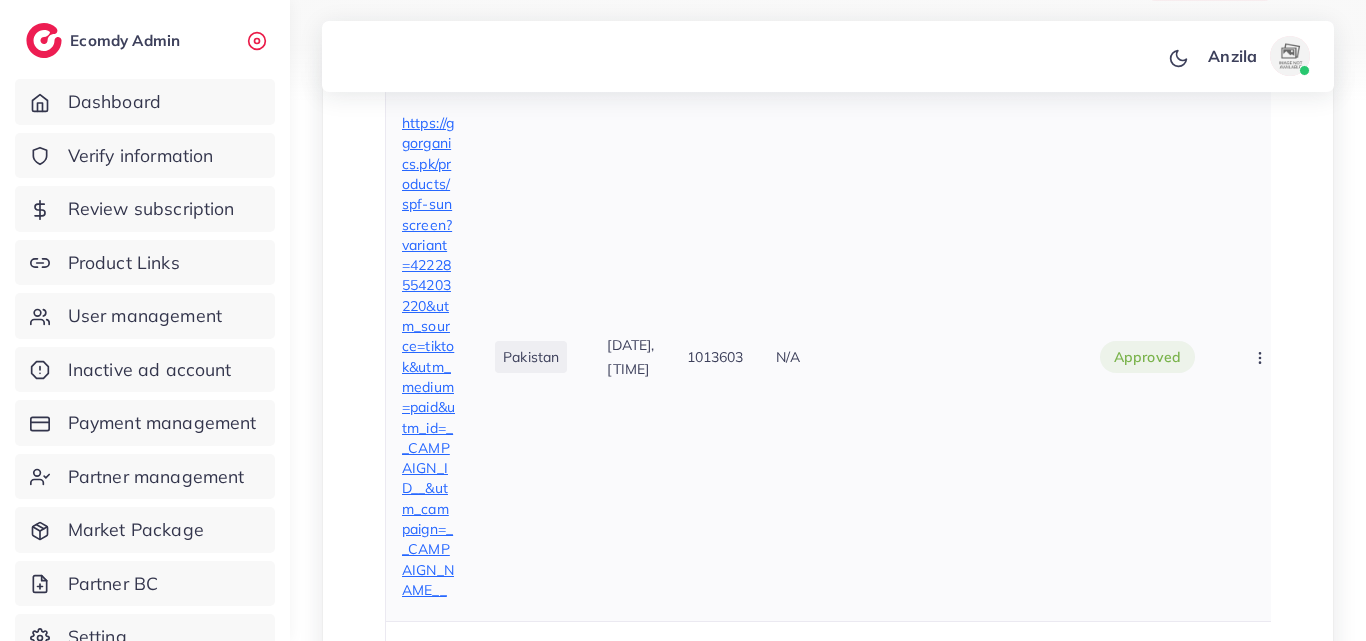 click on "https://ggorganics.pk/products/spf-sunscreen?variant=42228554203220&utm_source=tiktok&utm_medium=paid&utm_id=__CAMPAIGN_ID__&utm_campaign=__CAMPAIGN_NAME__" at bounding box center [428, 356] 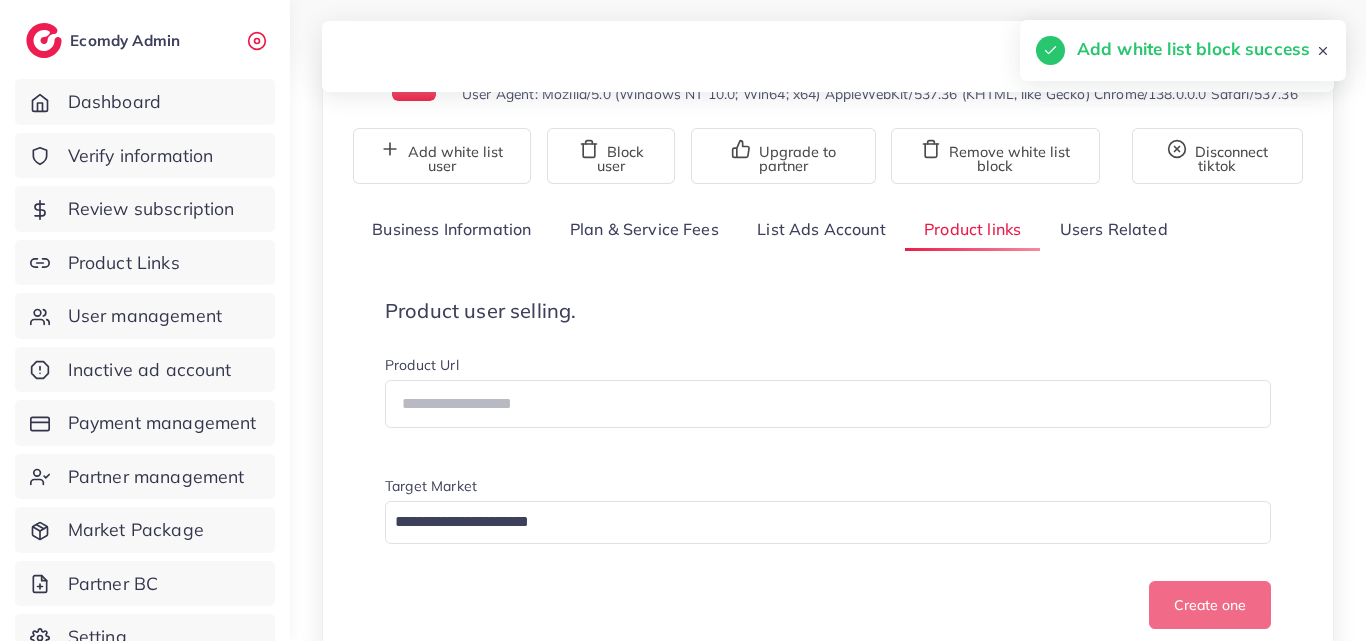 scroll, scrollTop: 0, scrollLeft: 0, axis: both 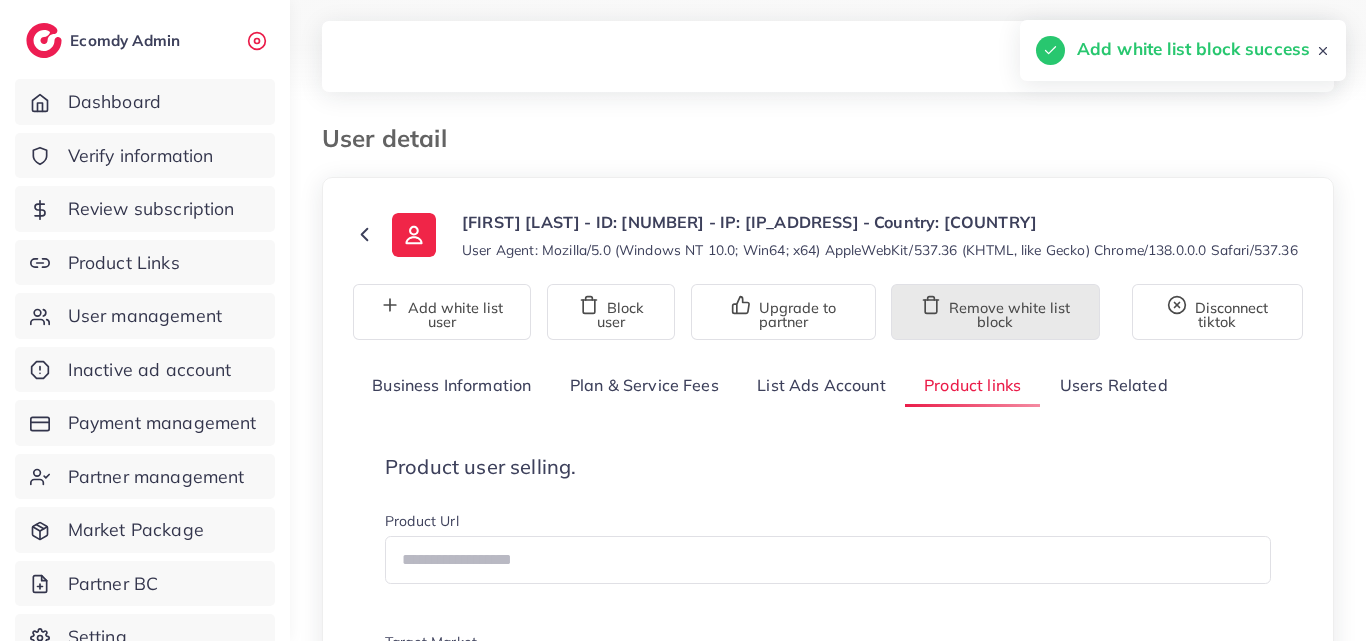 click on "Remove white list block" at bounding box center [995, 312] 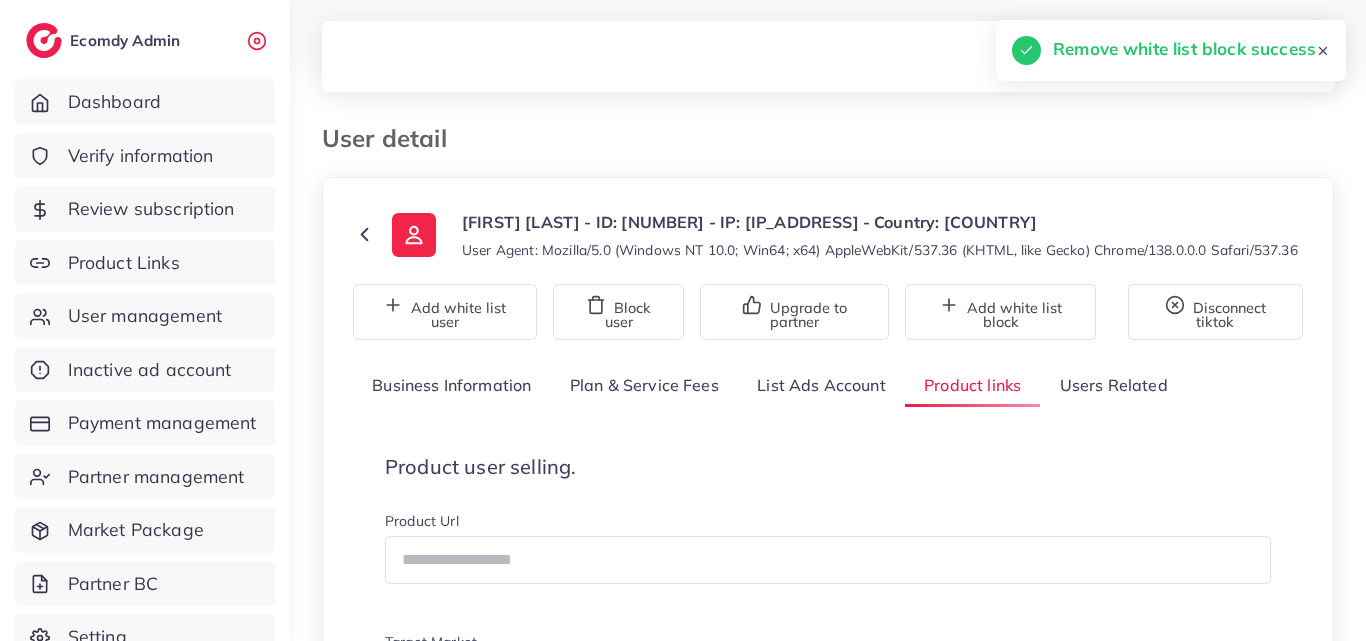 click on "**********" at bounding box center (828, 2232) 